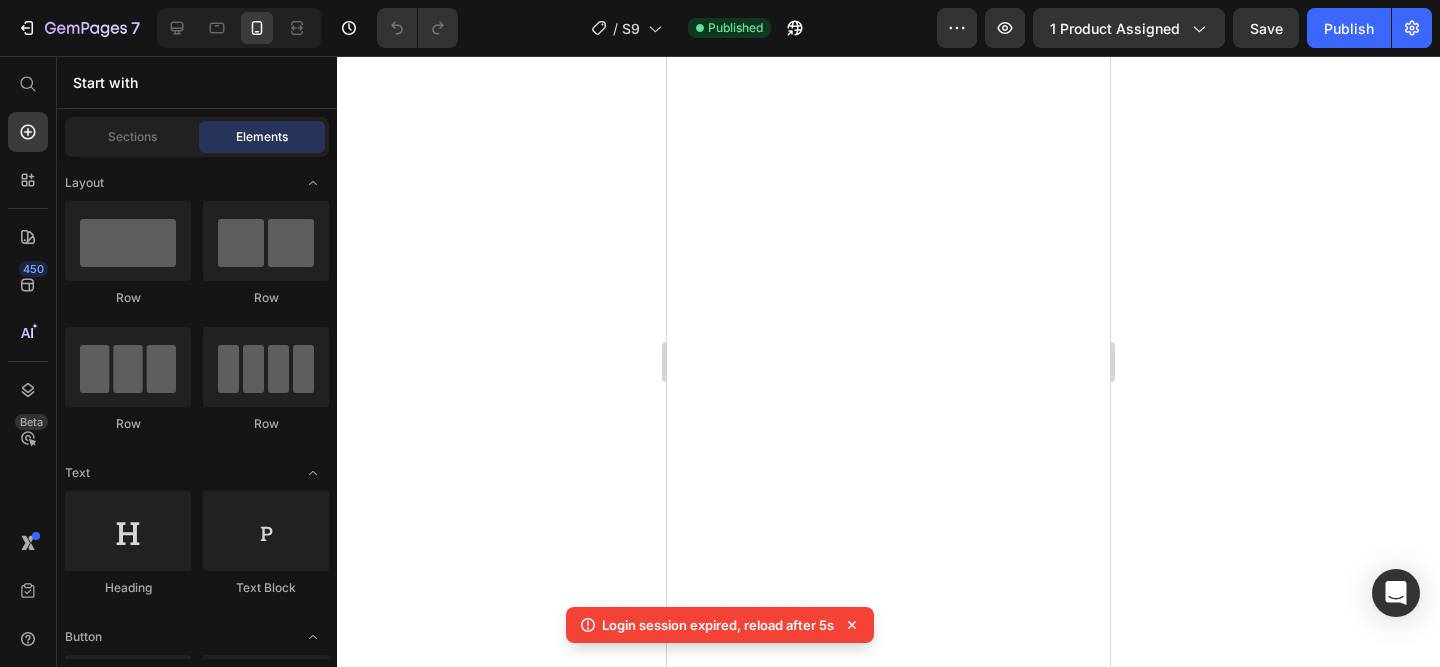 scroll, scrollTop: 0, scrollLeft: 0, axis: both 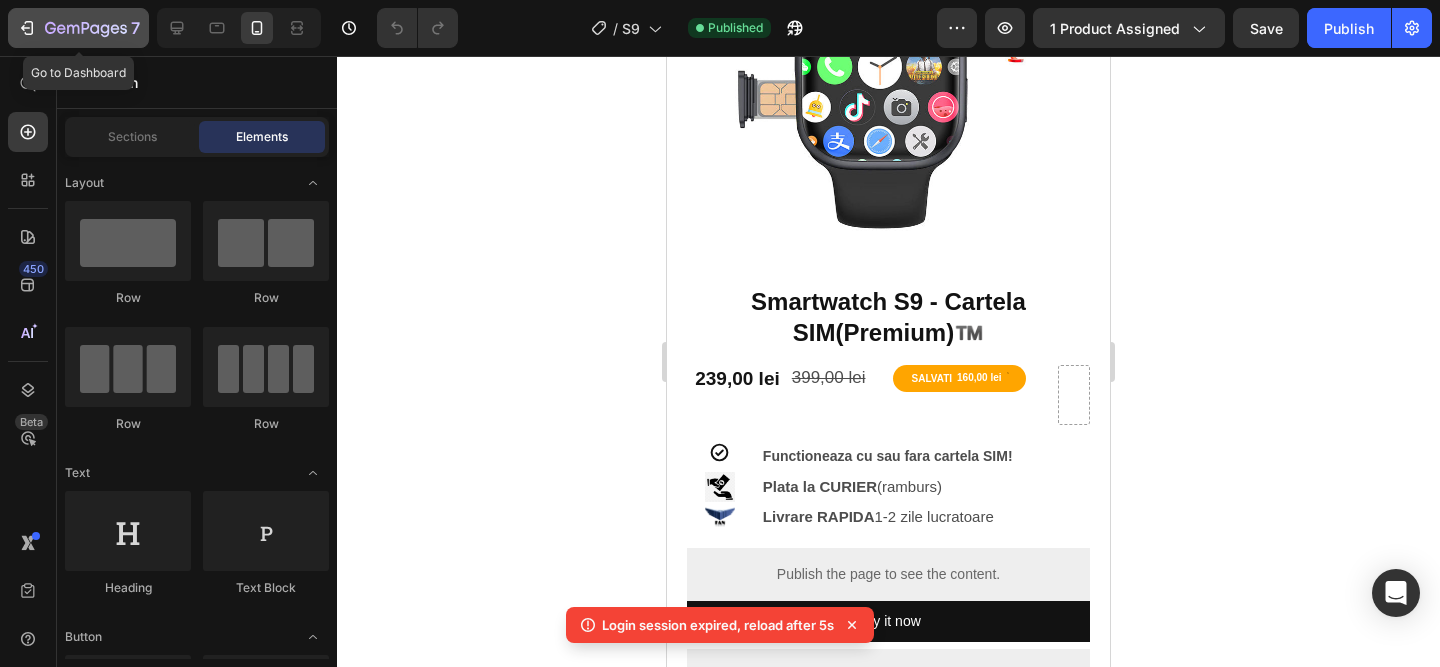 click 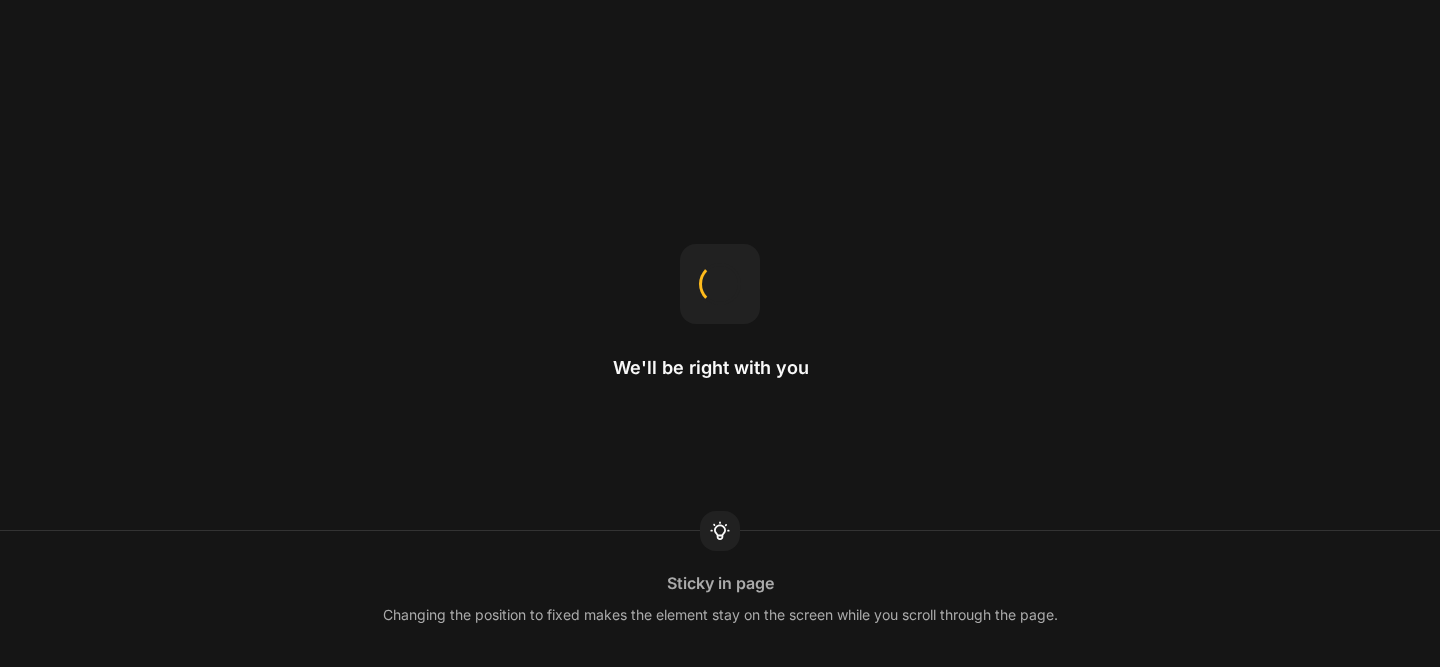 scroll, scrollTop: 0, scrollLeft: 0, axis: both 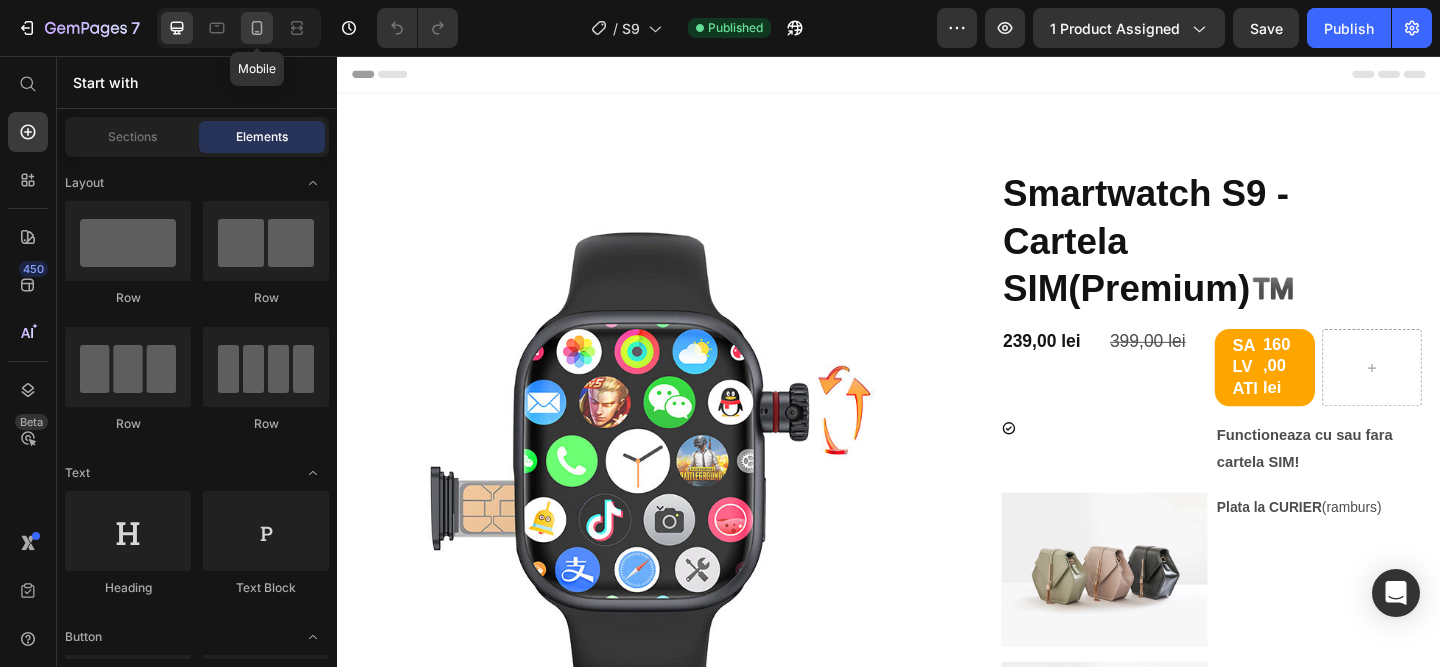 click 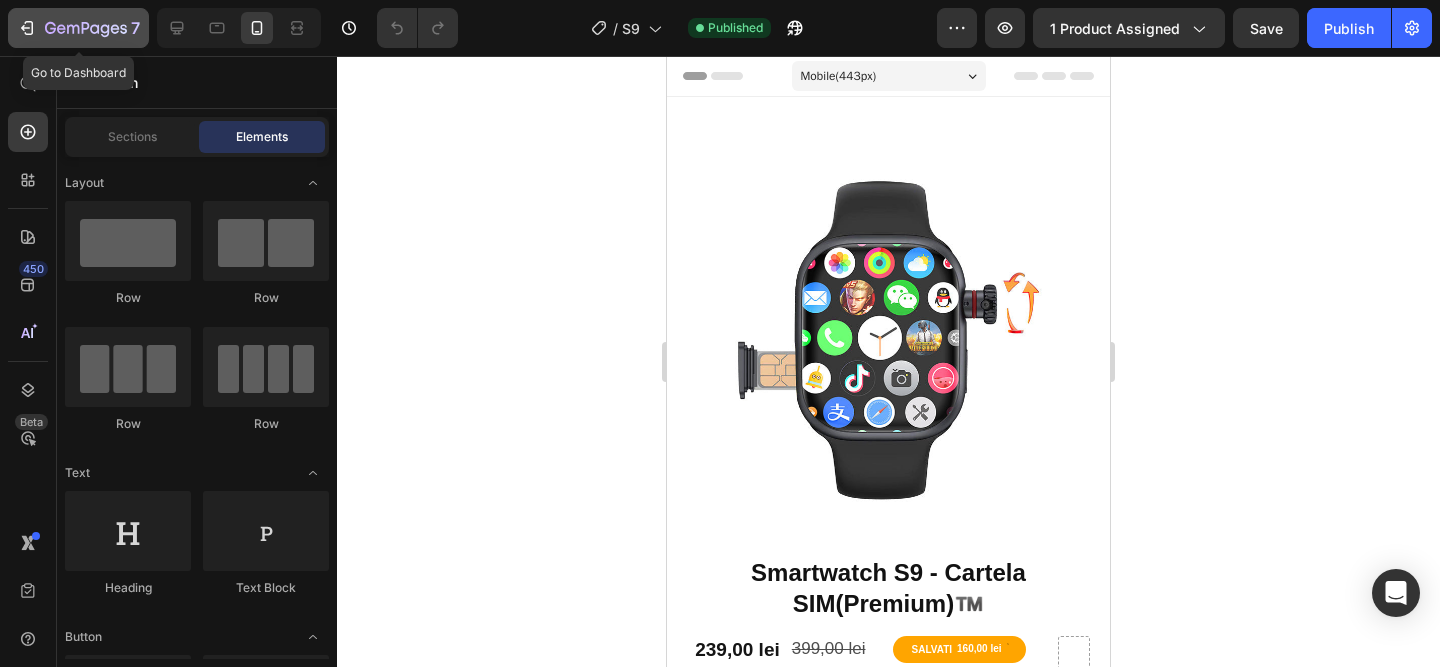 click 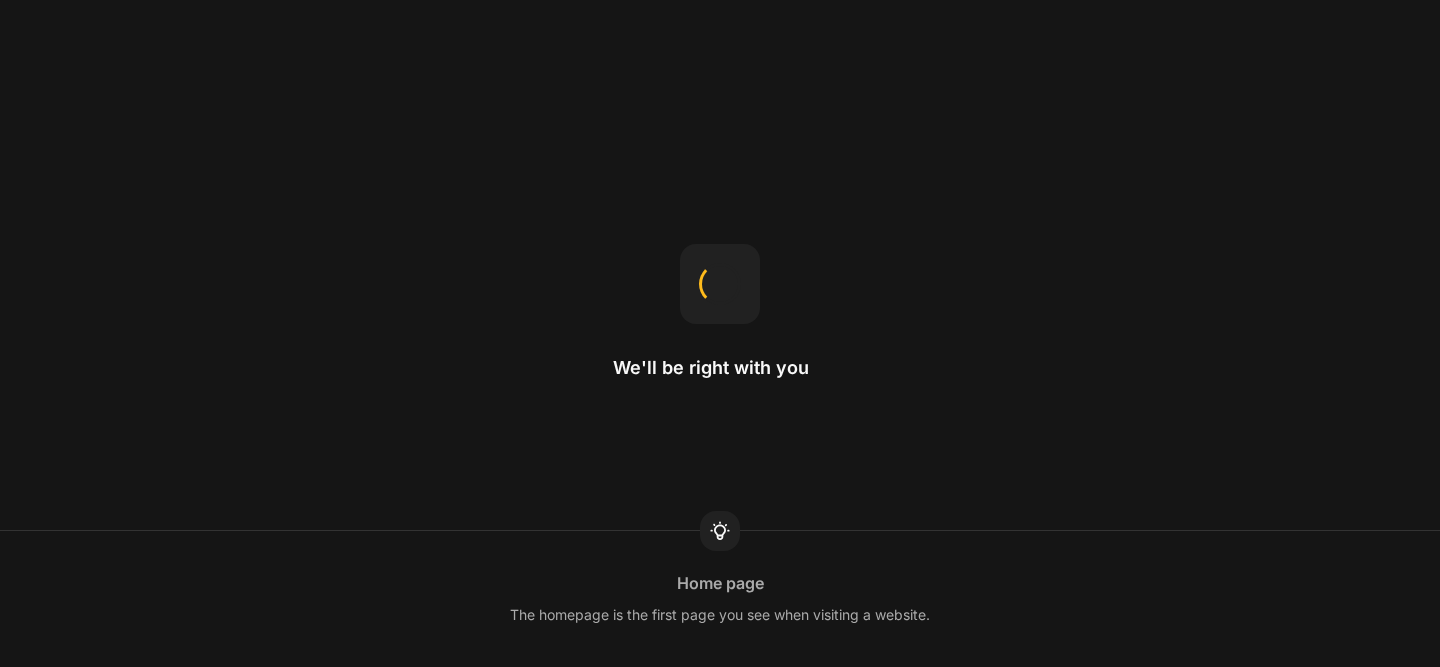 scroll, scrollTop: 0, scrollLeft: 0, axis: both 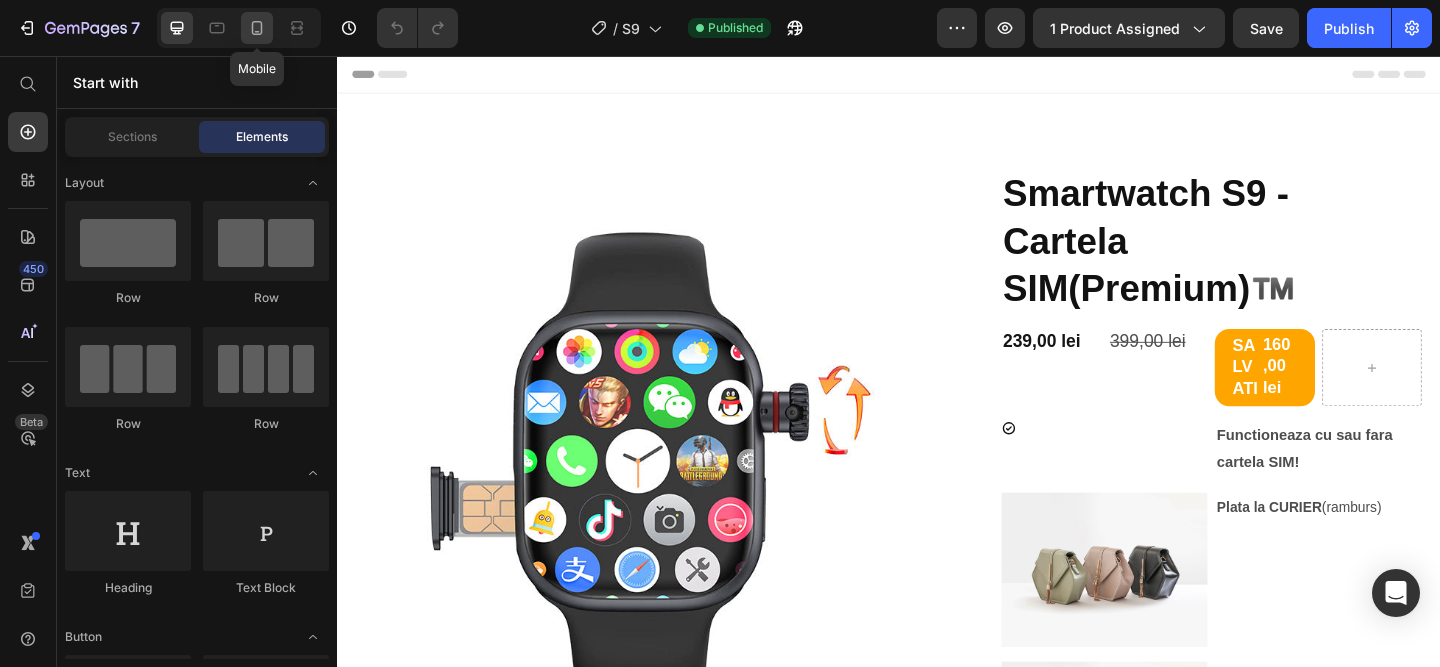 click 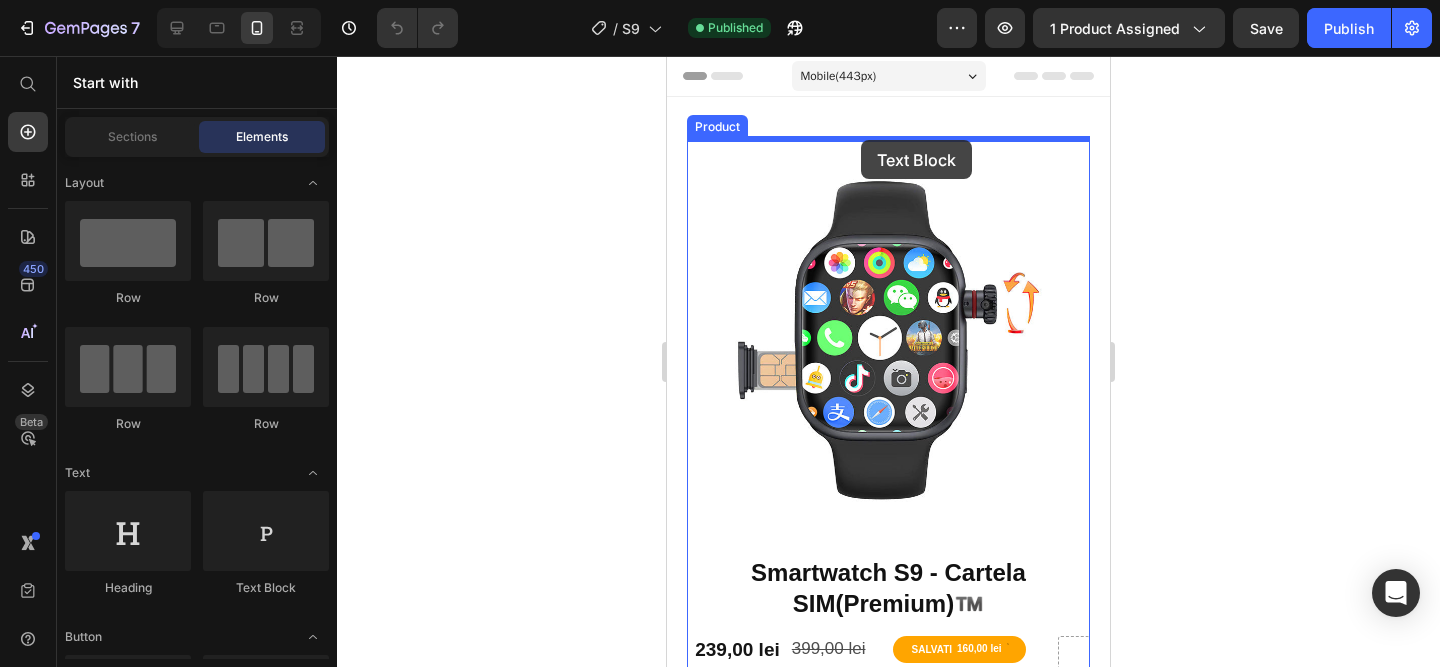 drag, startPoint x: 937, startPoint y: 597, endPoint x: 861, endPoint y: 140, distance: 463.27637 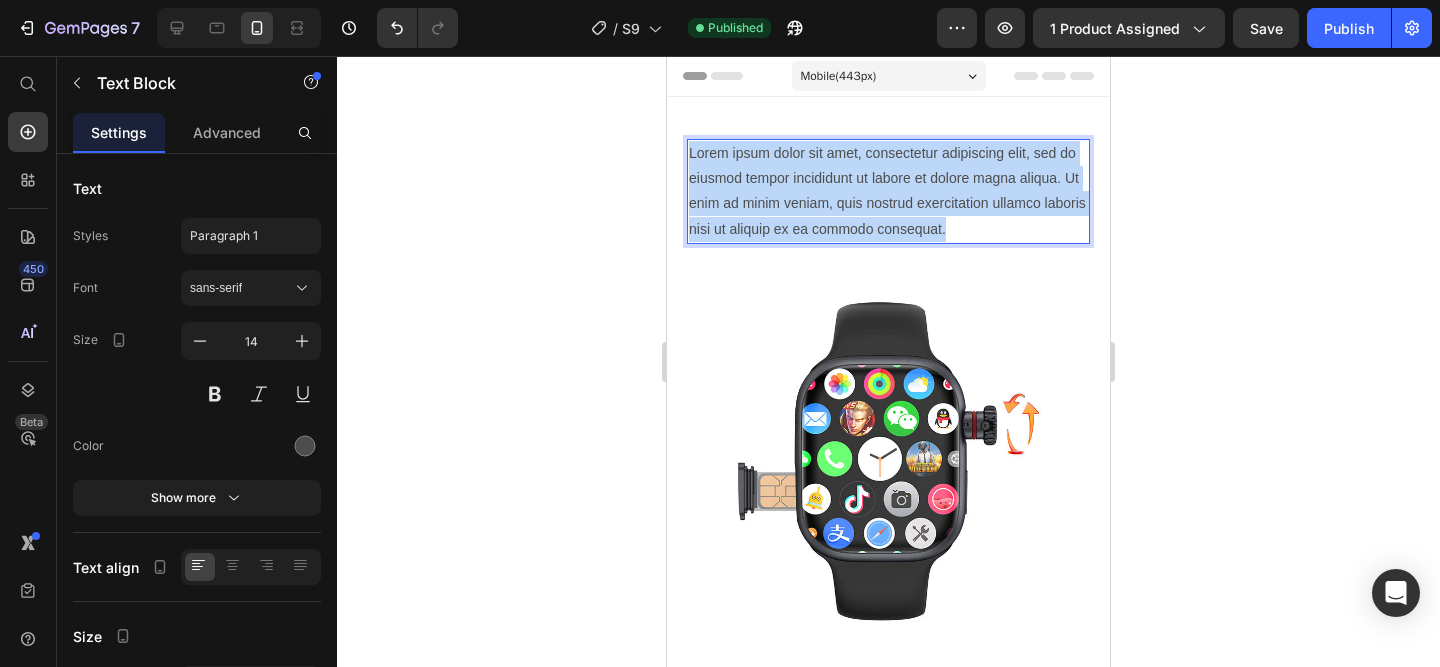 drag, startPoint x: 976, startPoint y: 224, endPoint x: 608, endPoint y: 104, distance: 387.07104 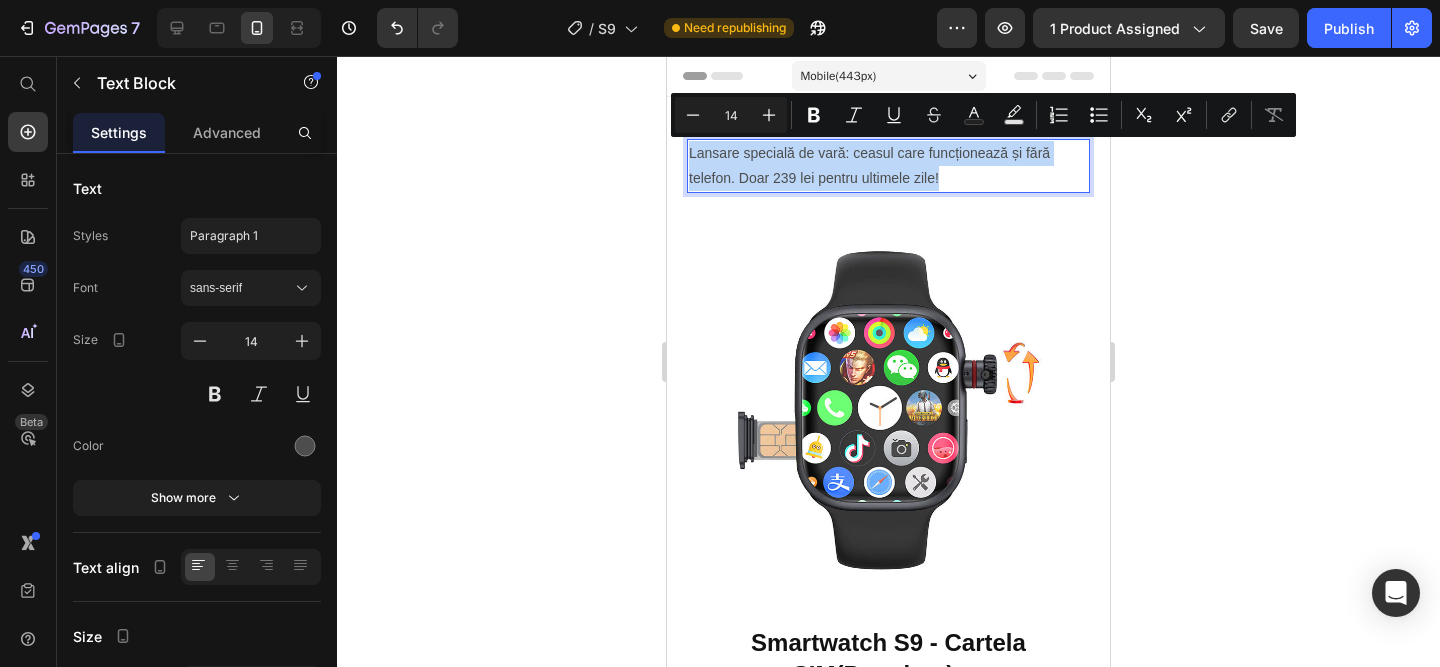 drag, startPoint x: 1005, startPoint y: 180, endPoint x: 621, endPoint y: 133, distance: 386.8656 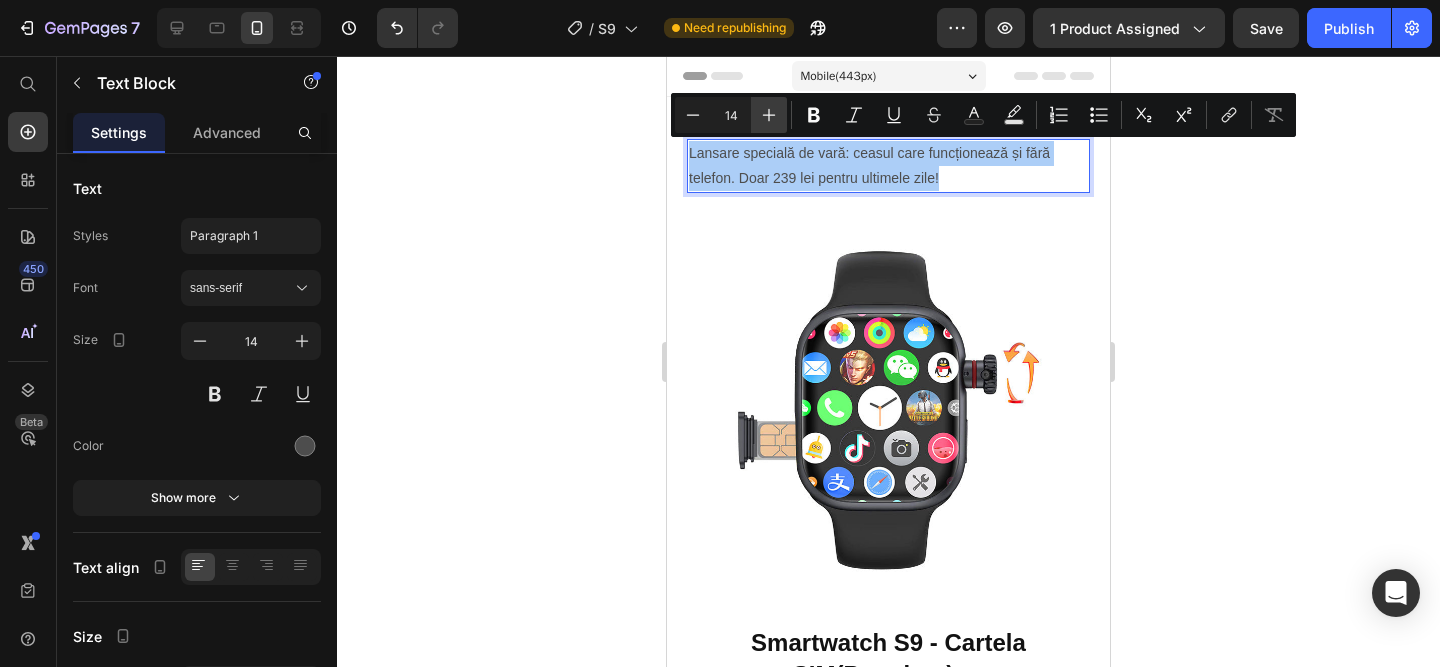 click 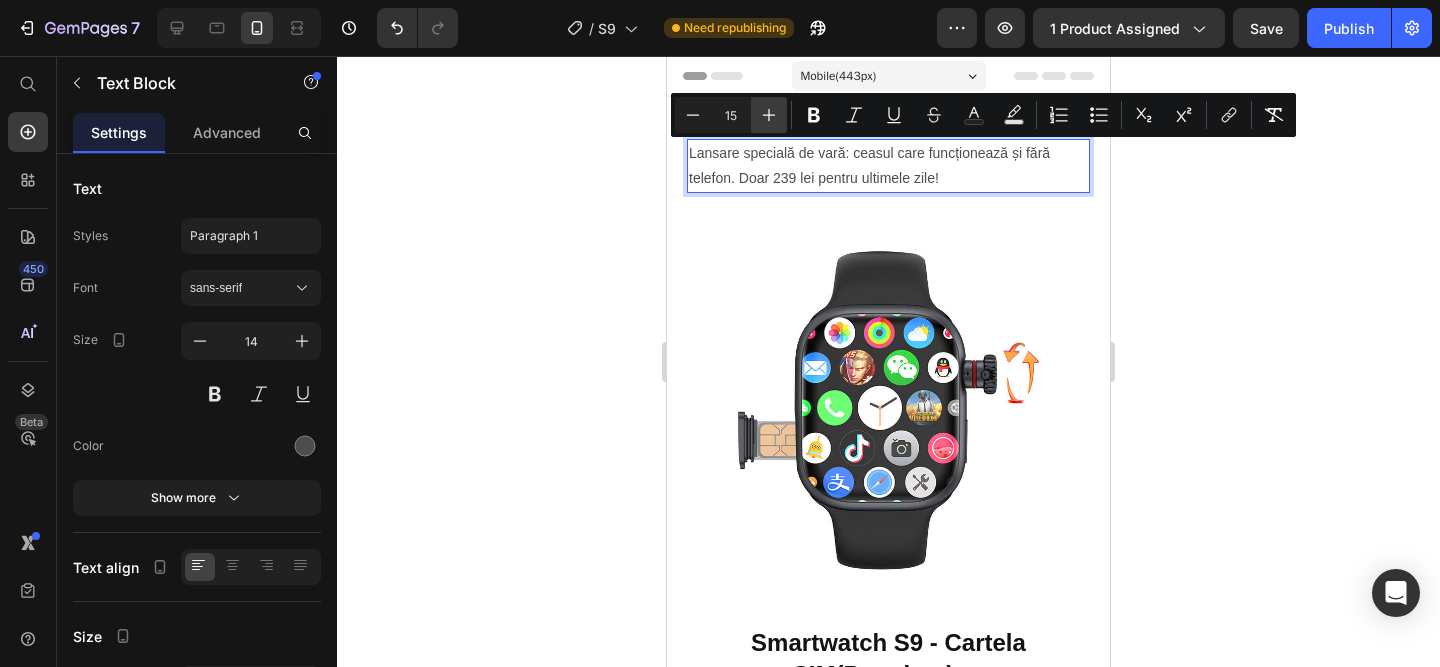 click 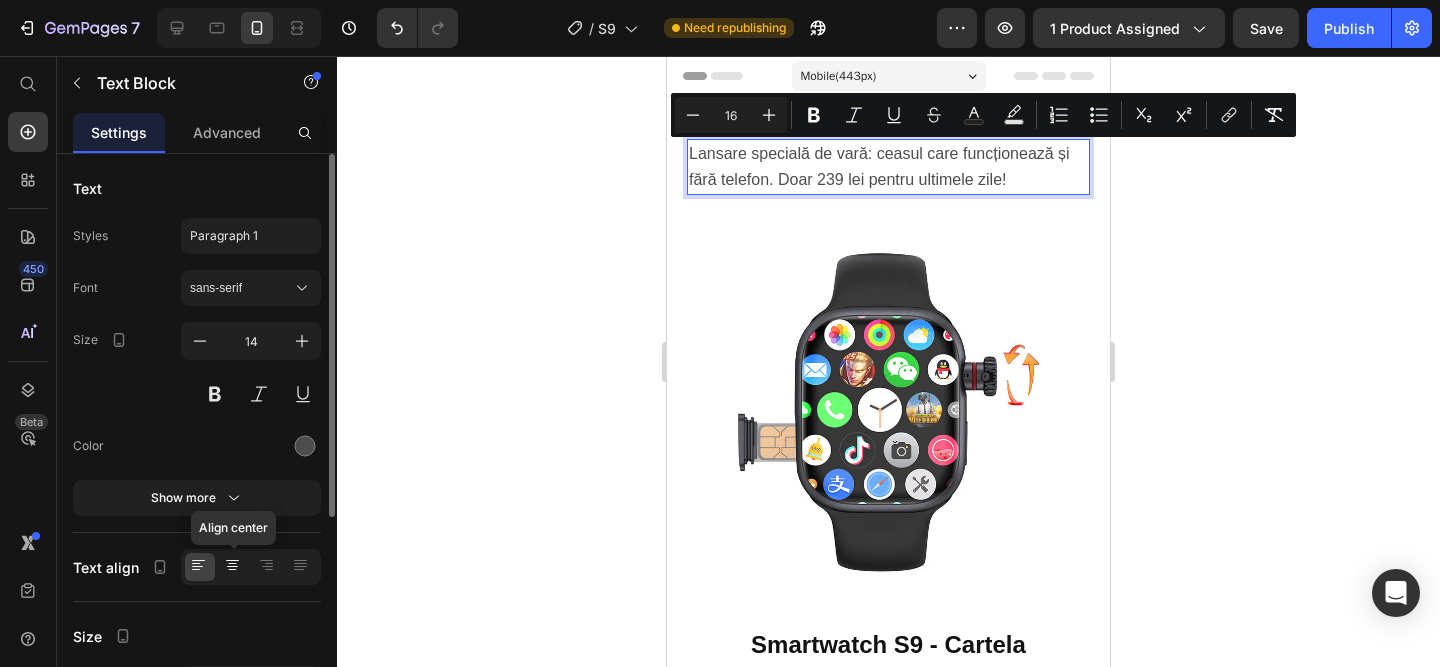 click 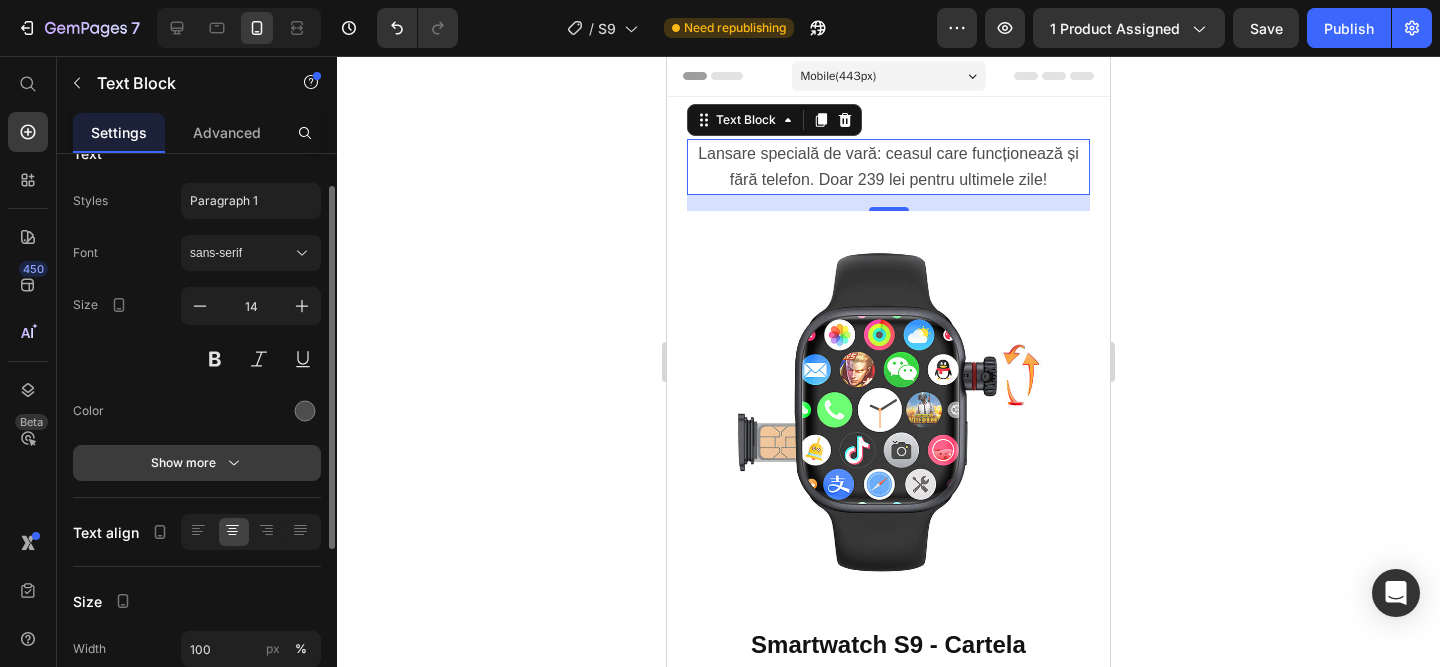 scroll, scrollTop: 52, scrollLeft: 0, axis: vertical 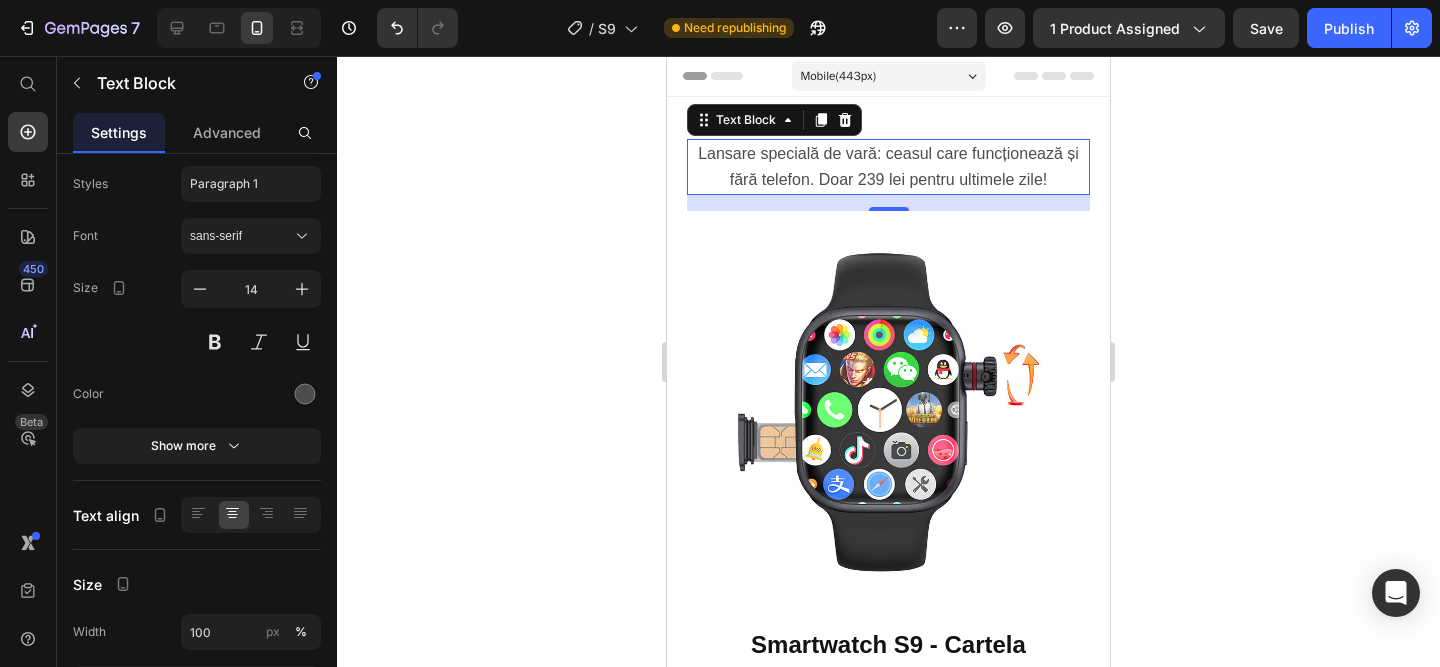 click on "Lansare specială de vară: ceasul care funcționează și fără telefon. Doar 239 lei pentru ultimele zile!" at bounding box center (888, 166) 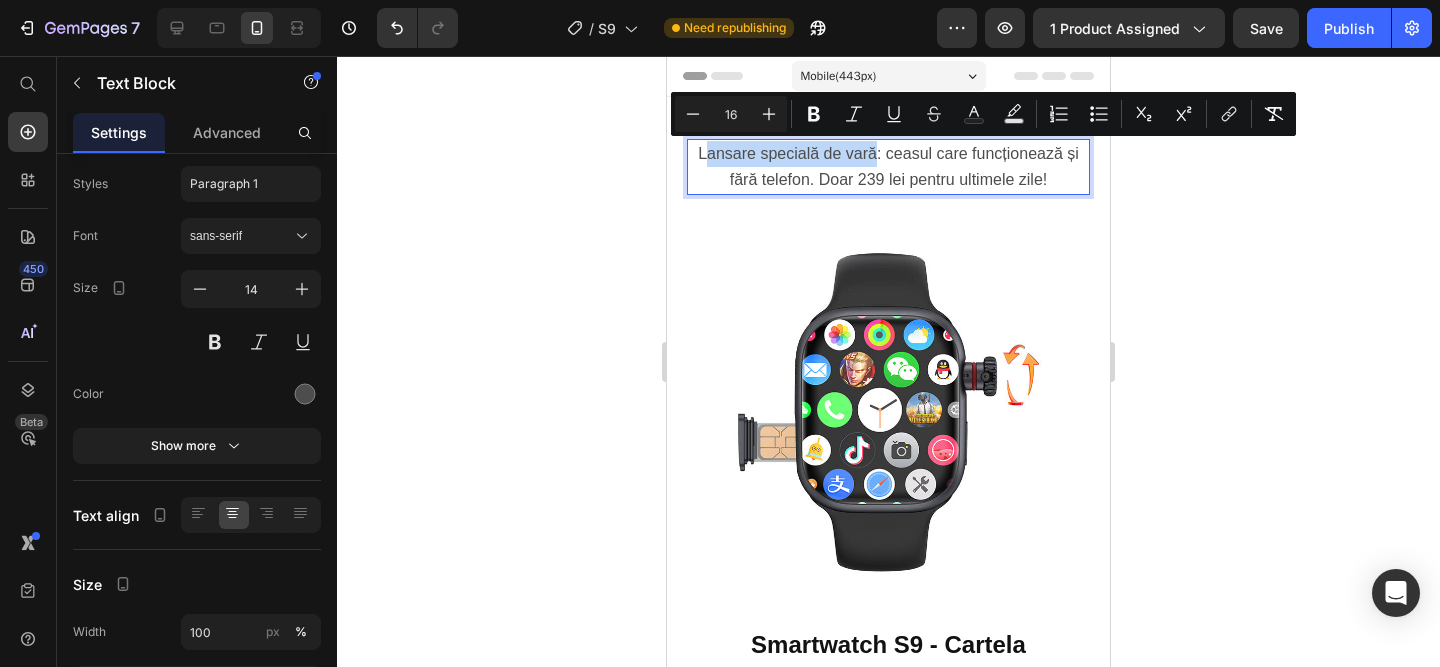 drag, startPoint x: 875, startPoint y: 158, endPoint x: 707, endPoint y: 161, distance: 168.02678 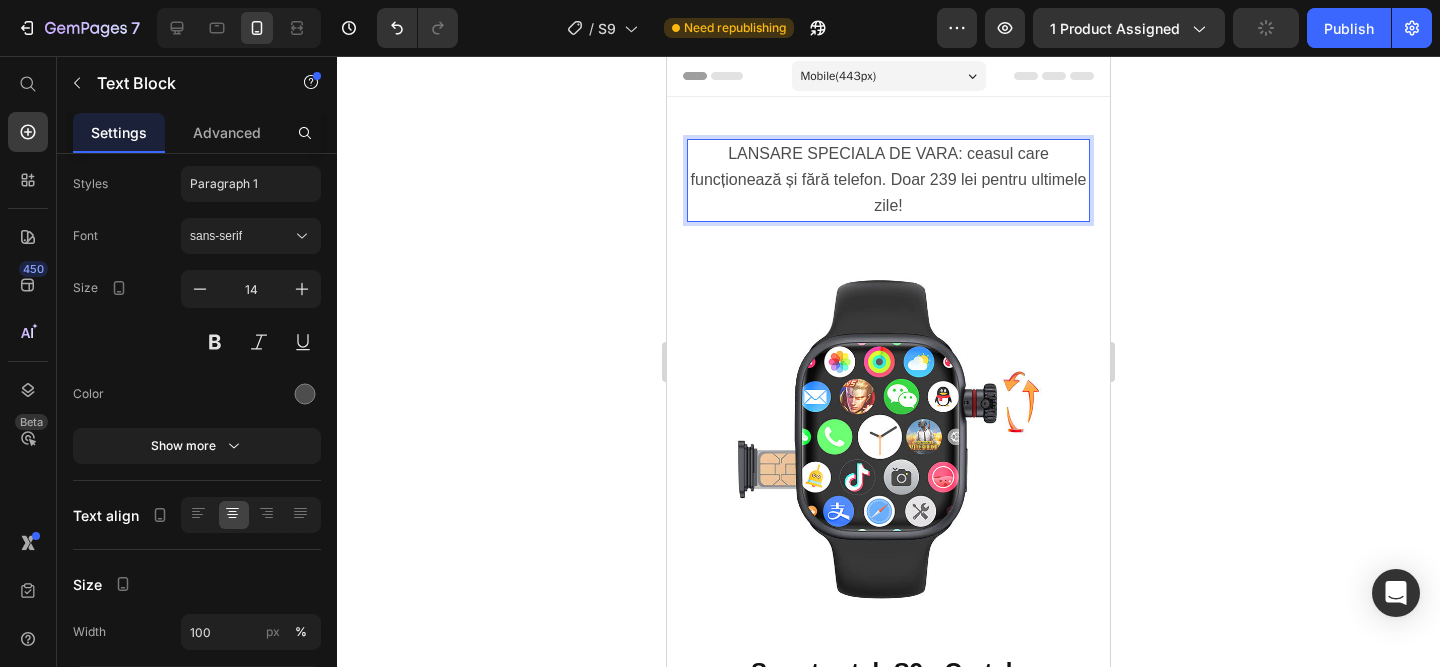 click on "LANSARE SPECIALA DE VARA: ceasul care functioneaza si fara telefon. Doar 239 lei pentru ultimele zile!" at bounding box center [888, 180] 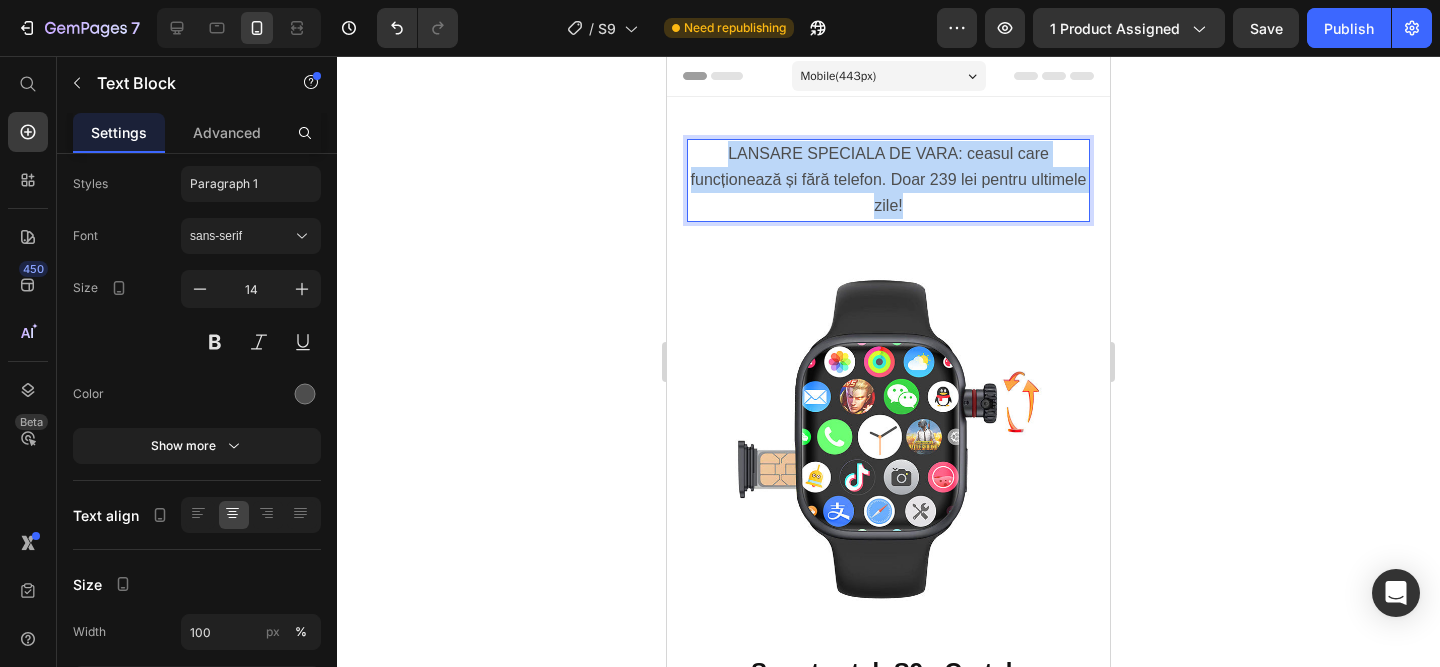 drag, startPoint x: 941, startPoint y: 209, endPoint x: 663, endPoint y: 130, distance: 289.00693 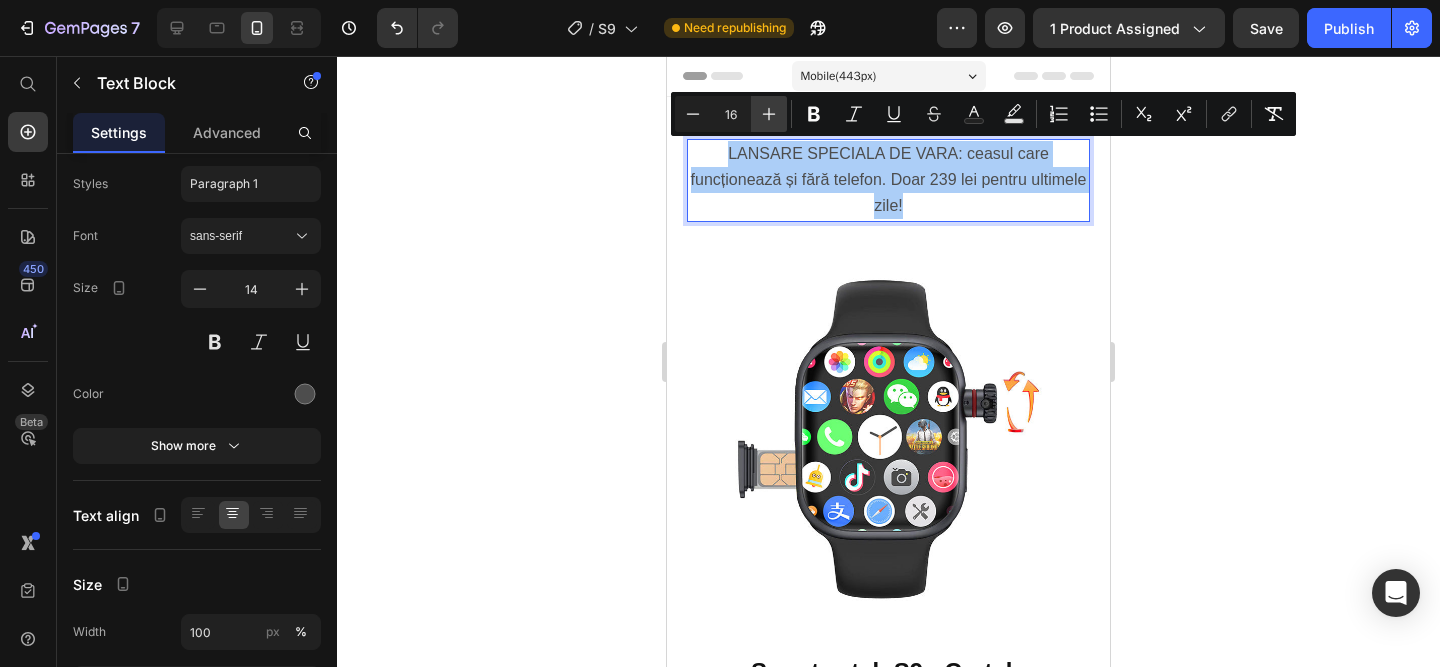 click on "Plus" at bounding box center [769, 114] 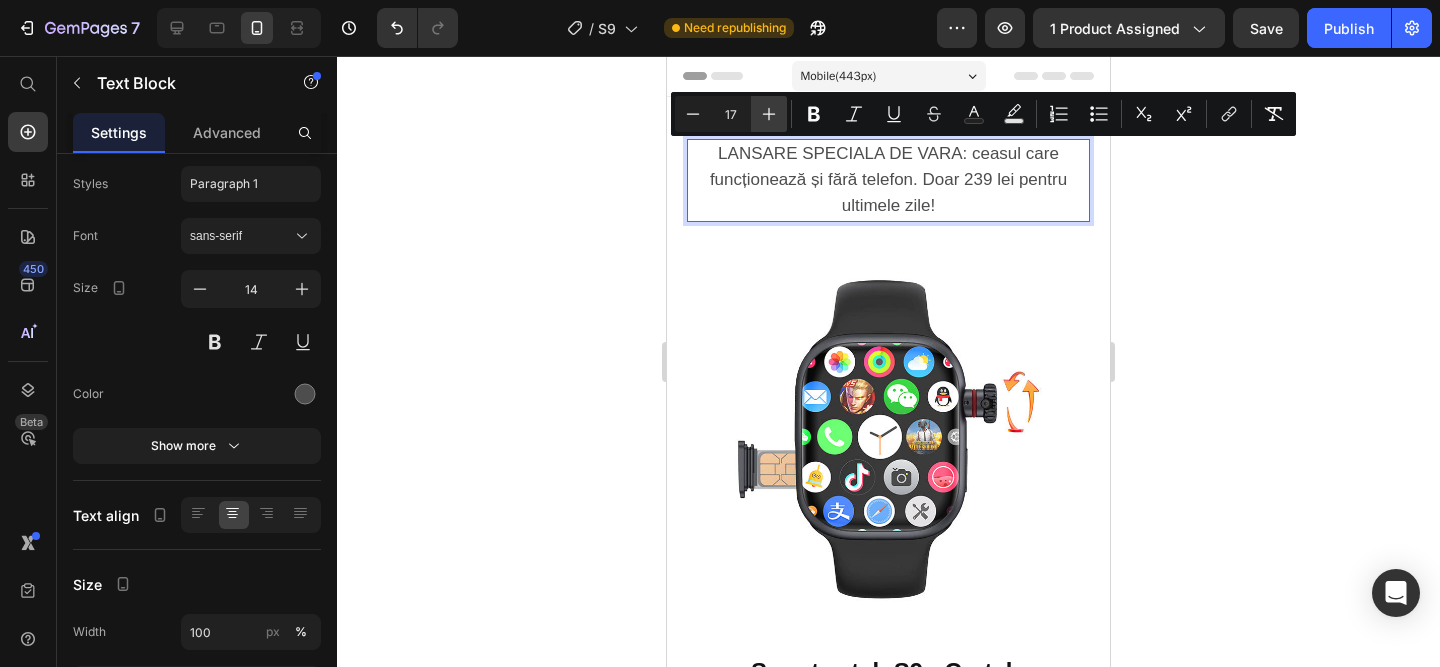 click on "Plus" at bounding box center [769, 114] 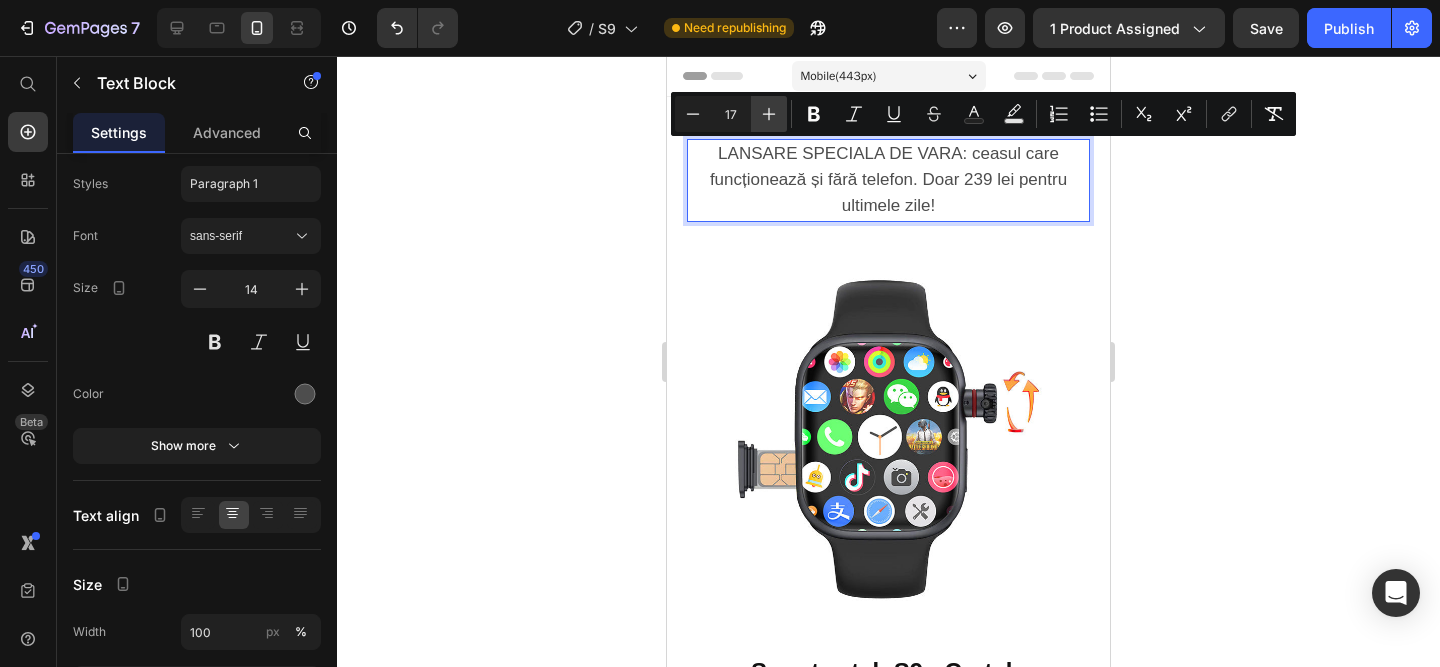 type on "18" 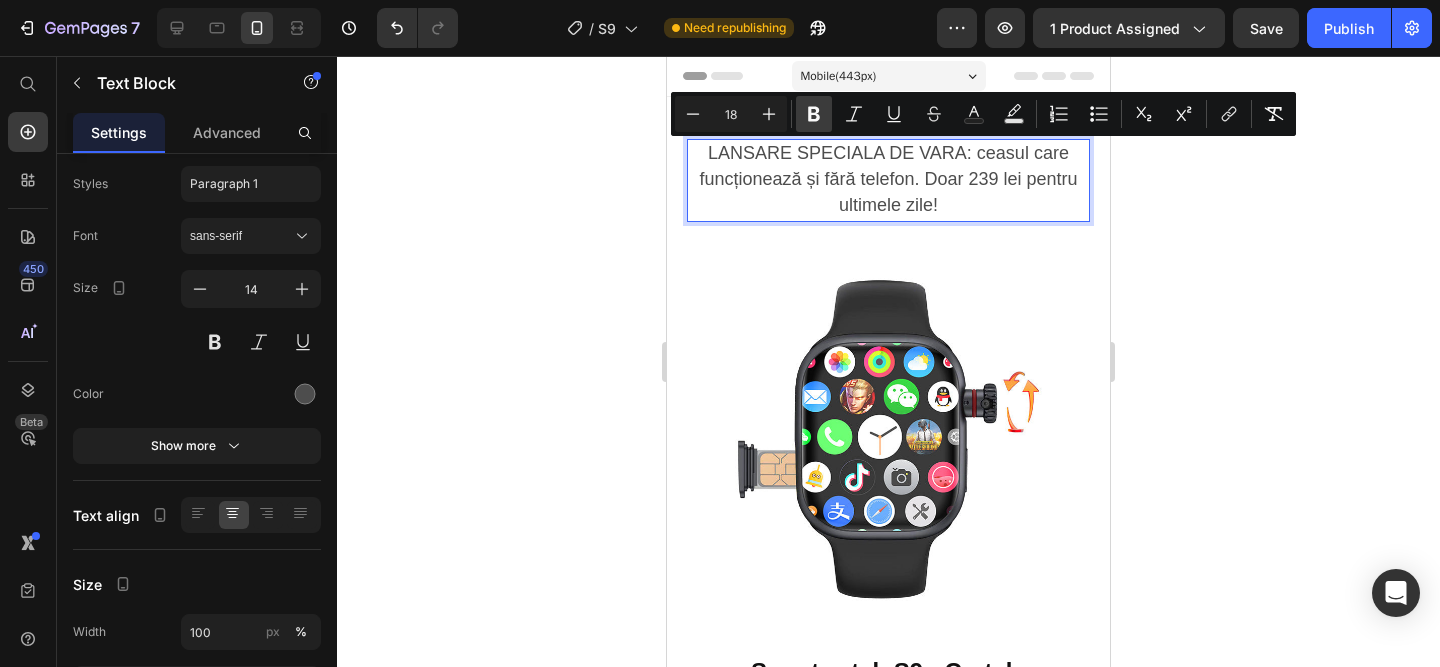 click 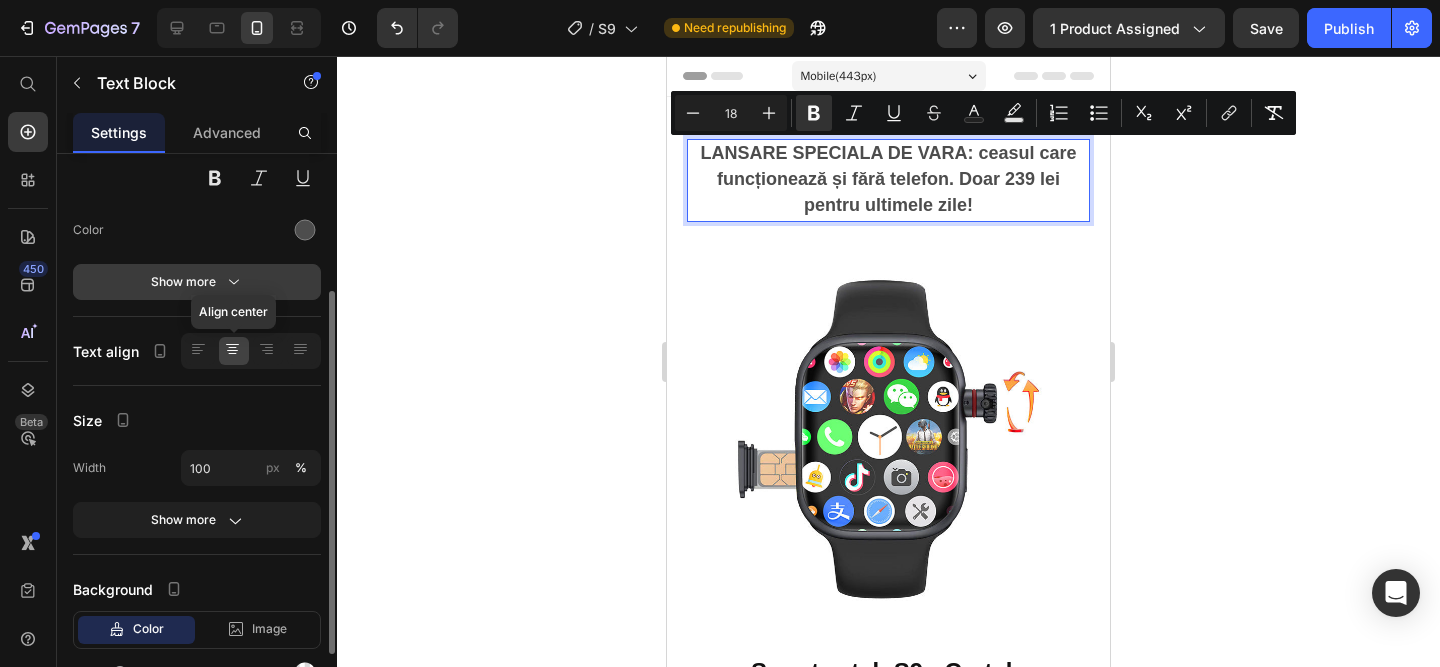 scroll, scrollTop: 325, scrollLeft: 0, axis: vertical 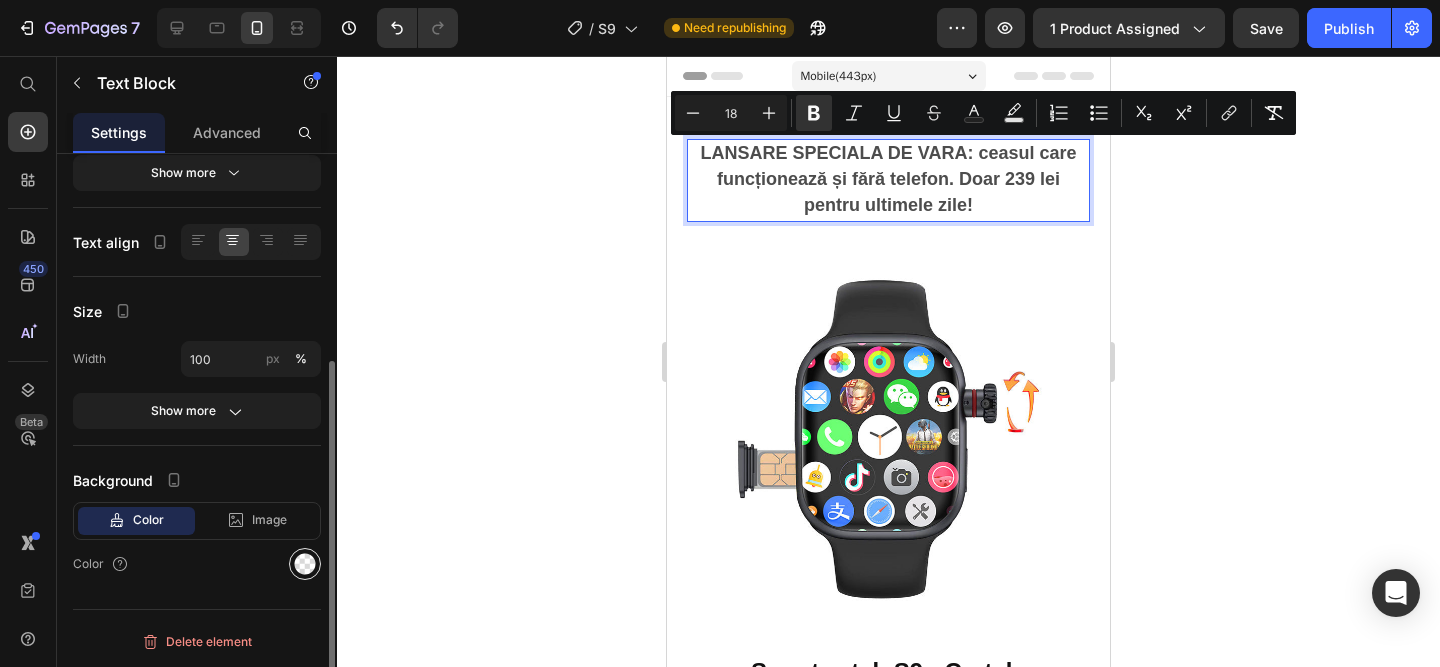 click at bounding box center [305, 564] 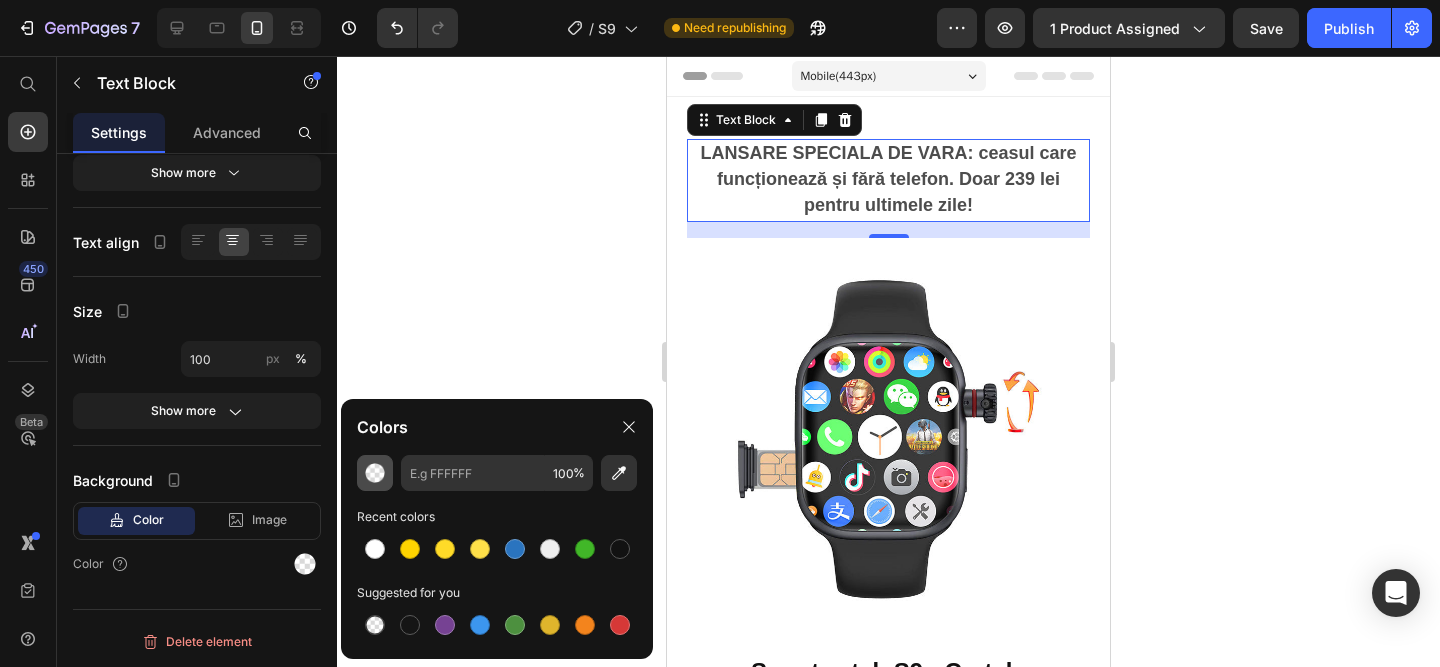 click at bounding box center [375, 473] 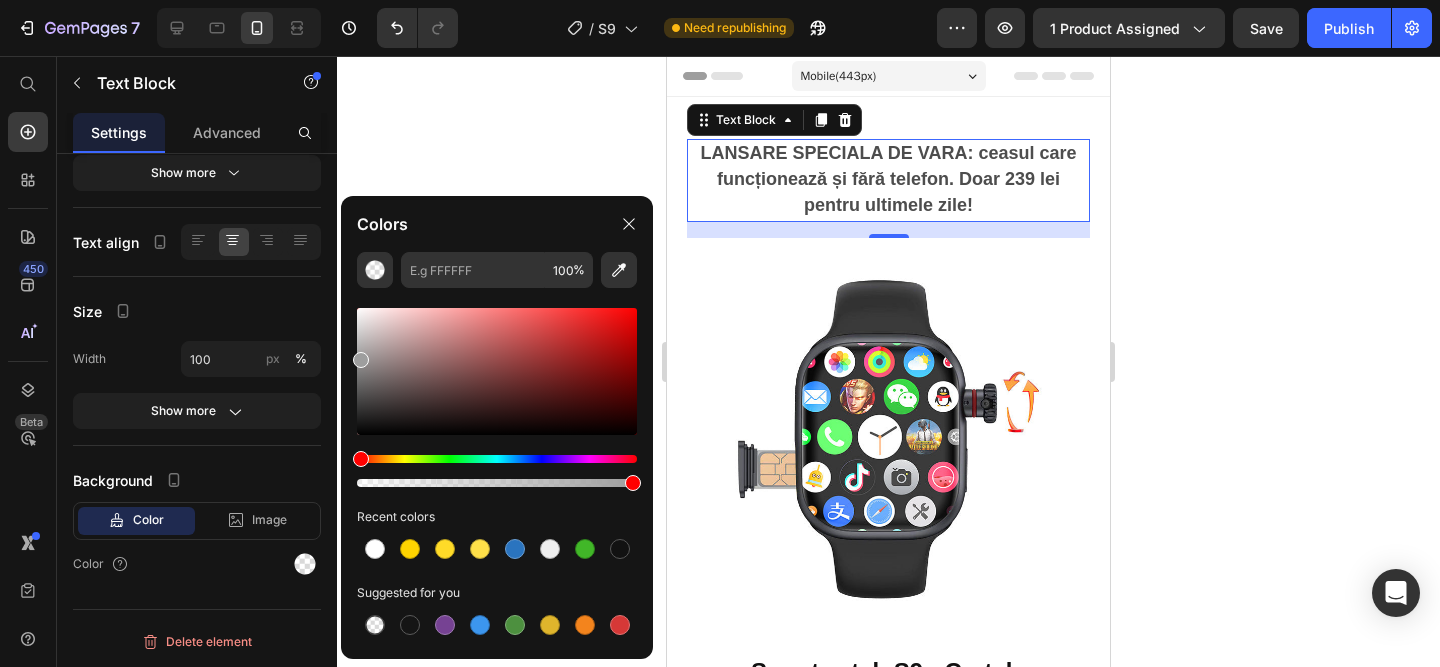 click at bounding box center (497, 371) 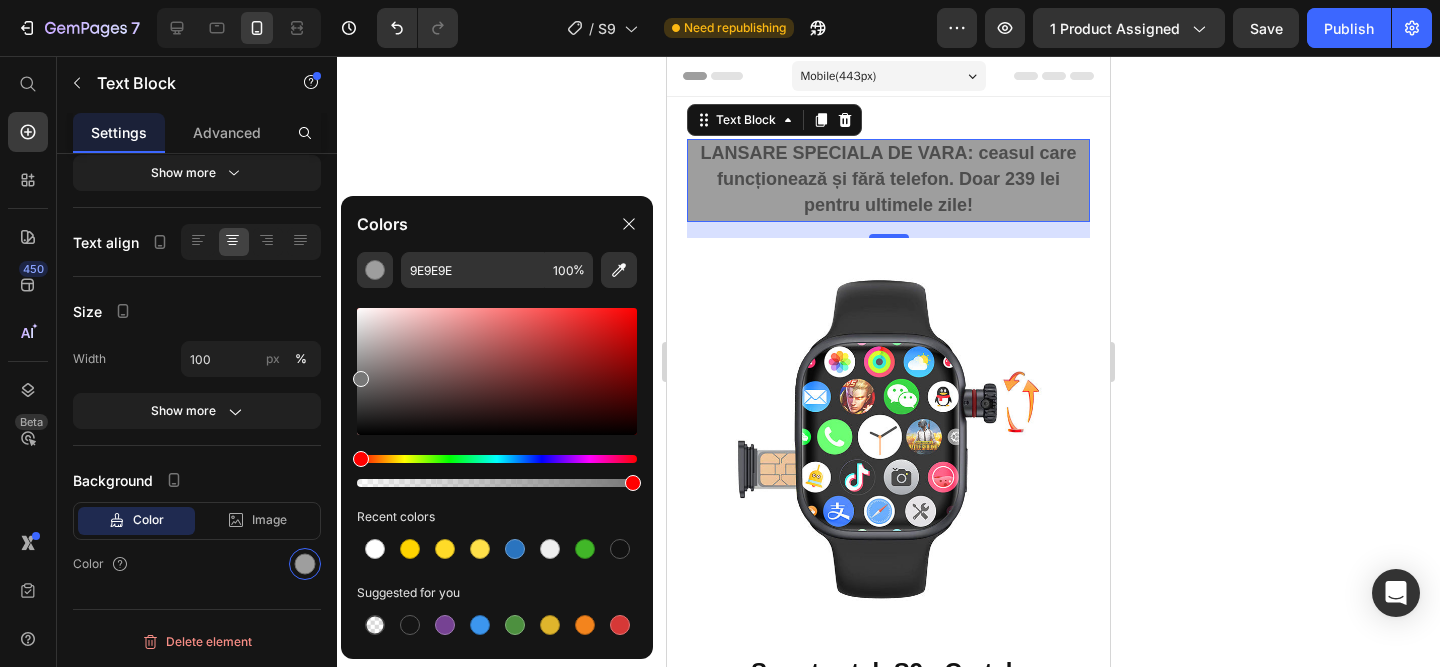click at bounding box center [497, 371] 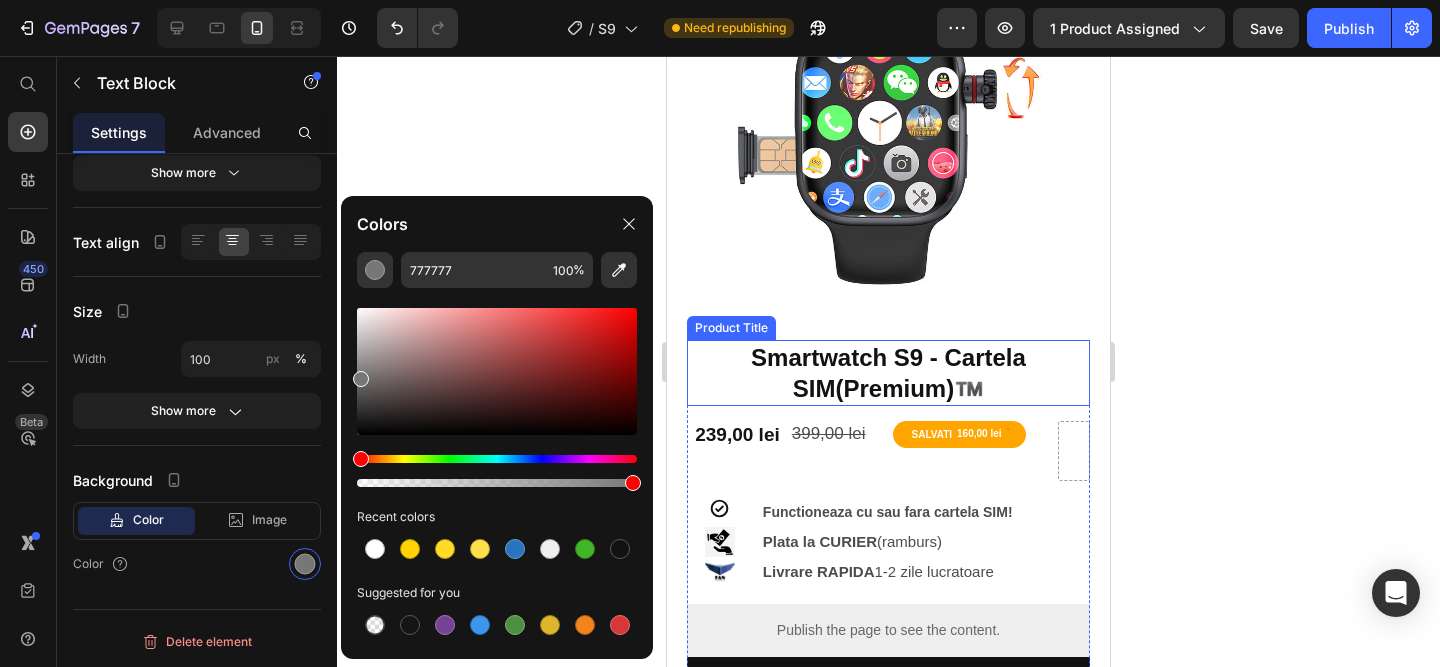 scroll, scrollTop: 318, scrollLeft: 0, axis: vertical 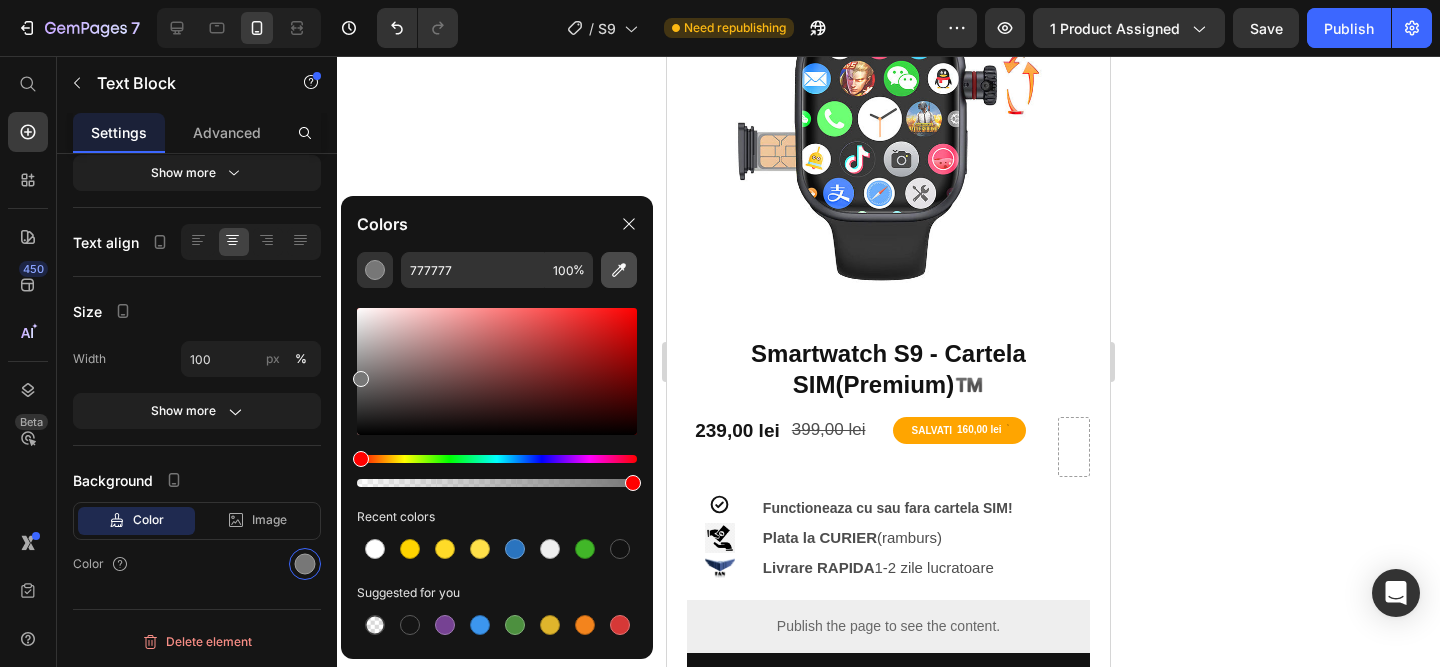 click 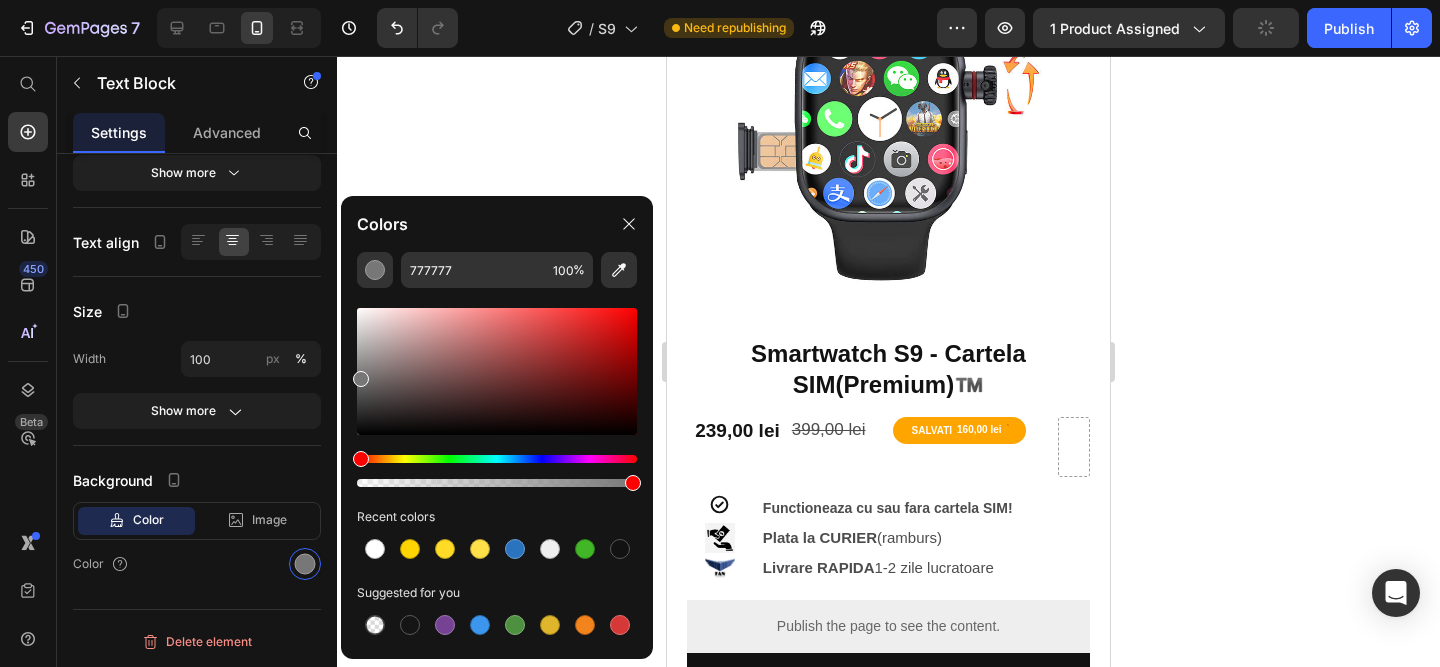 type on "[CODE]" 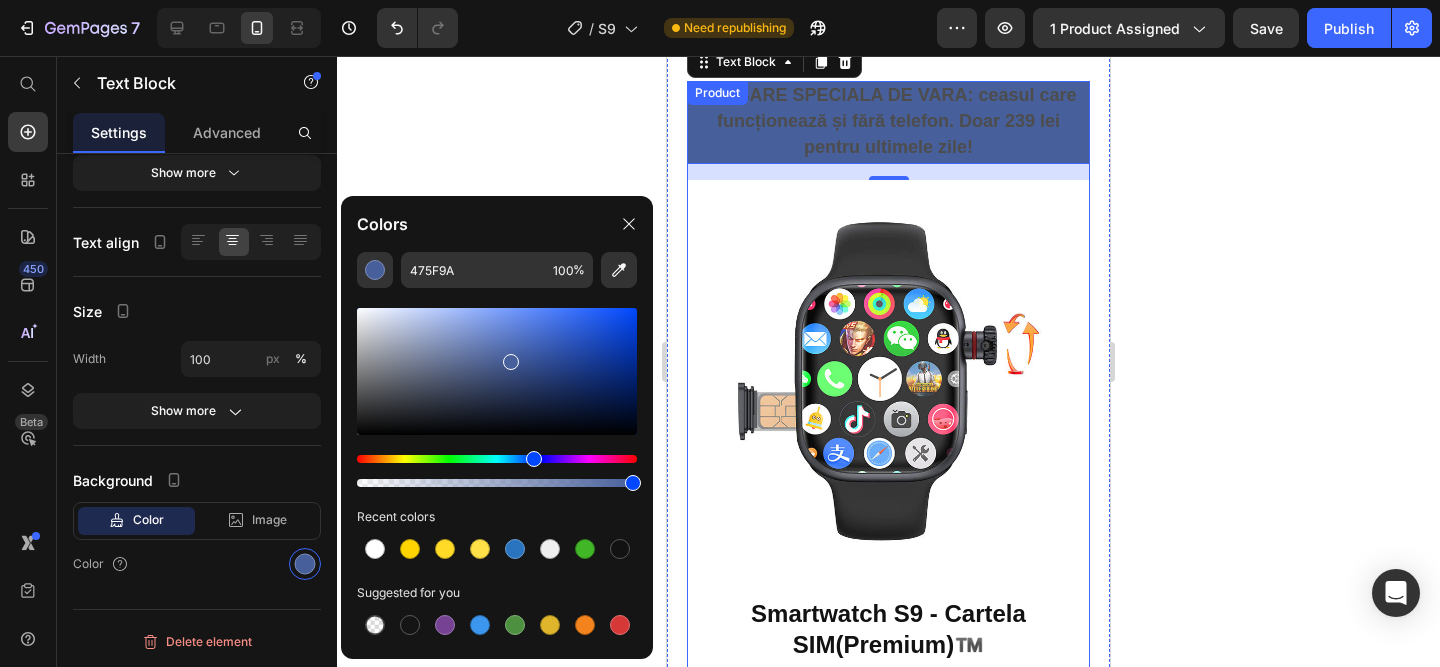 scroll, scrollTop: 0, scrollLeft: 0, axis: both 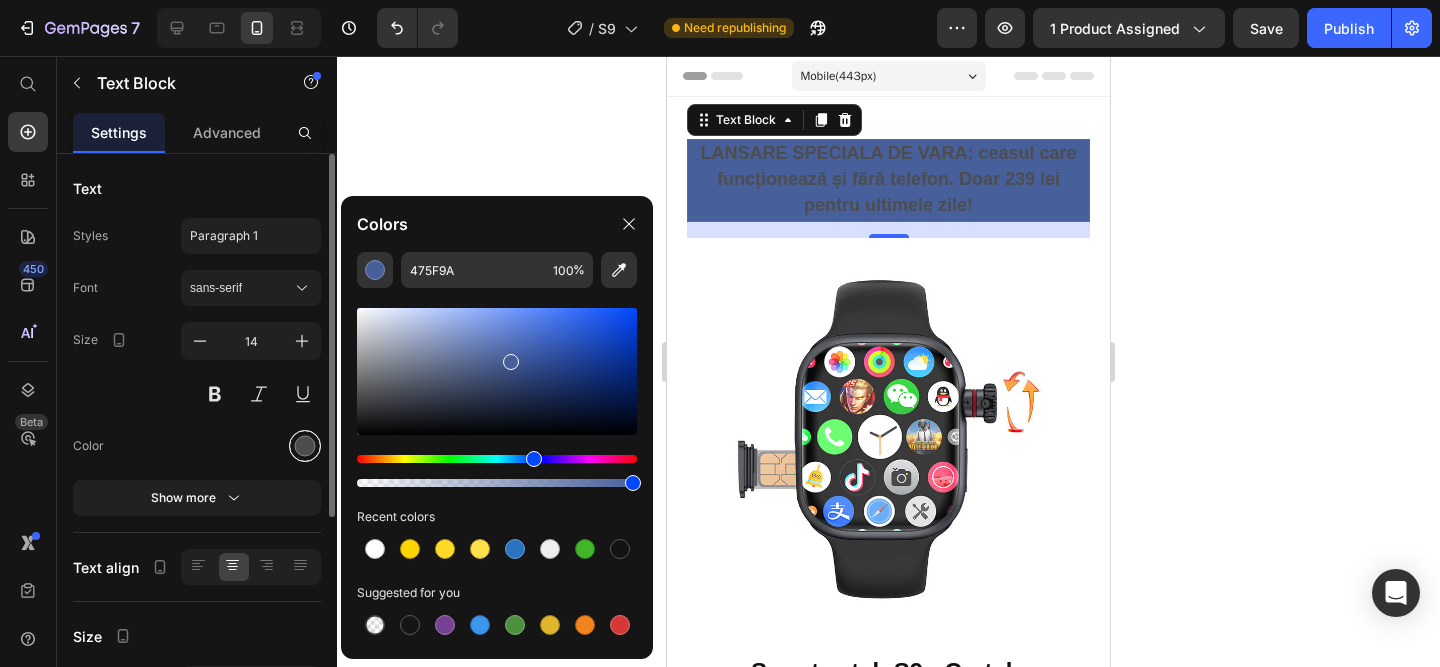 click at bounding box center [305, 446] 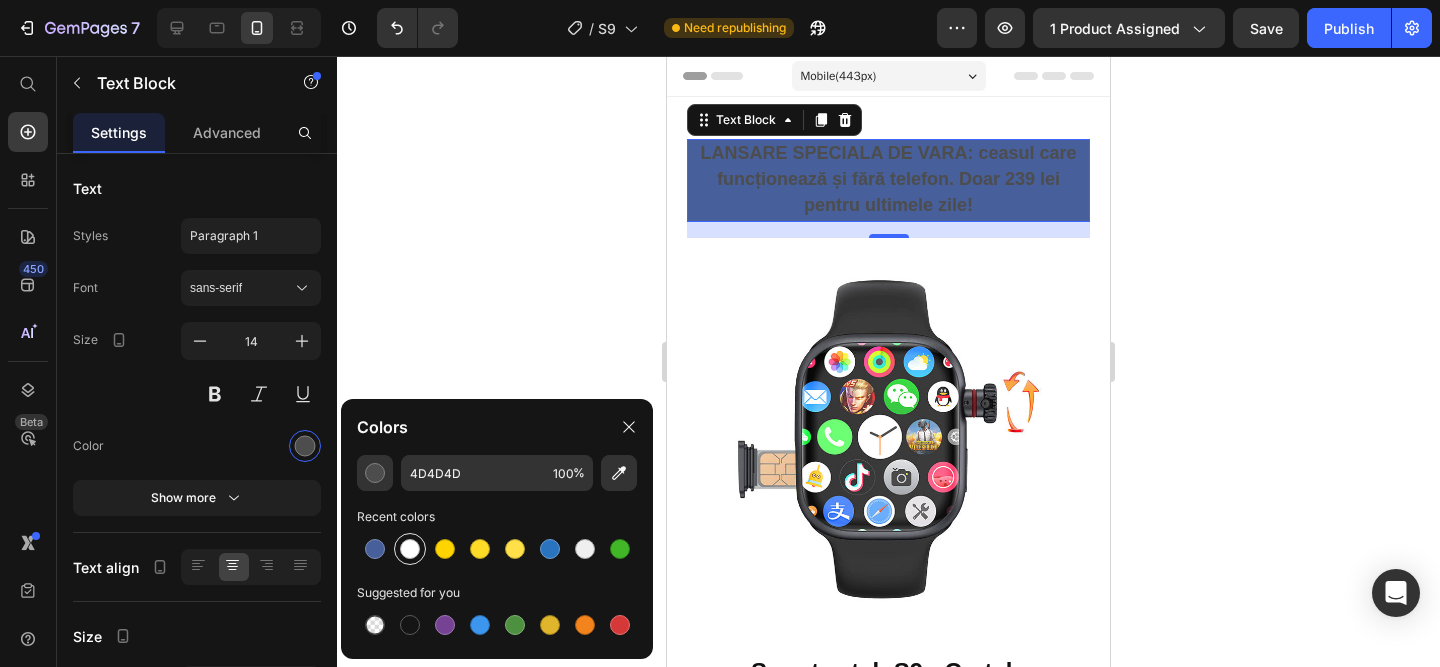 click at bounding box center (410, 549) 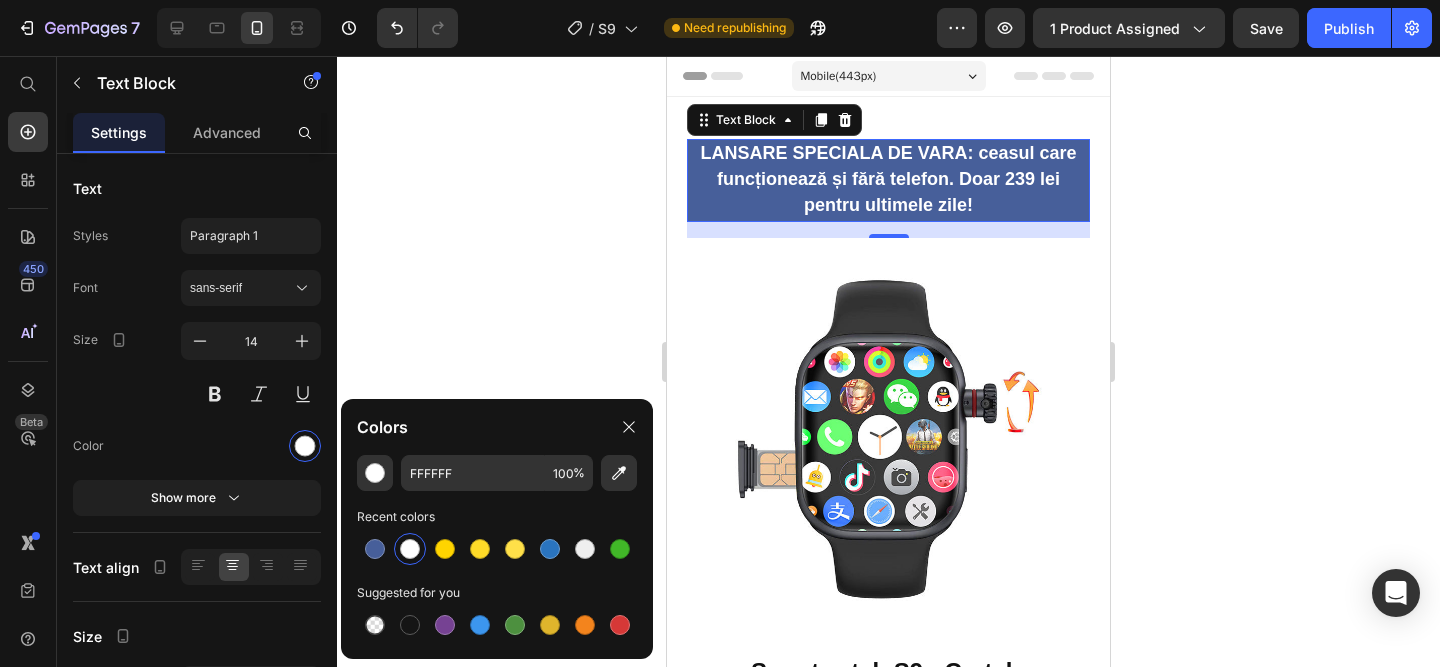 click on "LANSARE SPECIALA DE VARA: ceasul care functioneaza si fara telefon. Doar 239 lei pentru ultimele zile!" at bounding box center (888, 179) 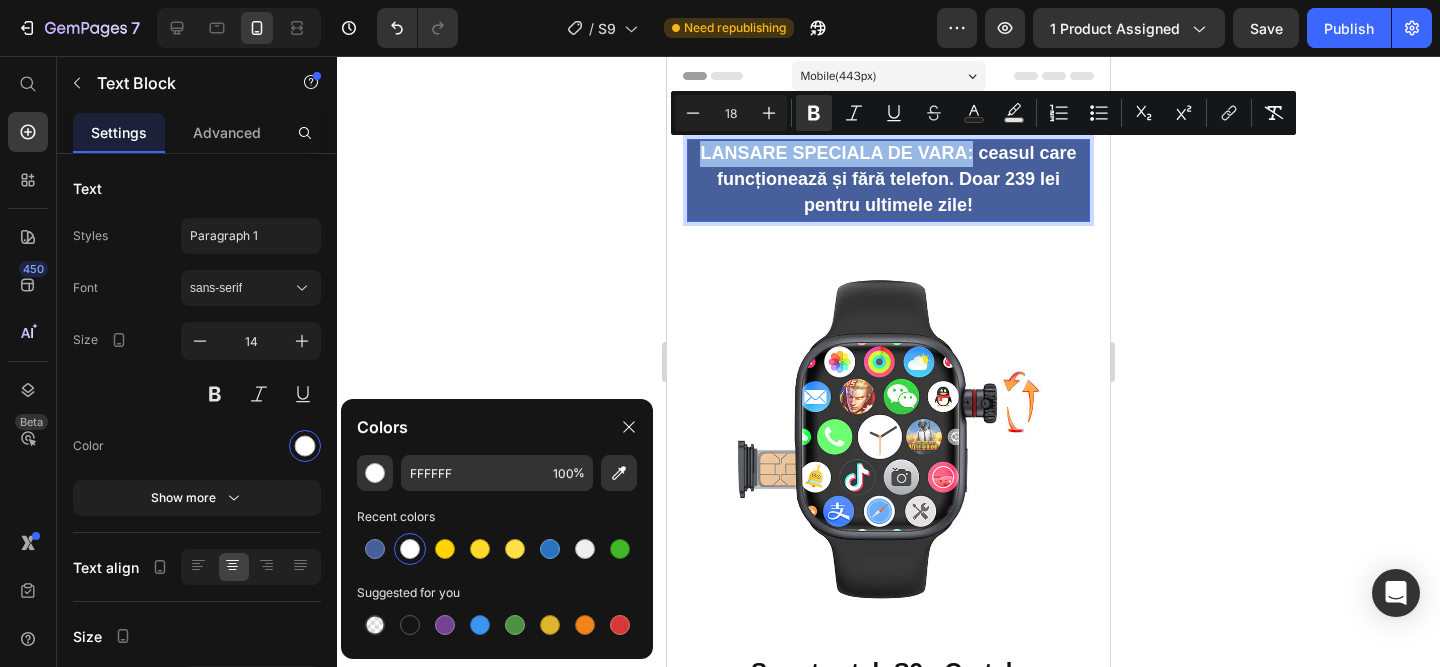 drag, startPoint x: 971, startPoint y: 155, endPoint x: 690, endPoint y: 160, distance: 281.0445 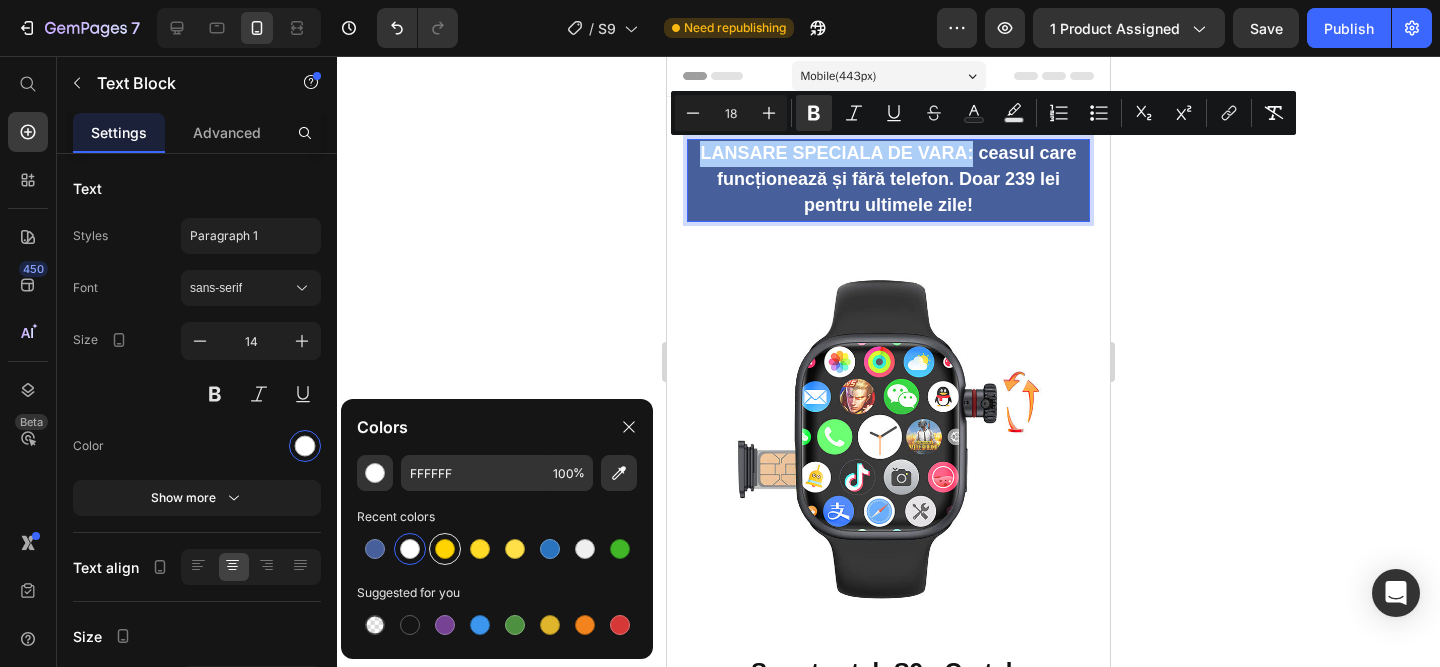 click at bounding box center (445, 549) 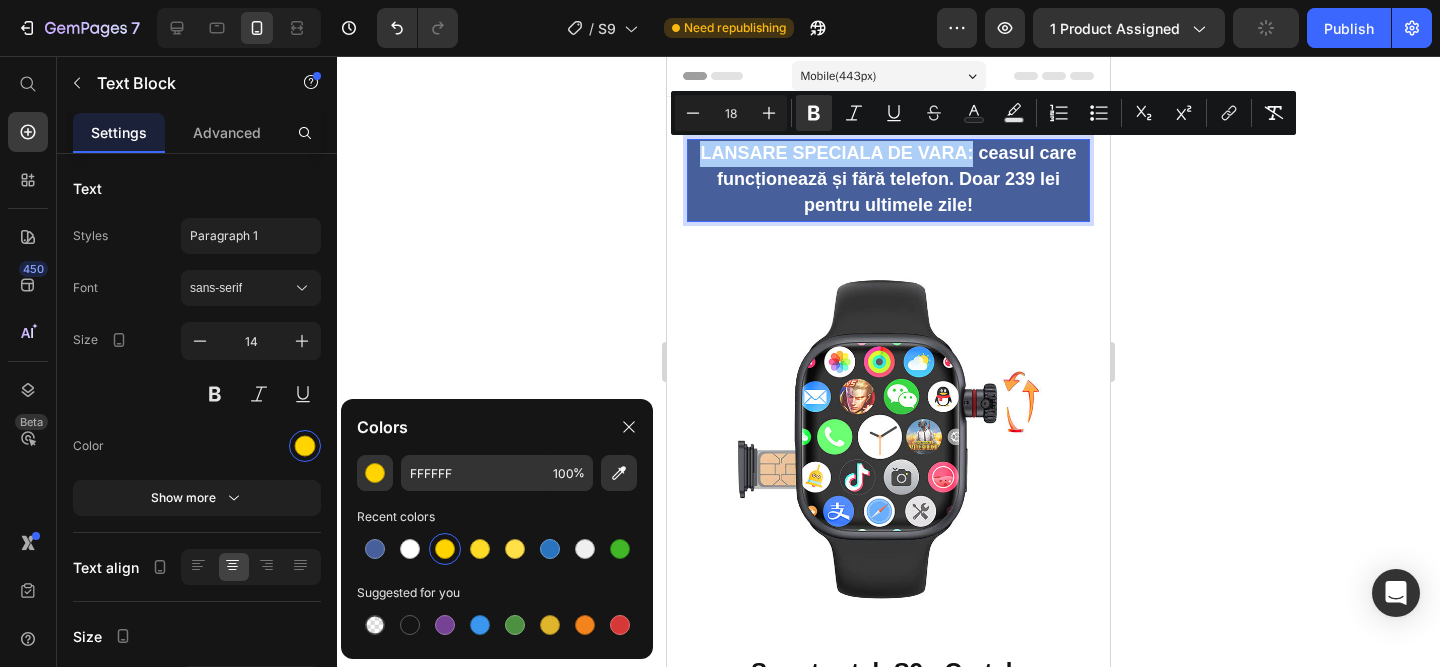 type on "FFD400" 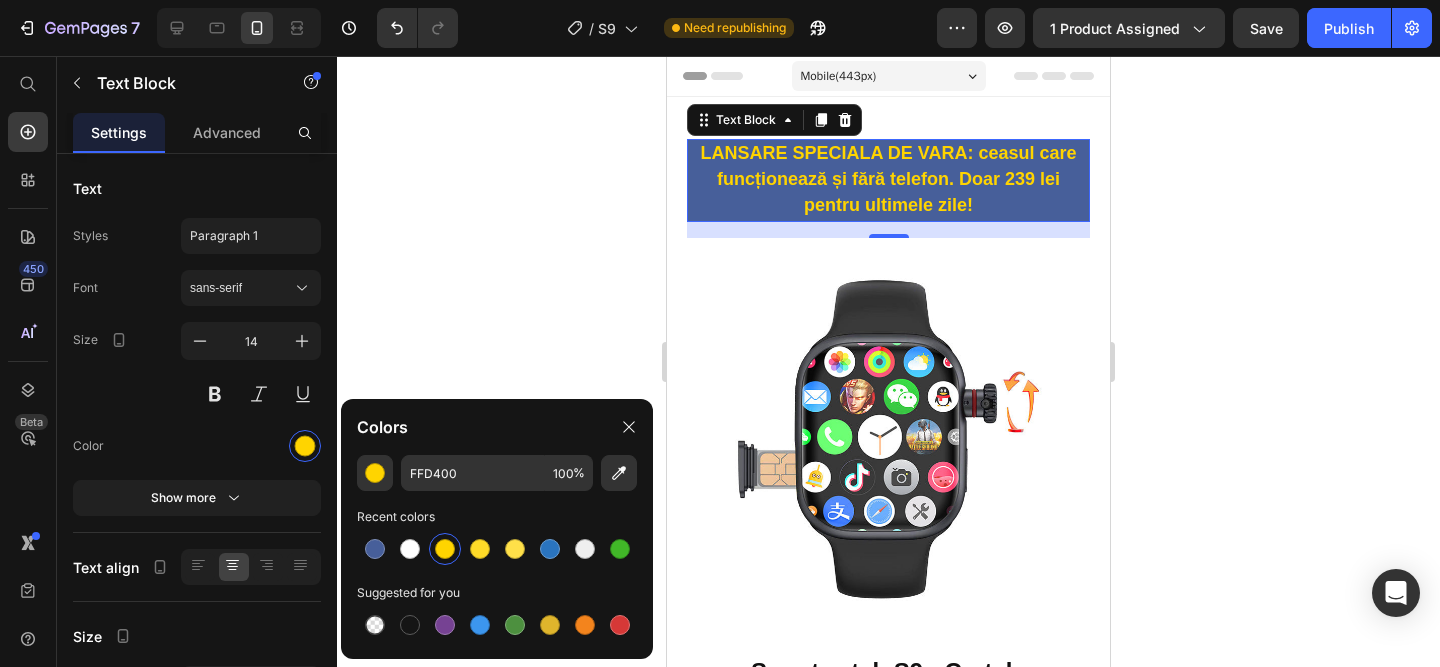 click on "LANSARE SPECIALA DE VARA: ceasul care functioneaza si fara telefon. Doar 239 lei pentru ultimele zile!" at bounding box center [888, 179] 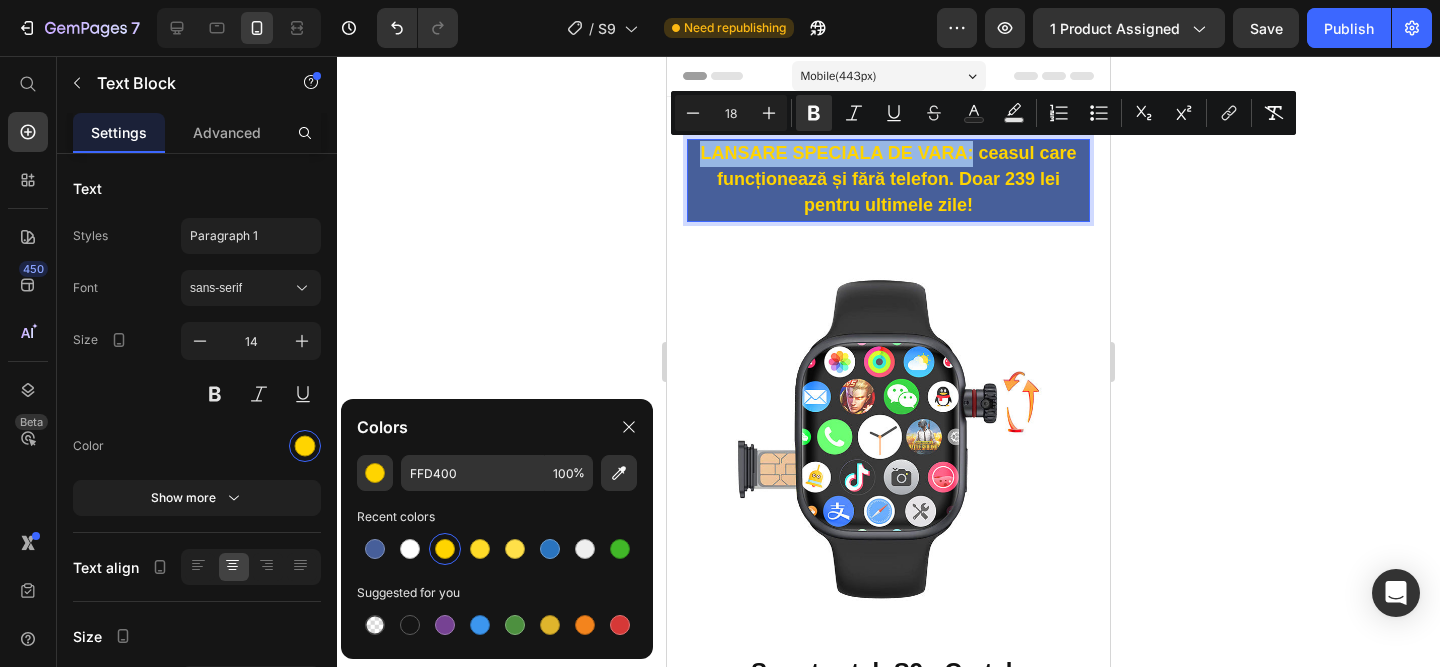 drag, startPoint x: 971, startPoint y: 153, endPoint x: 661, endPoint y: 153, distance: 310 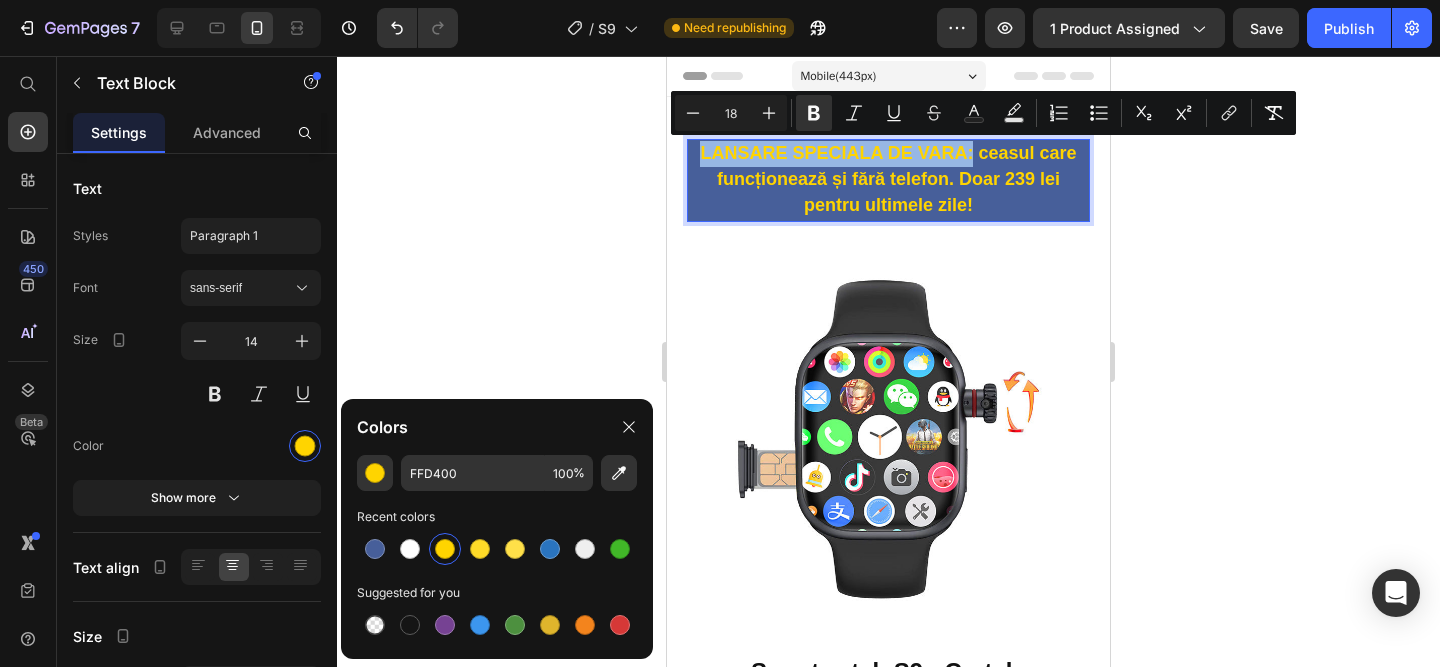 click on "LANSARE SPECIALA DE VARA: ceasul care functioneaza si fara telefon. Doar 239 lei pentru ultimele zile!" at bounding box center [888, 179] 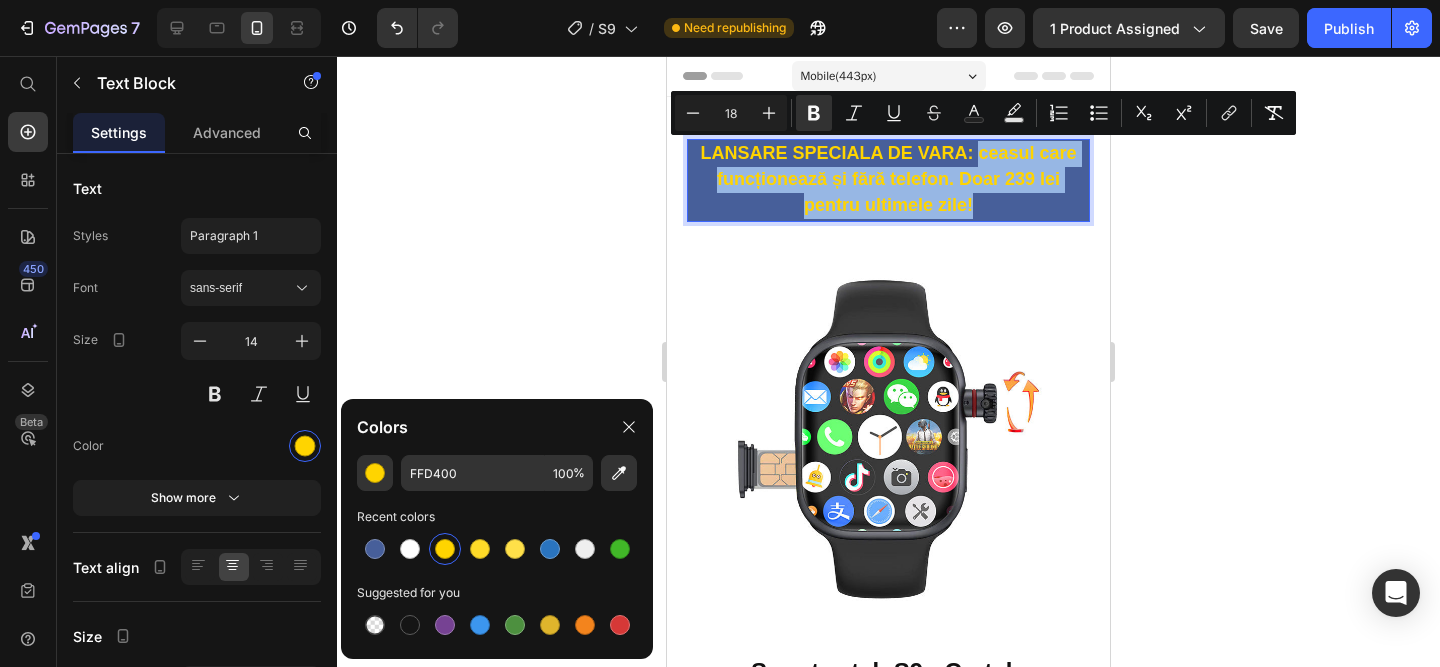 drag, startPoint x: 977, startPoint y: 156, endPoint x: 1001, endPoint y: 211, distance: 60.00833 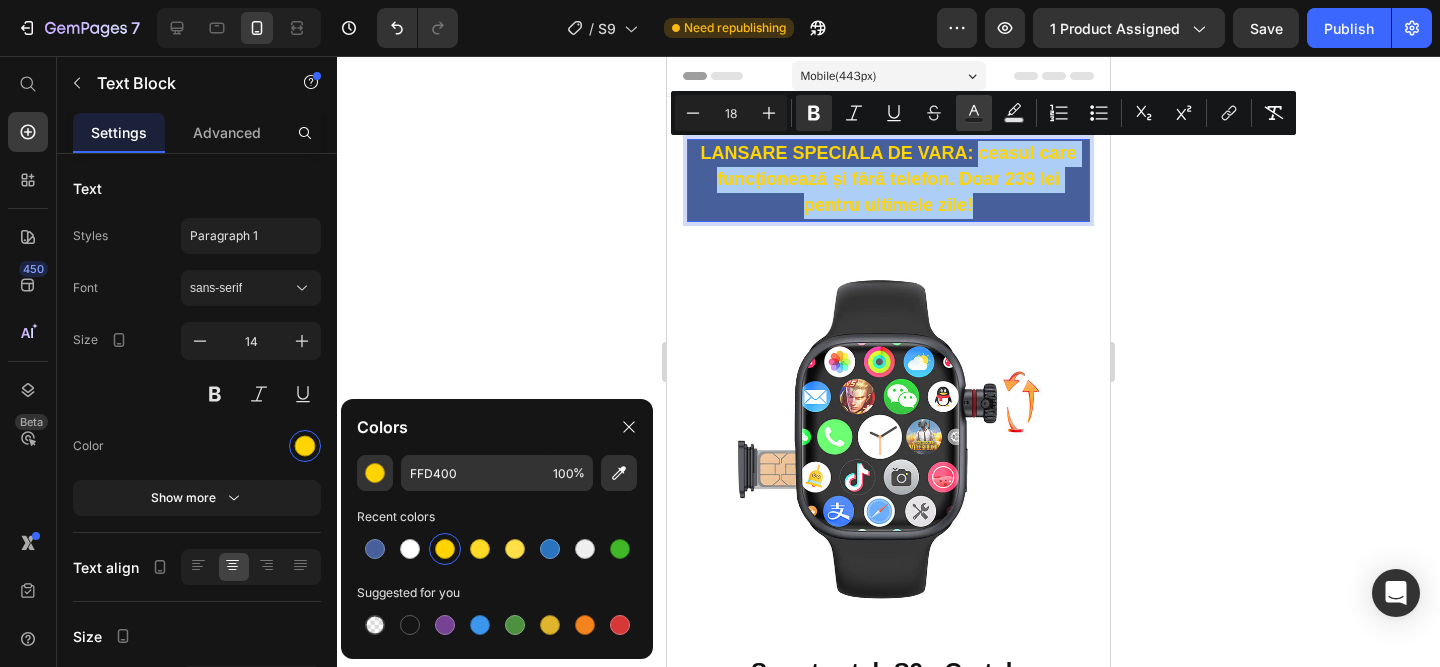 click on "Text Color" at bounding box center (974, 113) 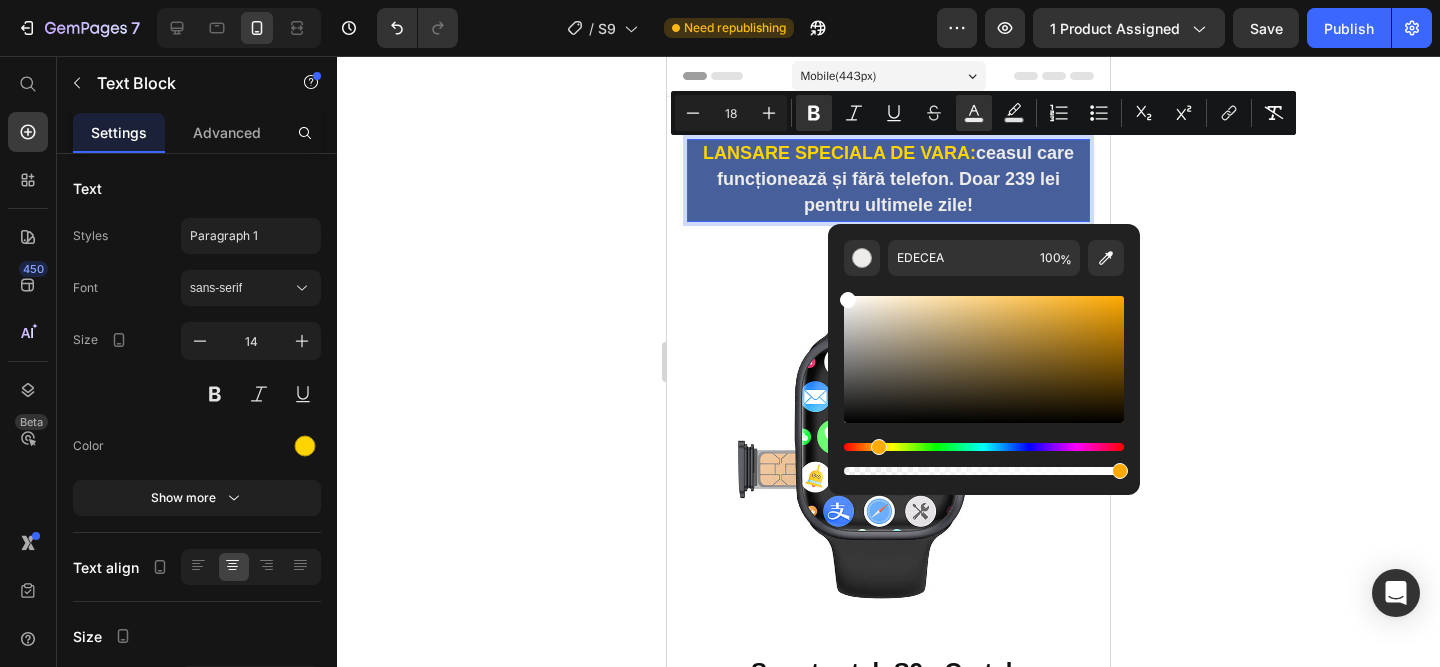 drag, startPoint x: 848, startPoint y: 304, endPoint x: 829, endPoint y: 280, distance: 30.610456 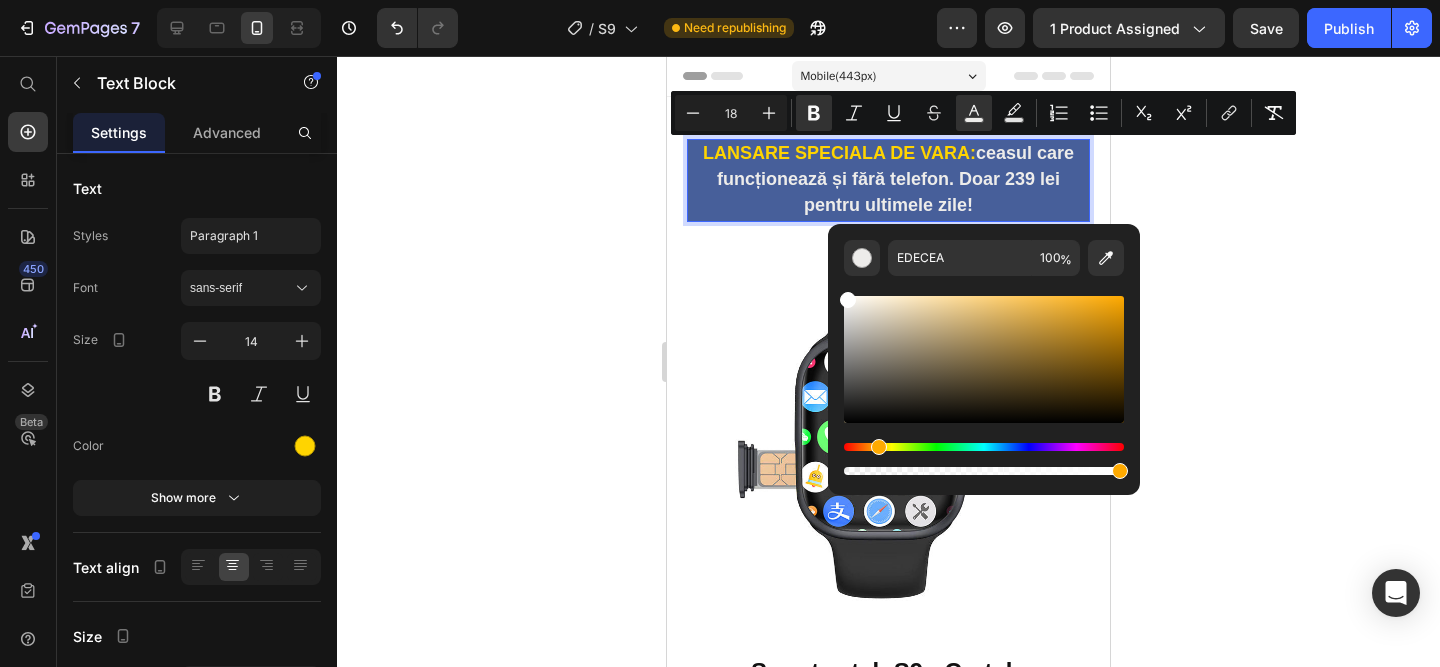 type on "FFFFFF" 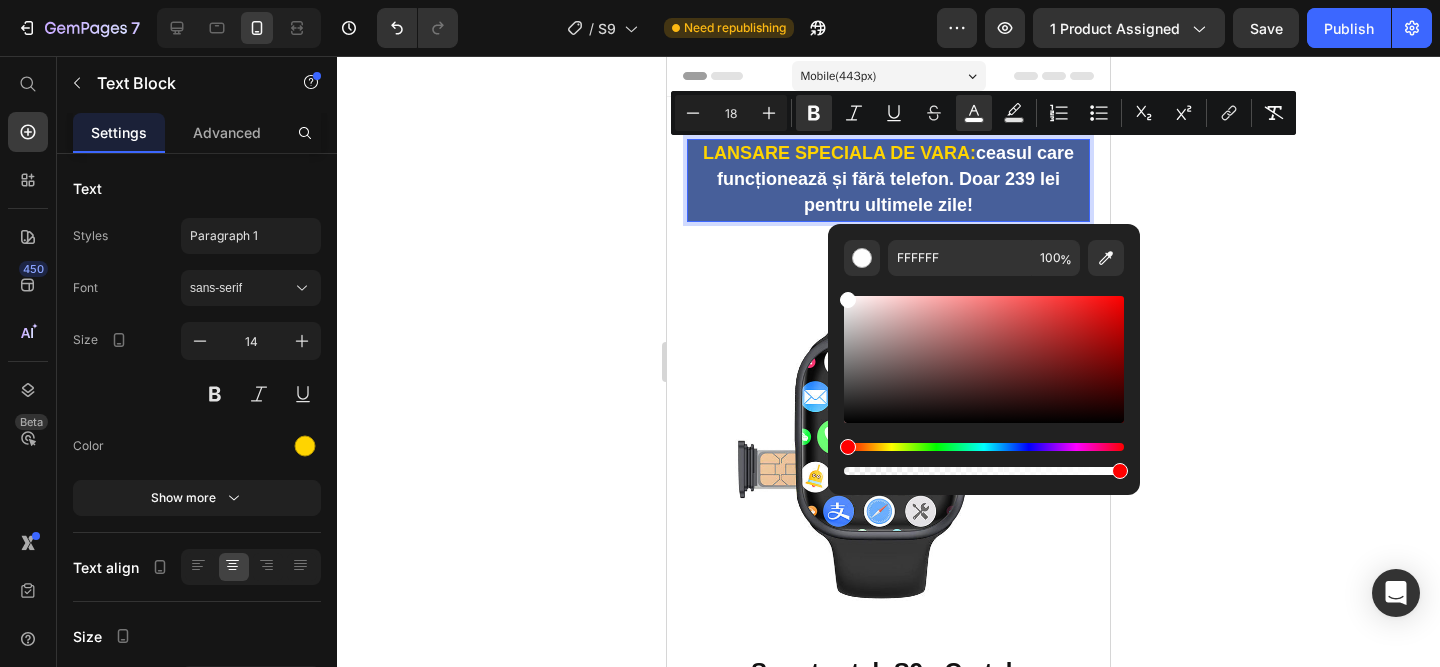 click 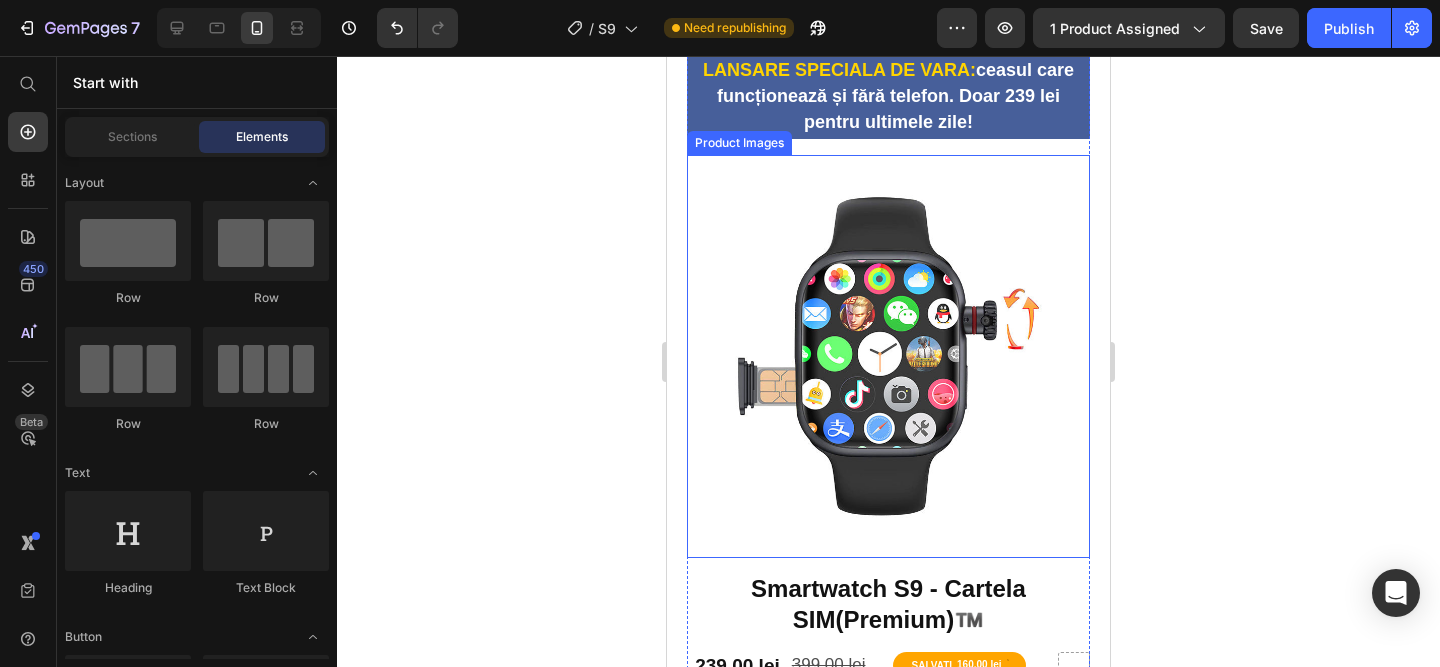 scroll, scrollTop: 64, scrollLeft: 0, axis: vertical 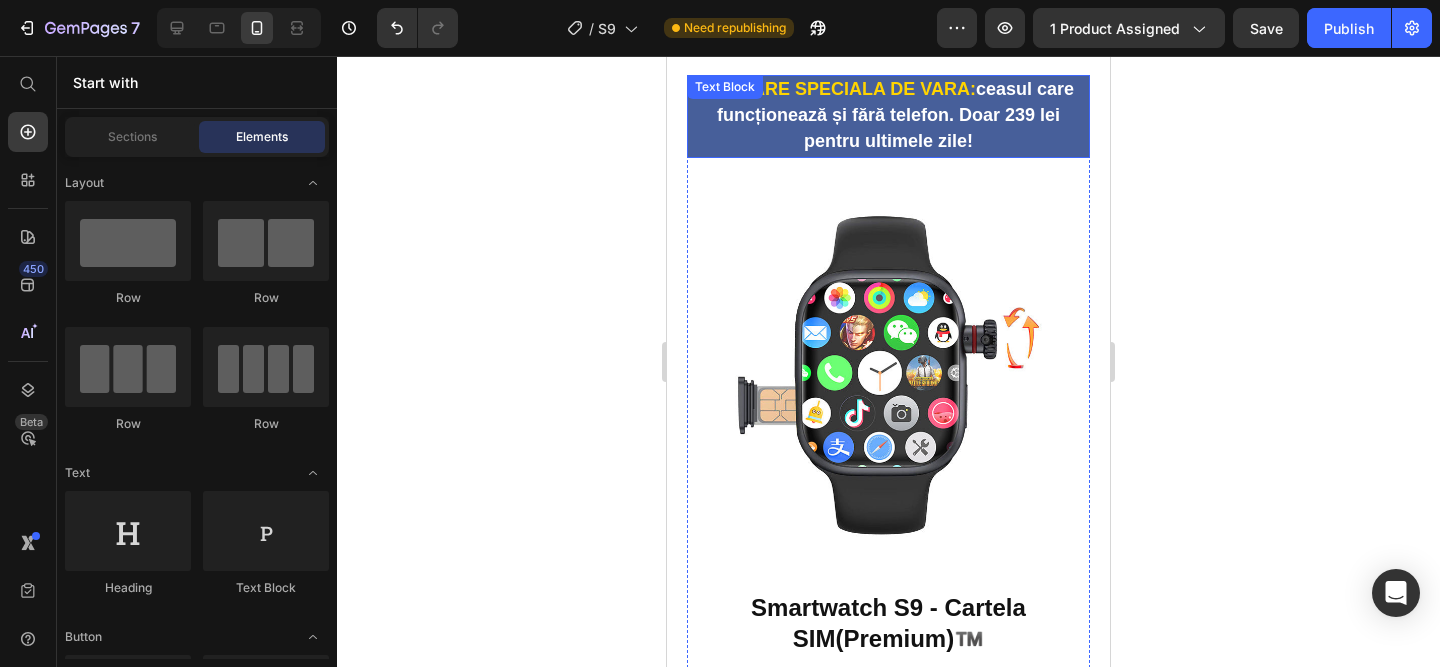 click on "LANSARE SPECIALA DE VARA:  ceasul care funcționează și fără telefon. Doar [PRICE] lei pentru ultimele zile!" at bounding box center (888, 116) 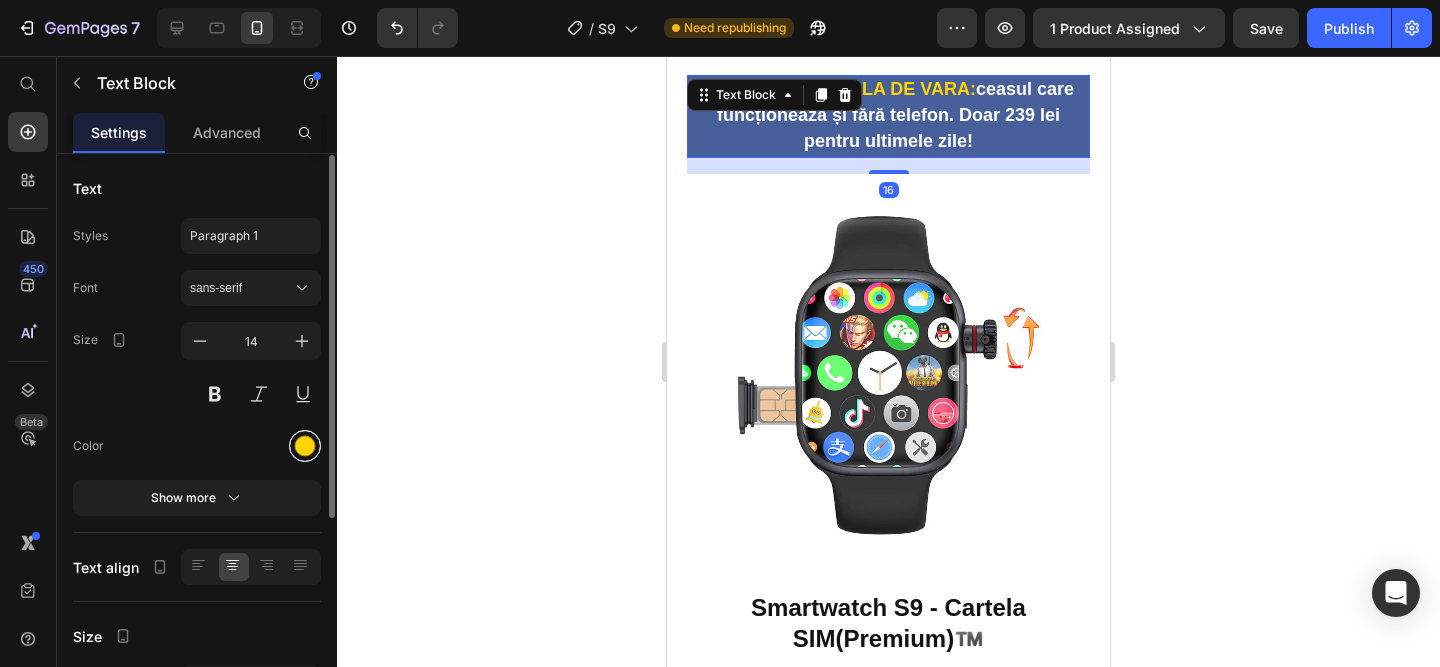 scroll, scrollTop: 325, scrollLeft: 0, axis: vertical 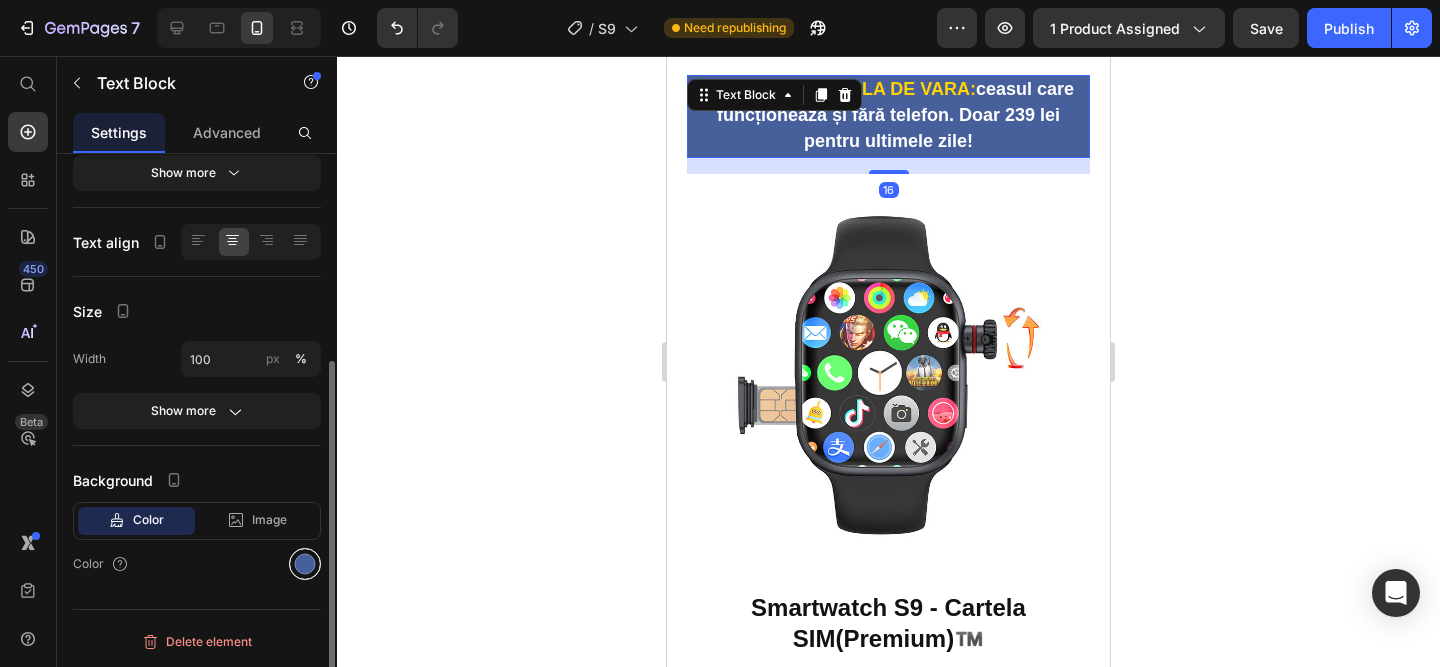 click at bounding box center [305, 564] 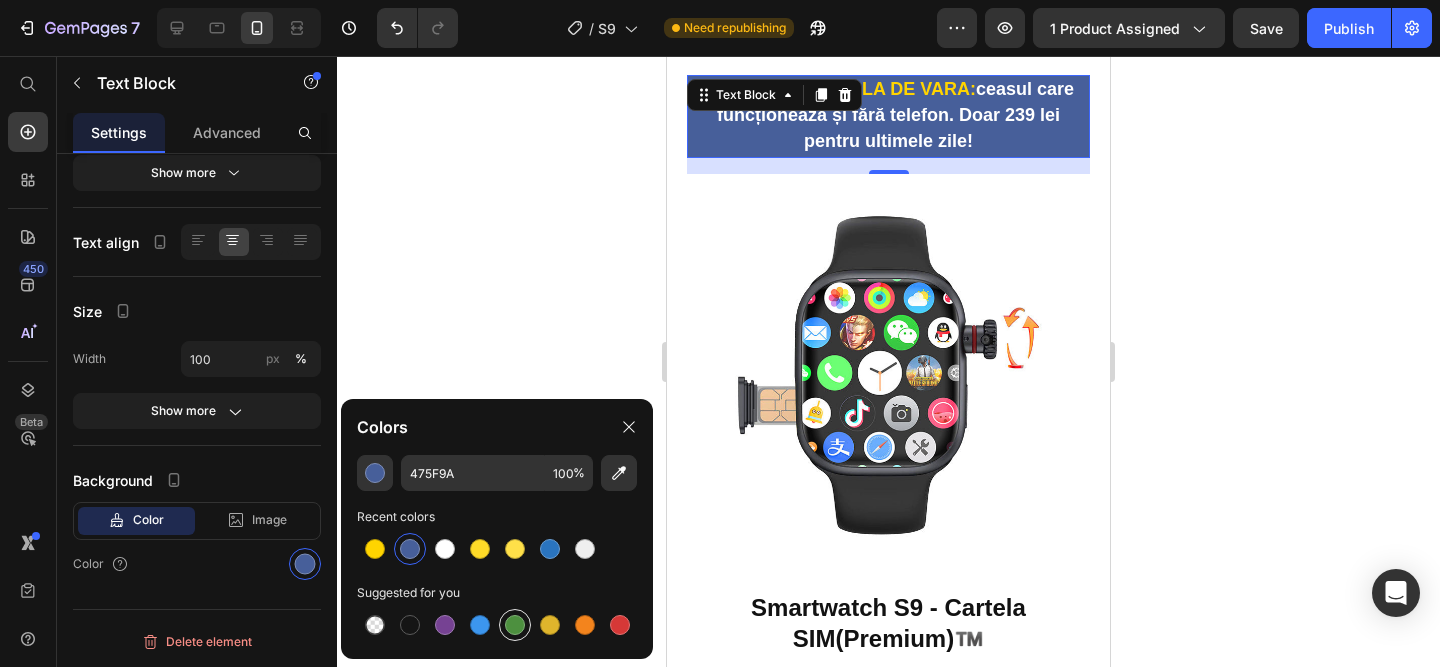 click at bounding box center [515, 625] 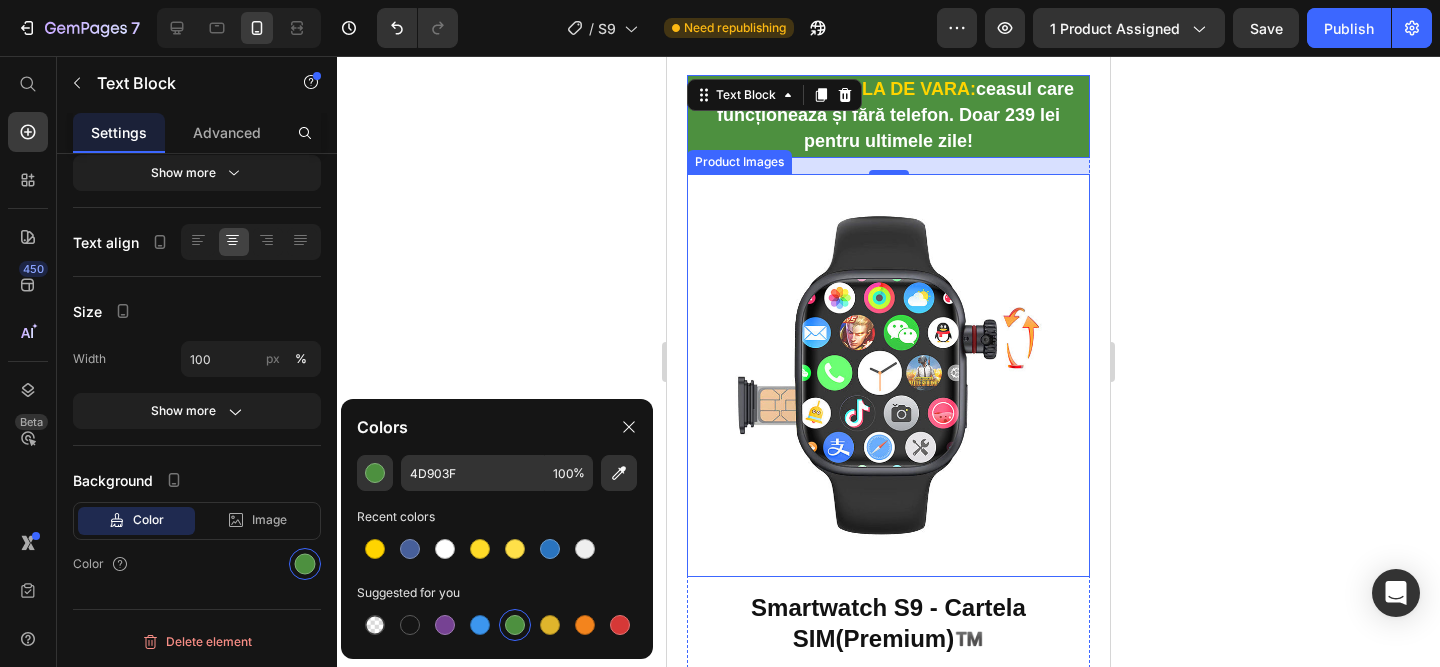 click 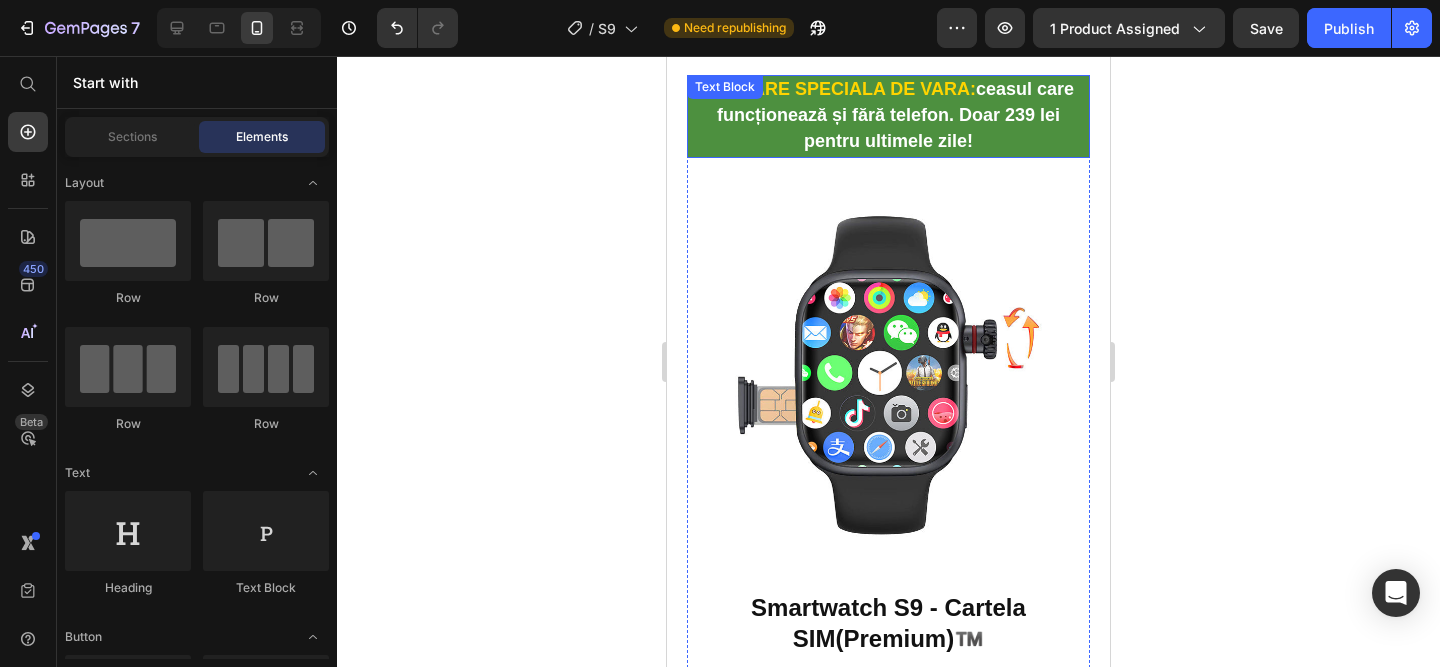 click on "ceasul care funcționează și fără telefon. Doar [NUMBER] lei pentru ultimele zile!" at bounding box center [888, 115] 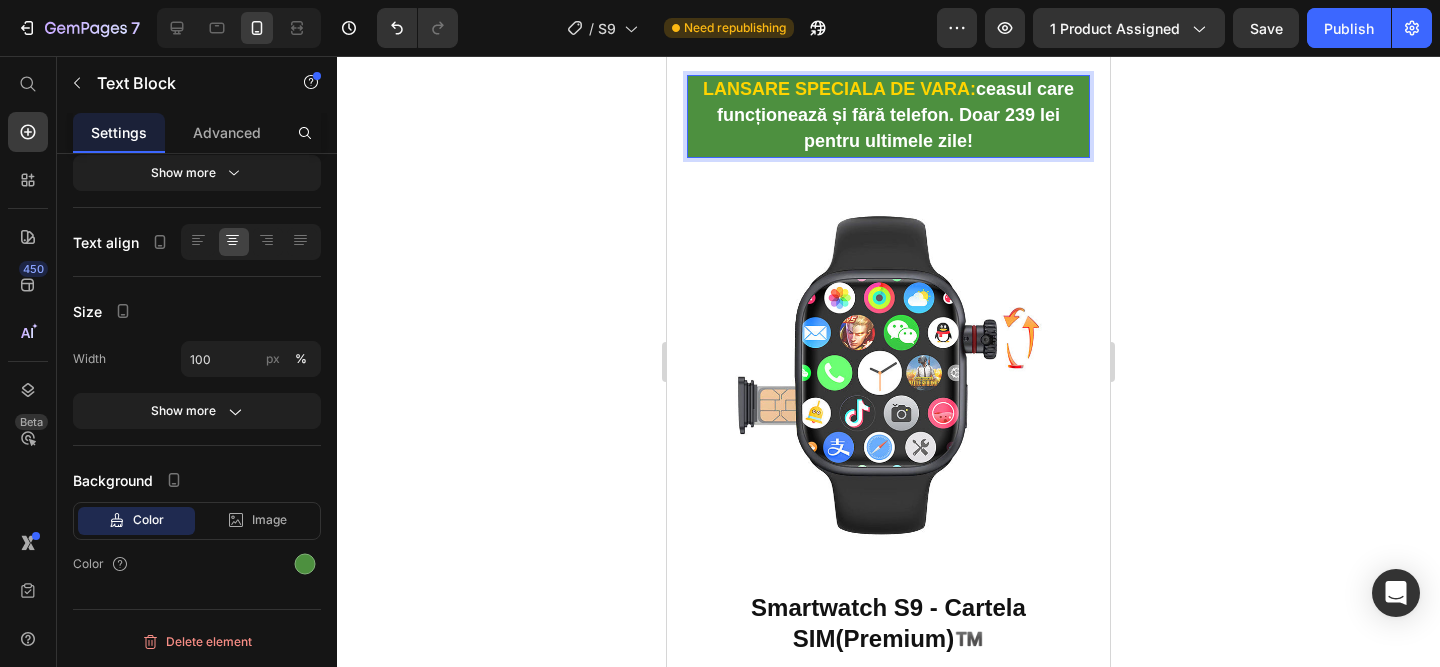 click on "ceasul care funcționează și fără telefon. Doar [NUMBER] lei pentru ultimele zile!" at bounding box center [888, 115] 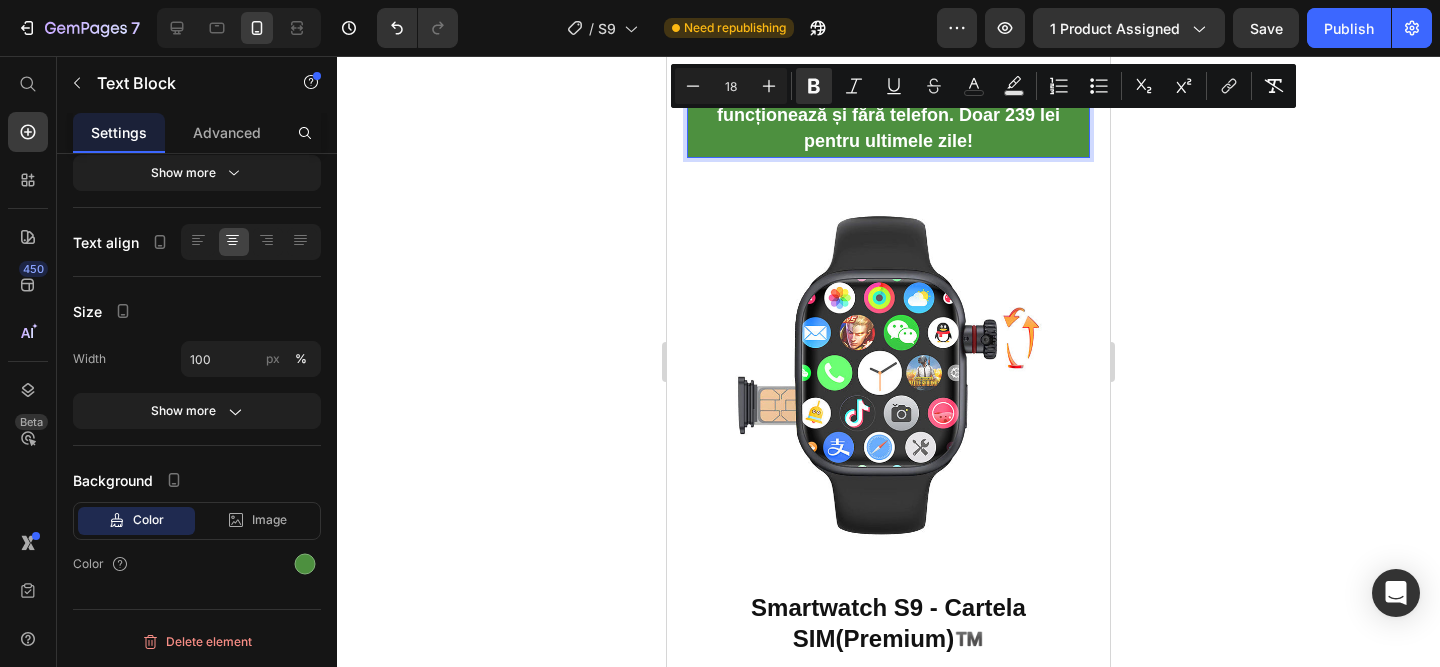 drag, startPoint x: 991, startPoint y: 80, endPoint x: 981, endPoint y: 81, distance: 10.049875 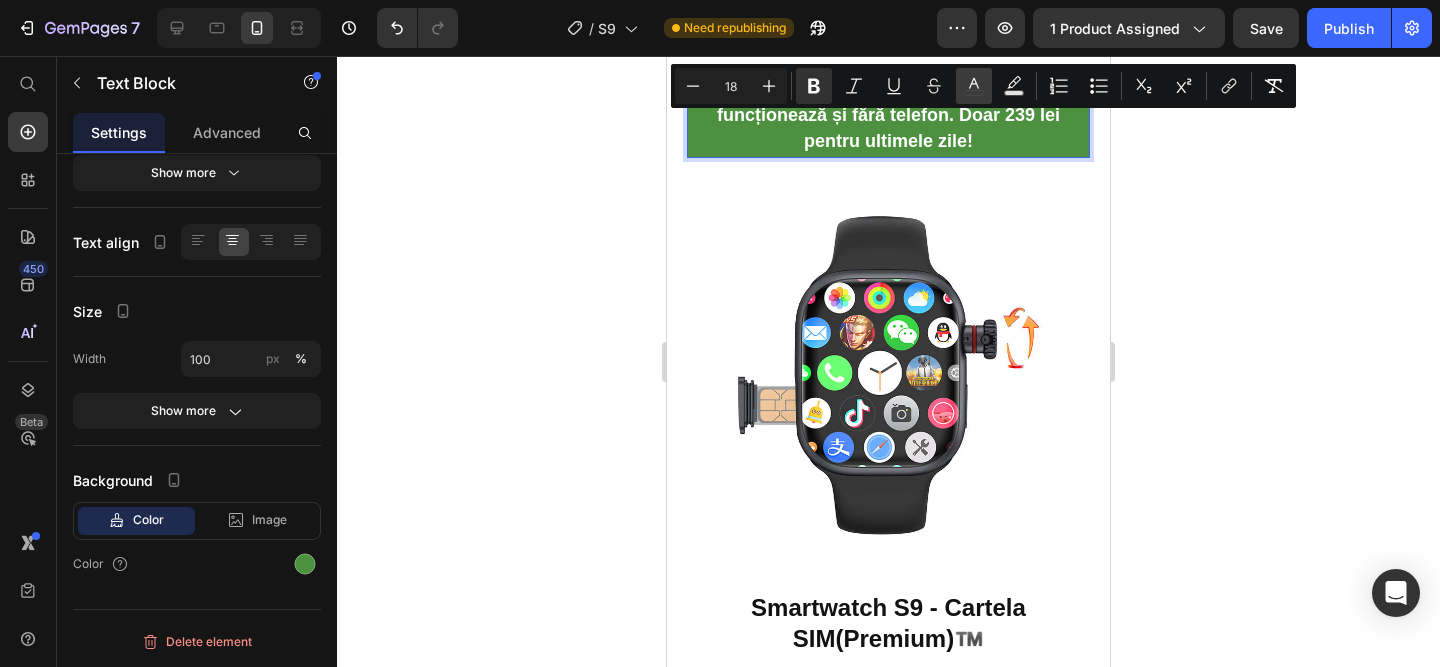 click 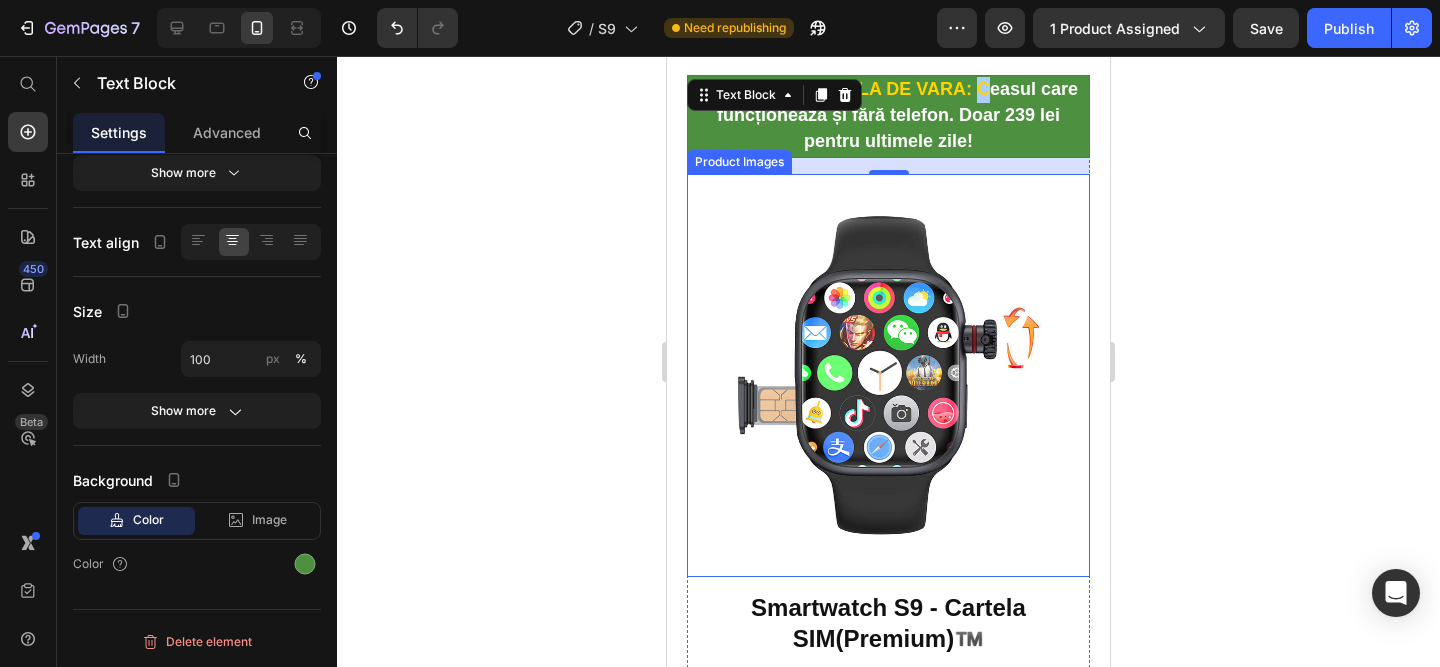 drag, startPoint x: 1506, startPoint y: 242, endPoint x: 848, endPoint y: 186, distance: 660.37866 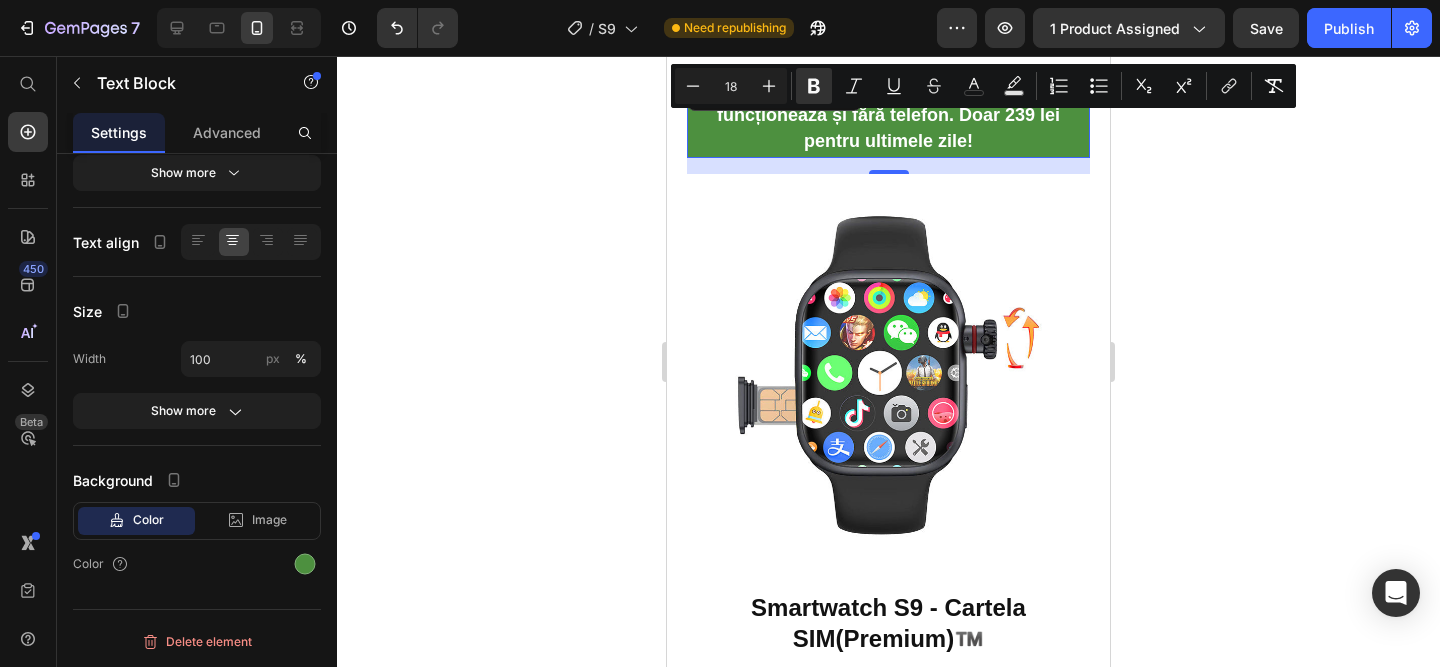 click on "LANSARE SPECIALA DE VARA: C" at bounding box center (844, 89) 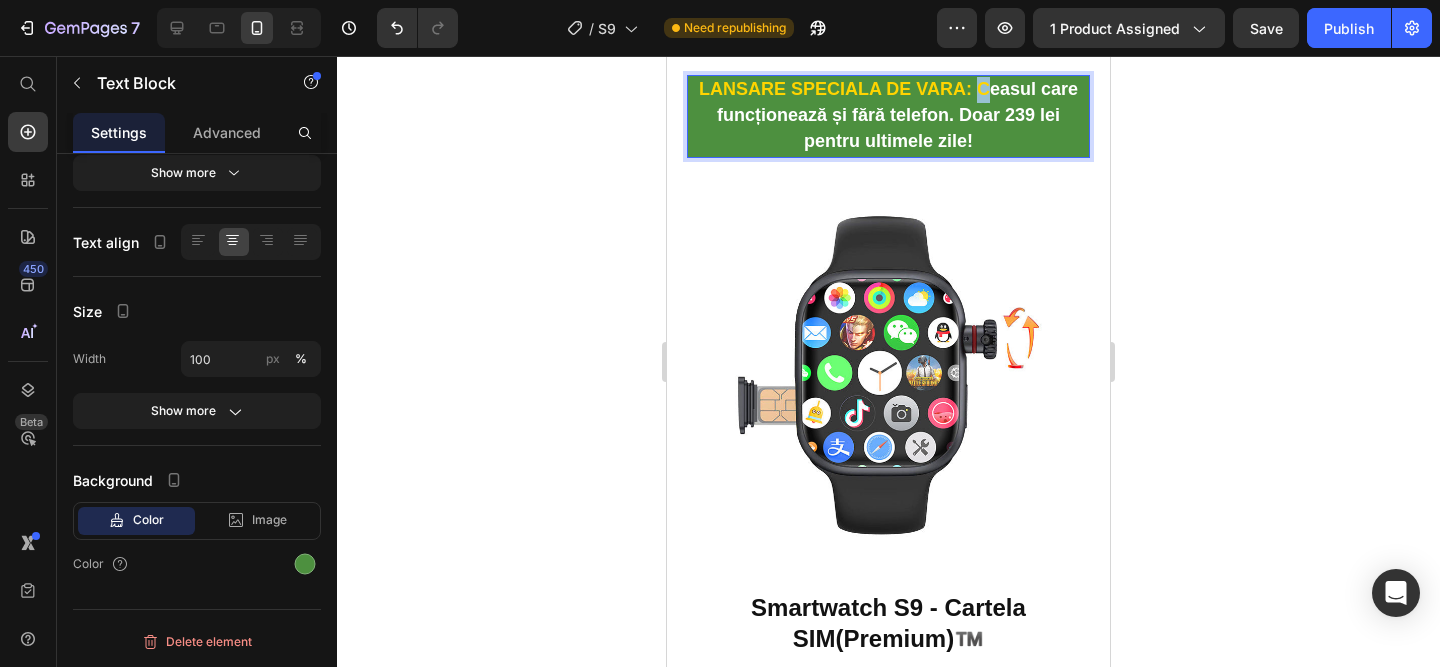 click on "LANSARE SPECIALA DE VARA: C" at bounding box center [844, 89] 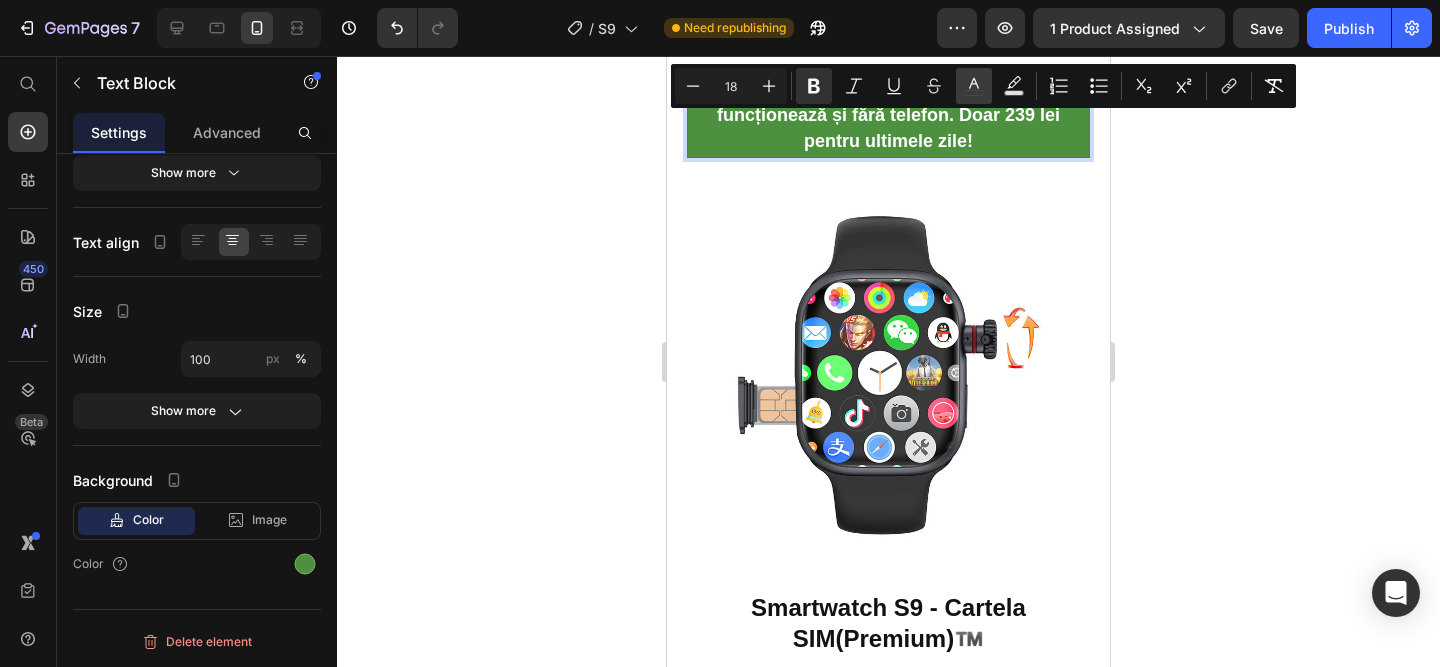 click 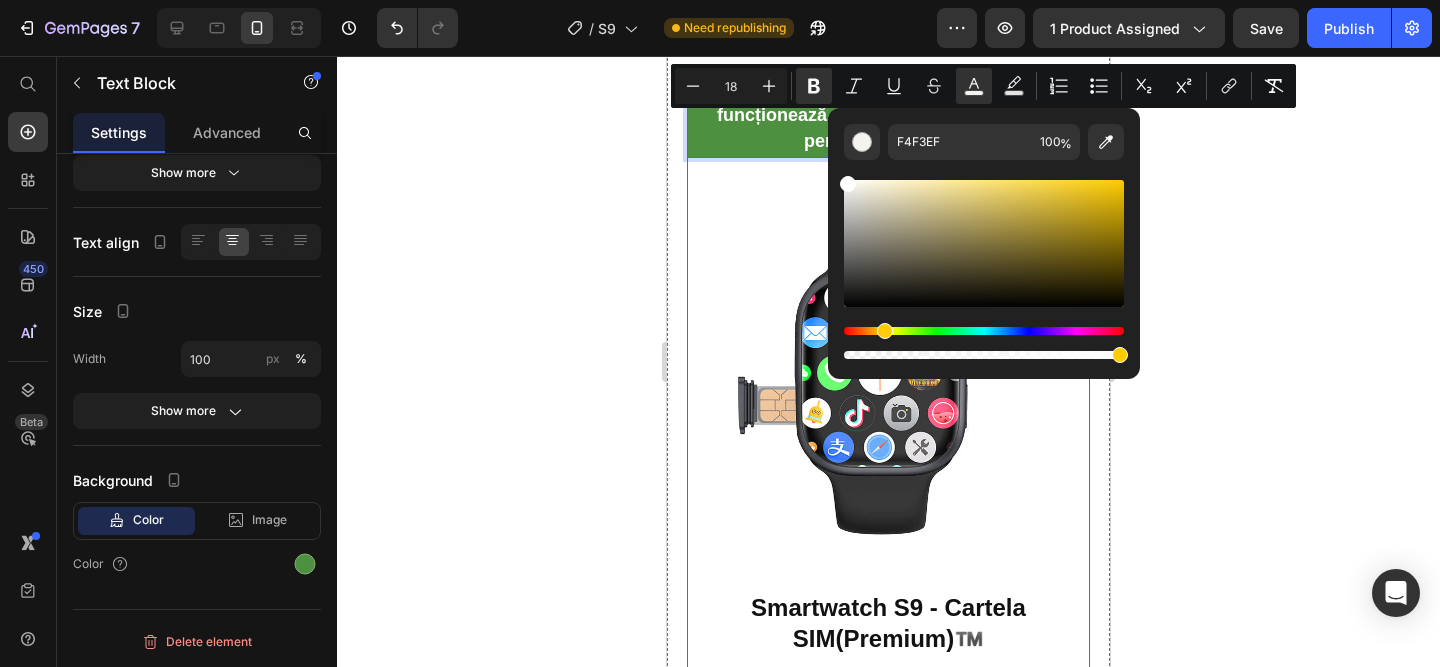 drag, startPoint x: 1517, startPoint y: 240, endPoint x: 1948, endPoint y: 262, distance: 431.56113 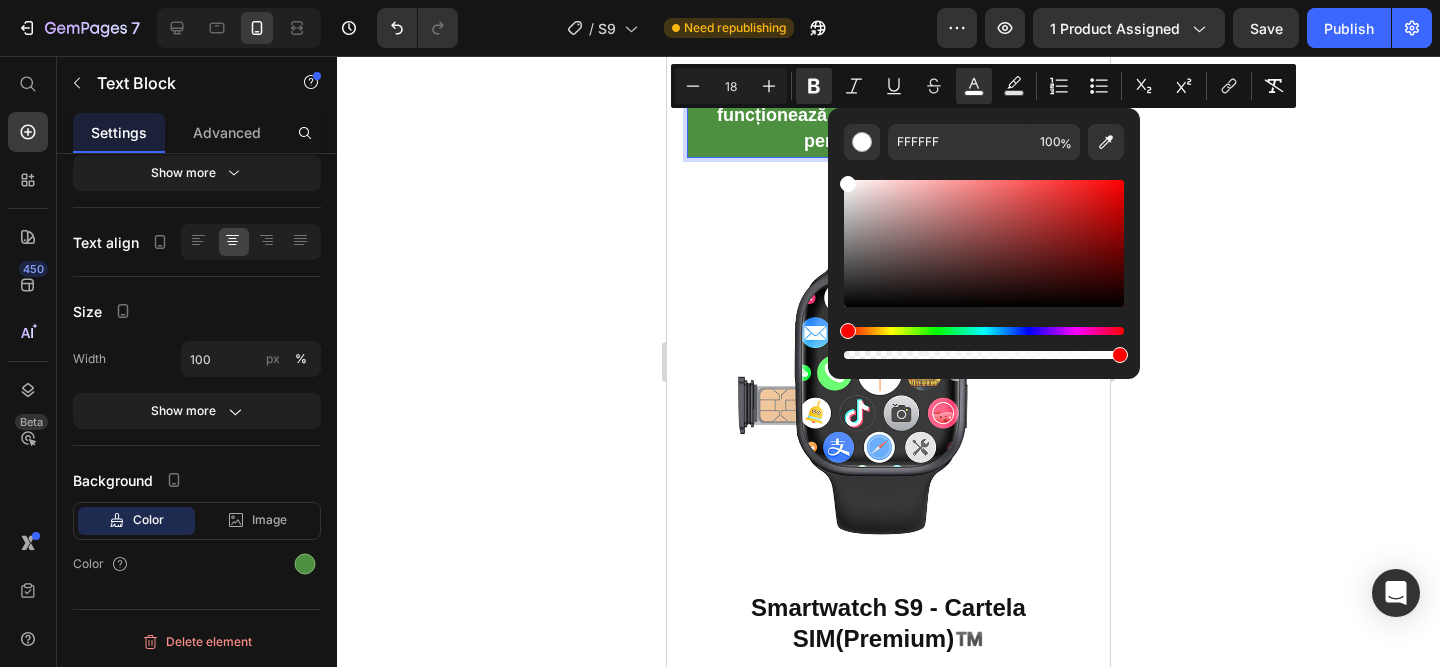 click 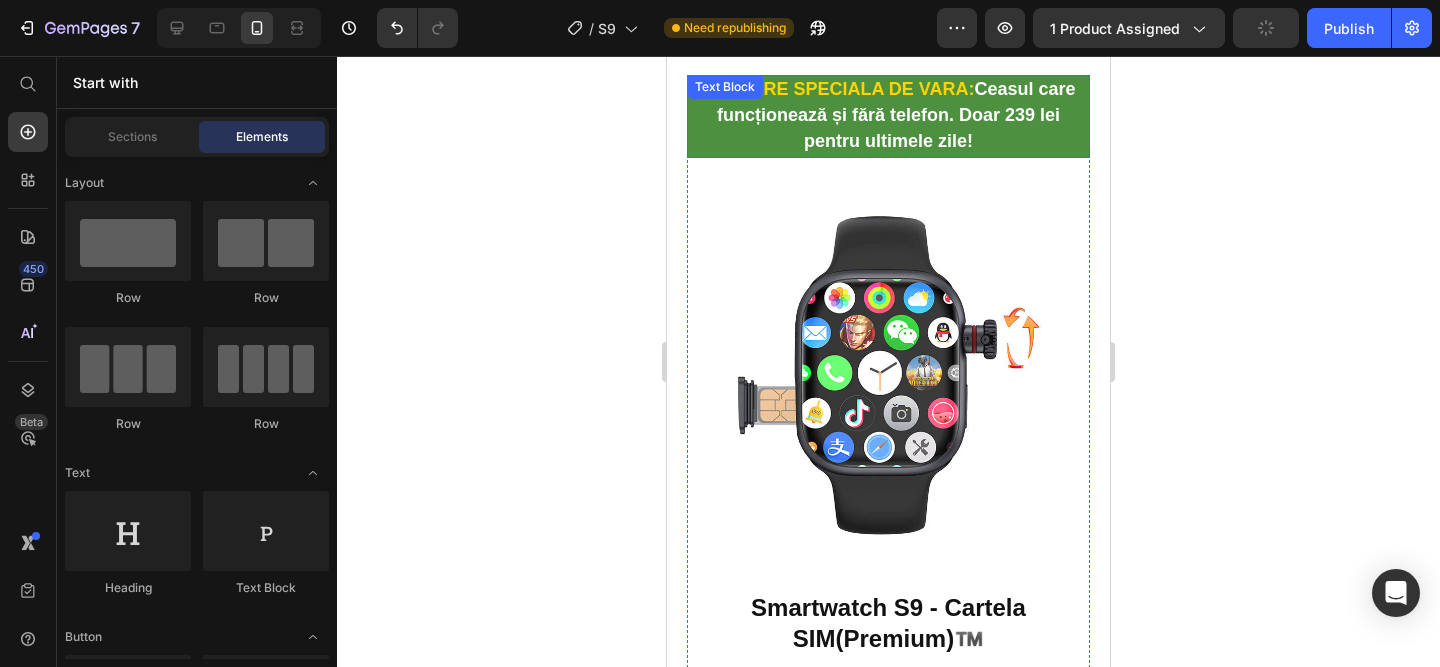 click on "LANSARE SPECIALA DE VARA:  Ceasul care funcționează și fără telefon. Doar [PRICE] lei pentru ultimele zile!" at bounding box center [888, 116] 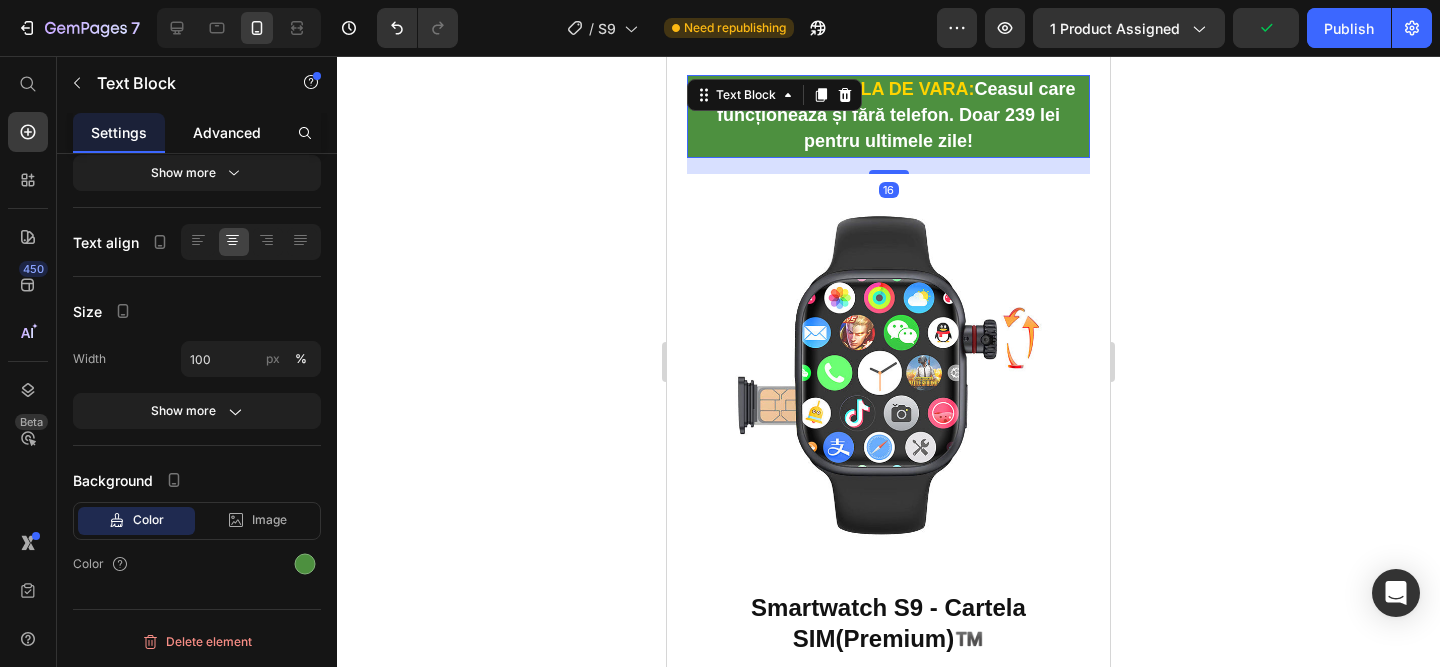 click on "Advanced" at bounding box center (227, 132) 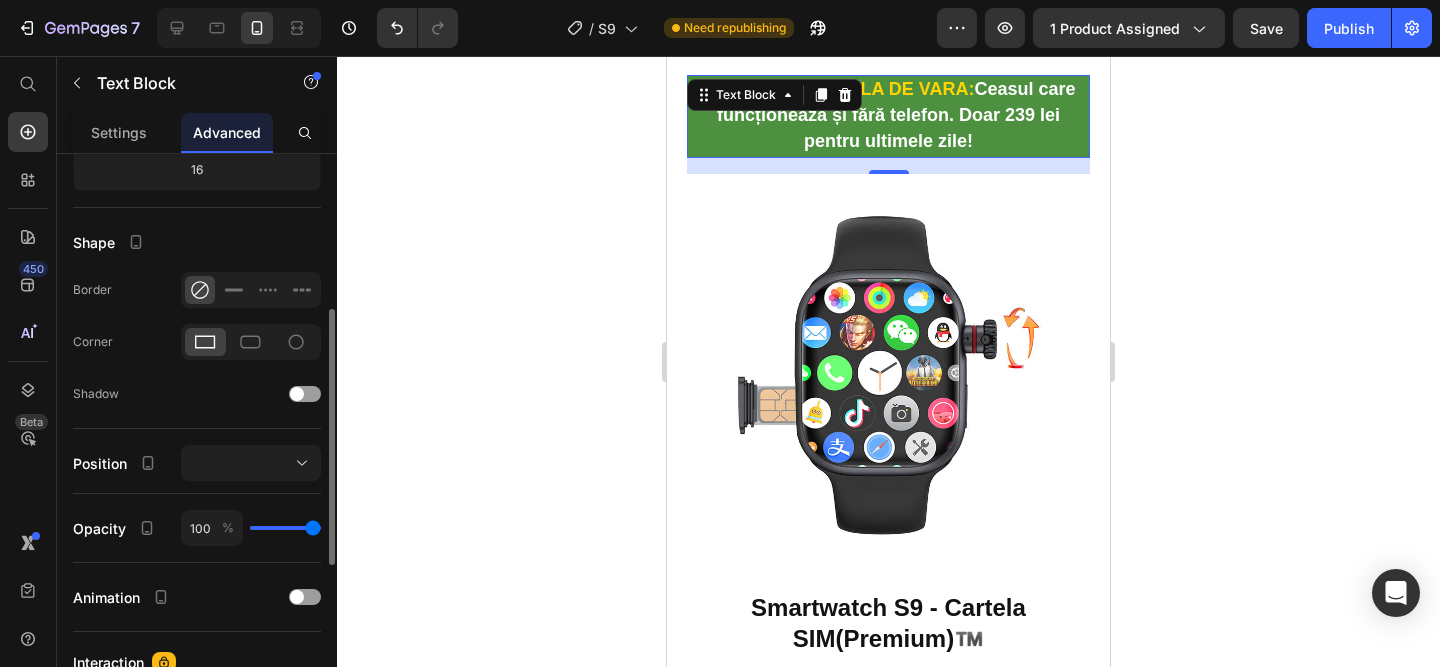 scroll, scrollTop: 501, scrollLeft: 0, axis: vertical 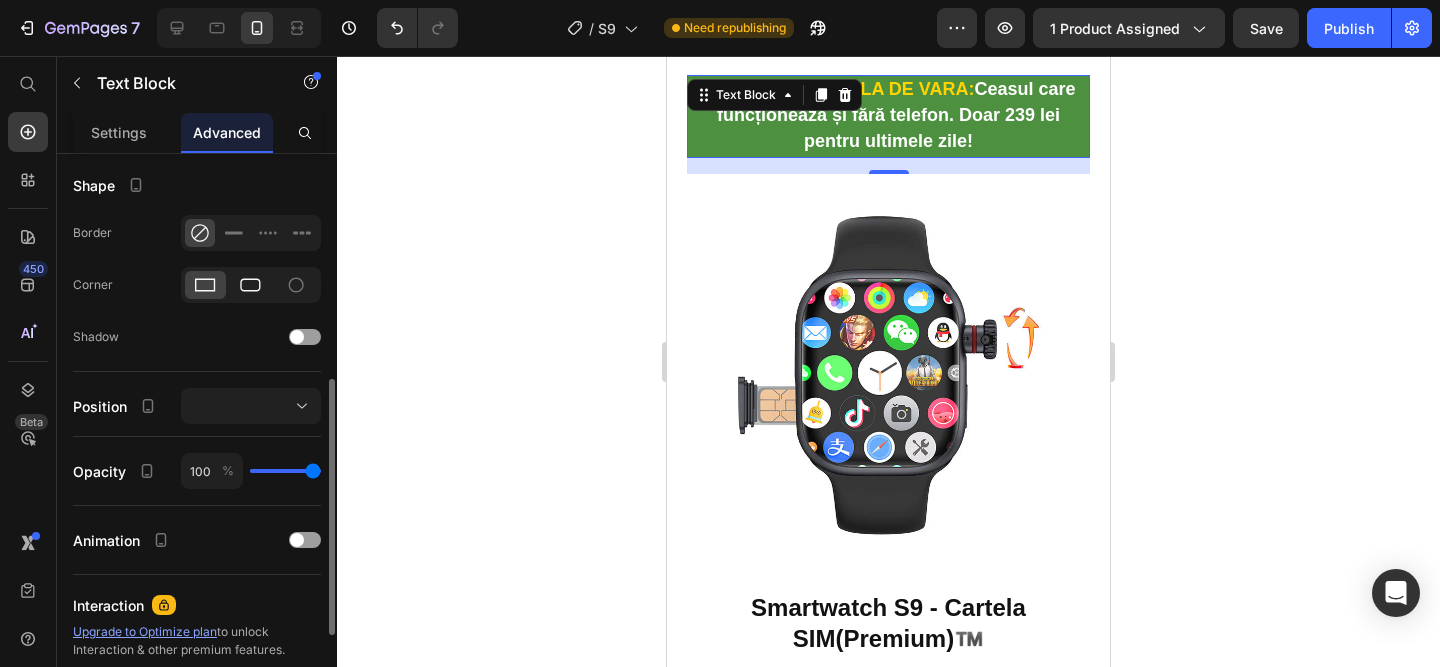 click 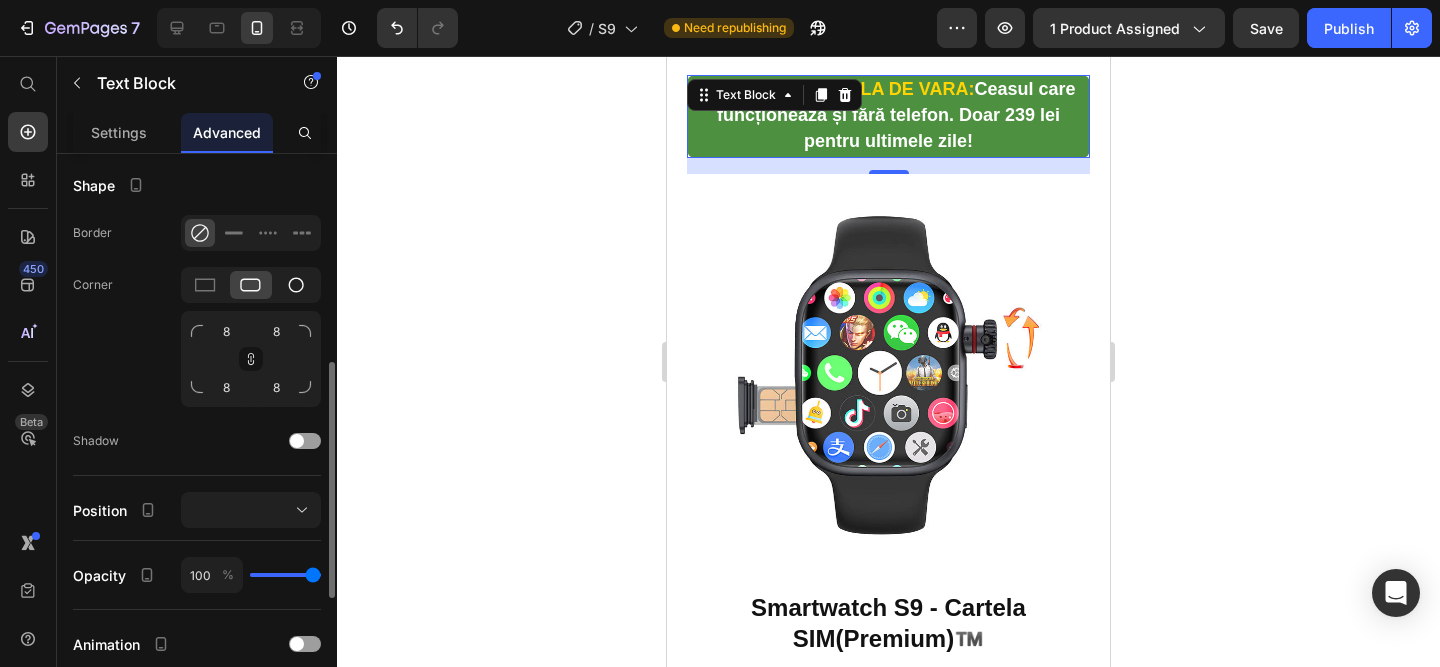 click 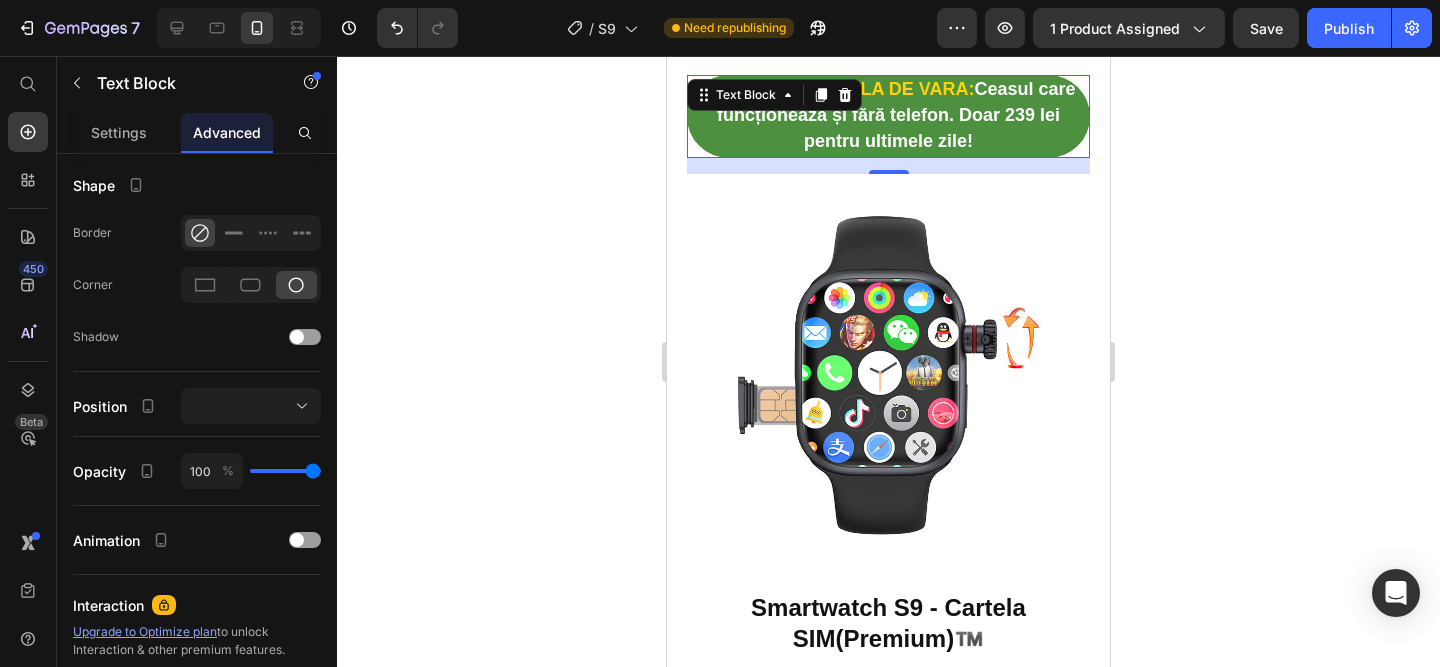 click 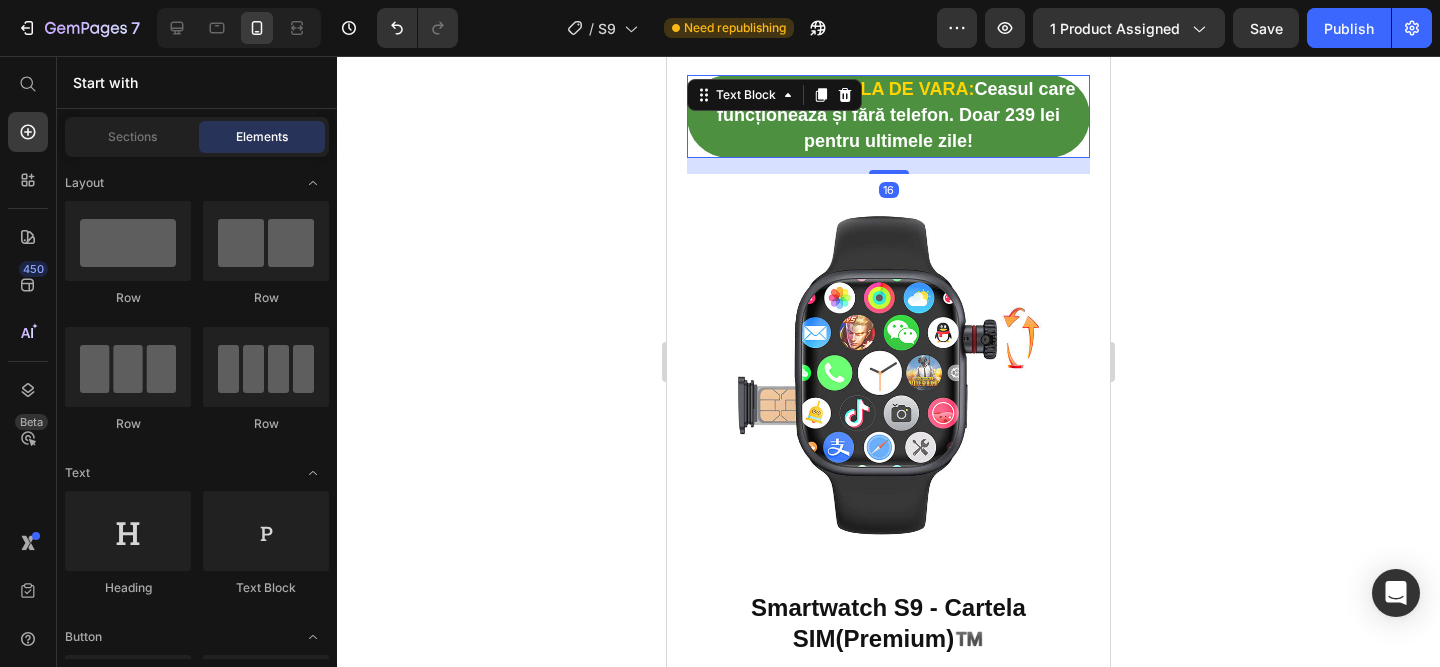 click on "LANSARE SPECIALA DE VARA:  Ceasul care funcționează și fără telefon. Doar [PRICE] lei pentru ultimele zile!" at bounding box center [888, 116] 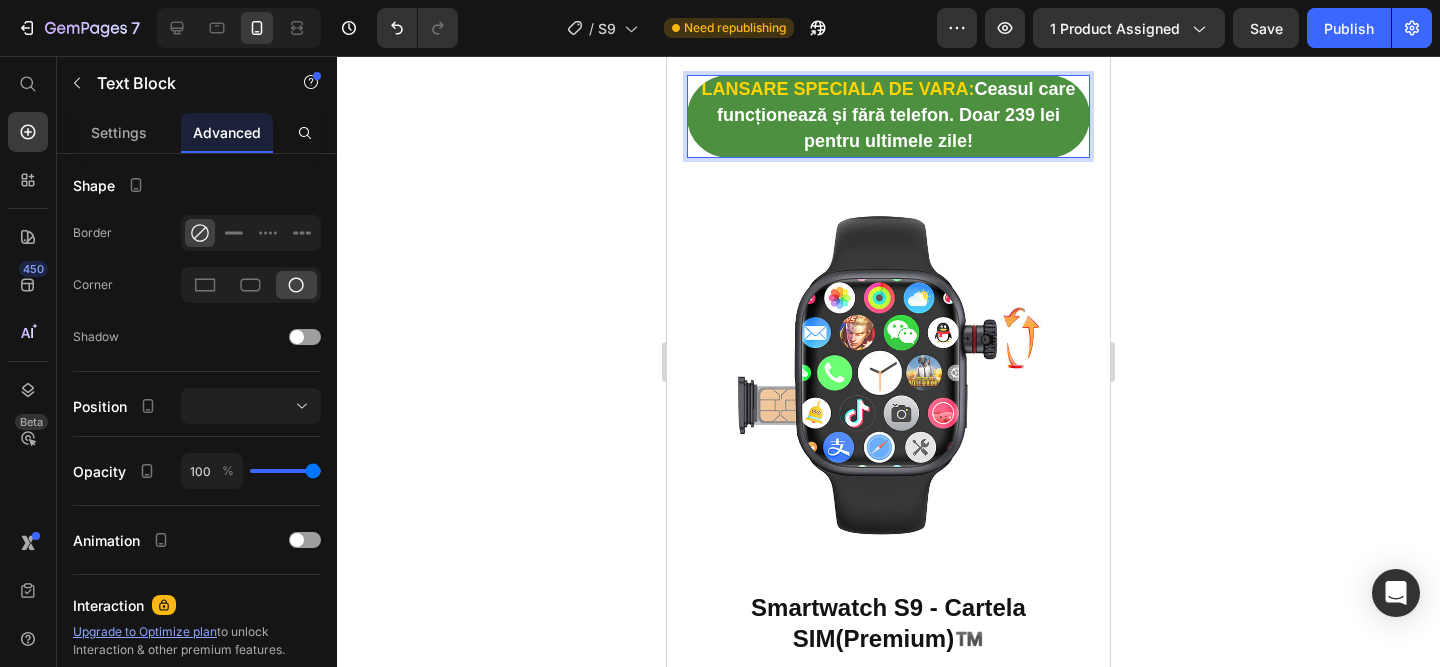 click on "Ceasul care funcționează și fără telefon. Doar [NUMBER] lei pentru ultimele zile!" at bounding box center (888, 115) 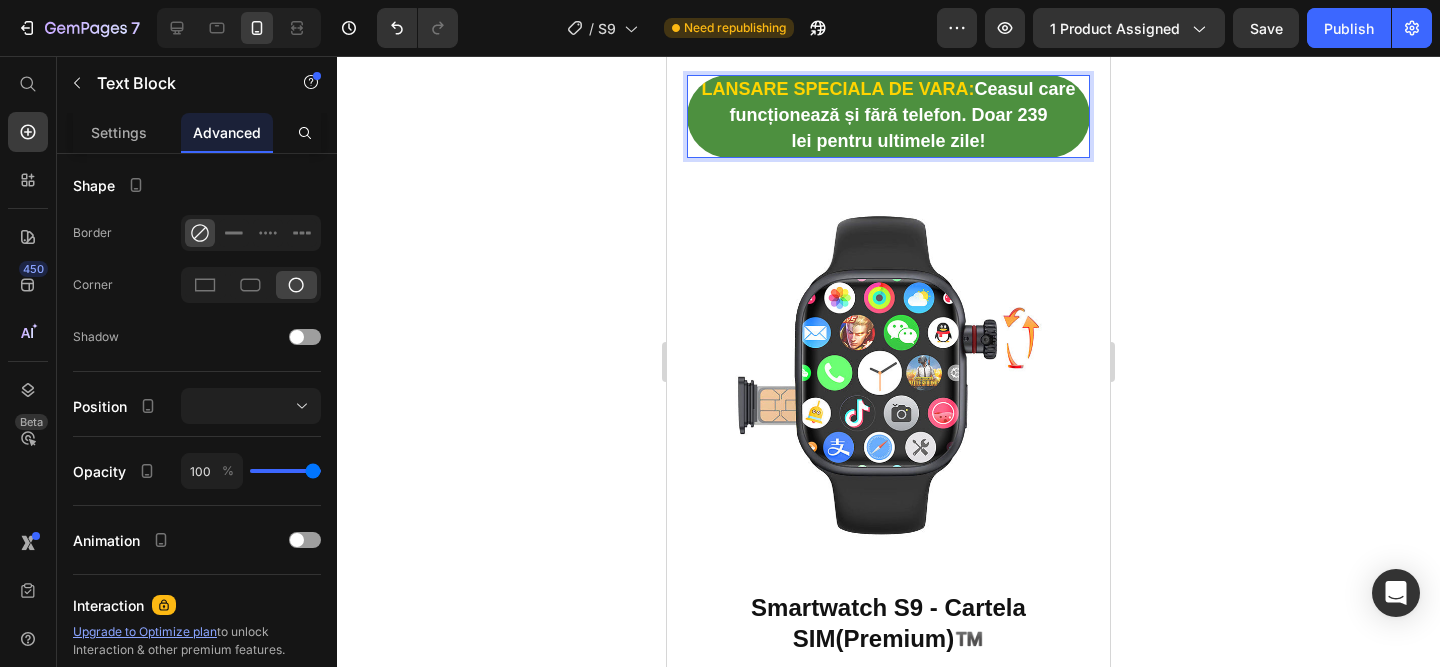 click 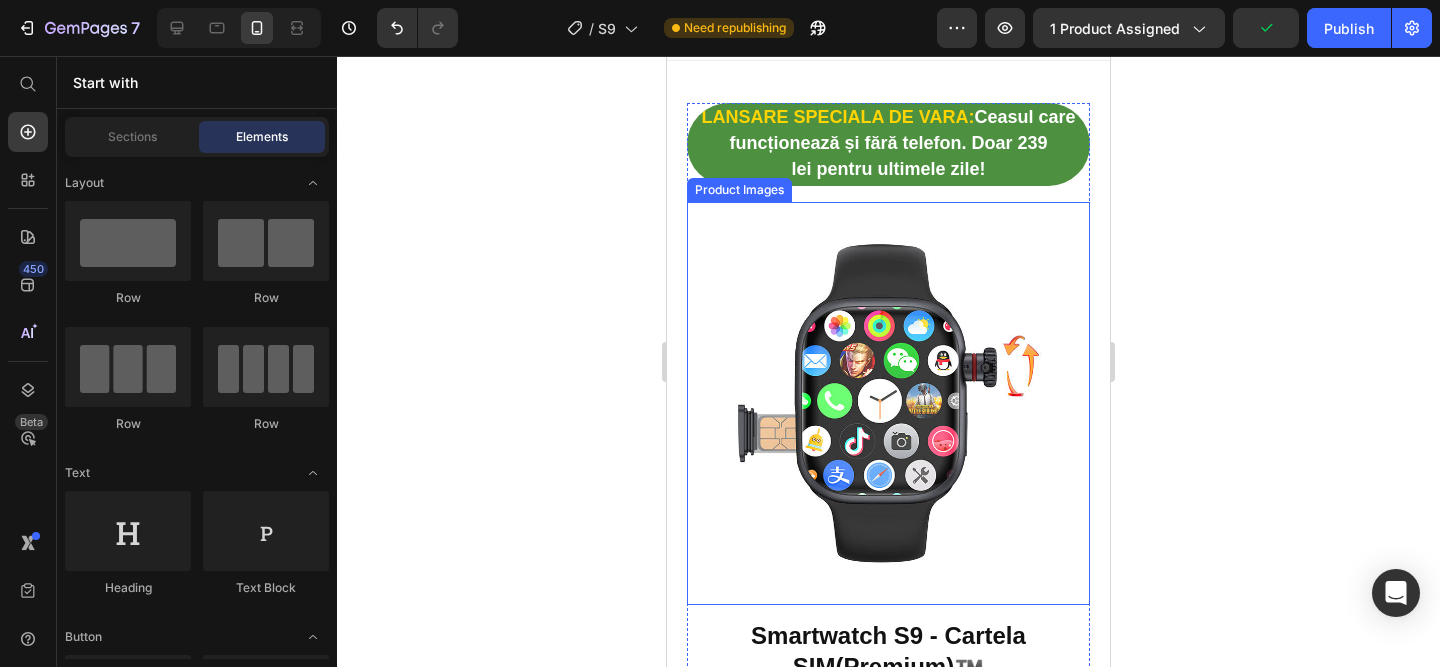 scroll, scrollTop: 1, scrollLeft: 0, axis: vertical 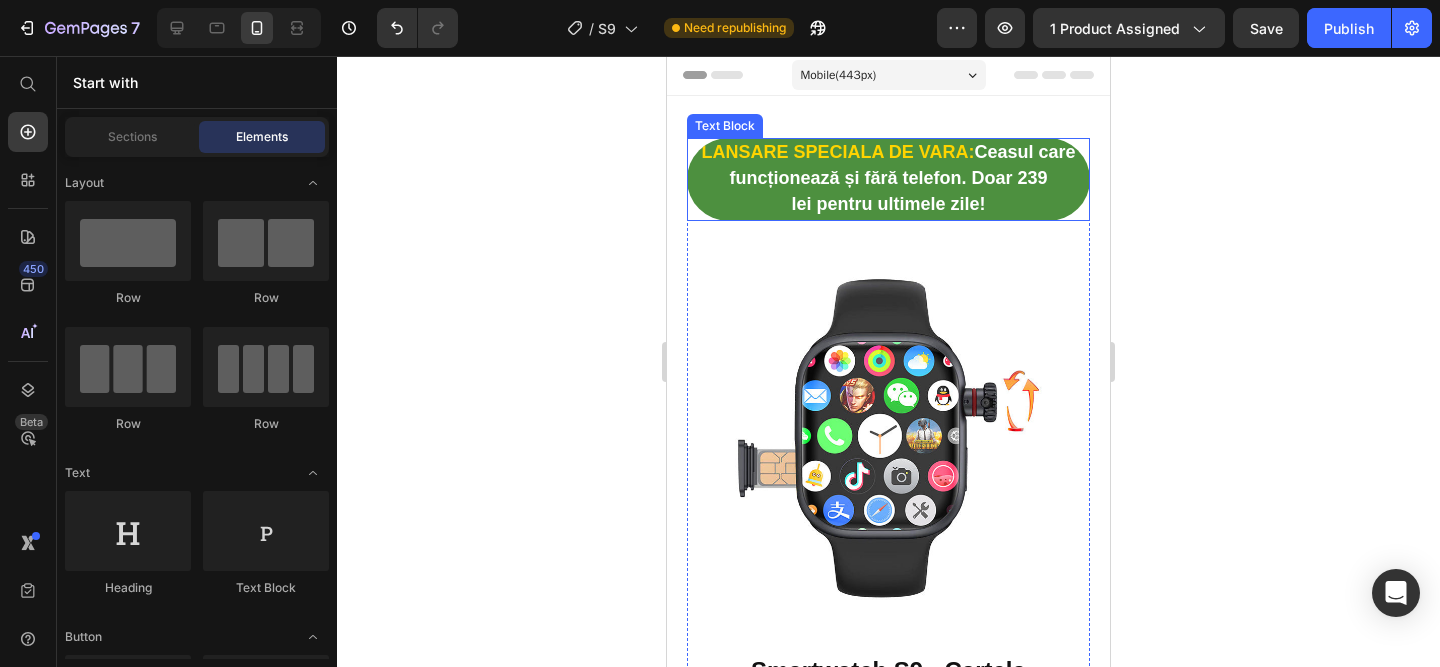 click on "lei pentru ultimele zile!" at bounding box center [888, 205] 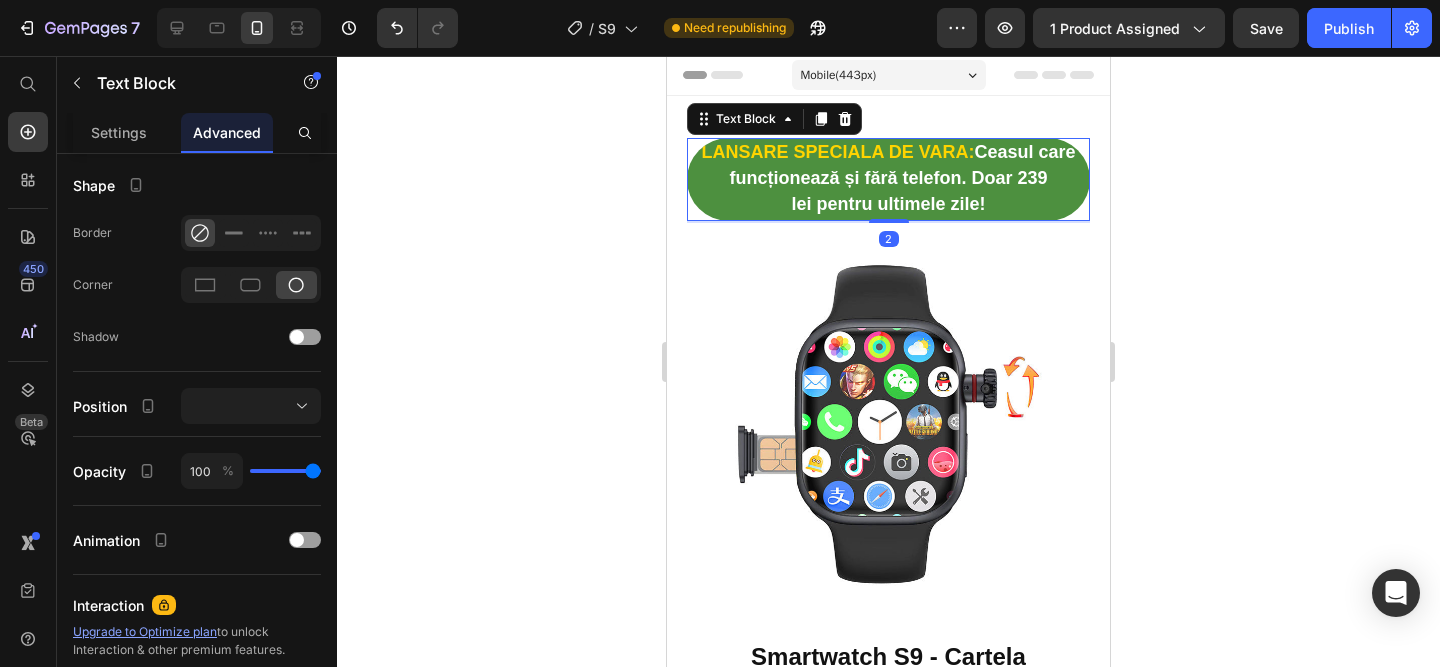 drag, startPoint x: 898, startPoint y: 233, endPoint x: 898, endPoint y: 137, distance: 96 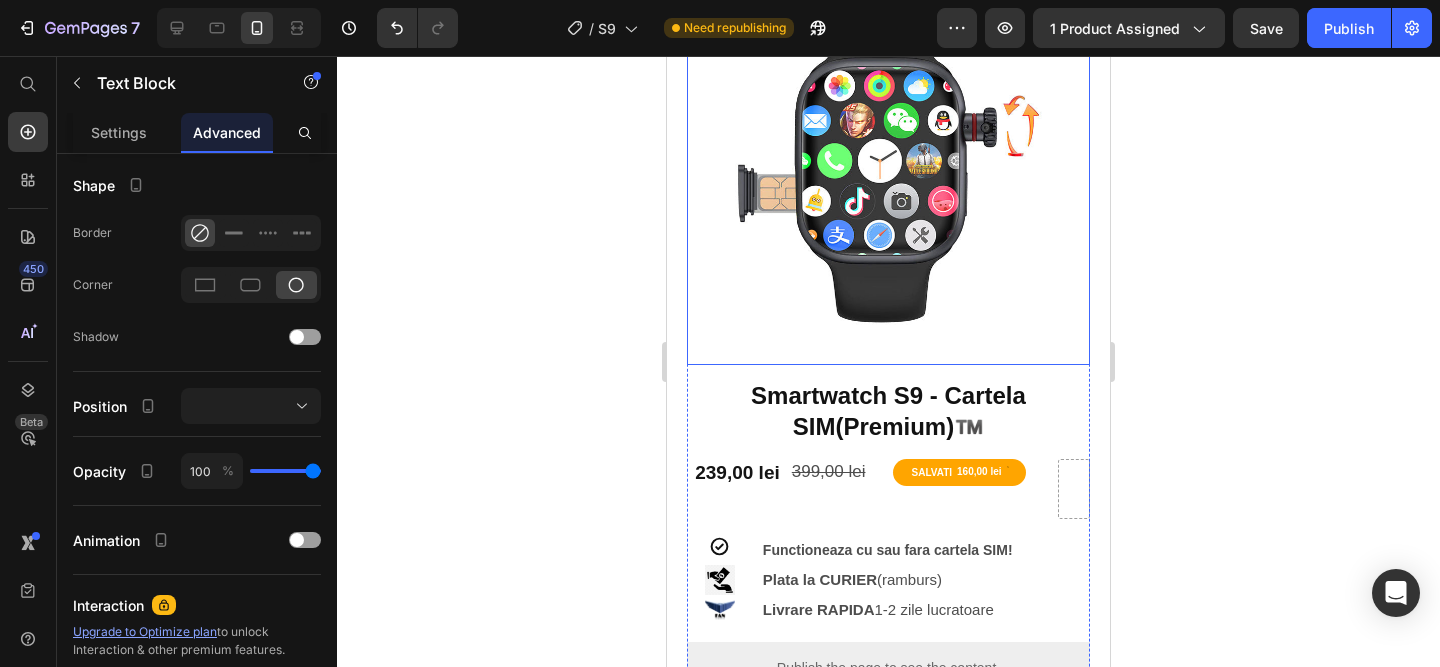 scroll, scrollTop: 0, scrollLeft: 0, axis: both 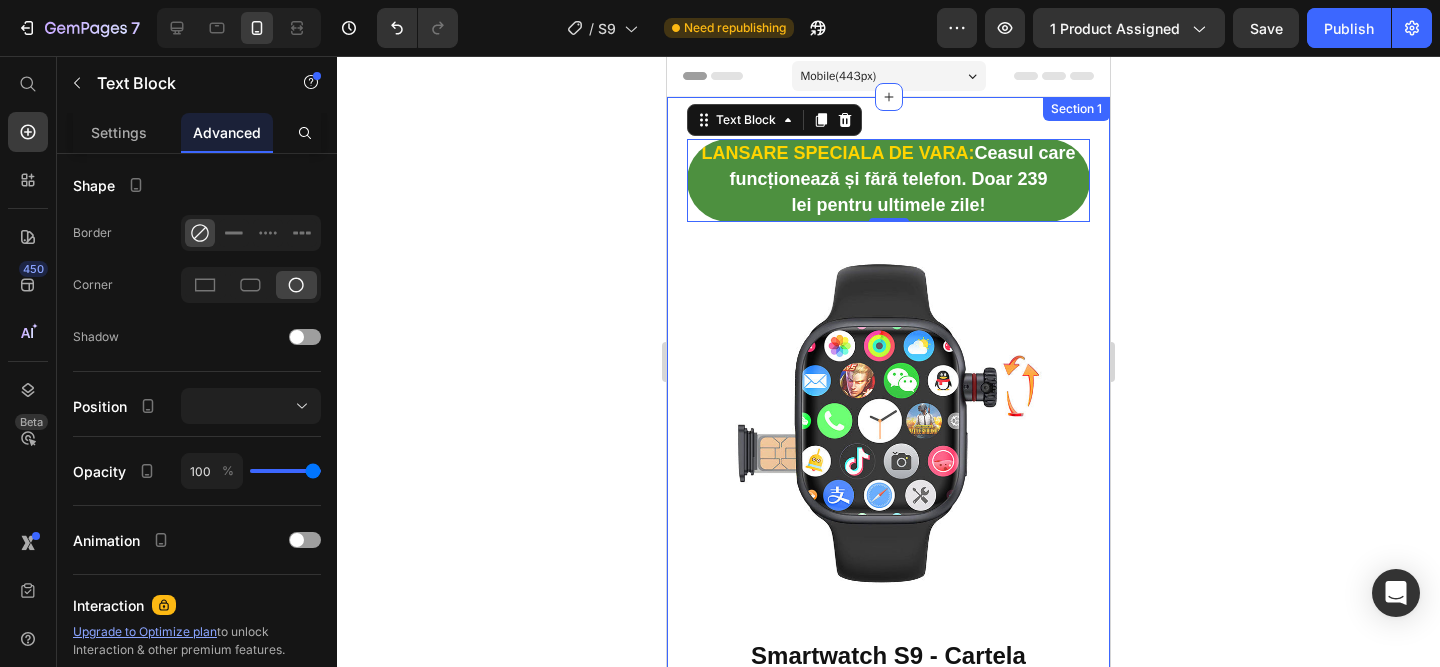 click on "LANSARE SPECIALA DE VARA: Ceasul care funcționează și fără telefon. Doar [NUMBER] lei pentru ultimele zile! Text Block Icon Product Images Smartwatch S9 - Cartela SIM(Premium)™️ Product Title [NUMBER],00 lei Product Price [NUMBER],00 lei Product Price SALVATI [NUMBER],00 lei Discount Tag Row Icon Functioneaza cu sau fara cartela SIM! Text Block Row Image Plata la CURIER (ramburs) Text Block Row Image Livrare RAPIDA 1-2 zile lucratoare Text Block Row Publish the page to see the content. Custom Code Buy it now Dynamic Checkout Publish the page to see the content. Custom Code Image De ce merită să alegi Smartwatch-ul S10? • Ideal dacă vrei să fii conectat, dar fără să stai lipit de telefon. • Funcționează cu sau fără SIM. • Totul în română – super simplu de setat. • Ecran mare, premium, luminozitate adaptabilă. • Controlezi totul direct de la încheietură. Text Block Image Text Block Row" at bounding box center (888, 1498) 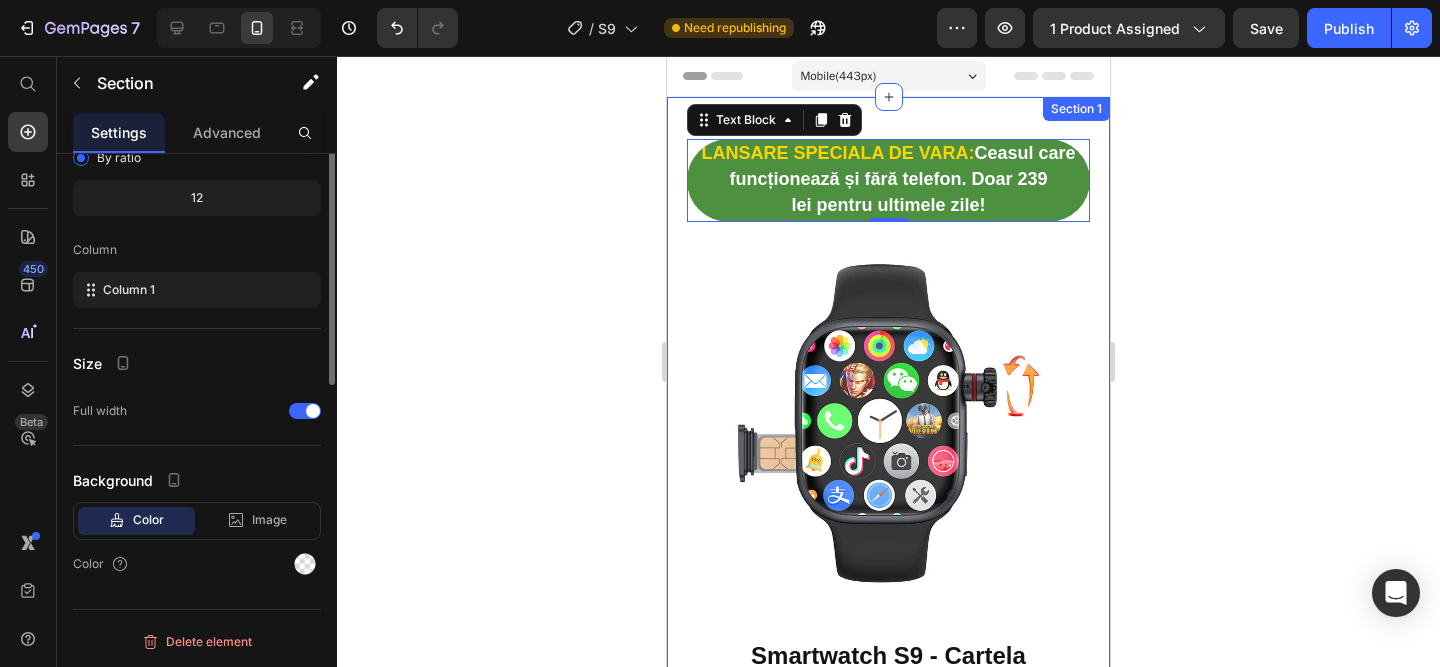 scroll, scrollTop: 0, scrollLeft: 0, axis: both 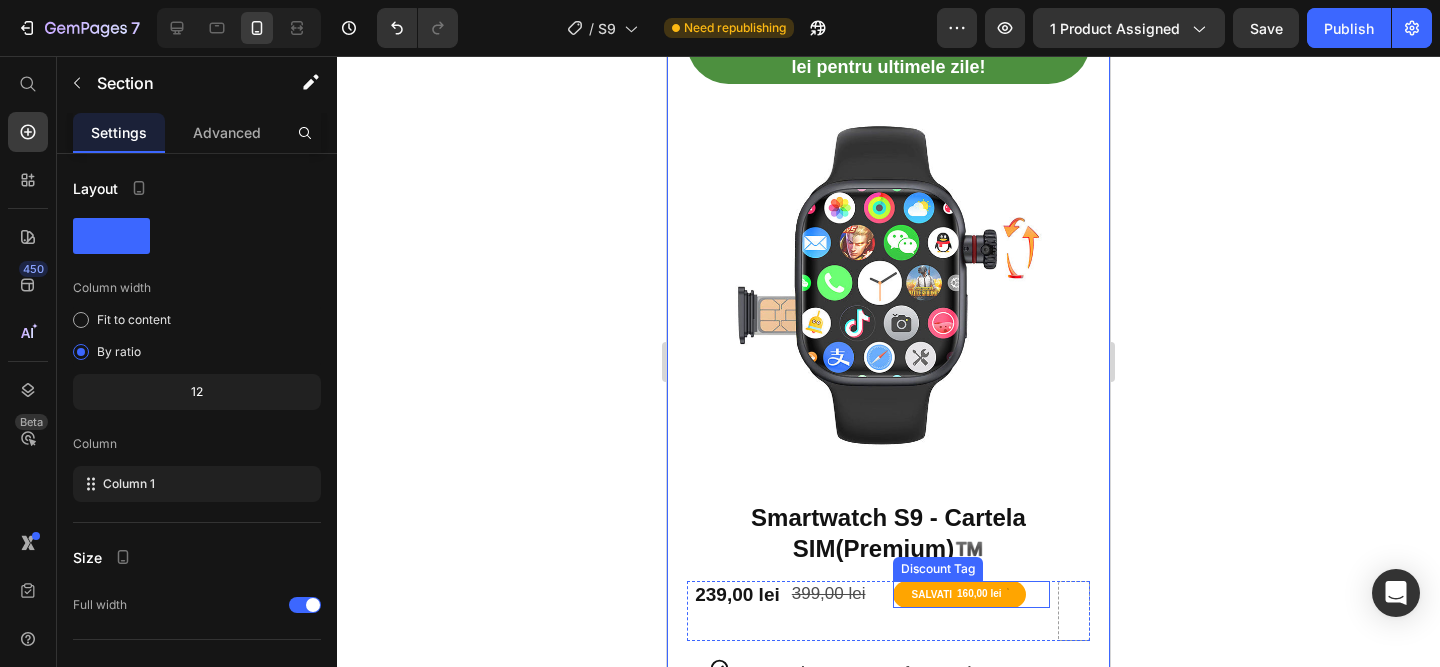 click on "SALVATI [NUMBER],00 lei" at bounding box center (959, 594) 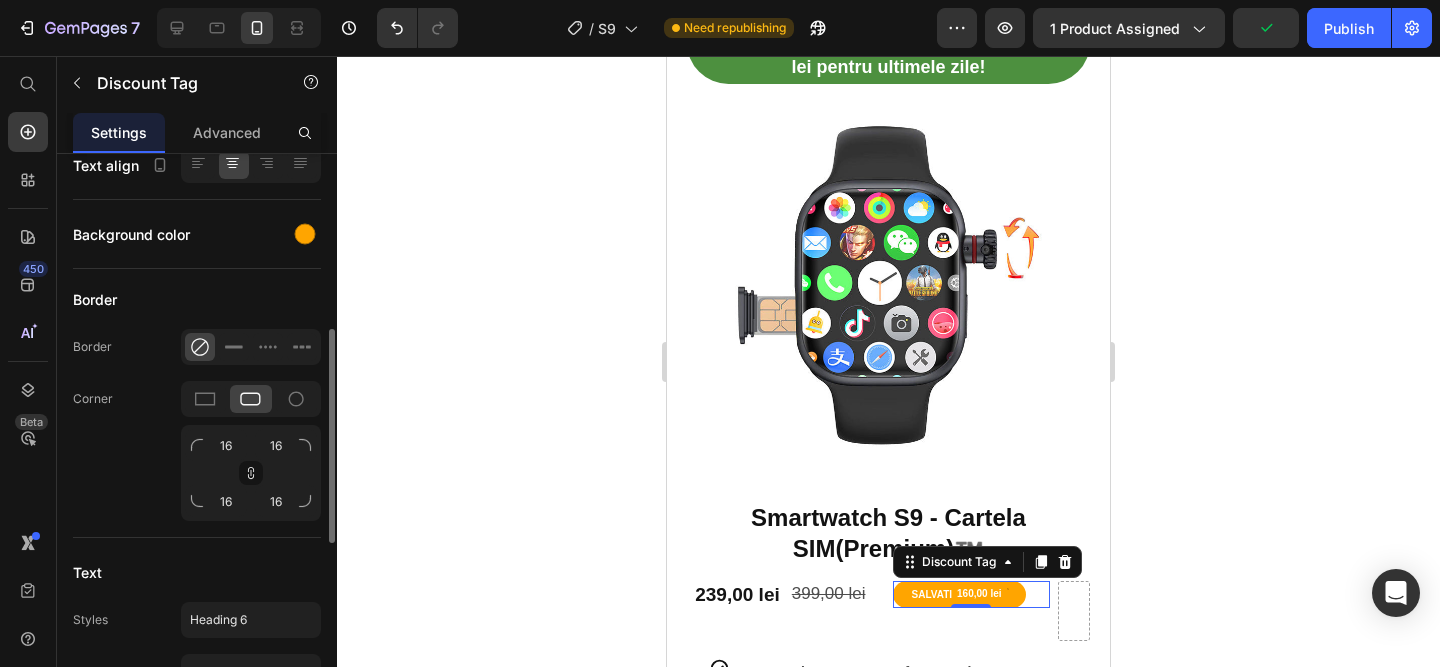scroll, scrollTop: 533, scrollLeft: 0, axis: vertical 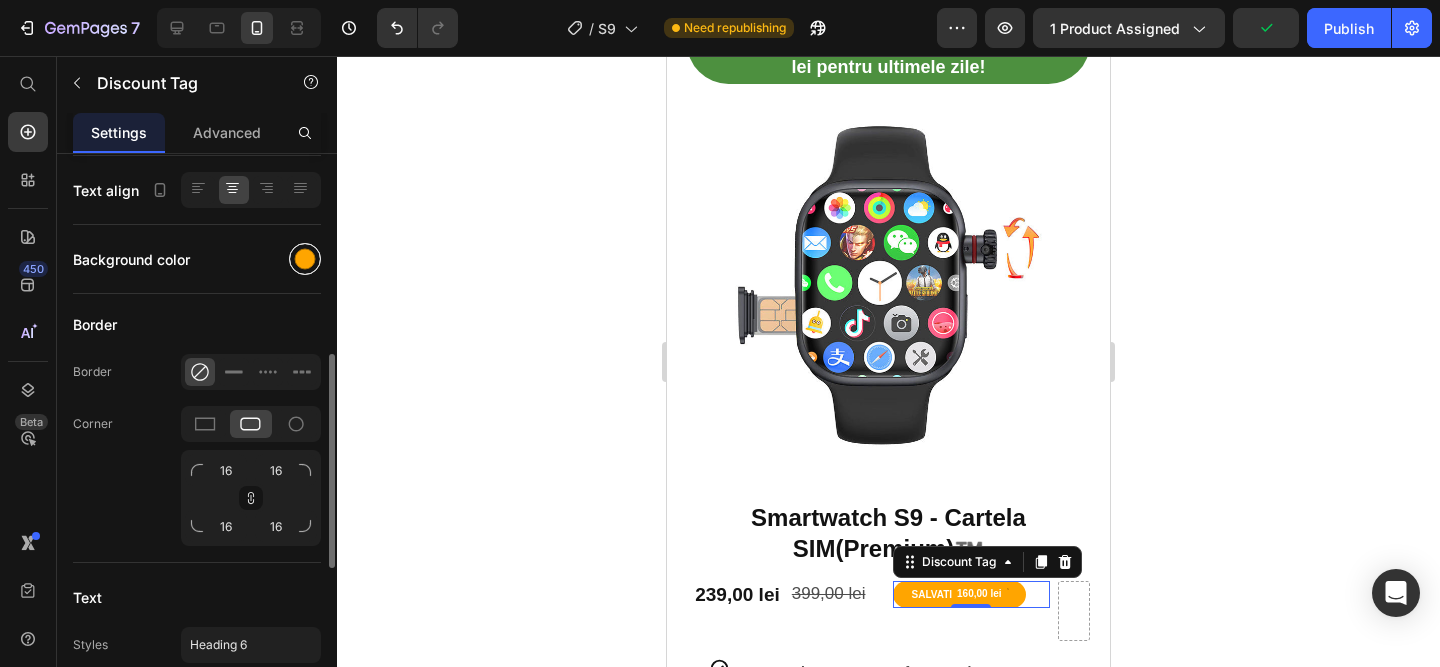 click at bounding box center (305, 259) 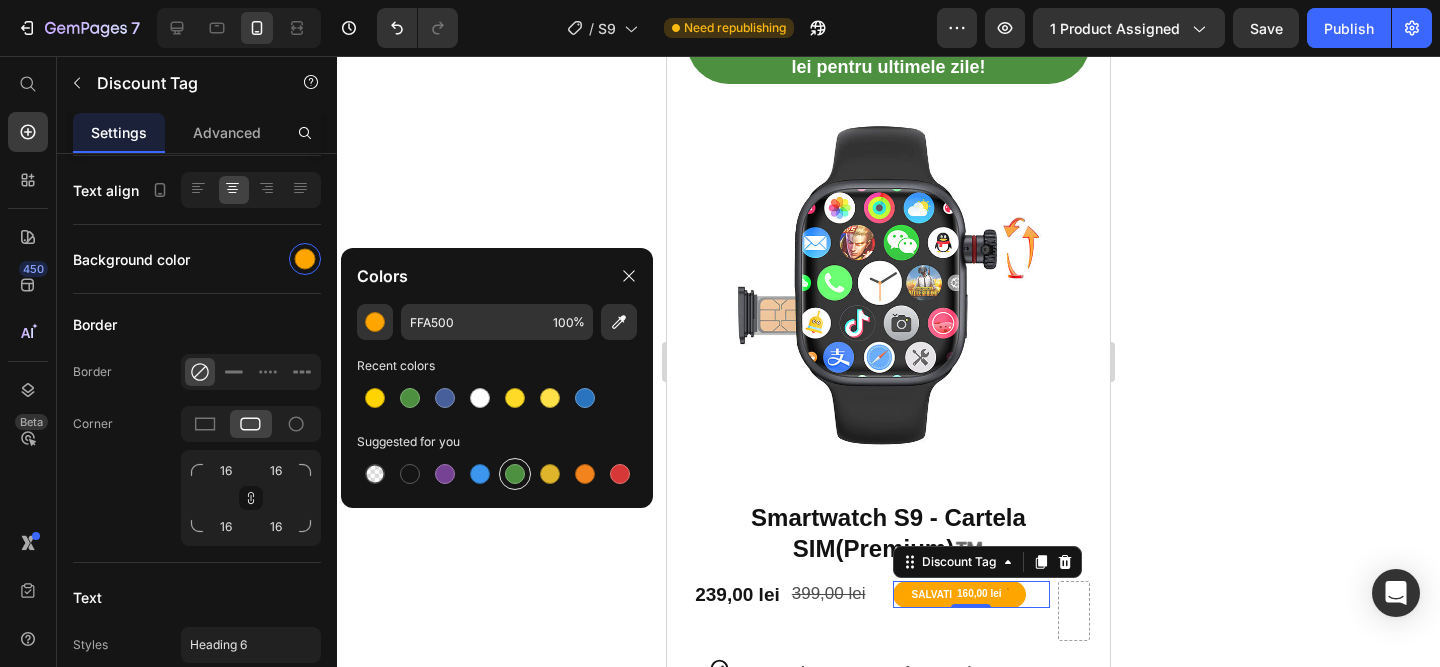 click at bounding box center (515, 474) 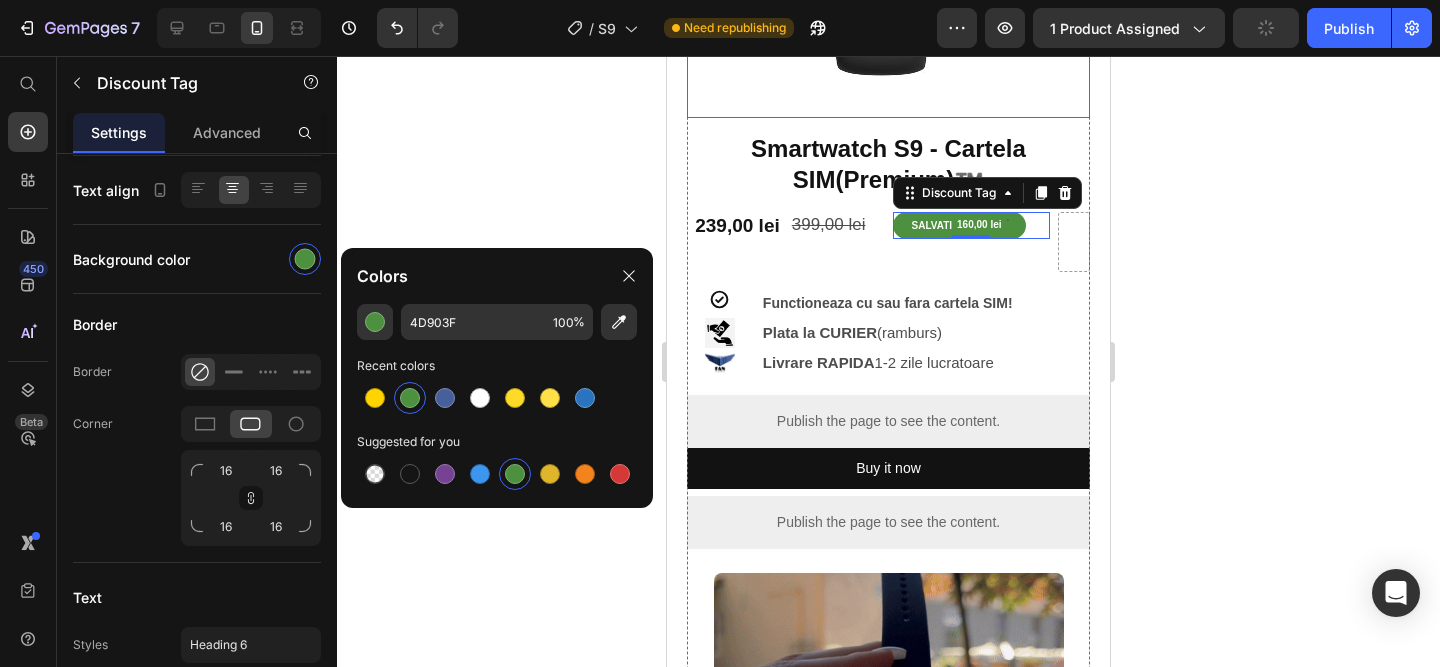 scroll, scrollTop: 601, scrollLeft: 0, axis: vertical 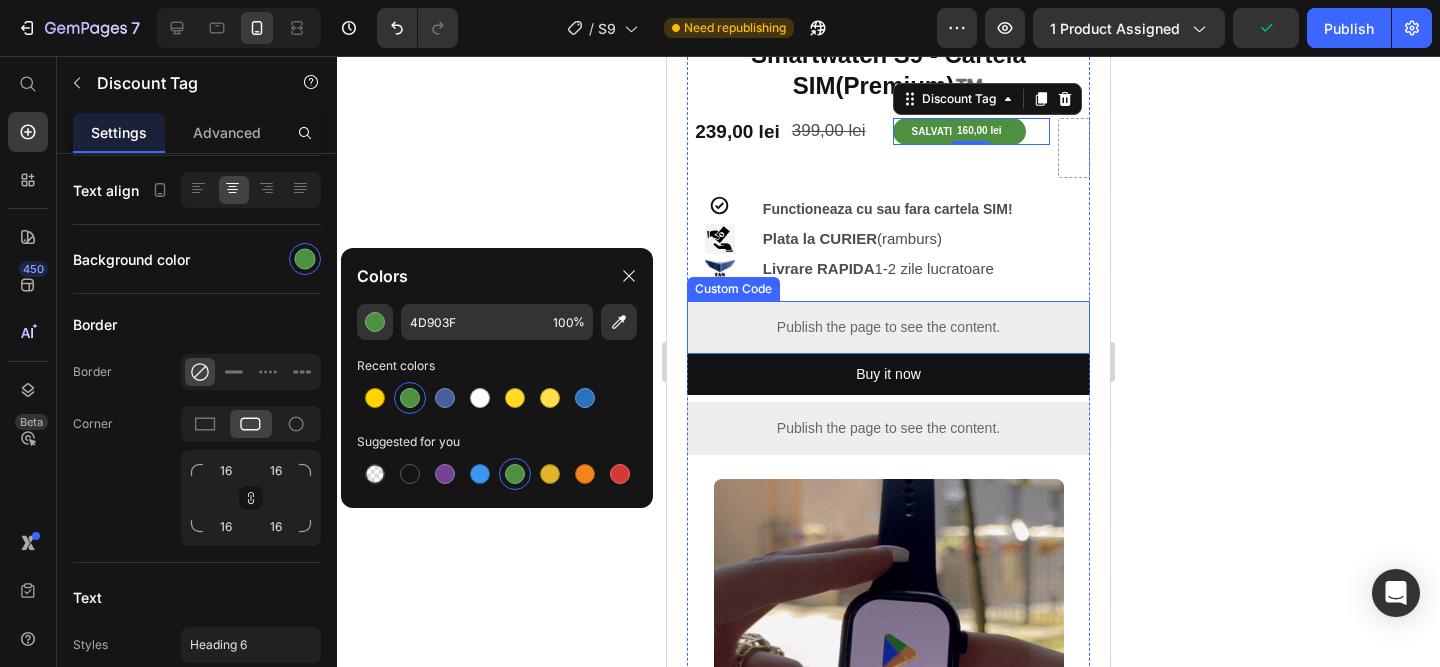 click on "Publish the page to see the content." at bounding box center [888, 327] 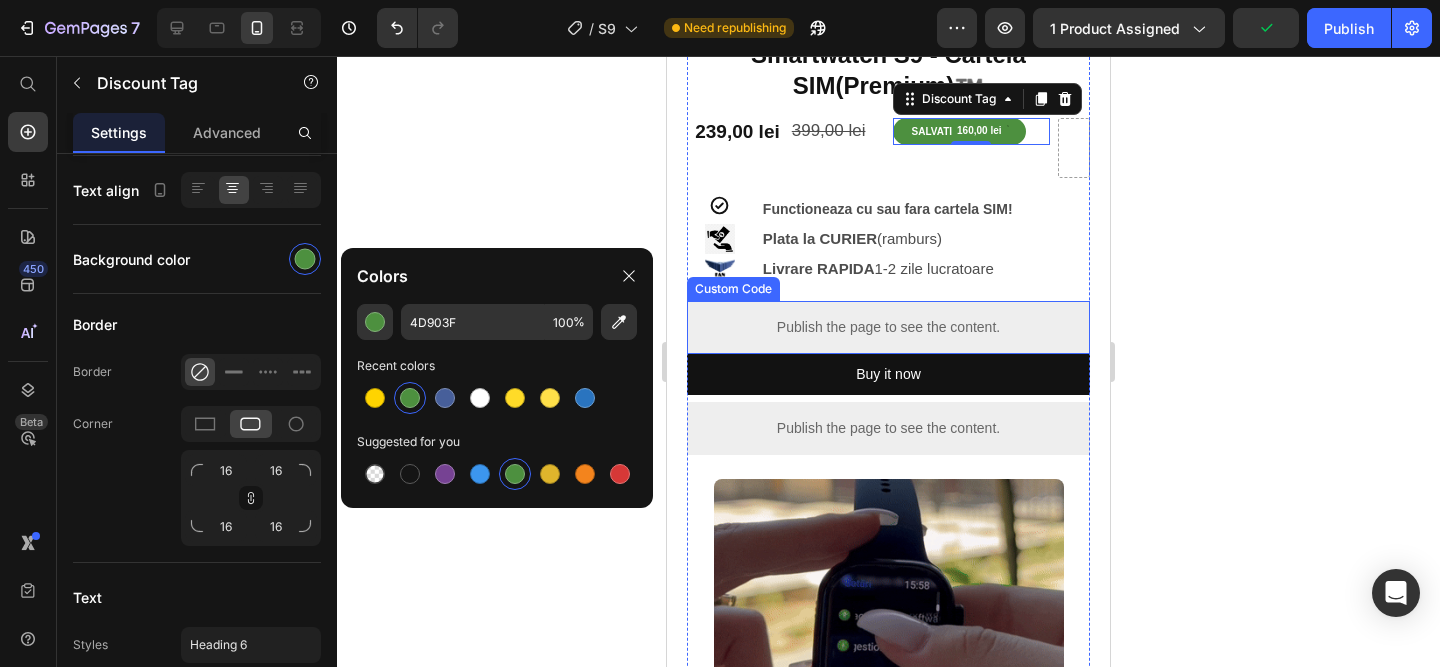 scroll, scrollTop: 0, scrollLeft: 0, axis: both 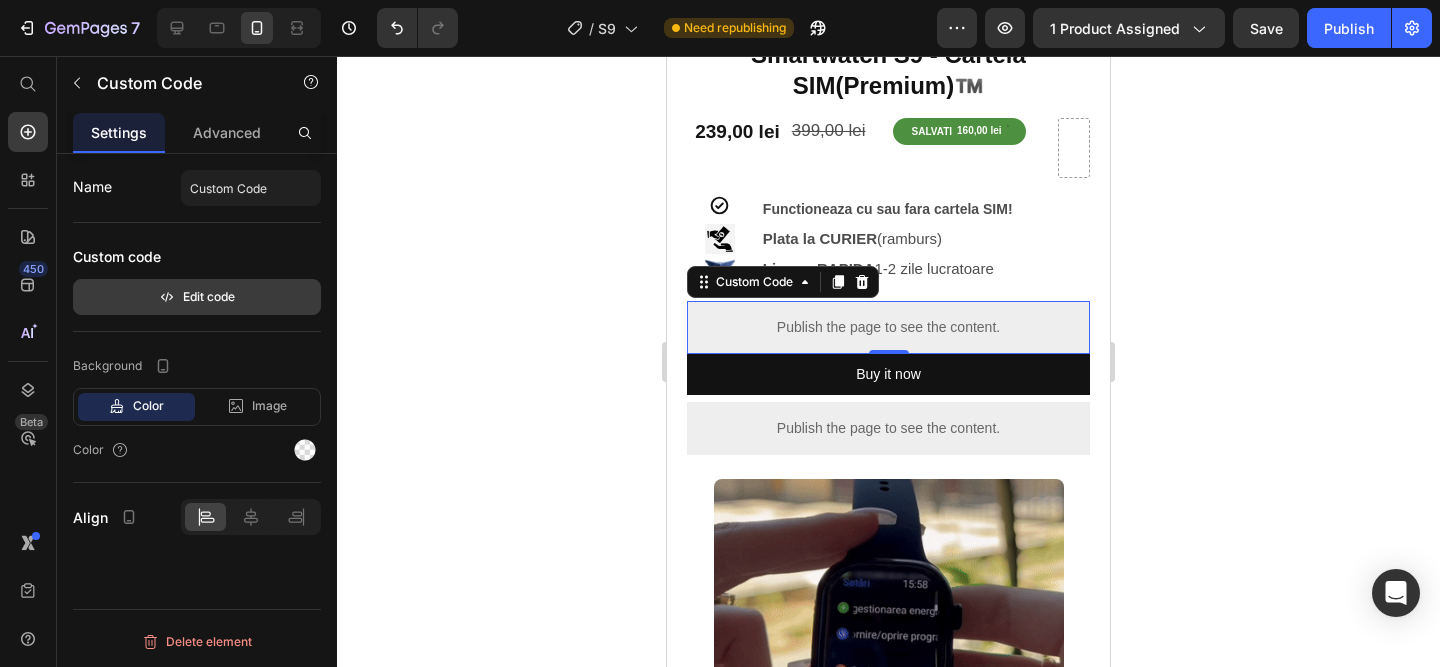 click on "Edit code" at bounding box center [197, 297] 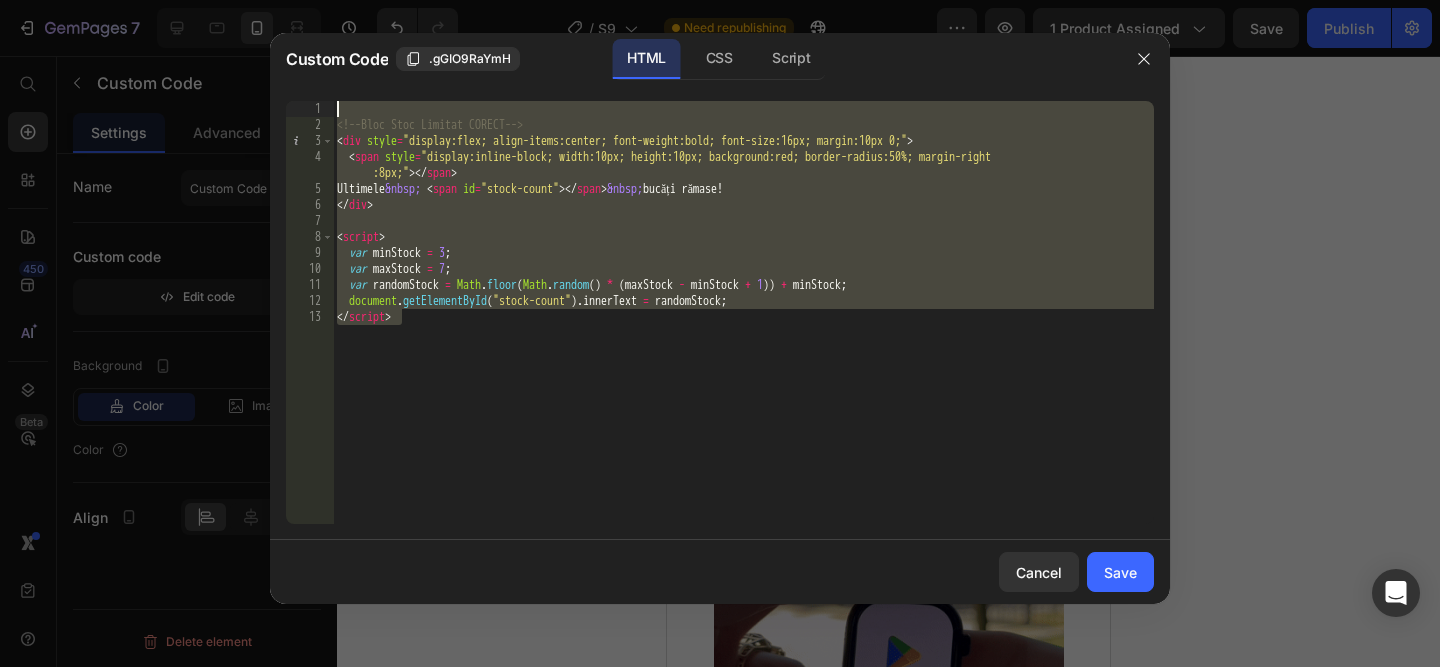 drag, startPoint x: 515, startPoint y: 348, endPoint x: 225, endPoint y: 20, distance: 437.81732 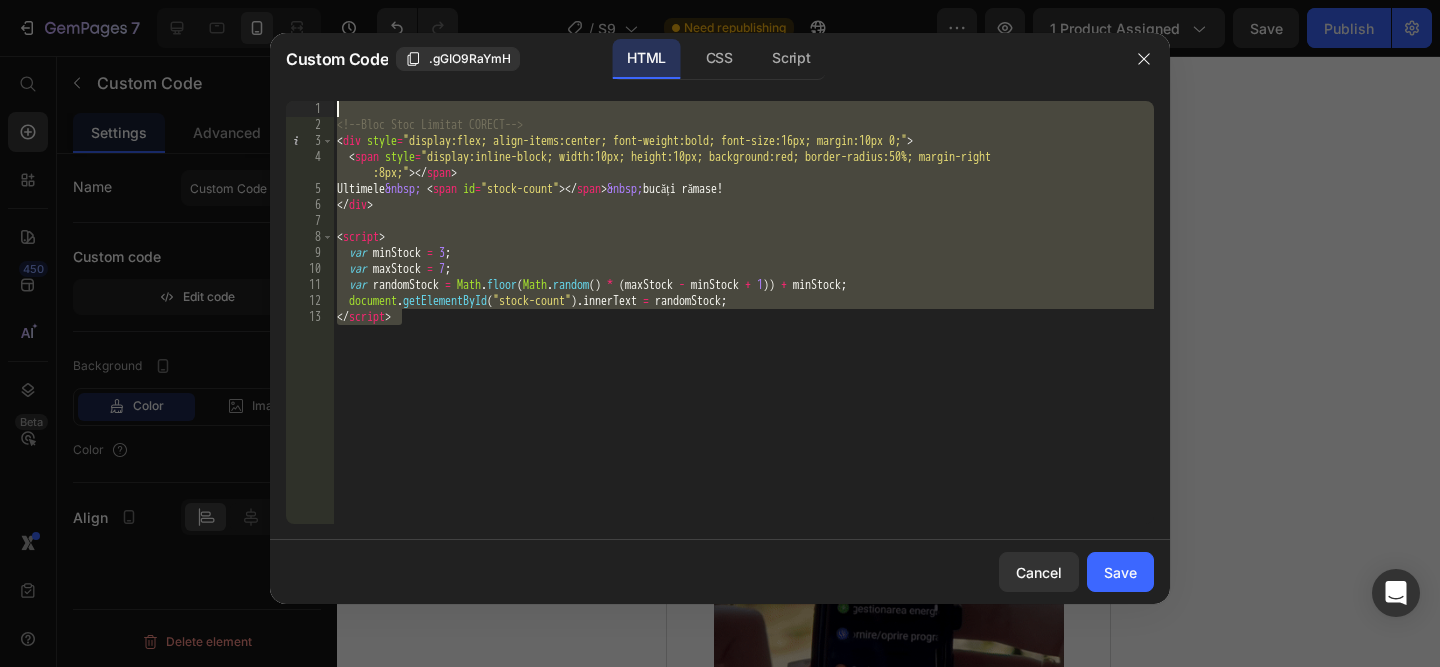 click on "Custom Code .gGIO9RaYmH HTML CSS Script </script> [NUMBER] [NUMBER] [NUMBER] [NUMBER] [NUMBER] [NUMBER] [NUMBER] [NUMBER] [NUMBER] [NUMBER] [NUMBER] [NUMBER] [NUMBER] <!-- Bloc Stoc Limitat CORECT --> < div style = "display:flex; align-items:center; font-weight:bold; font-size:16px; margin:10px 0;" > < span style = "display:inline-block; width:10px; height:10px; background:red; border-radius:50%; margin-right :8px;" > </ span > Ultimele &nbsp; < span id = "stock-count" > </ span > &nbsp; bucăți rămase! </ div > < script > var minStock = [NUMBER]; var maxStock = [NUMBER]; var randomStock = Math.floor(Math.random() * (maxStock - minStock + 1)) + minStock; document.getElementById("stock-count").innerText = randomStock; </script> XXXXXXXXXXXXXXXXXXXXXXXXXXXXXXXXXXXXXXXXXXXXXXXXXXXXXXXXXXXXXXXXXXXXXXXXXXXXXXXXXXXXXXXXXXXXXXXXXXXXXXXXXXXXXXXXXXXXXXXXXXXXXXXXXXXXXXXXXXXXXXXXXXXXXXXXXXXXXXXXXXXXXXXXXXXXXXXXXXXXXXXXXXXXXXXXXXXXXXXXXXXXXXXXXXXXXXXXXXXXXXXXXXXXXXXXXXXXXXXXXXXXXXXXXXXXXXXX Cancel Save" 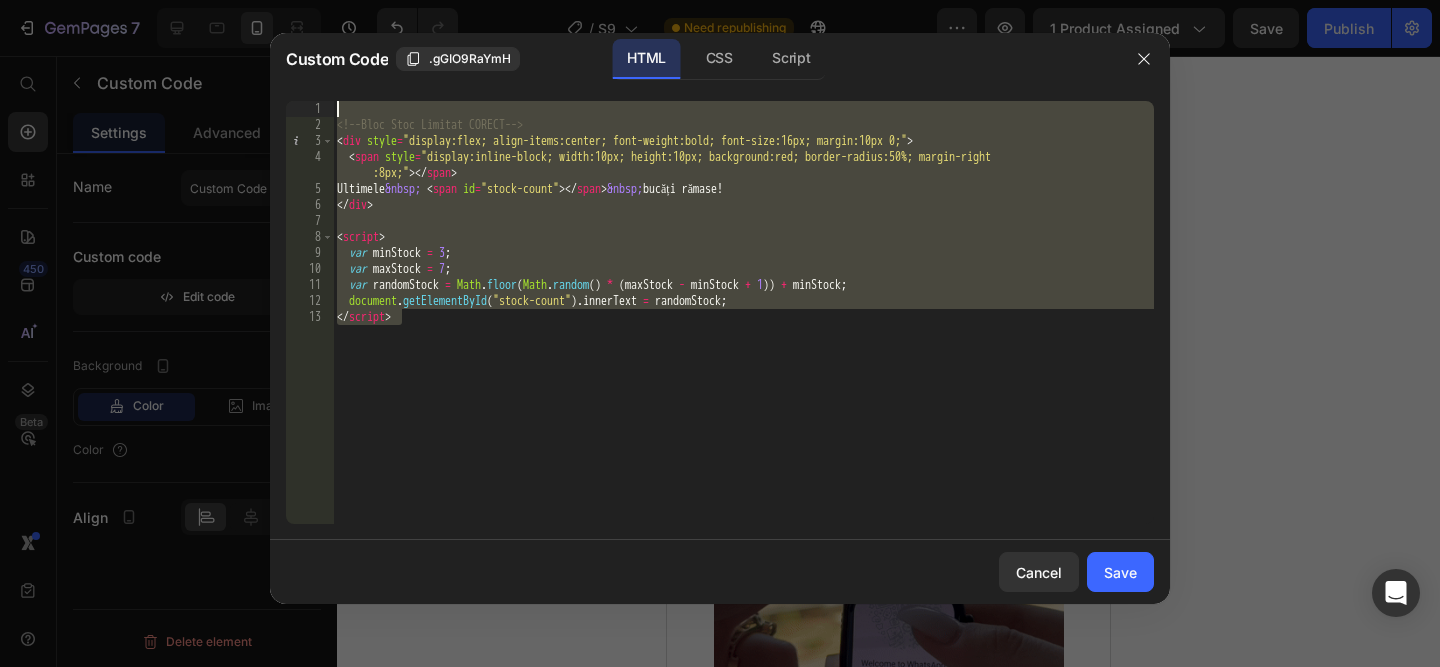 click on "<!--  Bloc Stoc Limitat CORECT  --> < div   style = "display:flex; align-items:center; font-weight:bold; font-size:16px; margin:10px 0;" >    < span   style = "display:inline-block; width:10px; height:10px; background:red; border-radius:50%; margin-right        :8px;" > </ span >   Ultimele &nbsp;   < span   id = "stock-count" > </ span > &nbsp; bucăți rămase! </ div > < script >    var   minStock   =   3 ;    var   maxStock   =   7 ;    var   randomStock   =   Math . floor ( Math . random ( )   *   ( maxStock   -   minStock   +   1 ))   +   minStock ;    document . getElementById ( "stock-count" ) . innerText   =   randomStock ; </ script >" at bounding box center (743, 328) 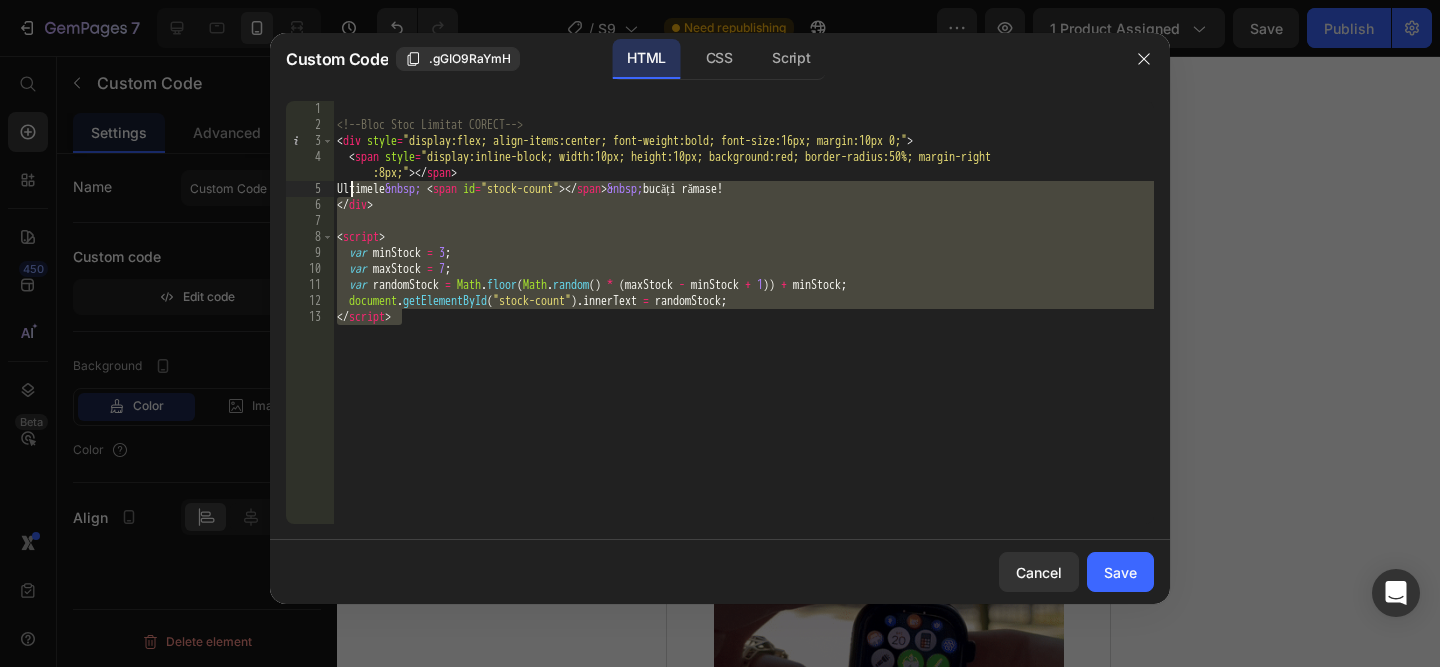 drag, startPoint x: 499, startPoint y: 317, endPoint x: 308, endPoint y: 88, distance: 298.1979 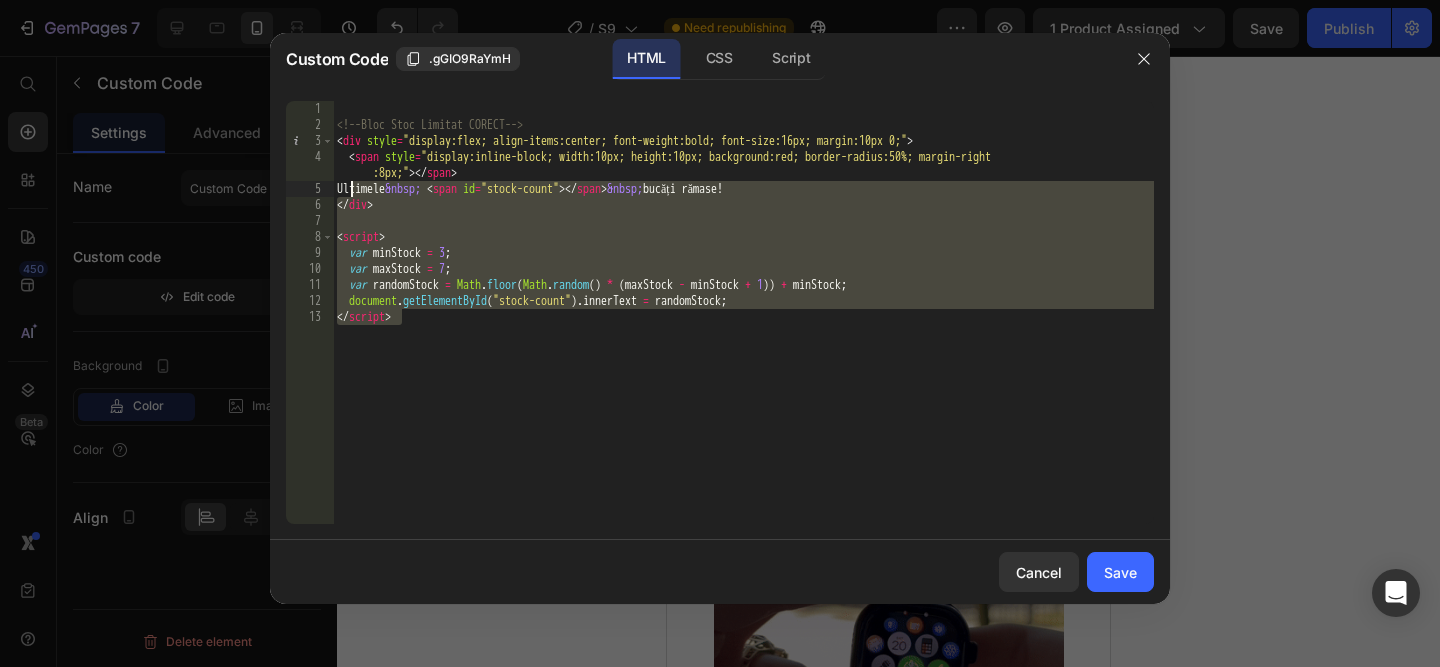 click on "</script> [NUMBER] [NUMBER] [NUMBER] [NUMBER] [NUMBER] [NUMBER] [NUMBER] [NUMBER] [NUMBER] [NUMBER] [NUMBER] [NUMBER] [NUMBER] <!-- Bloc Stoc Limitat CORECT --> < div style = "display:flex; align-items:center; font-weight:bold; font-size:16px; margin:10px 0;" > < span style = "display:inline-block; width:10px; height:10px; background:red; border-radius:50%; margin-right :8px;" > </ span > Ultimele &nbsp; < span id = "stock-count" > </ span > &nbsp; bucăți rămase! </ div > < script > var minStock = [NUMBER]; var maxStock = [NUMBER]; var randomStock = Math.floor(Math.random() * (maxStock - minStock + 1)) + minStock; document.getElementById("stock-count").innerText = randomStock; </script> XXXXXXXXXXXXXXXXXXXXXXXXXXXXXXXXXXXXXXXXXXXXXXXXXXXXXXXXXXXXXXXXXXXXXXXXXXXXXXXXXXXXXXXXXXXXXXXXXXXXXXXXXXXXXXXXXXXXXXXXXXXXXXXXXXXXXXXXXXXXXXXXXXXXXXXXXXXXXXXXXXXXXXXXXXXXXXXXXXXXXXXXXXXXXXXXXXXXXXXXXXXXXXXXXXXXXXXXXXXXXXXXXXXXXXXXXXXXXXXXXXXXXXXXXXXXXXXX" 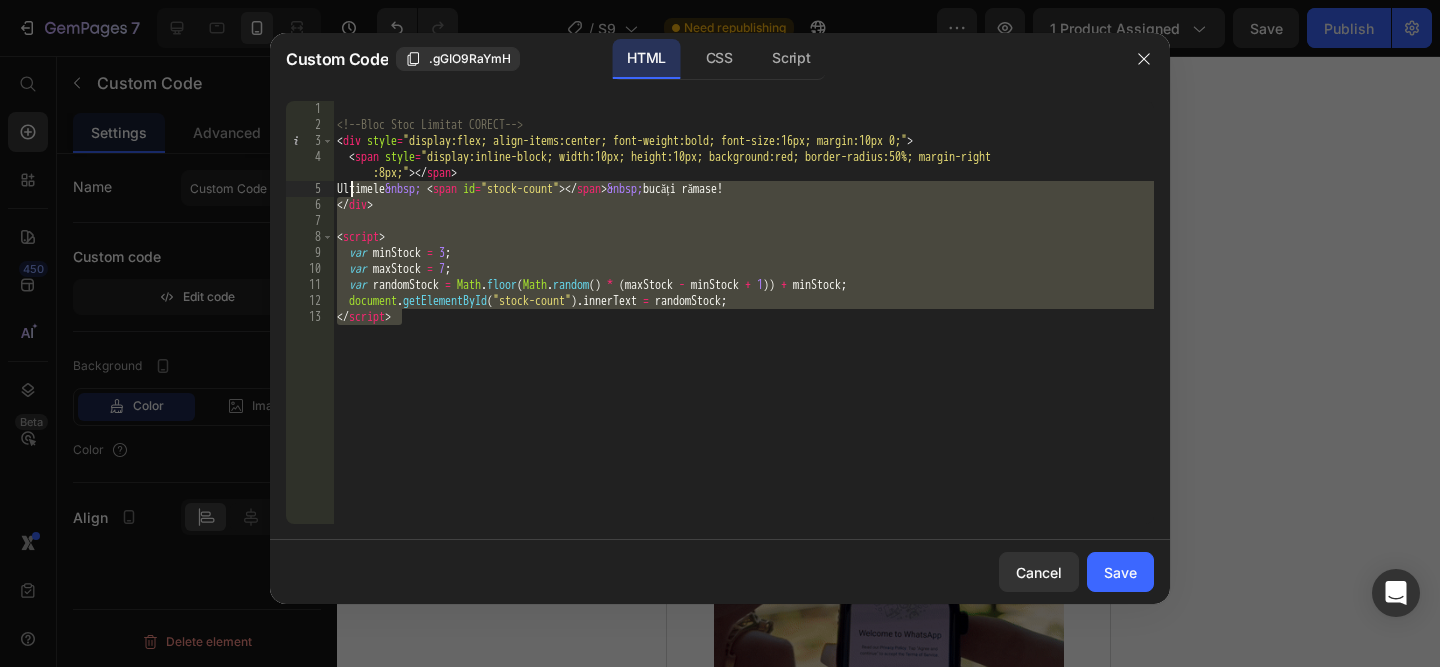 type on "<!-- Bloc Stoc Limitat CORECT -->" 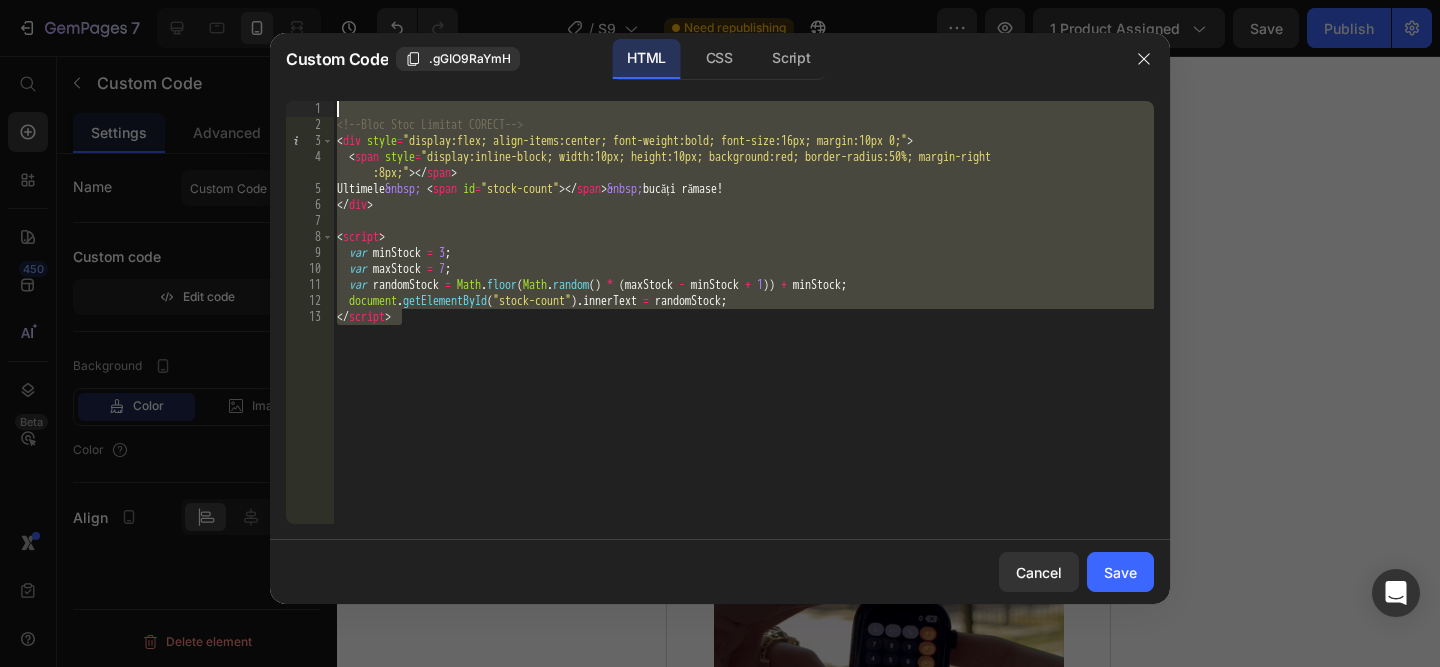 type 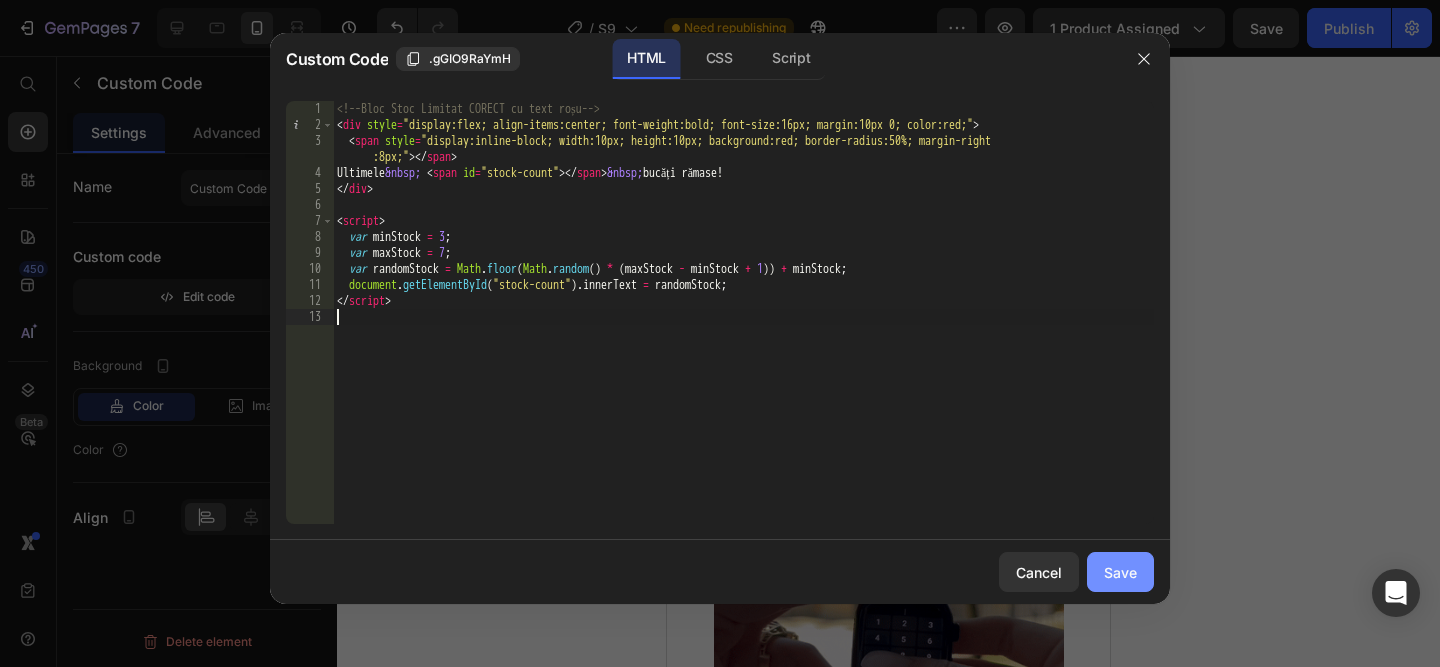 click on "Save" 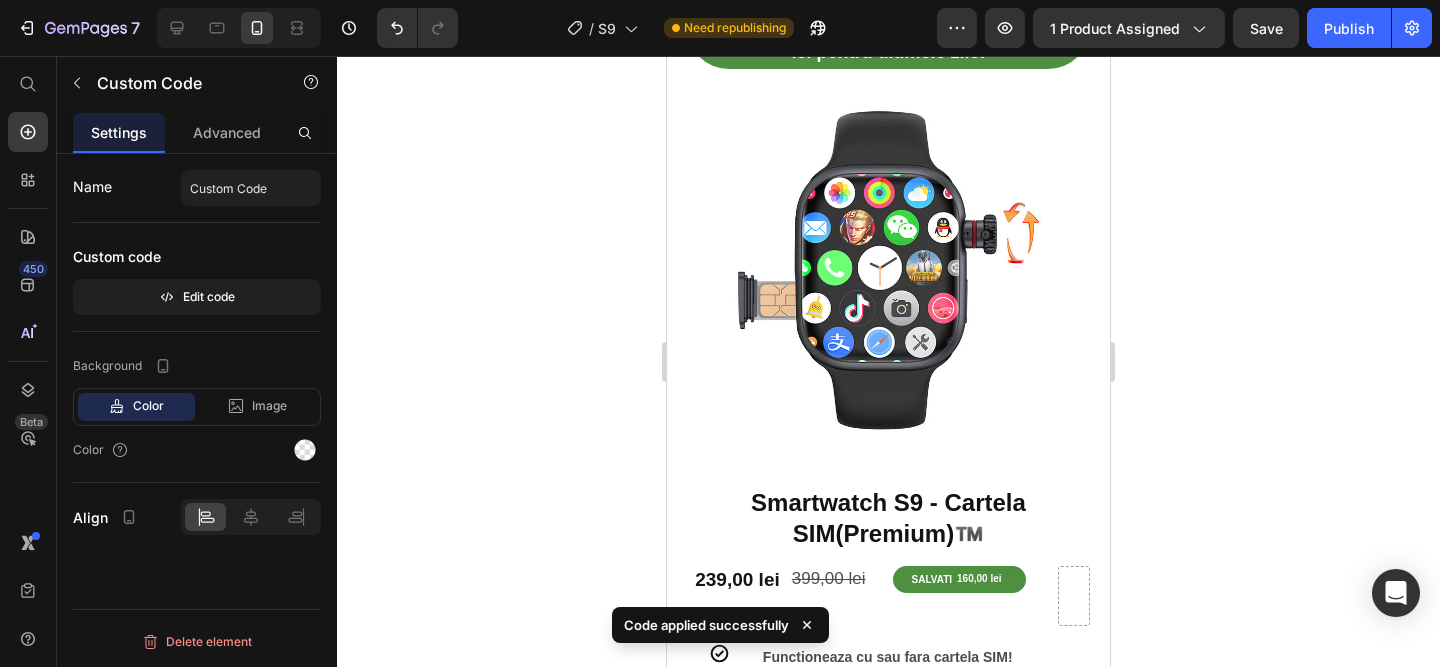 scroll, scrollTop: 48, scrollLeft: 0, axis: vertical 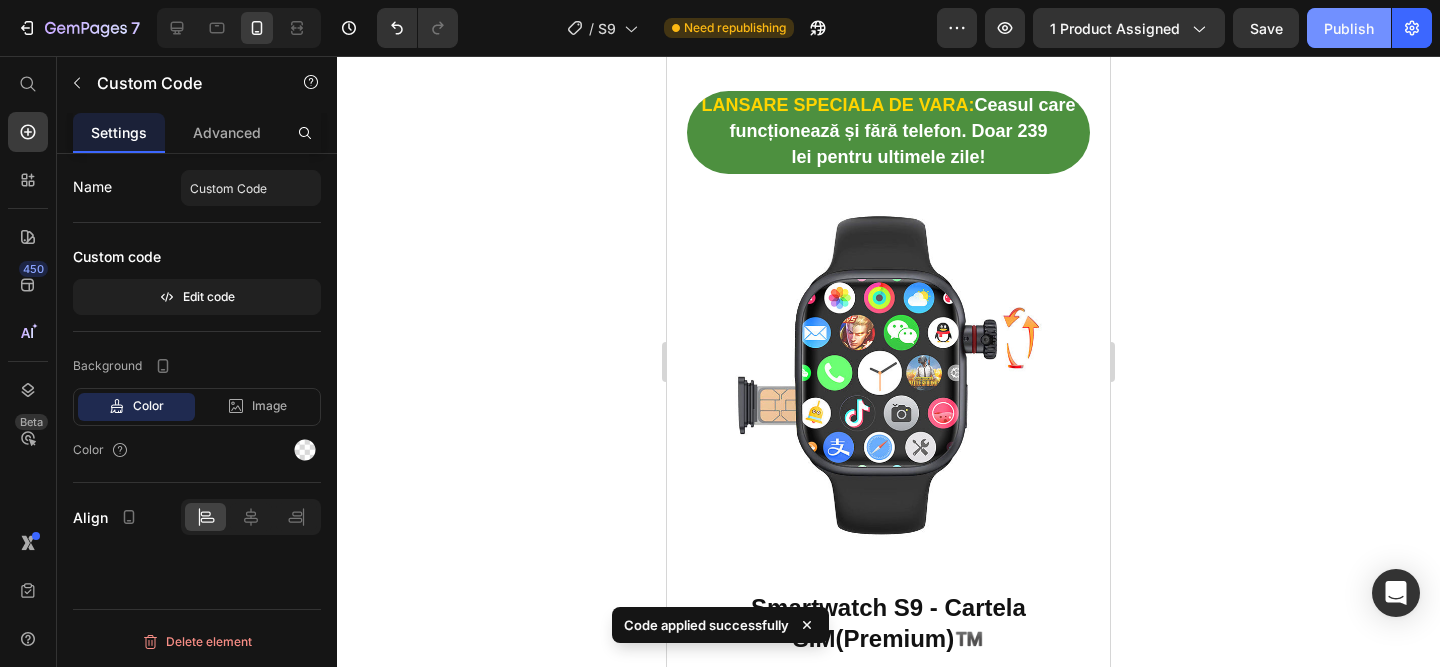 click on "Publish" at bounding box center [1349, 28] 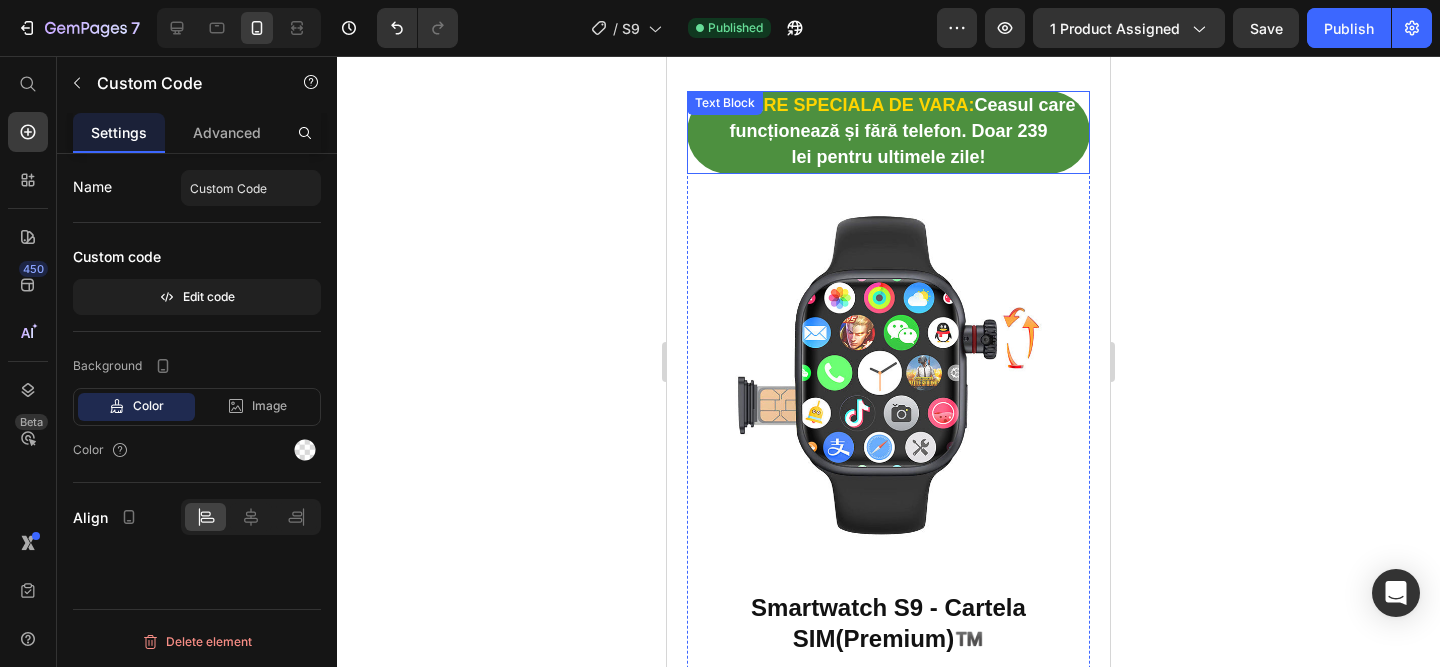 click on "lei pentru ultimele zile!" at bounding box center (888, 158) 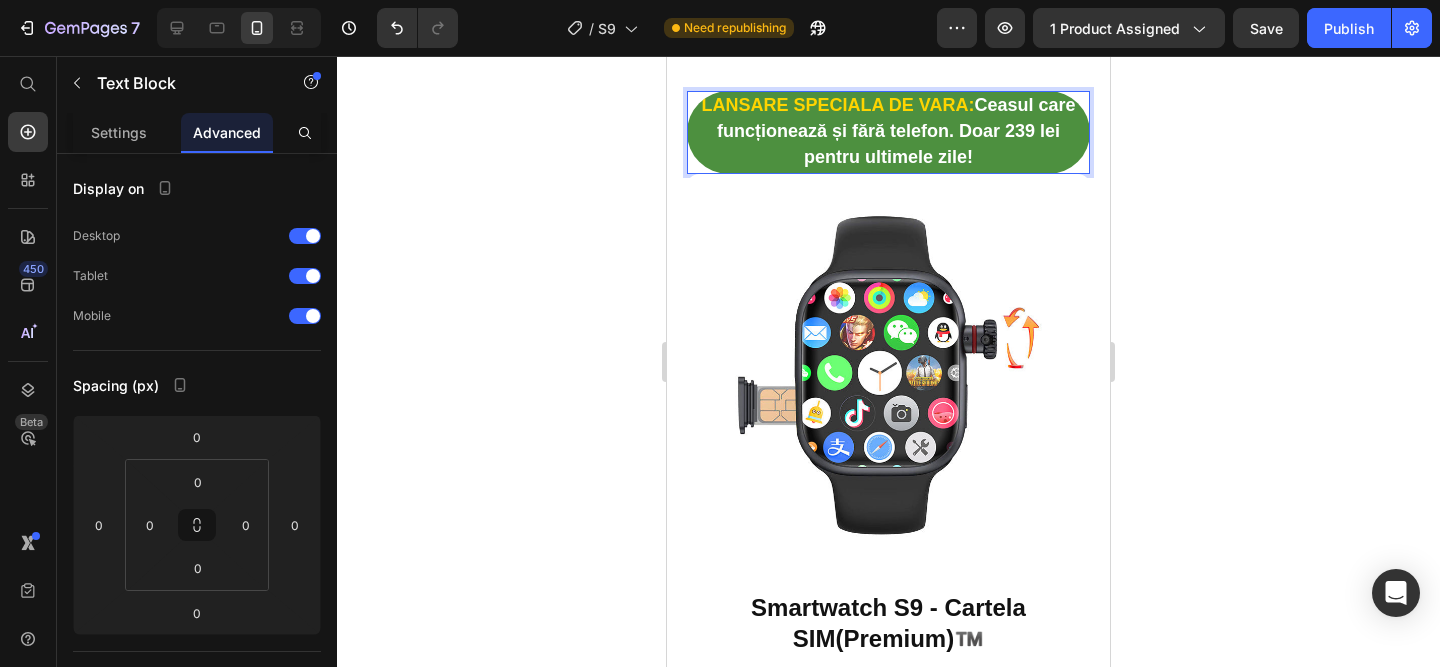 click on "LANSARE SPECIALA DE VARA:" at bounding box center (837, 105) 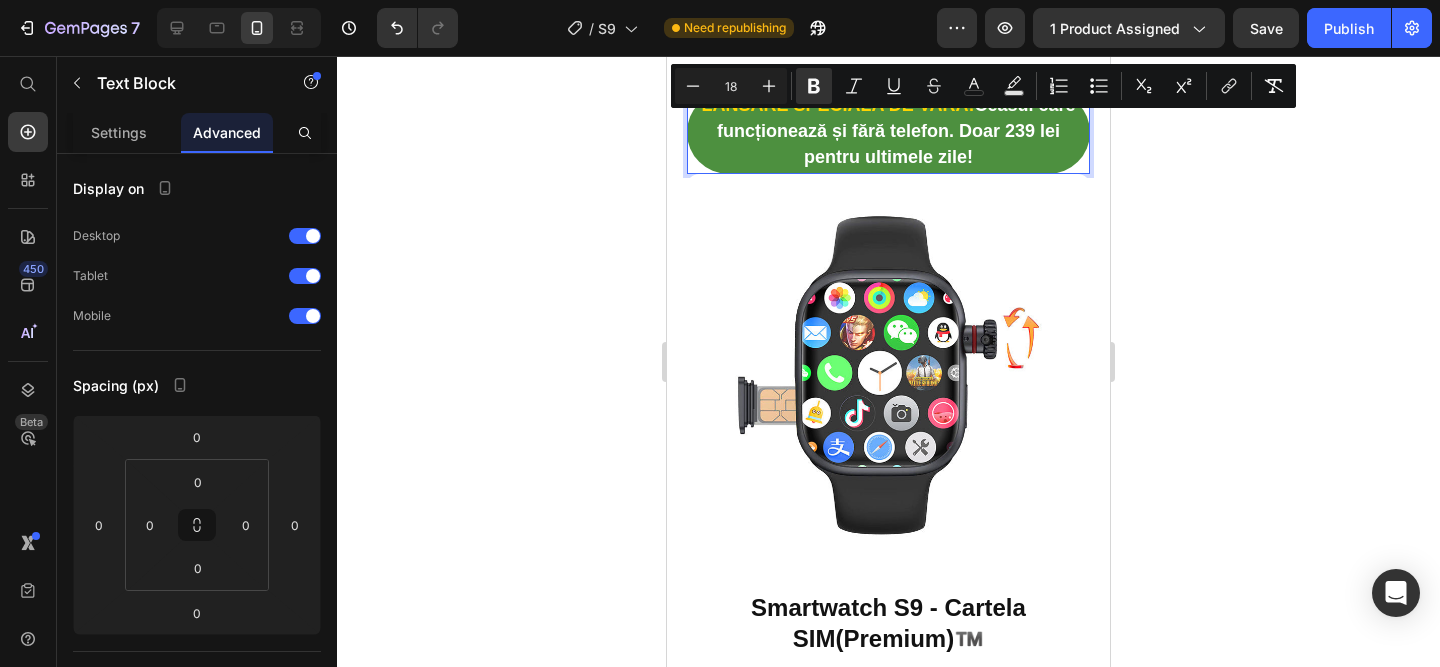 copy on "LANSARE SPECIALA DE VARA:" 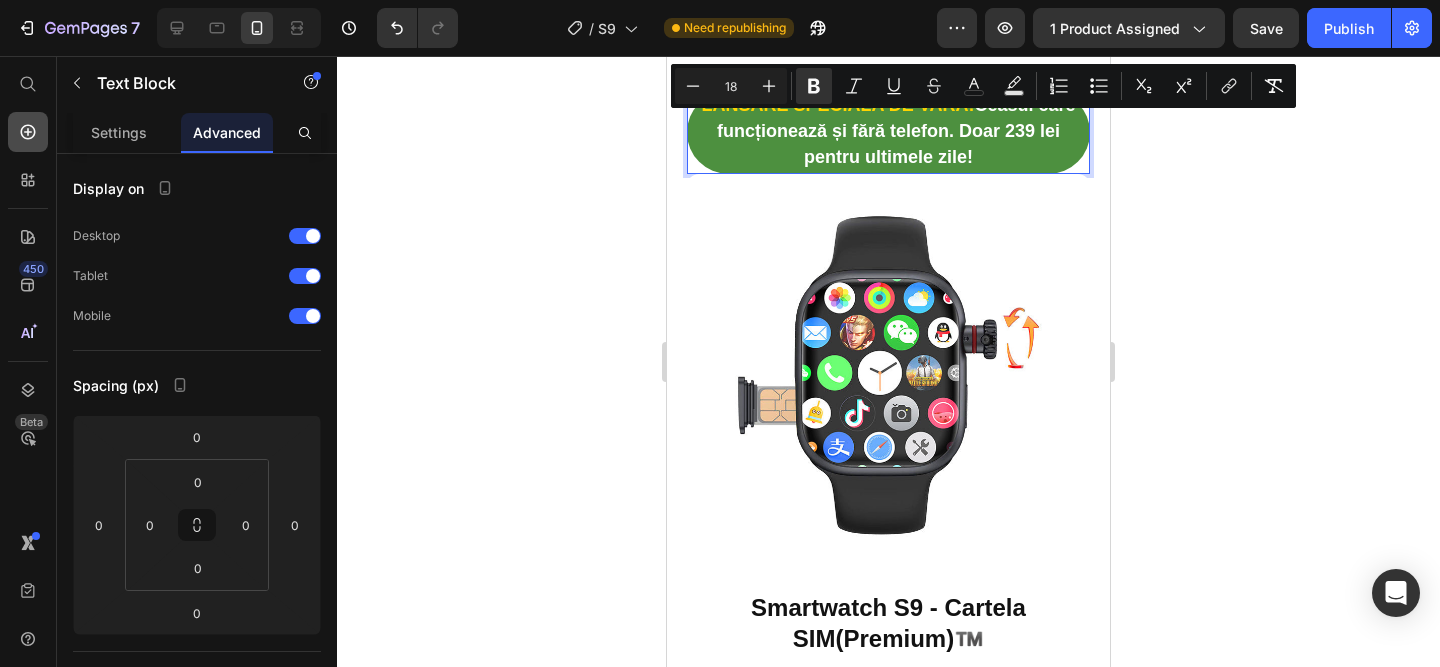 click 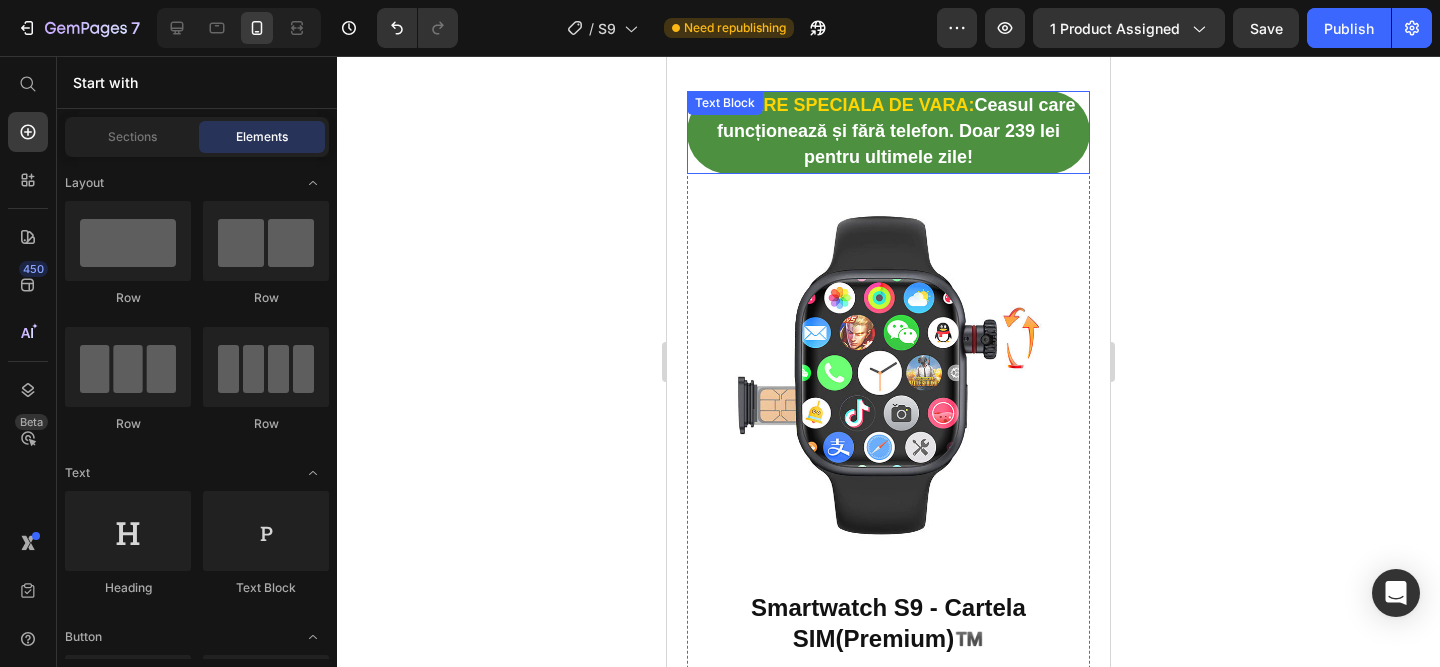 scroll, scrollTop: 0, scrollLeft: 0, axis: both 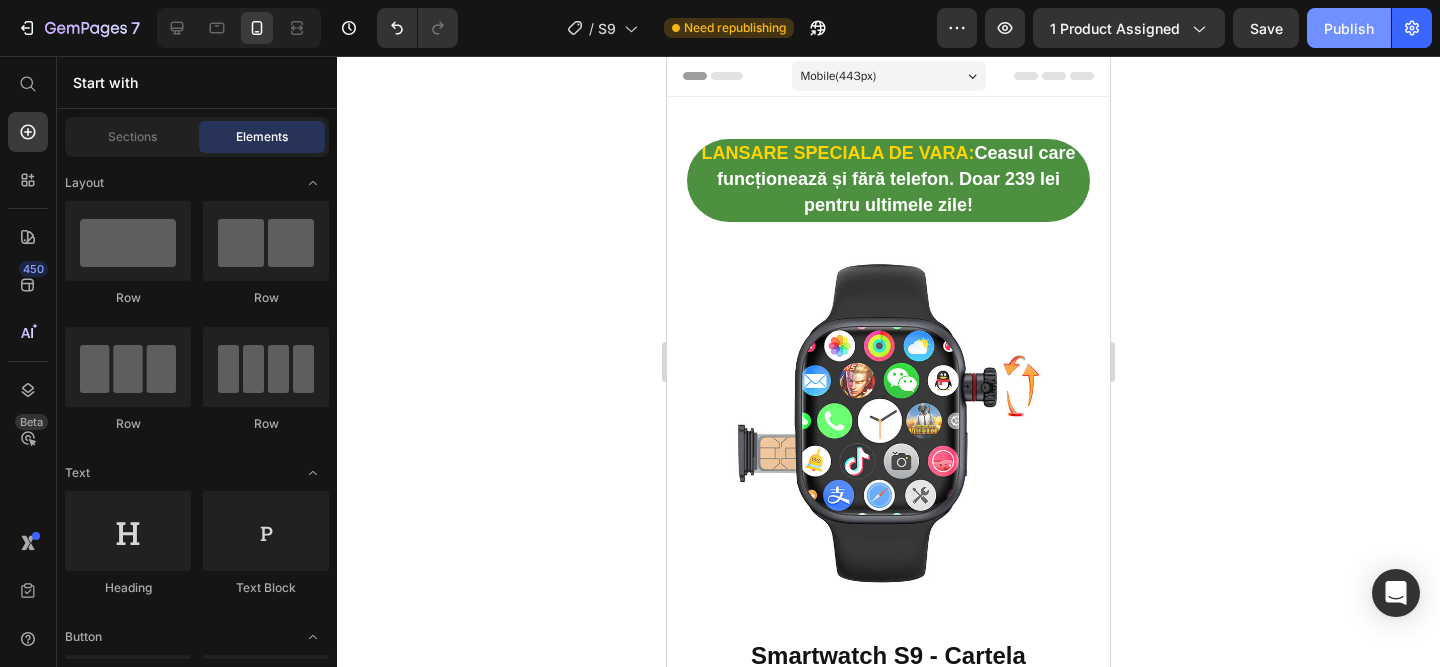 click on "Publish" at bounding box center [1349, 28] 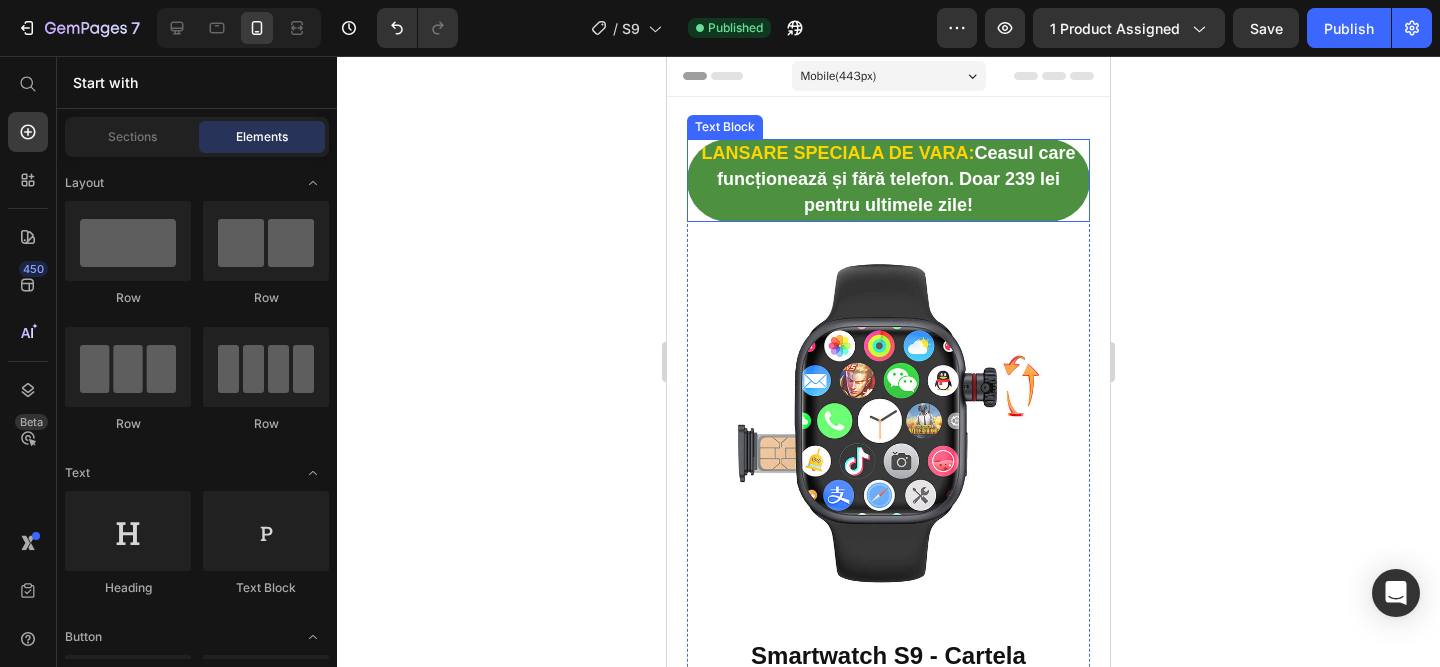 click on "LANSARE SPECIALA DE VARA:" at bounding box center (837, 153) 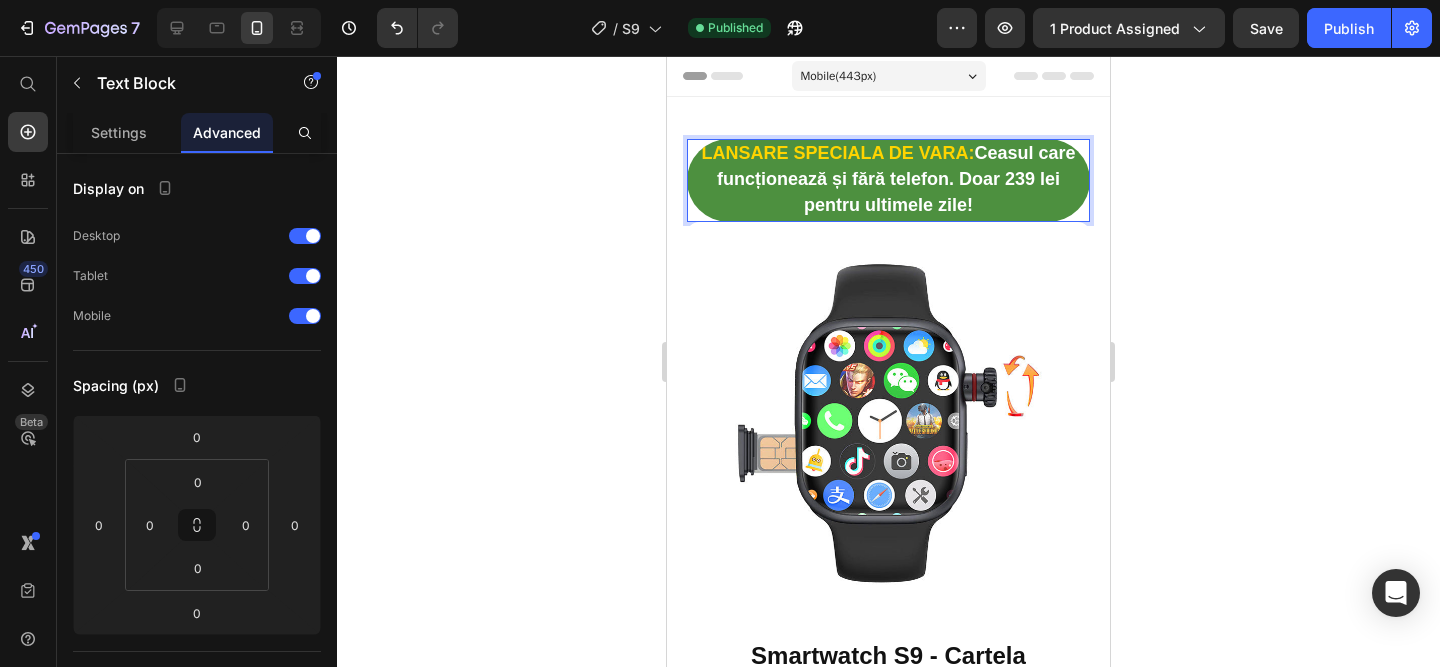 click on "LANSARE SPECIALA DE VARA:" at bounding box center (837, 153) 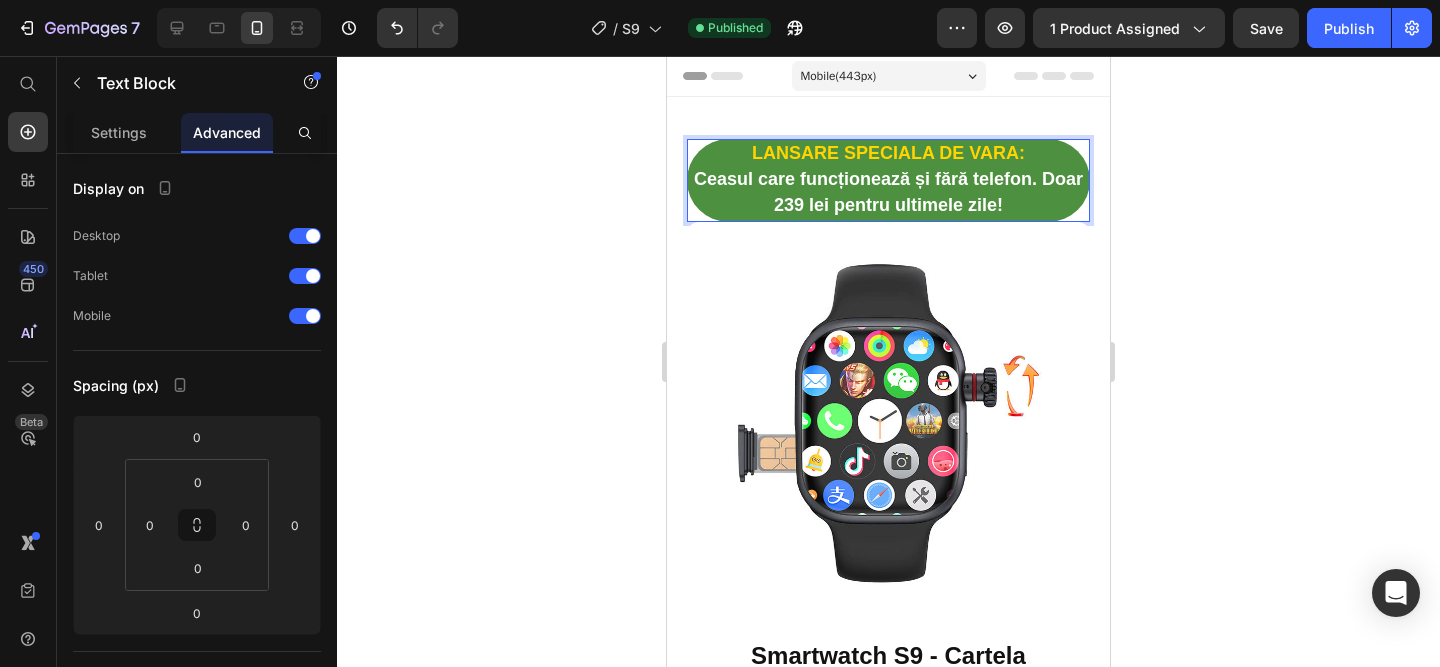 click on "Ceasul care funcționează și fără telefon. Doar [NUMBER] lei pentru ultimele zile!" at bounding box center (888, 192) 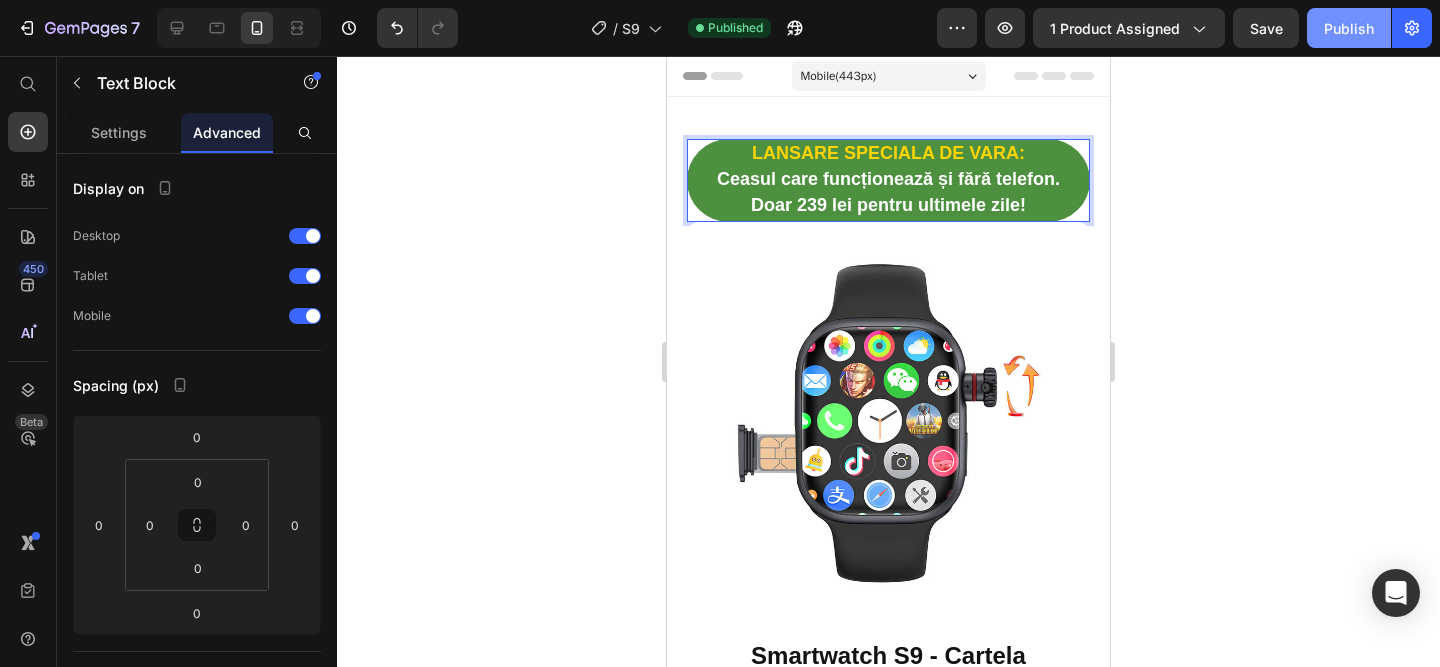 click on "Publish" at bounding box center [1349, 28] 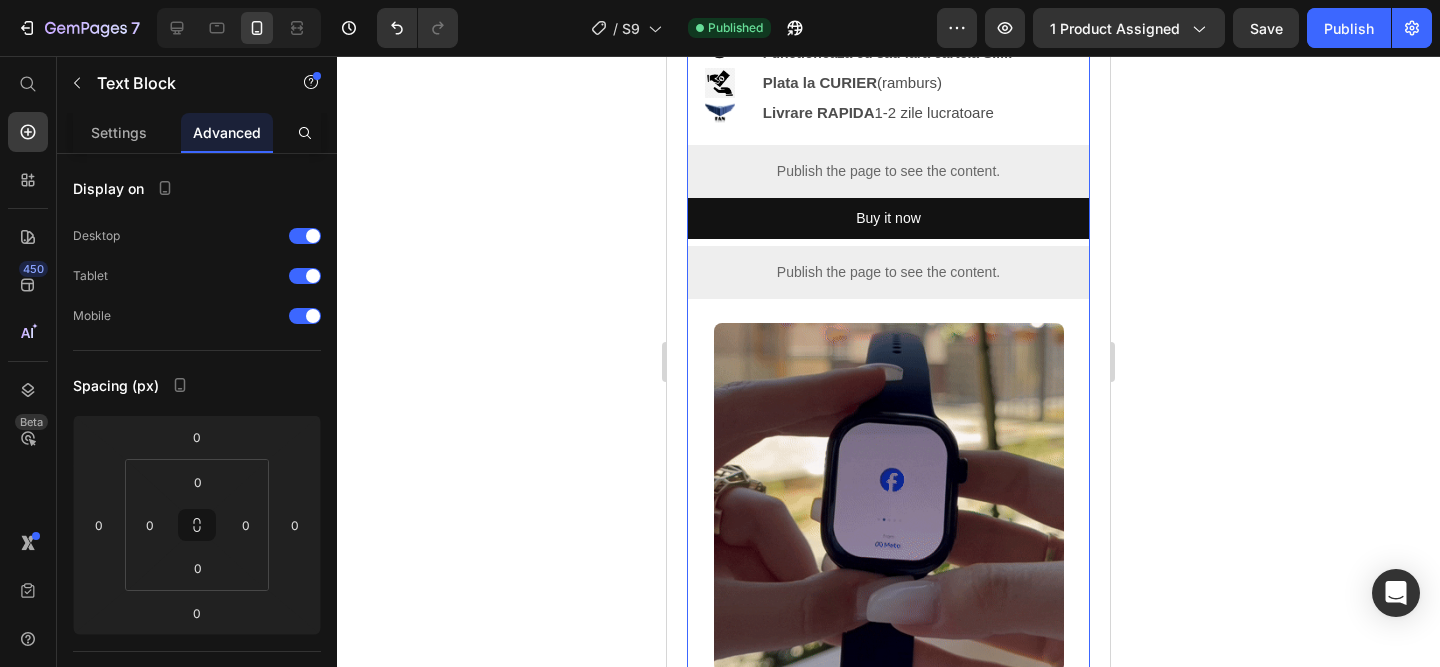 scroll, scrollTop: 767, scrollLeft: 0, axis: vertical 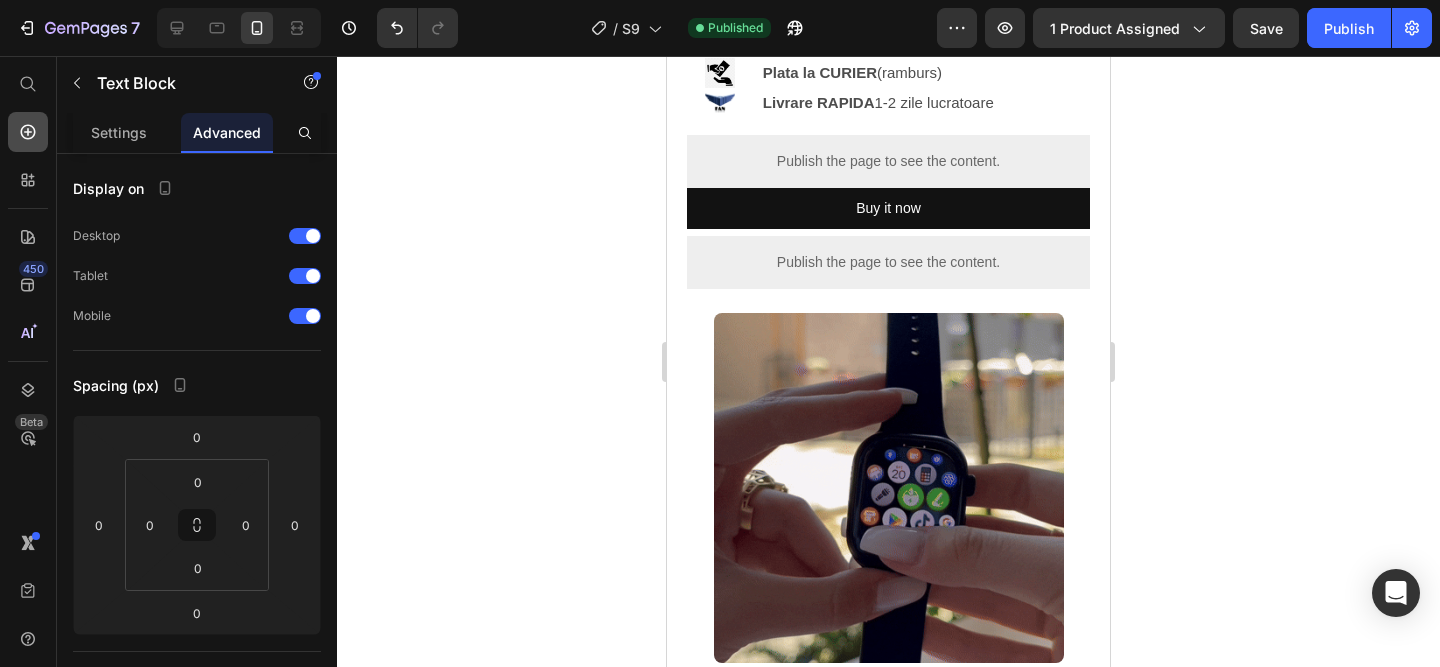 click 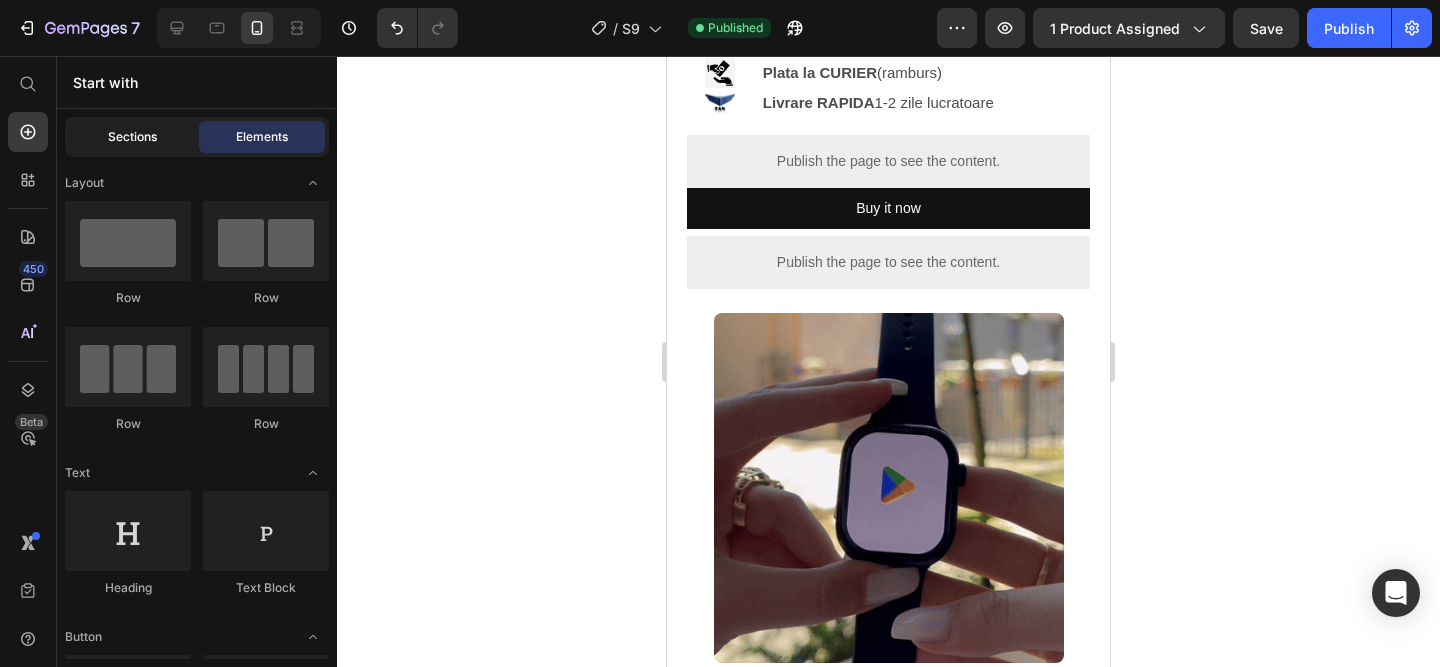 click on "Sections" at bounding box center (132, 137) 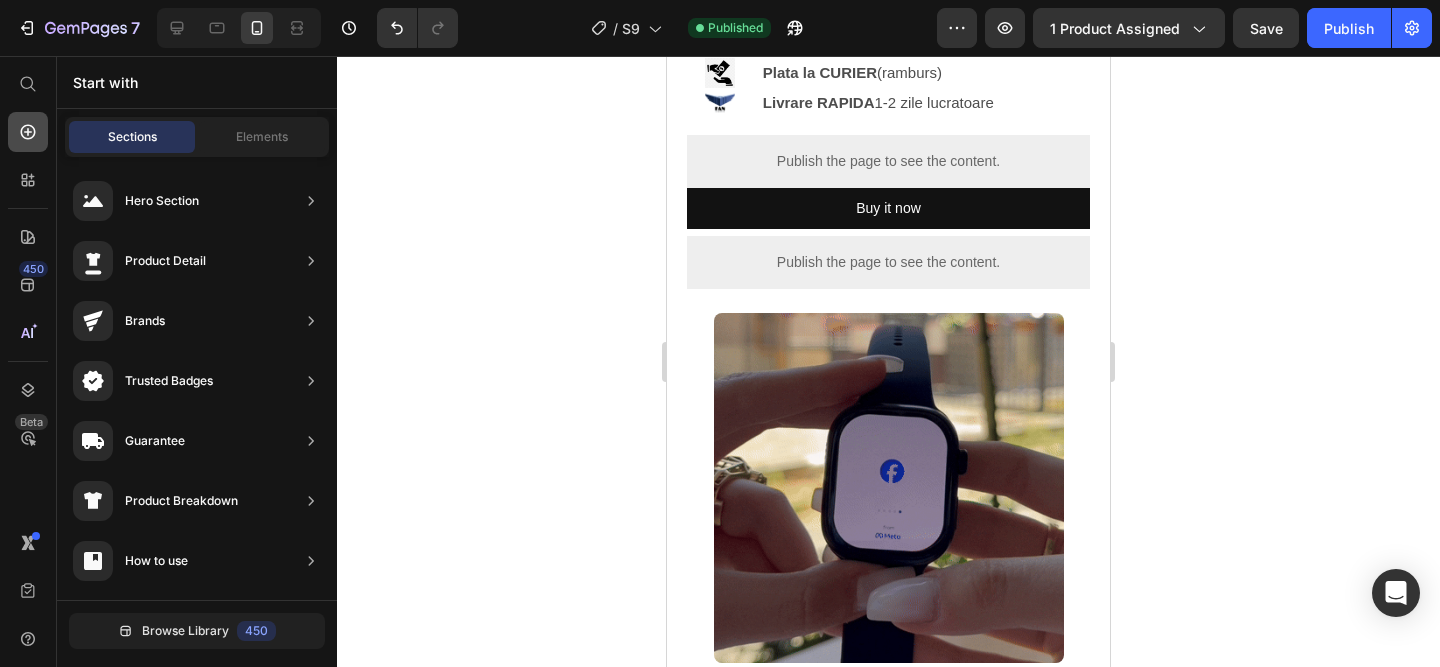 click 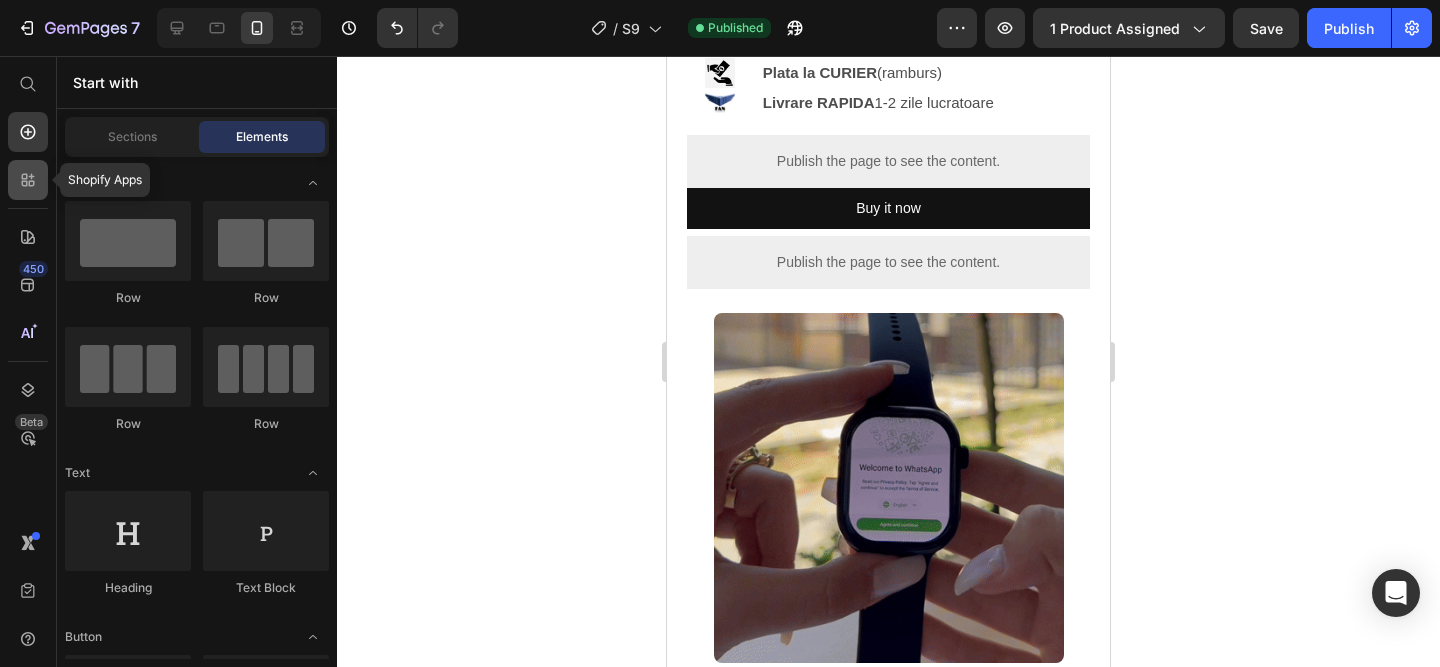 click 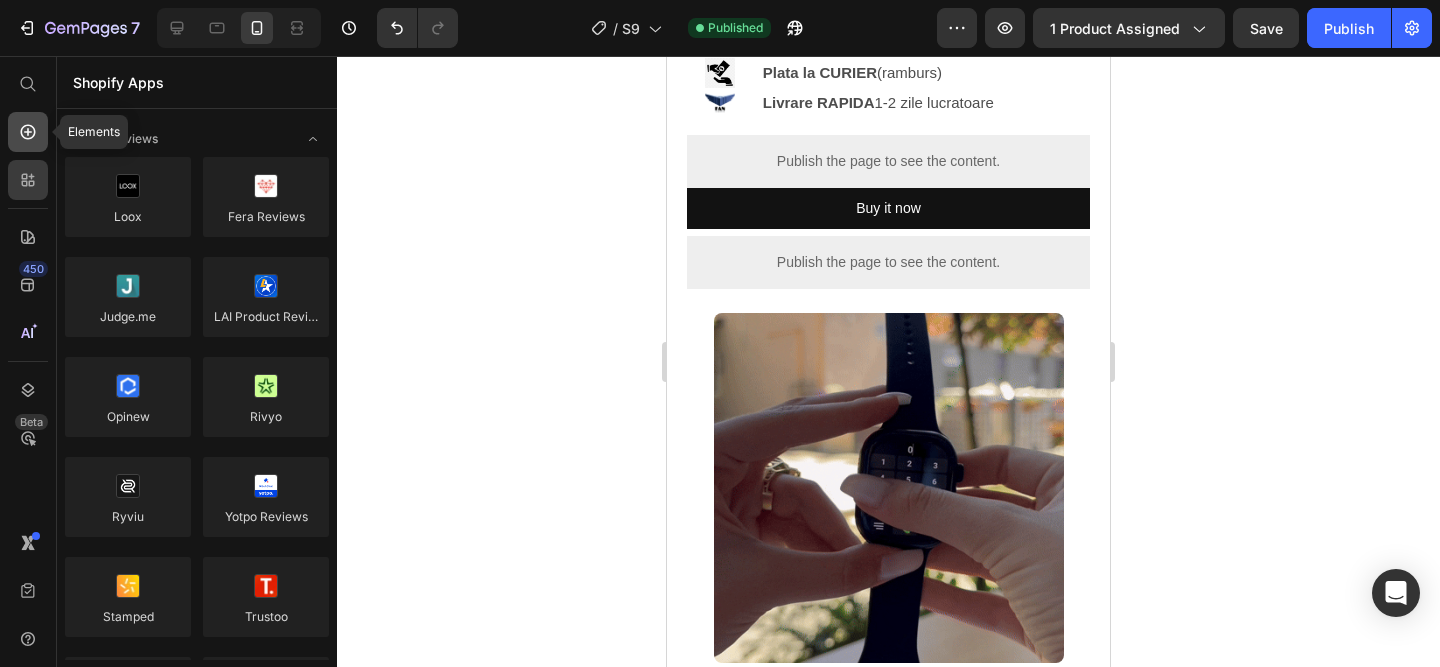 click 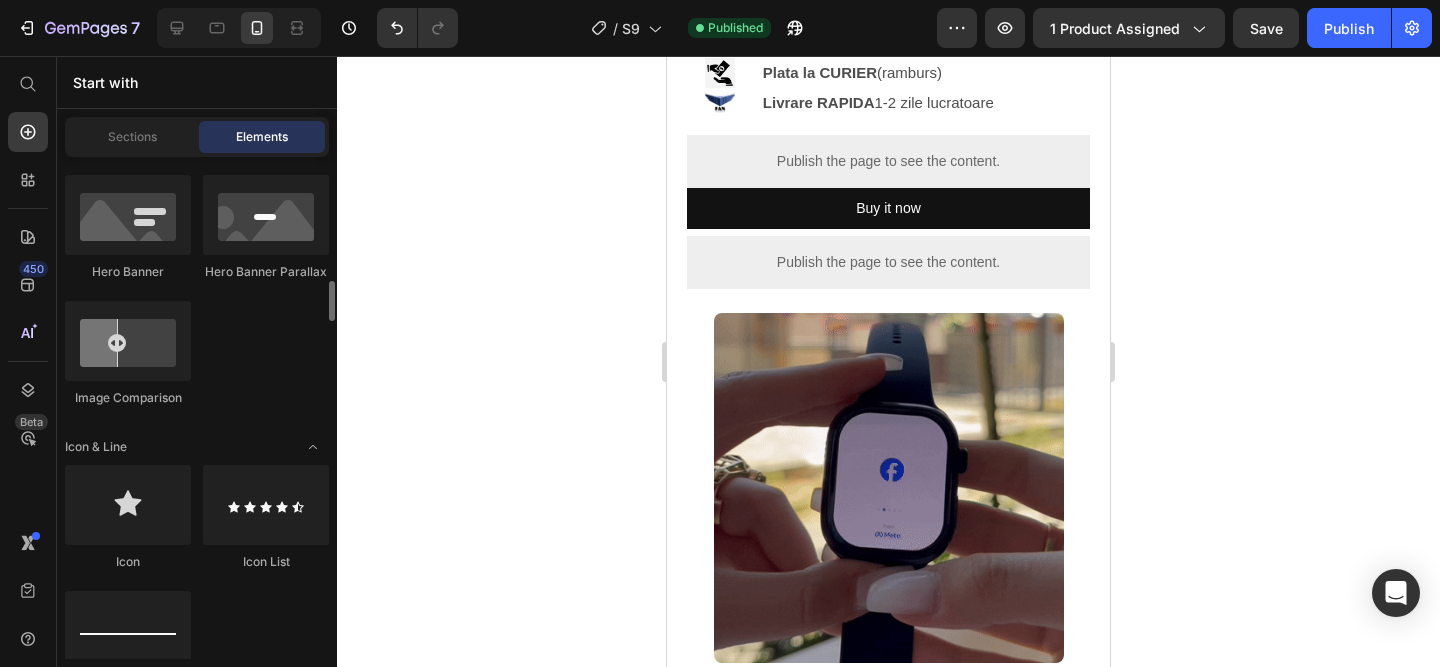 scroll, scrollTop: 1177, scrollLeft: 0, axis: vertical 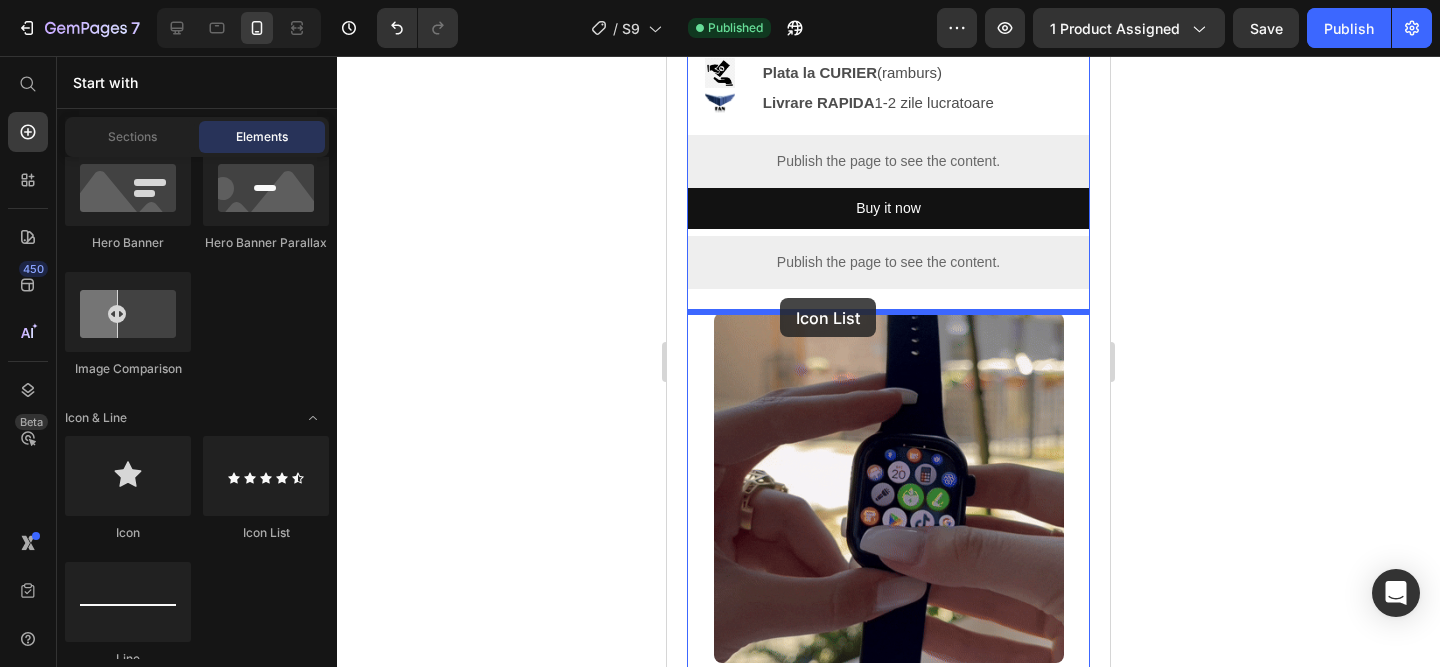 drag, startPoint x: 933, startPoint y: 533, endPoint x: 780, endPoint y: 298, distance: 280.41754 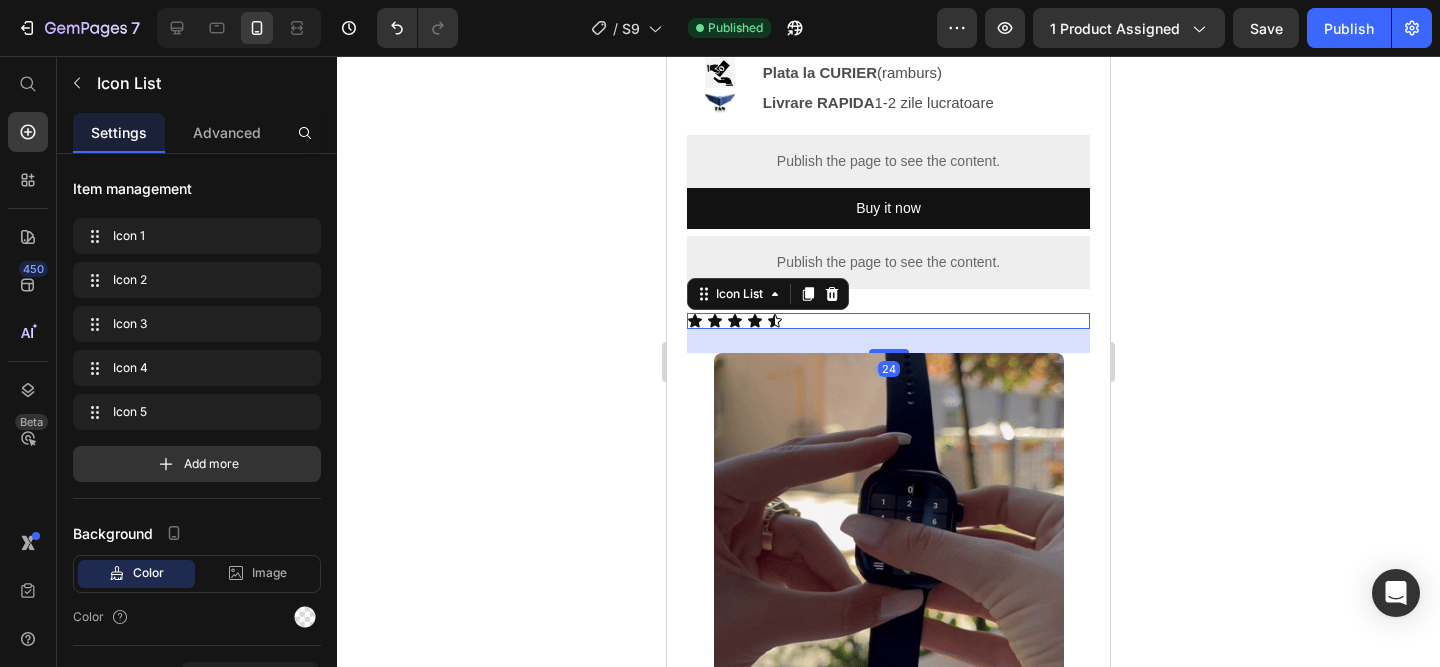 click 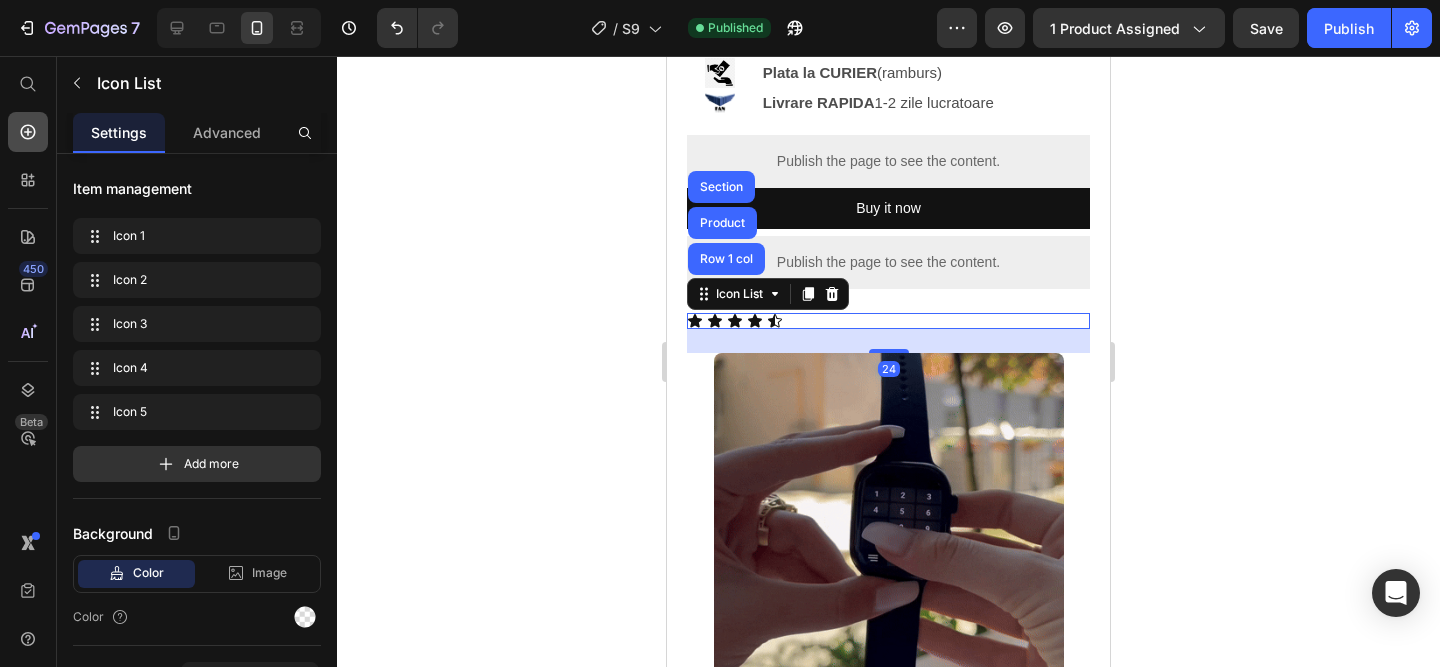 click 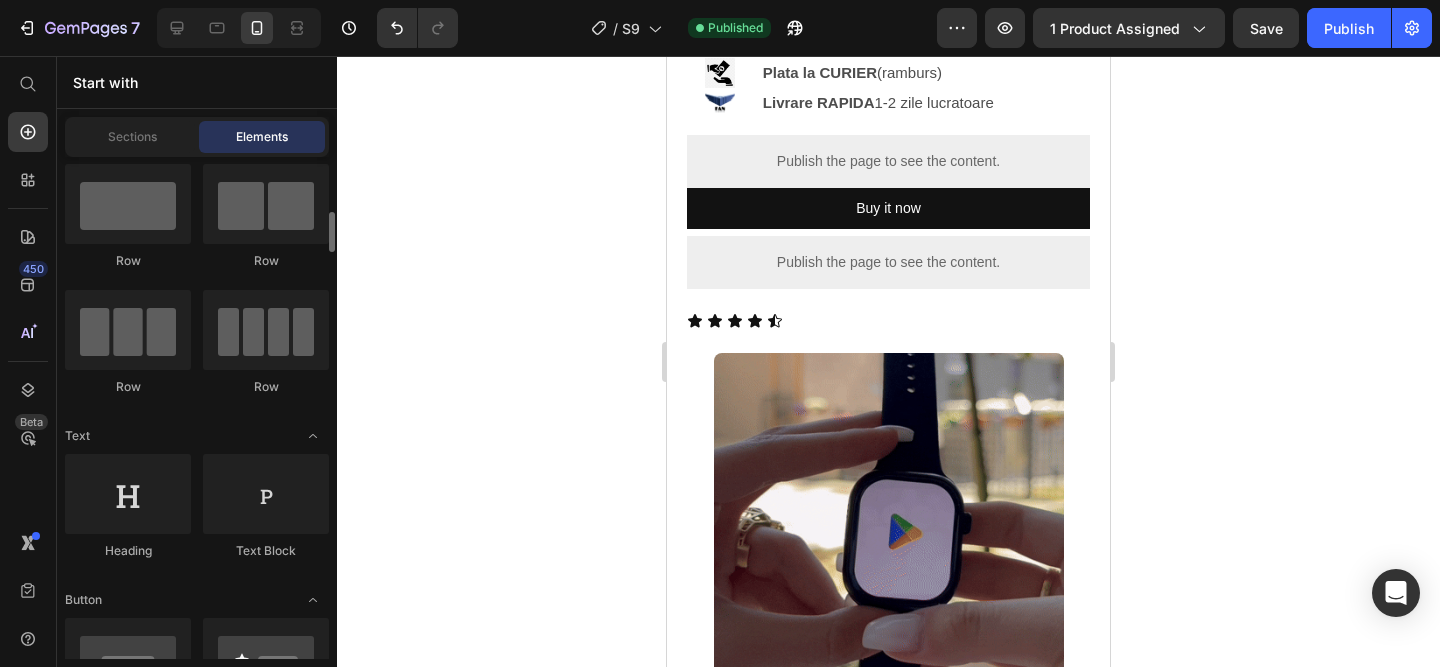 scroll, scrollTop: 0, scrollLeft: 0, axis: both 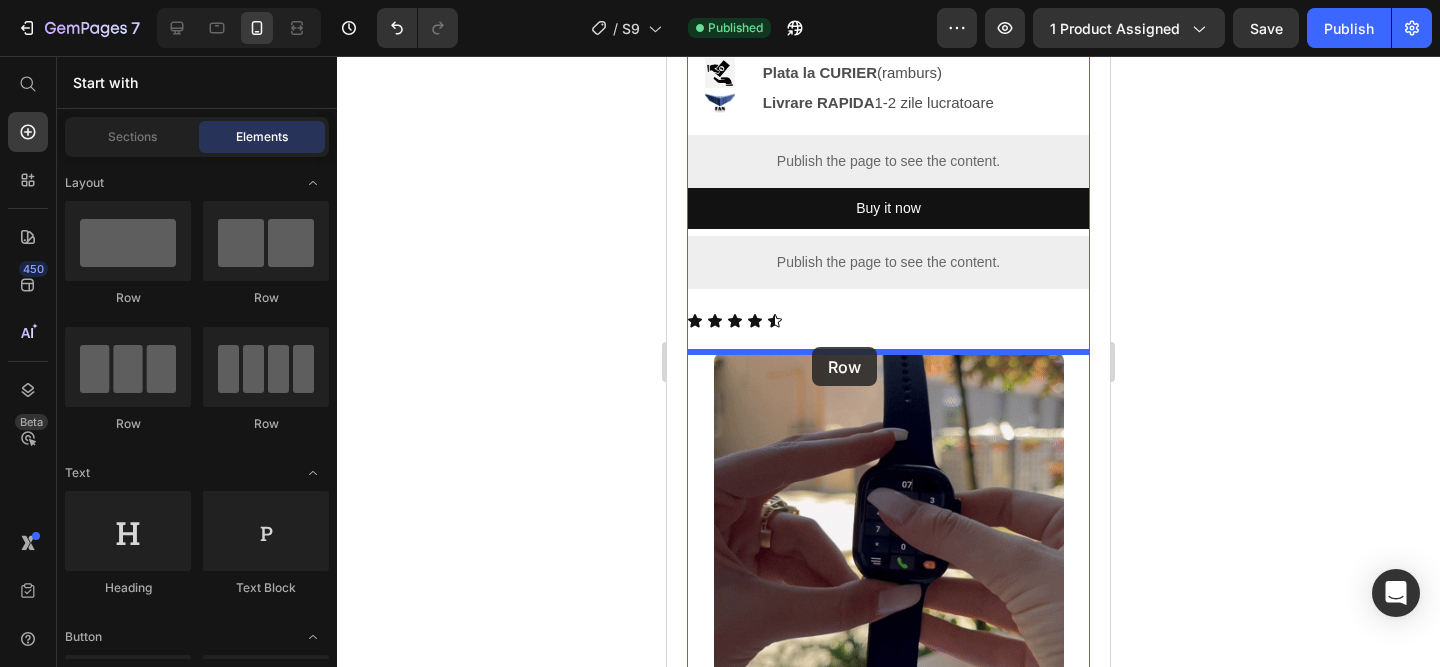 drag, startPoint x: 950, startPoint y: 324, endPoint x: 811, endPoint y: 347, distance: 140.89003 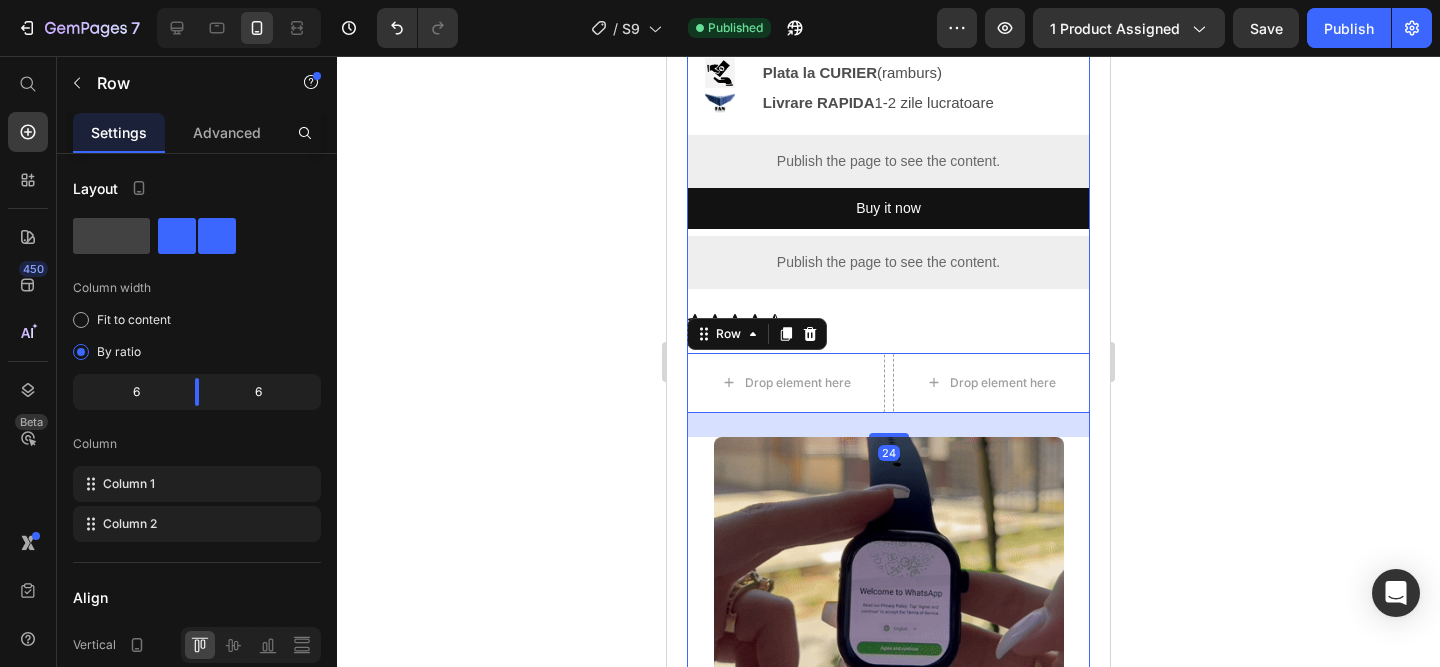 click on "Smartwatch S9 - Cartela SIM(Premium)™️ Product Title [NUMBER],00 lei Product Price [NUMBER],00 lei Product Price SALVATI [NUMBER],00 lei Discount Tag Row Icon Functioneaza cu sau fara cartela SIM! Text Block Row Image Plata la CURIER (ramburs) Text Block Row Image Livrare RAPIDA 1-2 zile lucratoare Text Block Row Publish the page to see the content. Custom Code Buy it now Dynamic Checkout Publish the page to see the content. Custom Code Icon Icon Icon Icon Icon Icon List Drop element here Drop element here Row [NUMBER] Image De ce merită să alegi Smartwatch-ul S10? • Ideal dacă vrei să fii conectat, dar fără să stai lipit de telefon. • Funcționează cu sau fără SIM. • Totul în română – super simplu de setat. • Ecran mare, premium, luminozitate adaptabilă. • Controlezi totul direct de la încheietură. • Baterie până la [NUMBER] zile, încărcare wireless. Text Block" at bounding box center [888, 725] 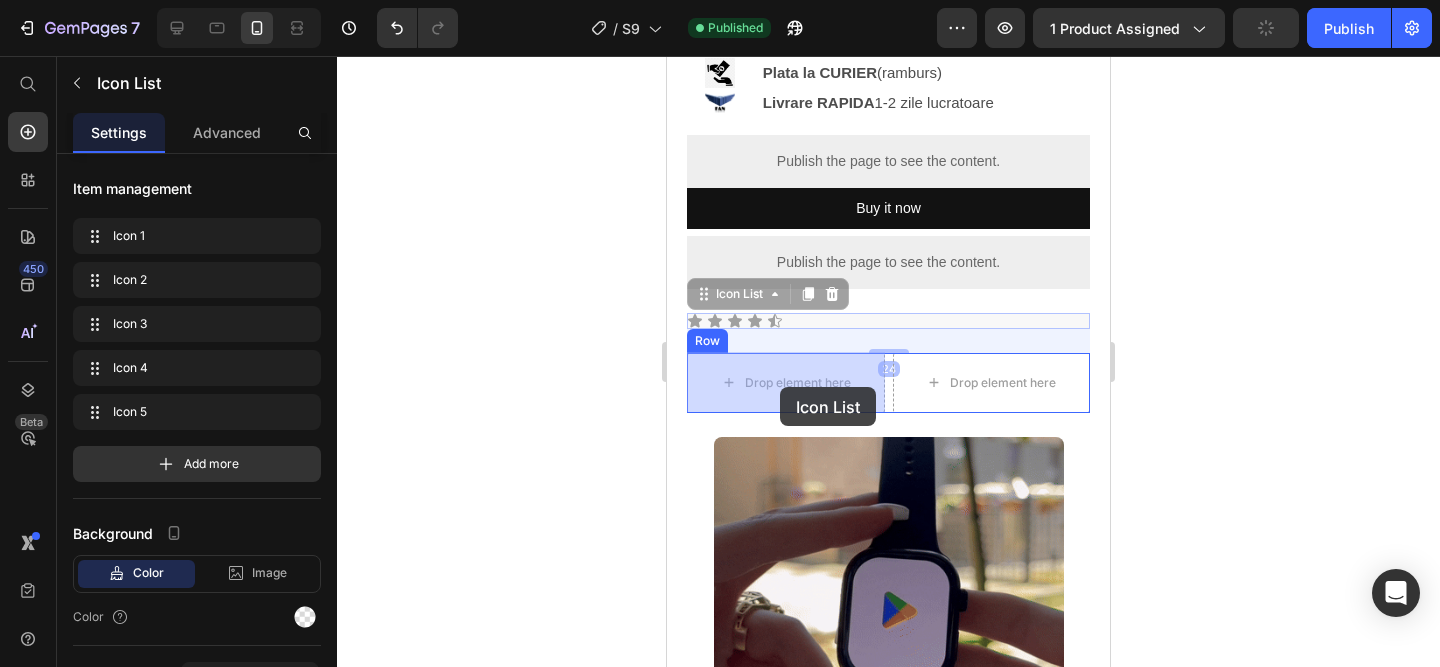 drag, startPoint x: 790, startPoint y: 321, endPoint x: 780, endPoint y: 387, distance: 66.75328 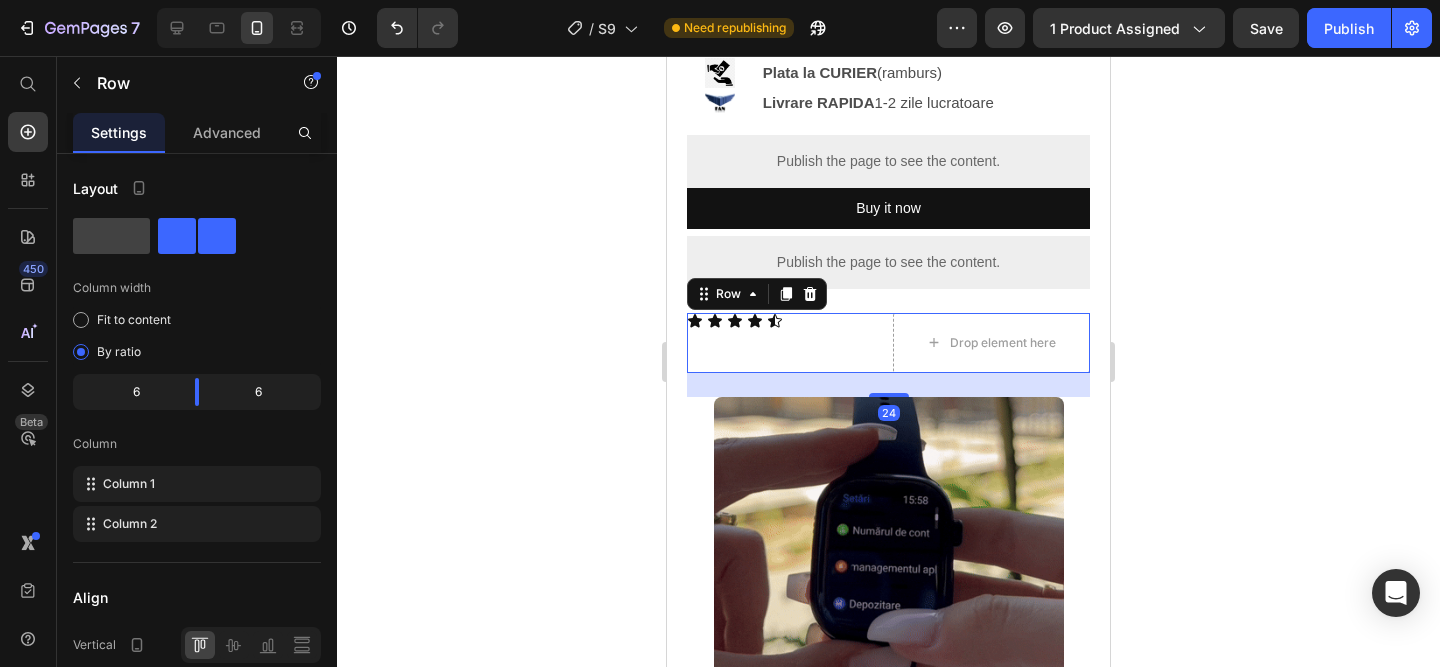 click on "Icon Icon Icon Icon Icon Icon List" at bounding box center (786, 343) 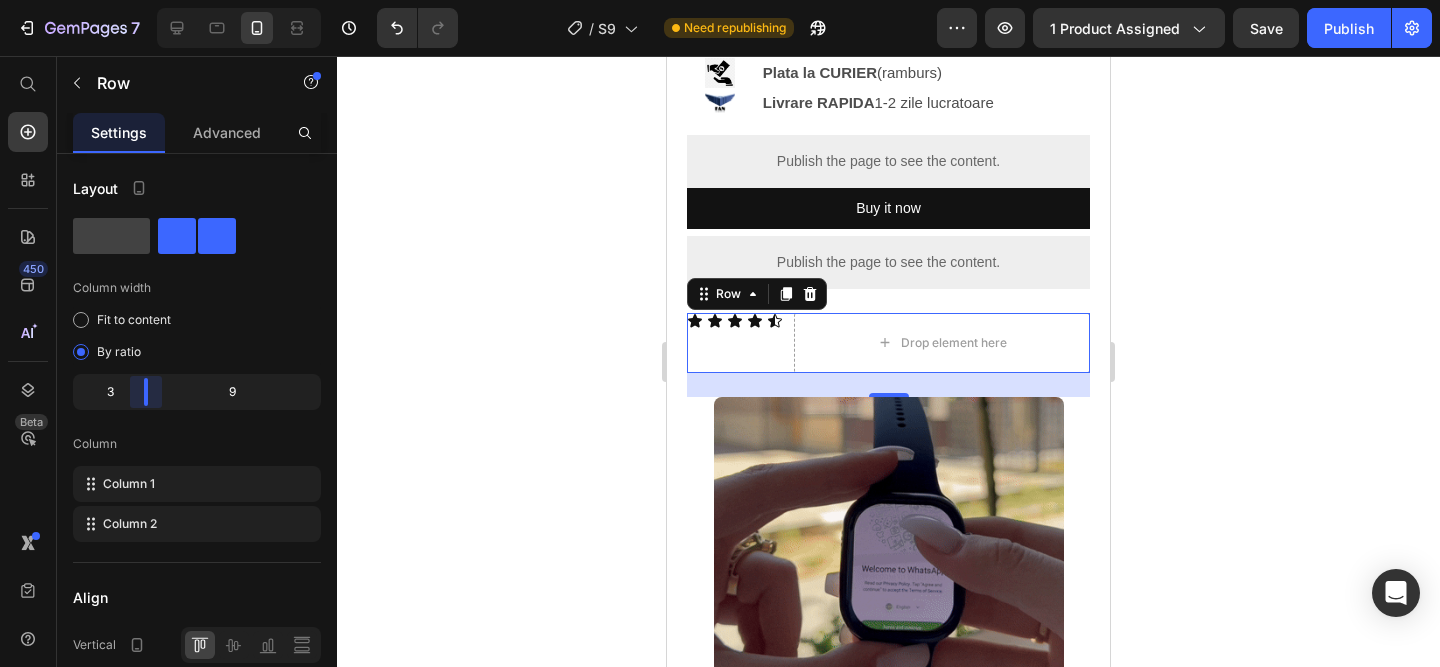 drag, startPoint x: 200, startPoint y: 394, endPoint x: 135, endPoint y: 393, distance: 65.00769 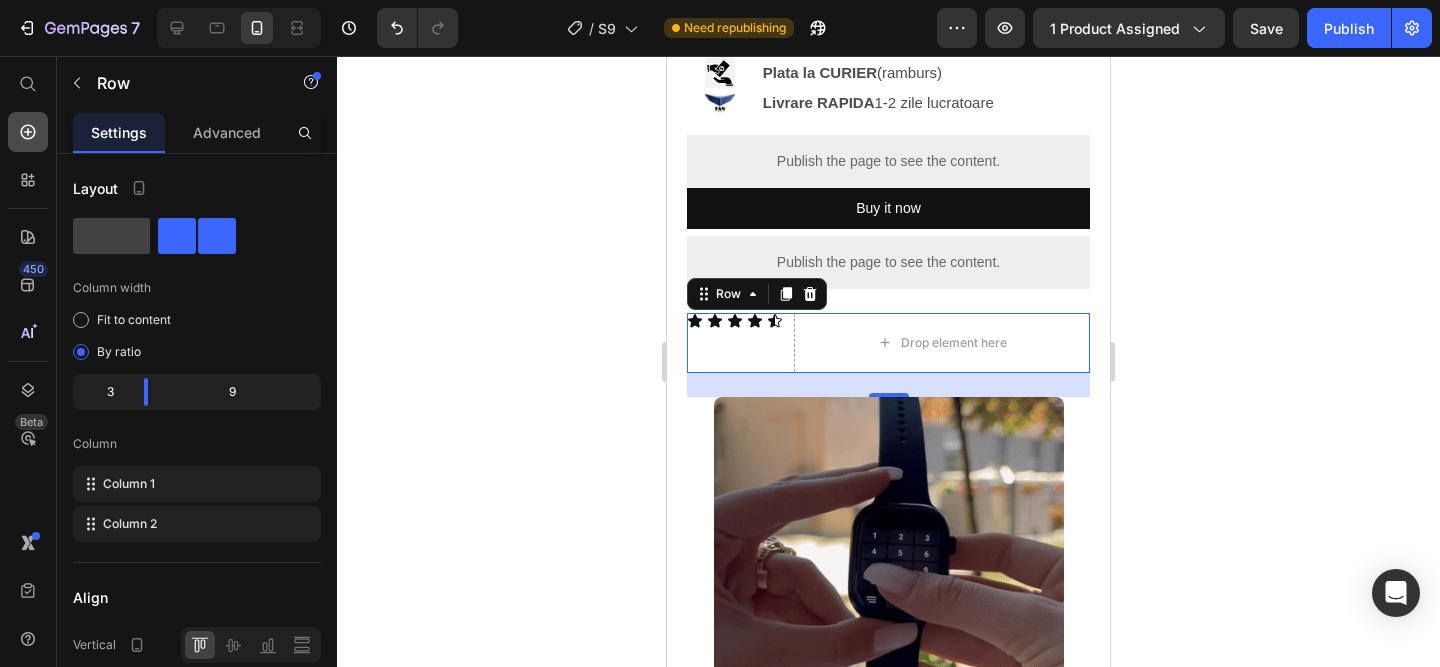 click 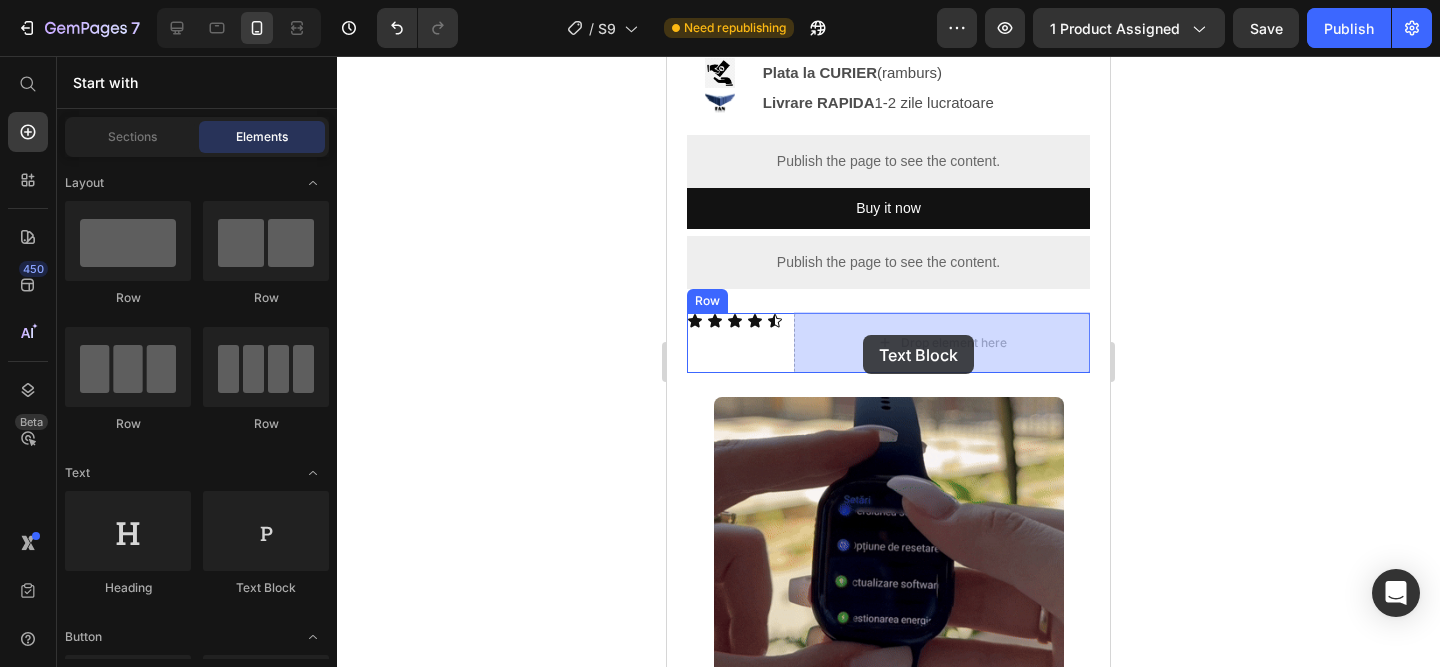 drag, startPoint x: 948, startPoint y: 572, endPoint x: 864, endPoint y: 334, distance: 252.3886 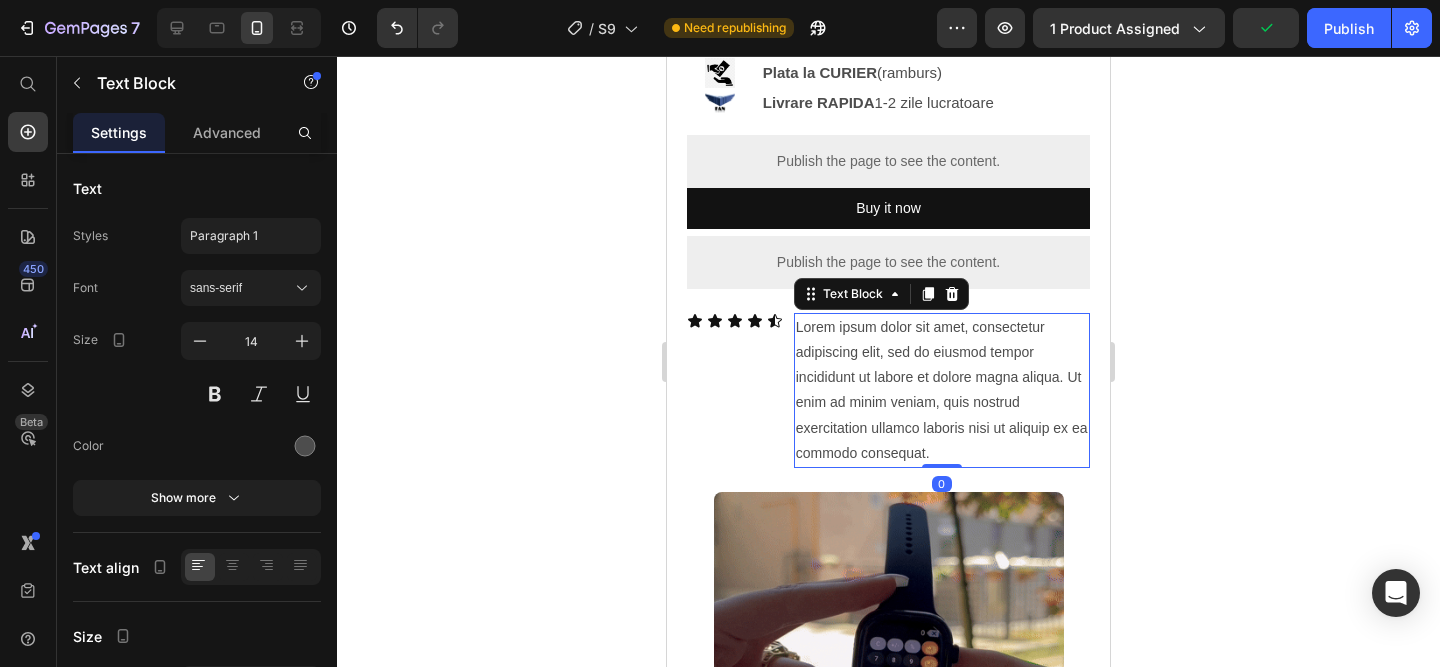 click on "Lorem ipsum dolor sit amet, consectetur adipiscing elit, sed do eiusmod tempor incididunt ut labore et dolore magna aliqua. Ut enim ad minim veniam, quis nostrud exercitation ullamco laboris nisi ut aliquip ex ea commodo consequat." at bounding box center [942, 390] 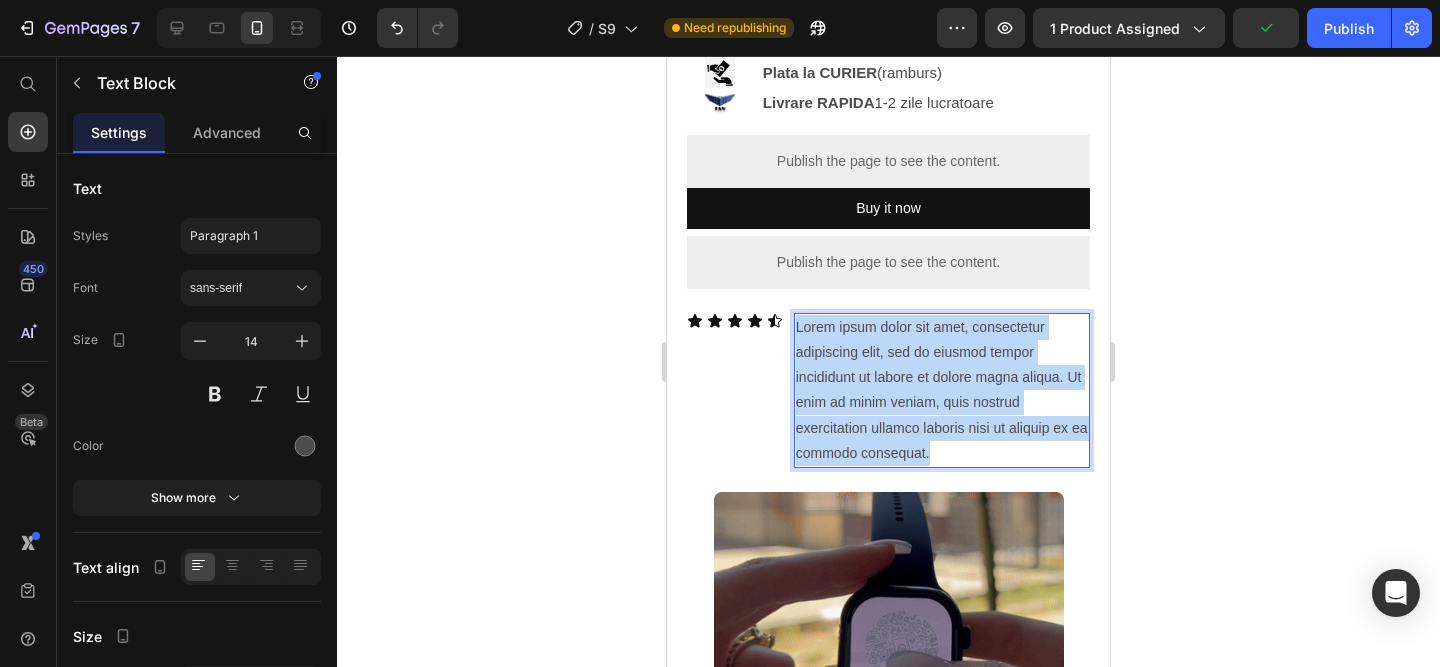 drag, startPoint x: 945, startPoint y: 456, endPoint x: 784, endPoint y: 317, distance: 212.70168 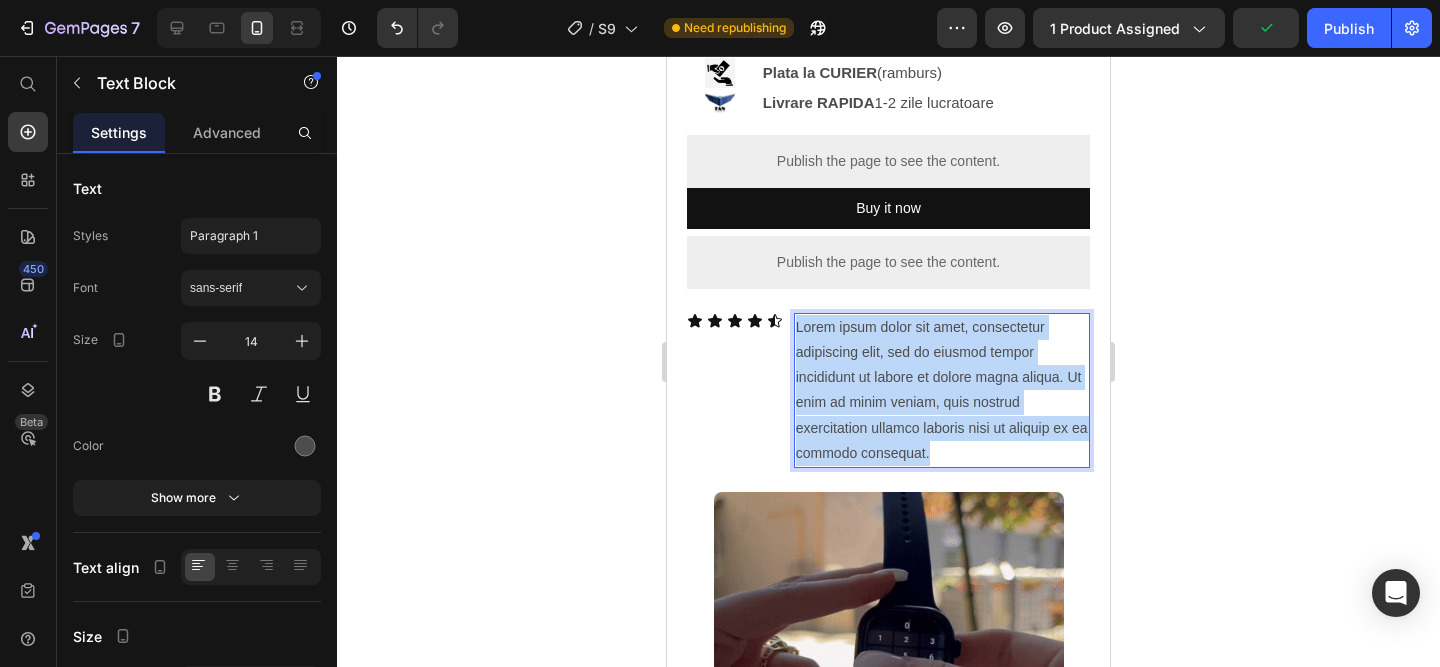 click on "Icon Icon Icon Icon Icon Icon List Lorem ipsum dolor sit amet, consectetur adipiscing elit, sed do eiusmod tempor incididunt ut labore et dolore magna aliqua. Ut enim ad minim veniam, quis nostrud exercitation ullamco laboris nisi ut aliquip ex ea commodo consequat. Text Block   0 Row" at bounding box center [888, 390] 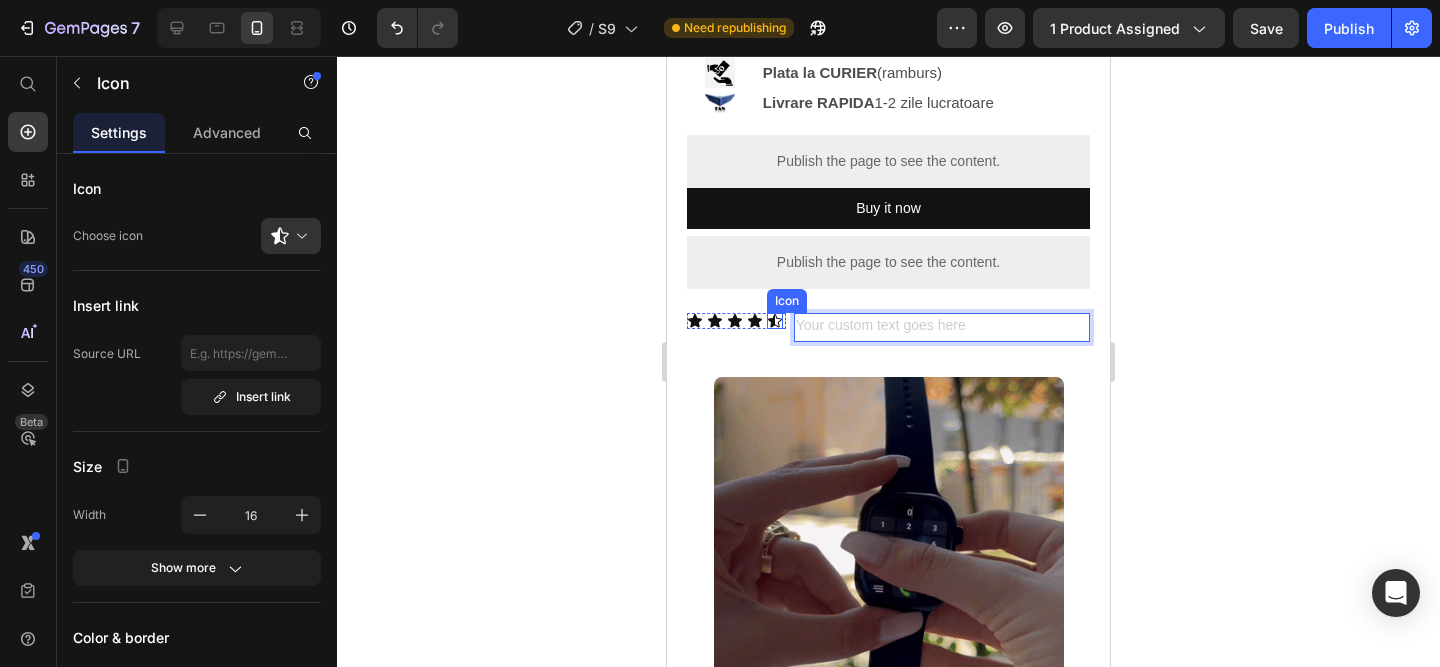 click on "Icon" at bounding box center (775, 321) 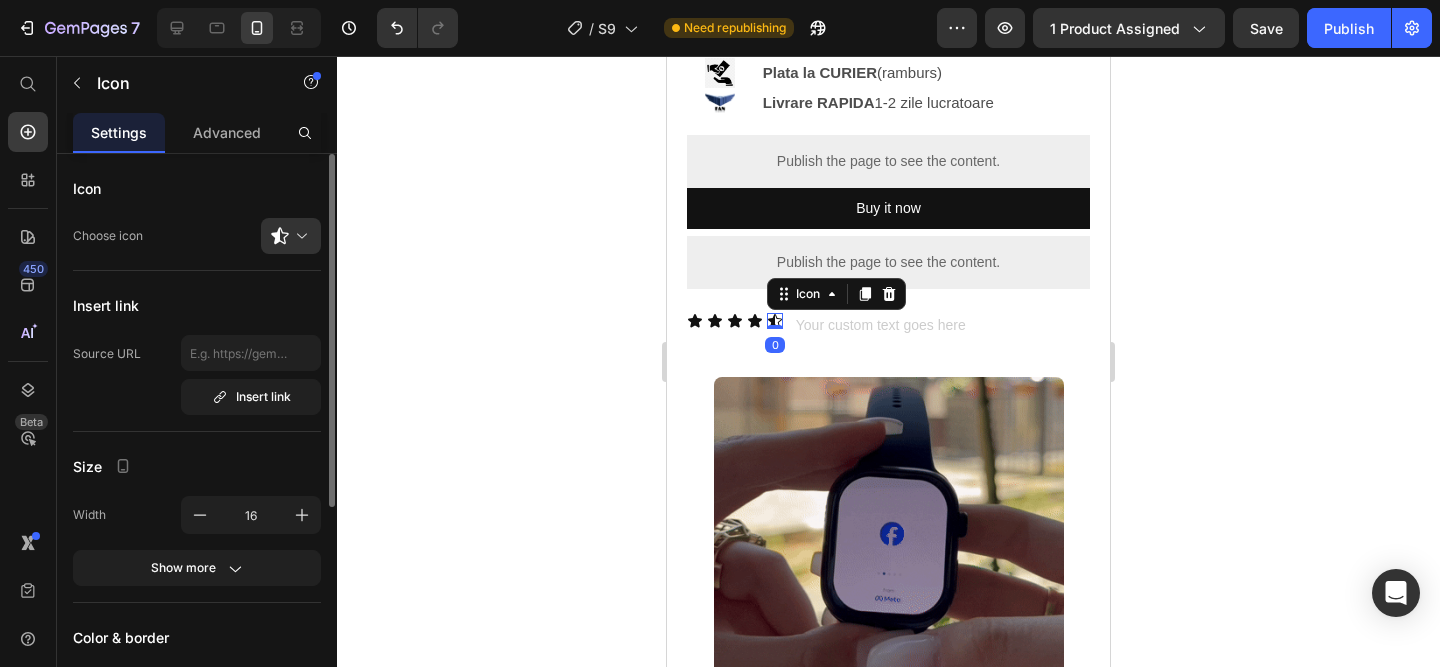 click on "Icon Choose icon" 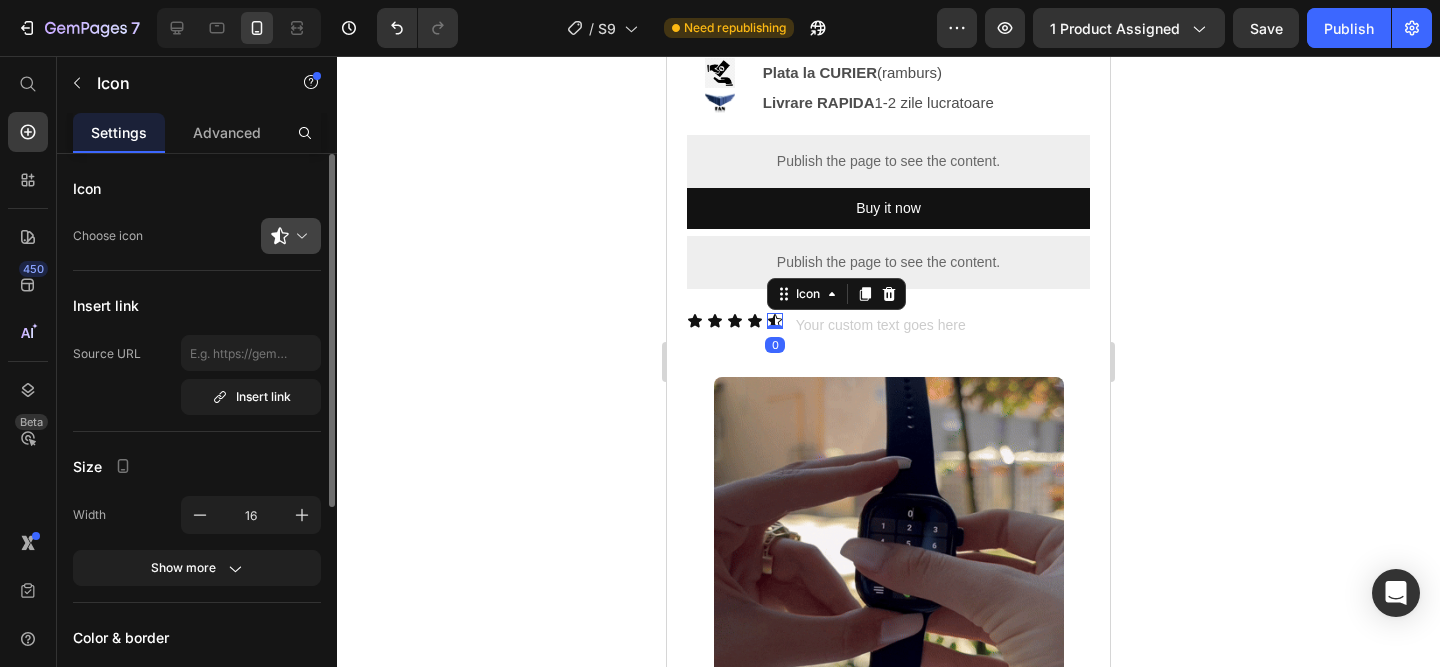 click at bounding box center (299, 236) 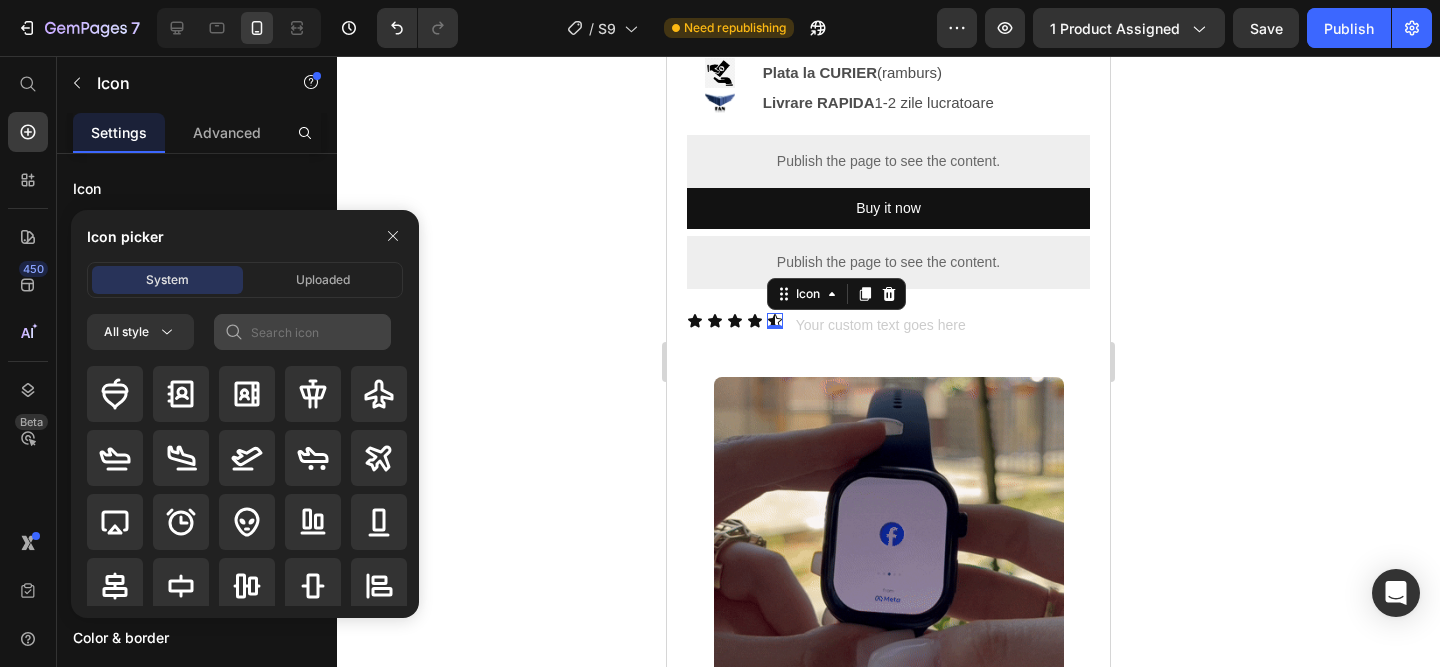 click on "System Uploaded All style" at bounding box center [245, 440] 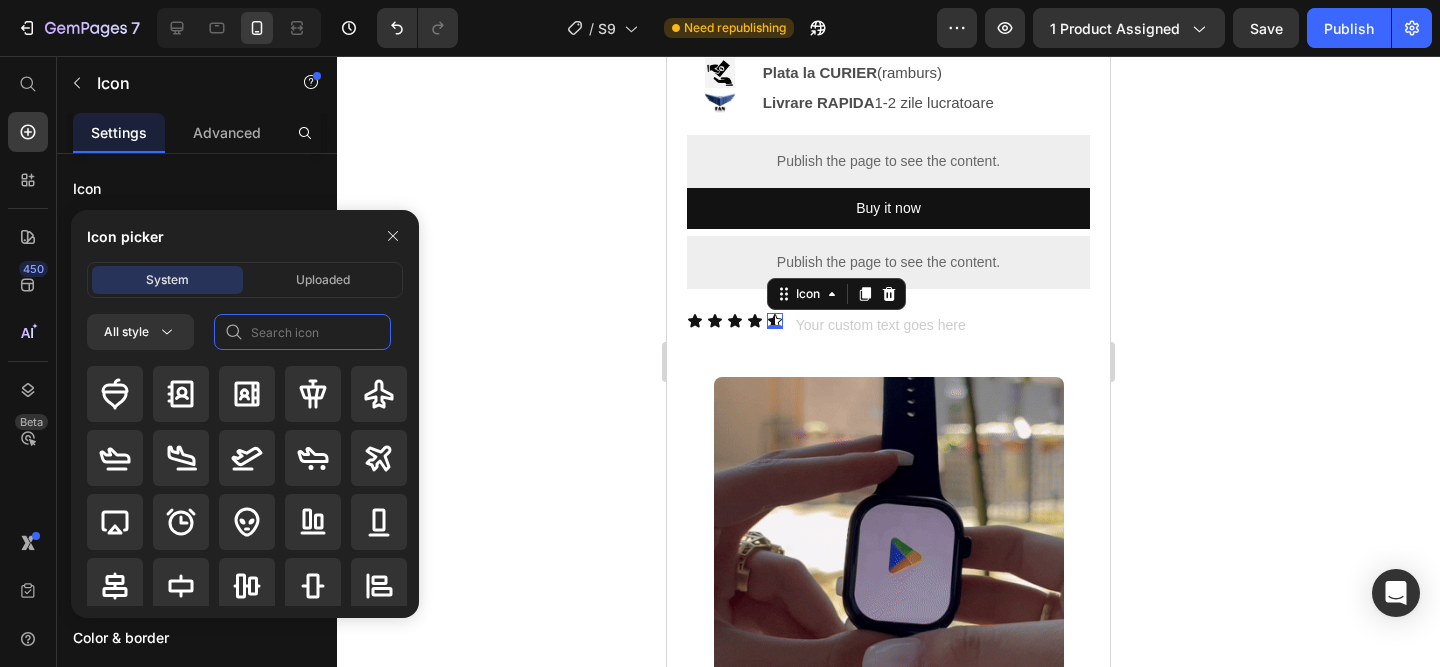 click 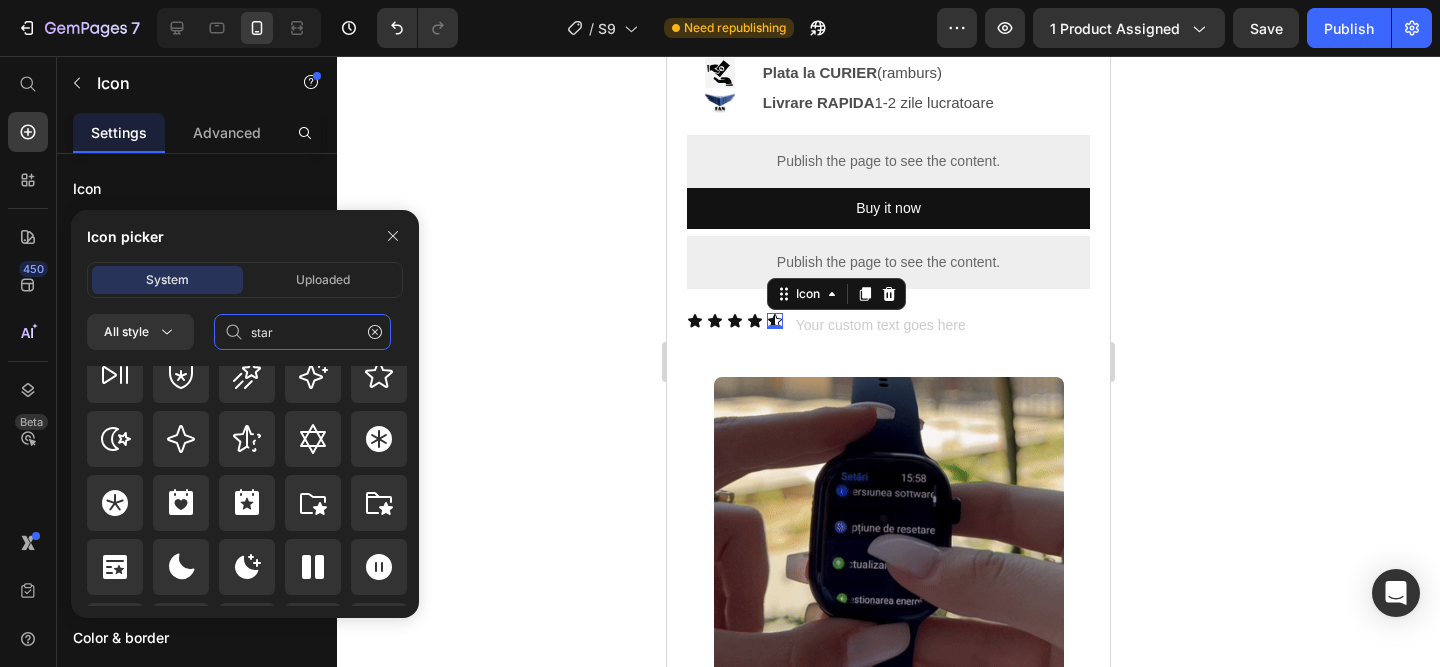scroll, scrollTop: 856, scrollLeft: 0, axis: vertical 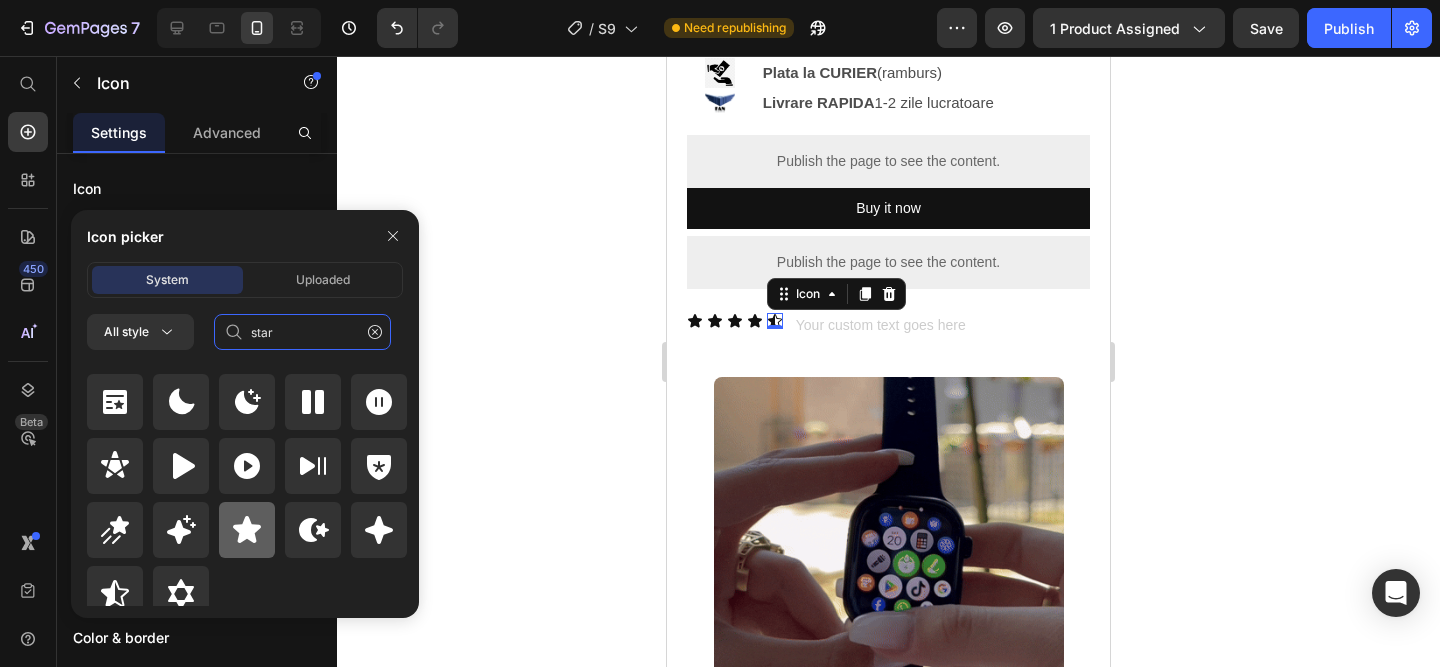 type on "star" 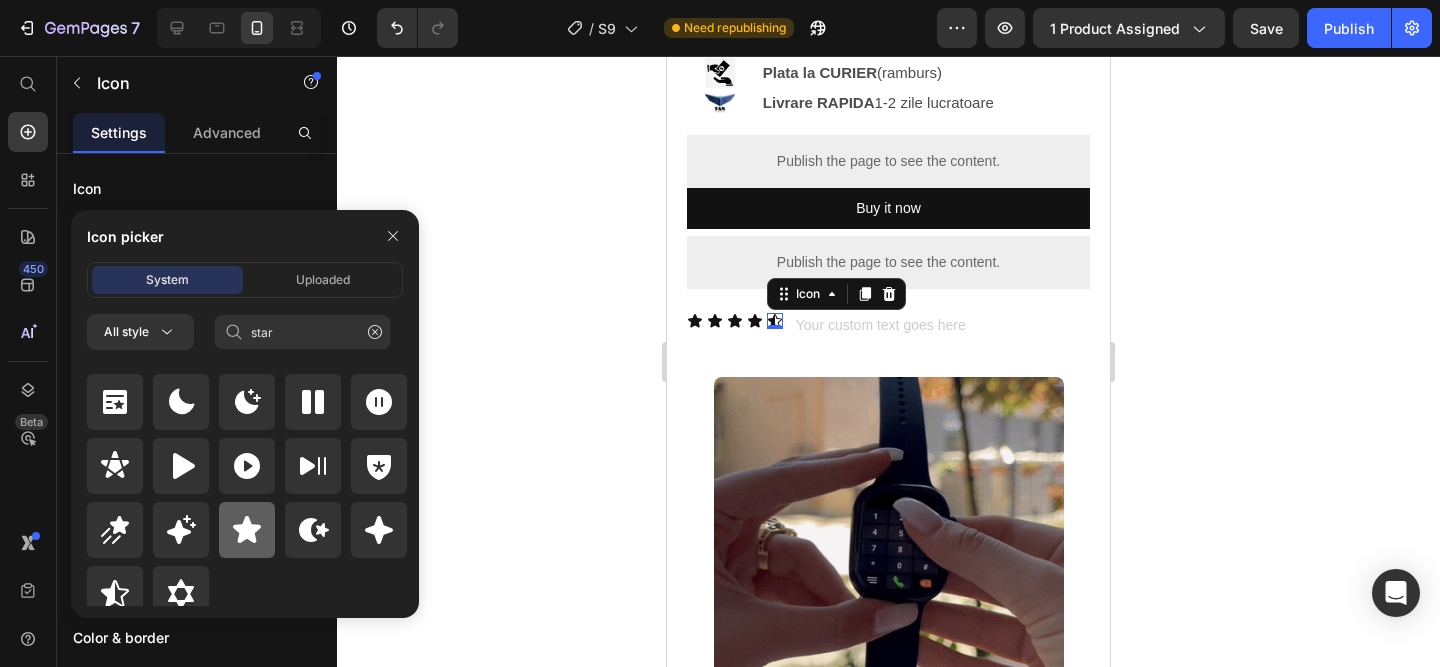 click 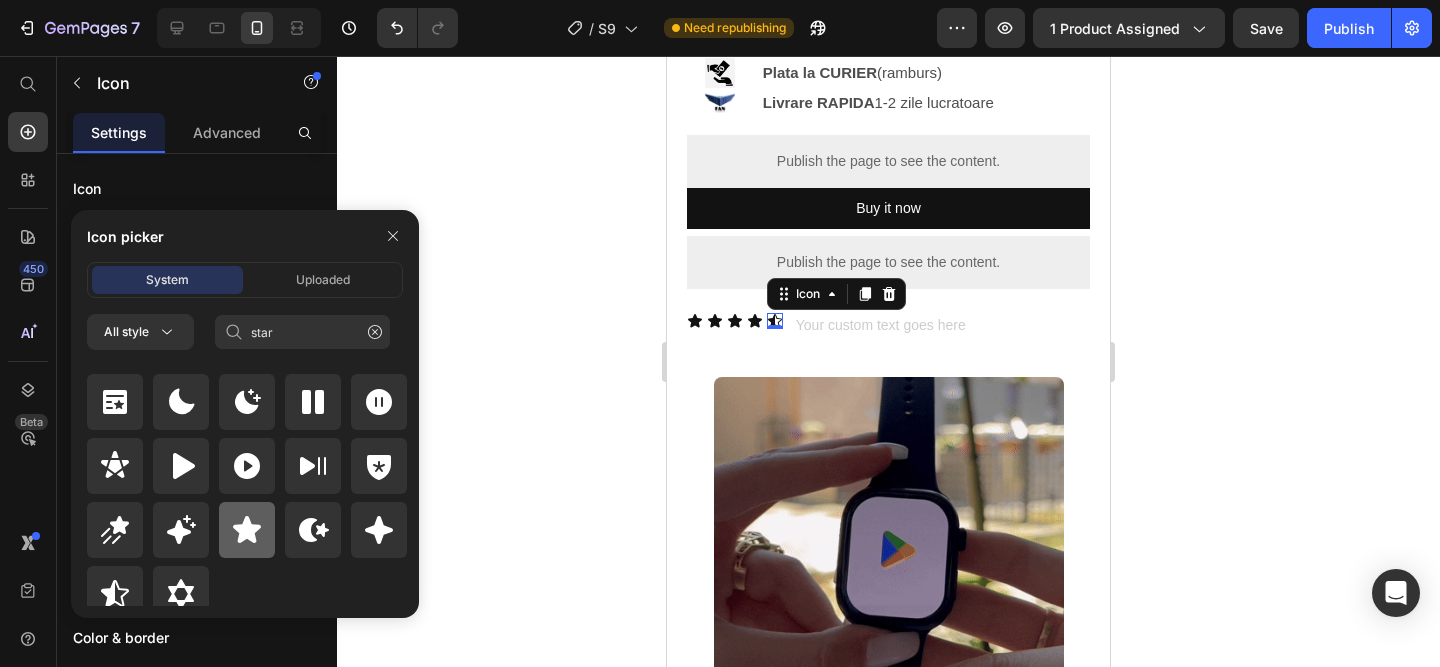 type 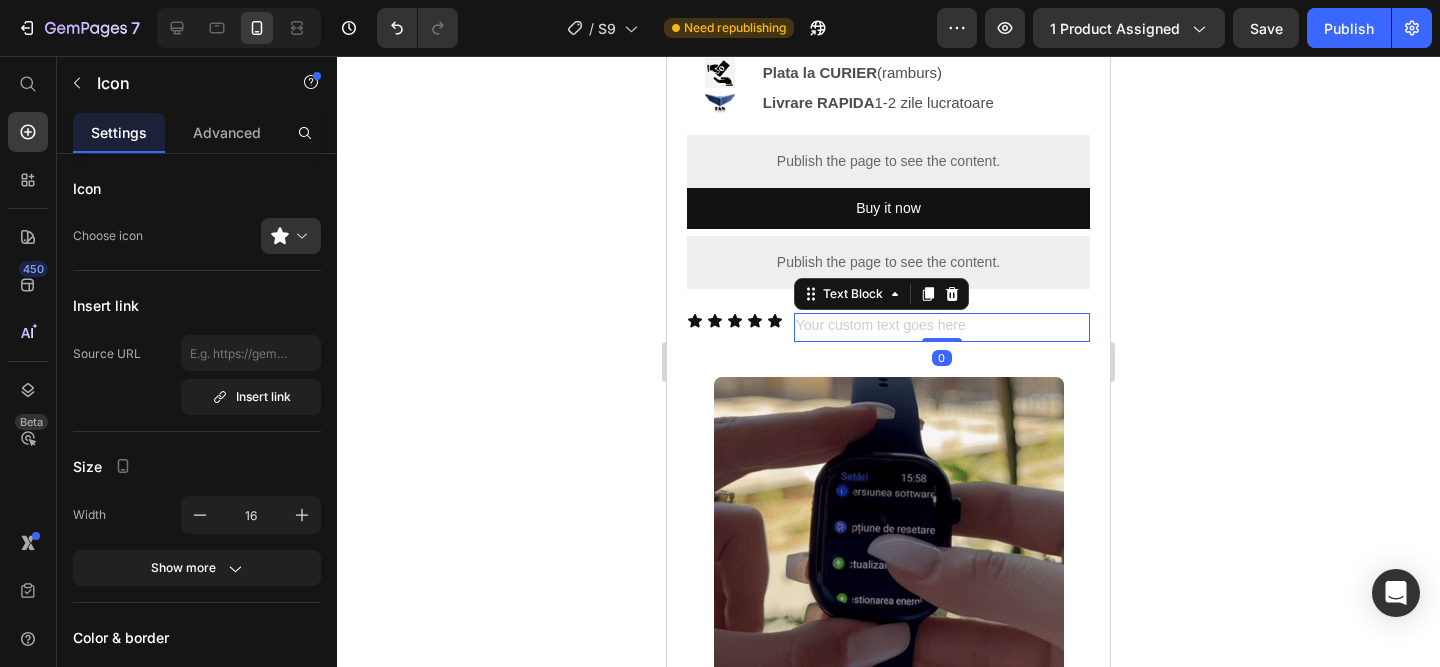 click at bounding box center (942, 327) 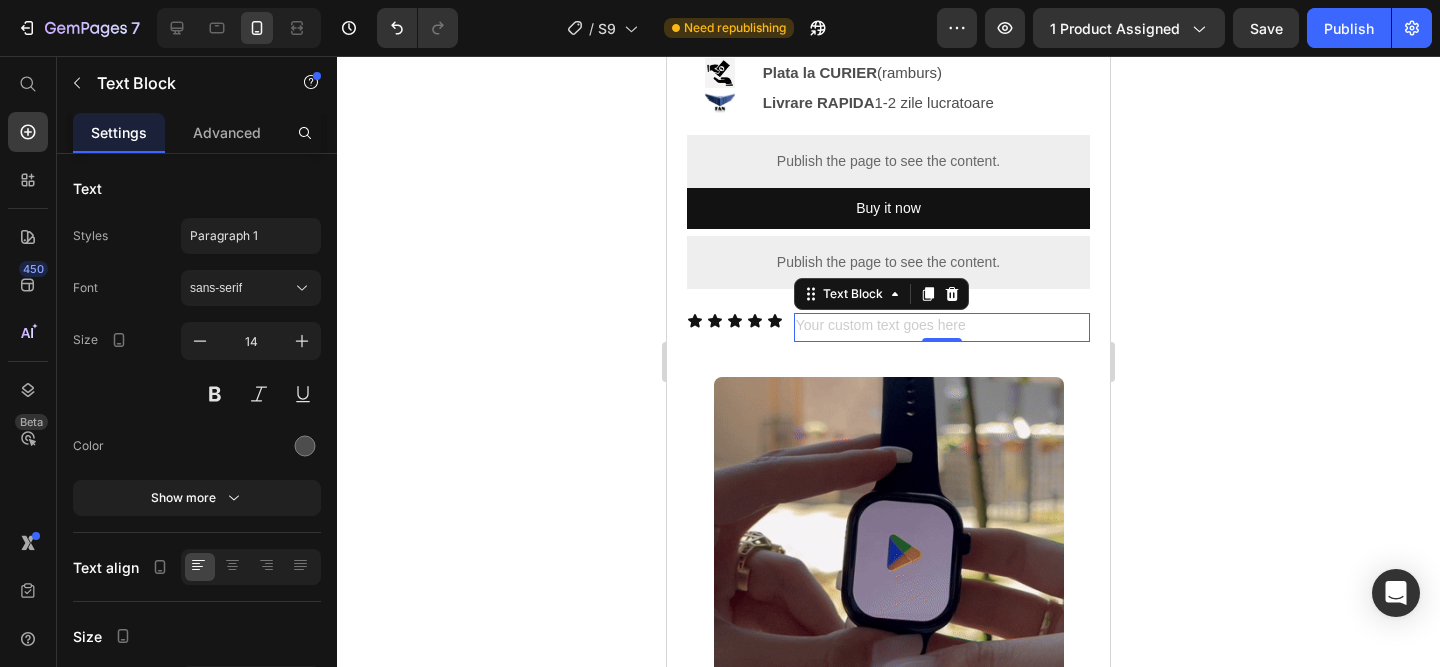 click at bounding box center [942, 327] 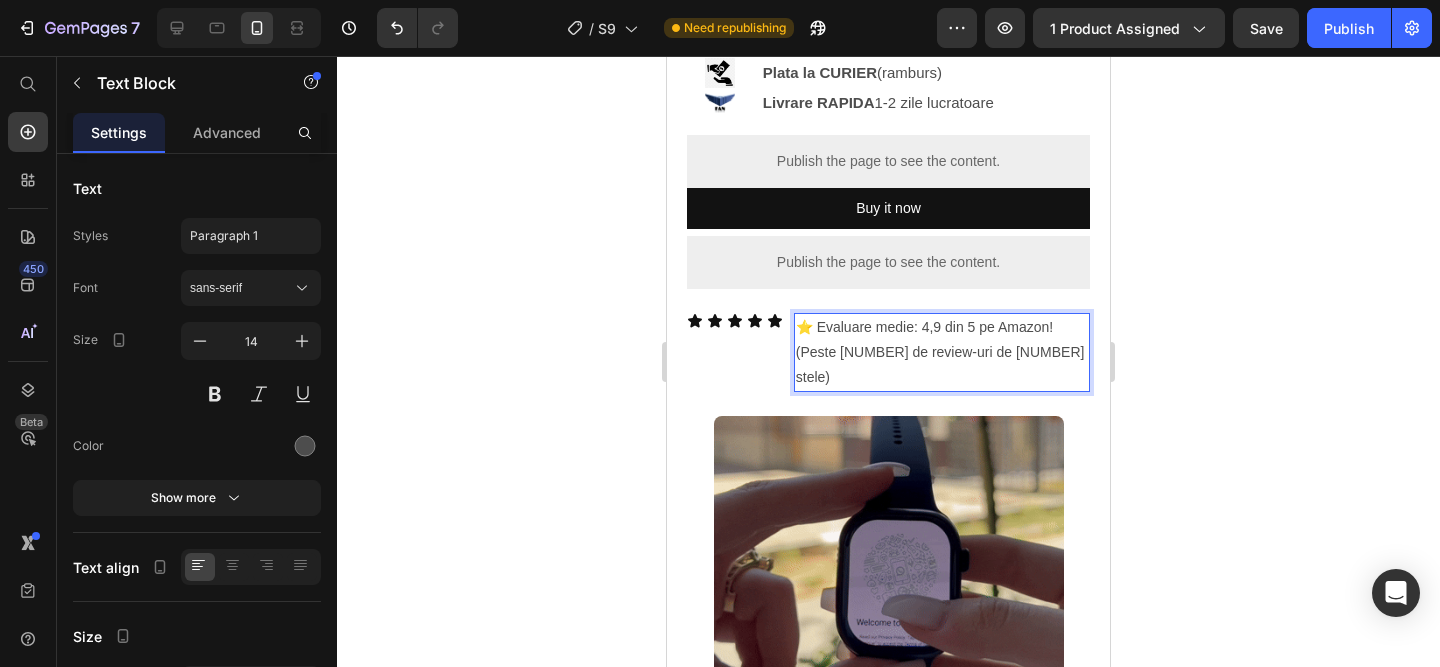 click on "⭐️ Evaluare medie: 4,9 din 5 pe Amazon! (Peste 32.000 de review-uri de 5 stele)" at bounding box center (942, 353) 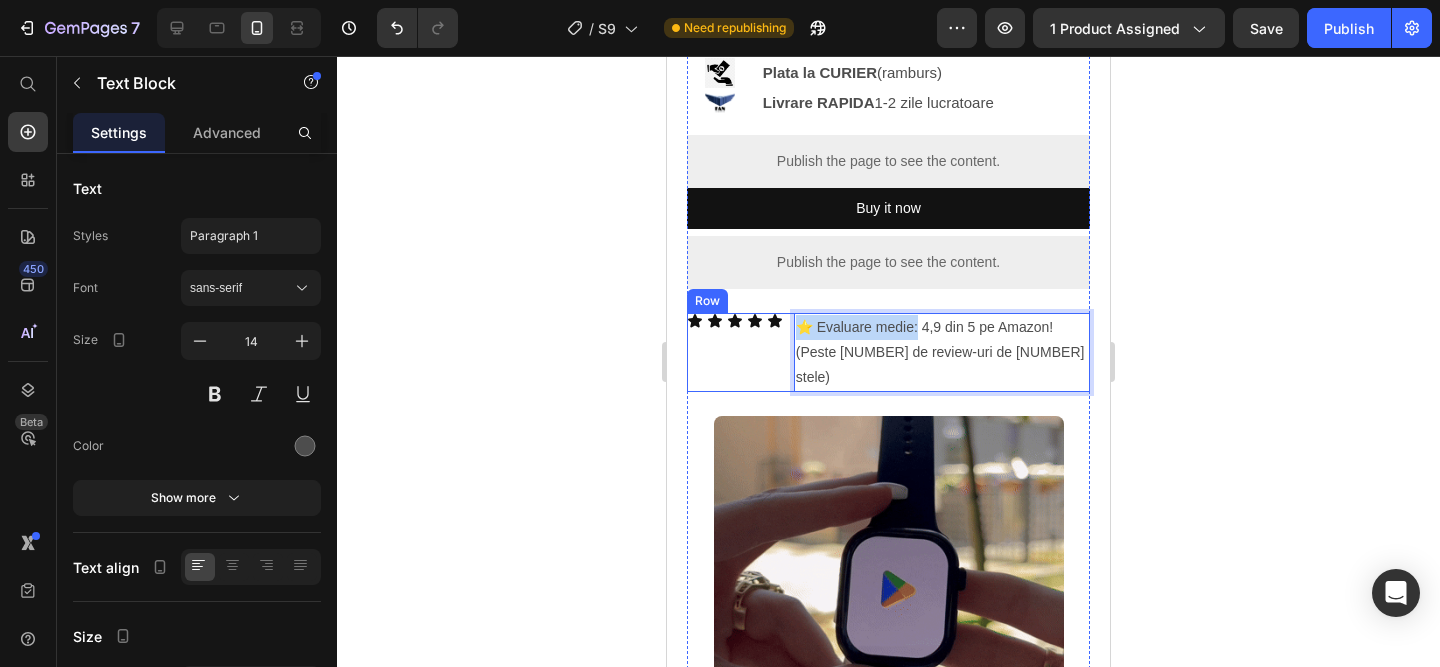 drag, startPoint x: 916, startPoint y: 329, endPoint x: 790, endPoint y: 315, distance: 126.77539 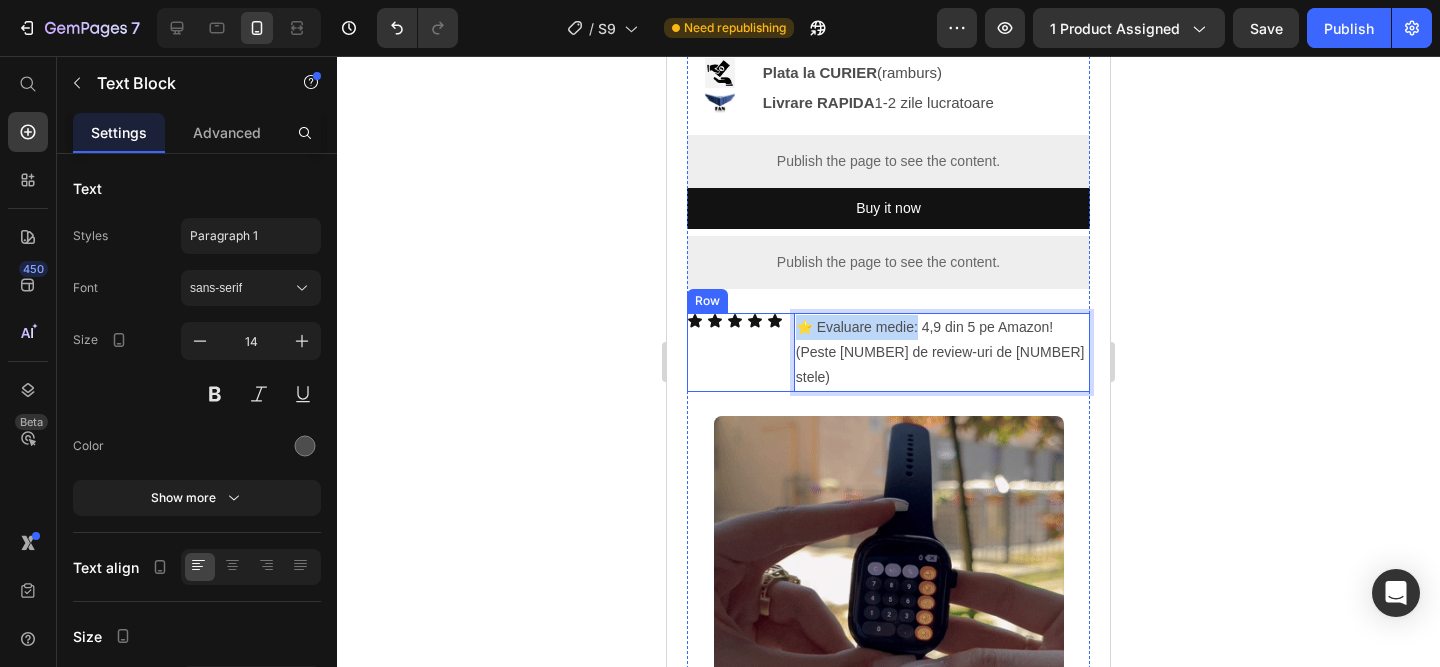 click on "Icon Icon Icon Icon
Icon Icon List ⭐️ Evaluare medie: 4,9 din 5 pe Amazon! (Peste 32.000 de review-uri de 5 stele) Text Block   0 Row" at bounding box center (888, 353) 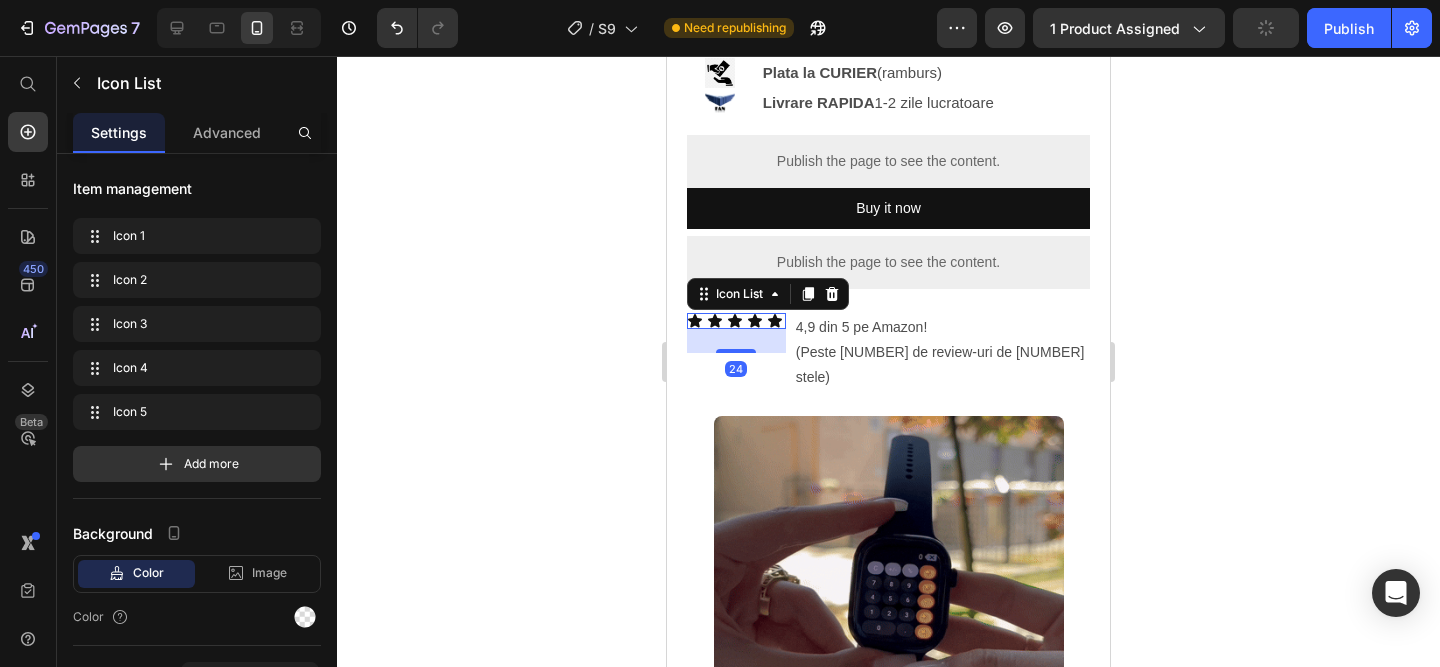 click on "Icon Icon Icon Icon
Icon" at bounding box center [736, 321] 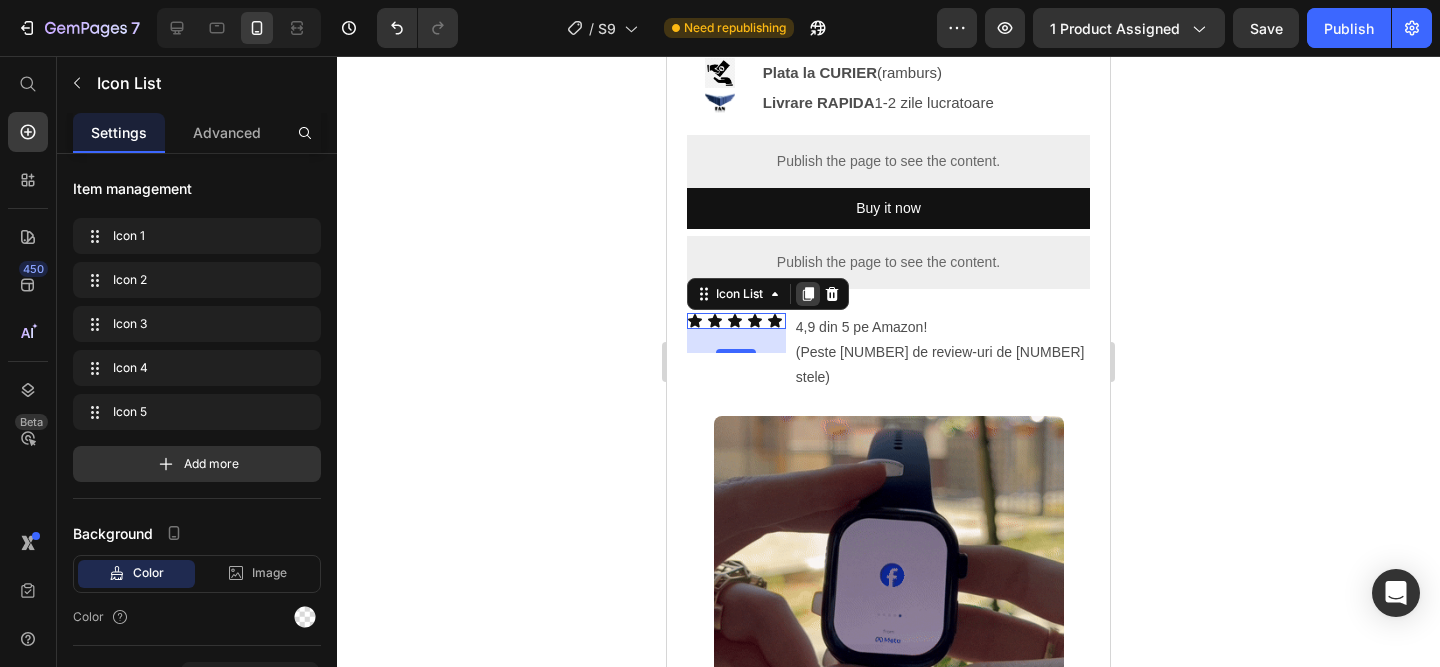 click 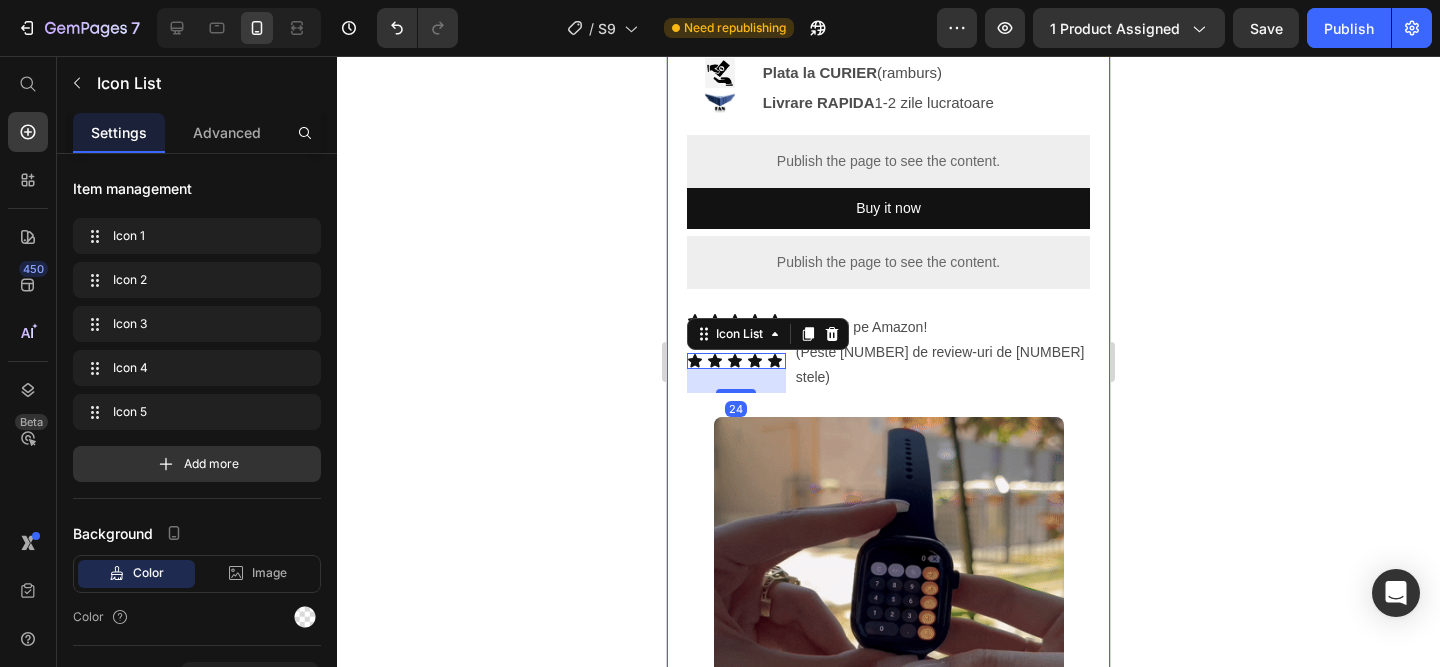 click 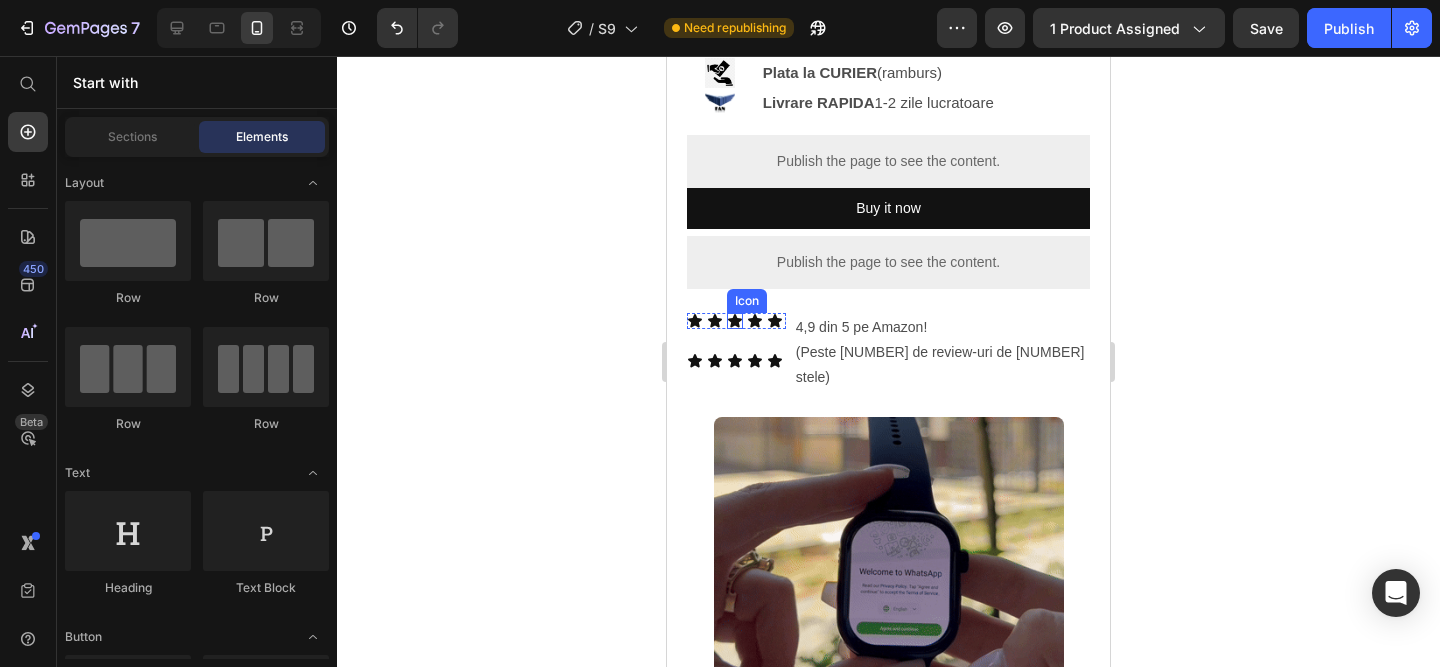 click 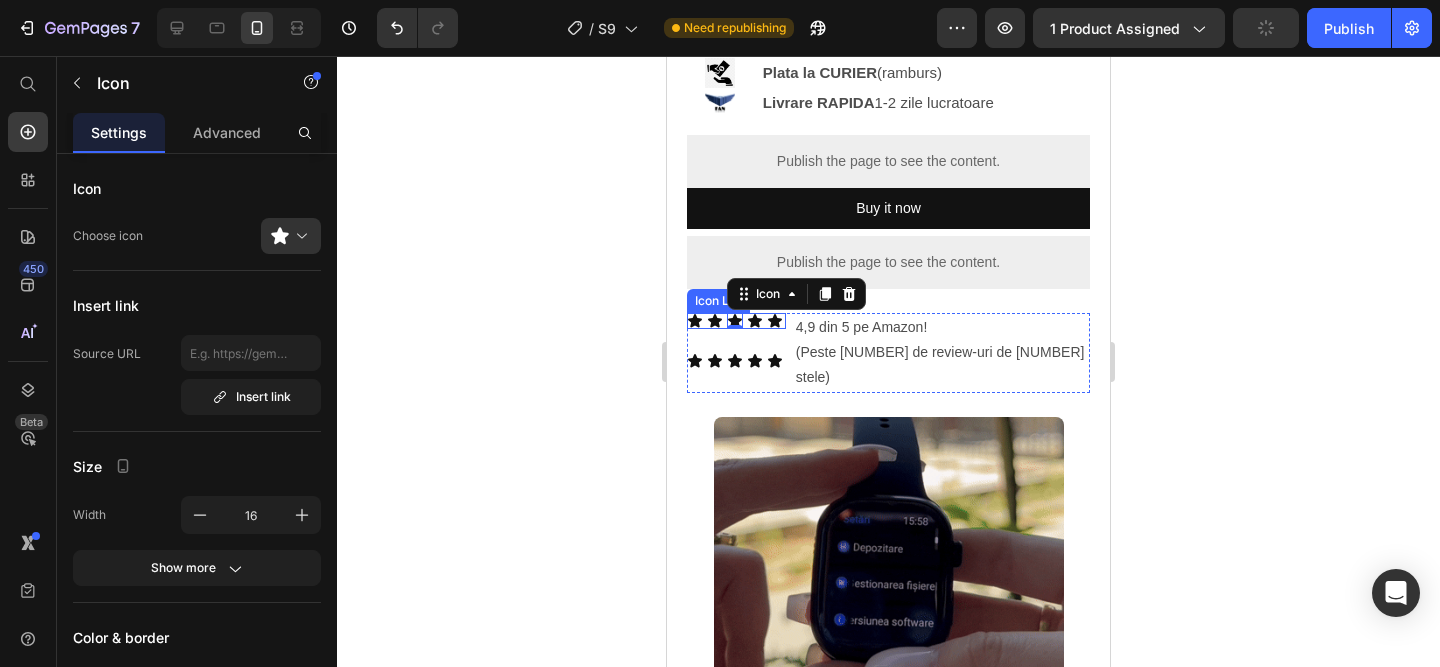 click on "Icon Icon Icon   0 Icon
Icon" at bounding box center (736, 321) 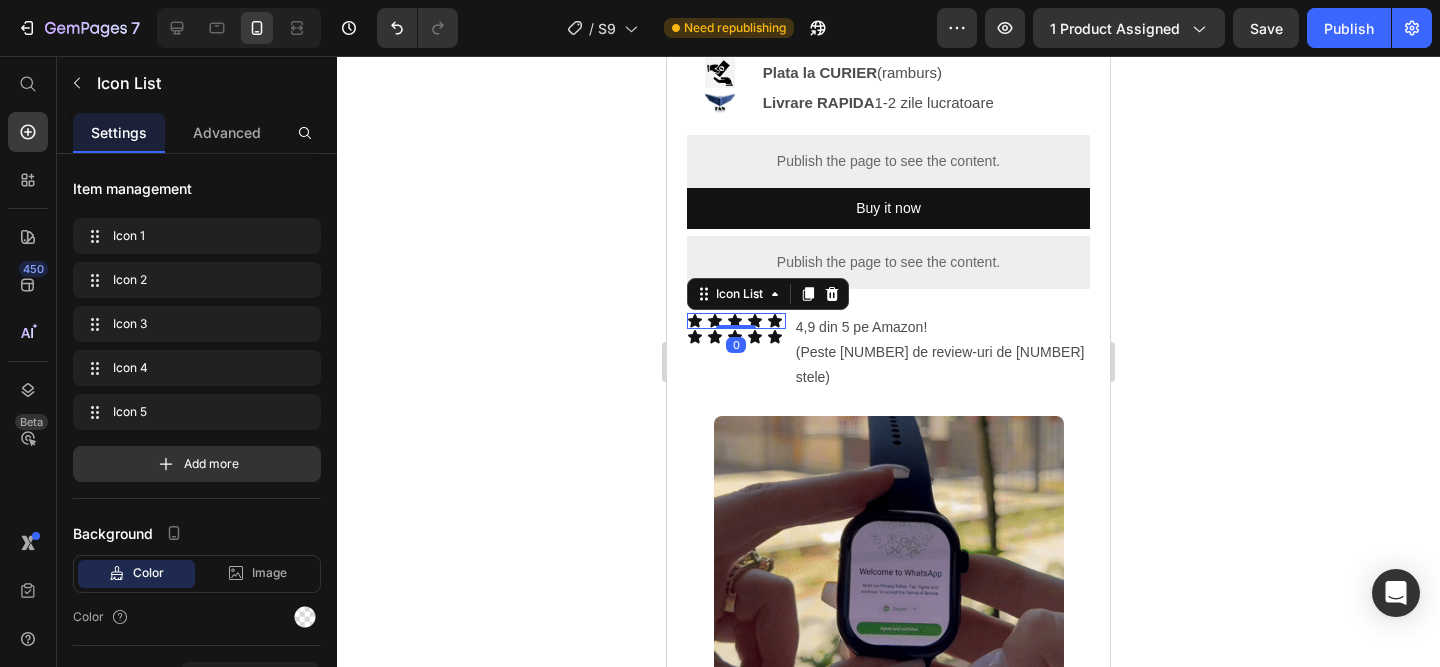 drag, startPoint x: 737, startPoint y: 348, endPoint x: 736, endPoint y: 312, distance: 36.013885 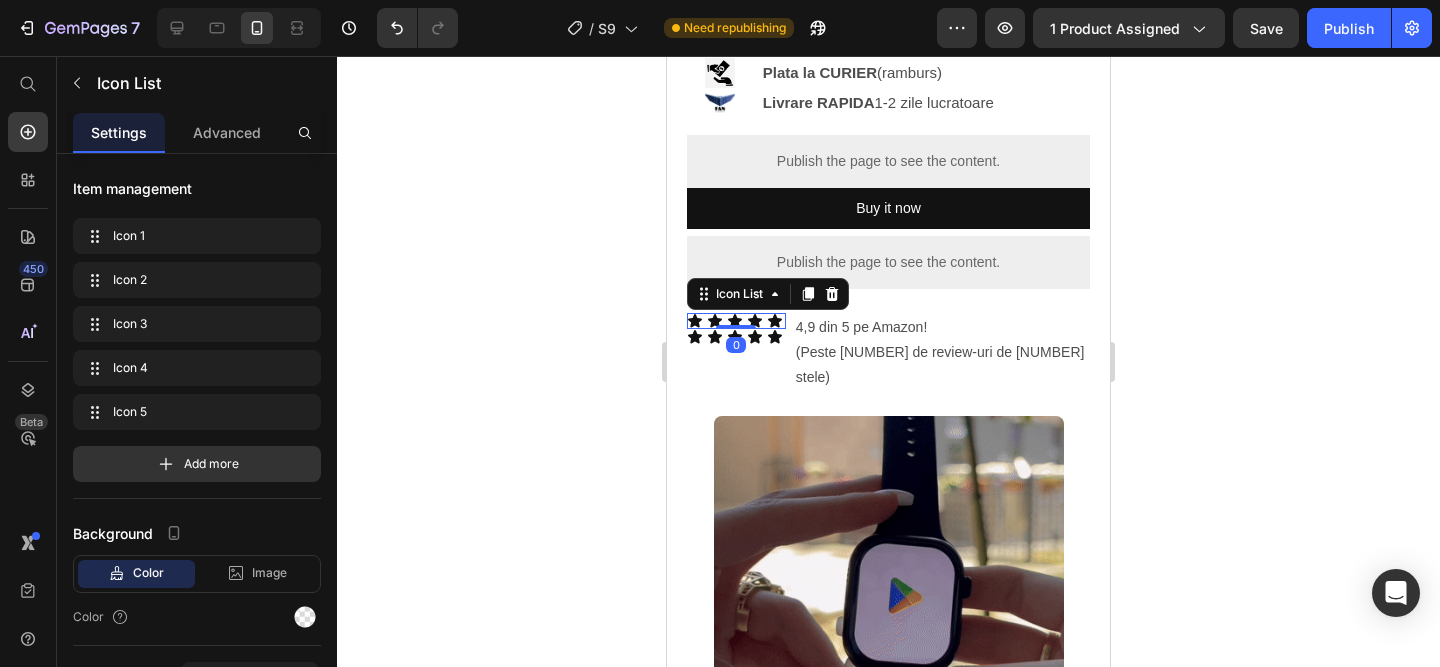 click on "Icon Icon Icon Icon
Icon Icon List   0" at bounding box center [736, 321] 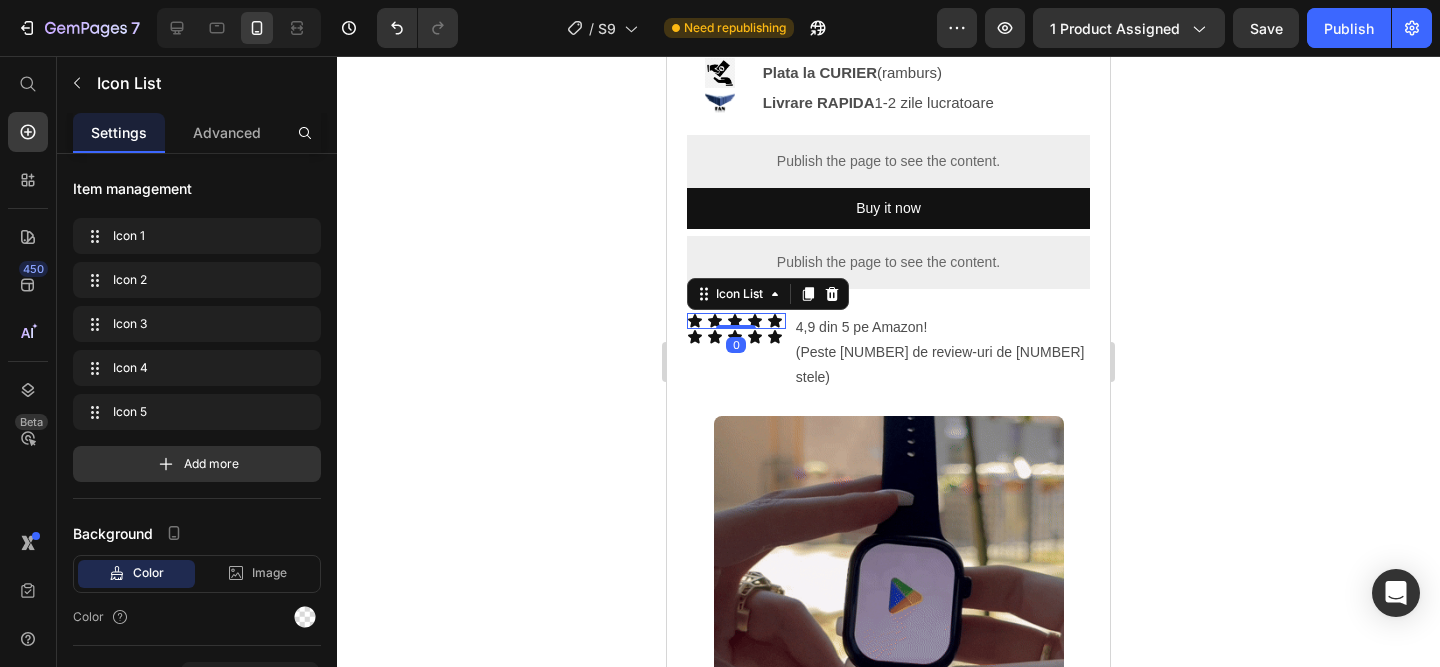 click 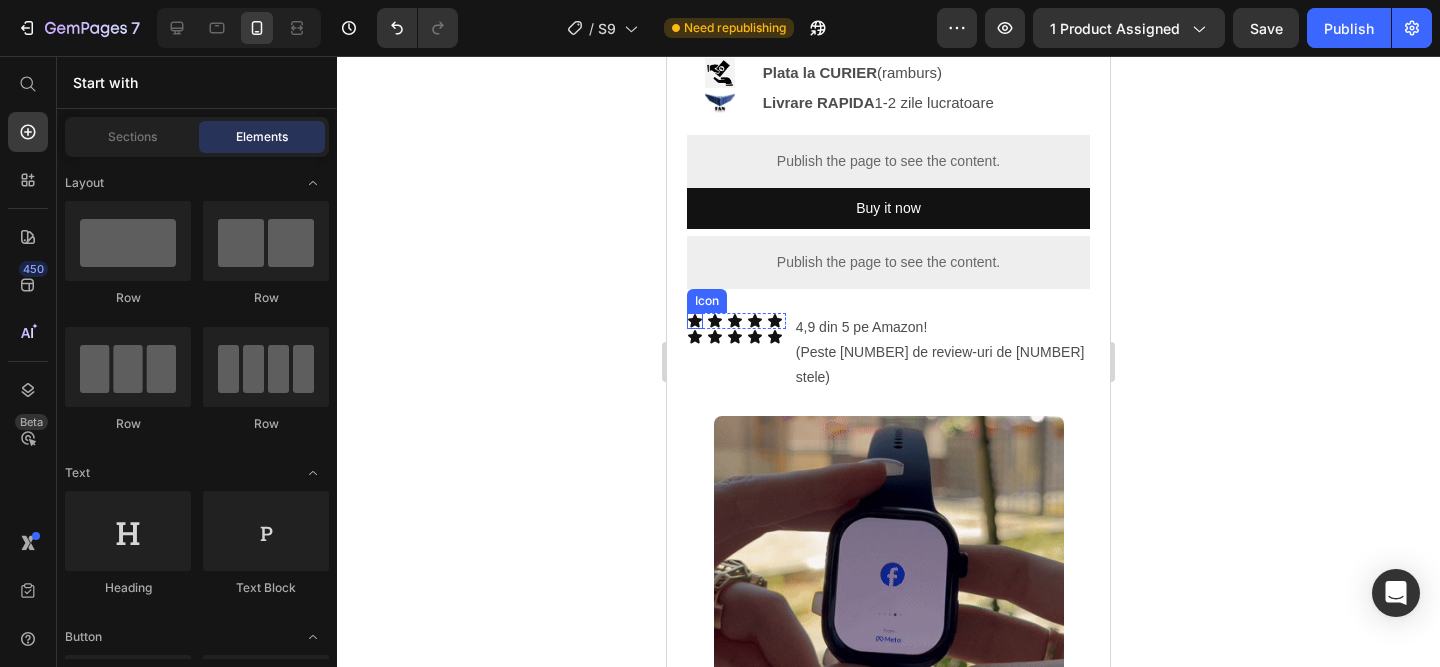 click 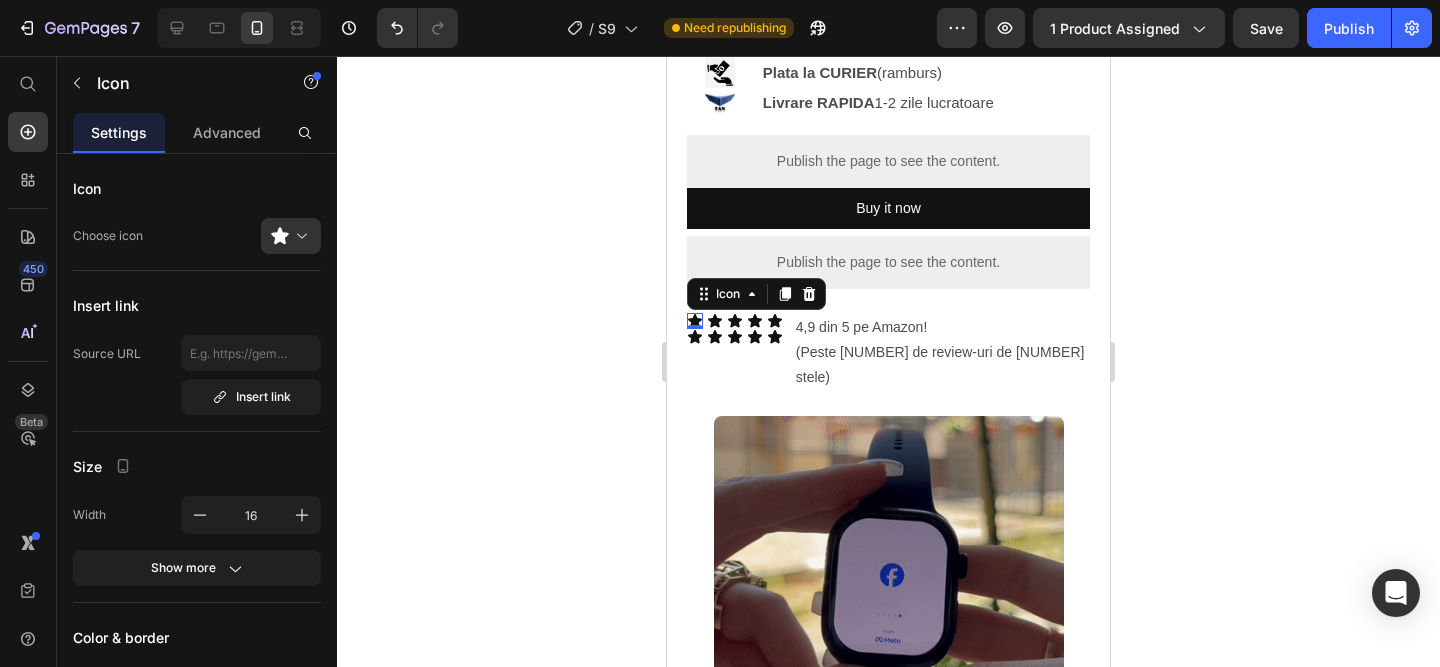 click 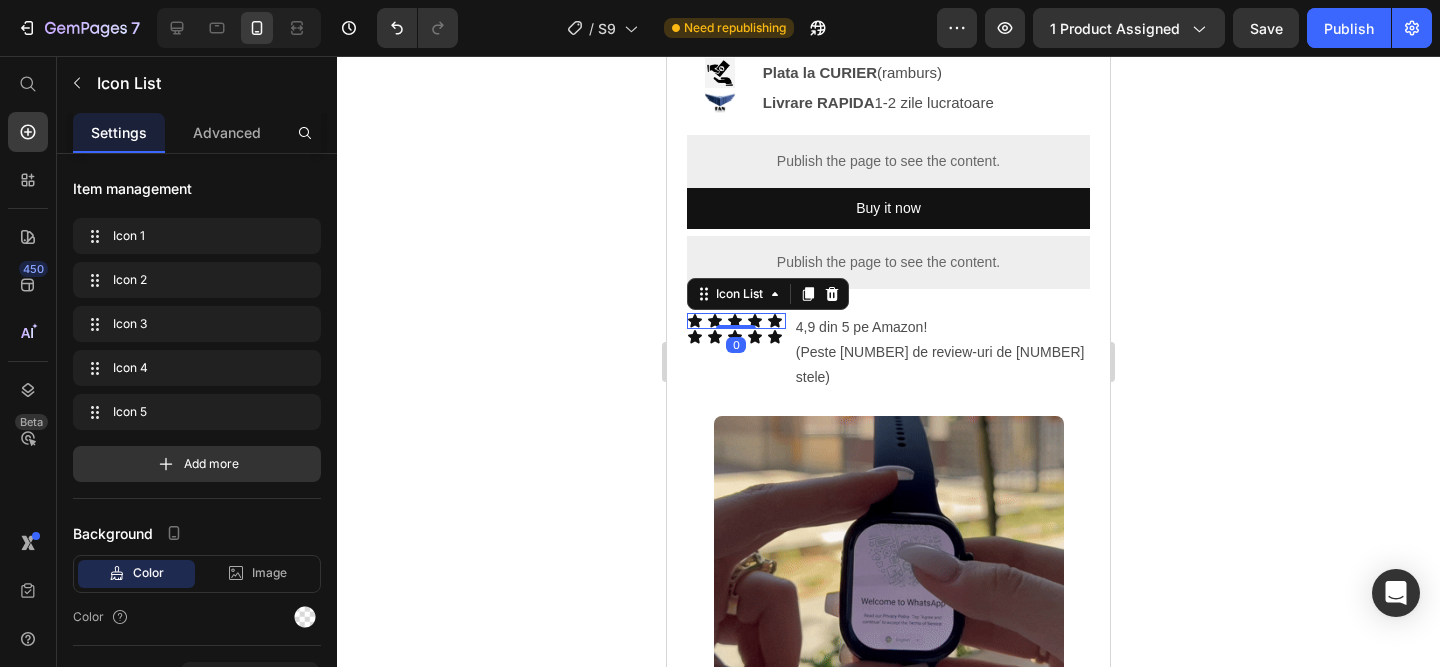 click on "Icon Icon Icon Icon
Icon" at bounding box center (736, 321) 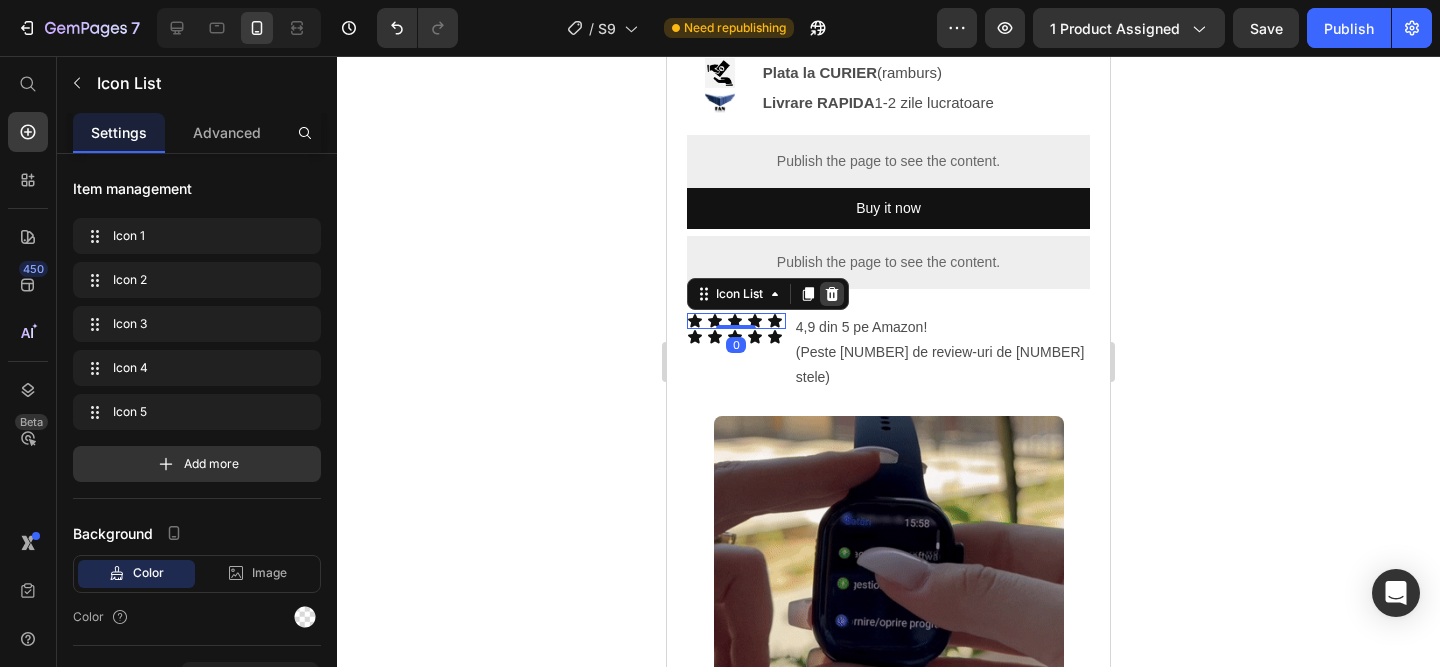 click 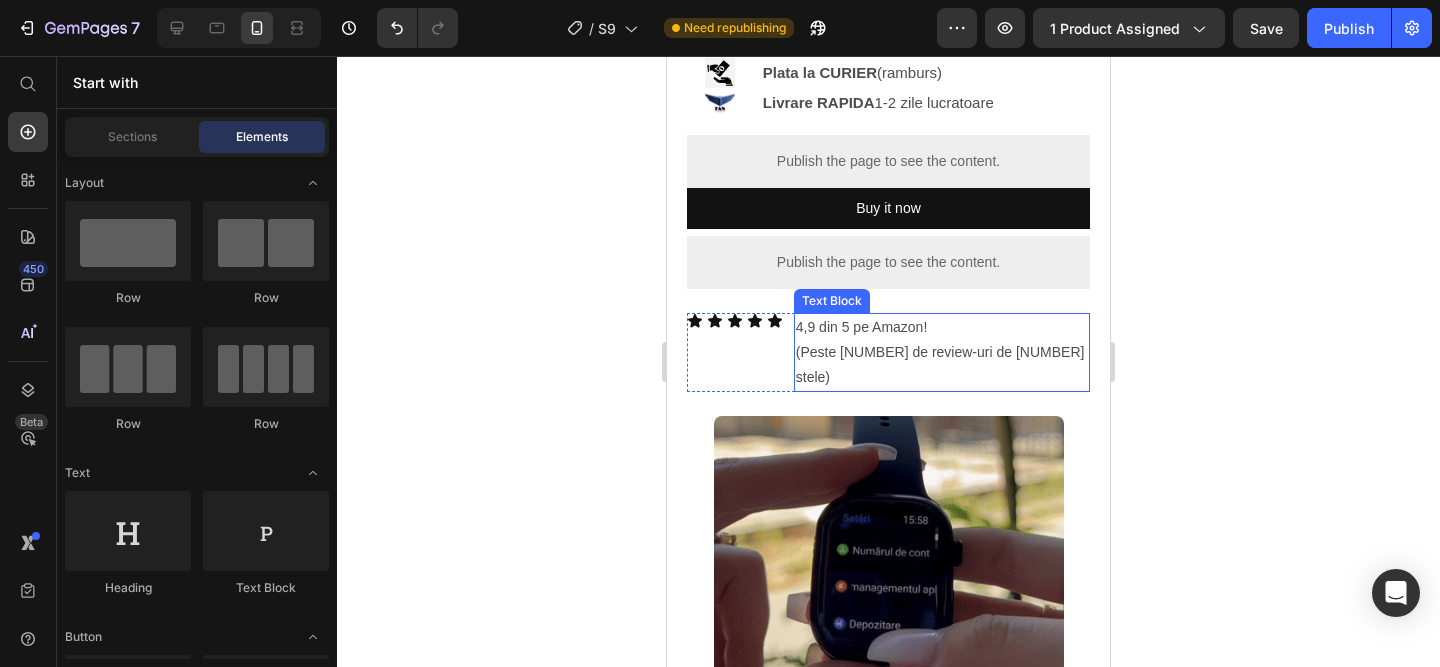 click on "4,9 din 5 pe Amazon! (Peste 32.000 de review-uri de 5 stele)" at bounding box center [942, 353] 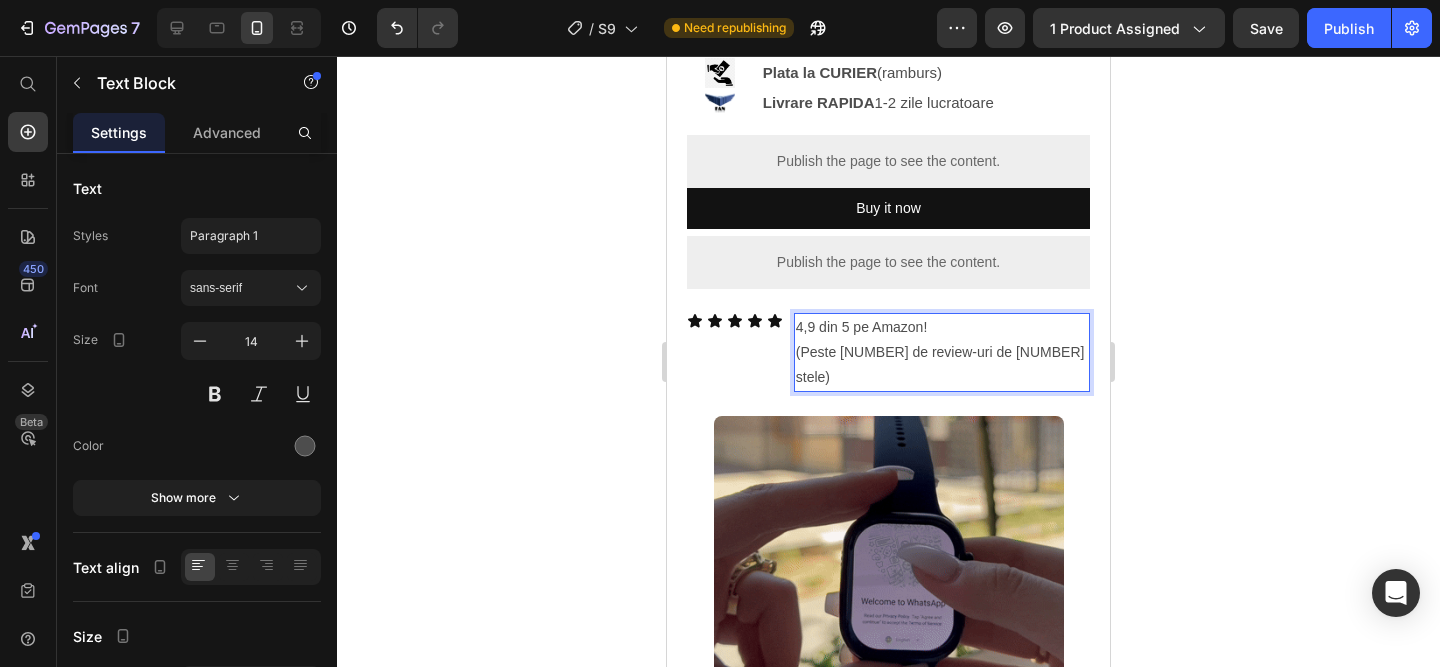 click on "4,9 din 5 pe Amazon! (Peste 32.000 de review-uri de 5 stele)" at bounding box center [942, 353] 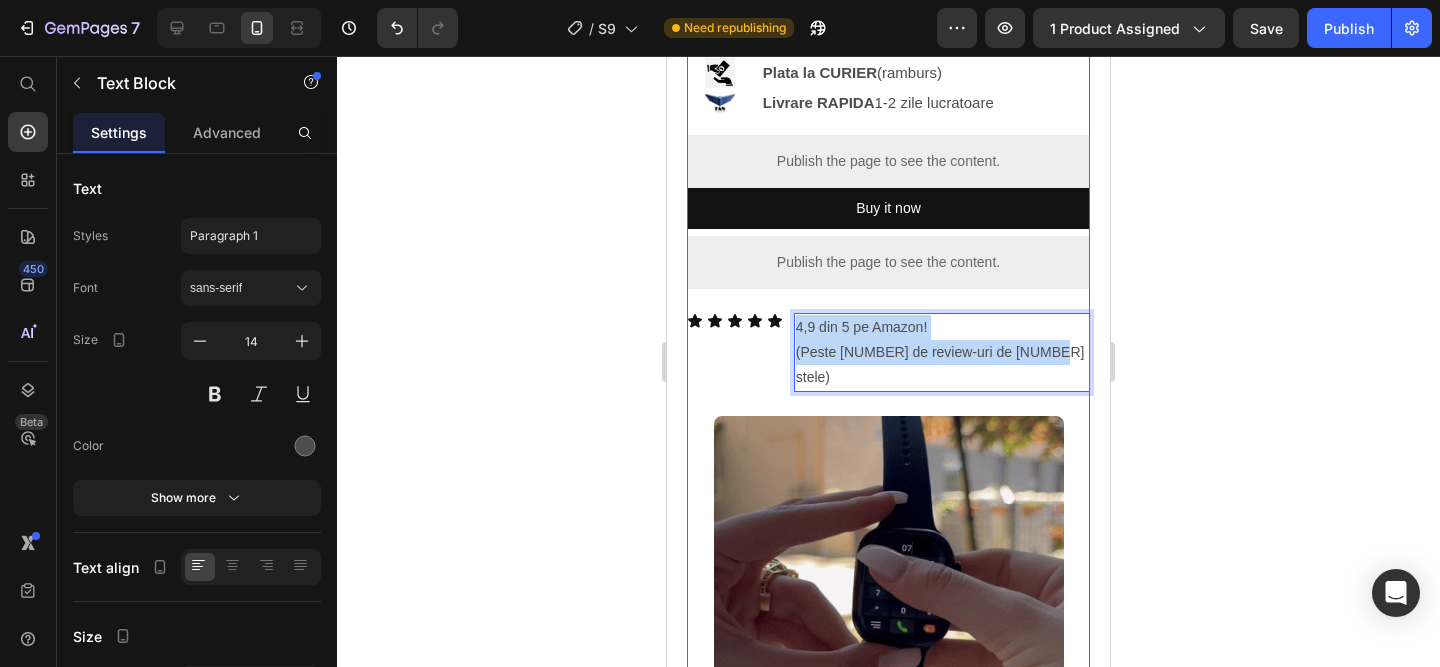 drag, startPoint x: 1038, startPoint y: 351, endPoint x: 731, endPoint y: 291, distance: 312.80826 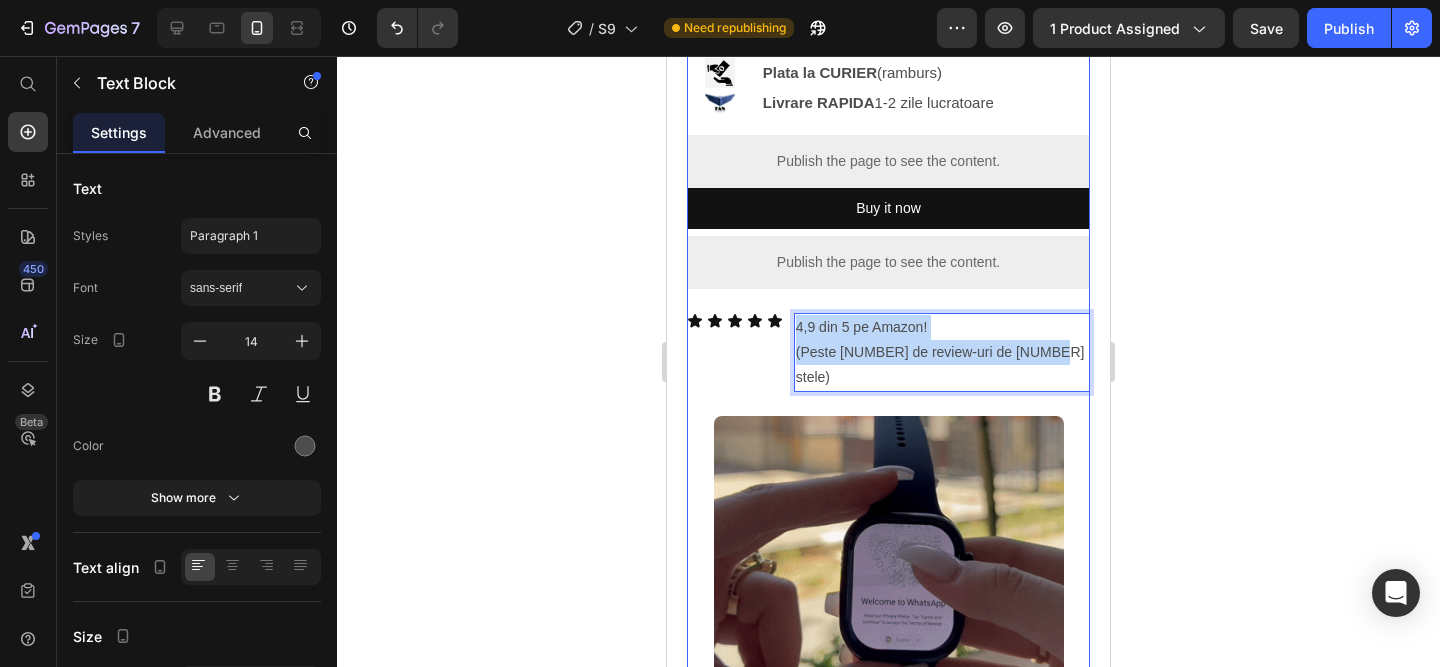 click on "Smartwatch S9 - Cartela SIM(Premium)™️ Product Title [NUMBER],00 lei Product Price [NUMBER],00 lei Product Price SALVATI [NUMBER],00 lei Discount Tag Row Icon Functioneaza cu sau fara cartela SIM! Text Block Row Image Plata la CURIER (ramburs) Text Block Row Image Livrare RAPIDA 1-2 zile lucratoare Text Block Row Publish the page to see the content. Custom Code Buy it now Dynamic Checkout Publish the page to see the content. Custom Code Icon Icon Icon Icon Row Icon Icon List [NUMBER], [NUMBER] din [NUMBER] pe Amazon! (Peste [NUMBER] de review-uri de [NUMBER] stele) Text Block Icon Image Image Row Image De ce merită să alegi Smartwatch-ul S10? • Ideal dacă vrei să fii conectat, dar fără să stai lipit de telefon. • Funcționează cu sau fără SIM. • Totul în română – super simplu de setat. • Ecran mare, premium, luminozitate adaptabilă. • Controlezi totul direct de la încheietură. Text Block Image • Curele interschimbabile." at bounding box center [888, 715] 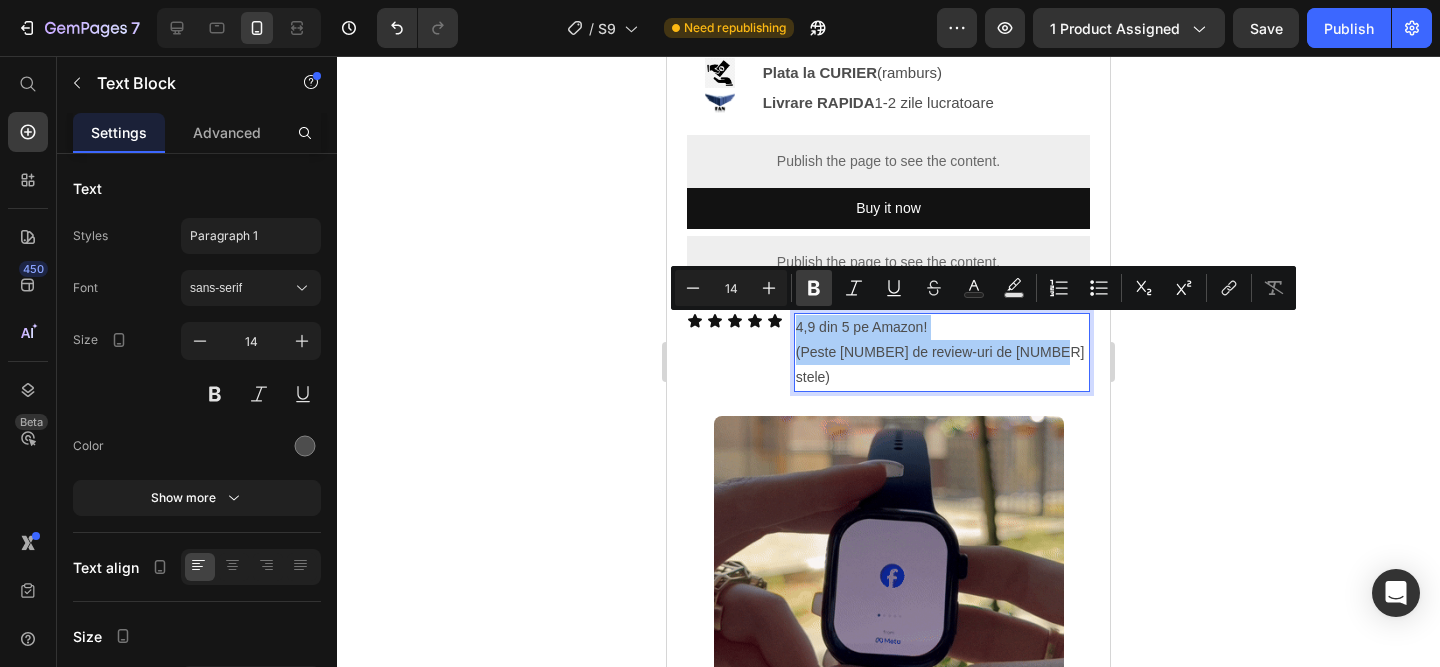 click 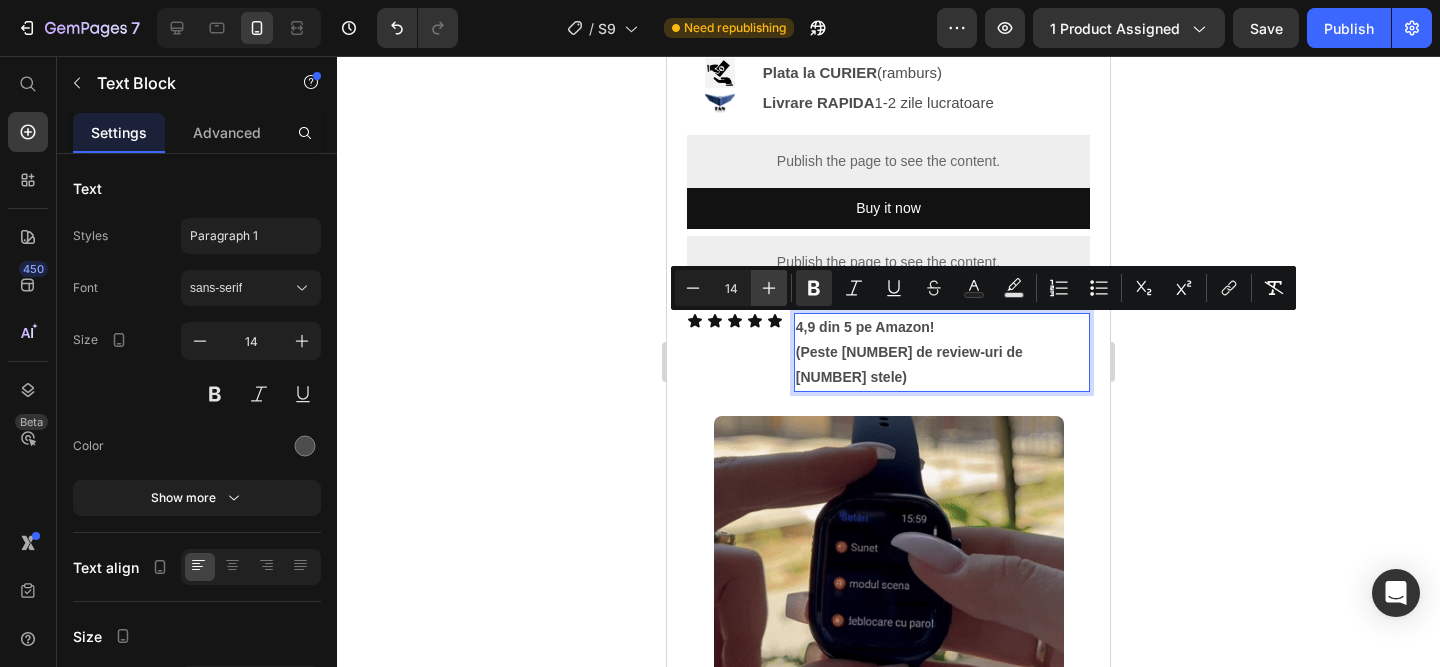 click 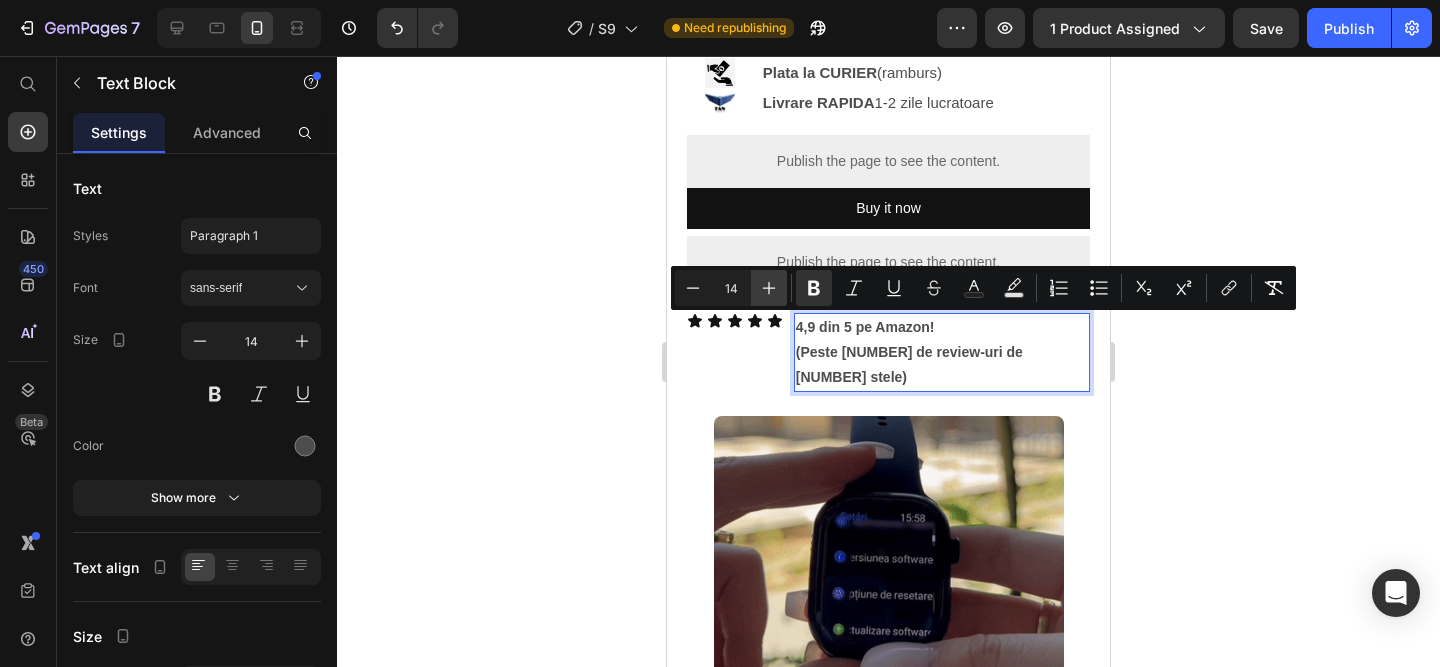type on "15" 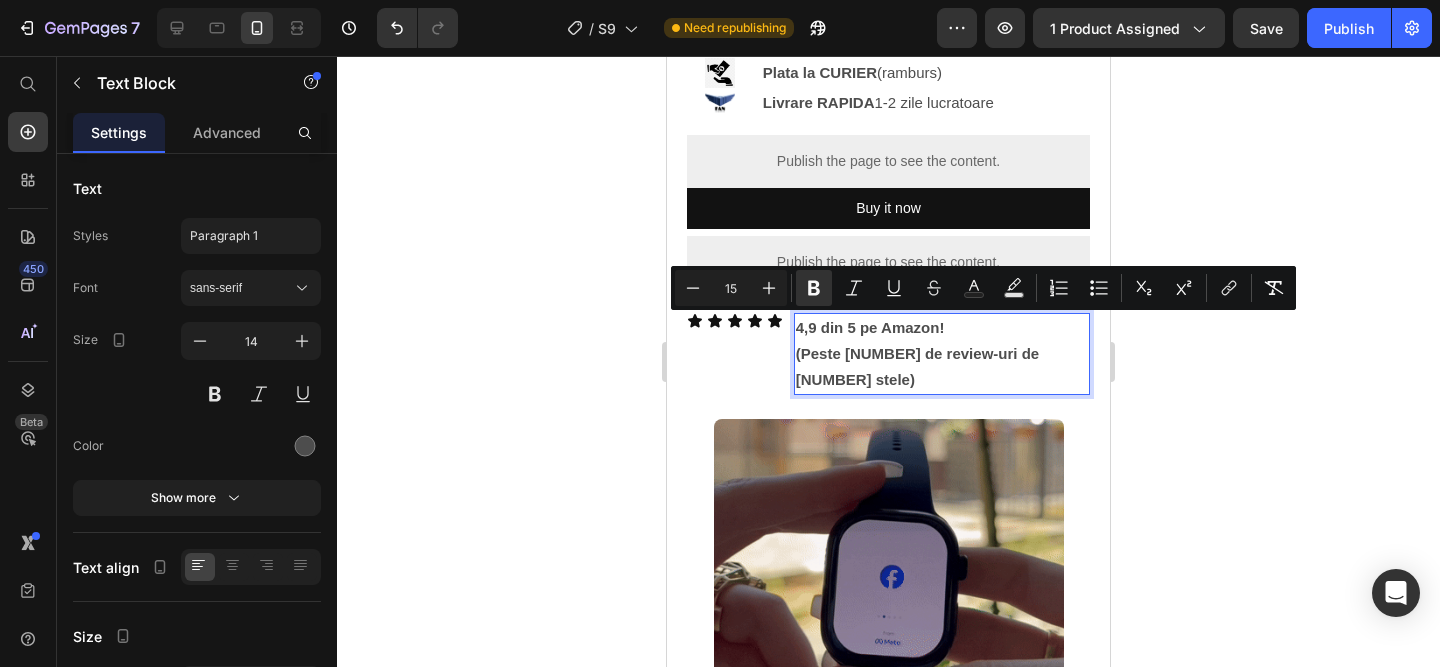 click 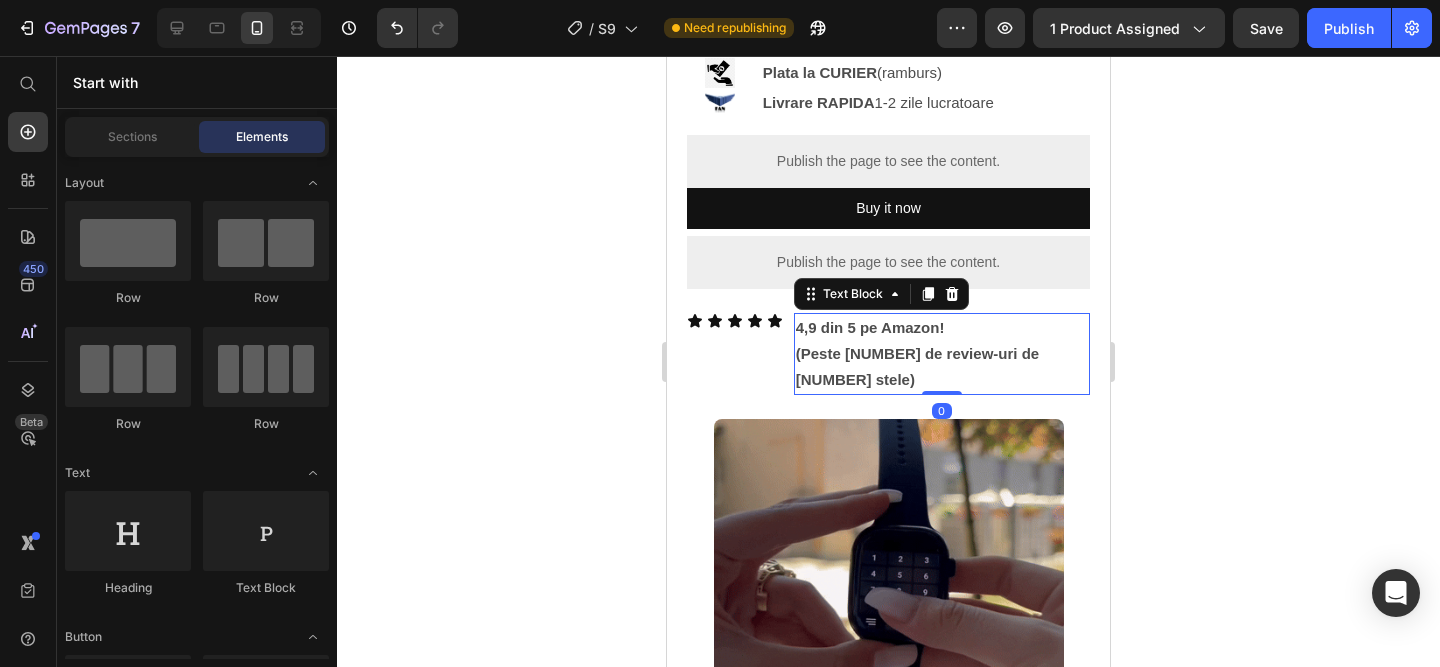 click on "4,9 din 5 pe Amazon!" at bounding box center (870, 327) 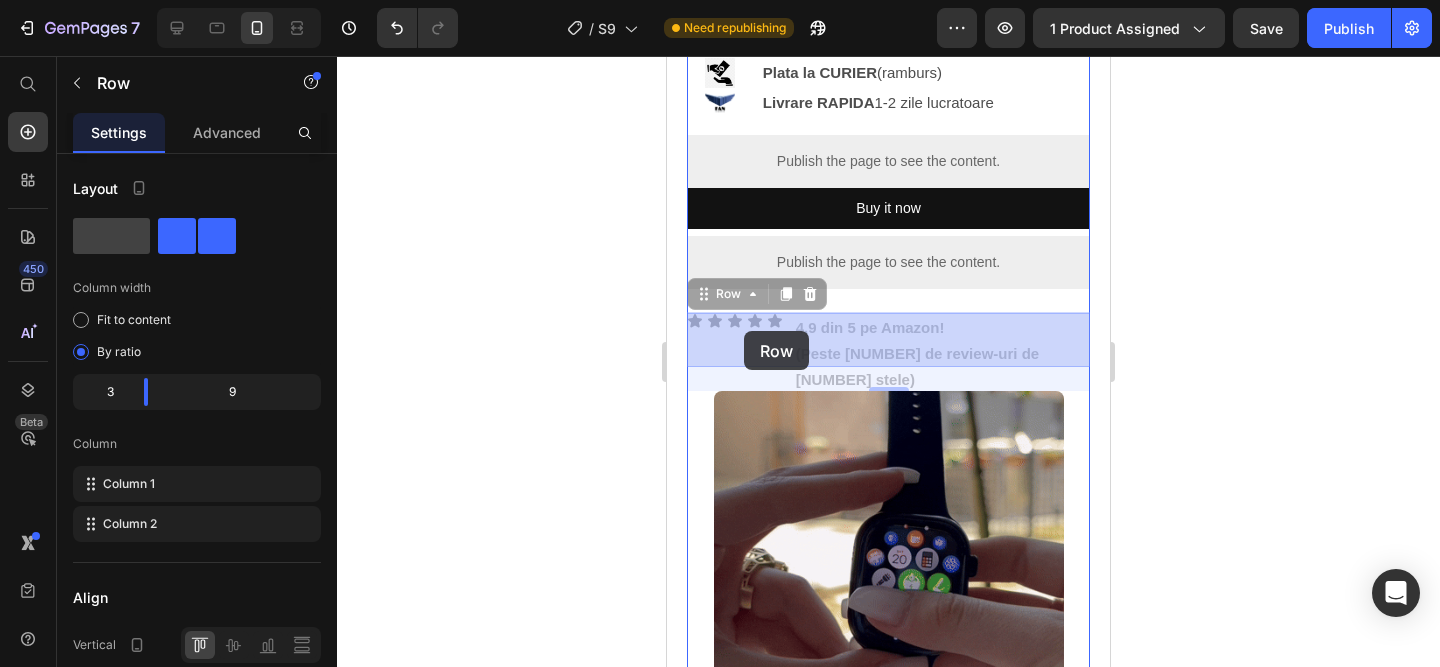 drag, startPoint x: 787, startPoint y: 323, endPoint x: 745, endPoint y: 331, distance: 42.755116 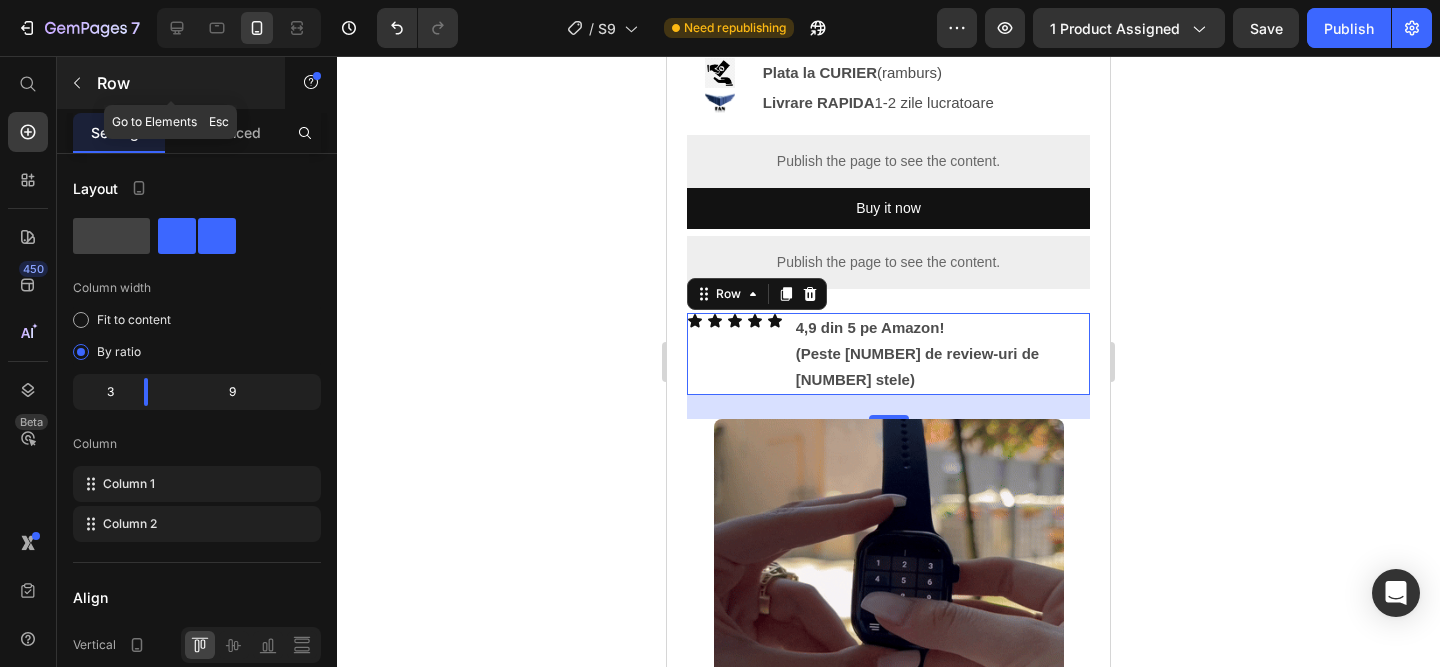 click 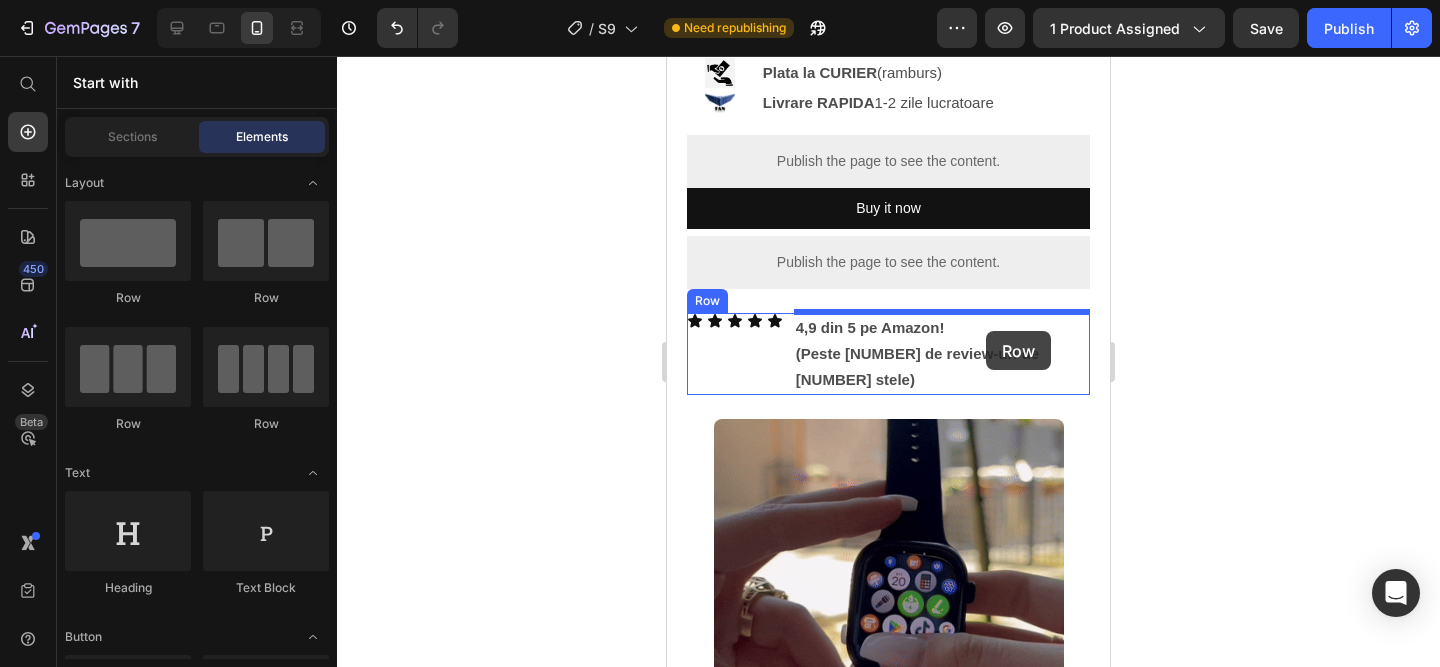 drag, startPoint x: 938, startPoint y: 313, endPoint x: 986, endPoint y: 331, distance: 51.264023 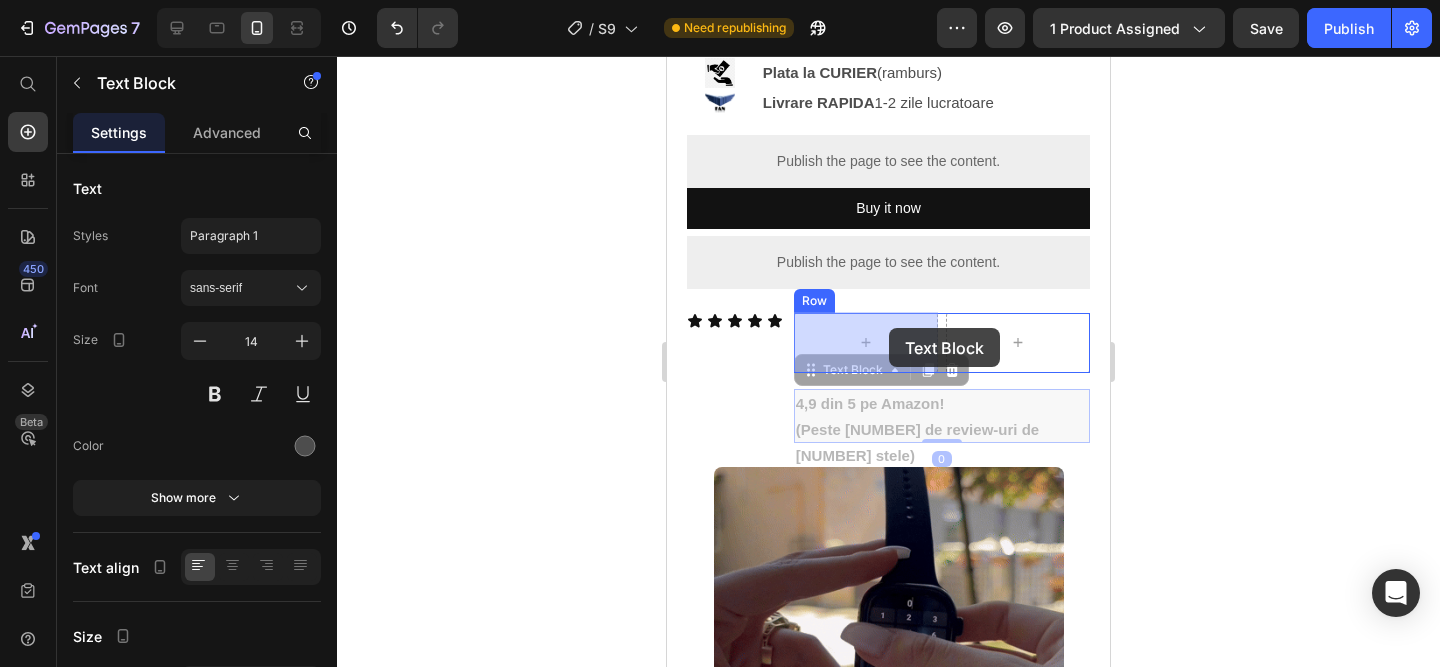 drag, startPoint x: 981, startPoint y: 415, endPoint x: 890, endPoint y: 329, distance: 125.207825 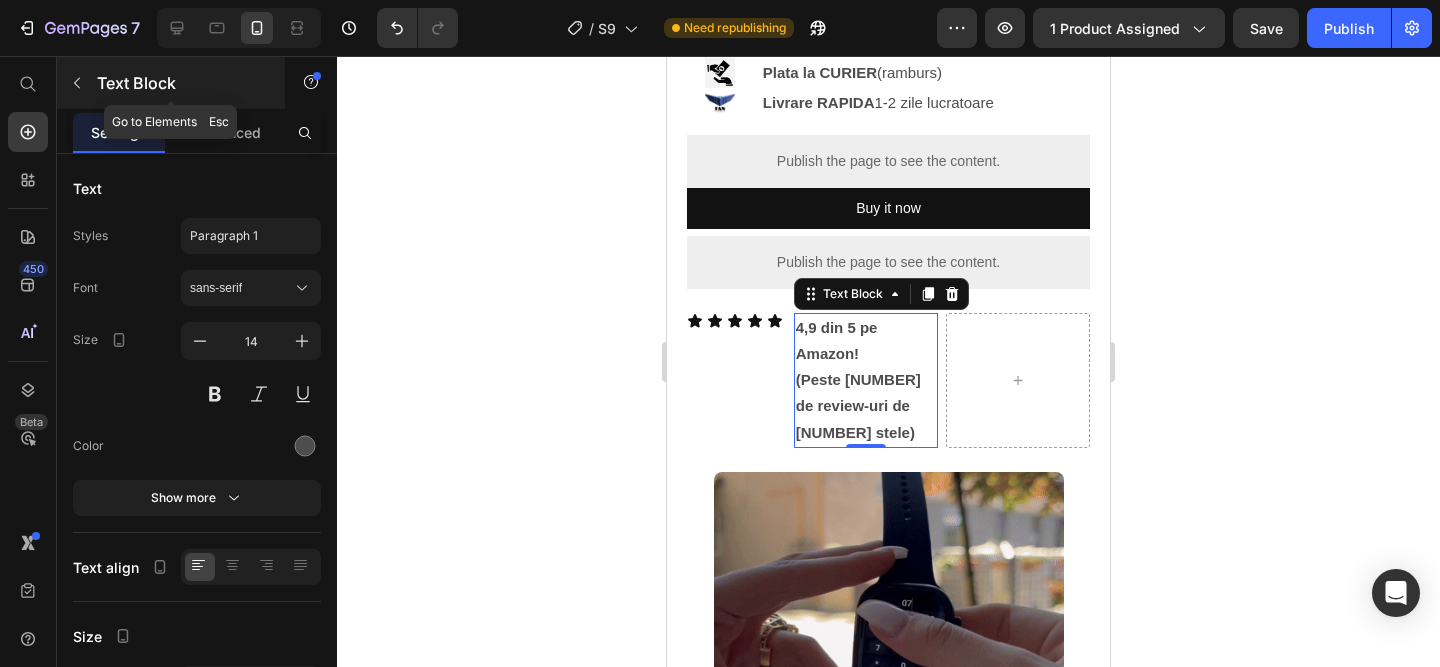 click 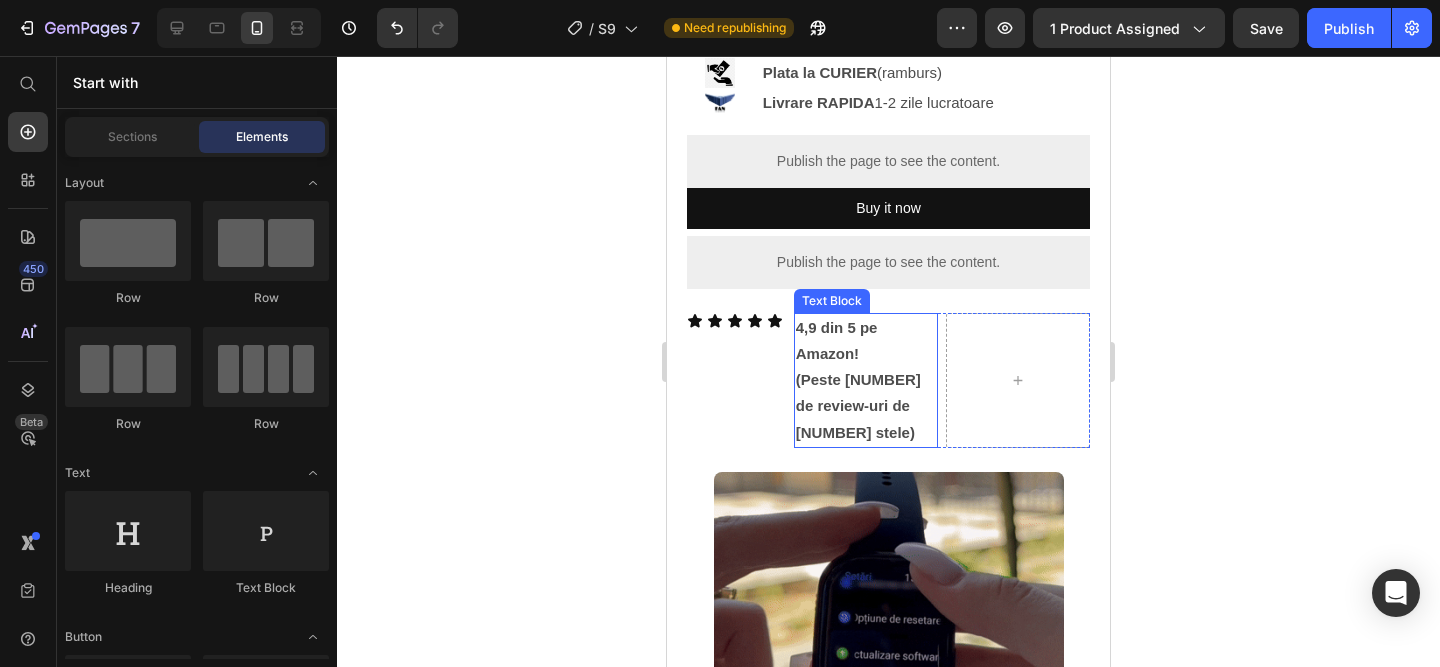 click on "4,9 din 5 pe Amazon! (Peste 32.000 de review-uri de 5 stele)" at bounding box center [866, 380] 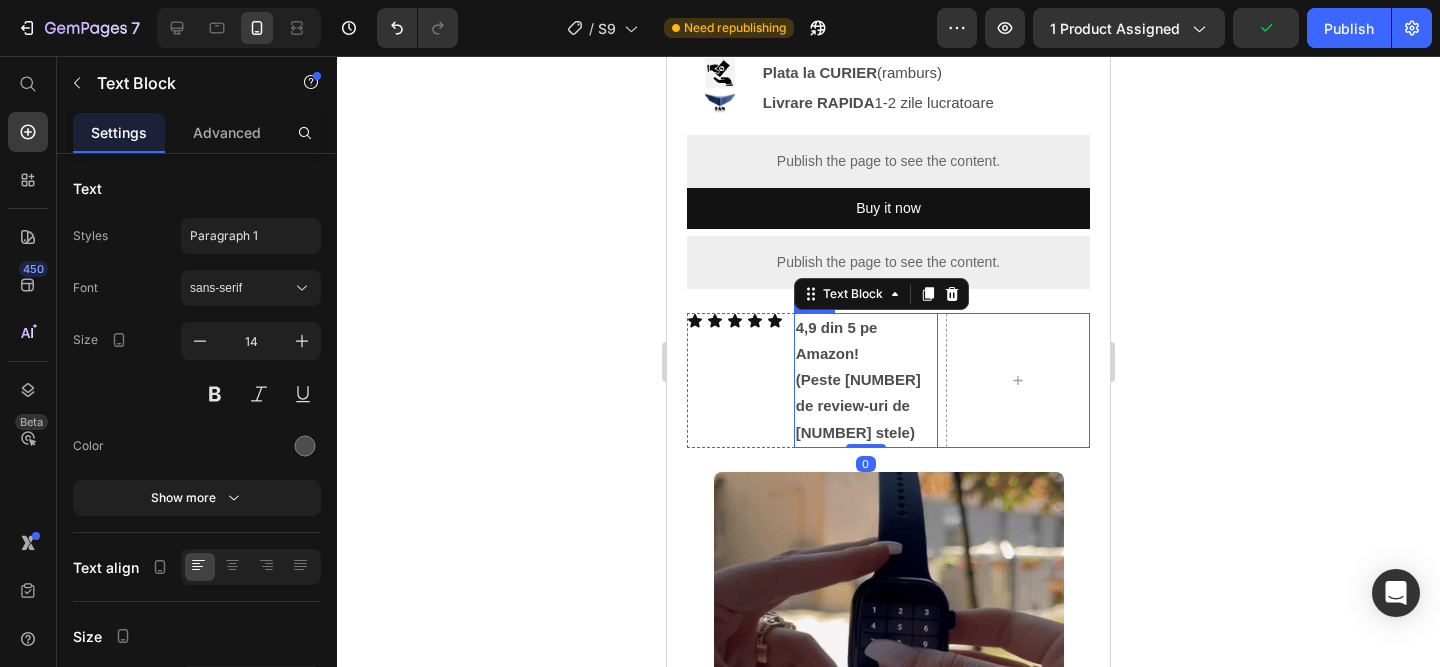 click on "[RATING] din 5 pe Amazon! (Peste [NUMBER] de review-uri de 5 stele) Text Block   0
Row" at bounding box center [942, 380] 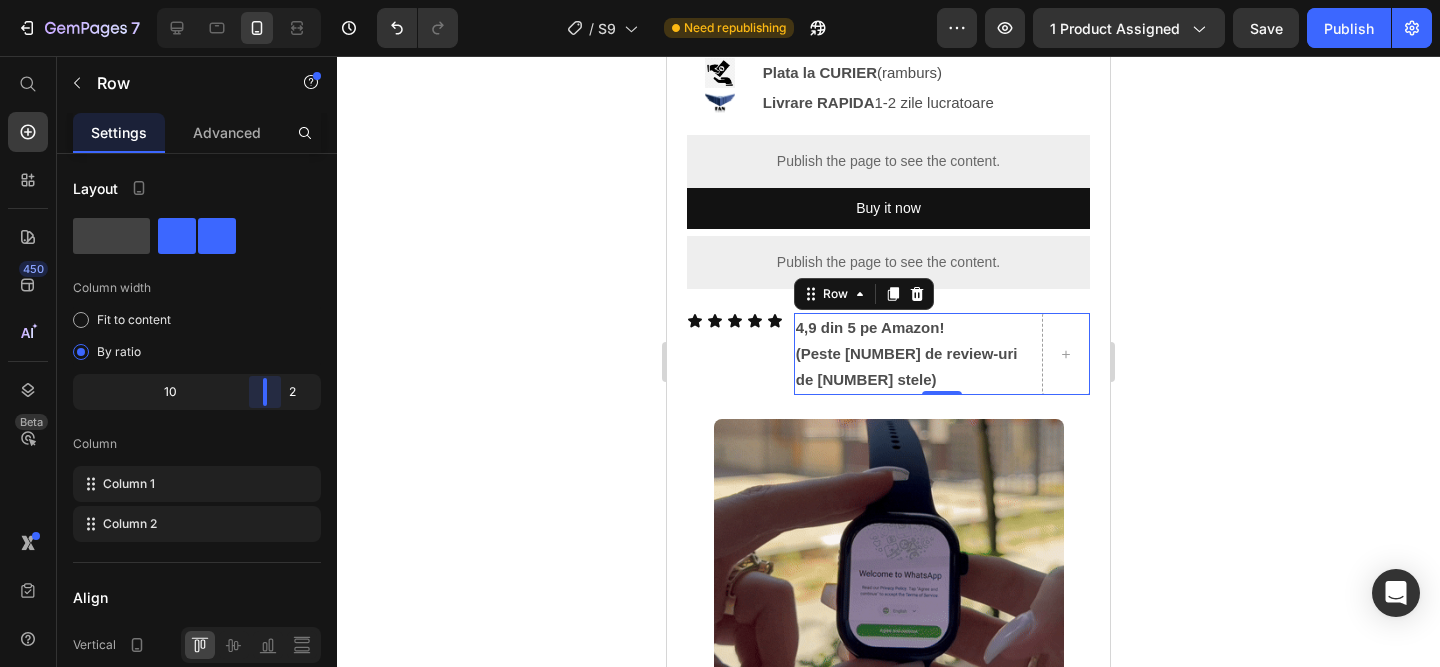drag, startPoint x: 195, startPoint y: 397, endPoint x: 276, endPoint y: 389, distance: 81.394104 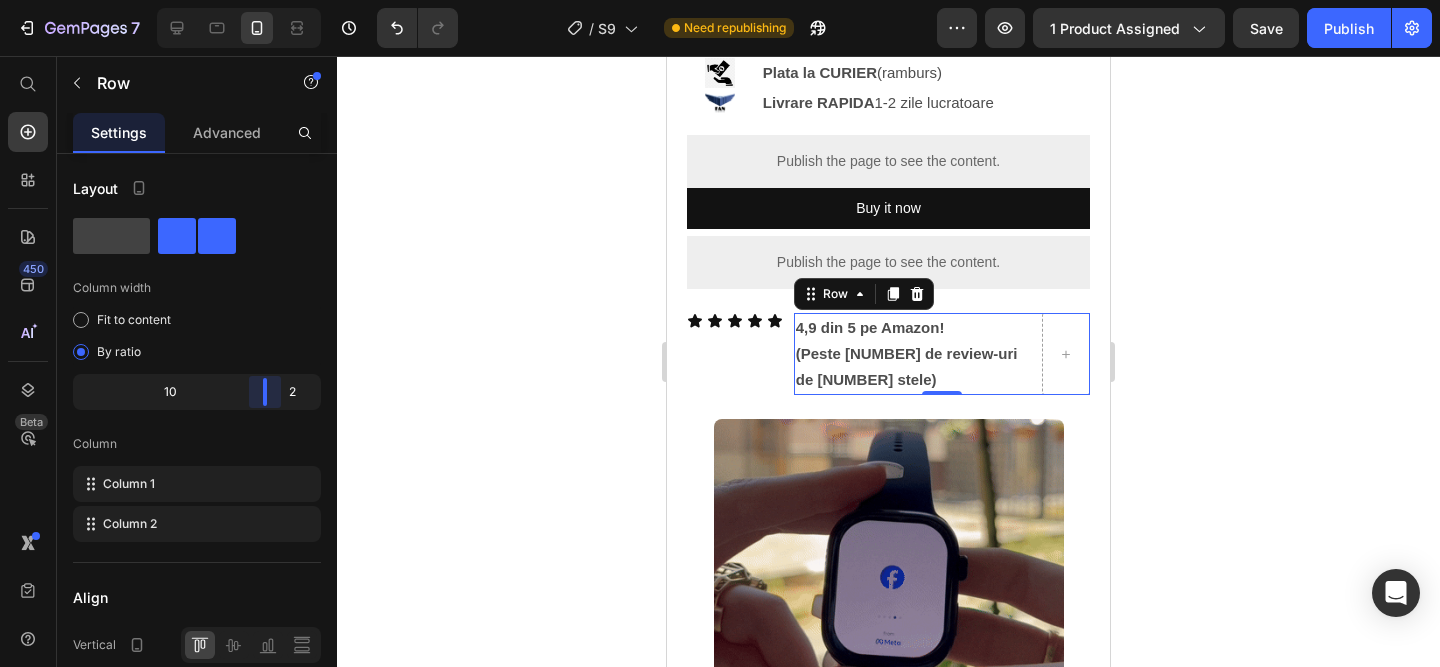 click on "[NUMBER] Version history / S9 Need republishing Preview [NUMBER] product assigned Save Publish [NUMBER] Beta Start with Sections Elements Hero Section Product Detail Brands Trusted Badges Guarantee Product Breakdown How to use Testimonials Compare Bundle FAQs Social Proof Brand Story Product List Collection Blog List Contact Sticky Add to Cart Custom Footer Browse Library [NUMBER] Layout Row Row Row Row Row Text Heading Text Block Button Button Button Sticky Back to top Media Image Image Image Row Image Image" at bounding box center (720, 0) 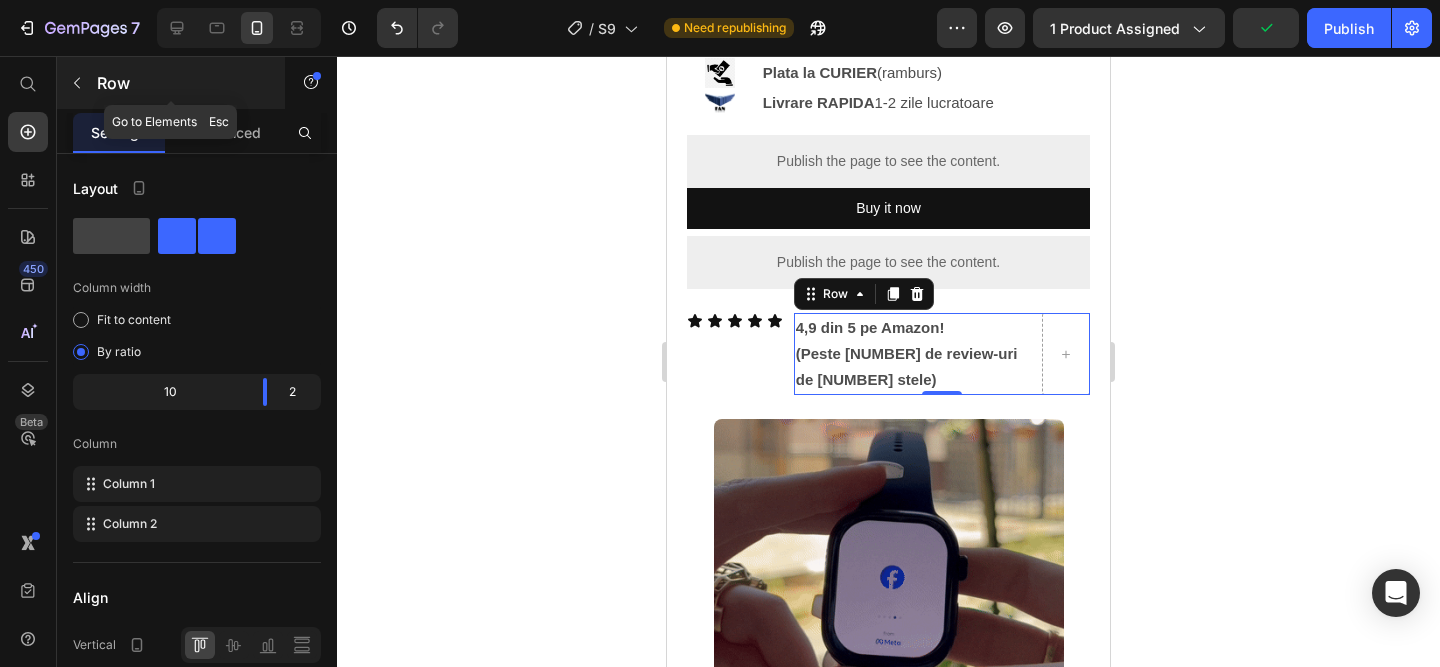 click 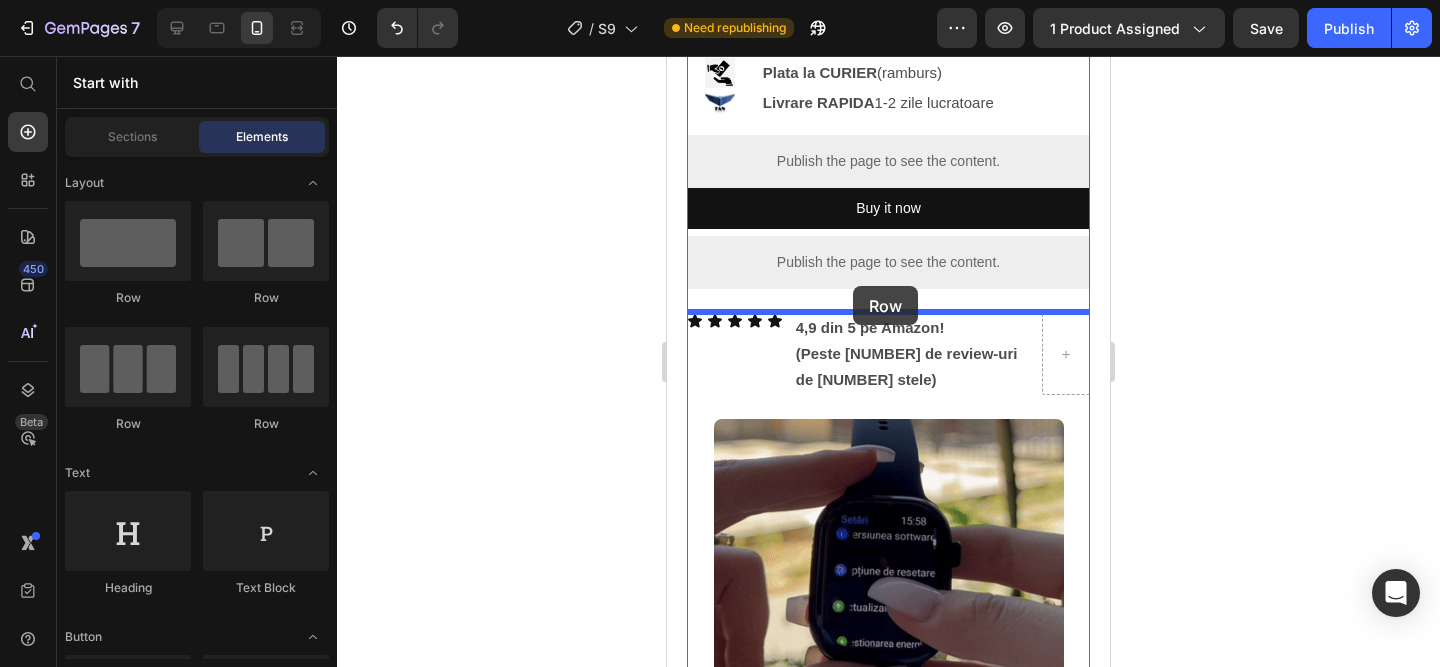 drag, startPoint x: 818, startPoint y: 434, endPoint x: 852, endPoint y: 286, distance: 151.8552 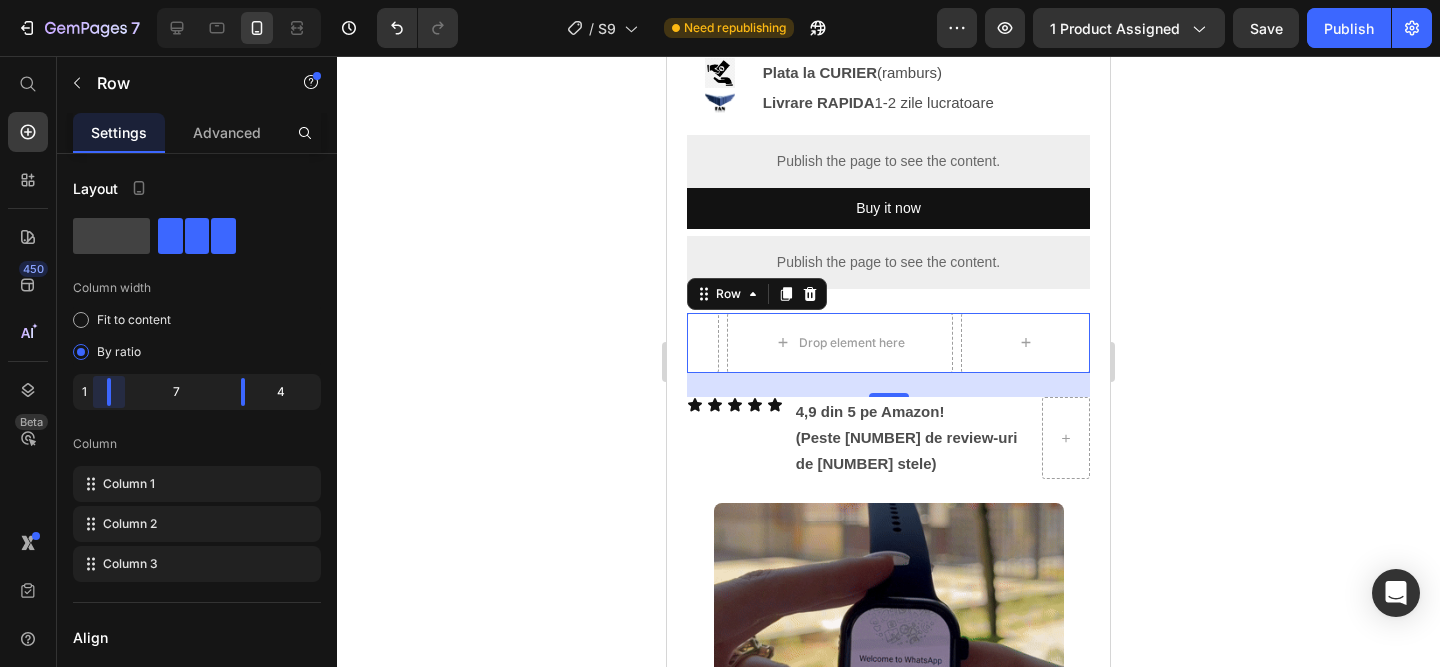 drag, startPoint x: 145, startPoint y: 404, endPoint x: 80, endPoint y: 403, distance: 65.00769 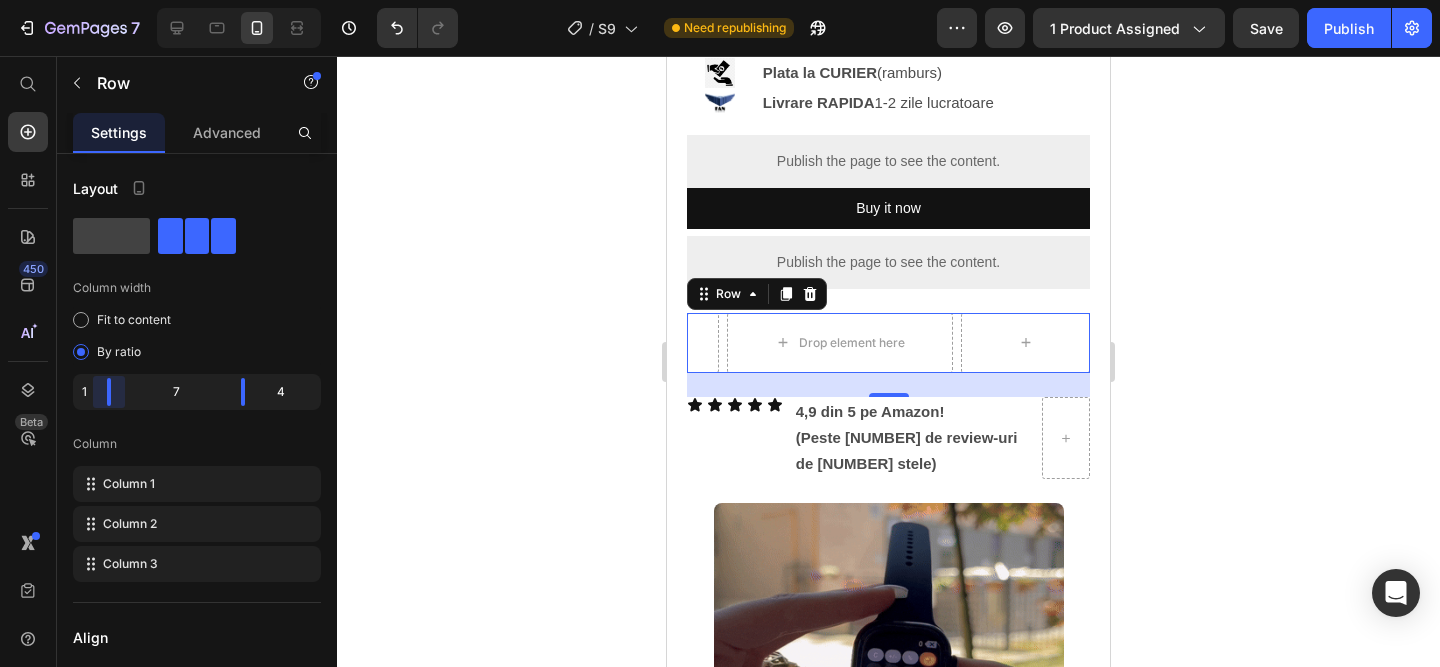 click on "[NUMBER] Version history / S9 Need republishing Preview [NUMBER] product assigned Save Publish [NUMBER] Beta Start with Sections Elements Hero Section Product Detail Brands Trusted Badges Guarantee Product Breakdown How to use Testimonials Compare Bundle FAQs Social Proof Brand Story Product List Collection Blog List Contact Sticky Add to Cart Custom Footer Browse Library [NUMBER] Layout Row Row Row Row Row Text Heading Text Block Button Button Button Sticky Back to top Media Image Image Image Row Image Image" at bounding box center [720, 0] 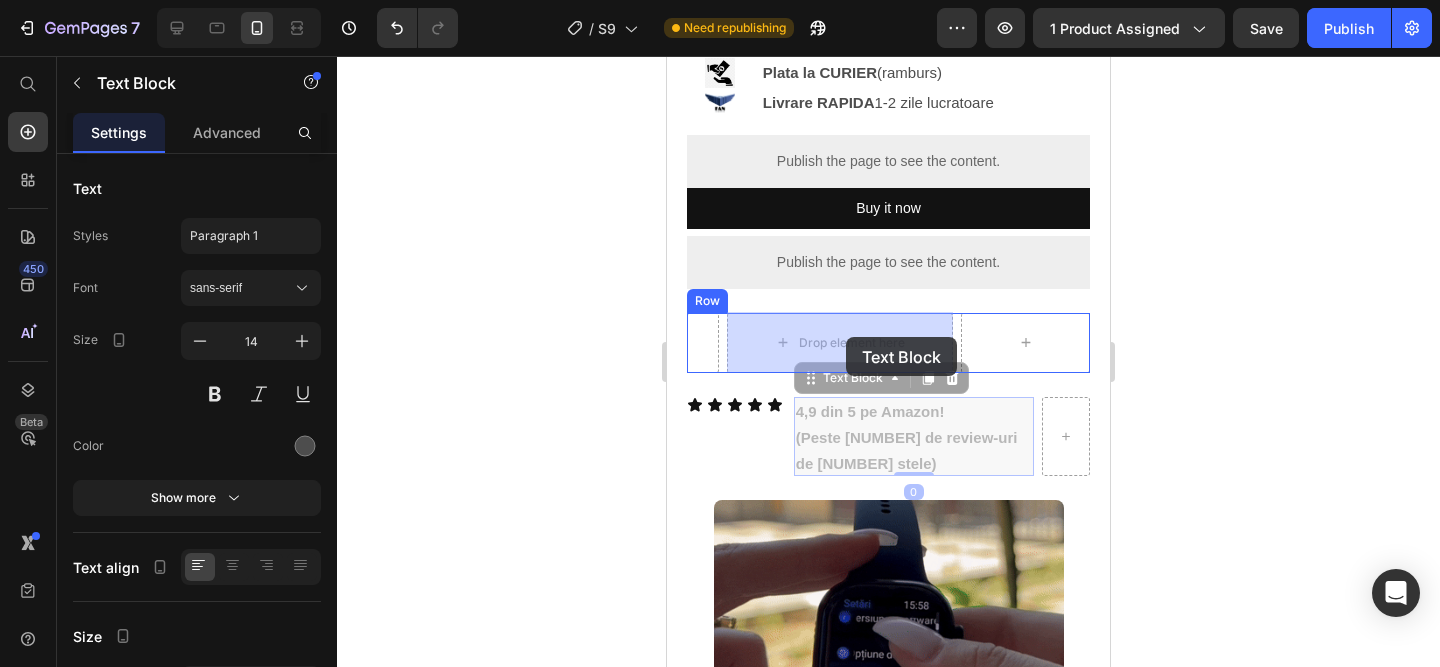 drag, startPoint x: 948, startPoint y: 425, endPoint x: 846, endPoint y: 337, distance: 134.71451 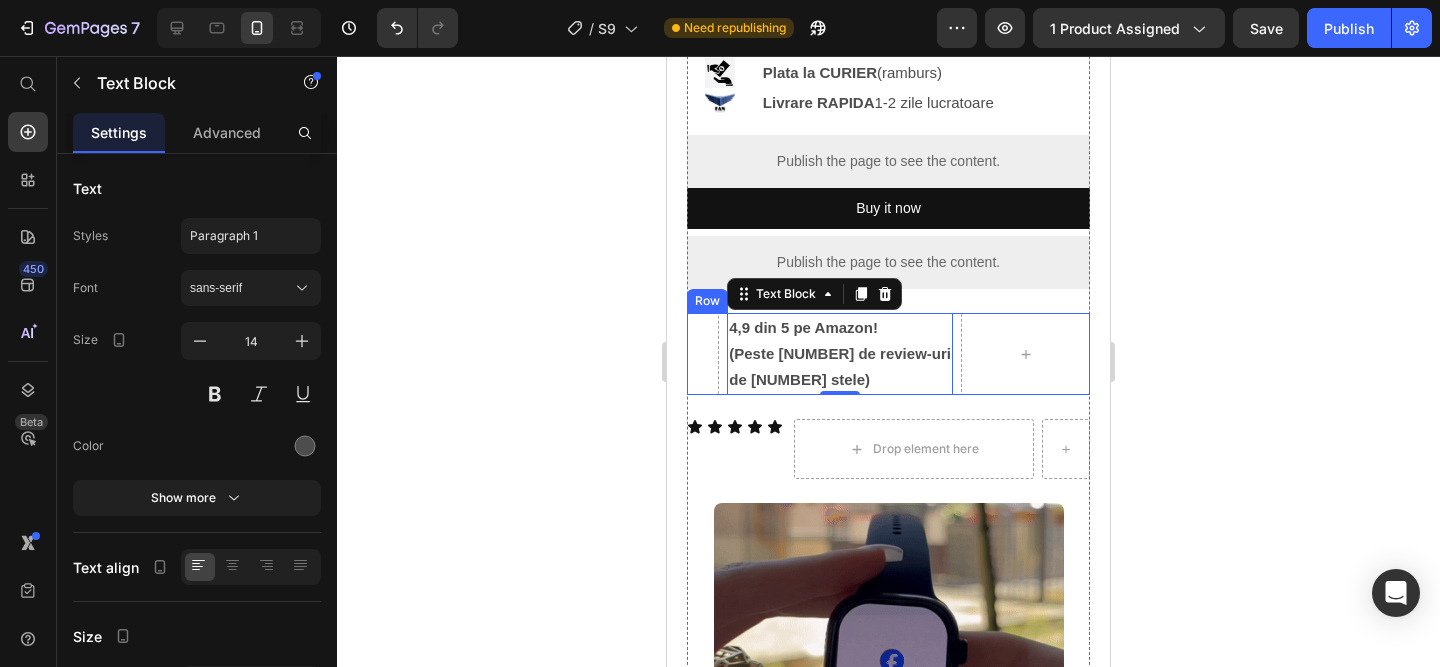 click on "[RATING] din 5 pe Amazon! (Peste [NUMBER] de review-uri de 5 stele) Text Block   0
Row" at bounding box center [888, 354] 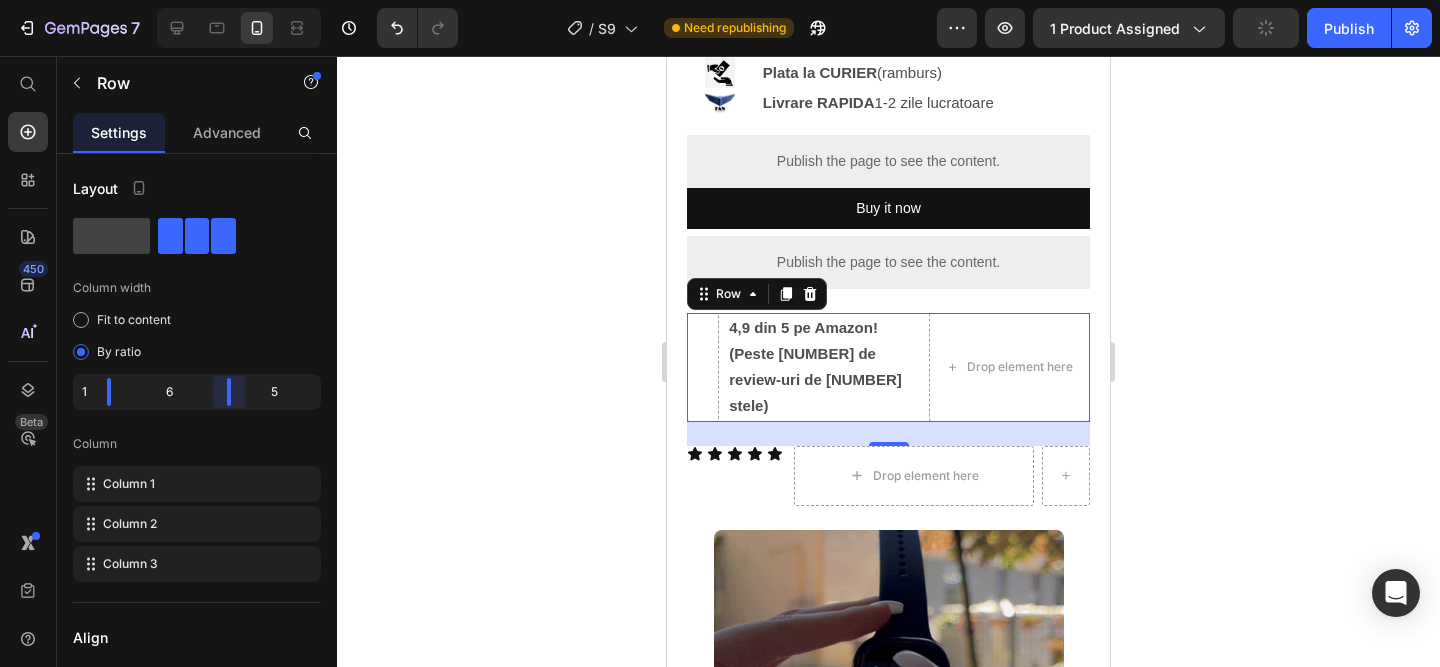 drag, startPoint x: 245, startPoint y: 381, endPoint x: 224, endPoint y: 380, distance: 21.023796 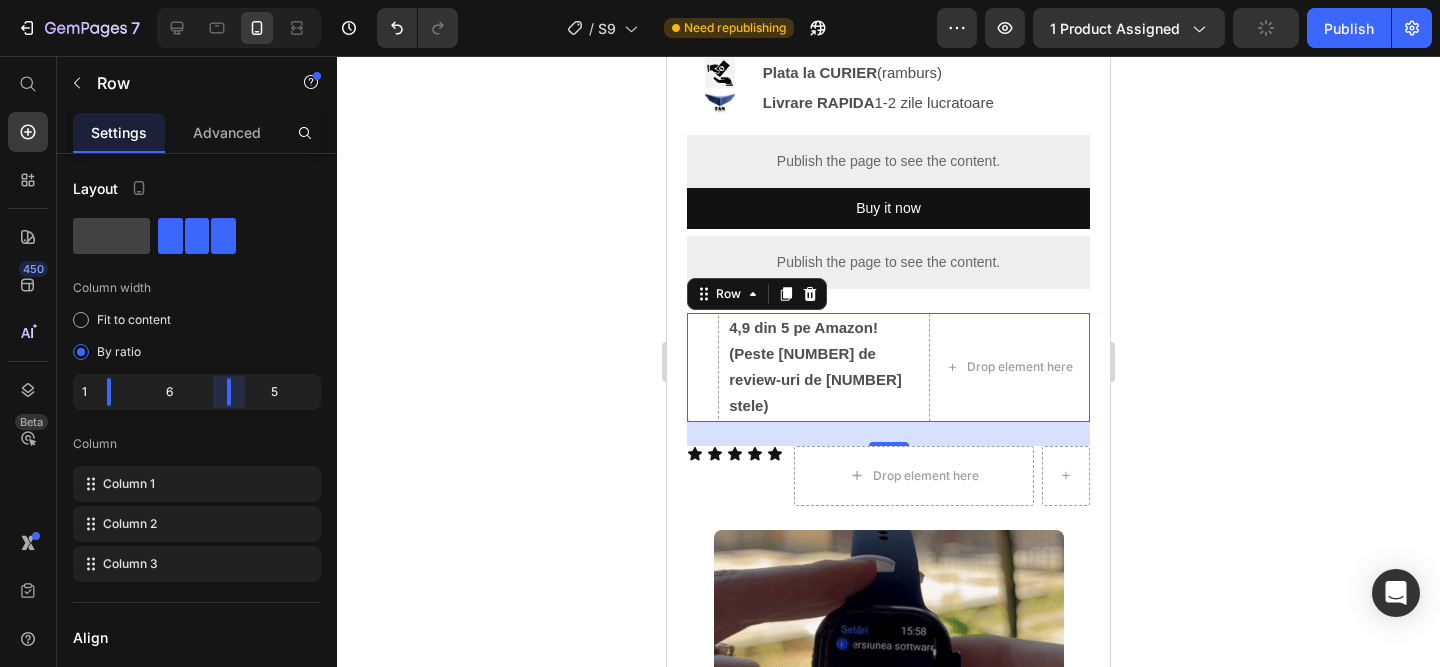 click on "7 Version history / S9 Need republishing Preview 1 product assigned Publish 450 Beta Start with Sections Elements Hero Section Product Detail Brands Trusted Badges Guarantee Product Breakdown How to use Testimonials Compare Bundle FAQs Social Proof Brand Story Product List Collection Blog List Contact Sticky Add to Cart Custom Footer Browse Library 450 Layout
Row
Row
Row
Row Text
Heading
Text Block Button
Button
Button
Sticky Back to top Media
Image" at bounding box center [720, 0] 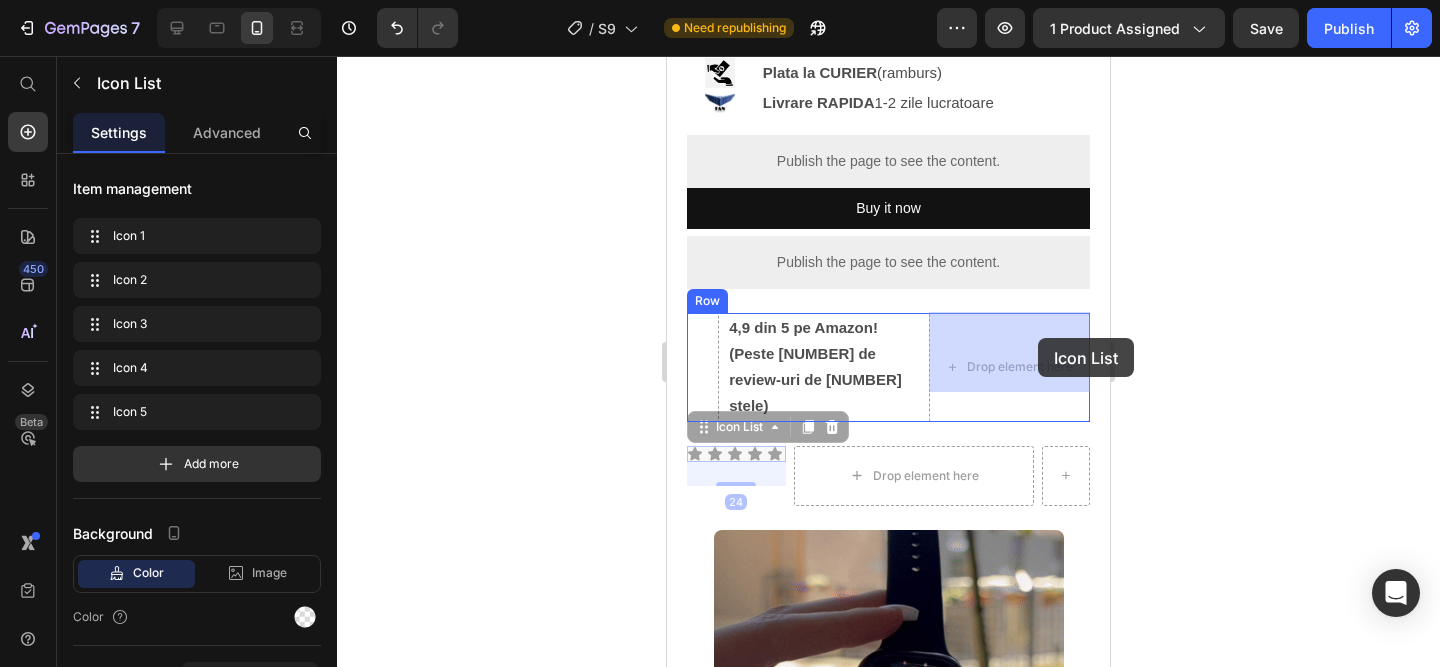 drag, startPoint x: 785, startPoint y: 429, endPoint x: 1038, endPoint y: 338, distance: 268.868 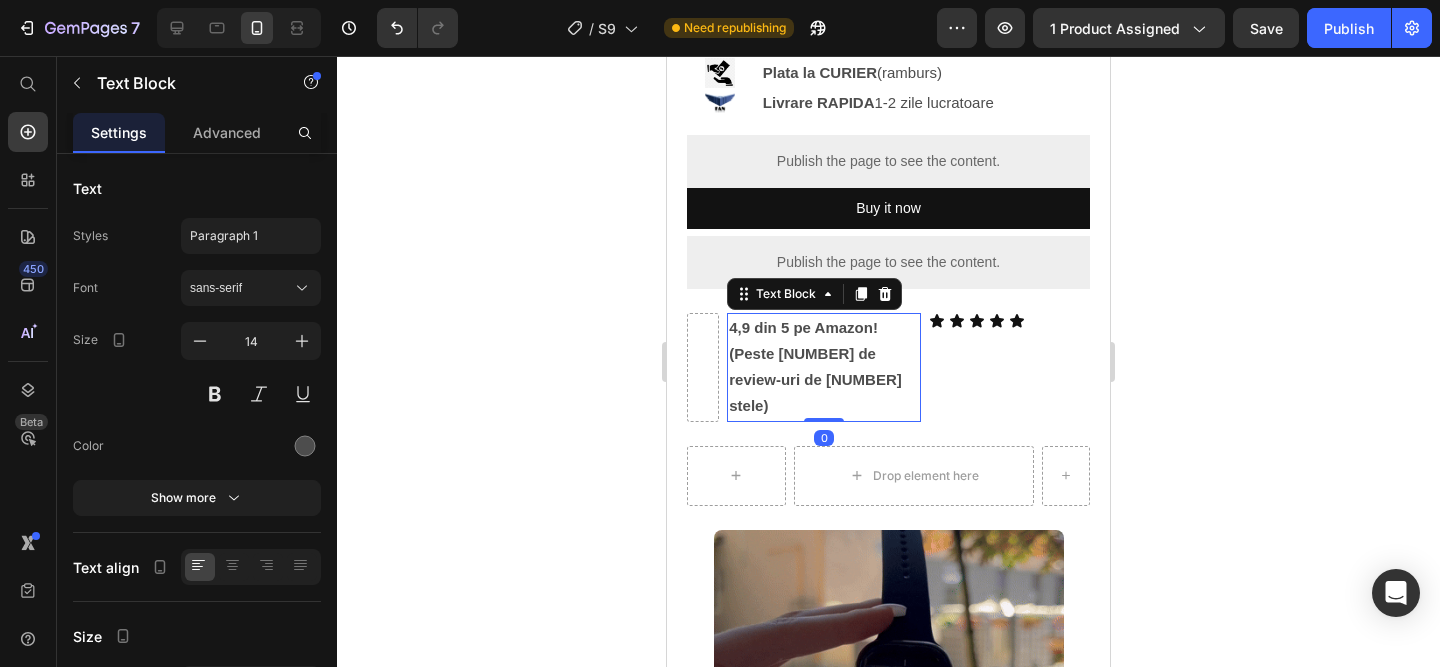 click on "4,9 din 5 pe Amazon! (Peste 32.000 de review-uri de 5 stele)" at bounding box center [824, 367] 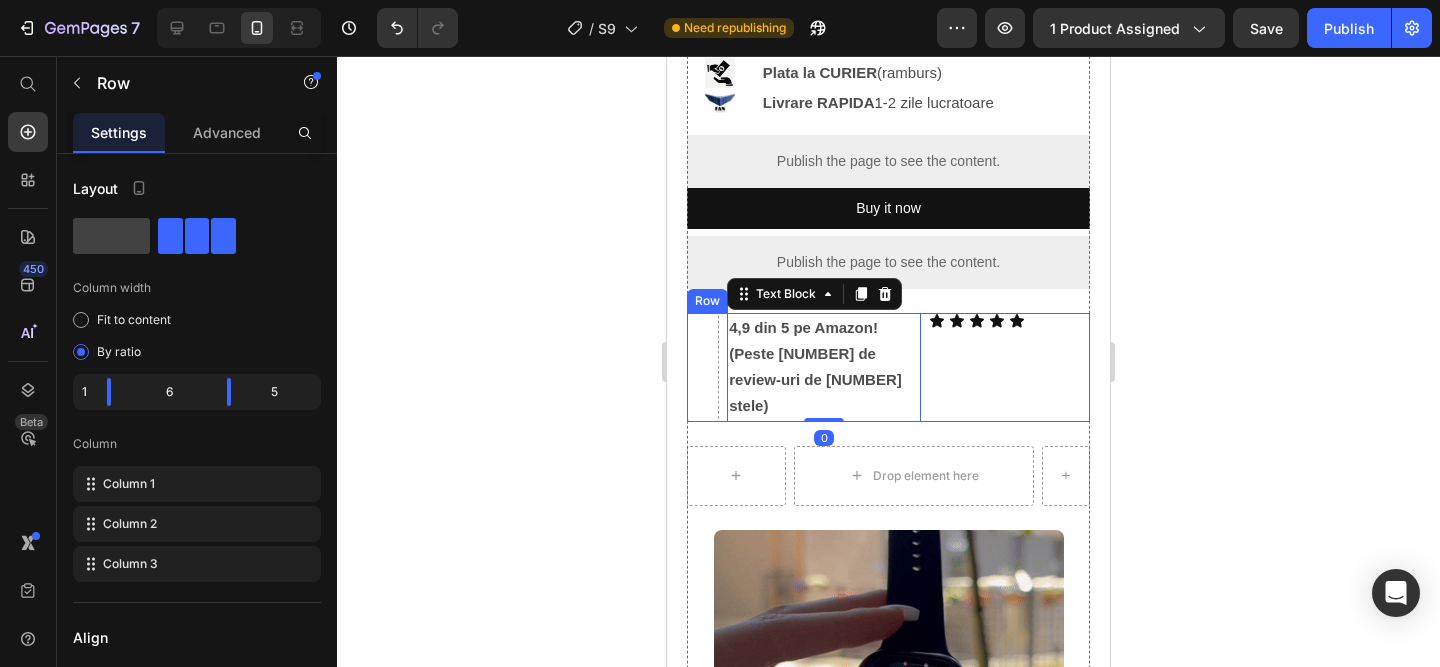 click on "[NUMBER],[NUMBER] din [NUMBER] pe Amazon! (Peste [NUMBER] de review-uri de [NUMBER] stele) Text Block Icon Icon Icon Icon Row Icon Icon List Row" at bounding box center [888, 367] 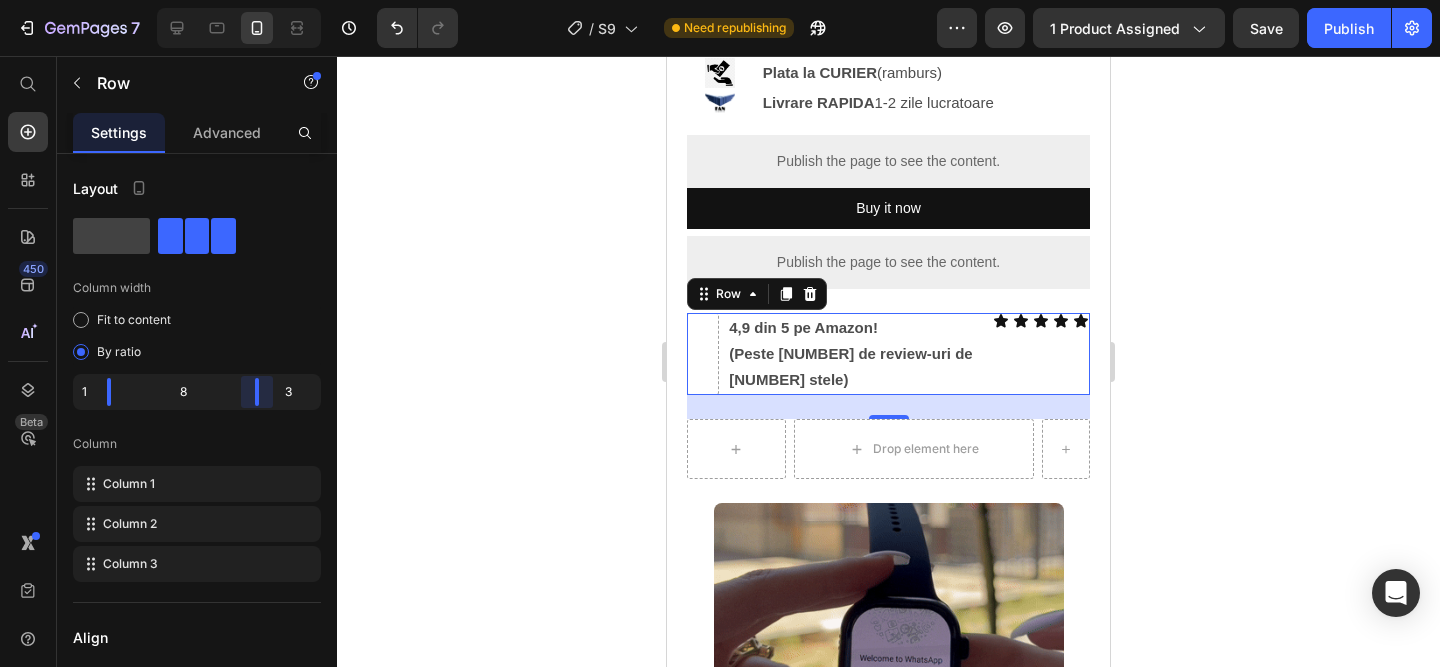 drag, startPoint x: 239, startPoint y: 386, endPoint x: 255, endPoint y: 389, distance: 16.27882 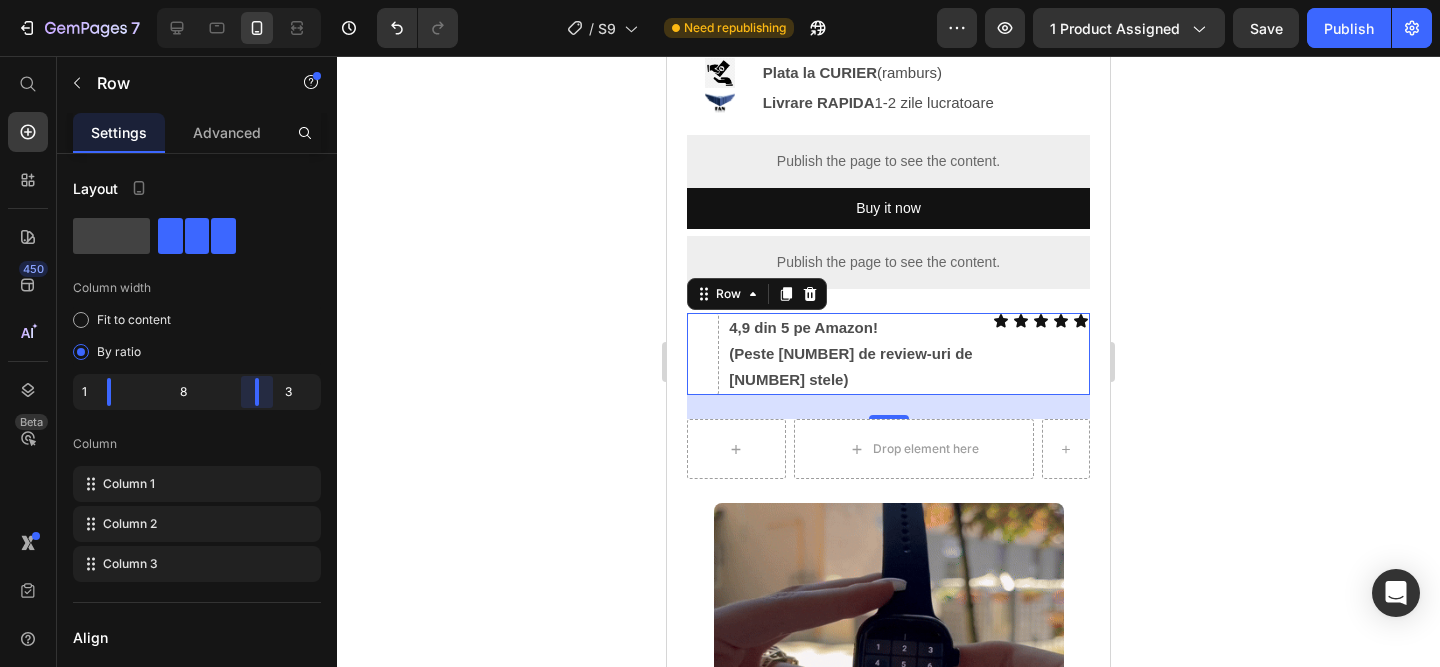 click on "[NUMBER] Version history / S9 Need republishing Preview [NUMBER] product assigned Save Publish [NUMBER] Beta Start with Sections Elements Hero Section Product Detail Brands Trusted Badges Guarantee Product Breakdown How to use Testimonials Compare Bundle FAQs Social Proof Brand Story Product List Collection Blog List Contact Sticky Add to Cart Custom Footer Browse Library [NUMBER] Layout Row Row Row Row Row Text Heading Text Block Button Button Button Sticky Back to top Media Image Image Image Row Image Image" at bounding box center [720, 0] 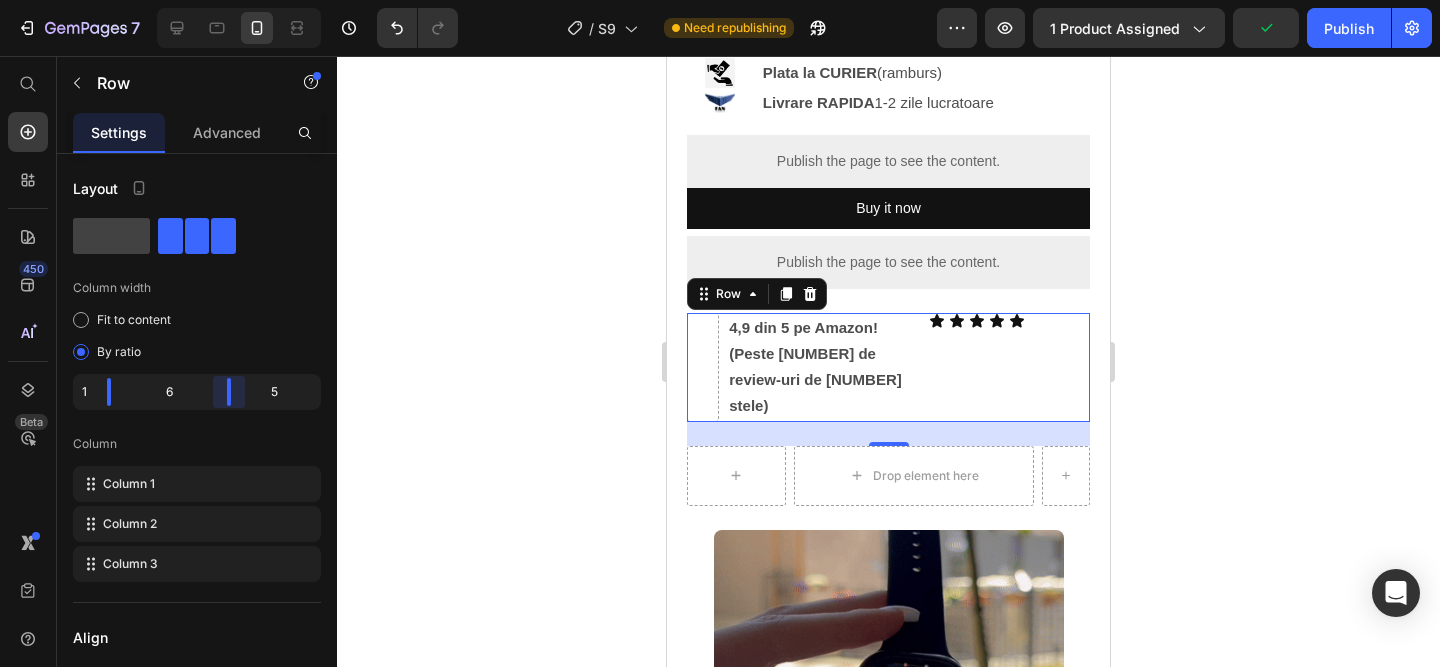 drag, startPoint x: 255, startPoint y: 389, endPoint x: 221, endPoint y: 391, distance: 34.058773 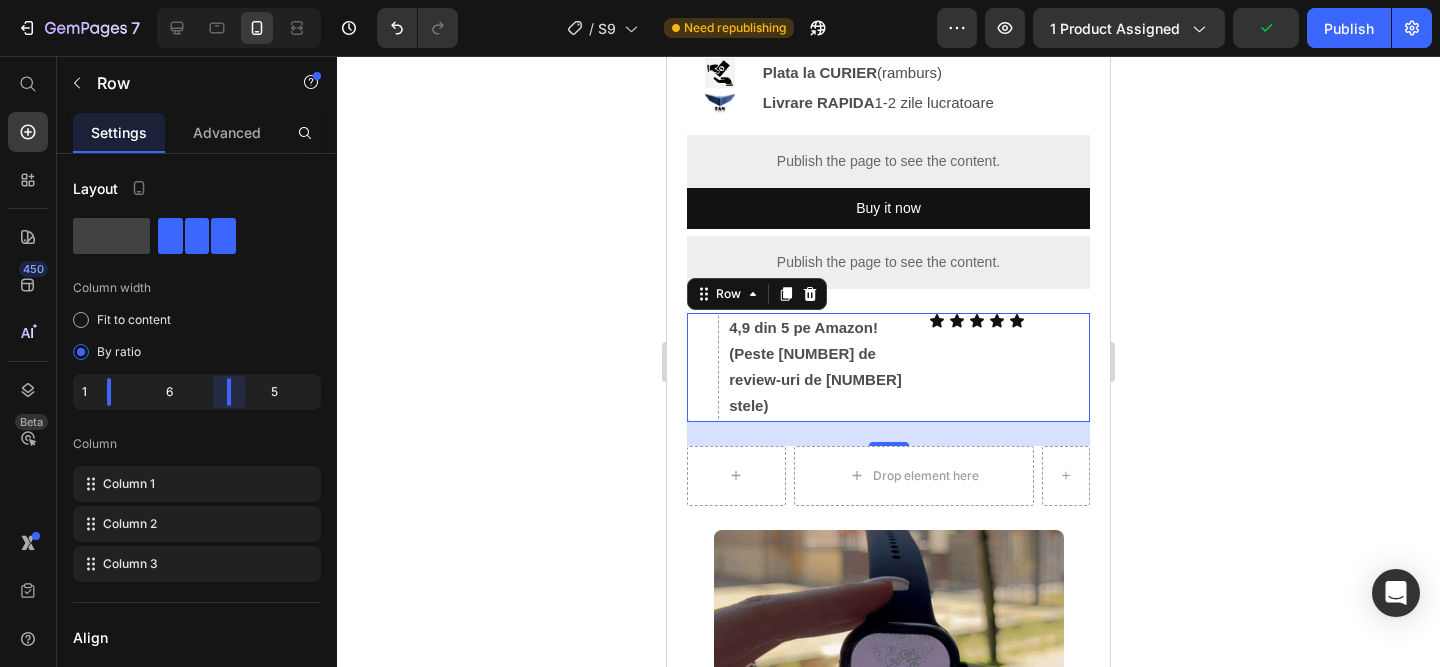 click on "7 Version history / S9 Need republishing Preview 1 product assigned Publish 450 Beta Start with Sections Elements Hero Section Product Detail Brands Trusted Badges Guarantee Product Breakdown How to use Testimonials Compare Bundle FAQs Social Proof Brand Story Product List Collection Blog List Contact Sticky Add to Cart Custom Footer Browse Library 450 Layout
Row
Row
Row
Row Text
Heading
Text Block Button
Button
Button
Sticky Back to top Media
Image" at bounding box center [720, 0] 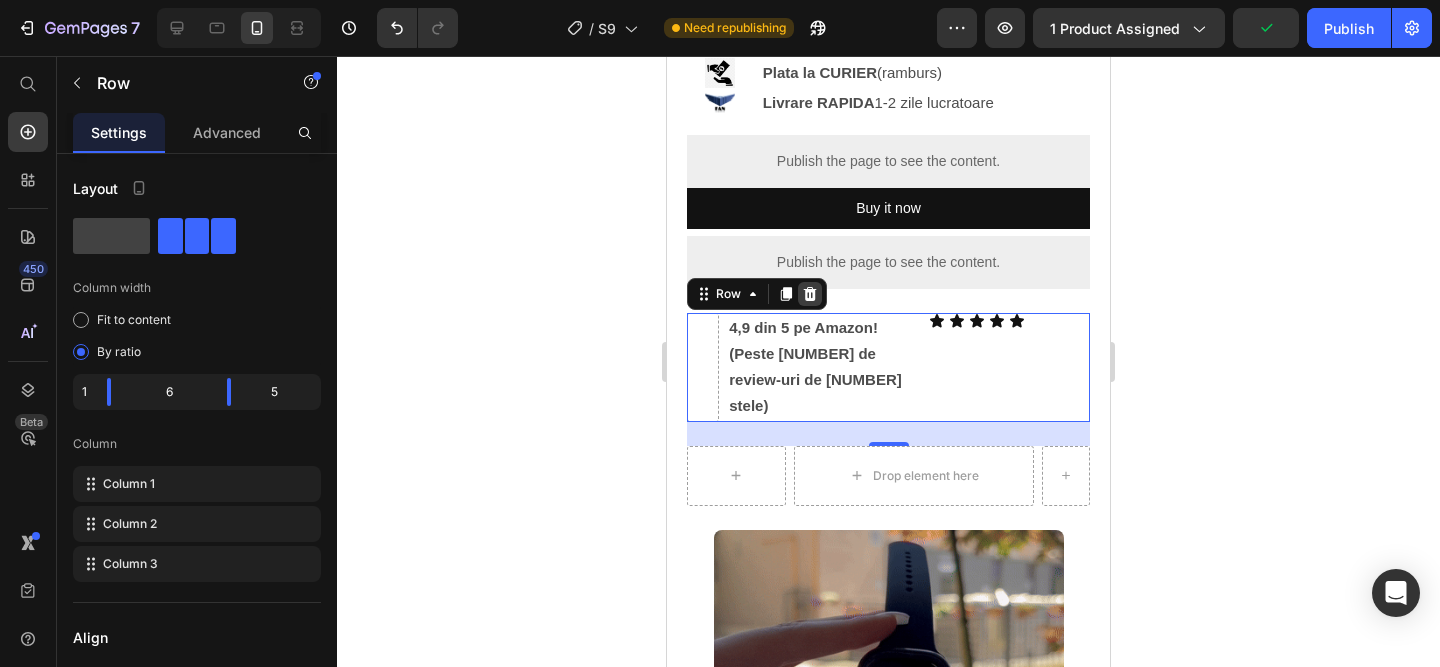 click 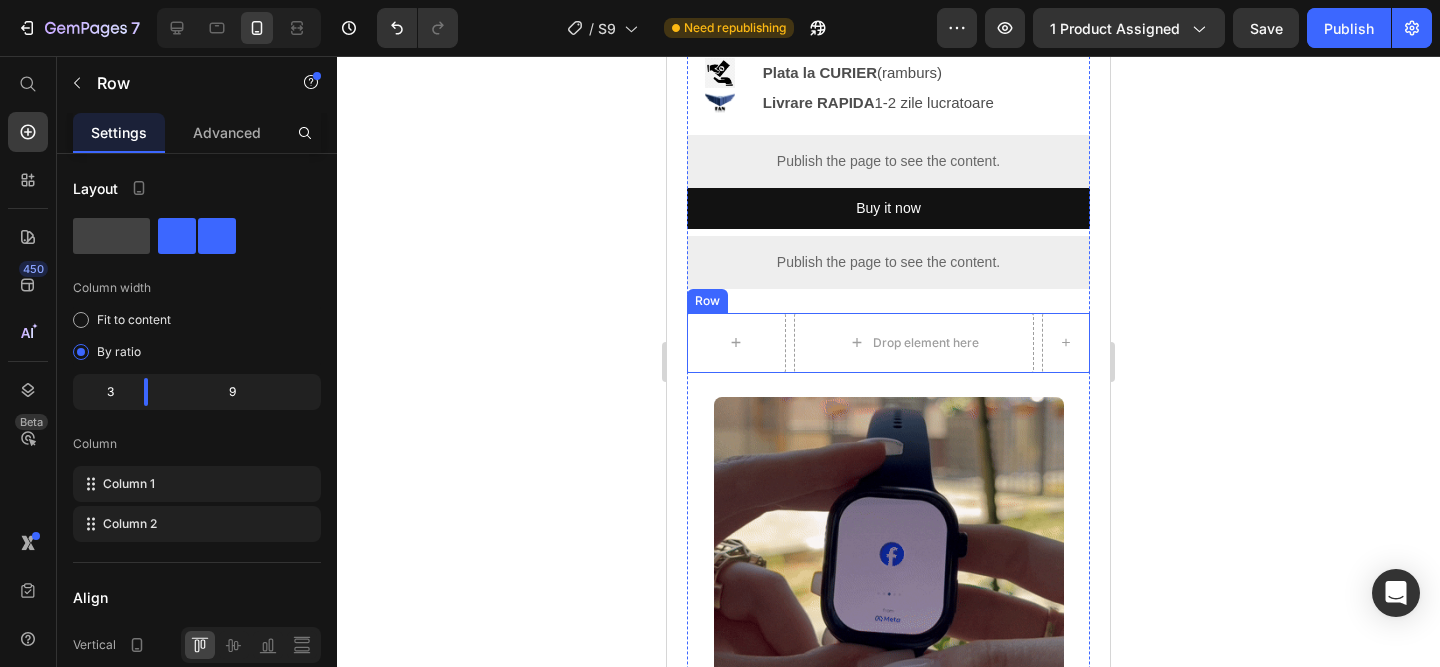 click on "Drop element here
Row Row" at bounding box center [888, 343] 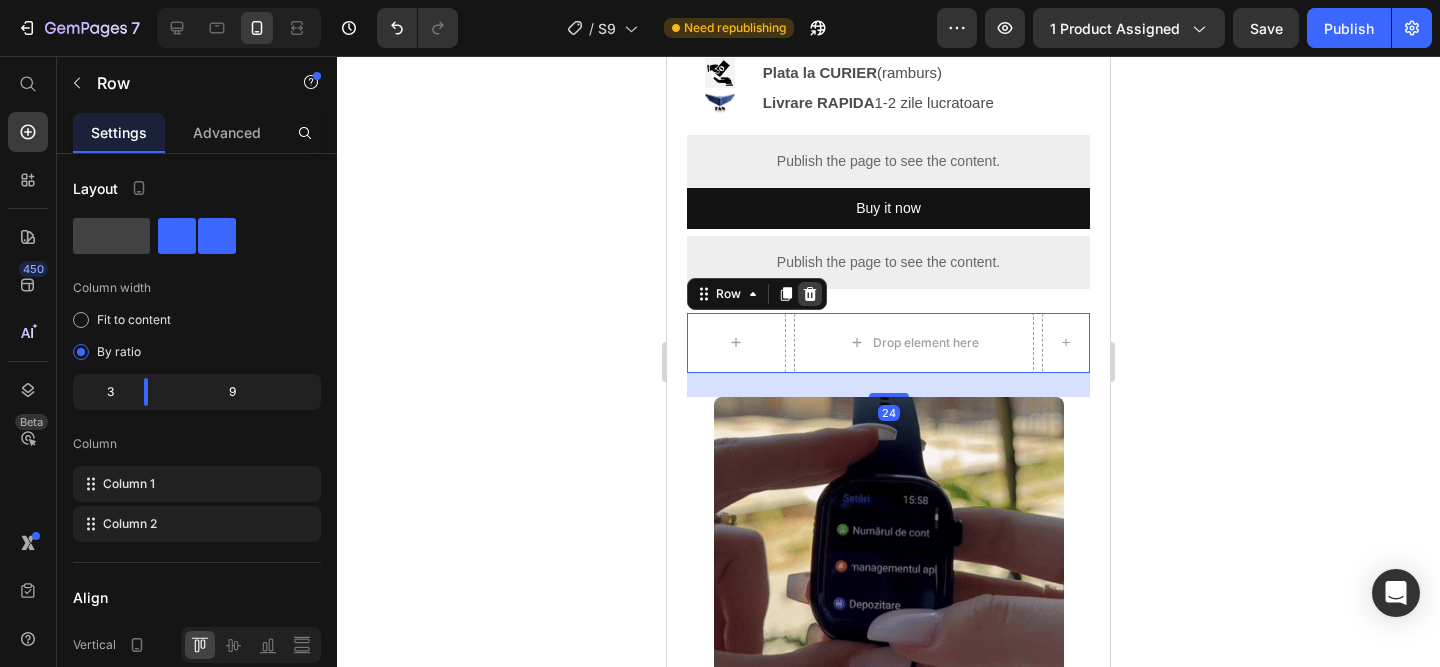click 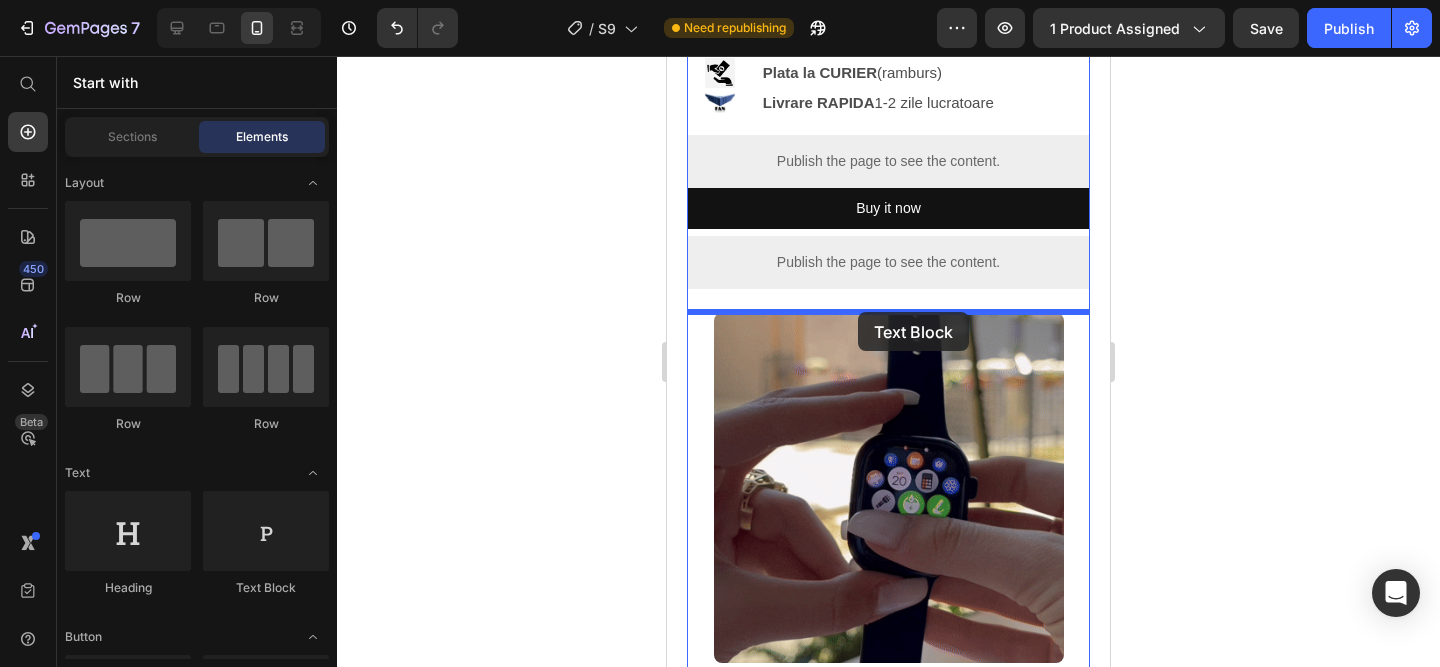 drag, startPoint x: 945, startPoint y: 588, endPoint x: 845, endPoint y: 316, distance: 289.79993 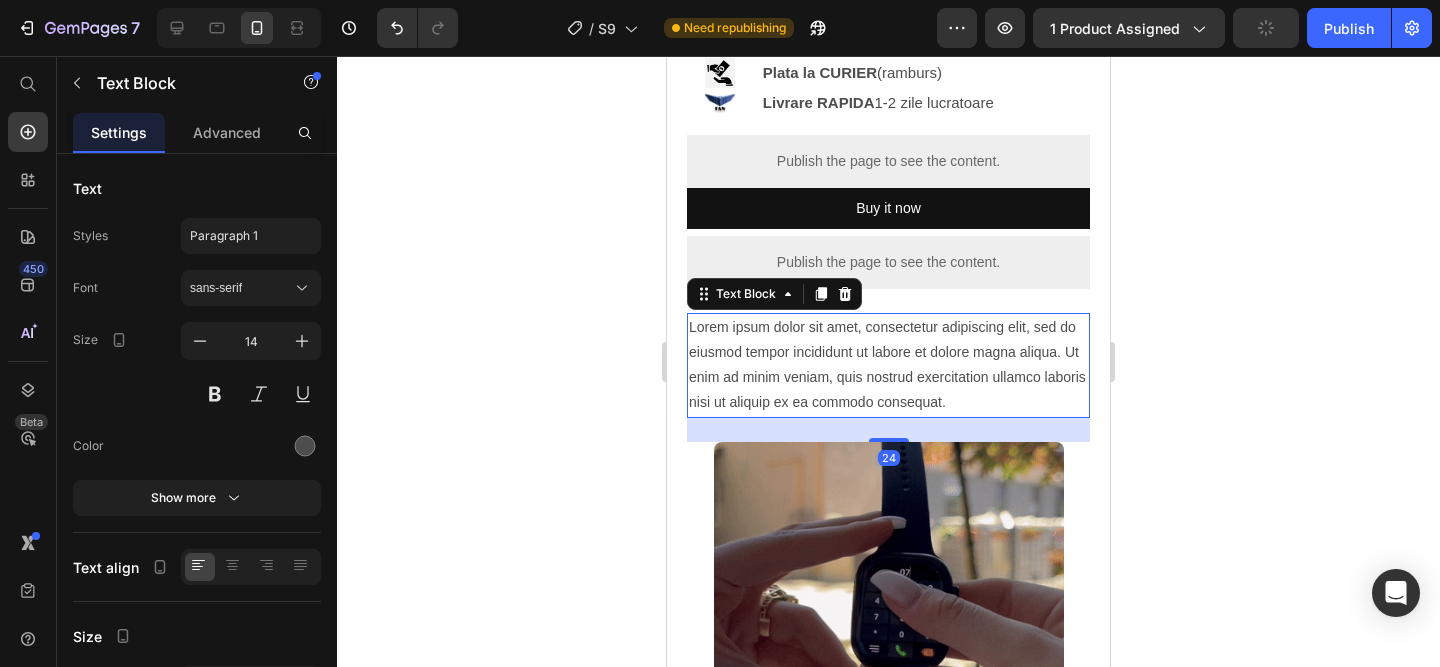 click on "Lorem ipsum dolor sit amet, consectetur adipiscing elit, sed do eiusmod tempor incididunt ut labore et dolore magna aliqua. Ut enim ad minim veniam, quis nostrud exercitation ullamco laboris nisi ut aliquip ex ea commodo consequat." at bounding box center (888, 365) 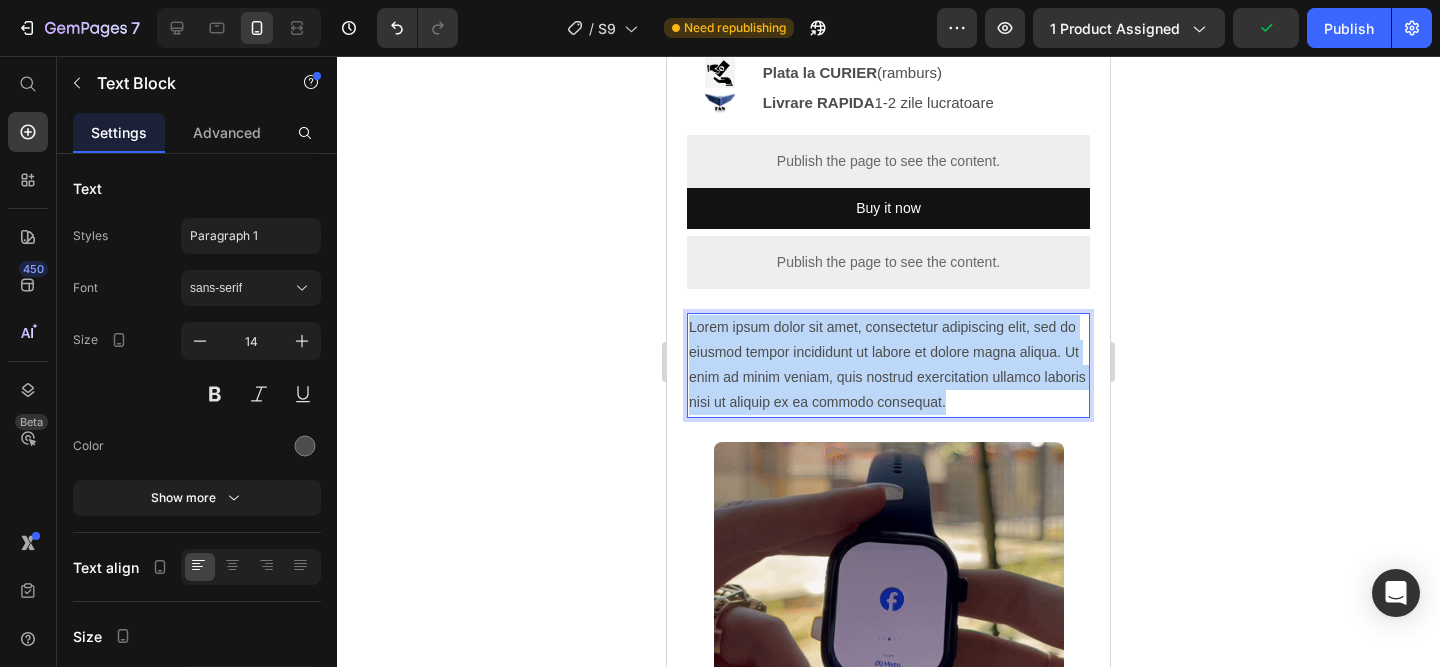drag, startPoint x: 946, startPoint y: 407, endPoint x: 609, endPoint y: 313, distance: 349.86426 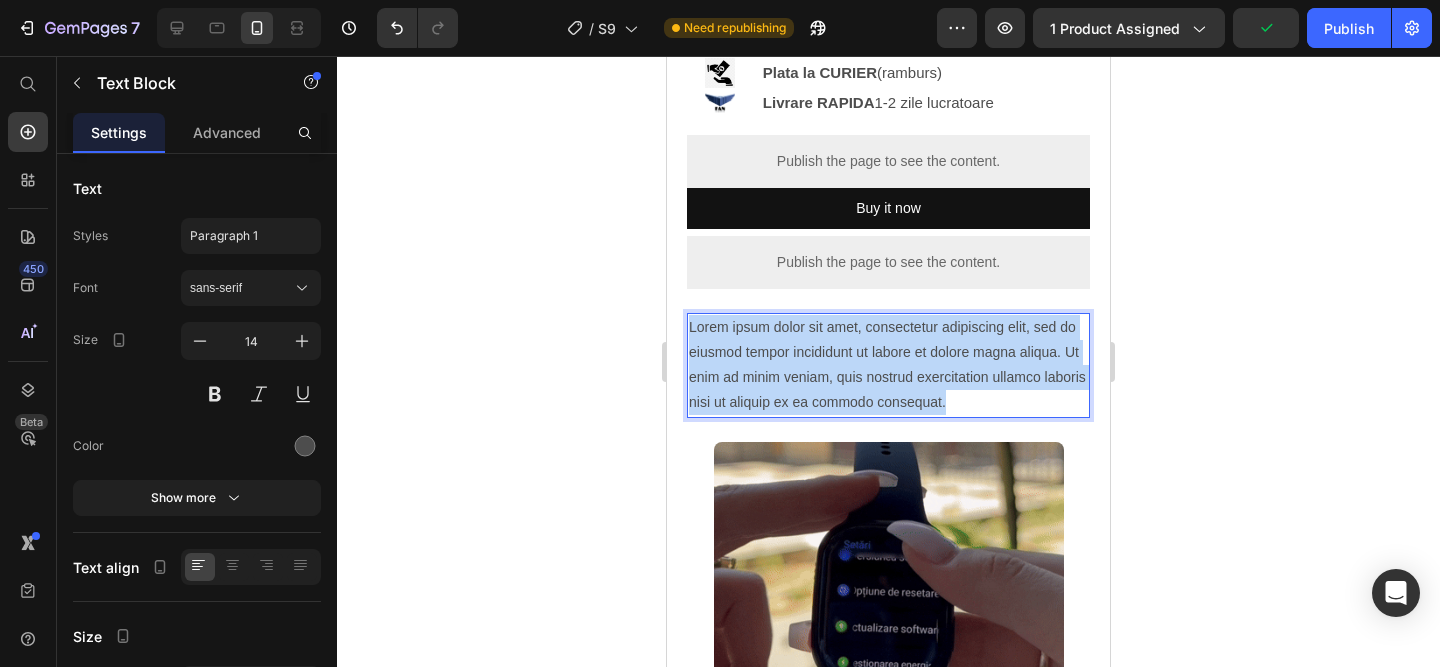 click on "Mobile ( [NUMBER] px) iPhone 13 Mini iPhone 13 Pro iPhone 11 Pro Max iPhone 15 Pro Max Pixel 7 Galaxy S8+ Galaxy S20 Ultra iPad Mini iPad Air iPad Pro Header LANSARE SPECIALA DE VARA: Ceasul care funcționează și fără telefon. Doar [NUMBER] lei pentru ultimele zile! Text Block Product Images Smartwatch S9 - Cartela SIM(Premium)™️ Product Title [NUMBER],00 lei Product Price [NUMBER],00 lei Product Price SALVATI [NUMBER],00 lei Discount Tag Row Icon Functioneaza cu sau fara cartela SIM! Text Block Row Image Plata la CURIER (ramburs) Text Block Row Image Livrare RAPIDA 1-2 zile lucratoare Text Block Row Publish the page to see the content. Custom Code Buy it now Dynamic Checkout Publish the page to see the content. Custom Code Text Block Image De ce merită să alegi Smartwatch-ul S10? • Ideal dacă vrei să fii conectat, dar fără să stai lipit de telefon. • Funcționează cu sau fără SIM. Text Block Image Text Block Row" at bounding box center (888, 1322) 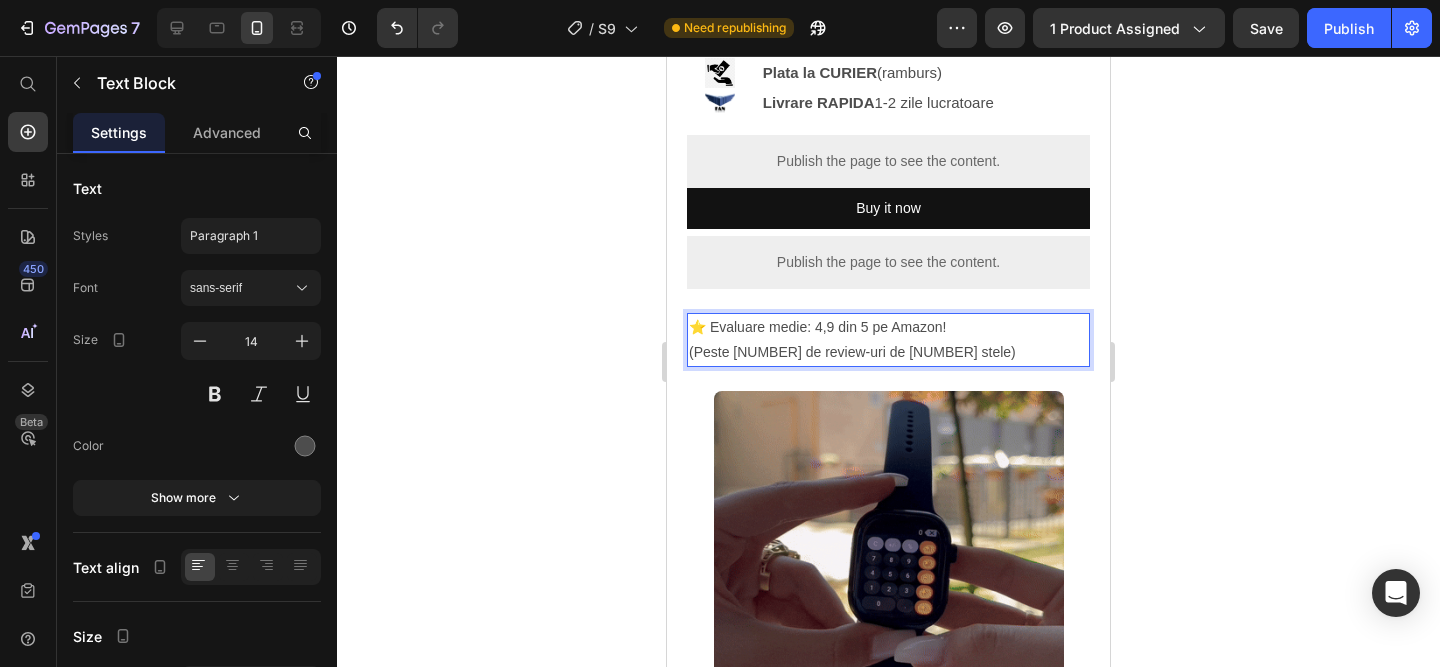 click on "⭐️ Evaluare medie: 4,9 din 5 pe Amazon! (Peste 32.000 de review-uri de 5 stele)" at bounding box center (888, 340) 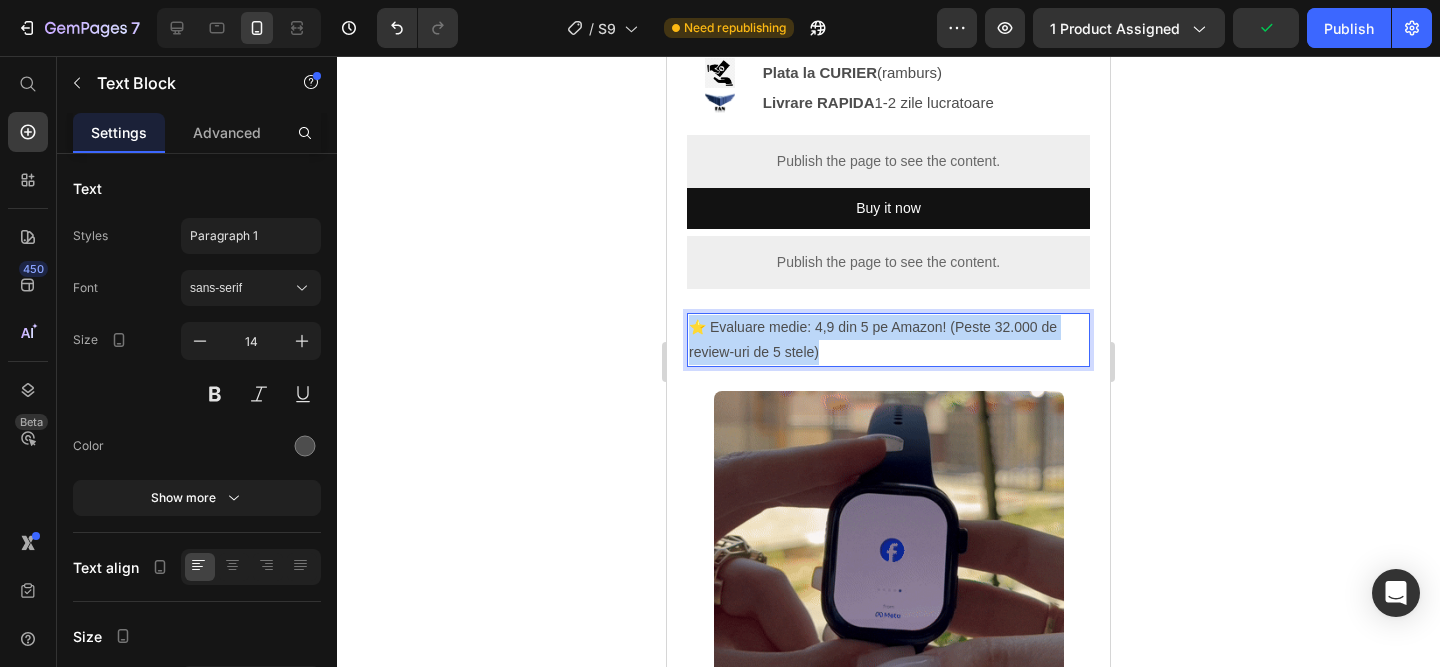 drag, startPoint x: 833, startPoint y: 359, endPoint x: 644, endPoint y: 290, distance: 201.20139 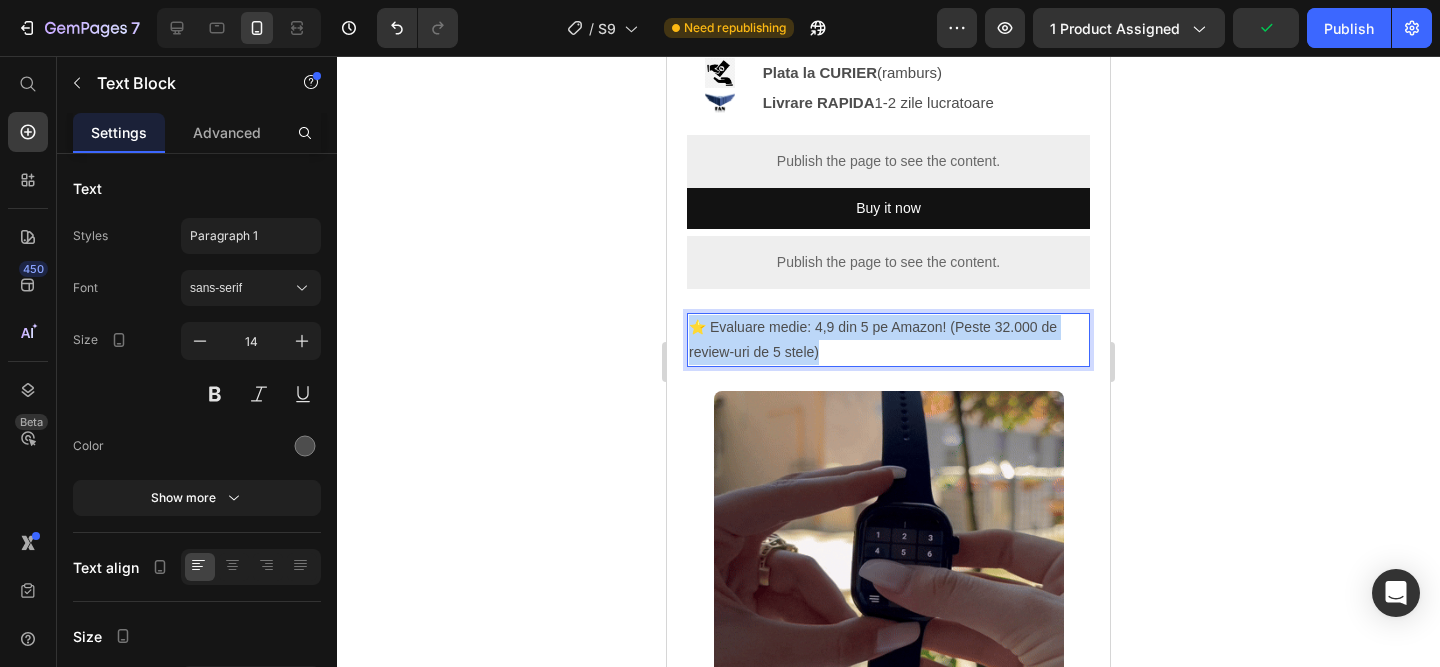 click on "Mobile  ( 443 px) iPhone 13 Mini iPhone 13 Pro iPhone 11 Pro Max iPhone 15 Pro Max Pixel 7 Galaxy S8+ Galaxy S20 Ultra iPad Mini iPad Air iPad Pro Header     LANSARE SPECIALA DE VARA:  Ceasul care funcționează și fără telefon.  Doar 239 lei pentru ultimele zile! Text Block Product Images Smartwatch S9 - Cartela SIM(Premium)™️ Product Title 239,00 lei Product Price 399,00 lei Product Price SALVATI 160,00 lei Discount Tag
Row
Icon Functioneaza cu sau fara cartela SIM! Text Block Row Image Plata la CURIER  (ramburs) Text Block Row Image Livrare RAPIDA  1-2 zile lucratoare Text Block Row
Publish the page to see the content.
Custom Code Buy it now Dynamic Checkout
Publish the page to see the content.
Custom Code ⭐️ Evaluare medie: 4,9 din 5 pe Amazon! (Peste 32.000 de review-uri de 5 stele) Text Block   24 Image De ce merită să alegi Smartwatch-ul S10?    •  Funcționează  cu sau fără SIM.     18" at bounding box center (888, 1297) 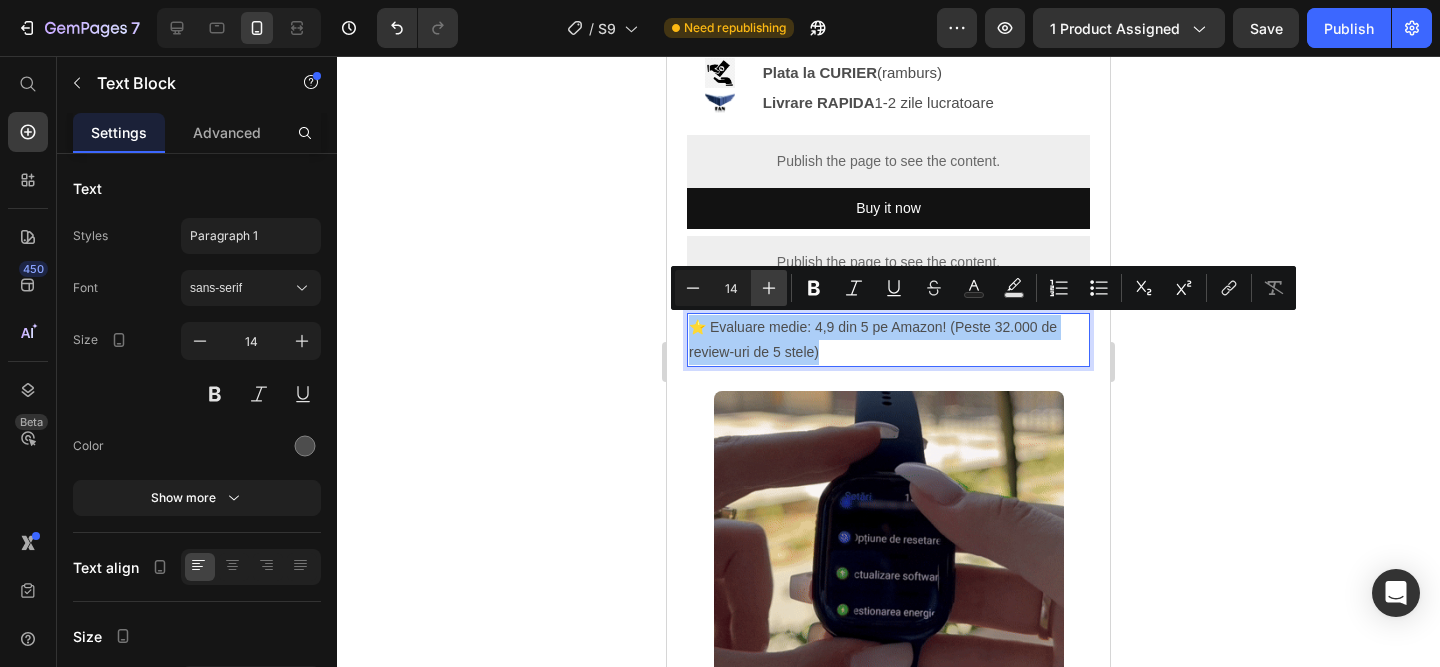 click 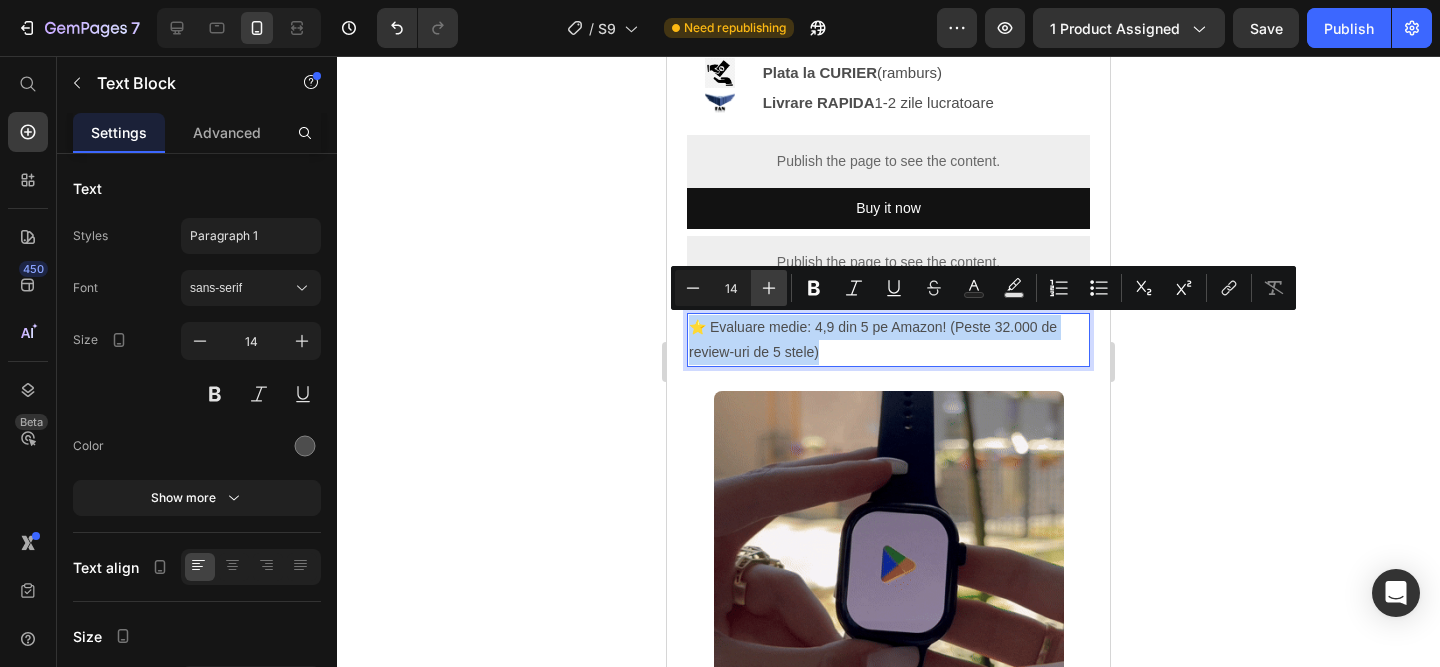 type on "15" 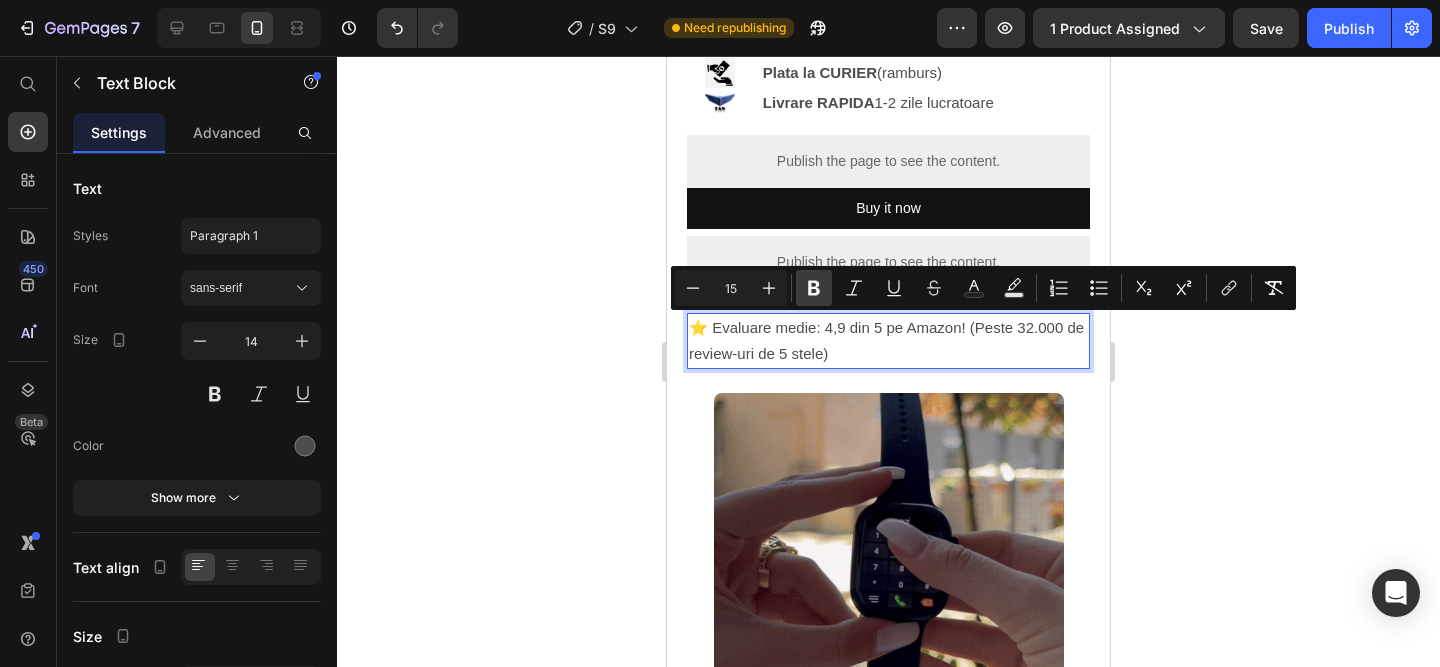 click 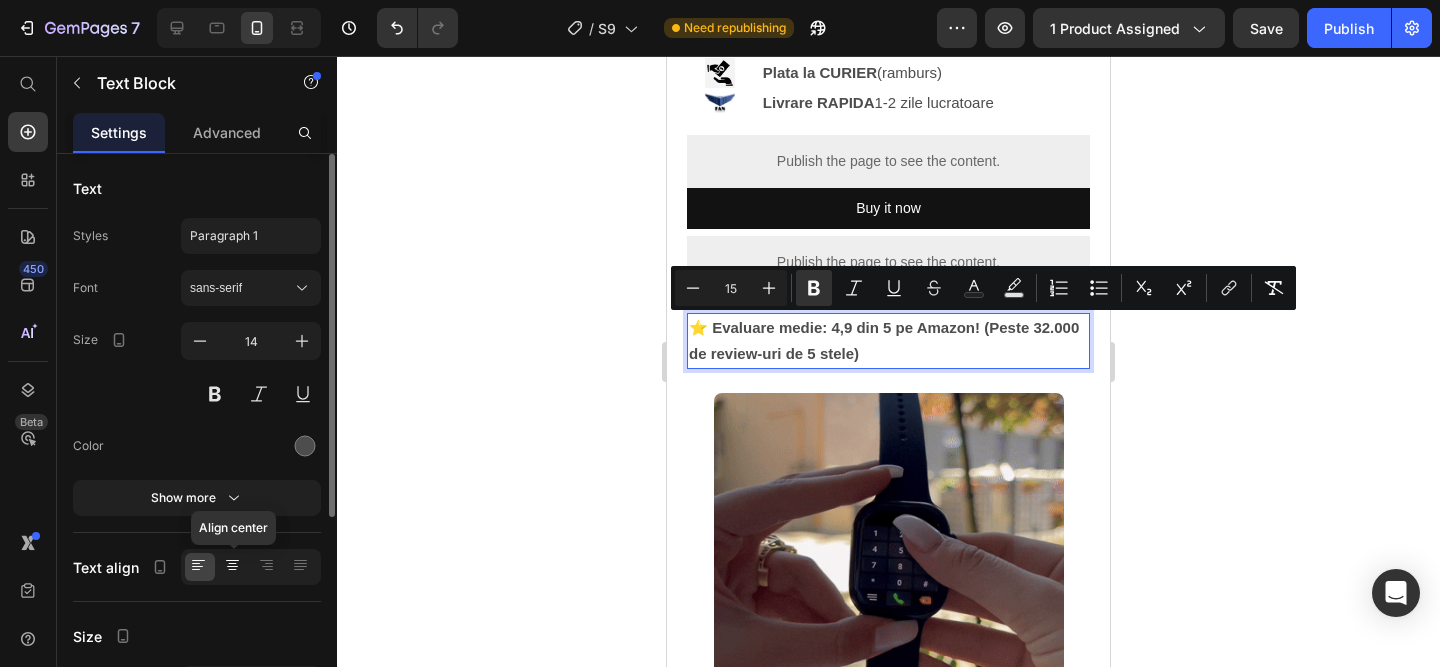 click 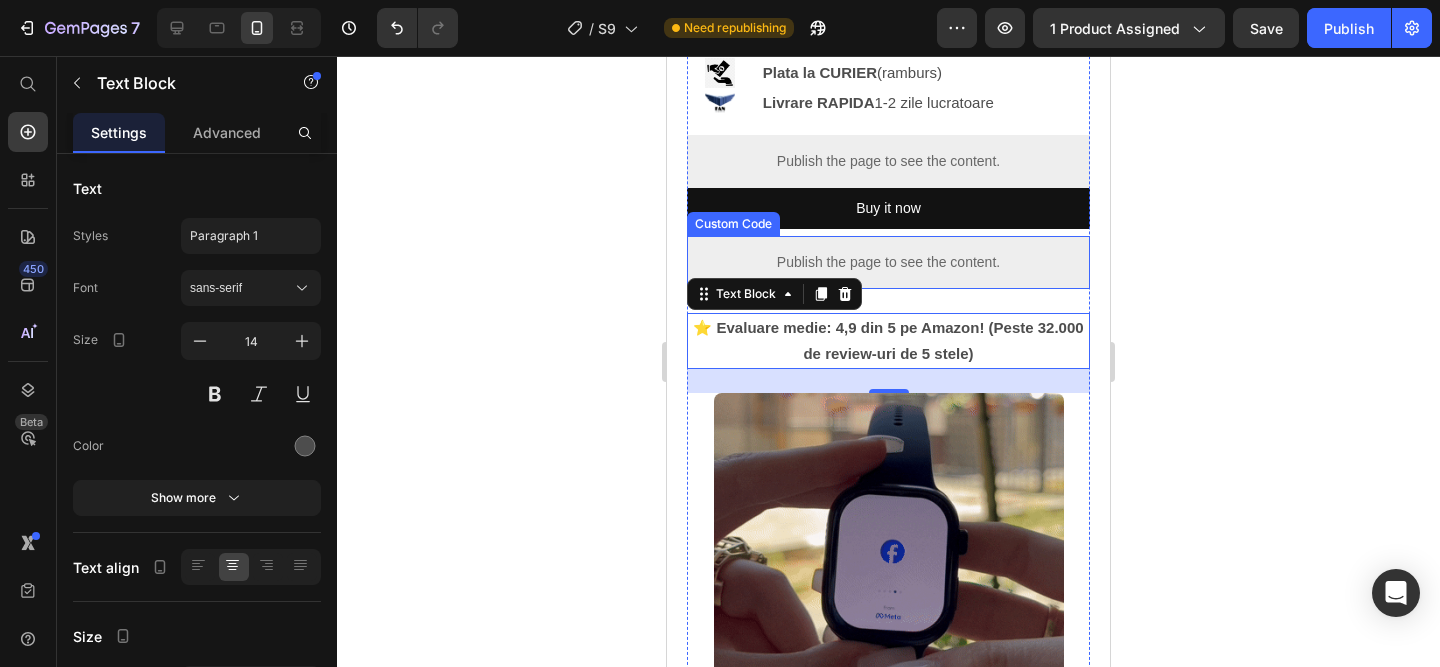 click on "Publish the page to see the content." at bounding box center [888, 262] 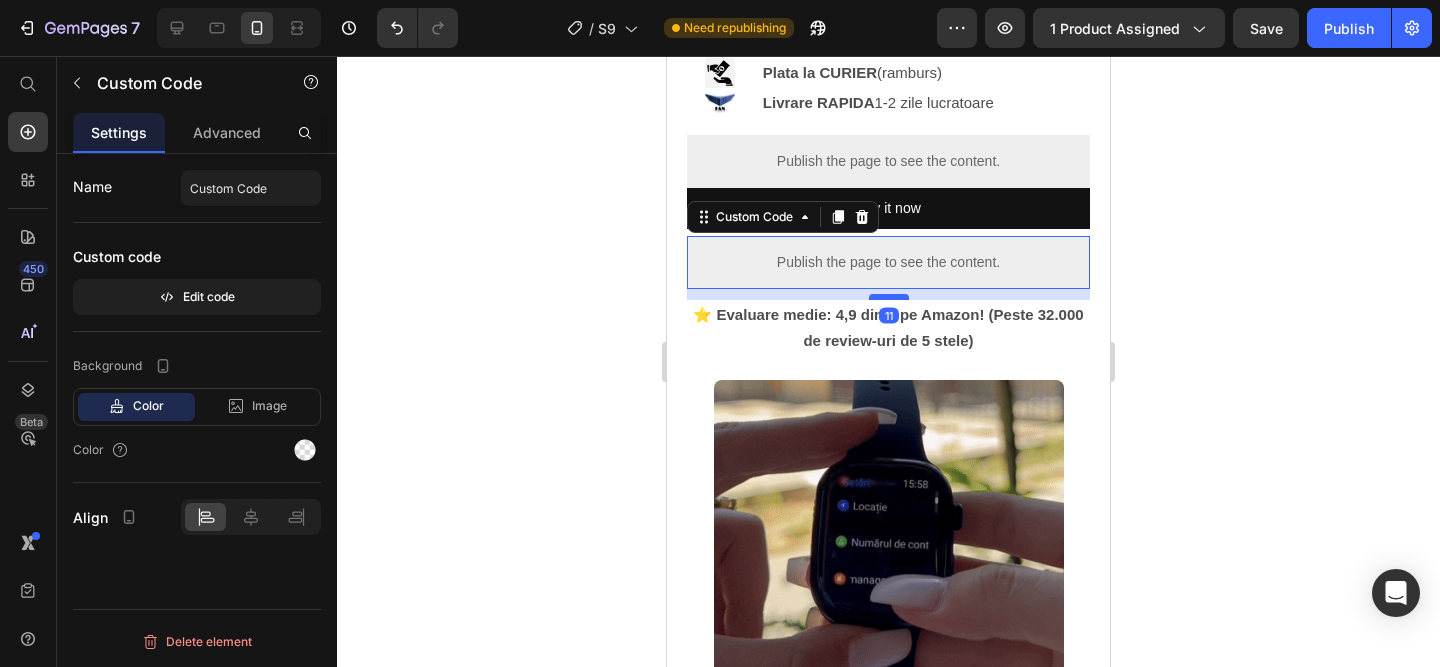 drag, startPoint x: 898, startPoint y: 308, endPoint x: 895, endPoint y: 295, distance: 13.341664 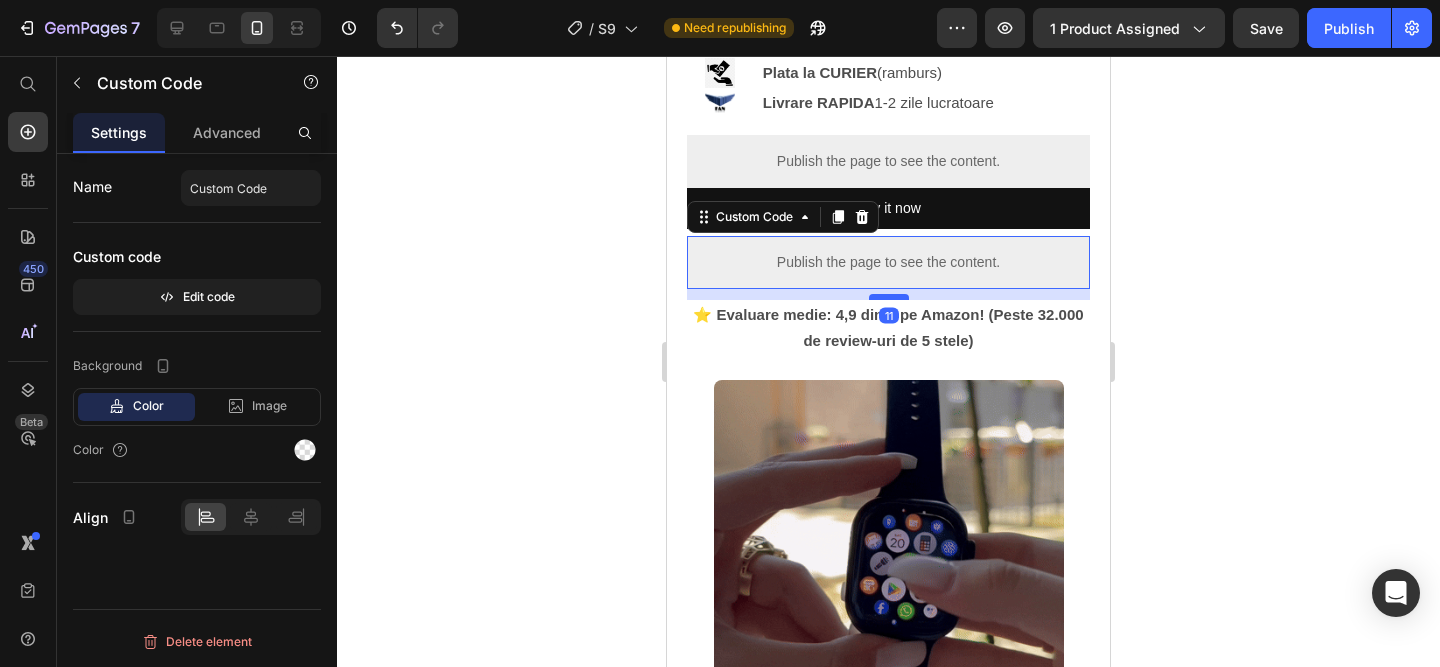 click at bounding box center [889, 297] 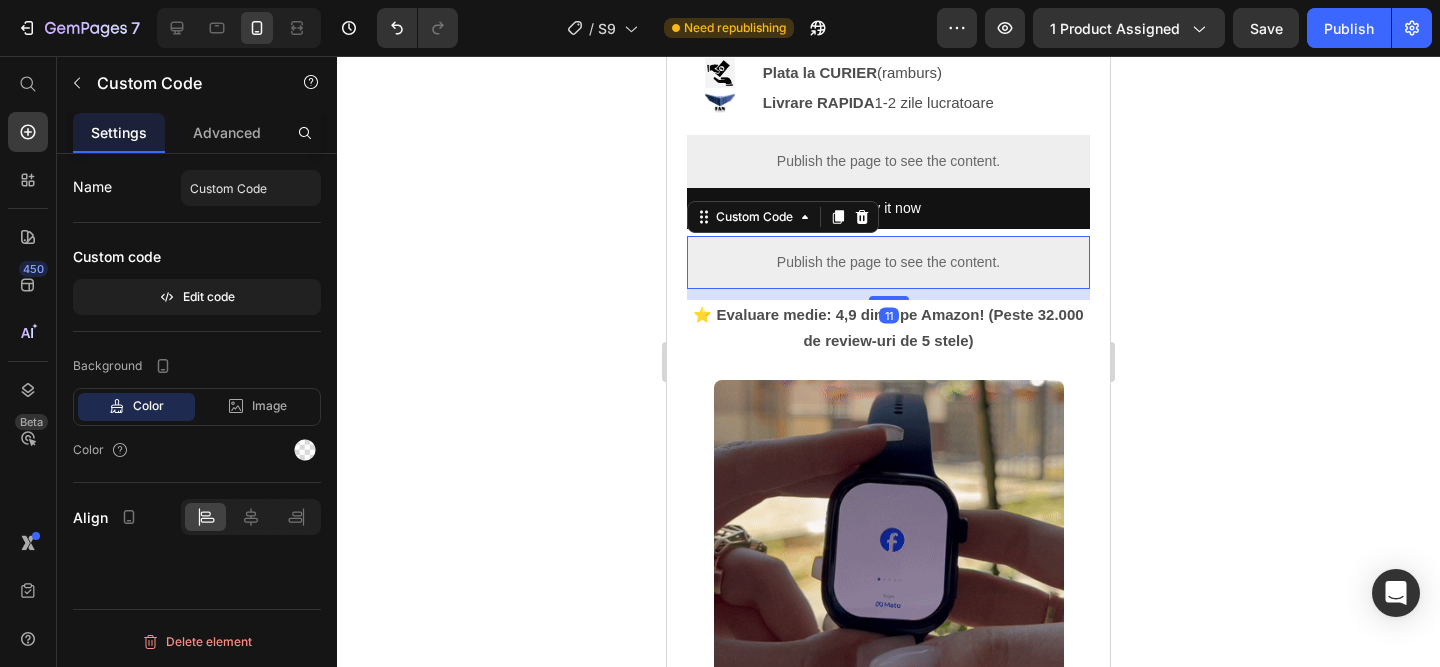 click 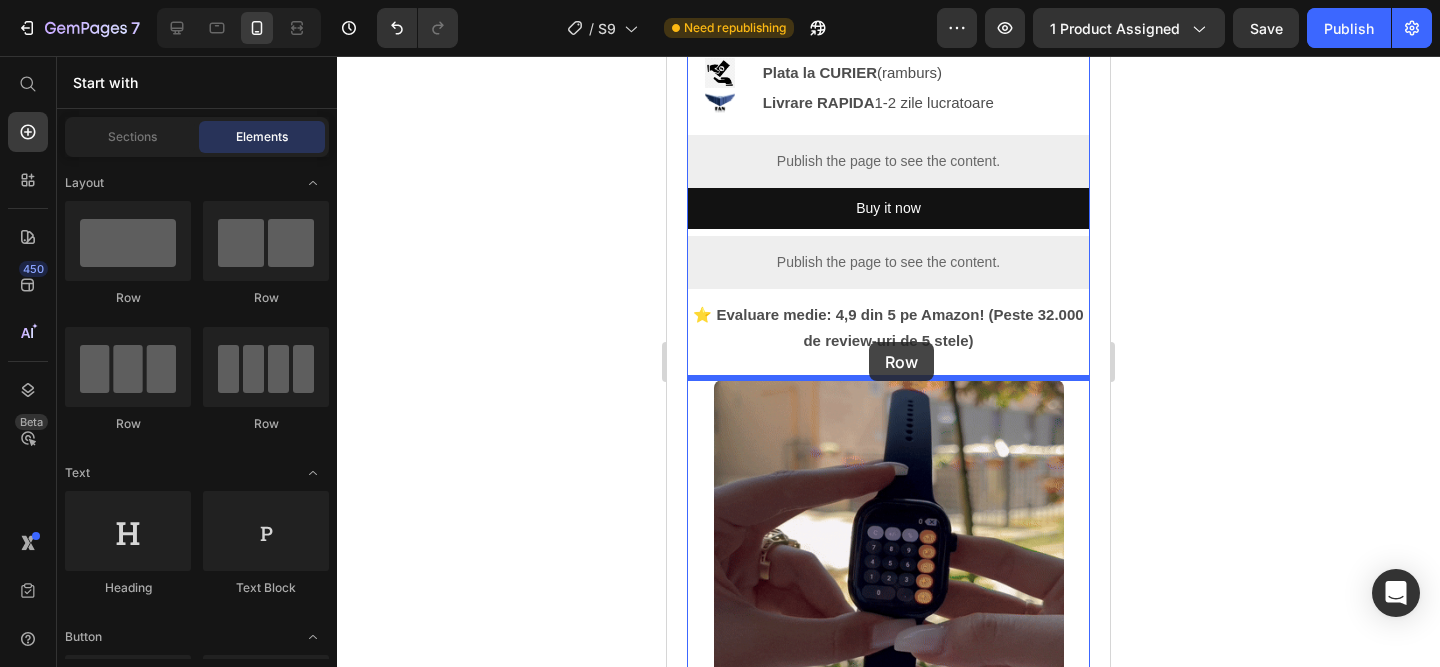 drag, startPoint x: 843, startPoint y: 415, endPoint x: 869, endPoint y: 345, distance: 74.672615 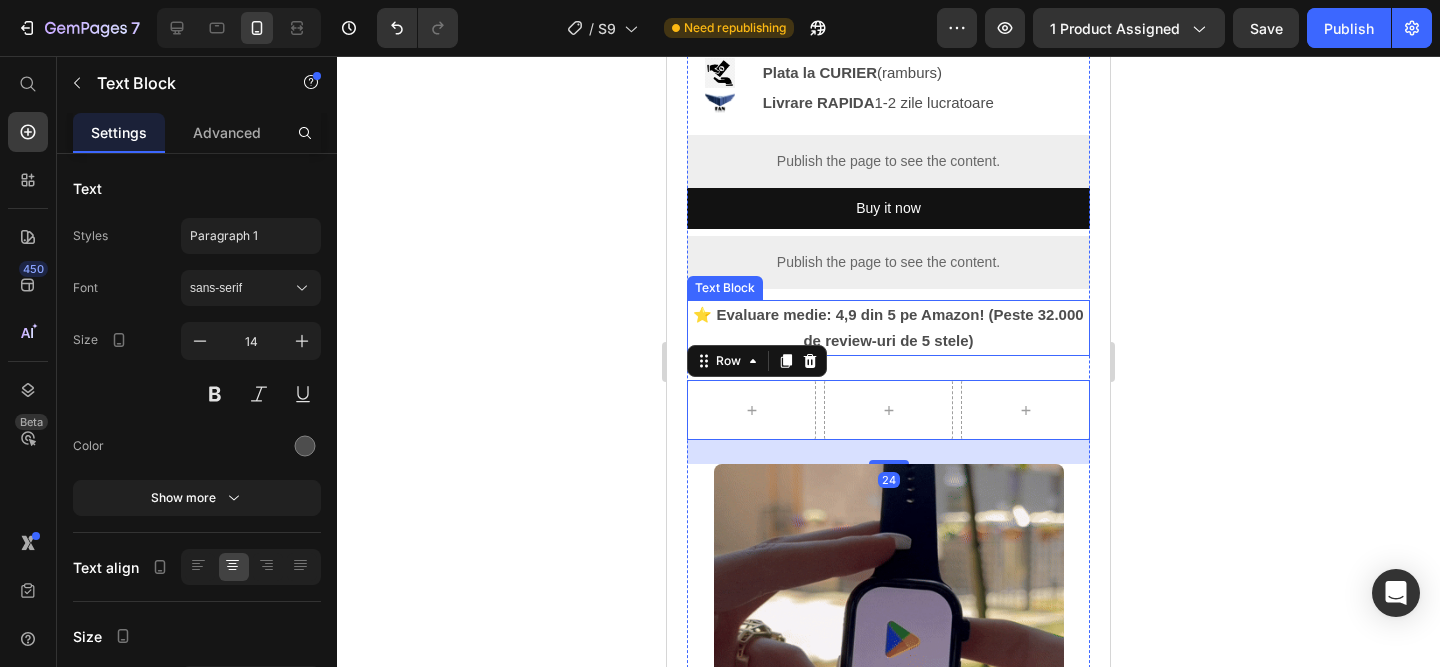 click on "⭐️ Evaluare medie: 4,9 din 5 pe Amazon! (Peste 32.000 de review-uri de 5 stele)" at bounding box center [888, 327] 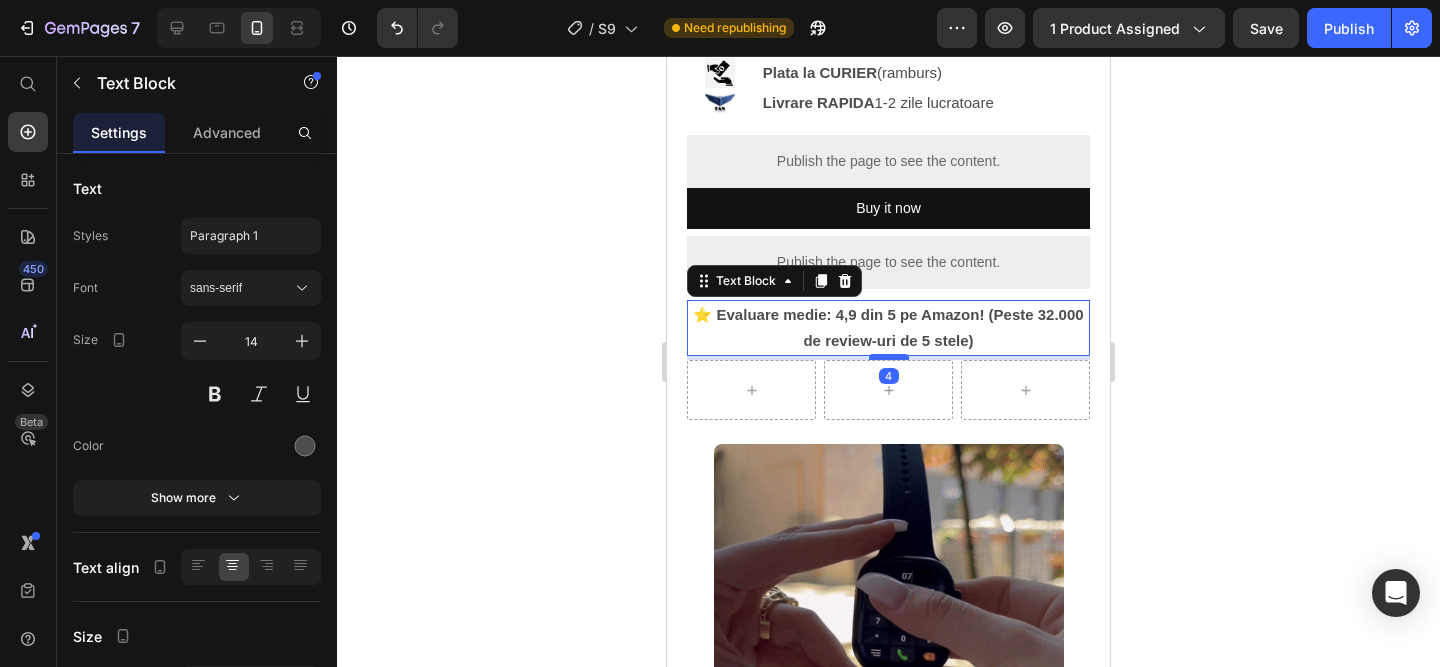 drag, startPoint x: 895, startPoint y: 373, endPoint x: 893, endPoint y: 353, distance: 20.09975 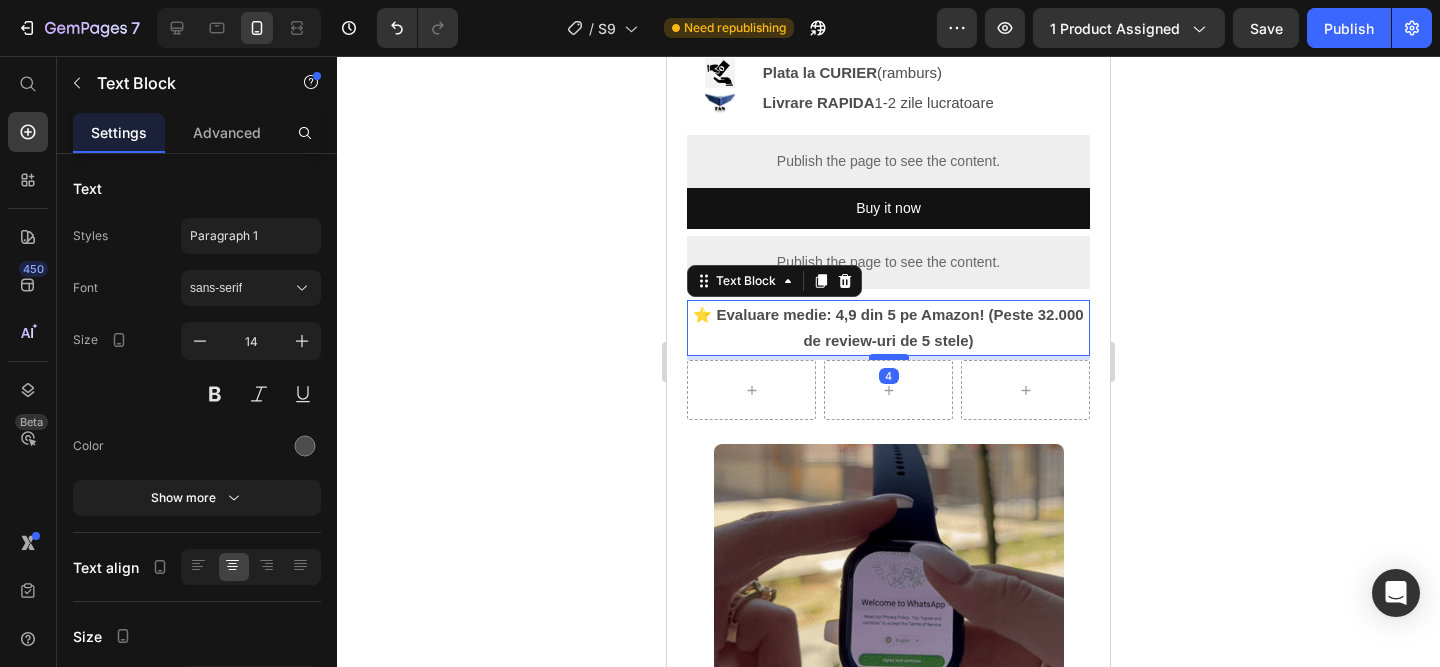 click at bounding box center (889, 357) 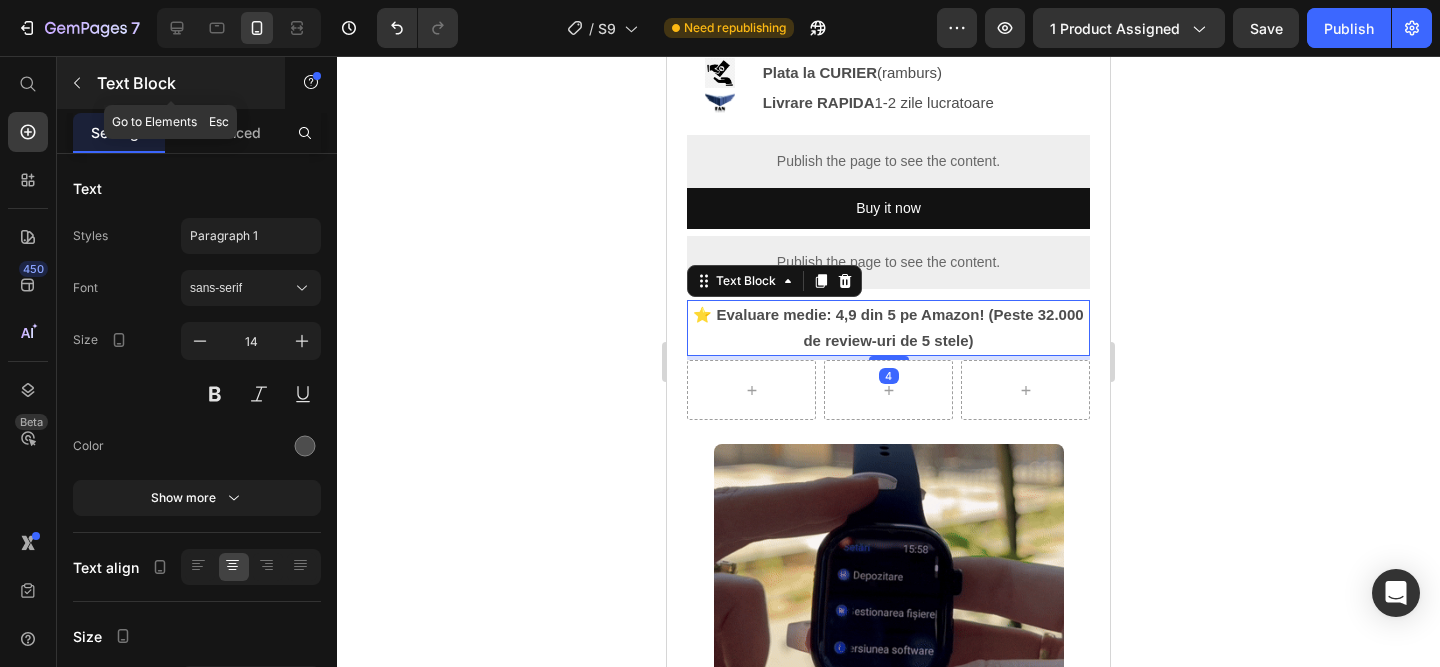 click 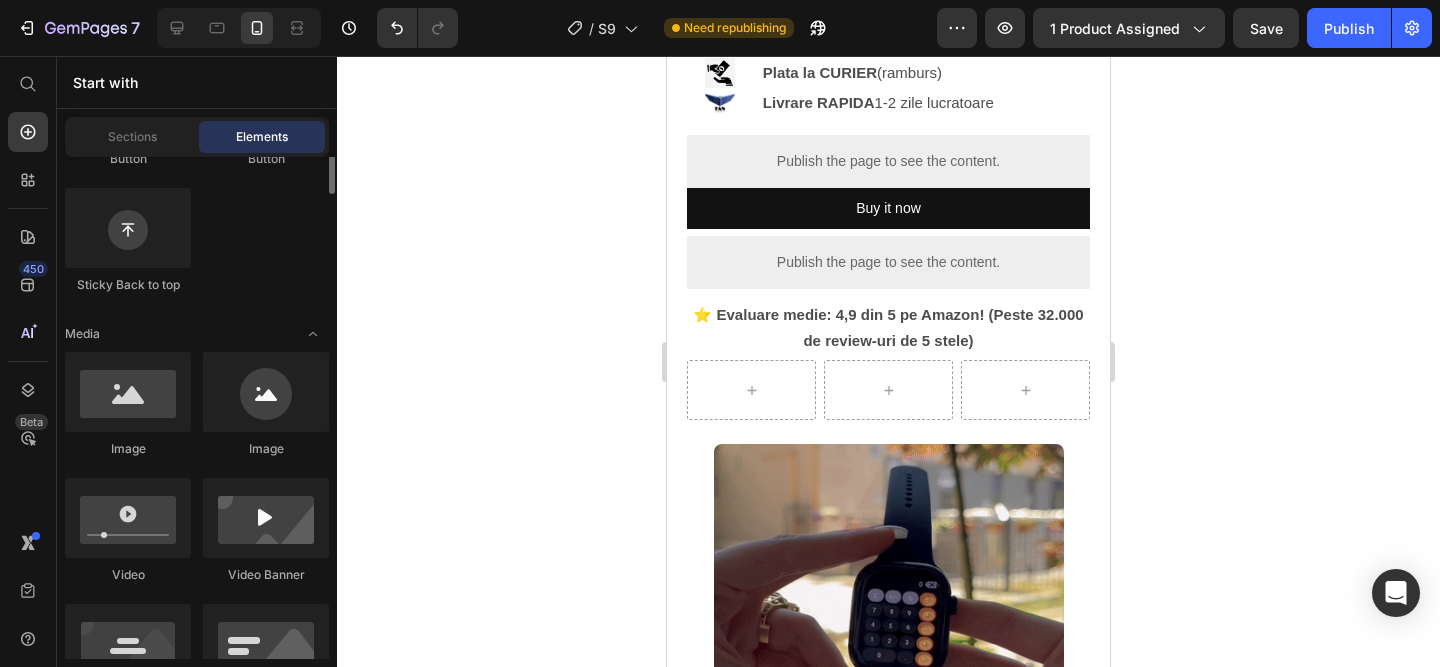 scroll, scrollTop: 634, scrollLeft: 0, axis: vertical 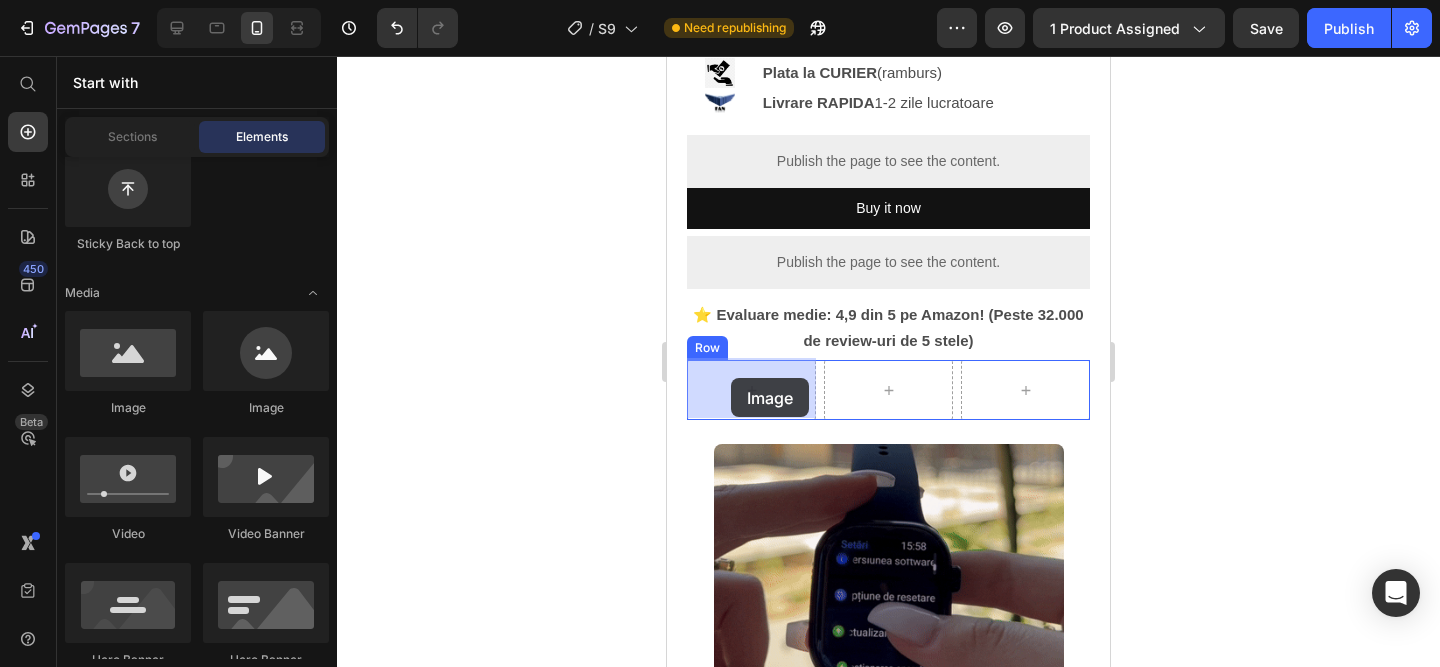 drag, startPoint x: 810, startPoint y: 414, endPoint x: 731, endPoint y: 379, distance: 86.40602 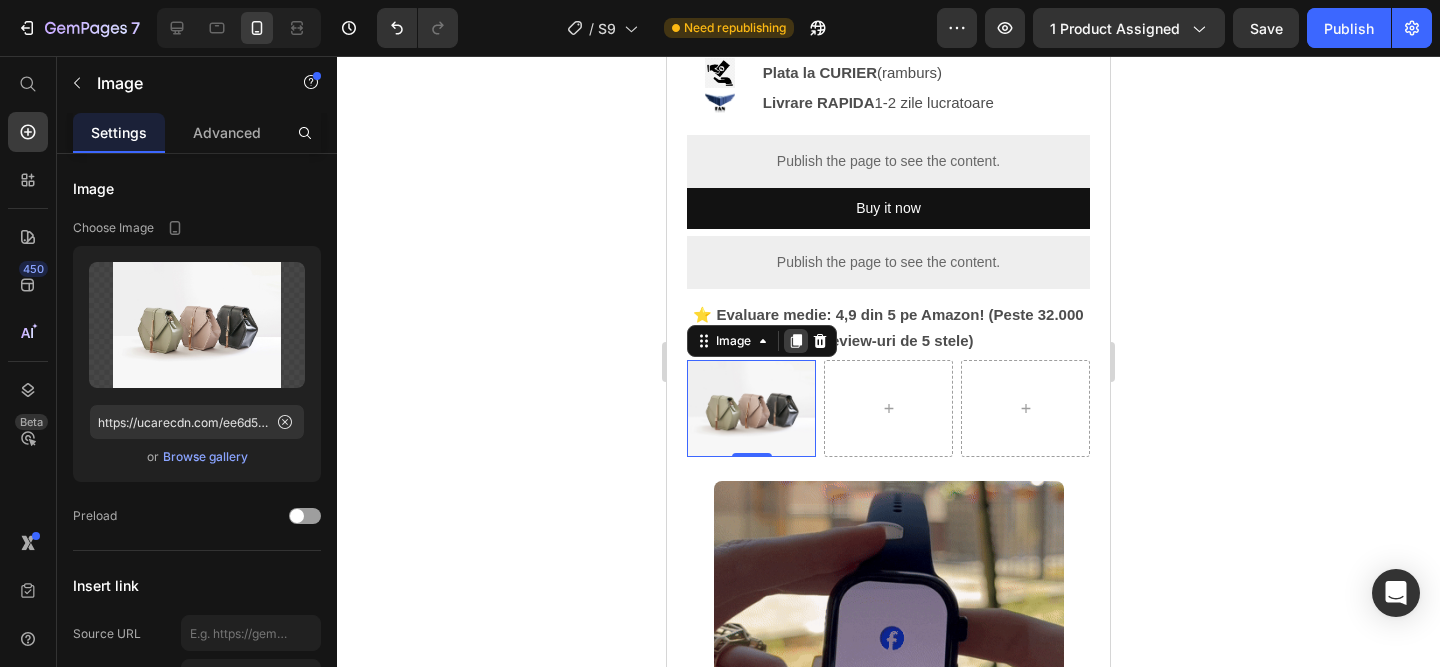 click 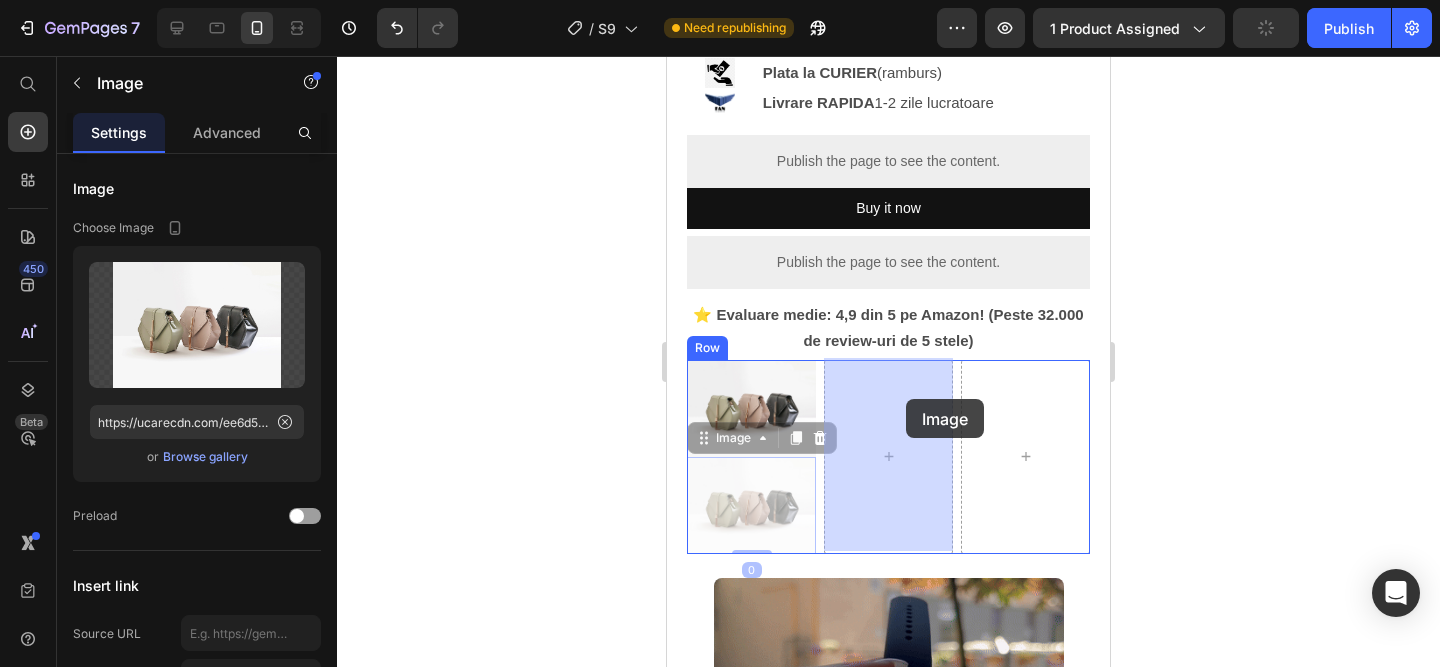 drag, startPoint x: 795, startPoint y: 506, endPoint x: 906, endPoint y: 399, distance: 154.17523 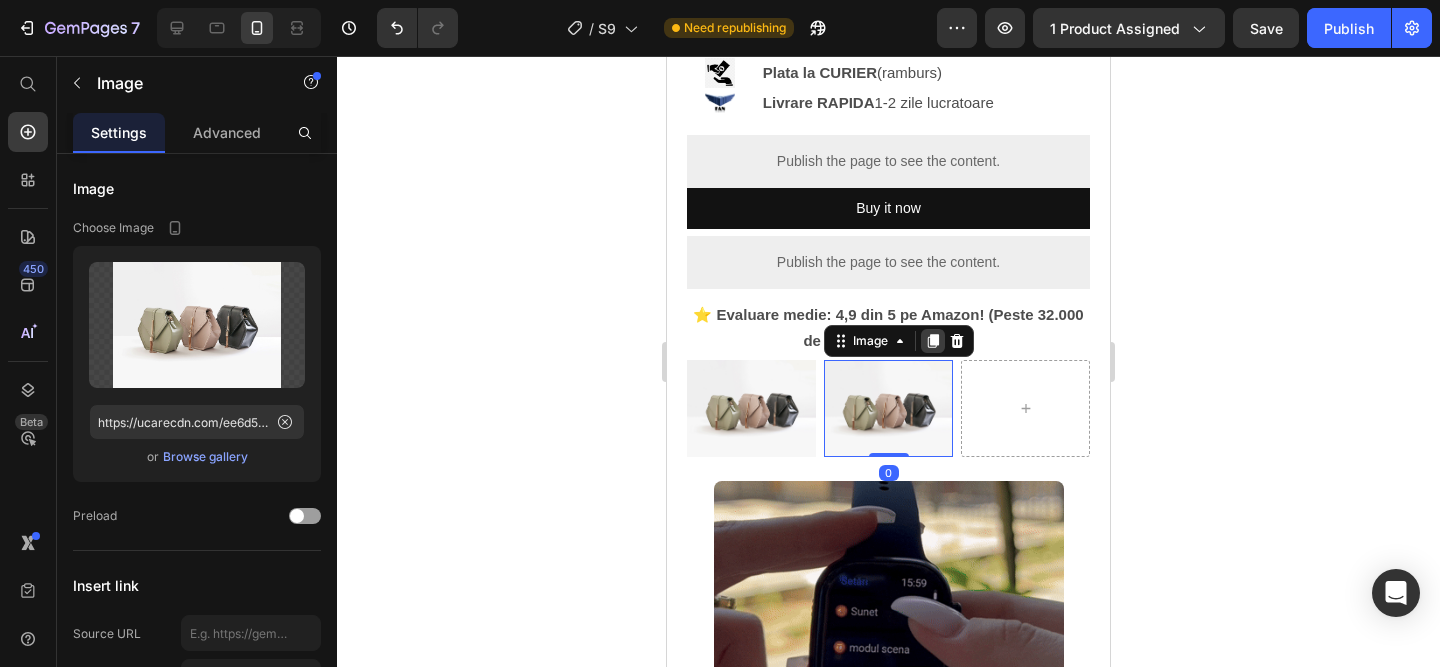 click 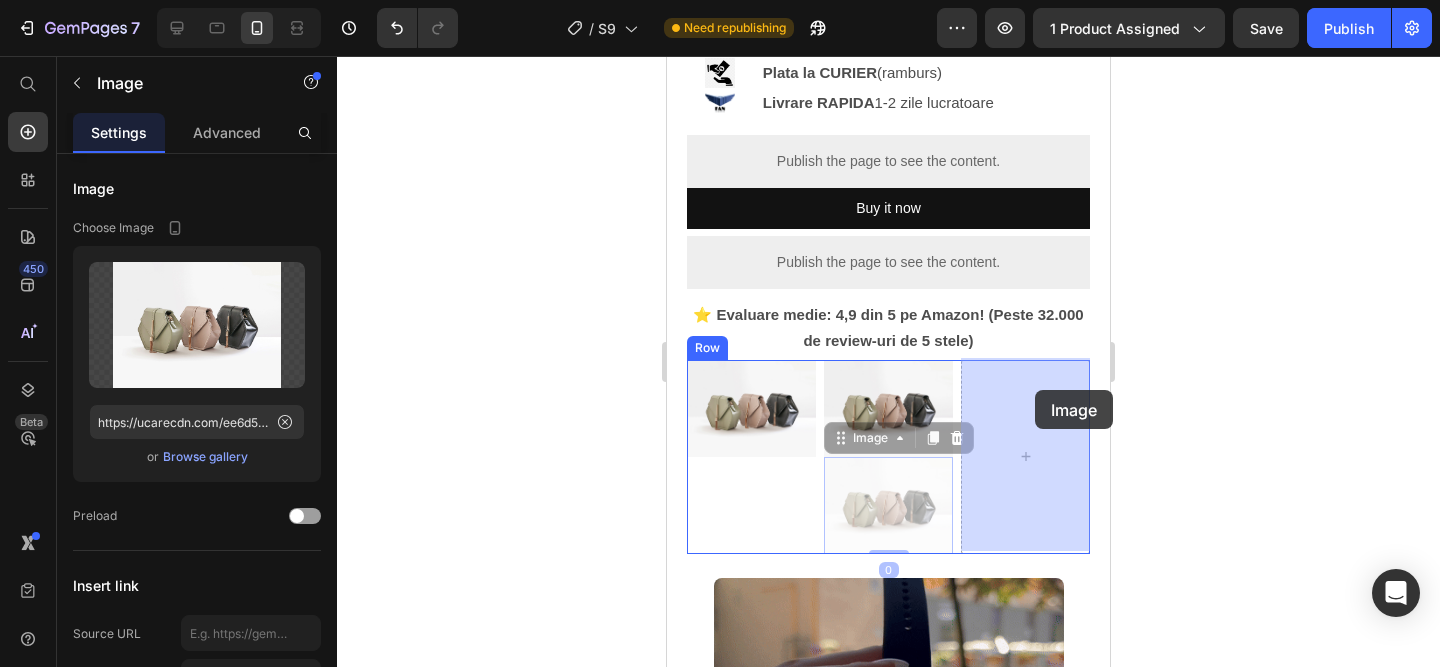 drag, startPoint x: 879, startPoint y: 505, endPoint x: 1035, endPoint y: 390, distance: 193.80661 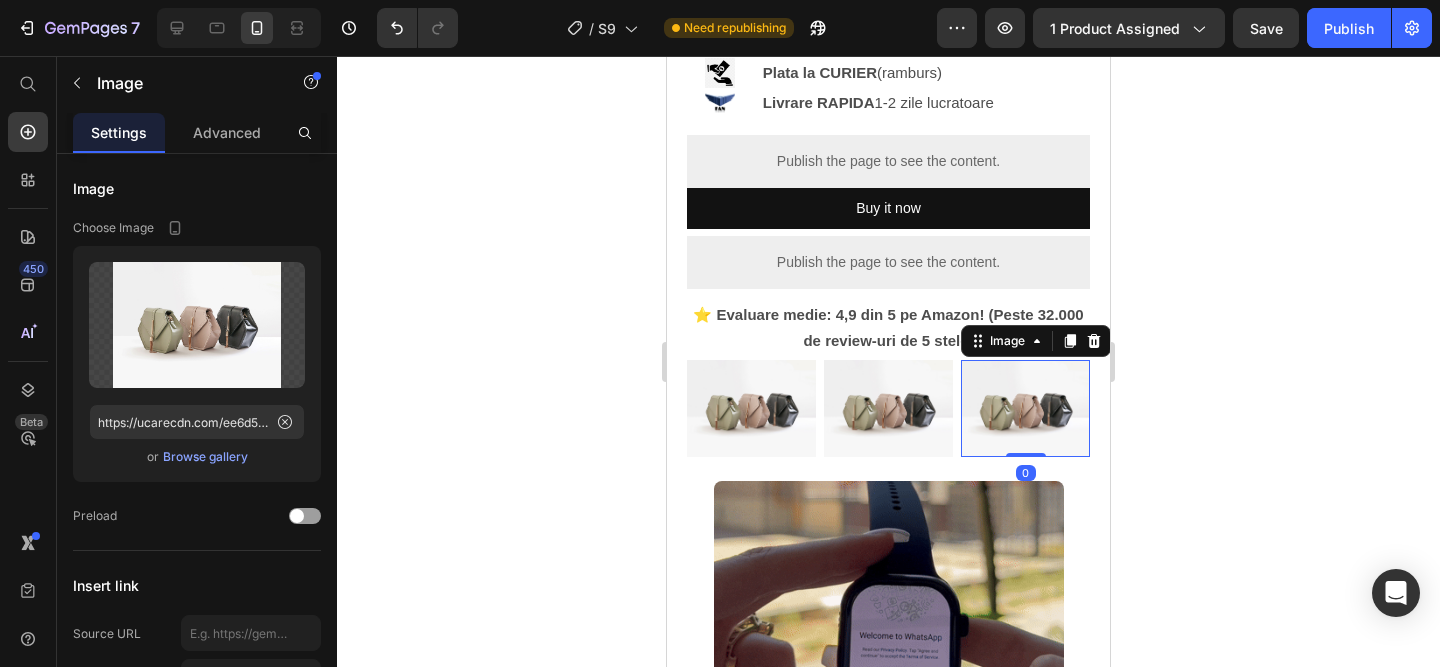click 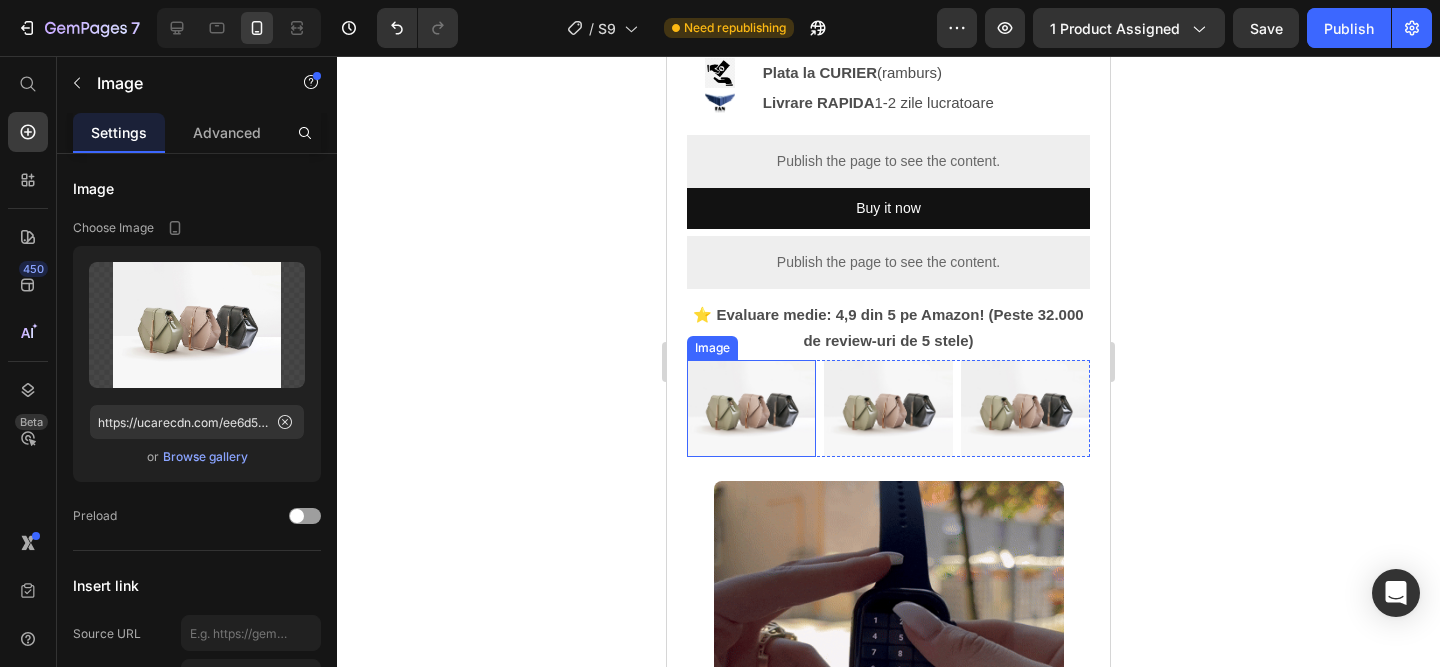 click at bounding box center [751, 408] 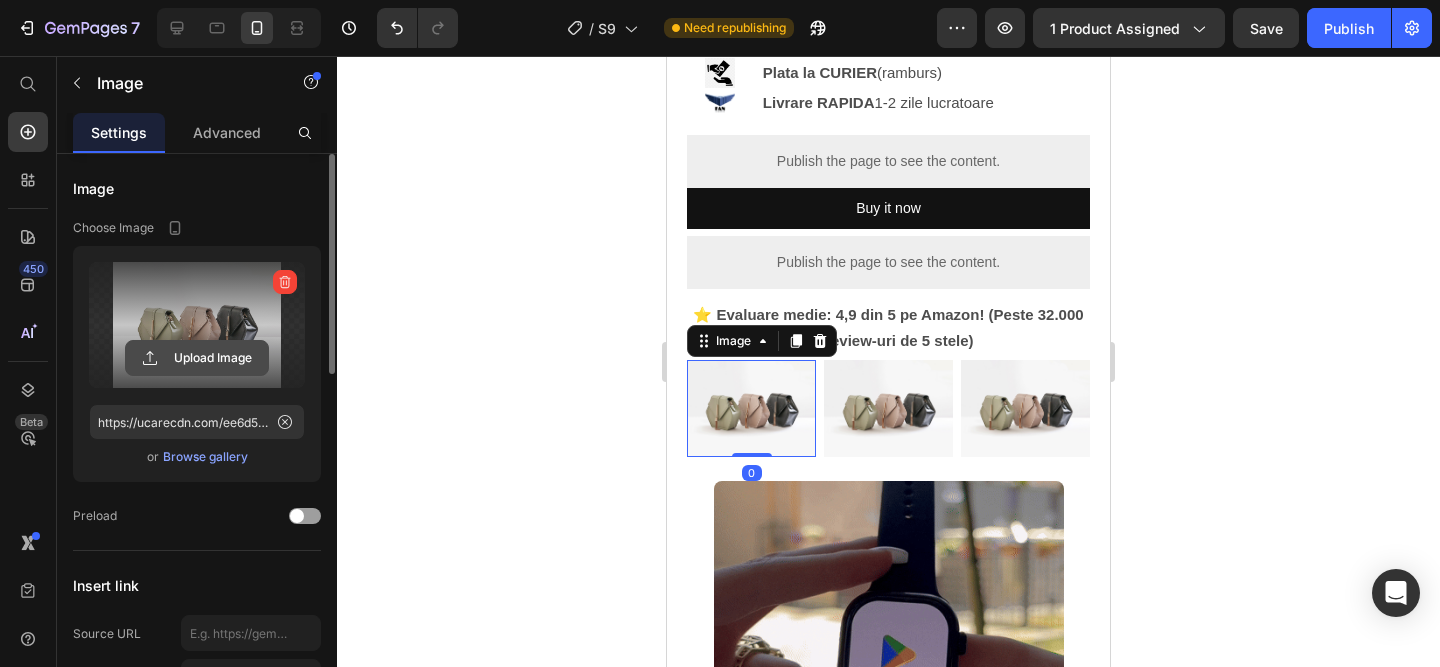 scroll, scrollTop: 697, scrollLeft: 0, axis: vertical 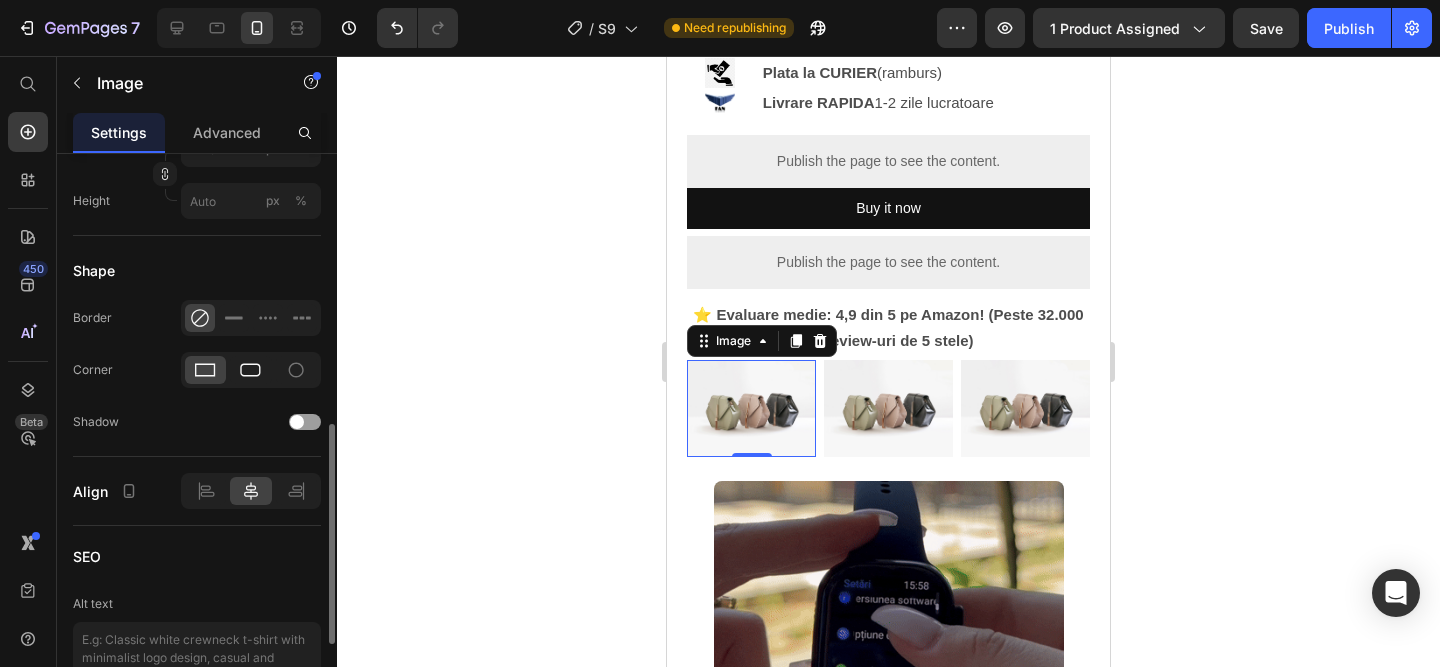 click 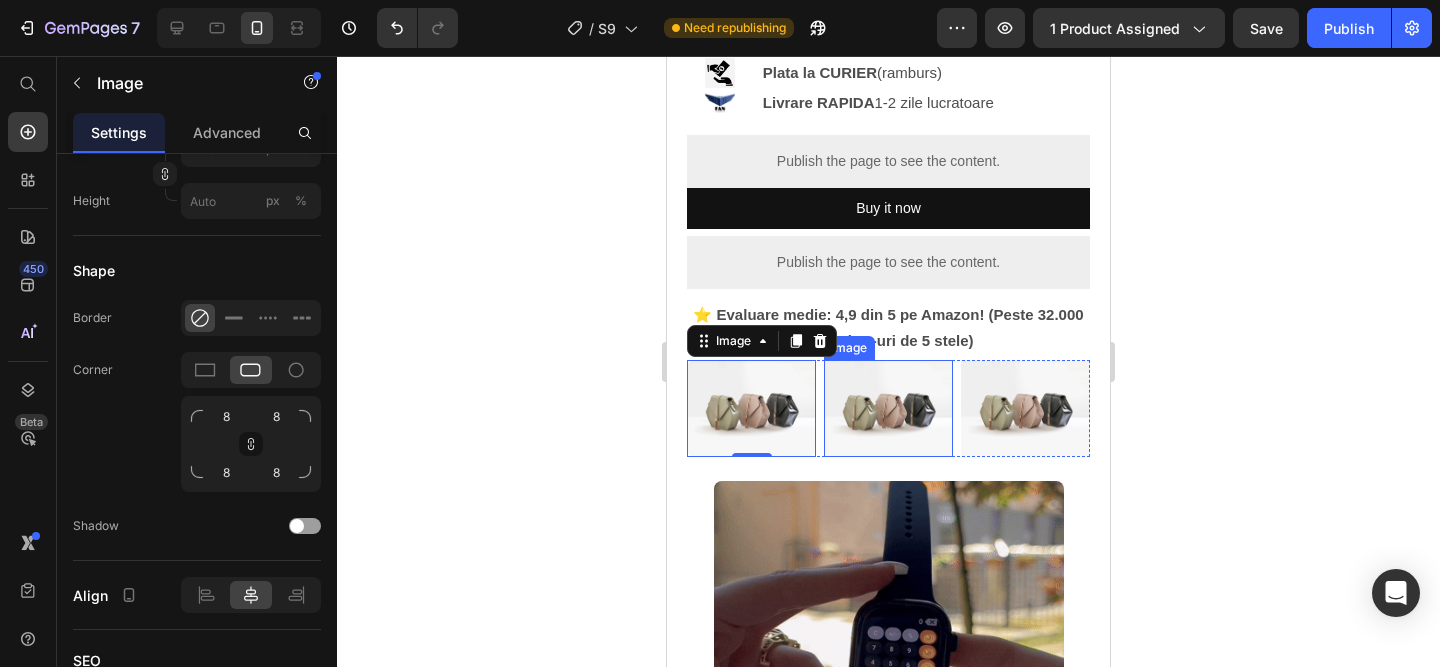 click at bounding box center [888, 408] 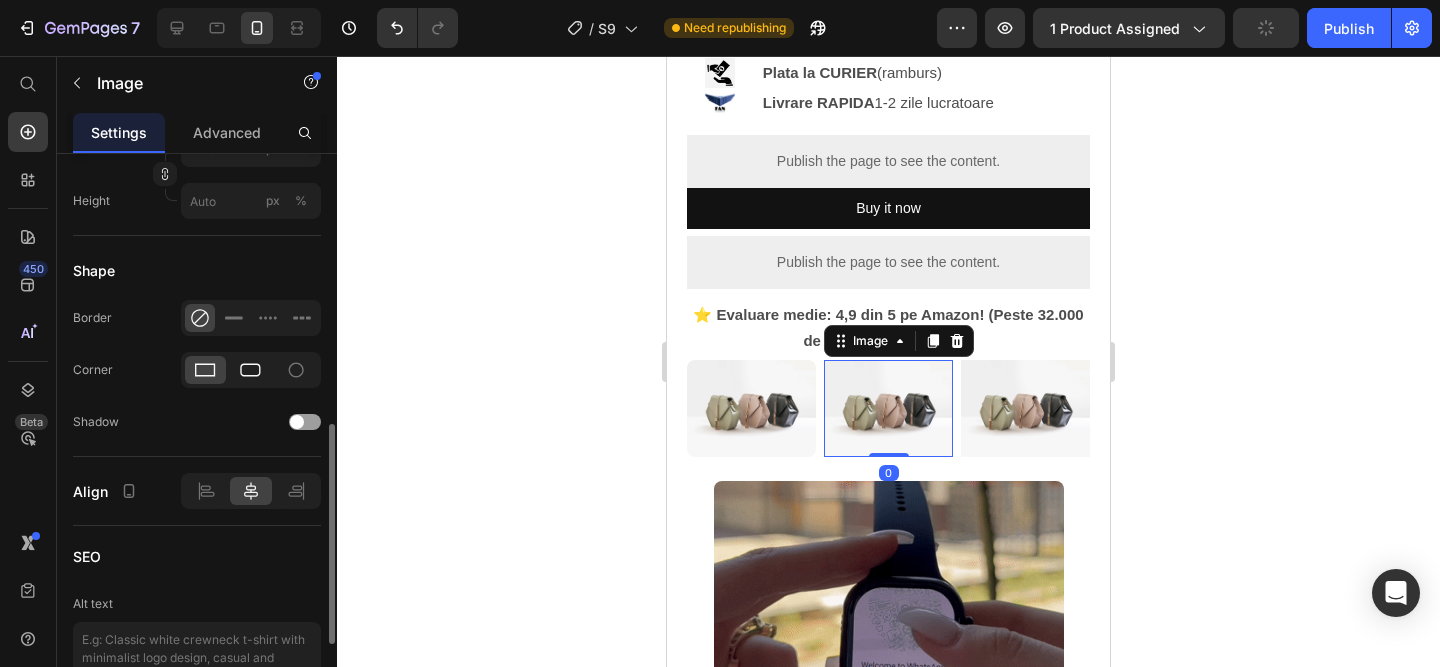 click 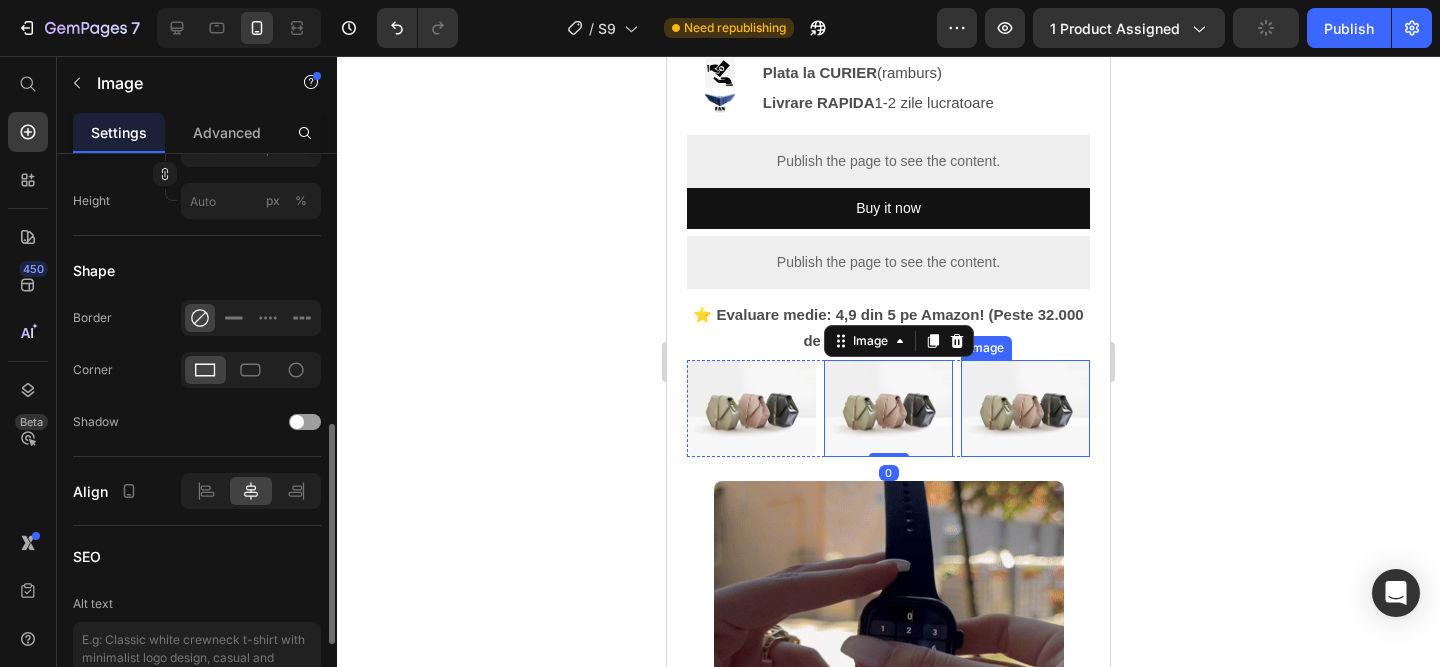 click at bounding box center (1025, 408) 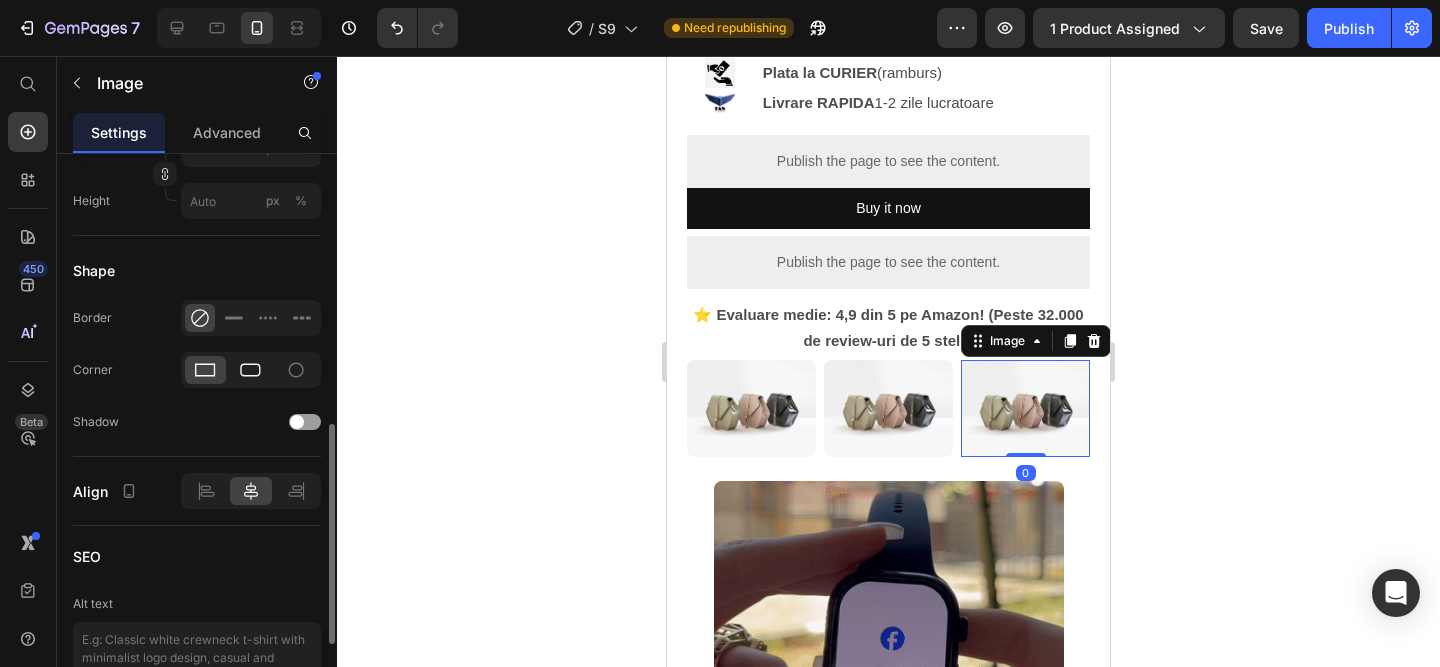 click 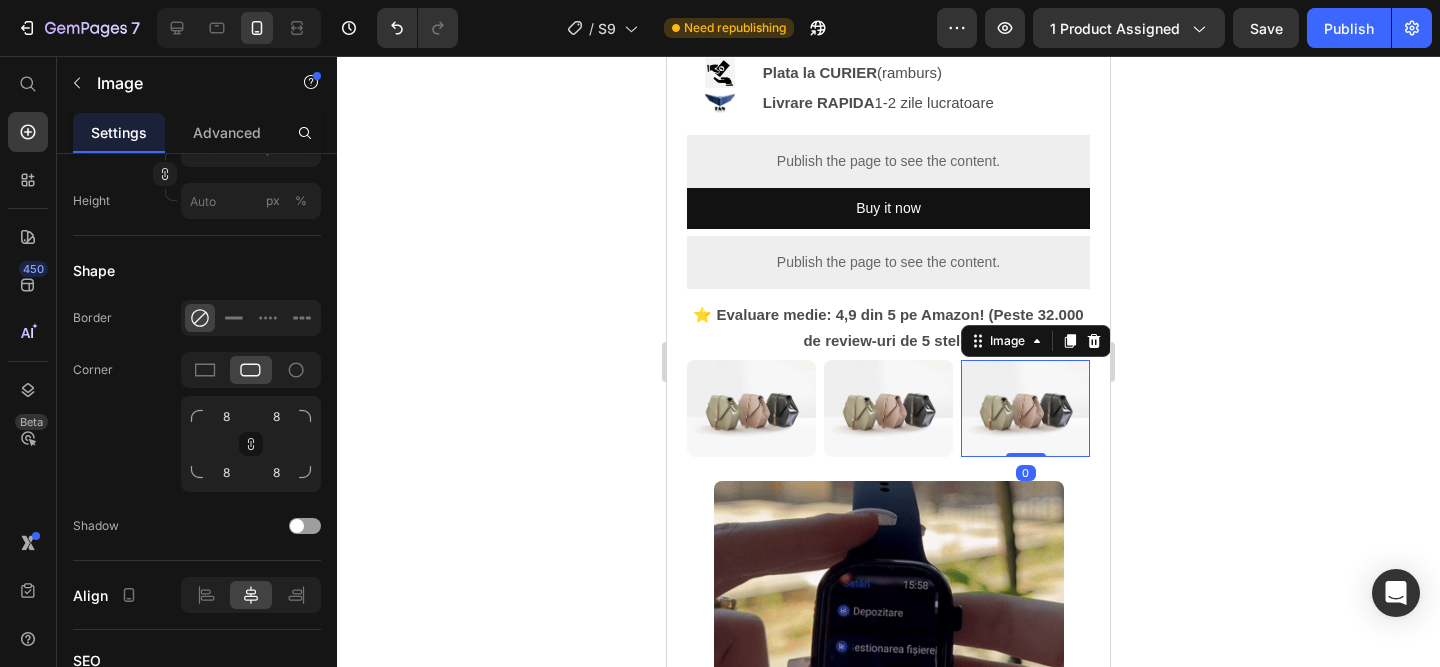 click 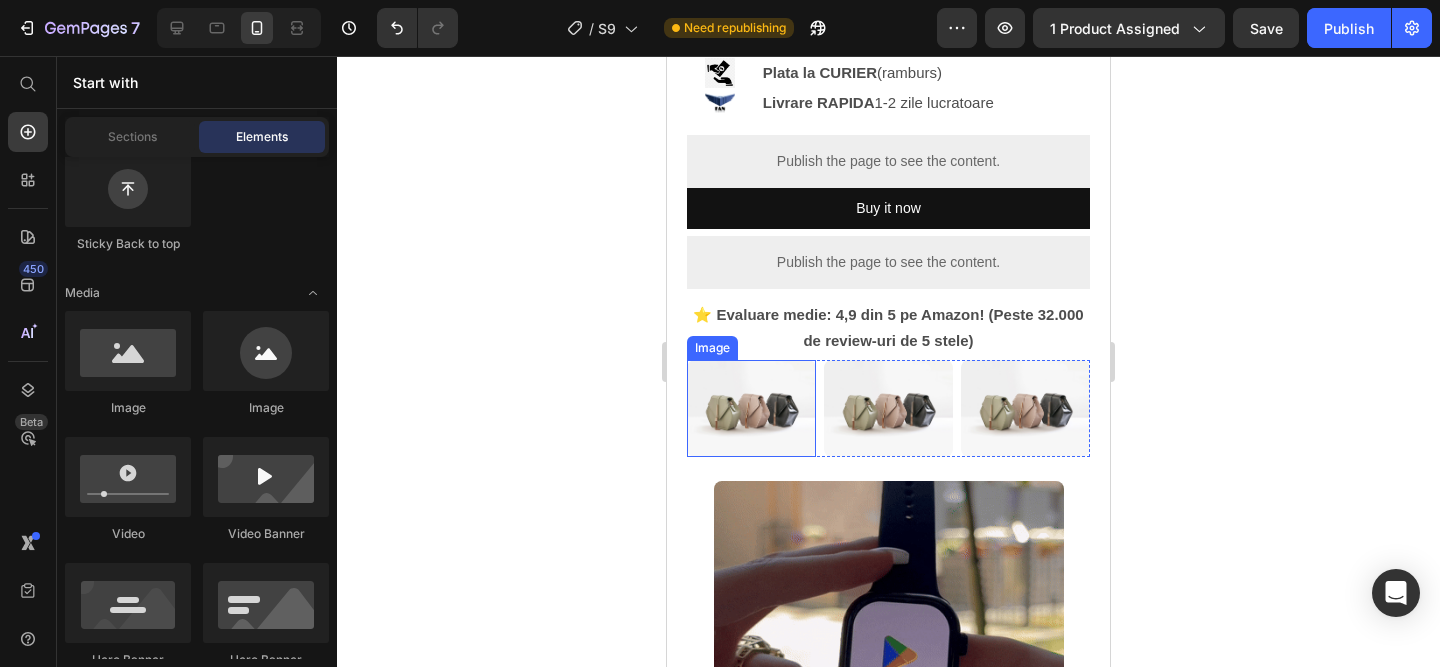click at bounding box center [751, 408] 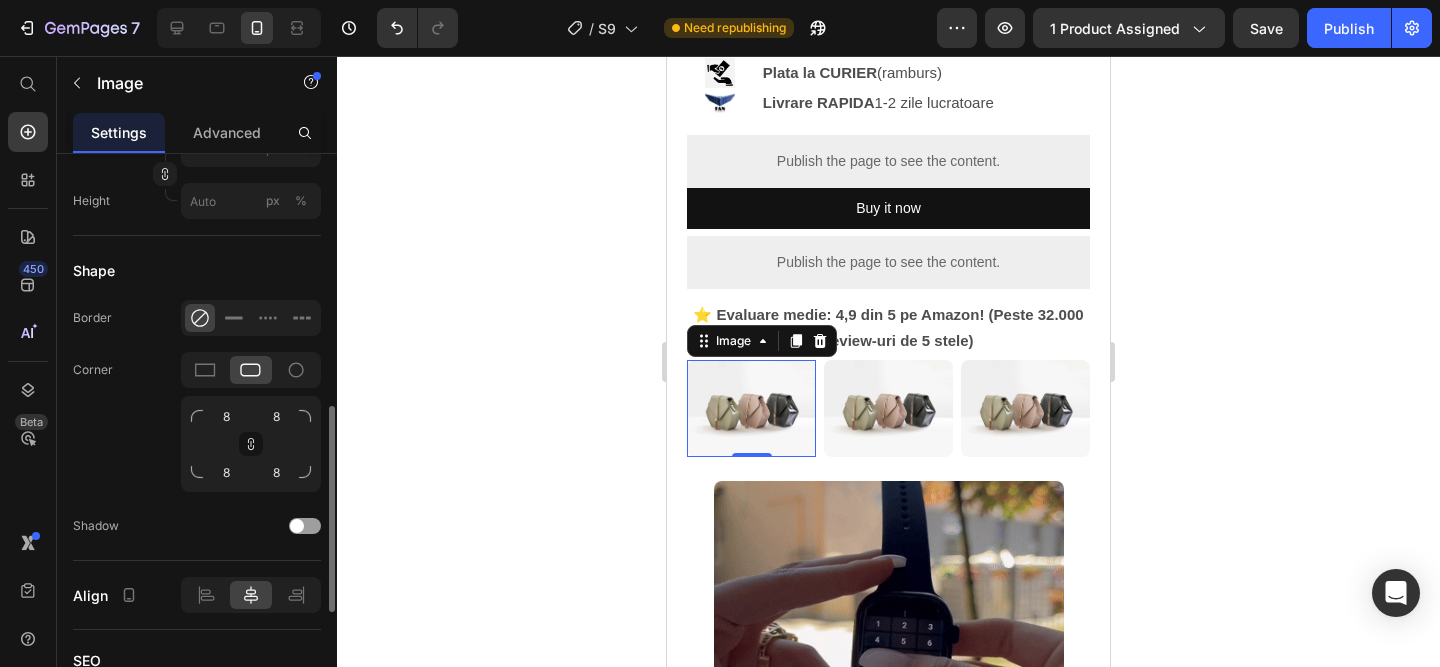 scroll, scrollTop: 0, scrollLeft: 0, axis: both 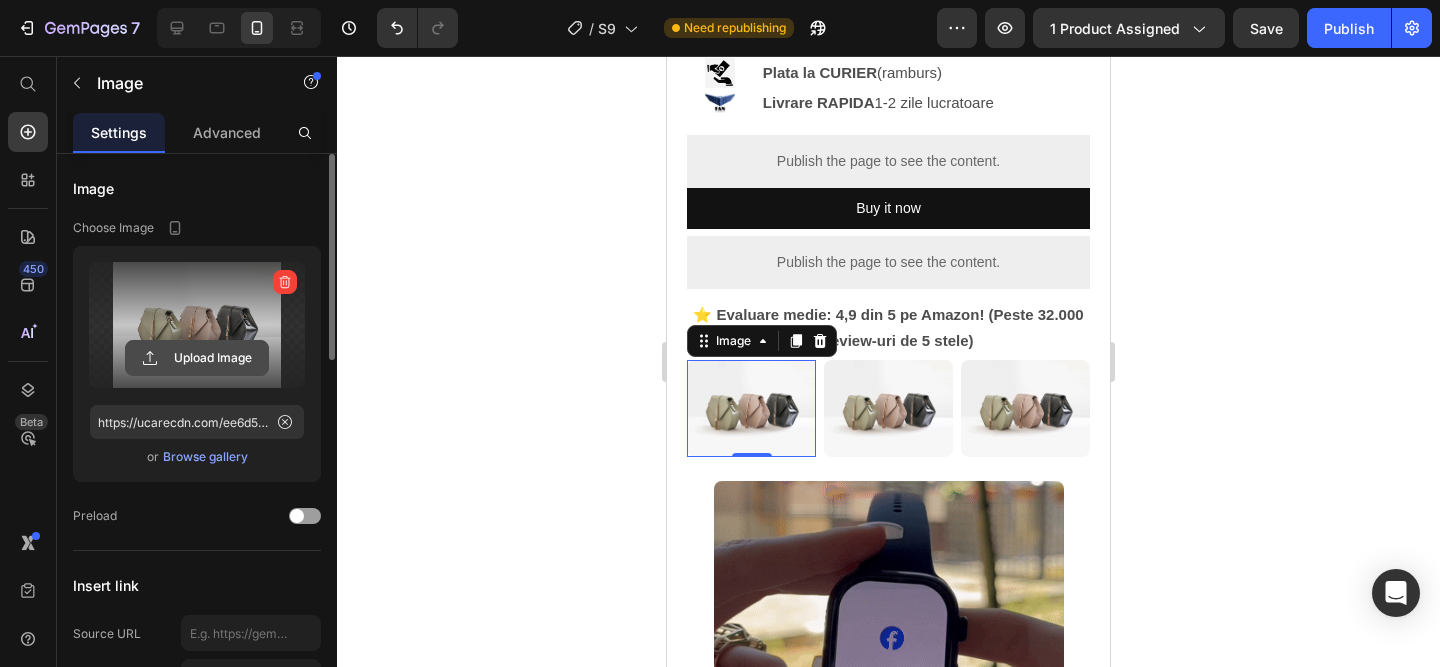 click 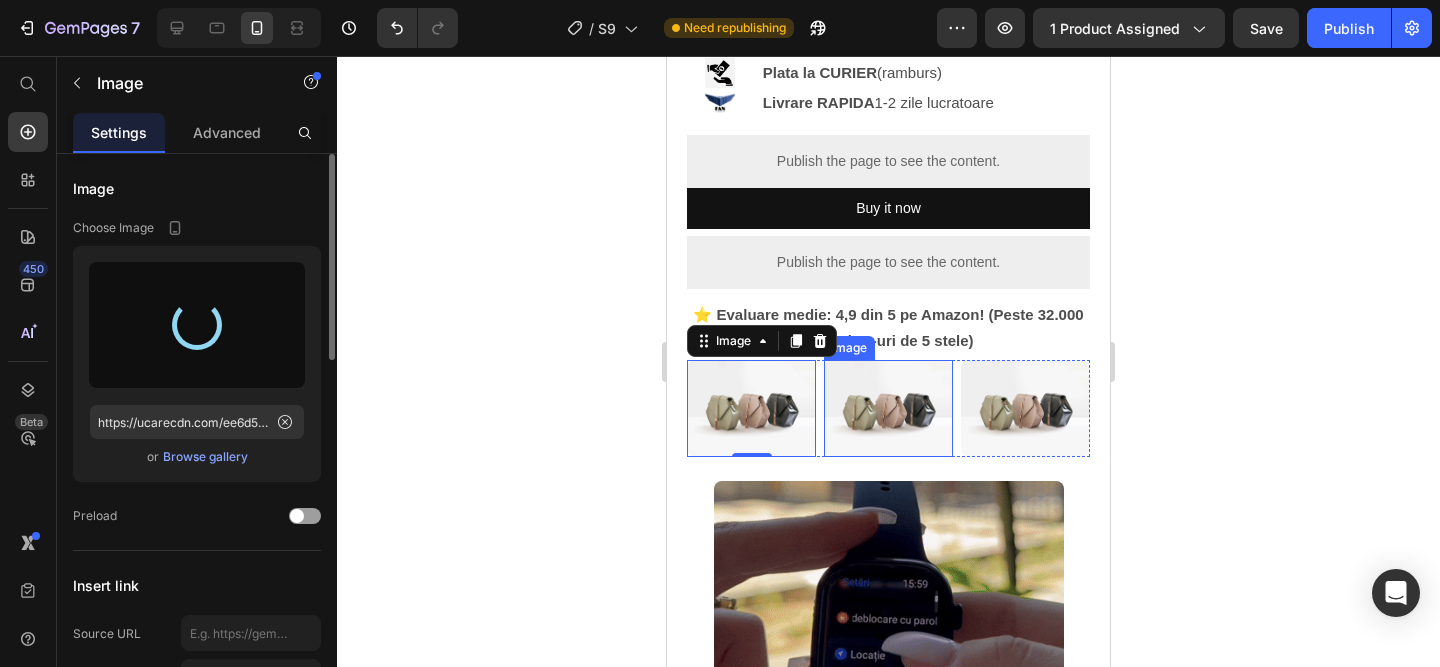 type on "https://cdn.shopify.com/s/files/1/0958/3322/7602/files/gempages_564062814327538483-0946a2ec-2c11-4322-887d-6e0a7c1570d9.jpg" 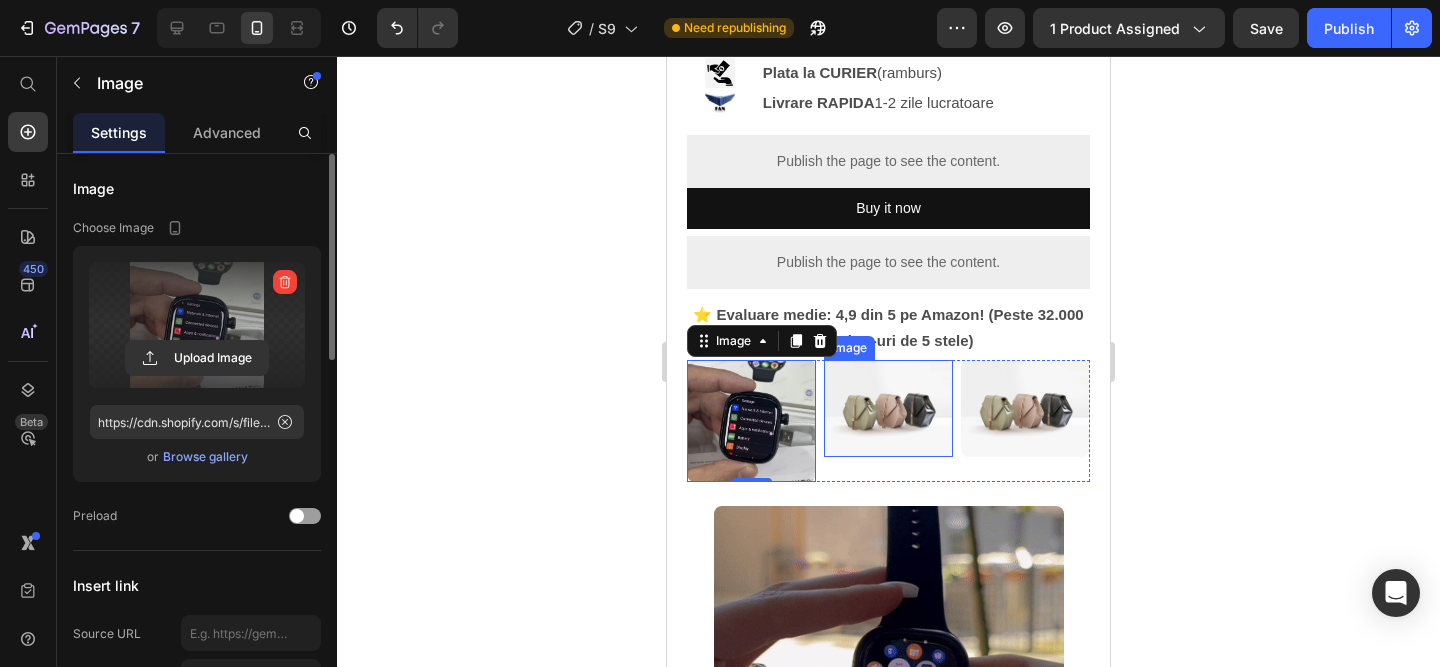 click at bounding box center (888, 408) 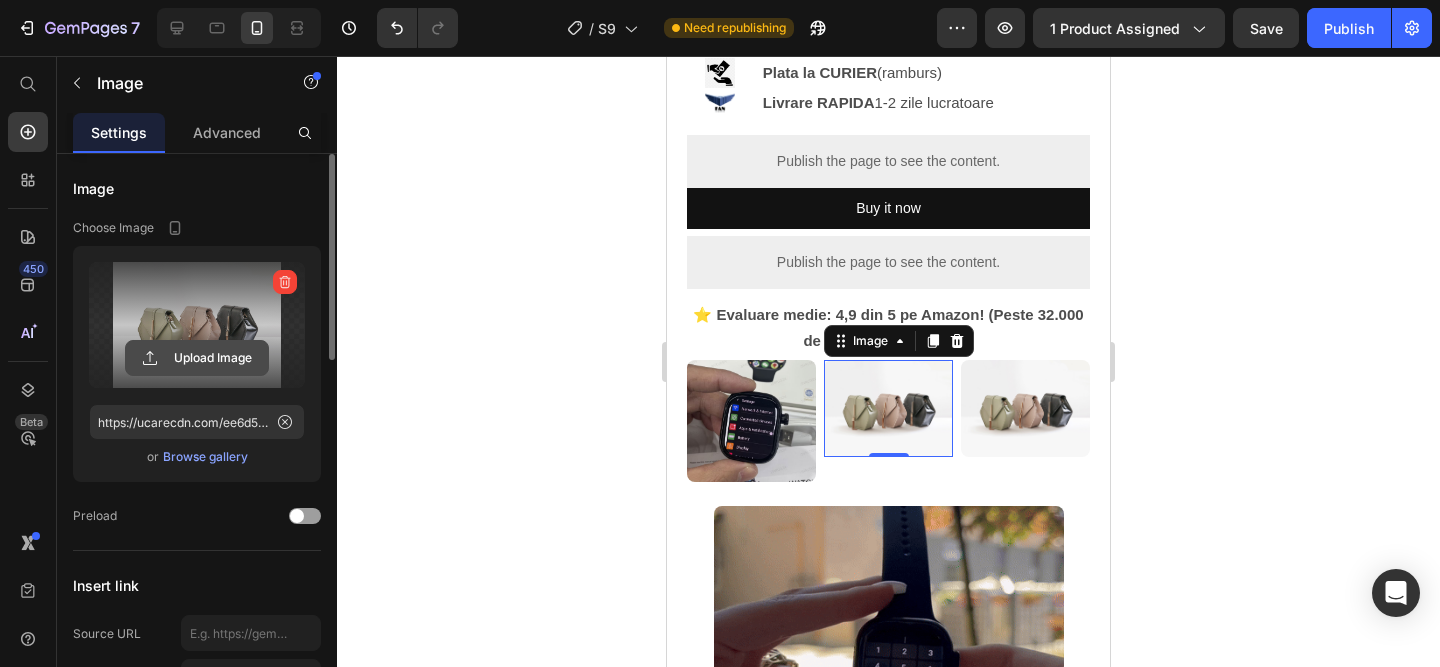 click 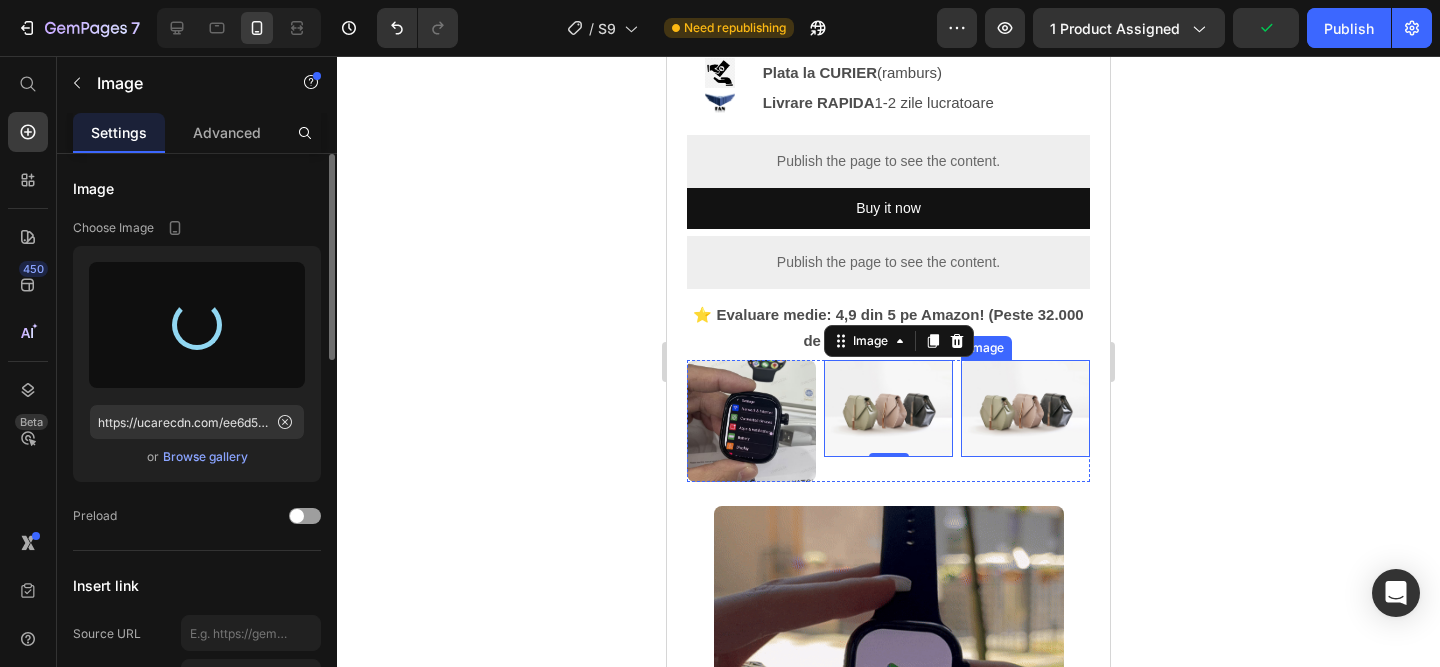 type on "https://cdn.shopify.com/s/files/1/0958/3322/7602/files/gempages_564062814327538483-3fc448a4-2ee8-46ab-9e53-c9929d2a3e12.jpg" 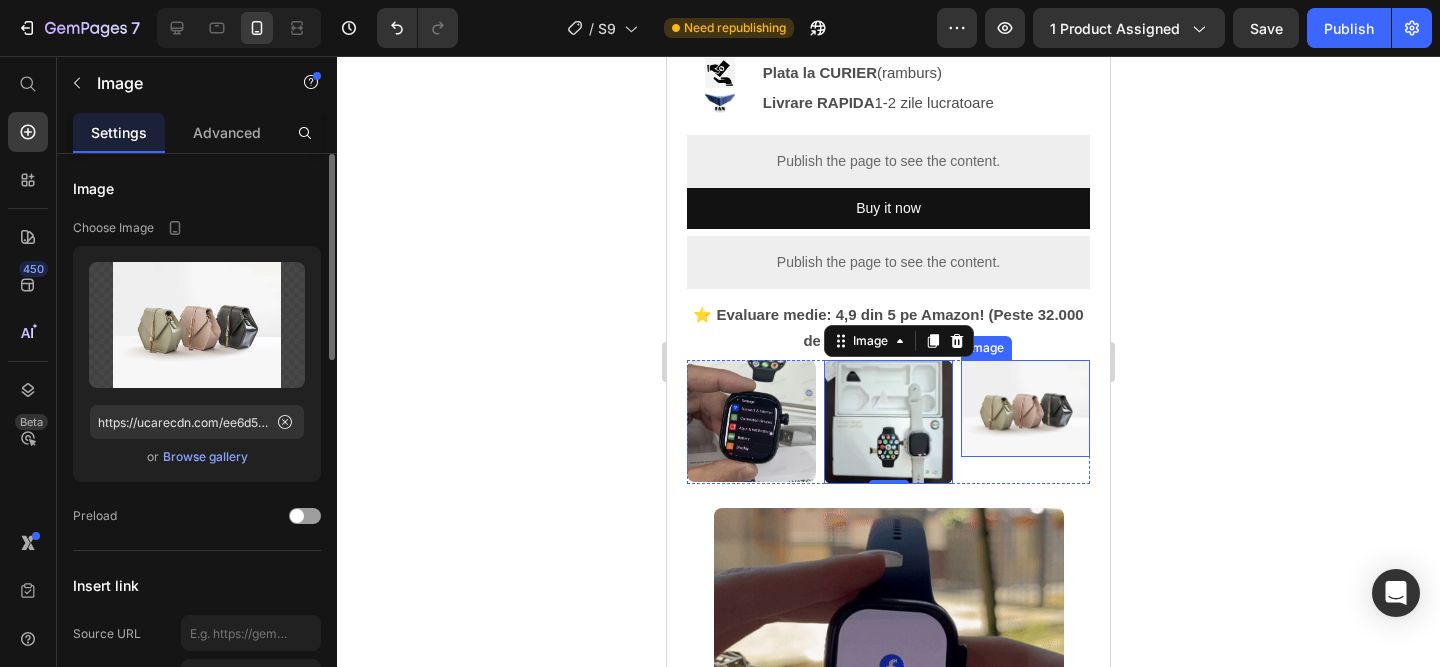 click at bounding box center [1025, 408] 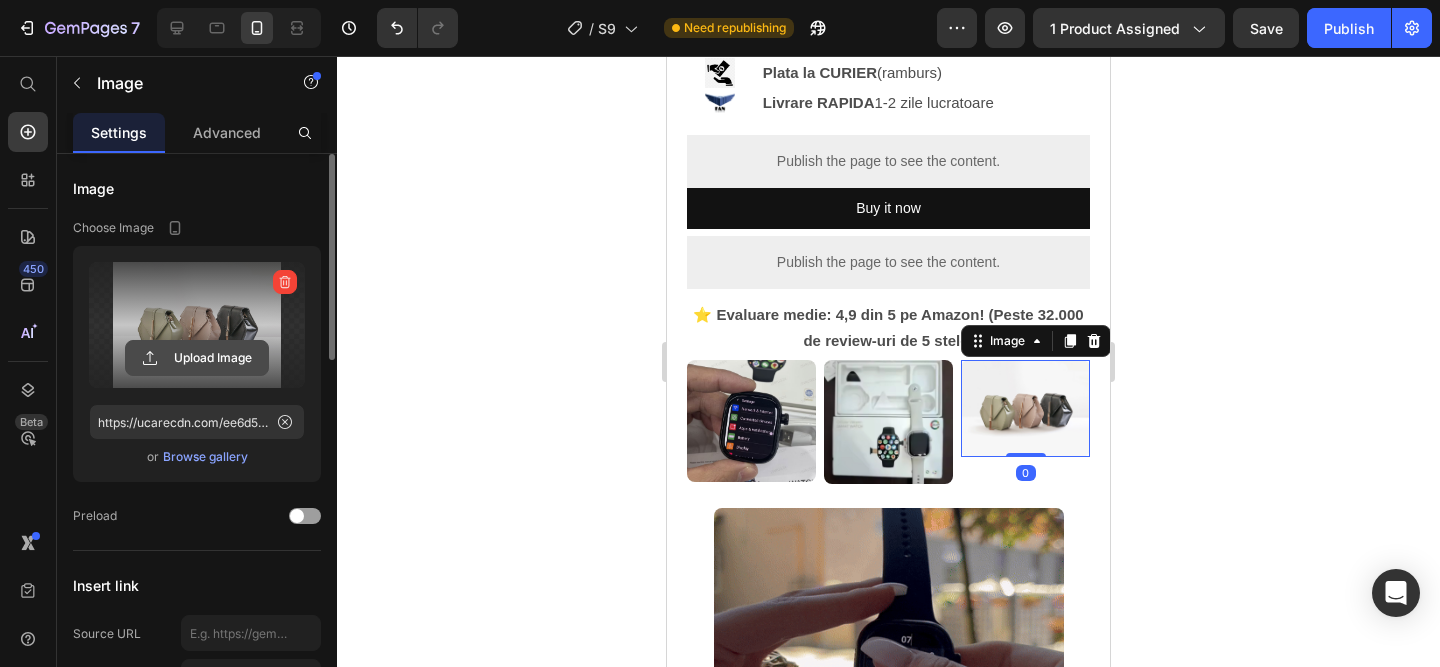 click 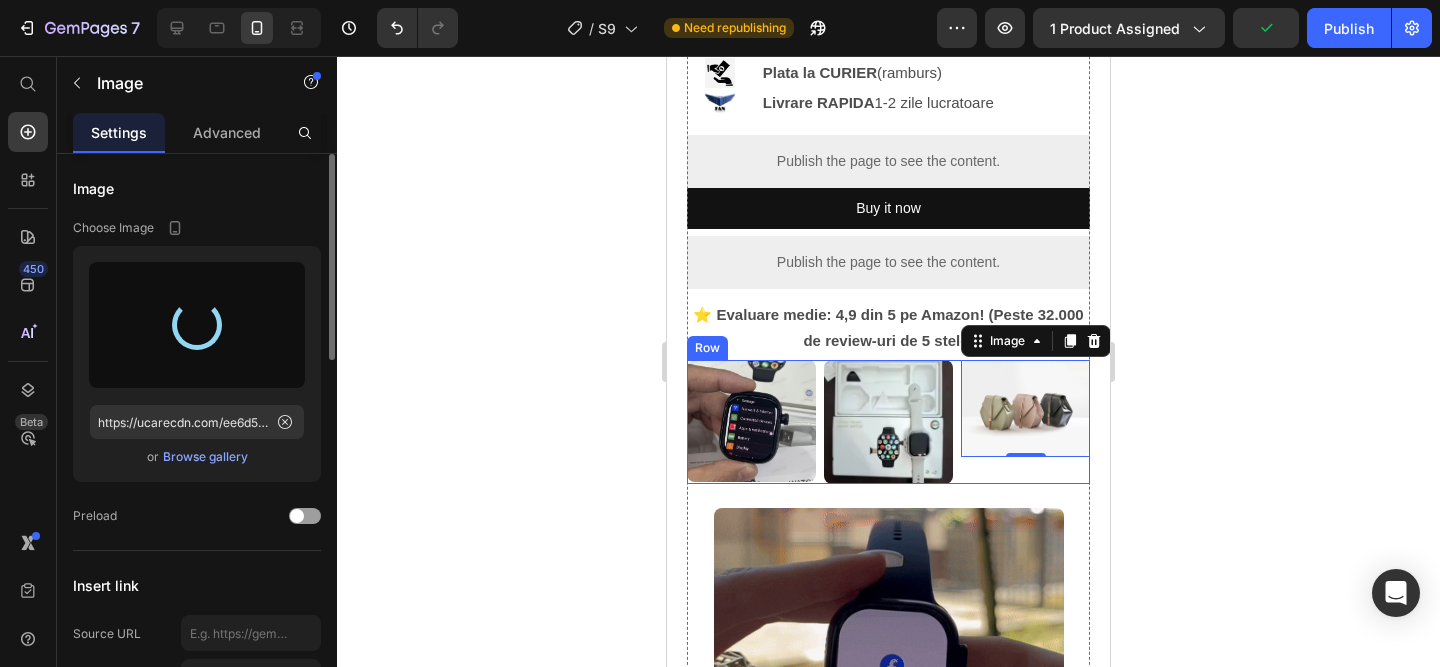 type on "https://cdn.shopify.com/s/files/1/0958/3322/7602/files/gempages_[HASH].jpg" 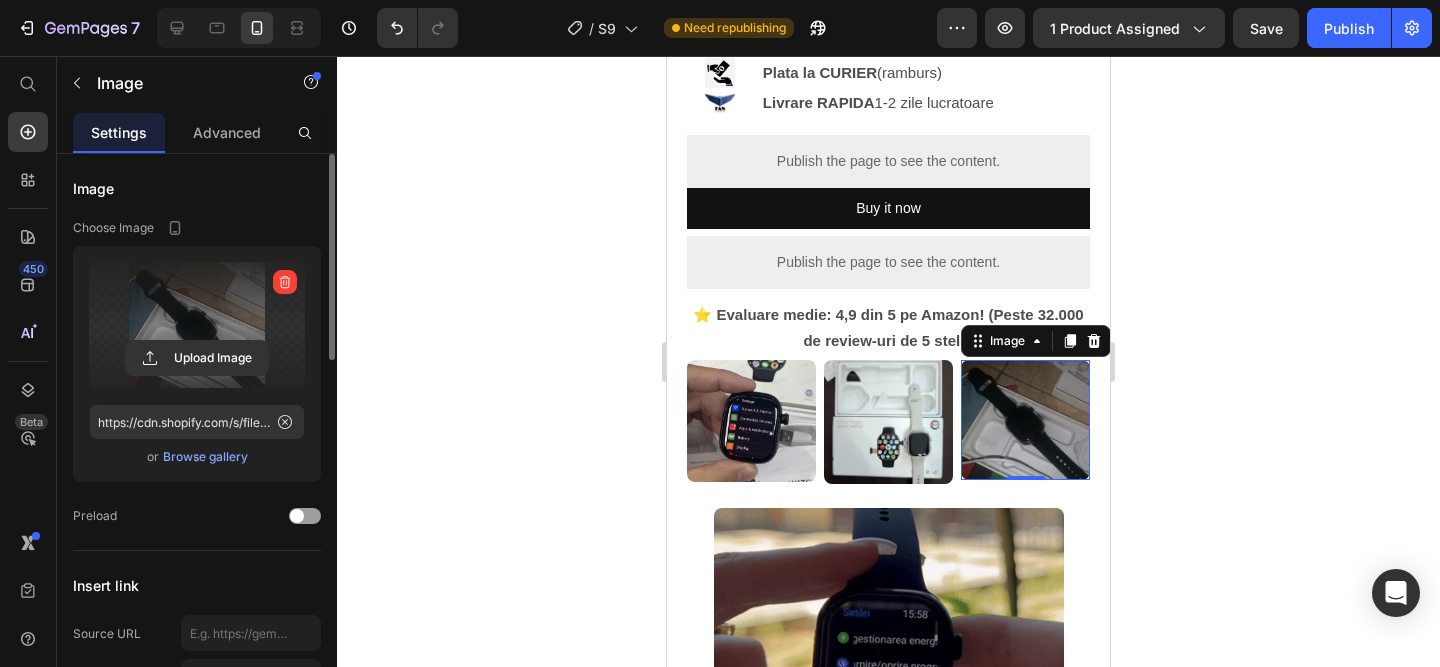 click 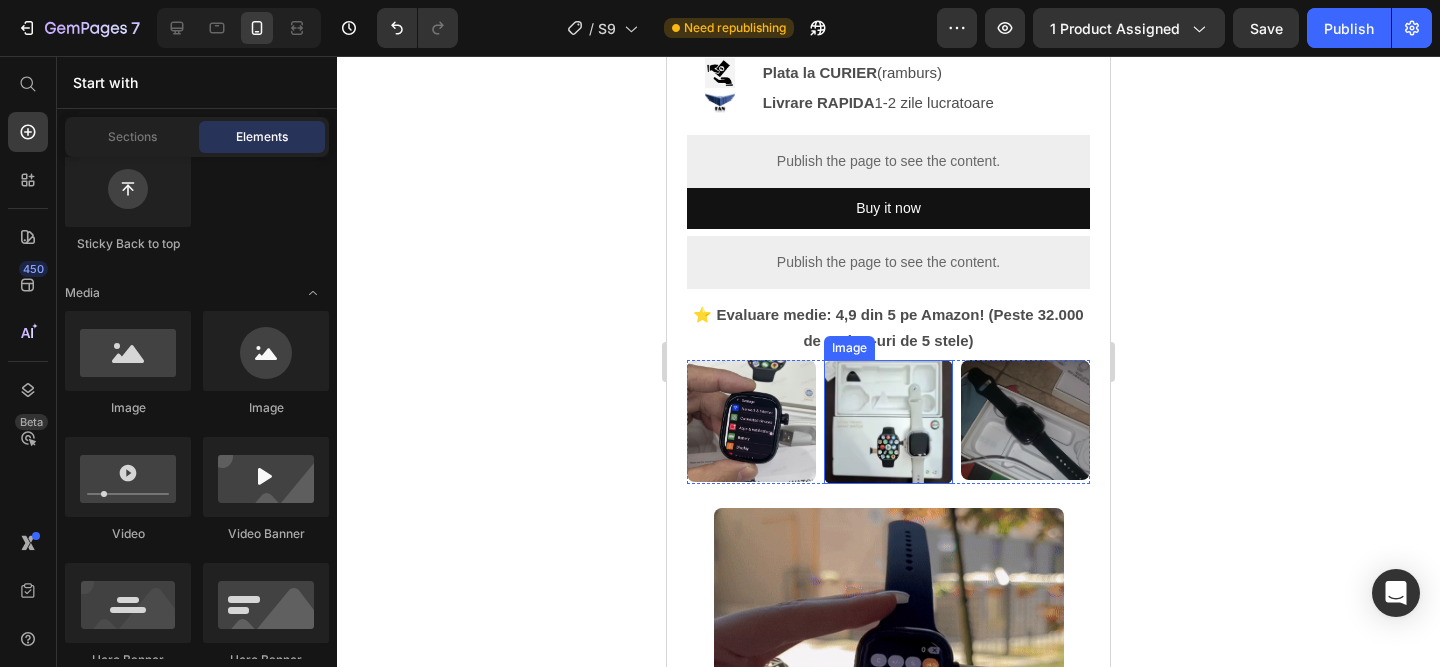 click at bounding box center (888, 422) 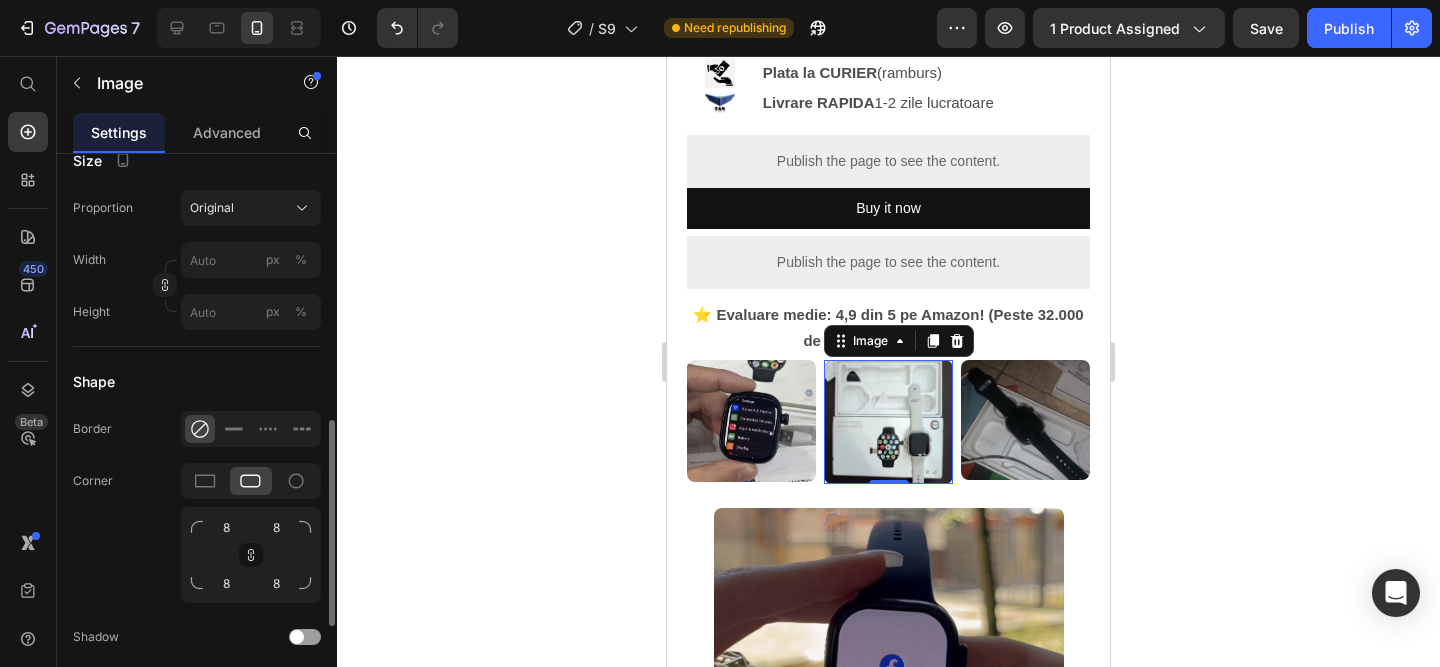 scroll, scrollTop: 386, scrollLeft: 0, axis: vertical 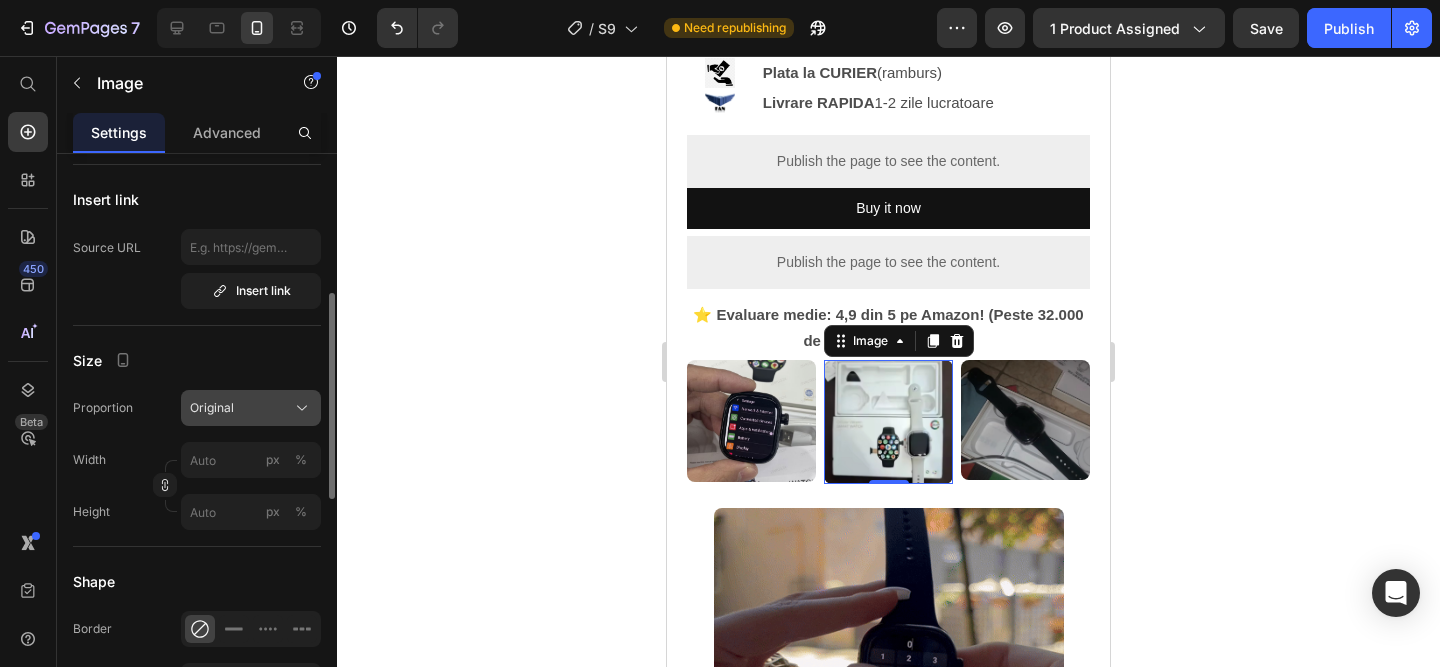 click on "Original" at bounding box center [212, 408] 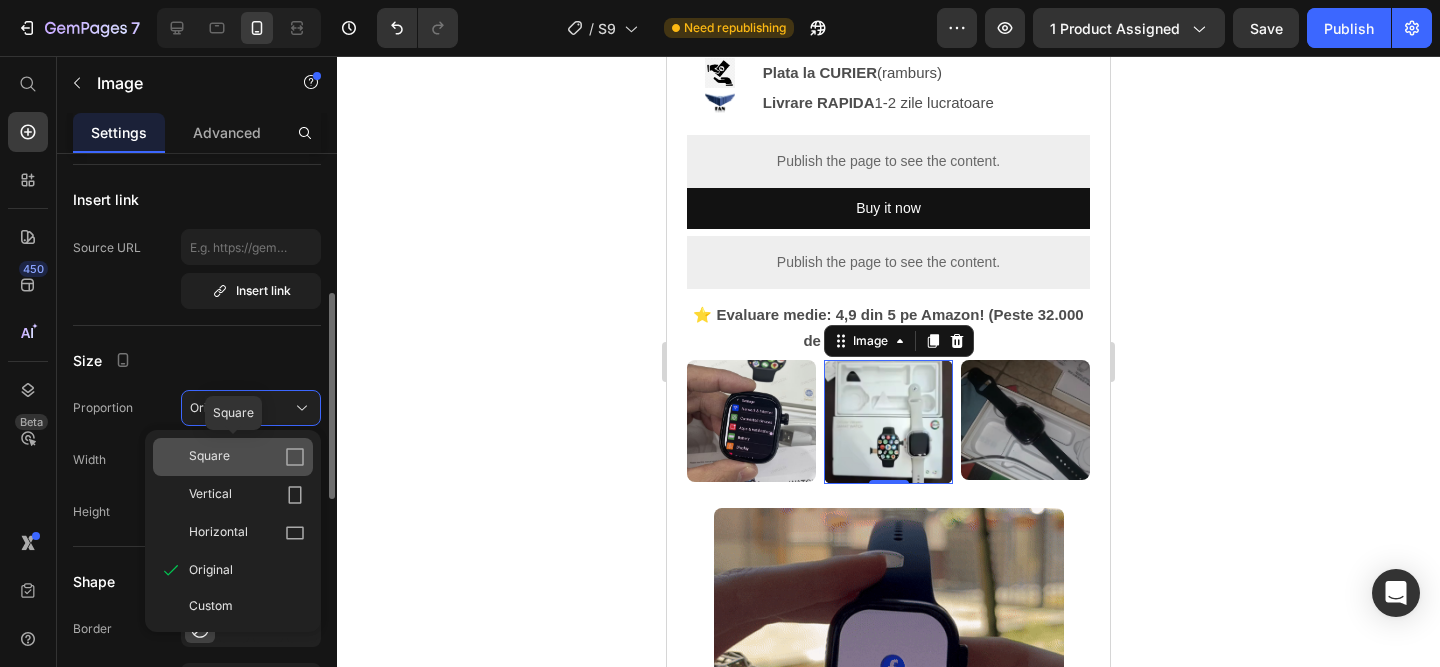 click on "Square" at bounding box center (209, 457) 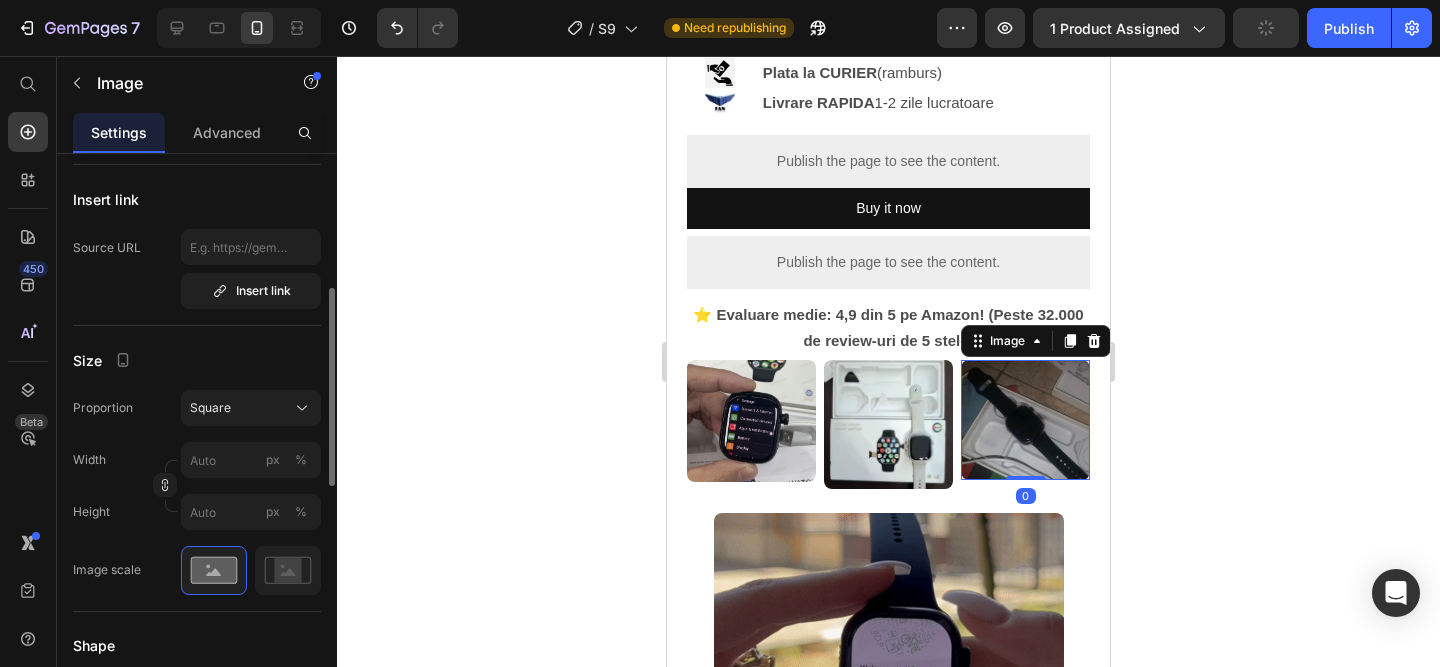 click at bounding box center [1025, 420] 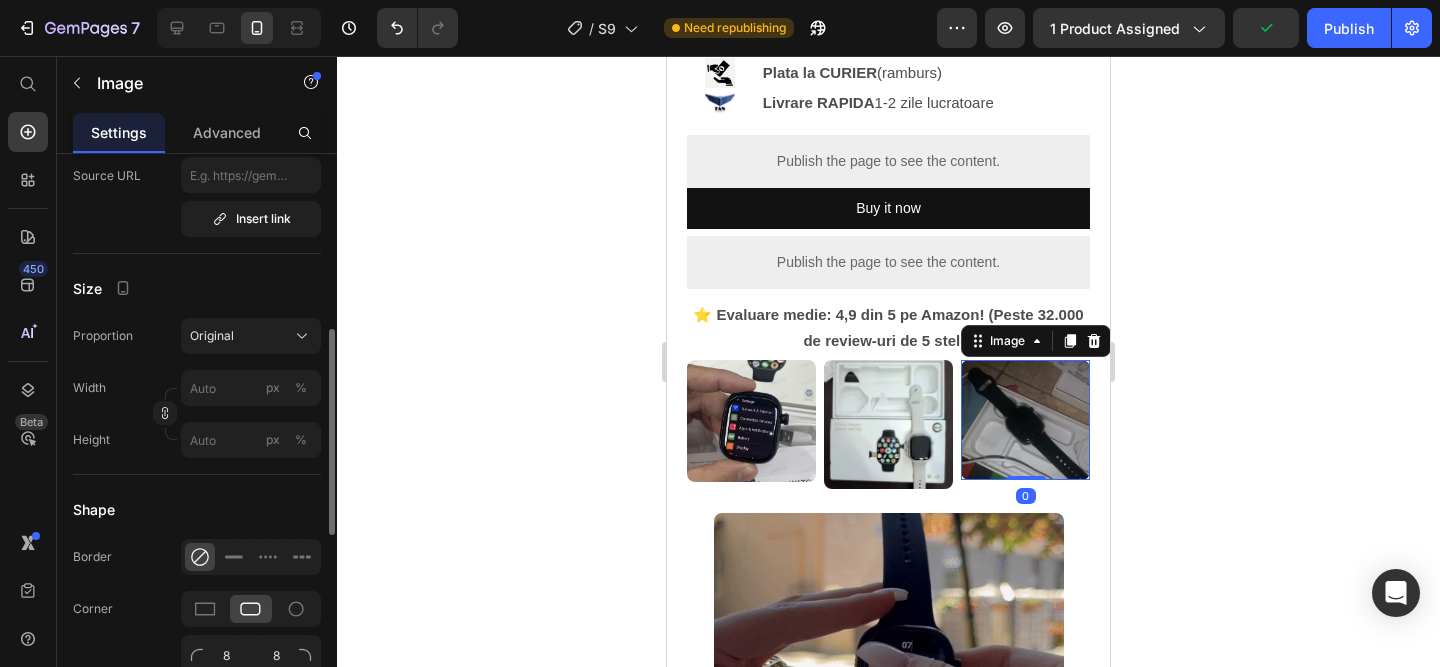scroll, scrollTop: 434, scrollLeft: 0, axis: vertical 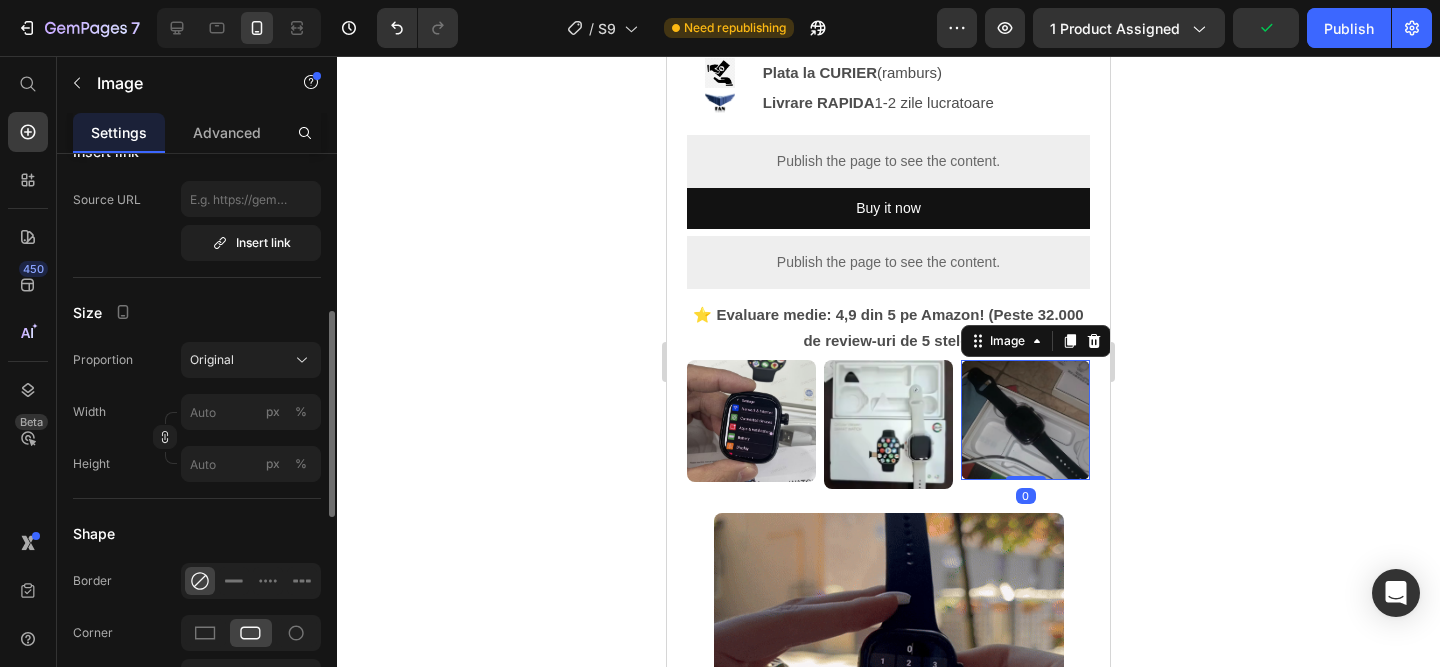 click on "Size Proportion Original Width px % Height px %" 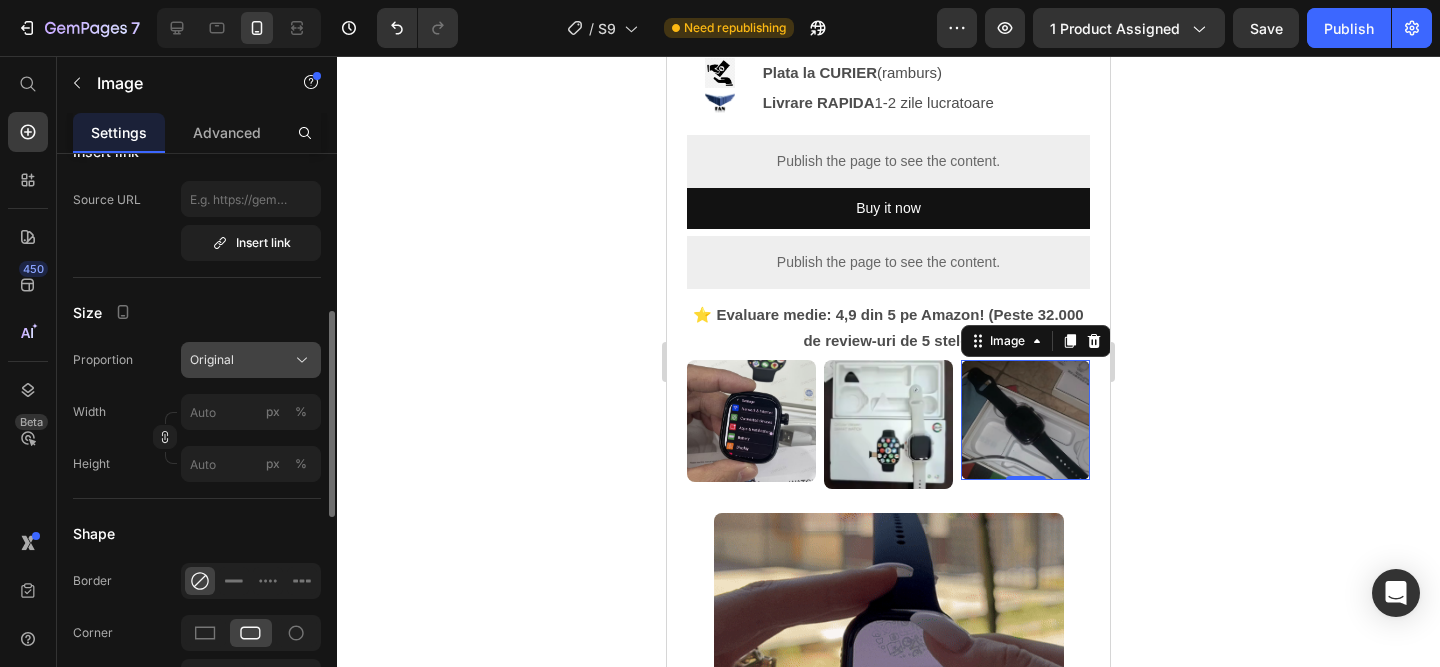 click on "Original" at bounding box center (212, 360) 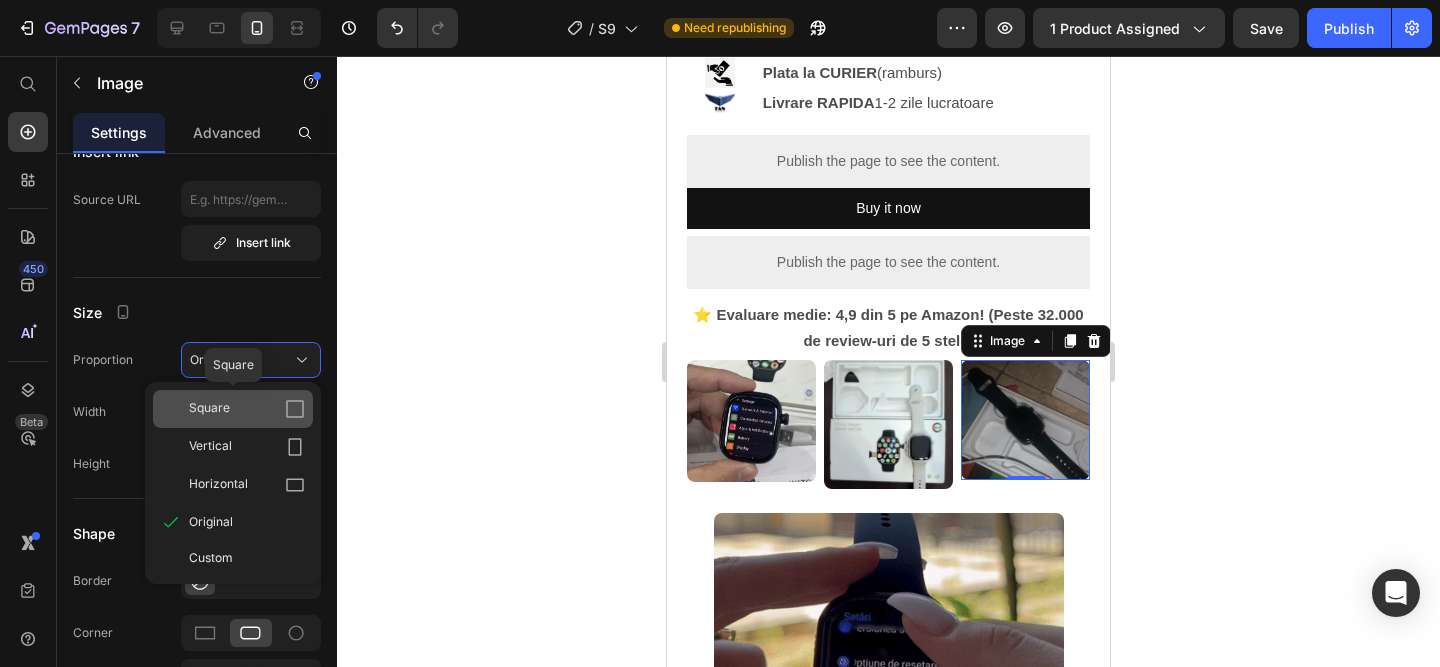 click on "Square" 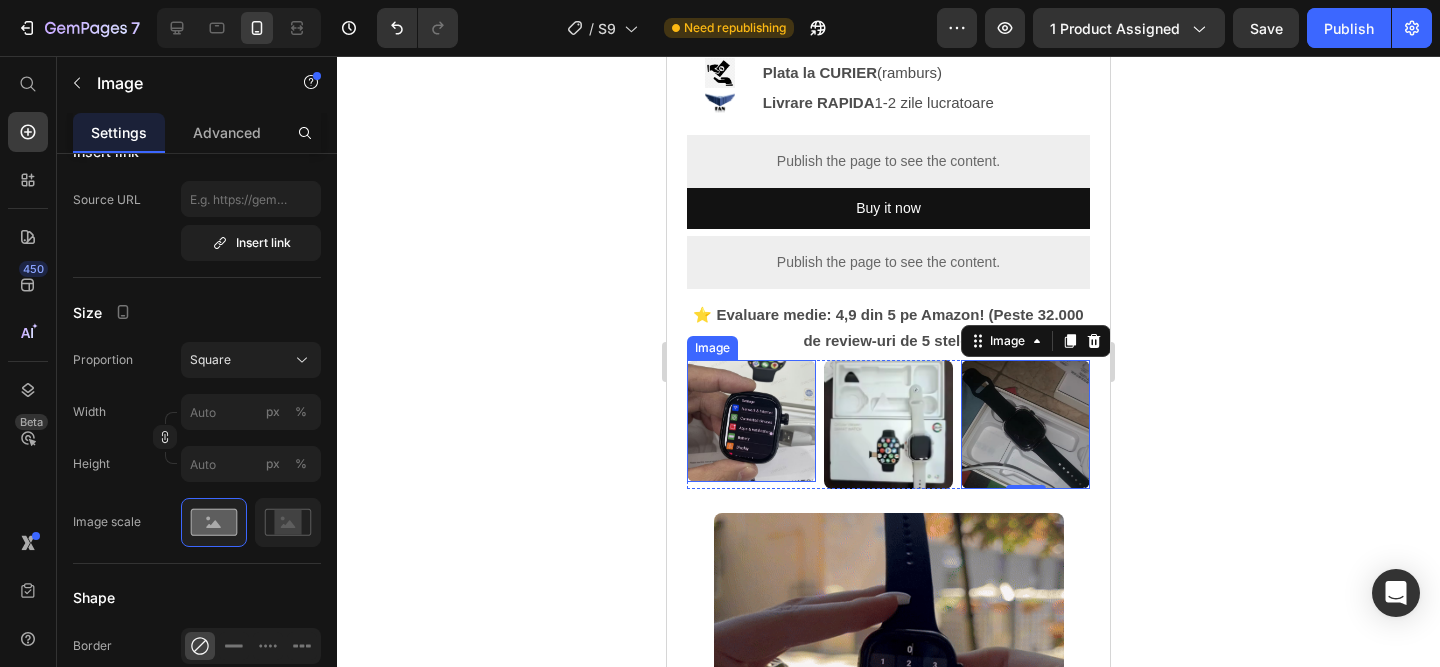 click at bounding box center (751, 421) 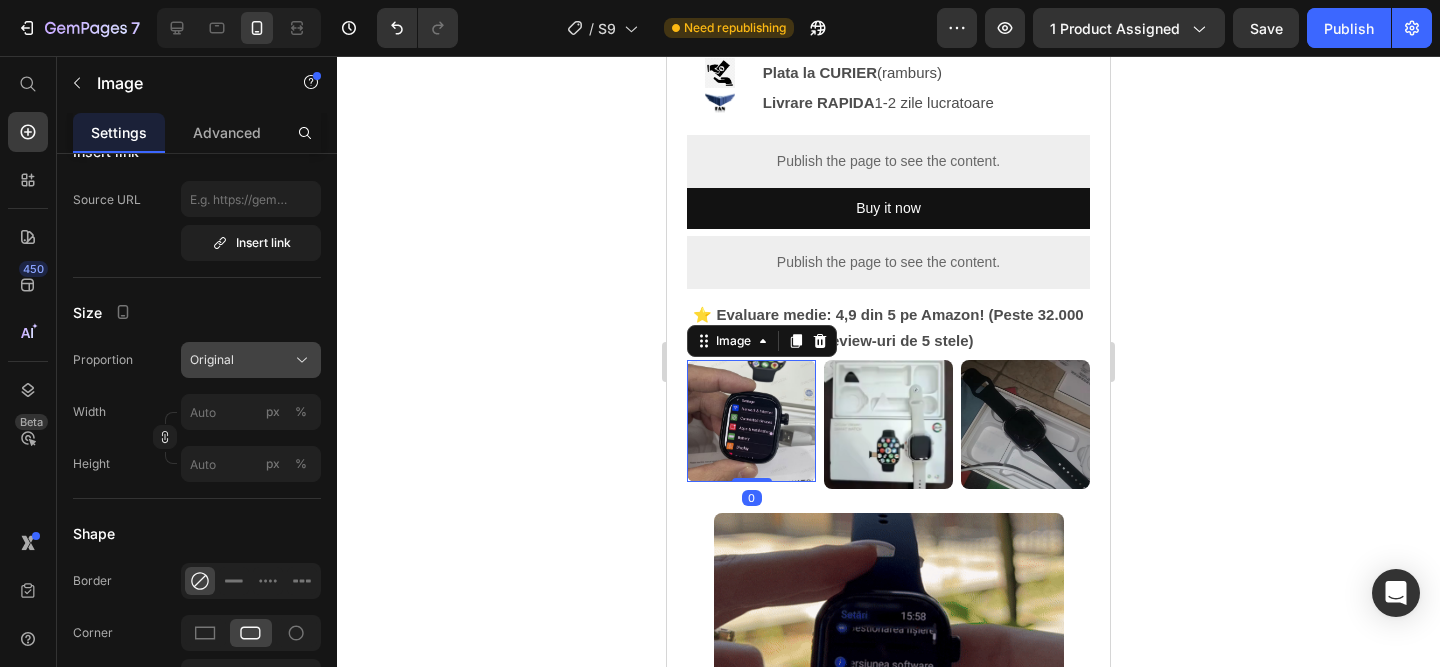click on "Original" 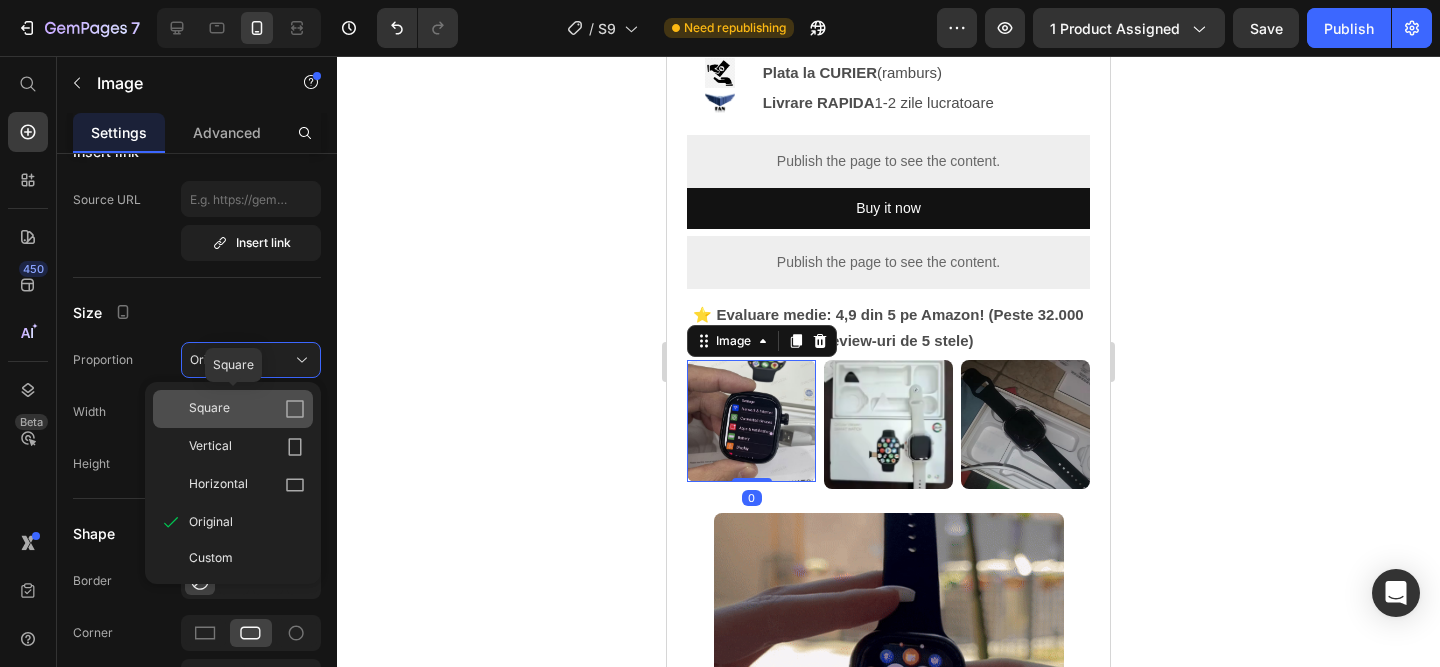 click on "Square" at bounding box center [247, 409] 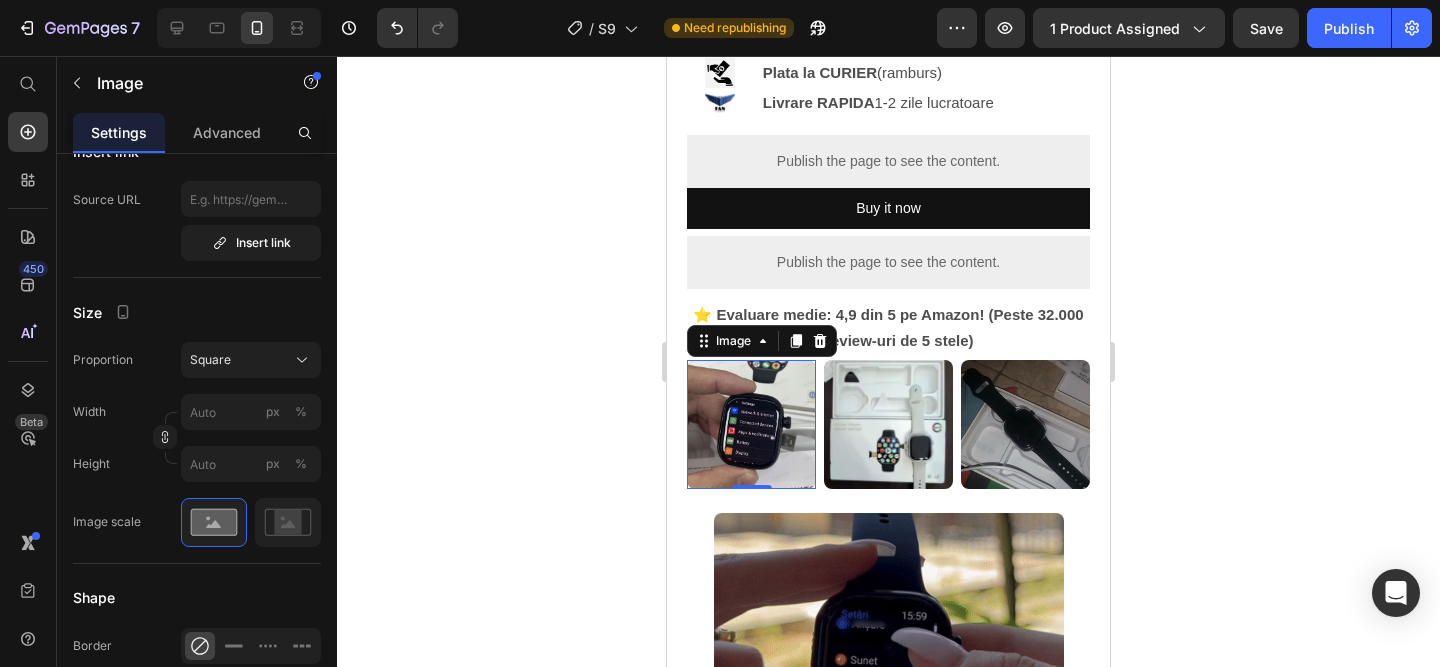 click 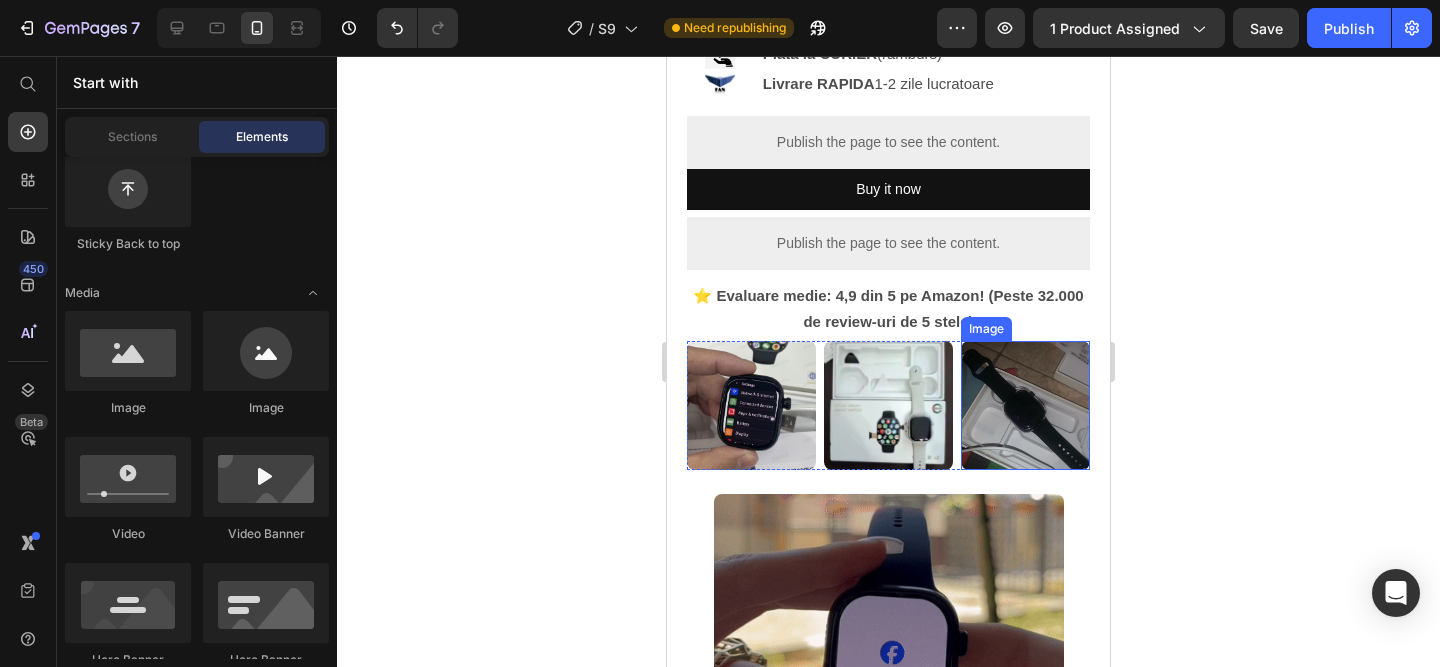 scroll, scrollTop: 769, scrollLeft: 0, axis: vertical 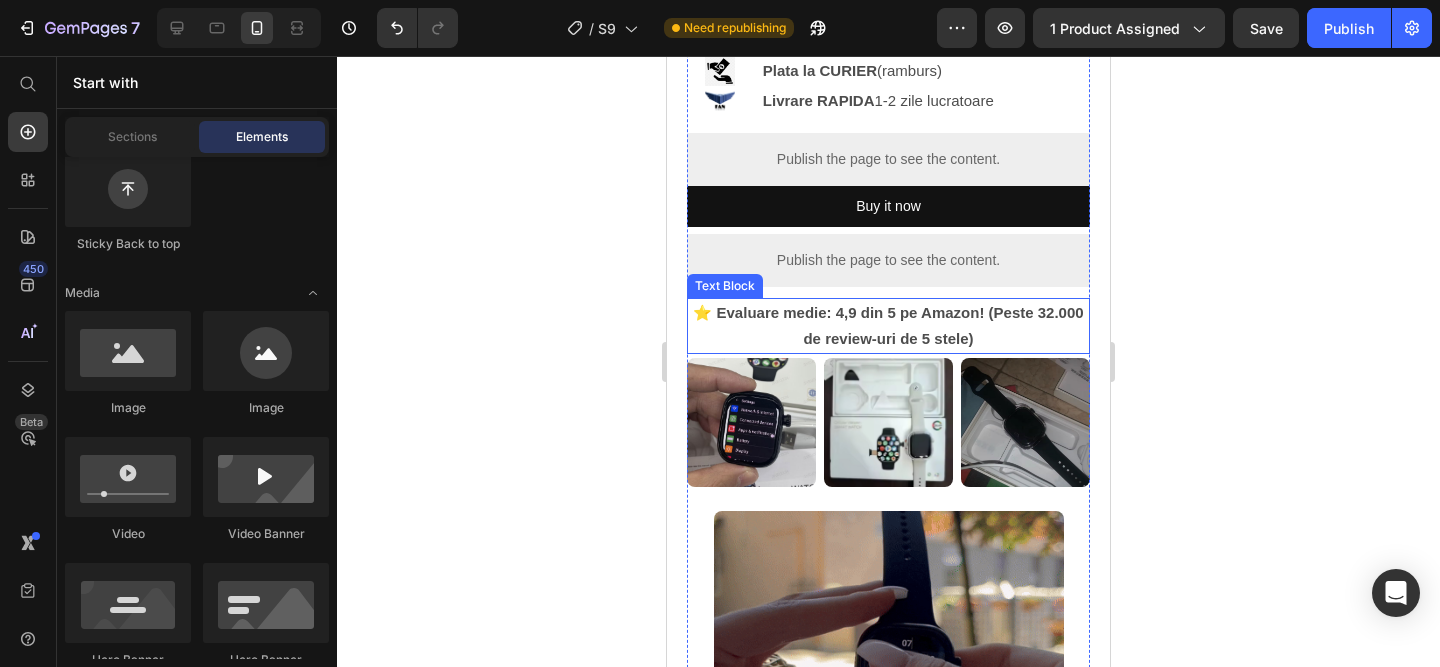 click on "⭐️ Evaluare medie: 4,9 din 5 pe Amazon! (Peste 32.000 de review-uri de 5 stele)" at bounding box center (888, 325) 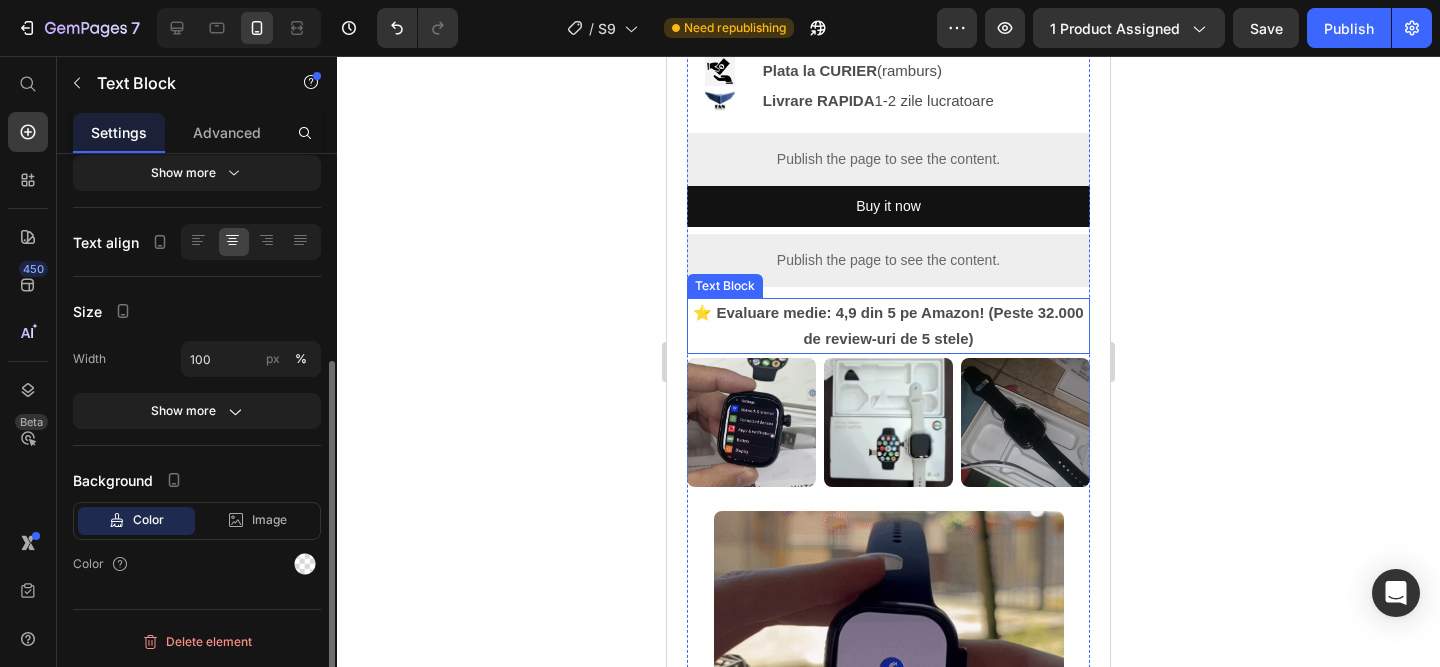 scroll, scrollTop: 0, scrollLeft: 0, axis: both 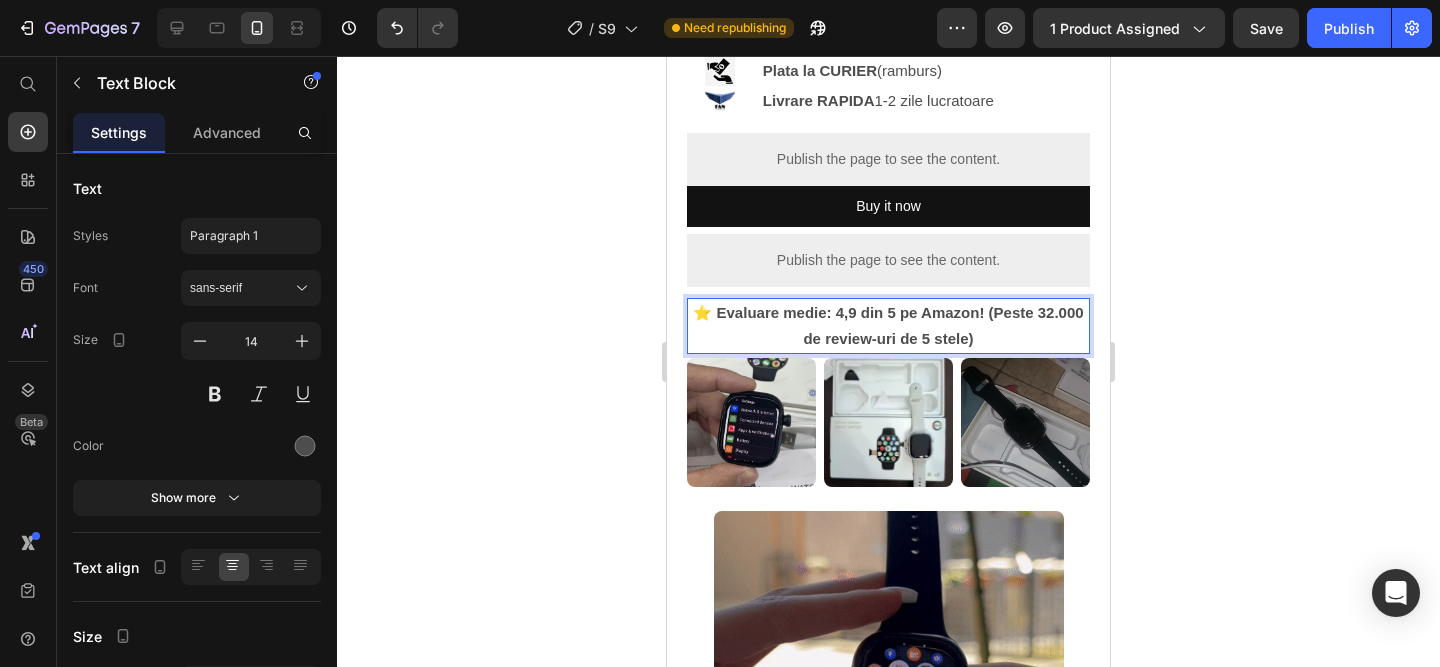 click on "⭐️ Evaluare medie: 4,9 din 5 pe Amazon! (Peste 32.000 de review-uri de 5 stele)" at bounding box center (888, 325) 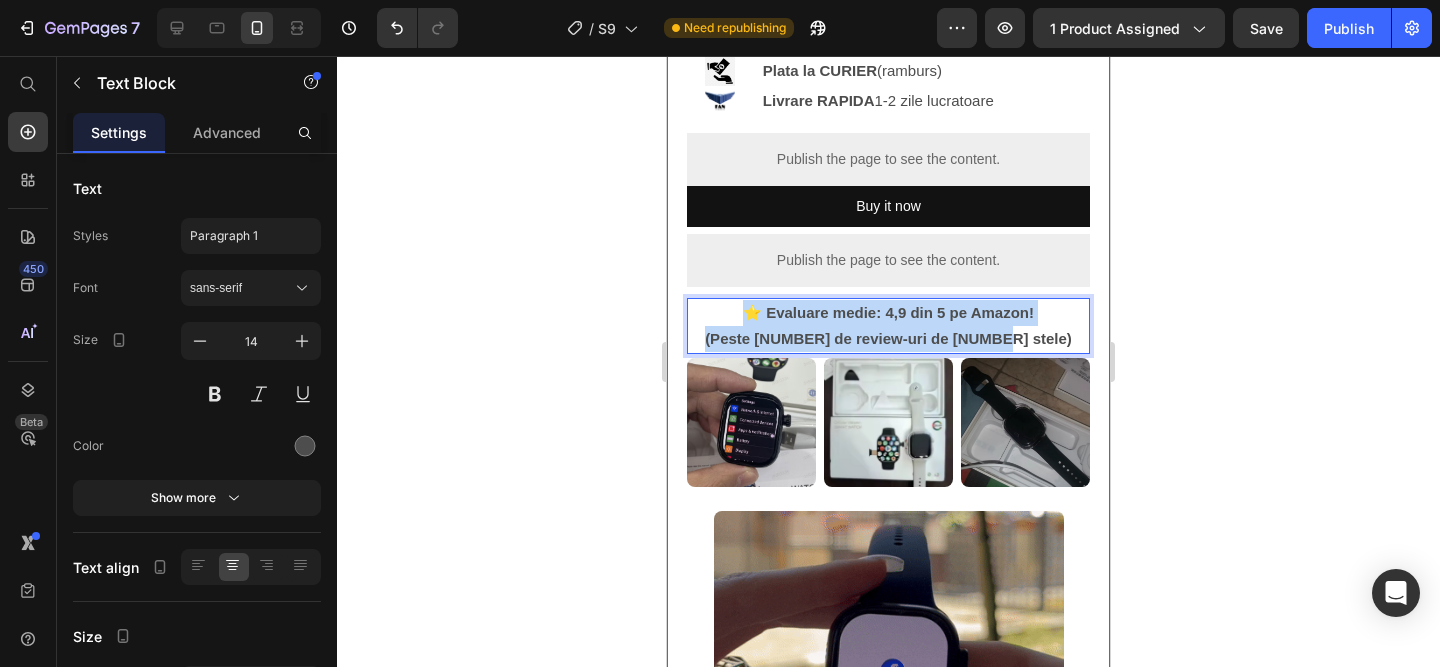 drag, startPoint x: 1057, startPoint y: 341, endPoint x: 683, endPoint y: 313, distance: 375.04666 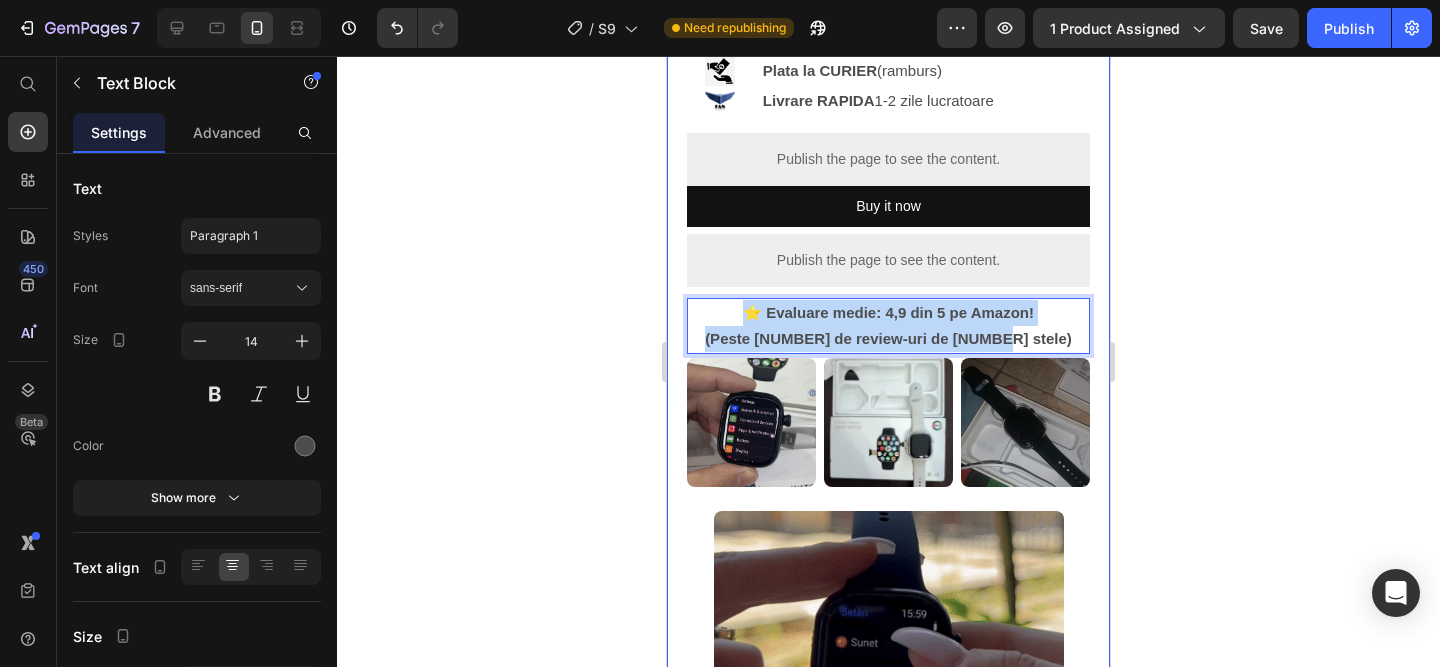 click on "LANSARE SPECIALA DE VARA:  Ceasul care funcționează și fără telefon.  Doar [PRICE] lei pentru ultimele zile! Text Block Product Images Smartwatch S9 - Cartela SIM(Premium)™️ Product Title [PRICE] Product Price [PRICE] Product Price SALVATI [PRICE] Discount Tag
Row
Icon Functioneaza cu sau fara cartela SIM! Text Block Row Image Plata la CURIER  (ramburs) Text Block Row Image Livrare RAPIDA  1-2 zile lucratoare Text Block Row
Publish the page to see the content.
Custom Code Buy it now Dynamic Checkout
Publish the page to see the content.
Custom Code ⭐️ Evaluare medie: [RATING] din 5 pe Amazon!  (Peste [NUMBER] de review-uri de 5 stele) Text Block   4 Image Image Image Row Image De ce merită să alegi Smartwatch-ul S10?    • Ideal dacă vrei să fii conectat, dar fără să stai lipit de telefon.  •  Funcționează  cu sau fără SIM.  •  Totul în română – super simplu de setat.   Text Block Image Row" at bounding box center [888, 829] 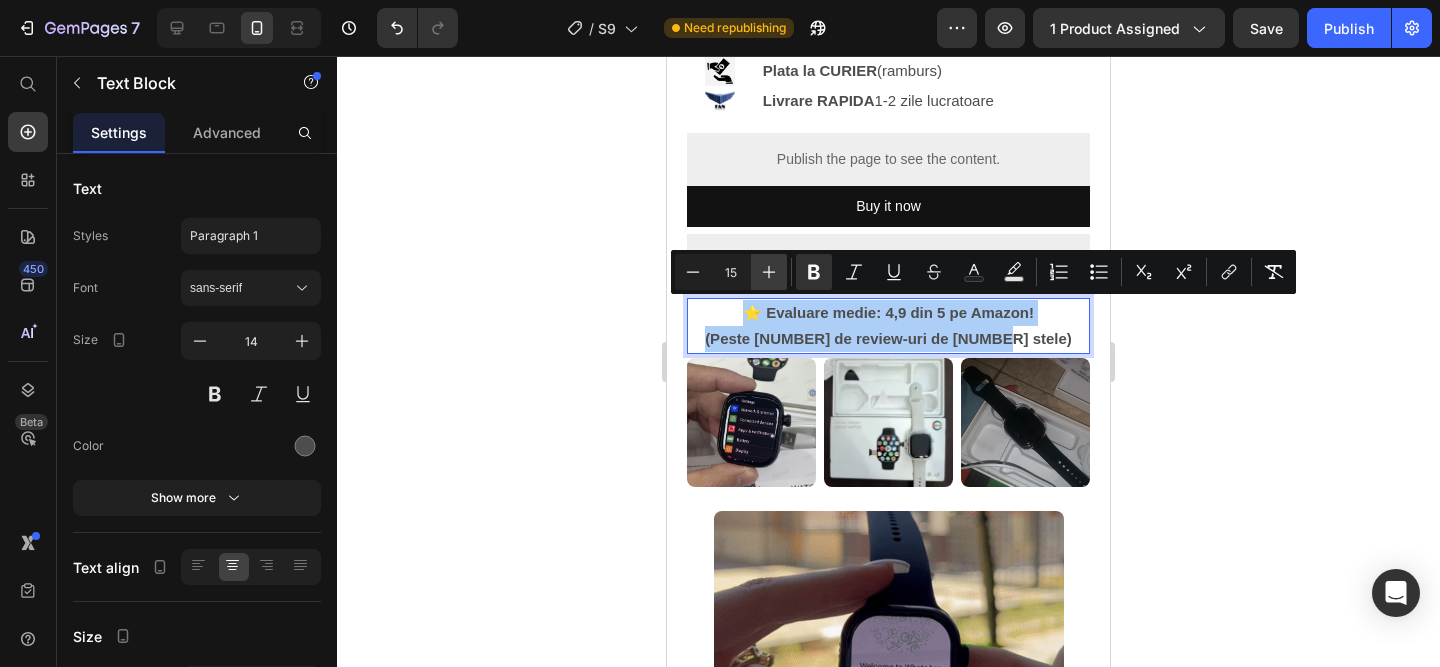 click 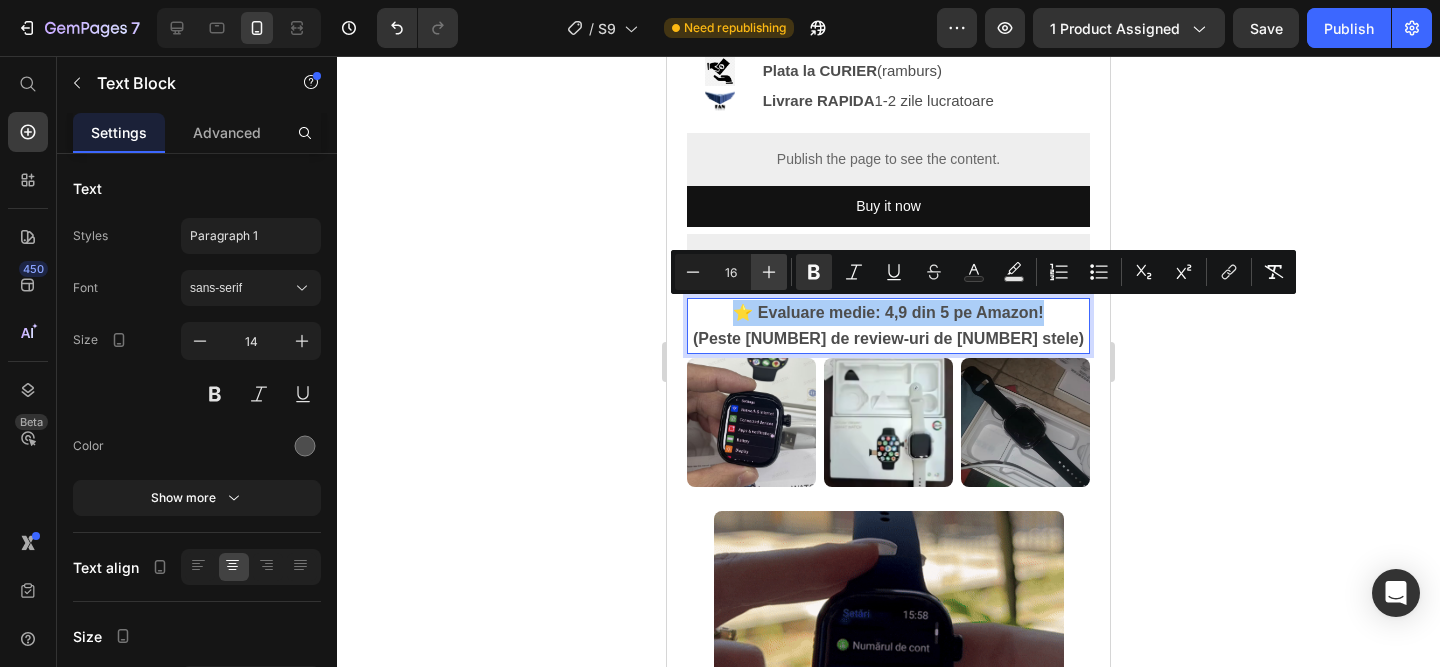 click 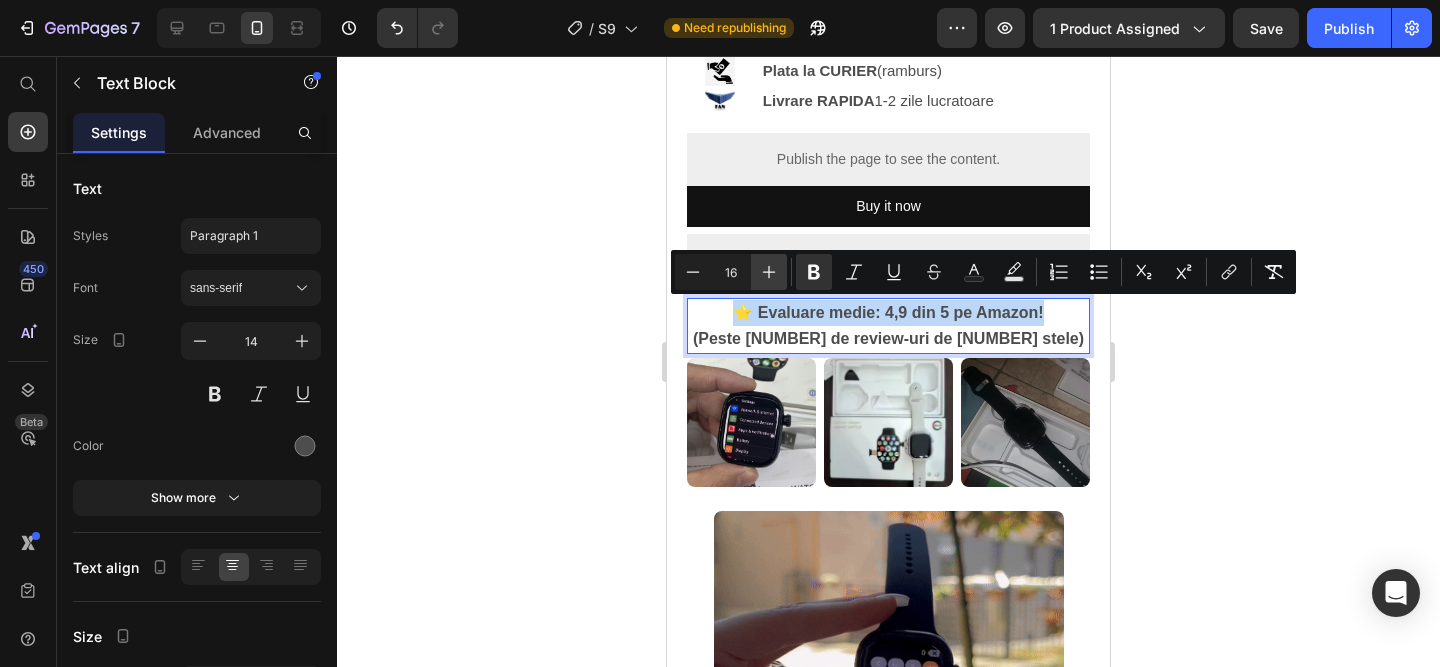 type on "17" 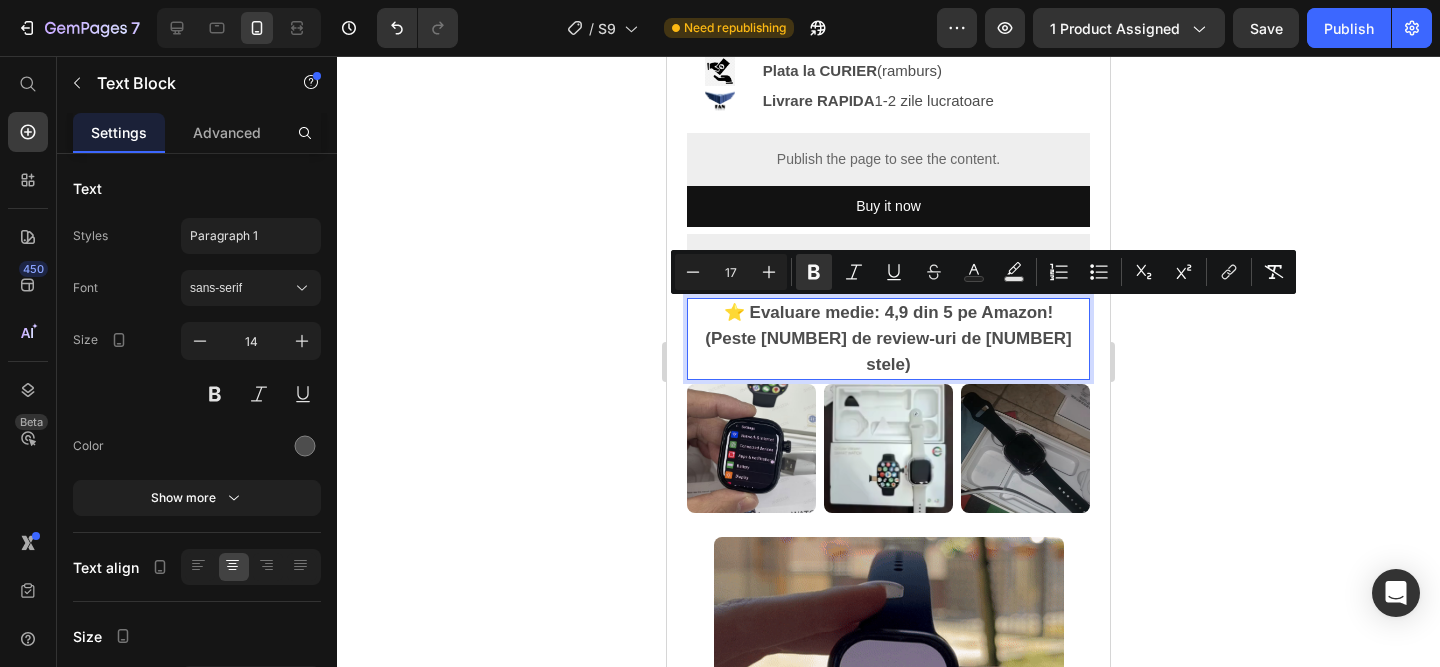 click 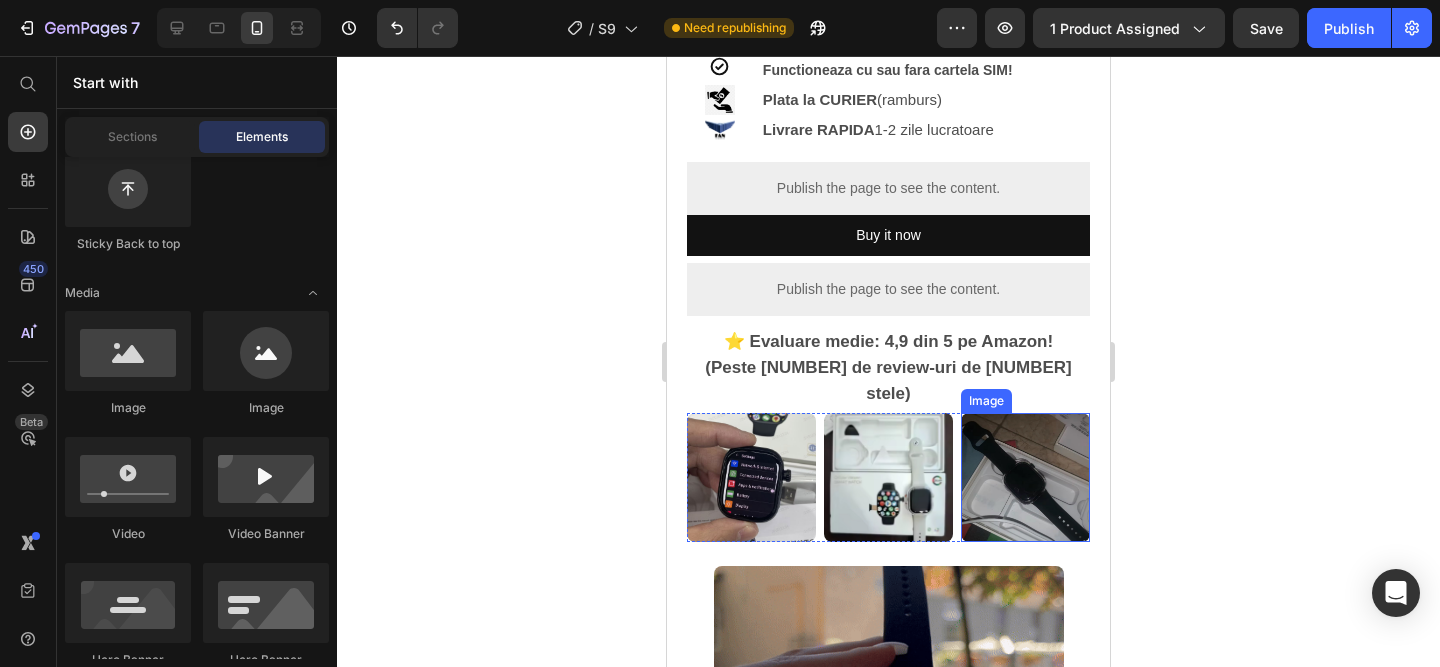 scroll, scrollTop: 802, scrollLeft: 0, axis: vertical 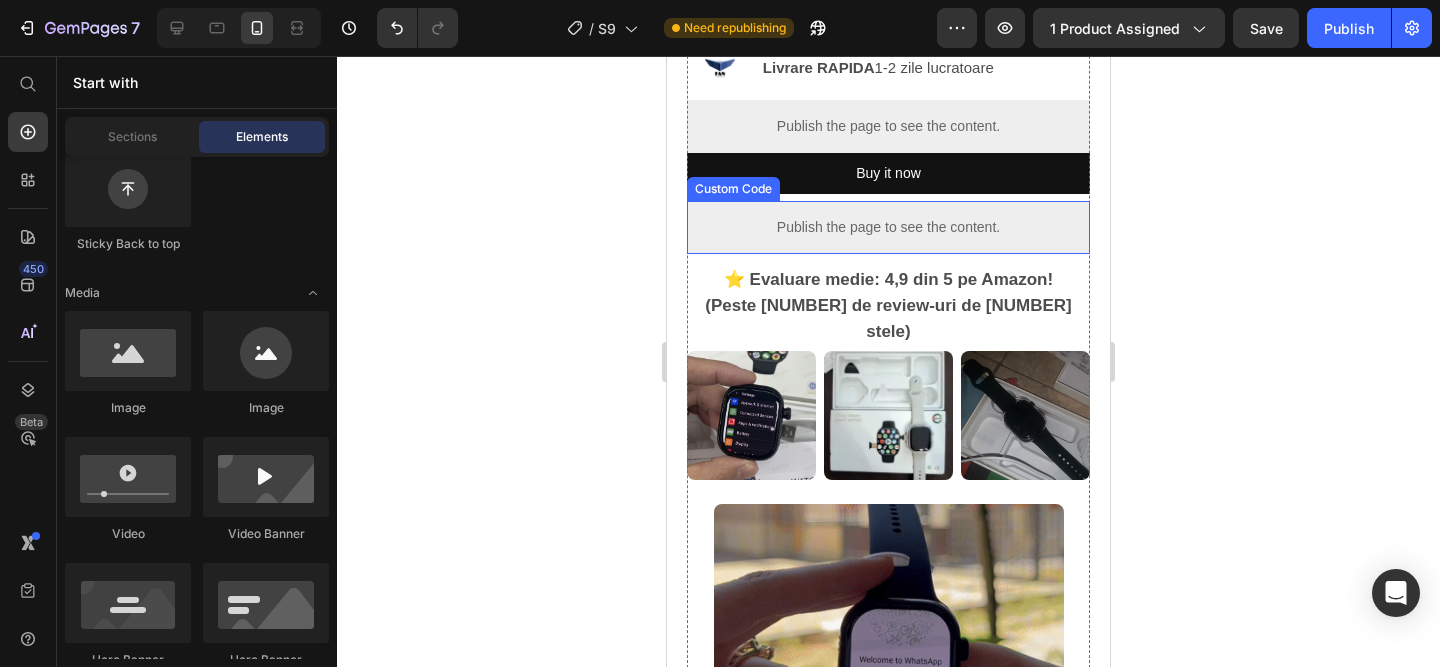 click on "Publish the page to see the content." at bounding box center [888, 227] 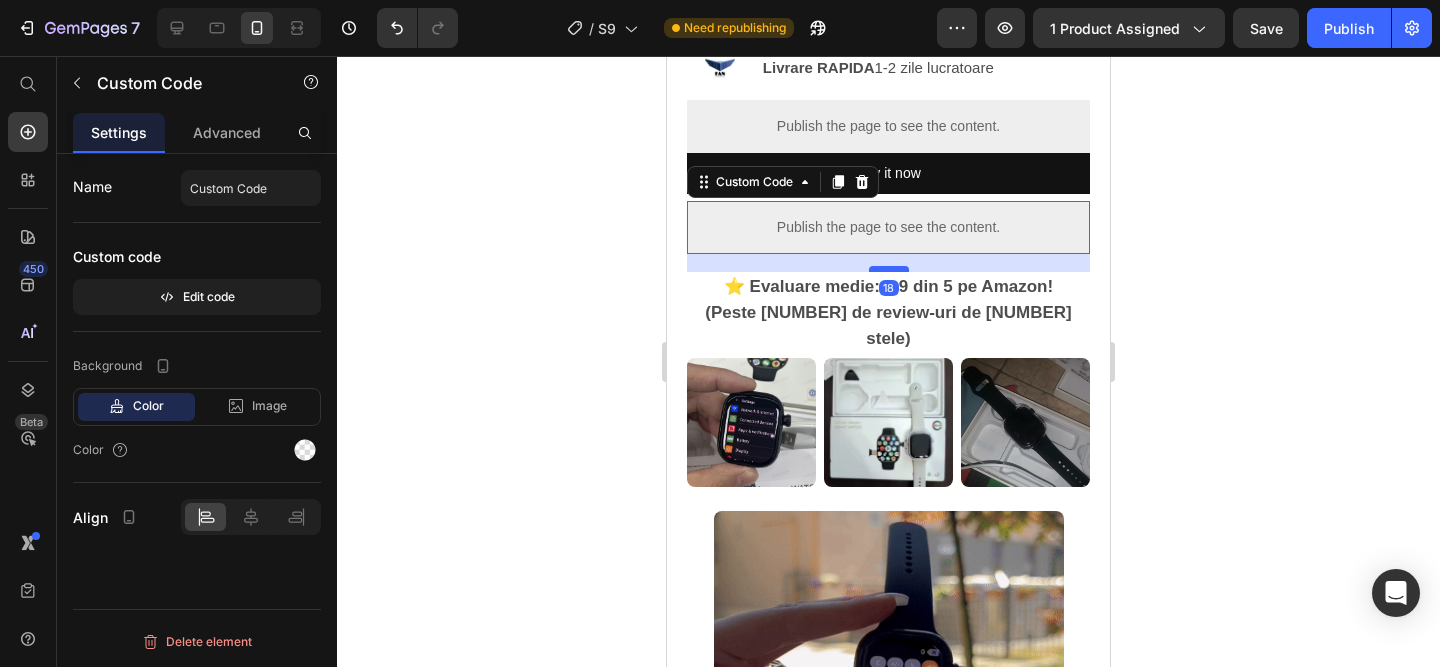 click at bounding box center [889, 269] 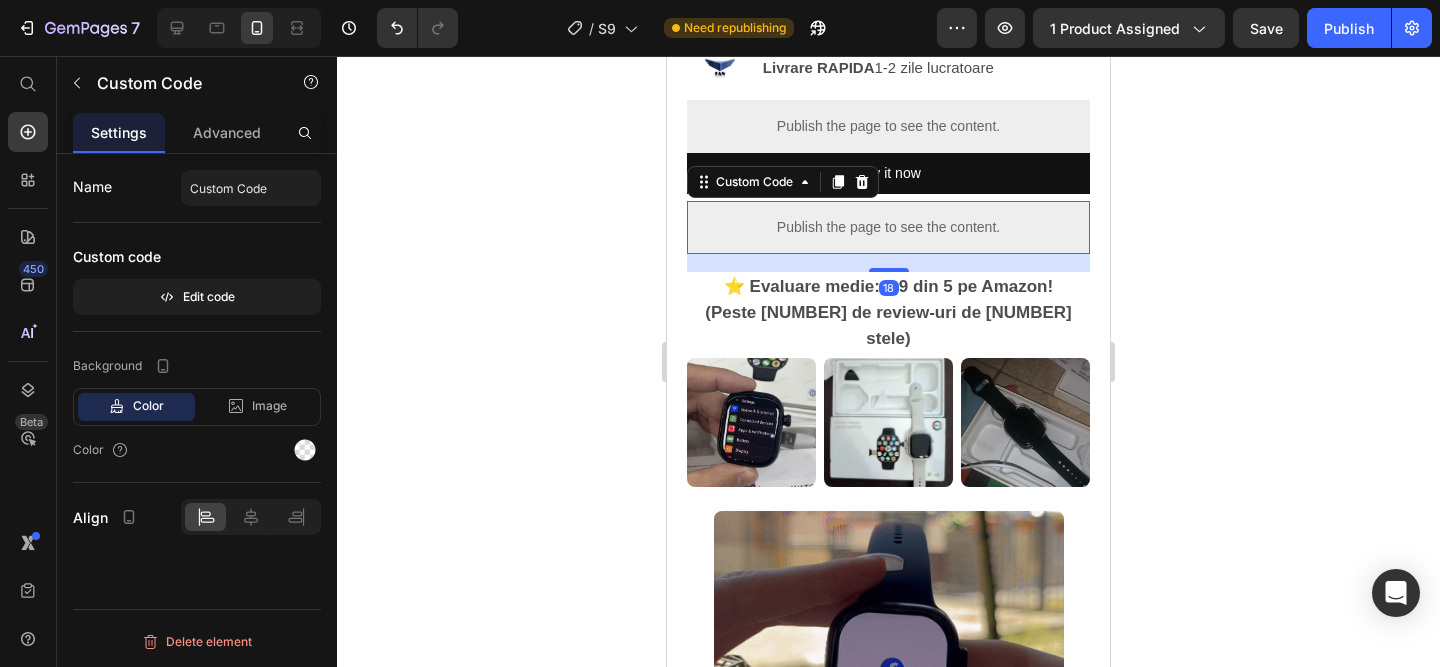 click 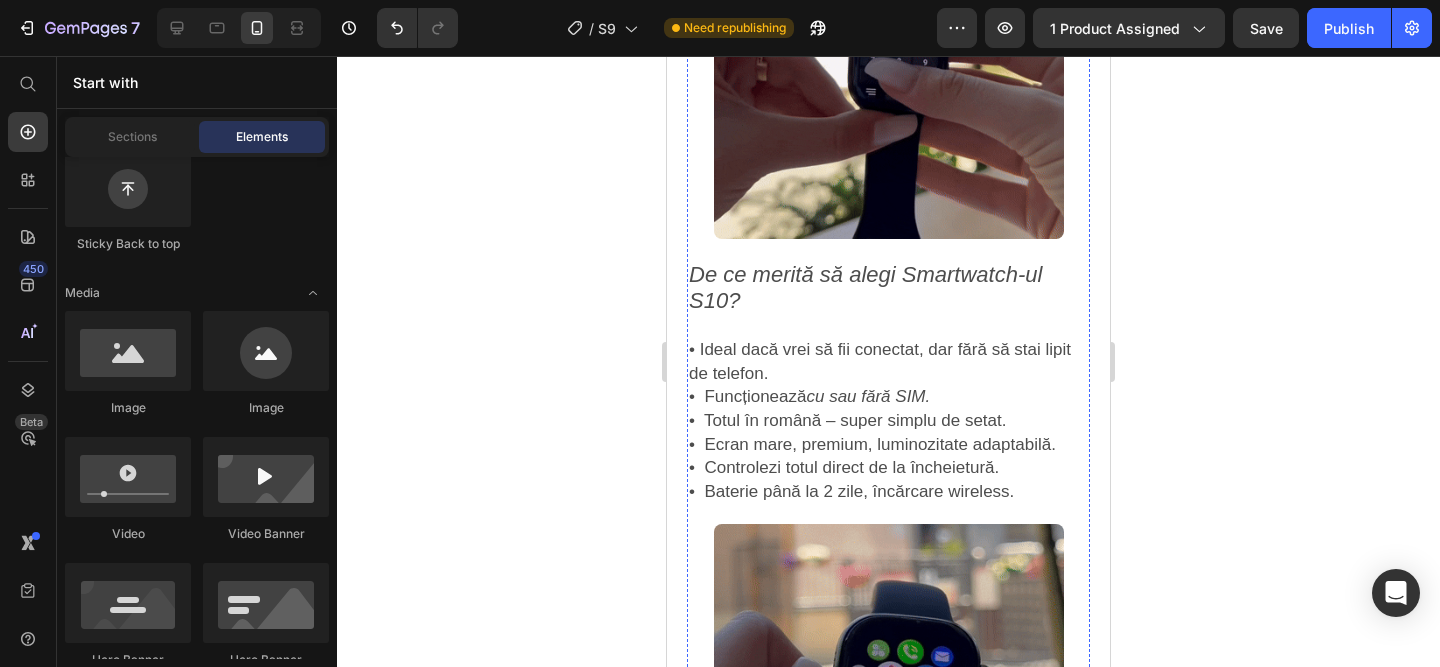 scroll, scrollTop: 1487, scrollLeft: 0, axis: vertical 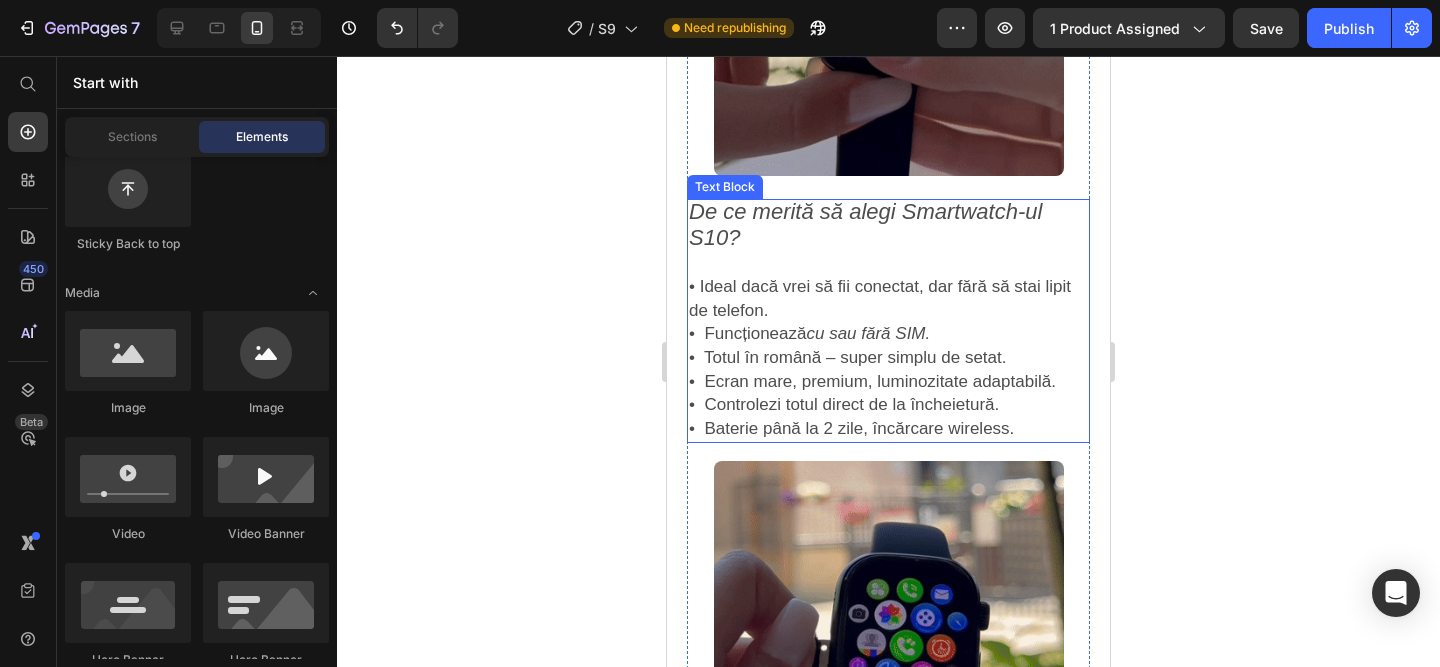click on "De ce merită să alegi Smartwatch-ul S10?" at bounding box center (888, 226) 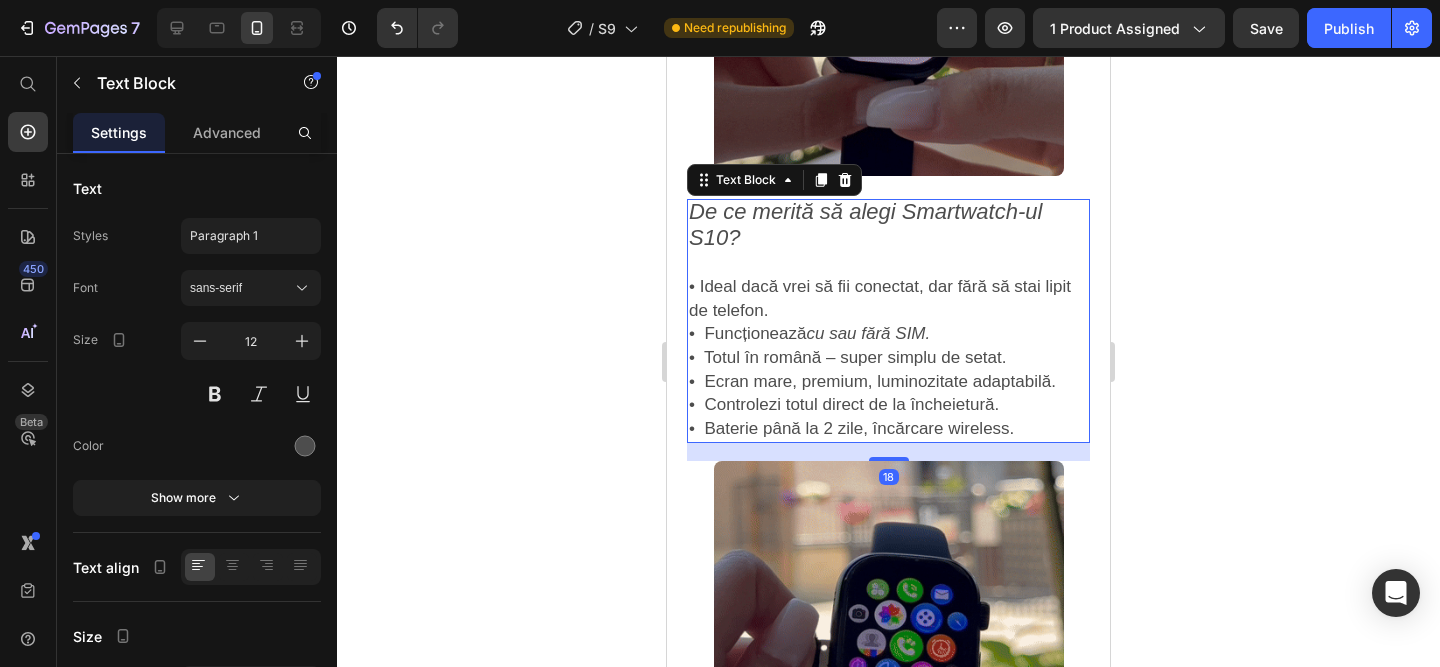click on "De ce merită să alegi Smartwatch-ul S10?" at bounding box center [888, 226] 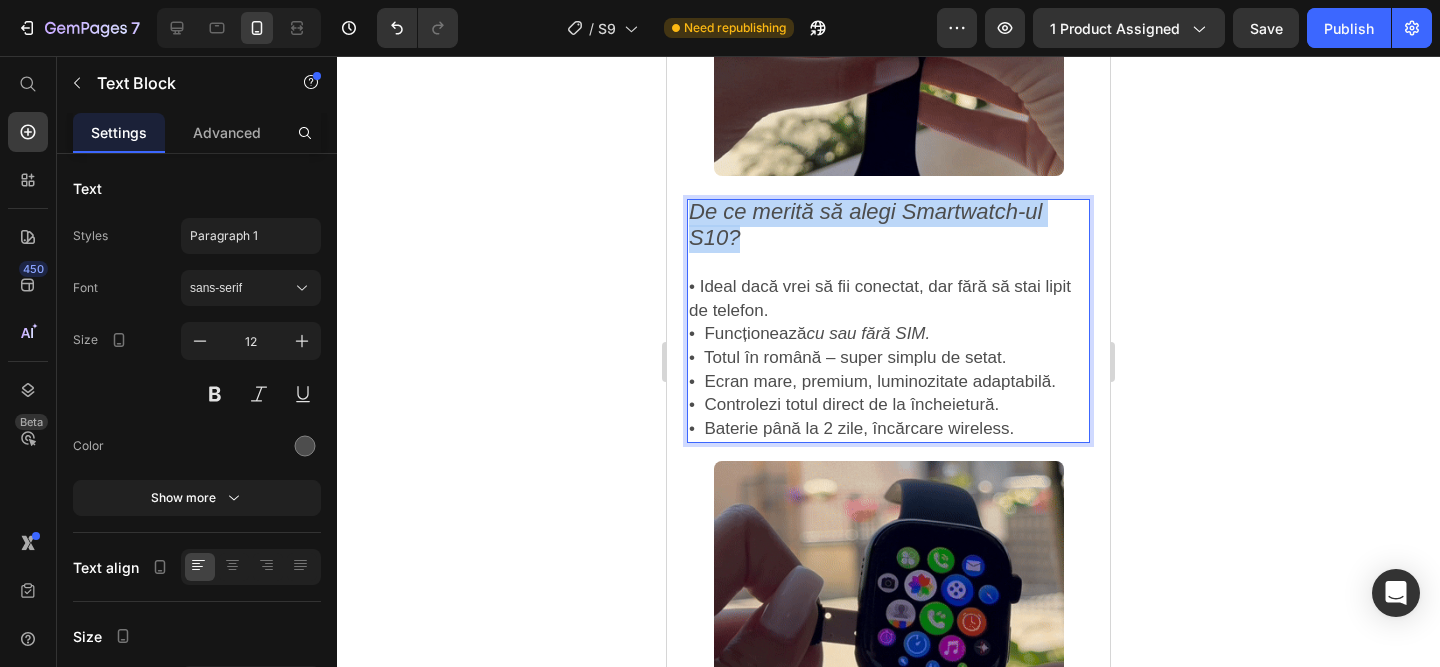 drag, startPoint x: 747, startPoint y: 209, endPoint x: 660, endPoint y: 159, distance: 100.344406 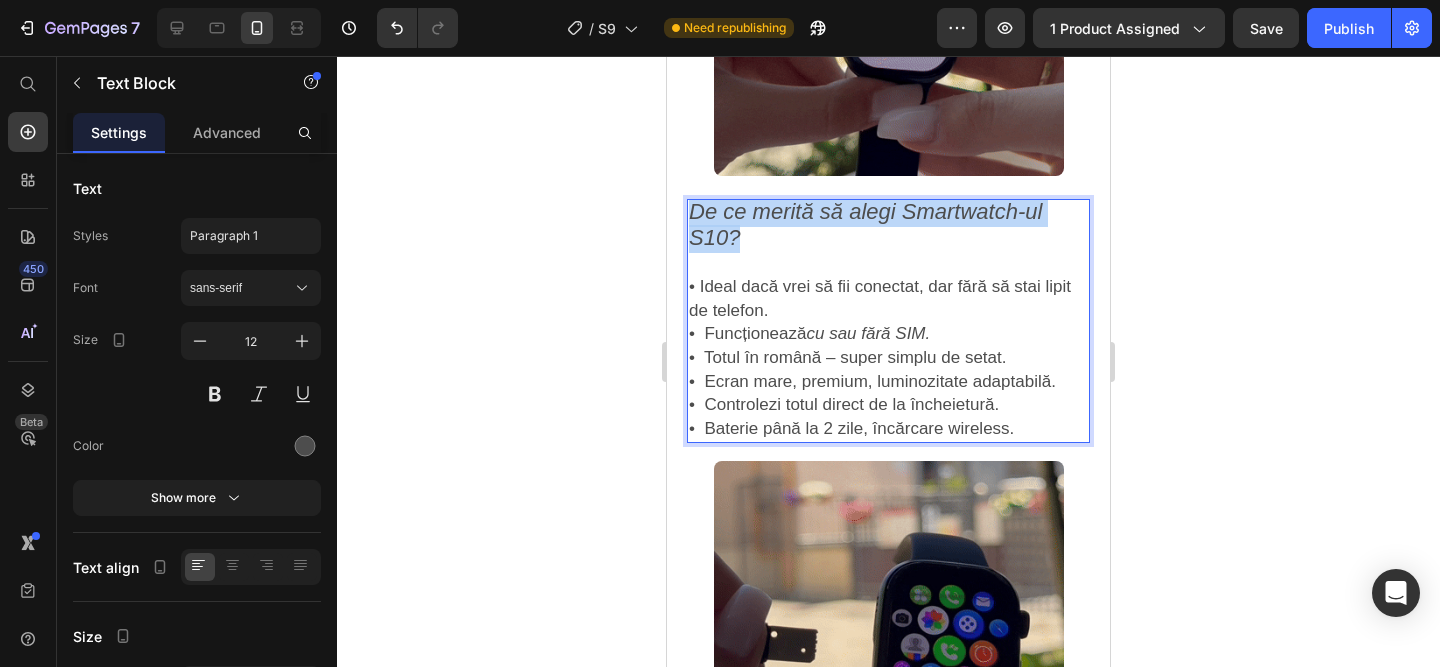 click on "Mobile  ( 443 px) iPhone 13 Mini iPhone 13 Pro iPhone 11 Pro Max iPhone 15 Pro Max Pixel 7 Galaxy S8+ Galaxy S20 Ultra iPad Mini iPad Air iPad Pro Header     LANSARE SPECIALA DE VARA:  Ceasul care funcționează și fără telefon.  Doar 239 lei pentru ultimele zile! Text Block Product Images Smartwatch S9 - Cartela SIM(Premium)™️ Product Title 239,00 lei Product Price 399,00 lei Product Price SALVATI 160,00 lei Discount Tag
Row
Icon Functioneaza cu sau fara cartela SIM! Text Block Row Image Plata la CURIER  (ramburs) Text Block Row Image Livrare RAPIDA  1-2 zile lucratoare Text Block Row
Publish the page to see the content.
Custom Code Buy it now Dynamic Checkout
Publish the page to see the content.
Custom Code ⭐️ Evaluare medie: 4,9 din 5 pe Amazon!  (Peste 32.000 de review-uri de 5 stele) Text Block Image Image Image Row Image De ce merită să alegi Smartwatch-ul S10?    •  Funcționează  cu sau fără SIM.     18" at bounding box center [888, 633] 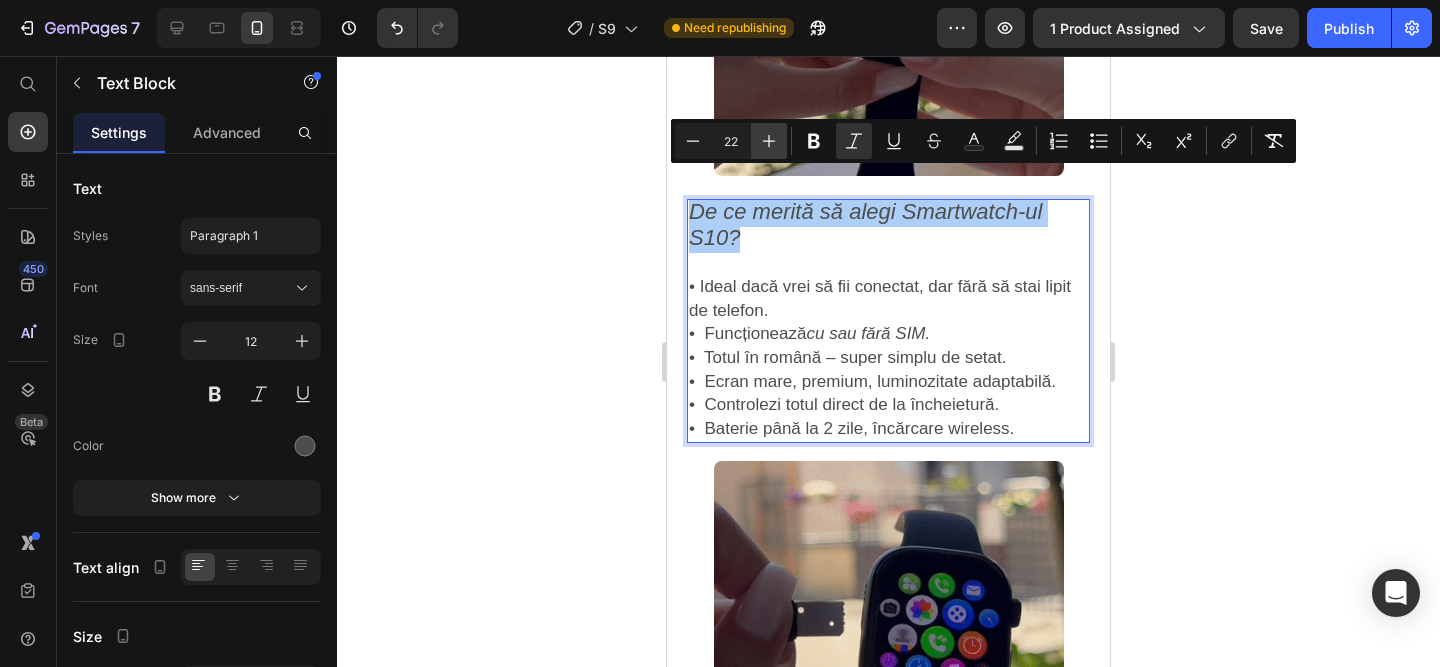 click 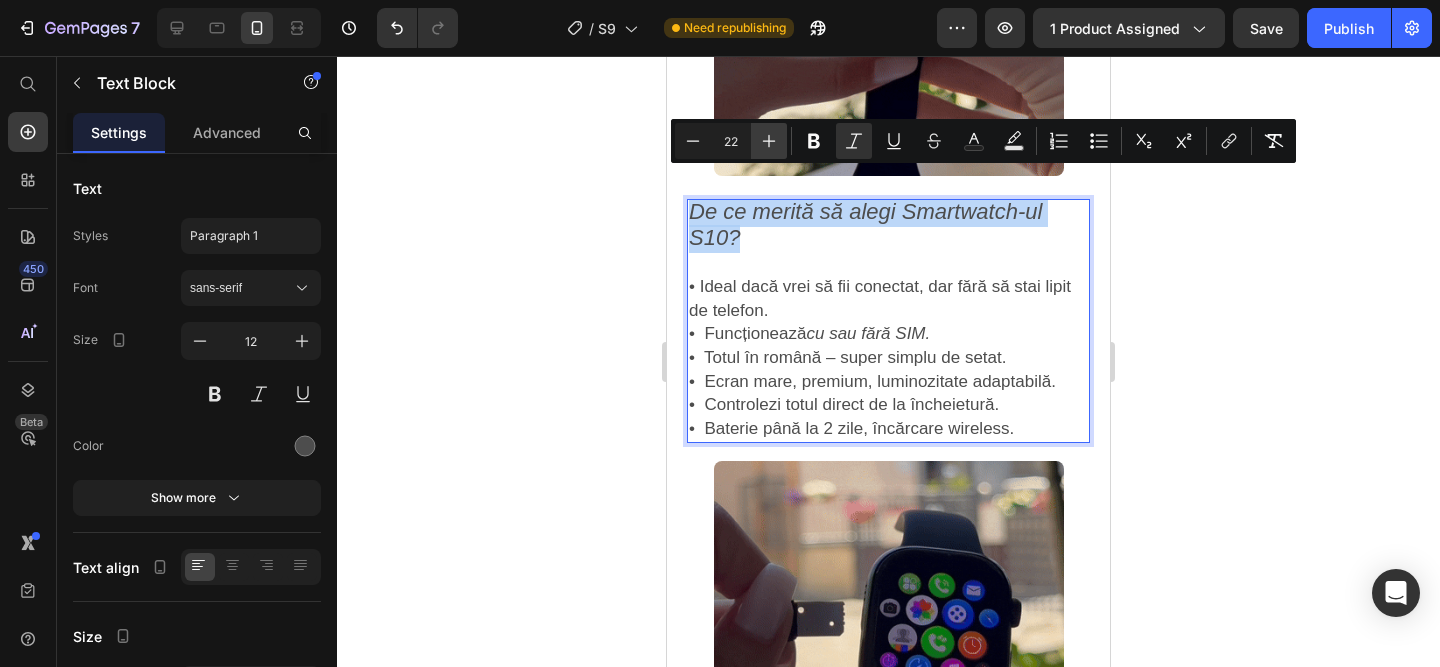 type on "23" 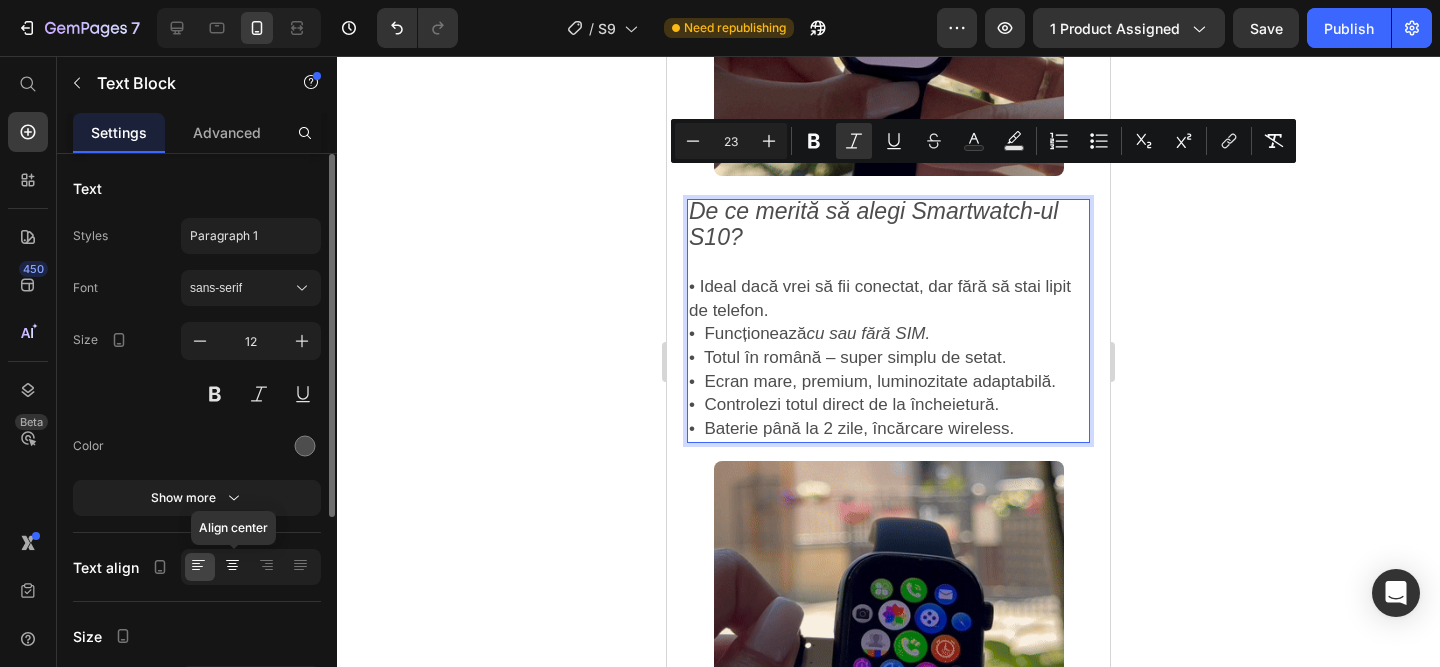 click 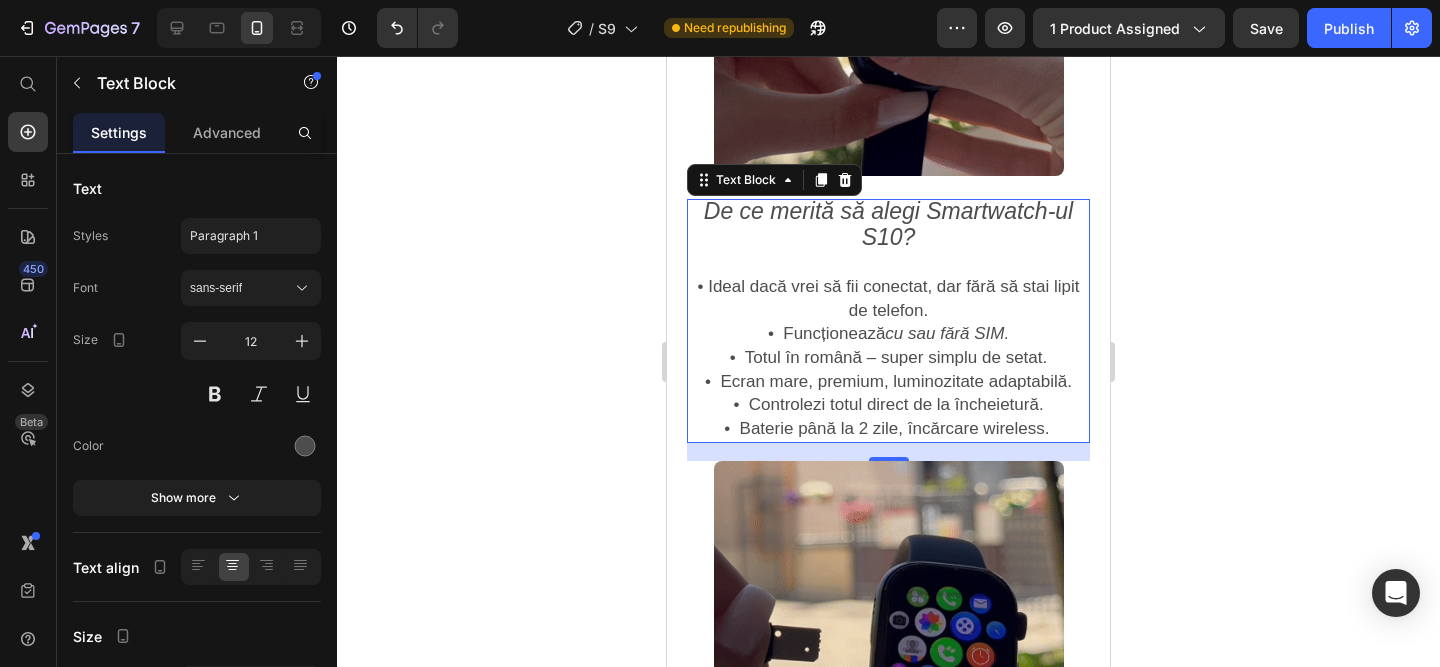 click on "De ce merită să alegi Smartwatch-ul S10?" at bounding box center (888, 226) 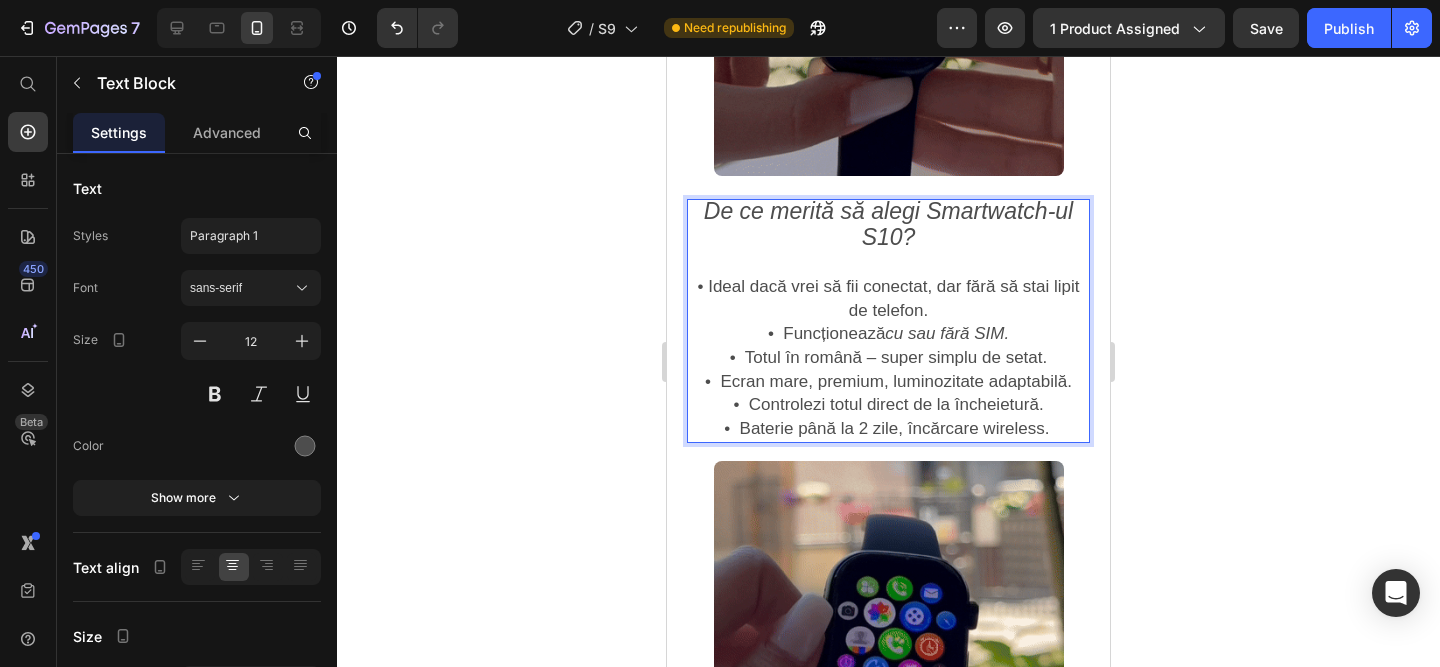 click on "De ce merită să alegi Smartwatch-ul S10?" at bounding box center (888, 226) 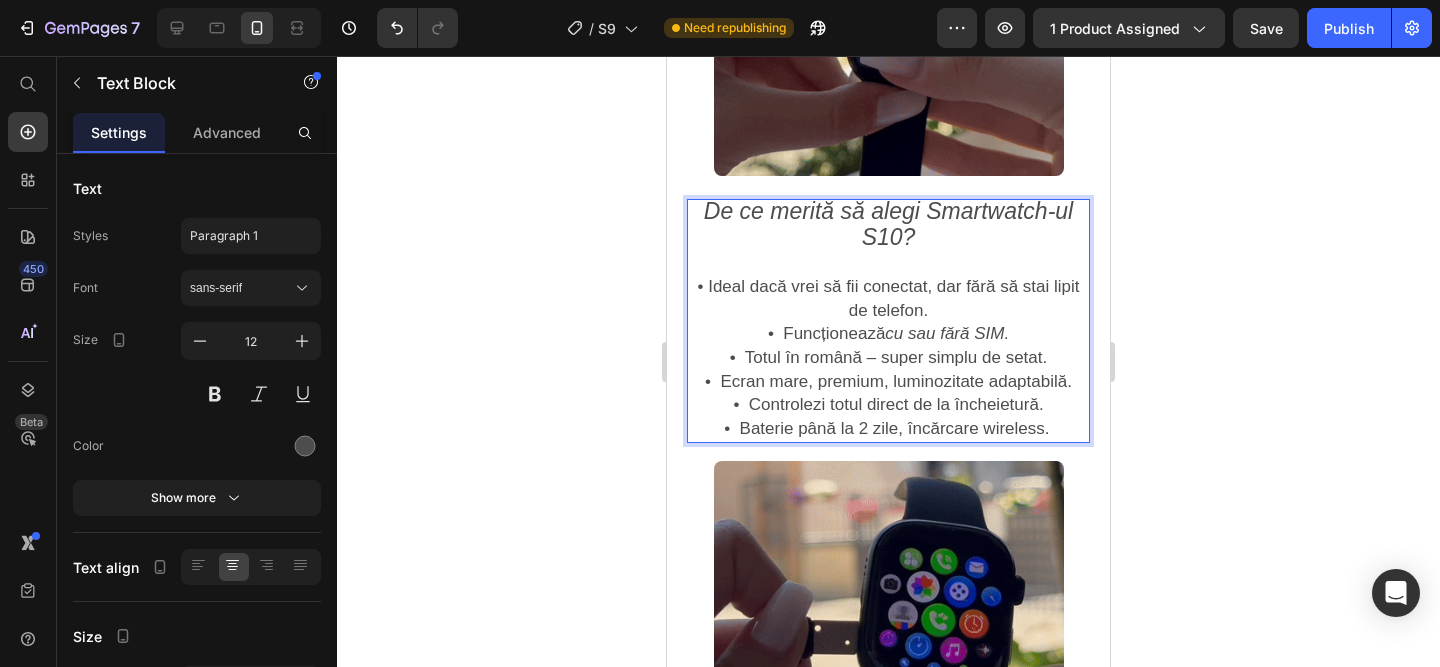 click on "• Ideal dacă vrei să fii conectat, dar fără să stai lipit de telefon." at bounding box center [888, 298] 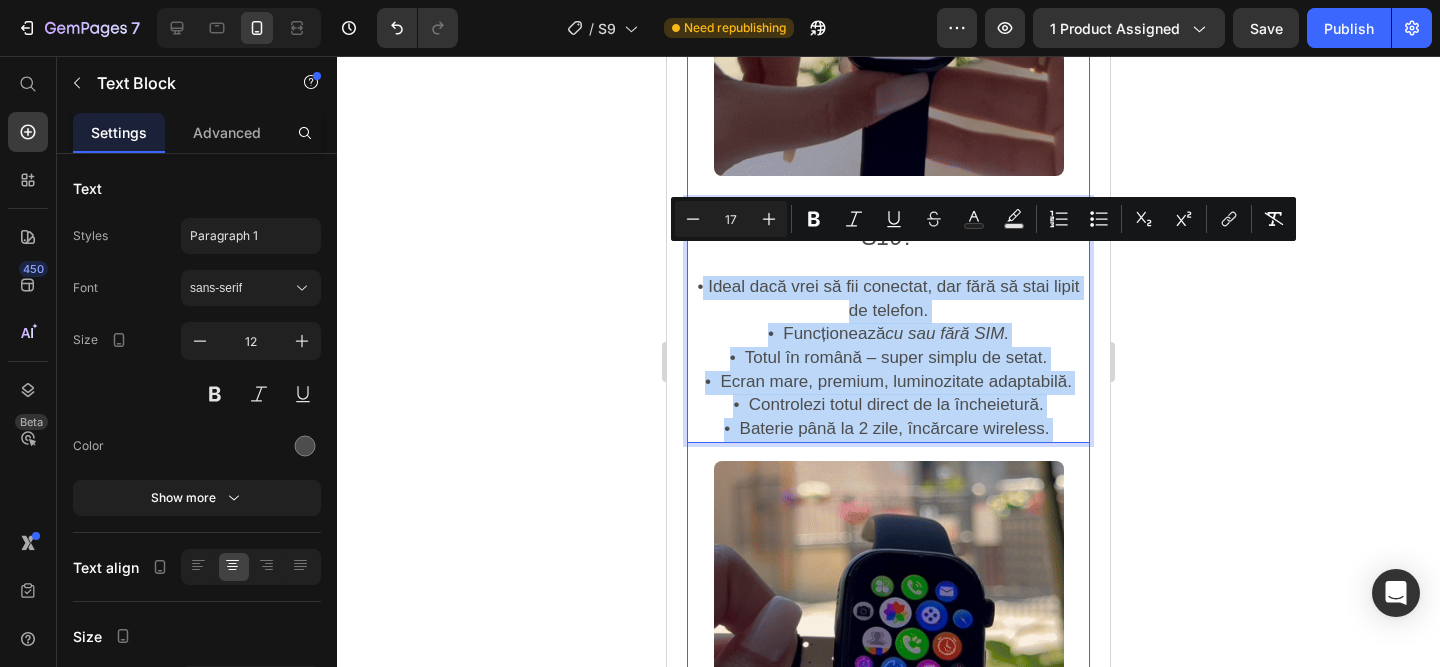 drag, startPoint x: 698, startPoint y: 259, endPoint x: 1027, endPoint y: 430, distance: 370.78564 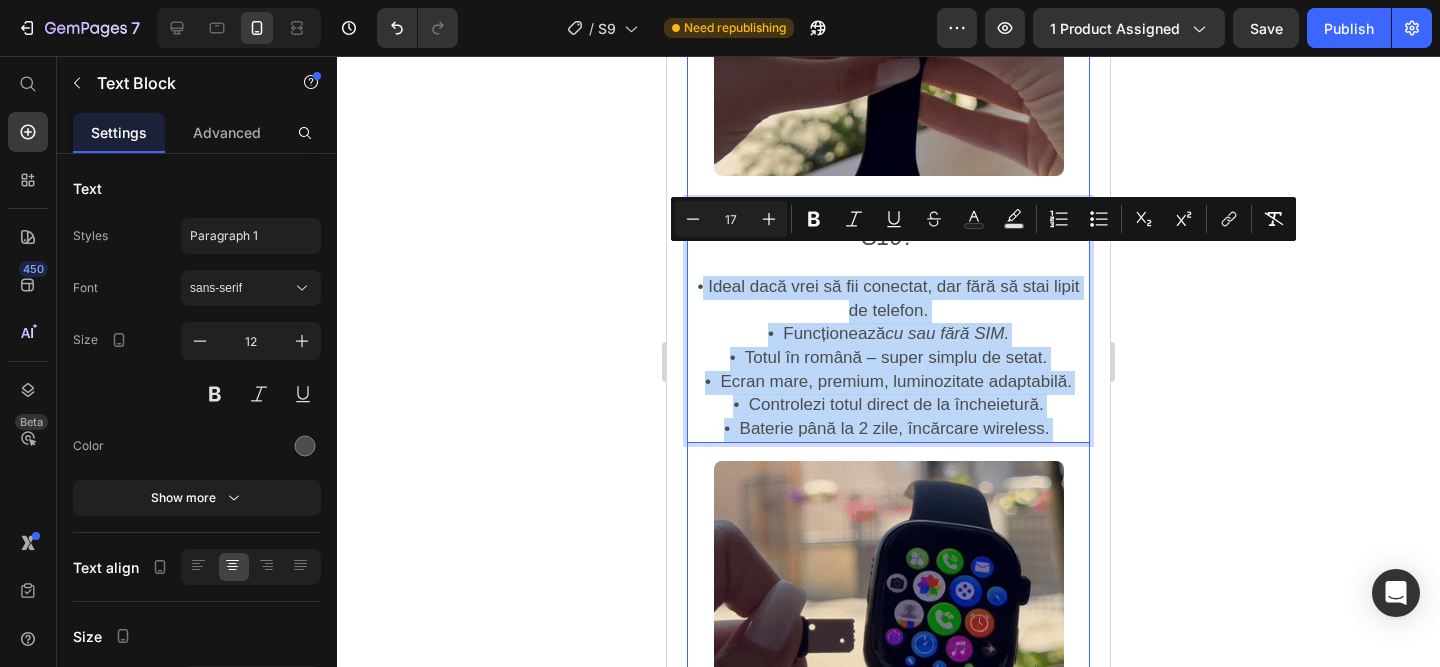 click on "Smartwatch S9 - Cartela SIM(Premium)™️ Product Title 239,00 lei Product Price 399,00 lei Product Price SALVATI 160,00 lei Discount Tag
Row
Icon Functioneaza cu sau fara cartela SIM! Text Block Row Image Plata la CURIER  (ramburs) Text Block Row Image Livrare RAPIDA  1-2 zile lucratoare Text Block Row
Publish the page to see the content.
Custom Code Buy it now Dynamic Checkout
Publish the page to see the content.
Custom Code ⭐️ Evaluare medie: 4,9 din 5 pe Amazon!  (Peste 32.000 de review-uri de 5 stele) Text Block Image Image Image Row Image De ce merită să alegi Smartwatch-ul S10?    • Ideal dacă vrei să fii conectat, dar fără să stai lipit de telefon.  •  Funcționează  cu sau fără SIM.  •  Totul în română – super simplu de setat.  •  Ecran mare, premium, luminozitate adaptabilă.  •  Controlezi totul direct de la încheietură.  •  Baterie până la 2 zile, încărcare wireless.     18" at bounding box center [888, 60] 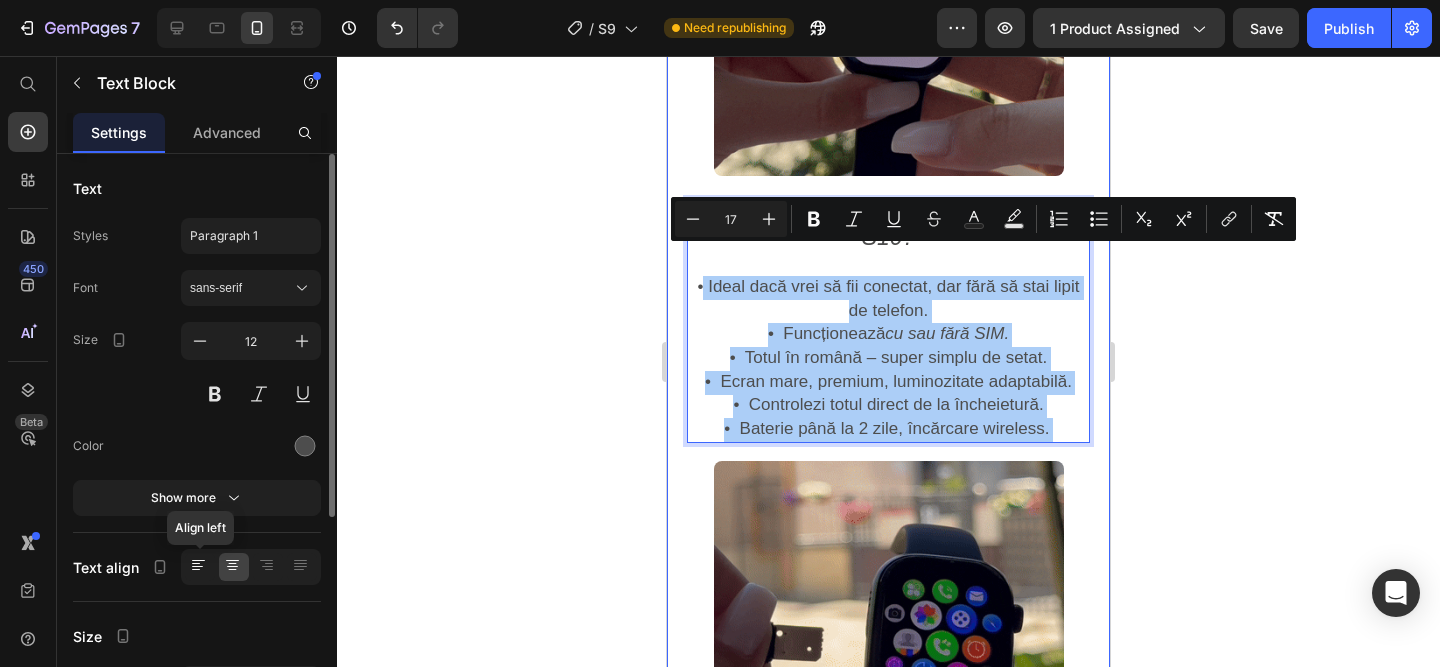 click 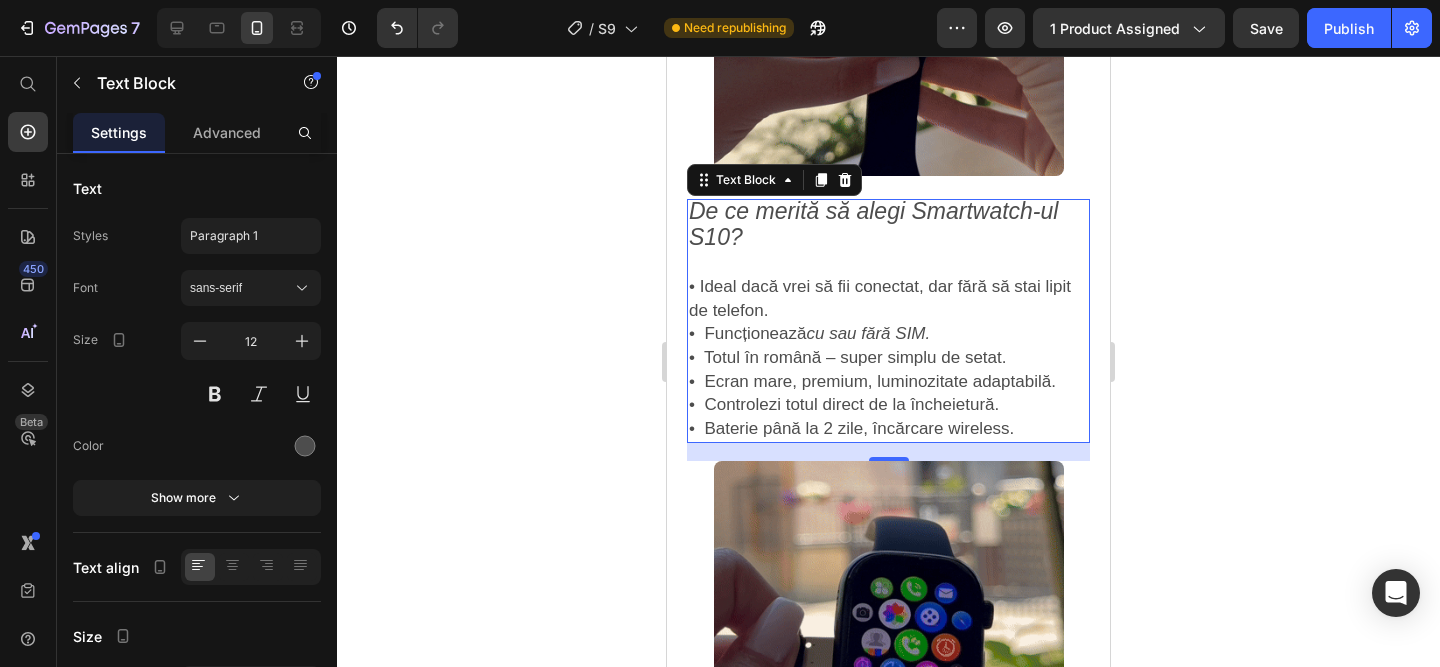 click on "De ce merită să alegi Smartwatch-ul S10?" at bounding box center (888, 226) 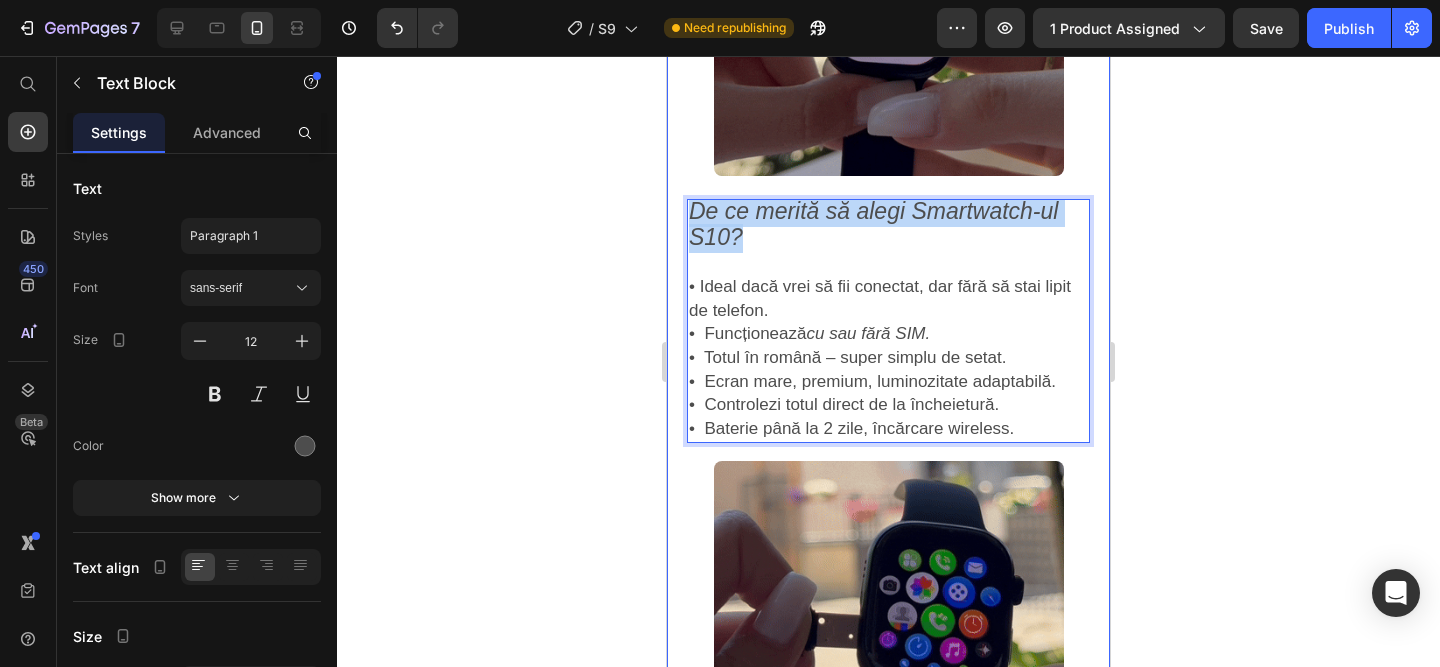 drag, startPoint x: 756, startPoint y: 213, endPoint x: 674, endPoint y: 163, distance: 96.04166 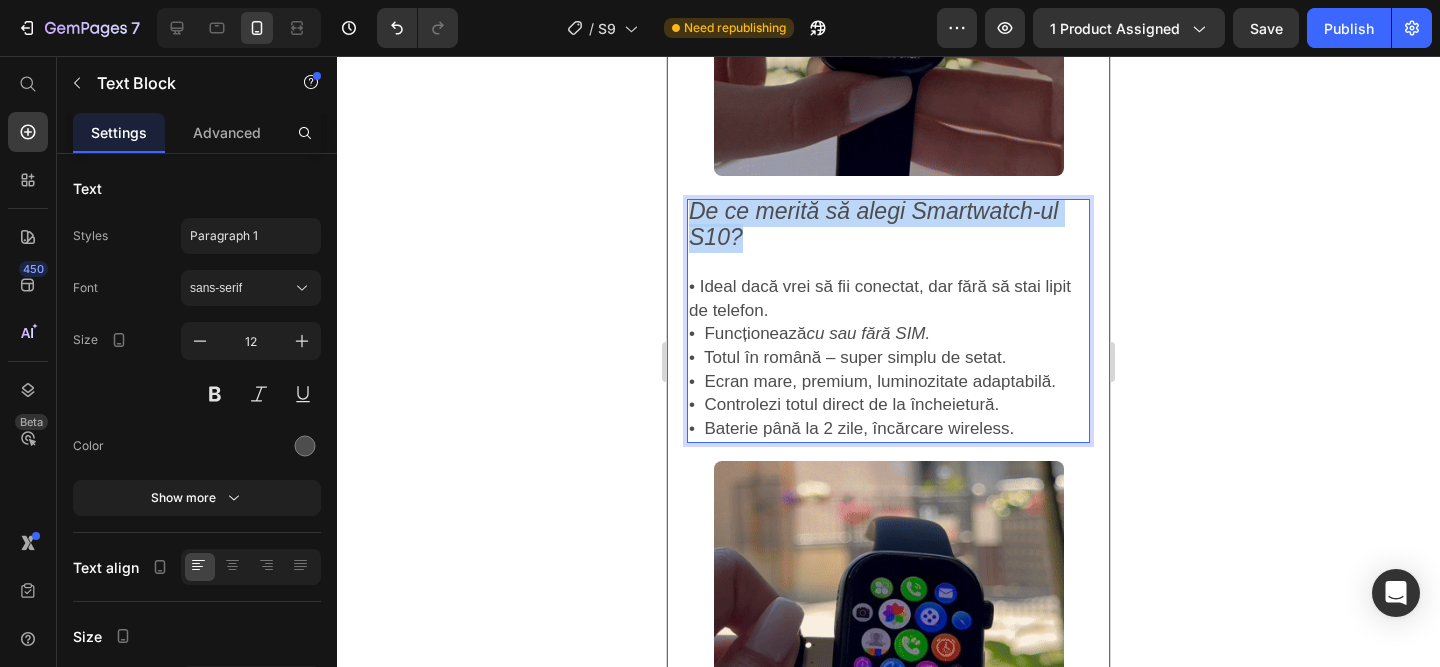 click on "LANSARE SPECIALA DE VARA:  Ceasul care funcționează și fără telefon.  Doar 239 lei pentru ultimele zile! Text Block Product Images Smartwatch S9 - Cartela SIM(Premium)™️ Product Title 239,00 lei Product Price 399,00 lei Product Price SALVATI 160,00 lei Discount Tag
Row
Icon Functioneaza cu sau fara cartela SIM! Text Block Row Image Plata la CURIER  (ramburs) Text Block Row Image Livrare RAPIDA  1-2 zile lucratoare Text Block Row
Publish the page to see the content.
Custom Code Buy it now Dynamic Checkout
Publish the page to see the content.
Custom Code ⭐️ Evaluare medie: 4,9 din 5 pe Amazon!  (Peste 32.000 de review-uri de 5 stele) Text Block Image Image Image Row Image De ce merită să alegi Smartwatch-ul S10?    • Ideal dacă vrei să fii conectat, dar fără să stai lipit de telefon.  •  Funcționează  cu sau fără SIM.  •  Totul în română – super simplu de setat.  •  Ecran mare, premium, luminozitate adaptabilă.  •  Controlezi totul direct de la încheietură.  •  Baterie până la 2 zile, încărcare wireless.     18" at bounding box center [888, 128] 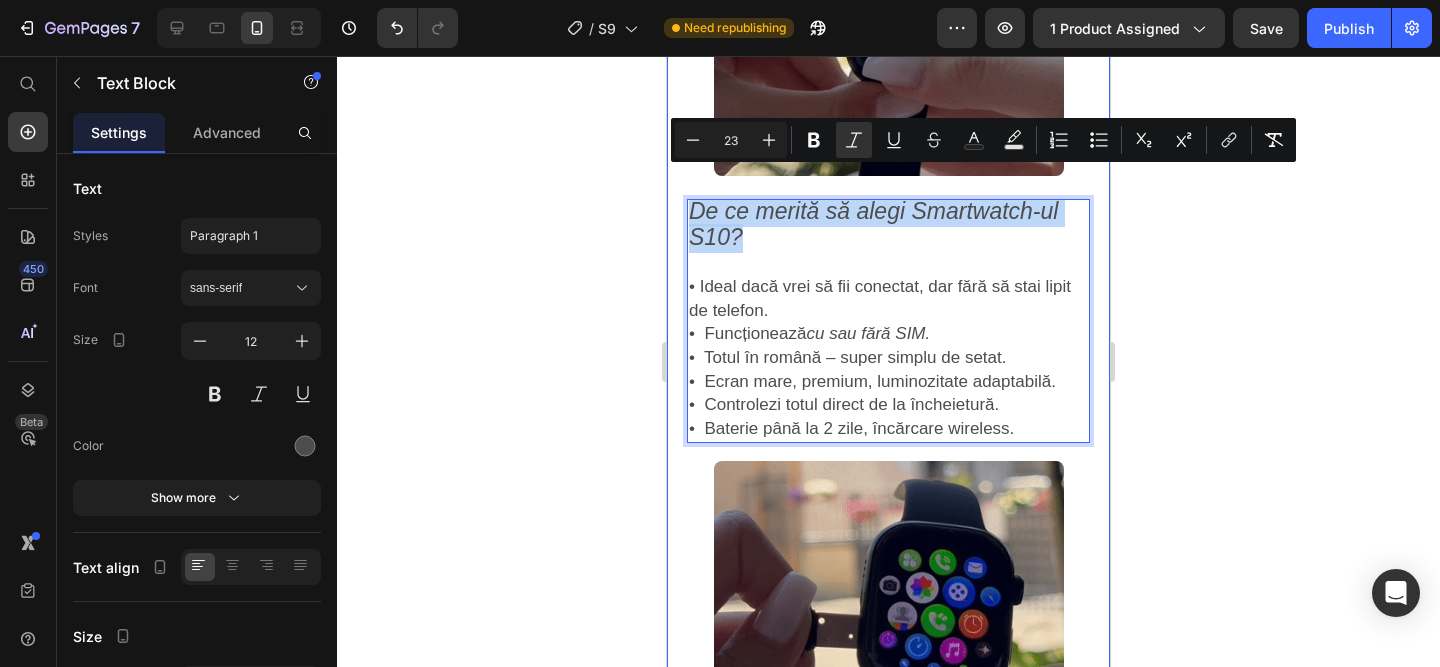 copy on "De ce merită să alegi Smartwatch-ul S10?" 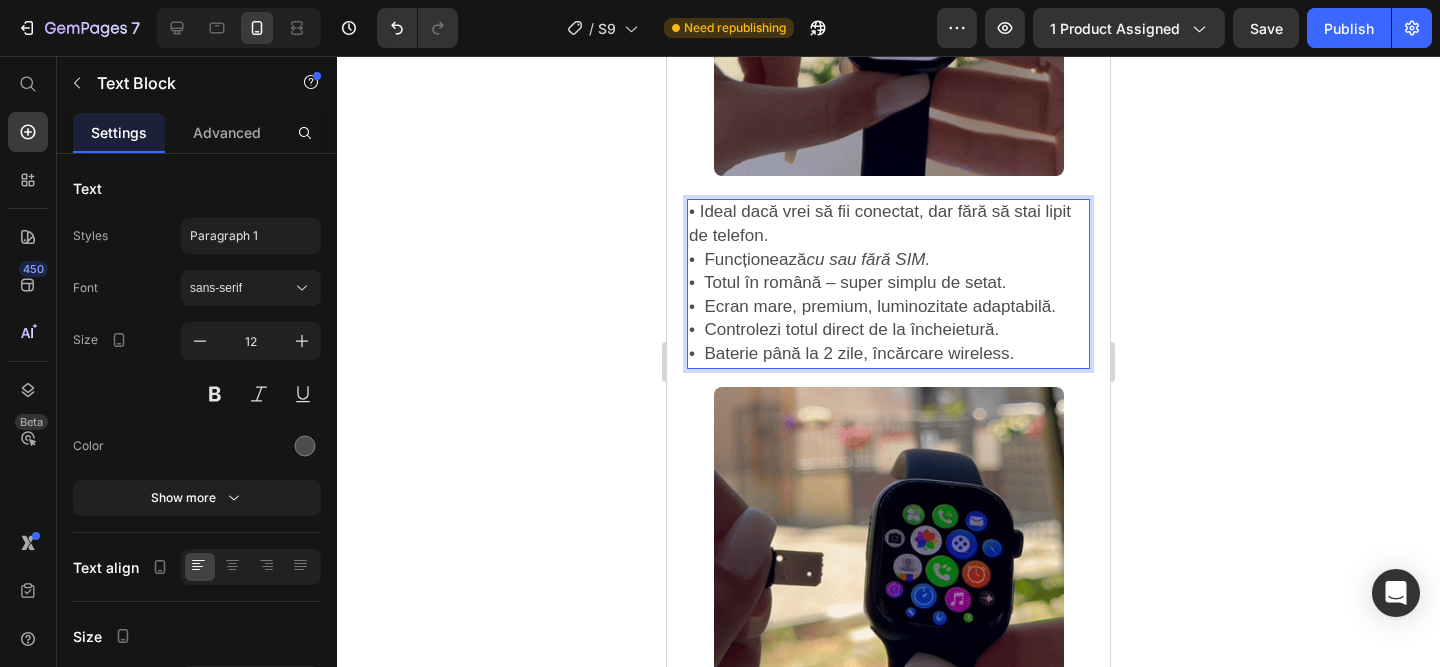 click on "• Ideal dacă vrei să fii conectat, dar fără să stai lipit de telefon.  •  Funcționează  cu sau fără SIM.  •  Totul în română – super simplu de setat.  •  Ecran mare, premium, luminozitate adaptabilă.  •  Controlezi totul direct de la încheietură.  •  Baterie până la 2 zile, încărcare wireless." at bounding box center (888, 283) 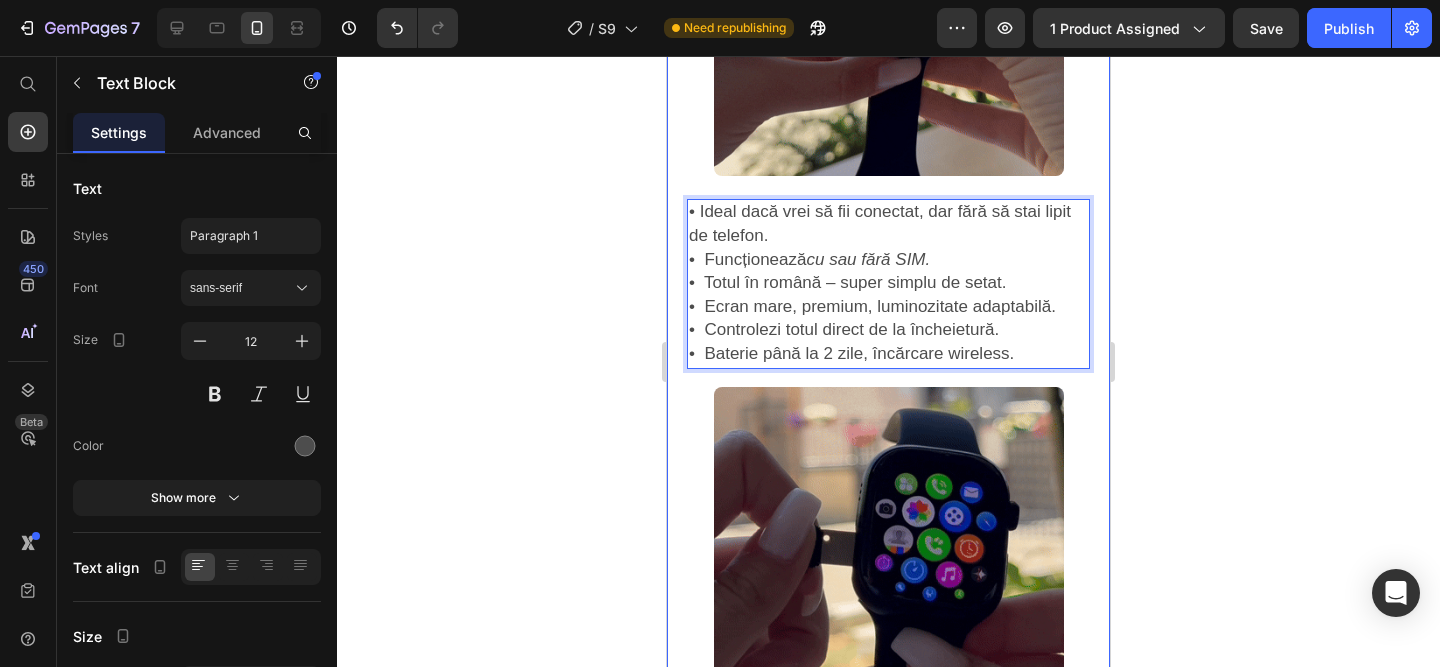 click 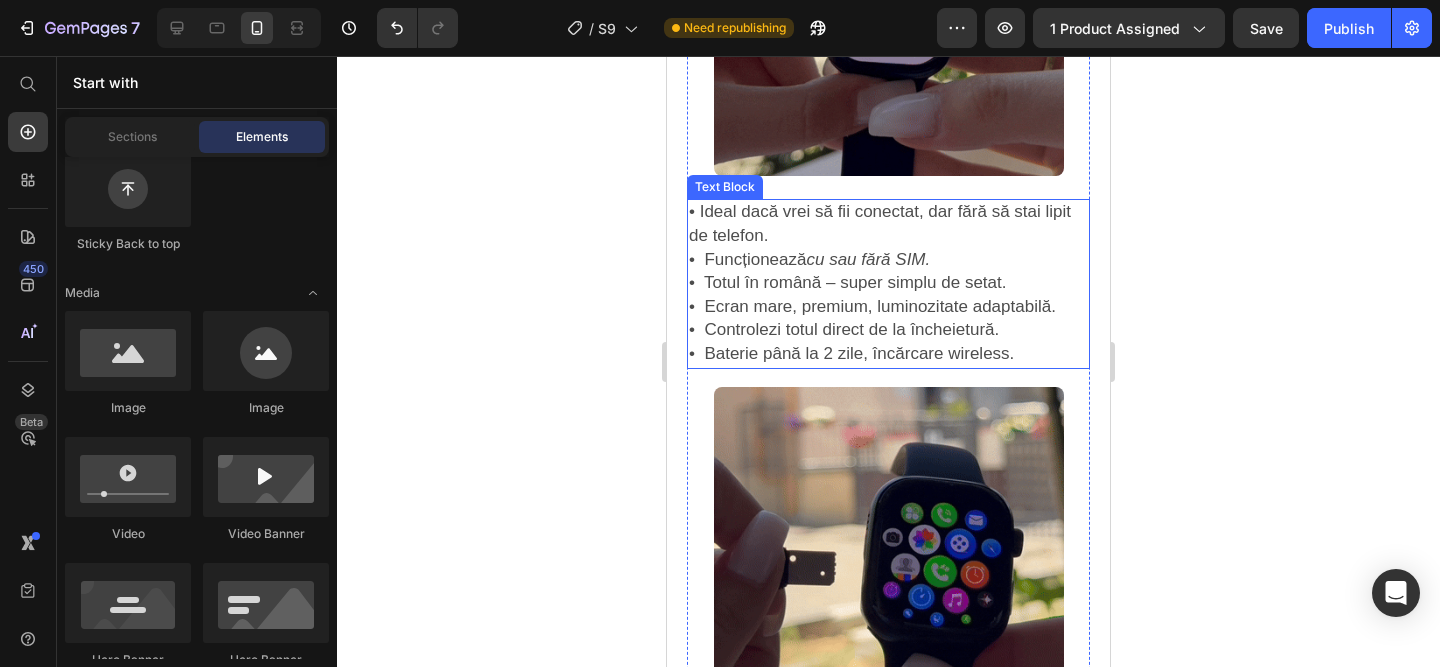 click on "• Ideal dacă vrei să fii conectat, dar fără să stai lipit de telefon.  •  Funcționează  cu sau fără SIM.  •  Totul în română – super simplu de setat.  •  Ecran mare, premium, luminozitate adaptabilă.  •  Controlezi totul direct de la încheietură.  •  Baterie până la 2 zile, încărcare wireless." at bounding box center (888, 283) 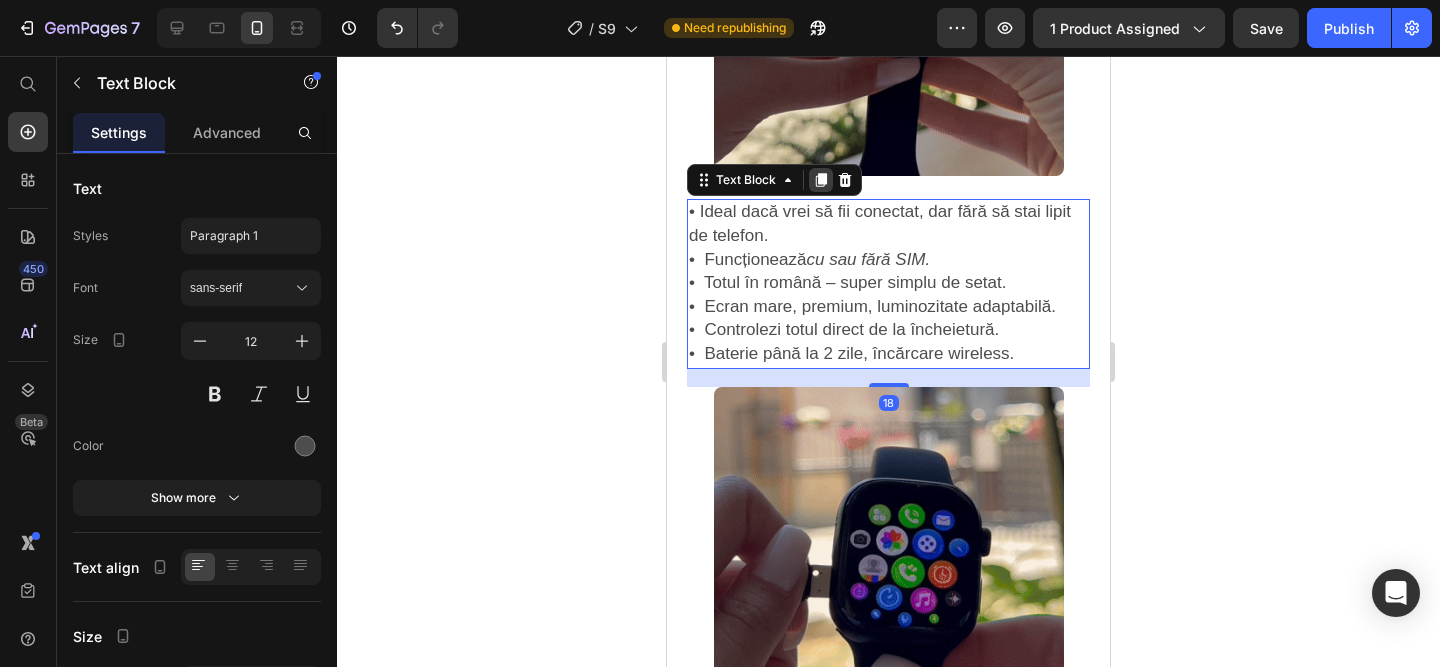 click 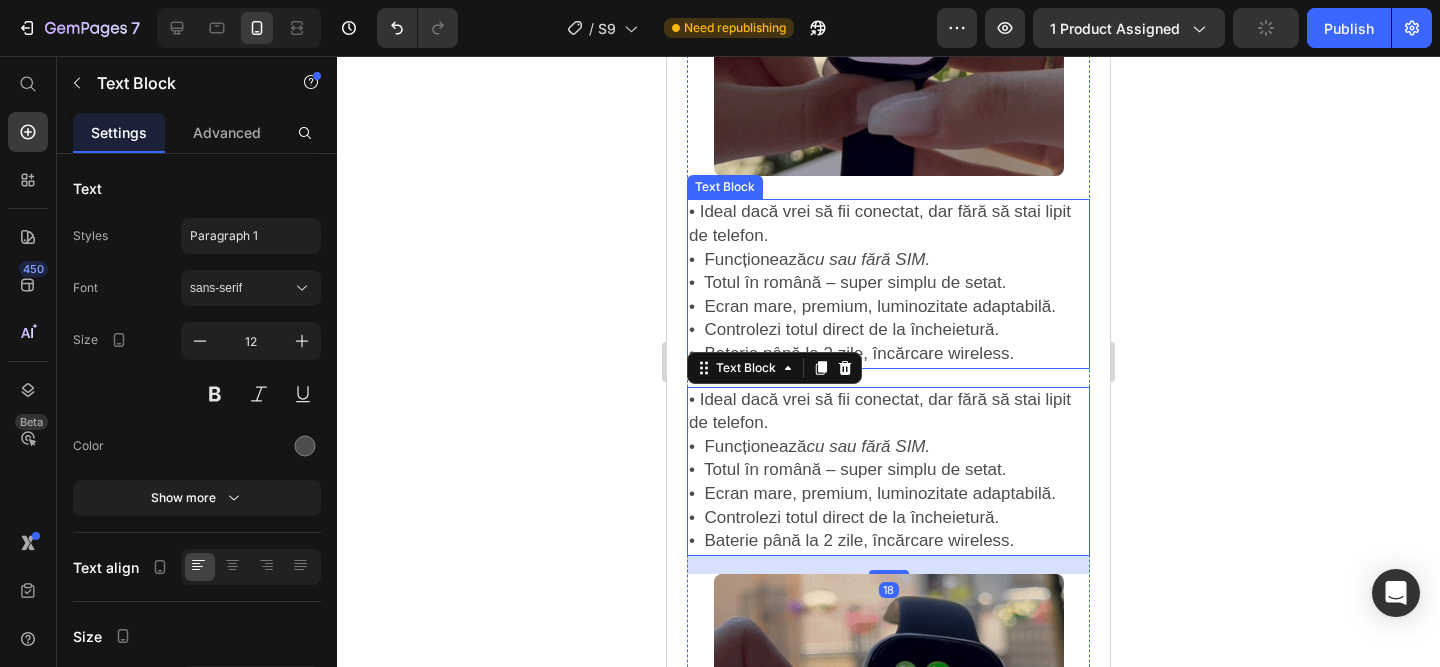 click on "•  Ecran mare, premium, luminozitate adaptabilă." at bounding box center (872, 306) 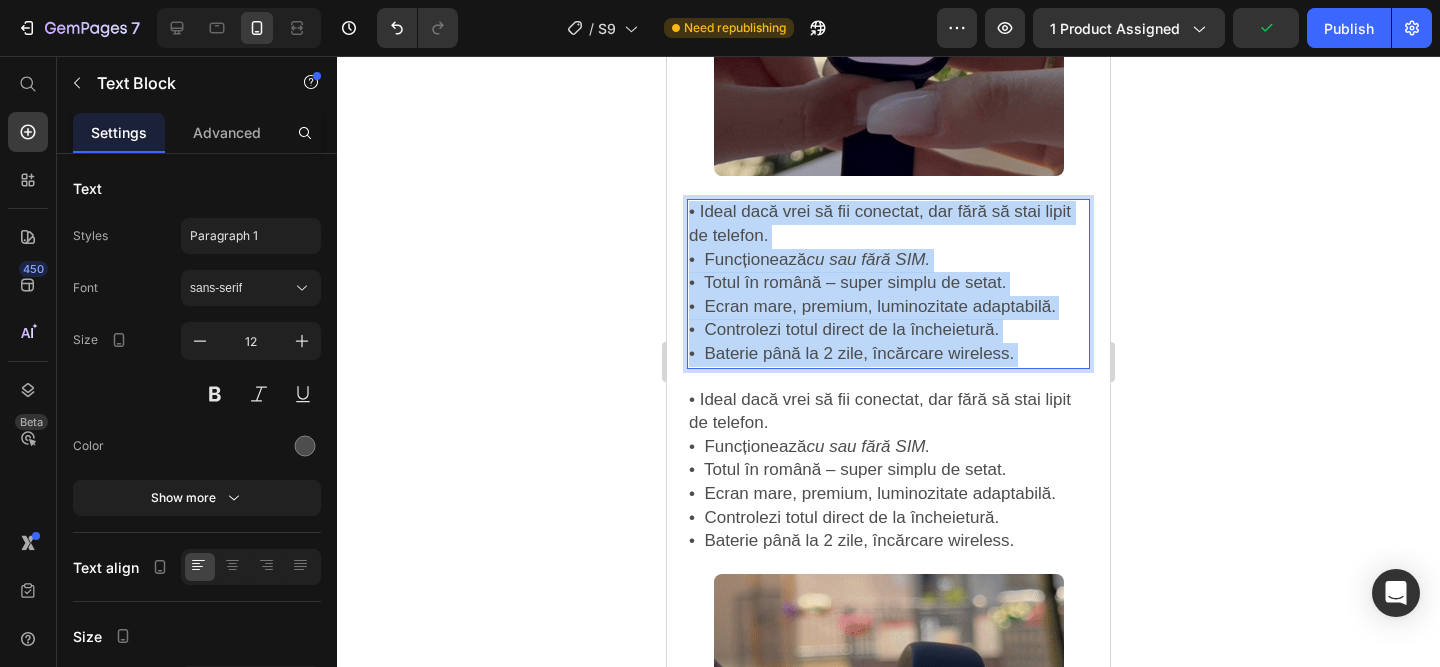 drag, startPoint x: 1042, startPoint y: 325, endPoint x: 653, endPoint y: 175, distance: 416.91846 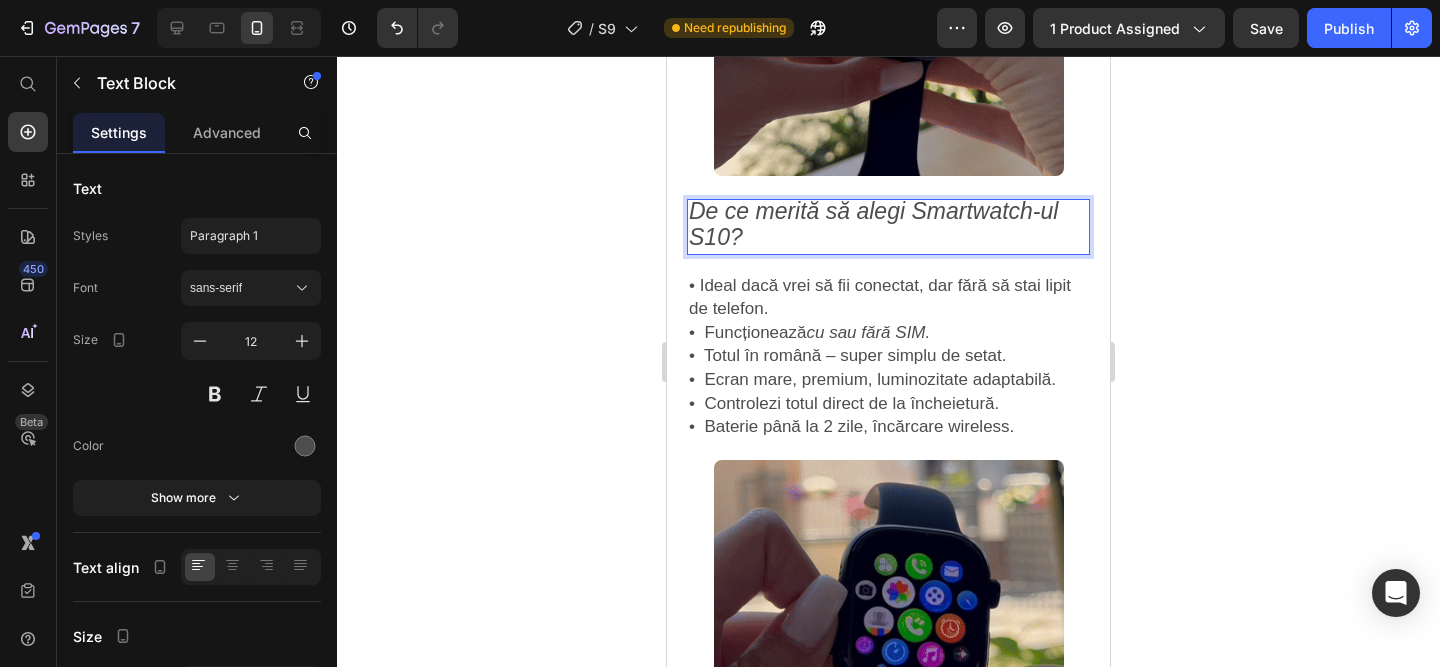 click on "De ce merită să alegi Smartwatch-ul S10?" at bounding box center (888, 226) 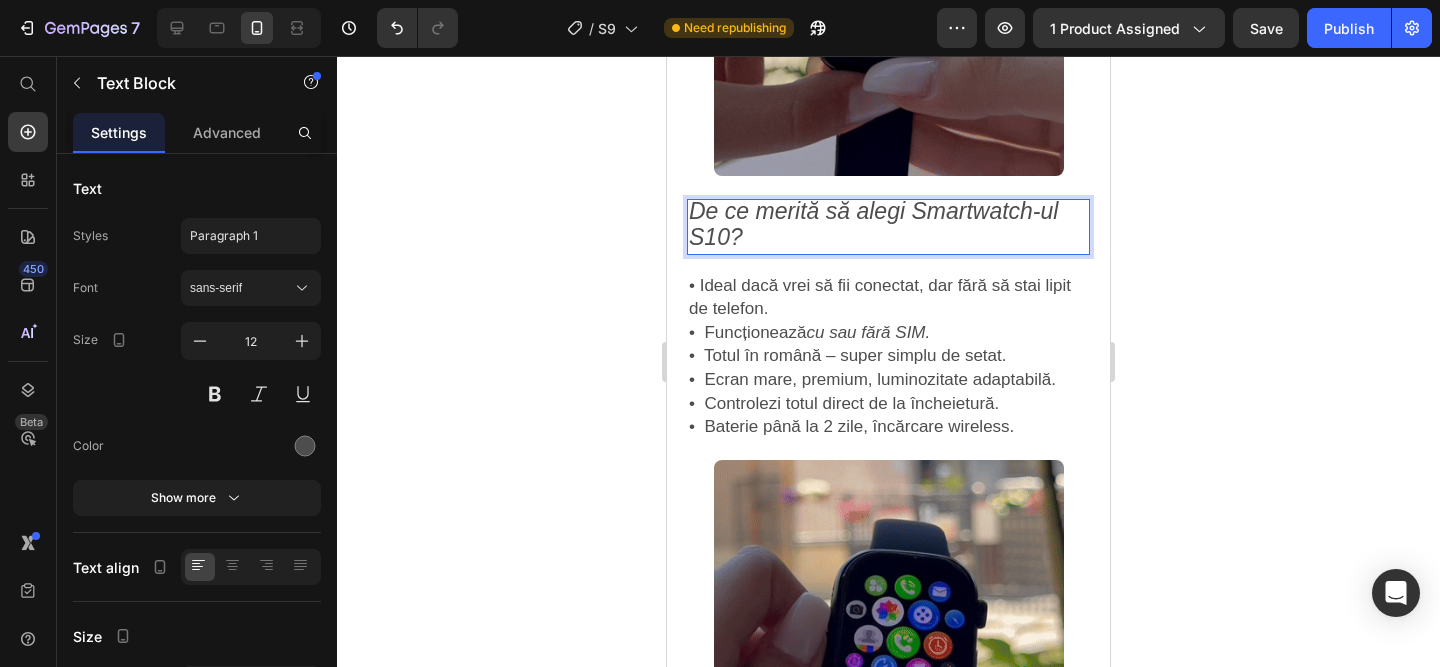 click 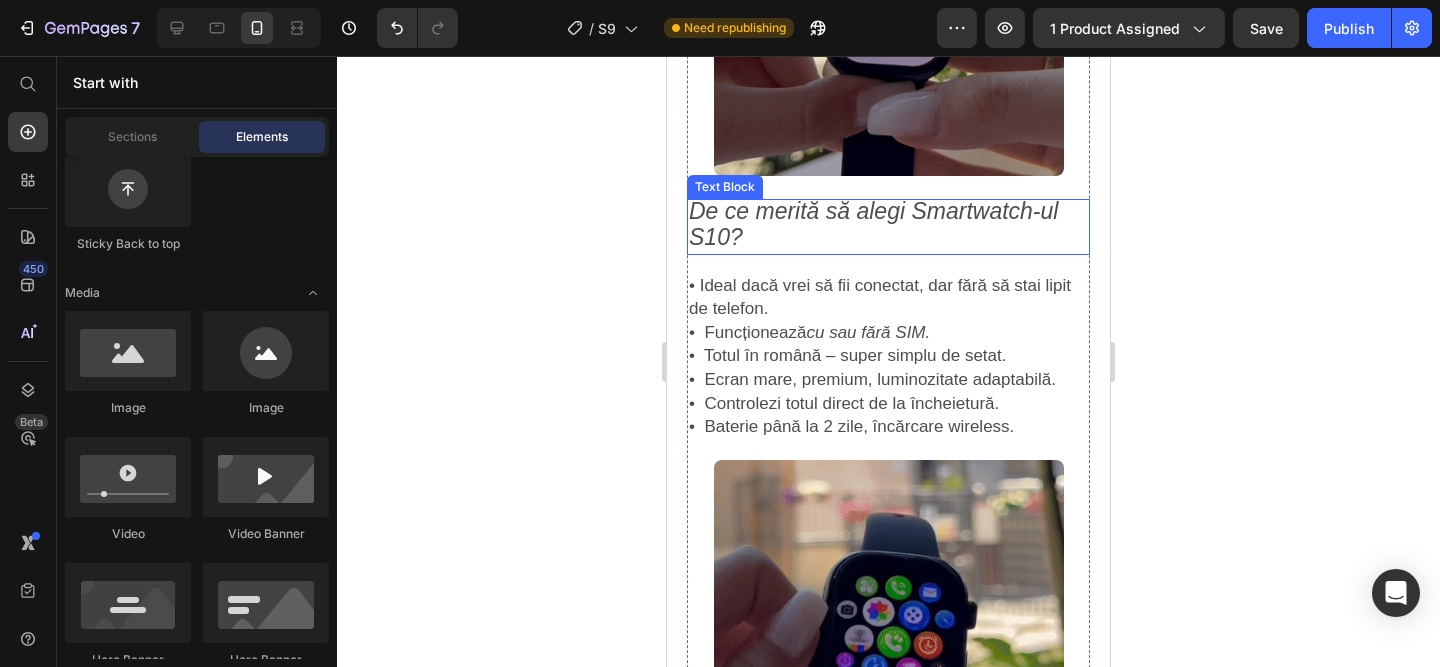 click on "De ce merită să alegi Smartwatch-ul S10?" at bounding box center (888, 226) 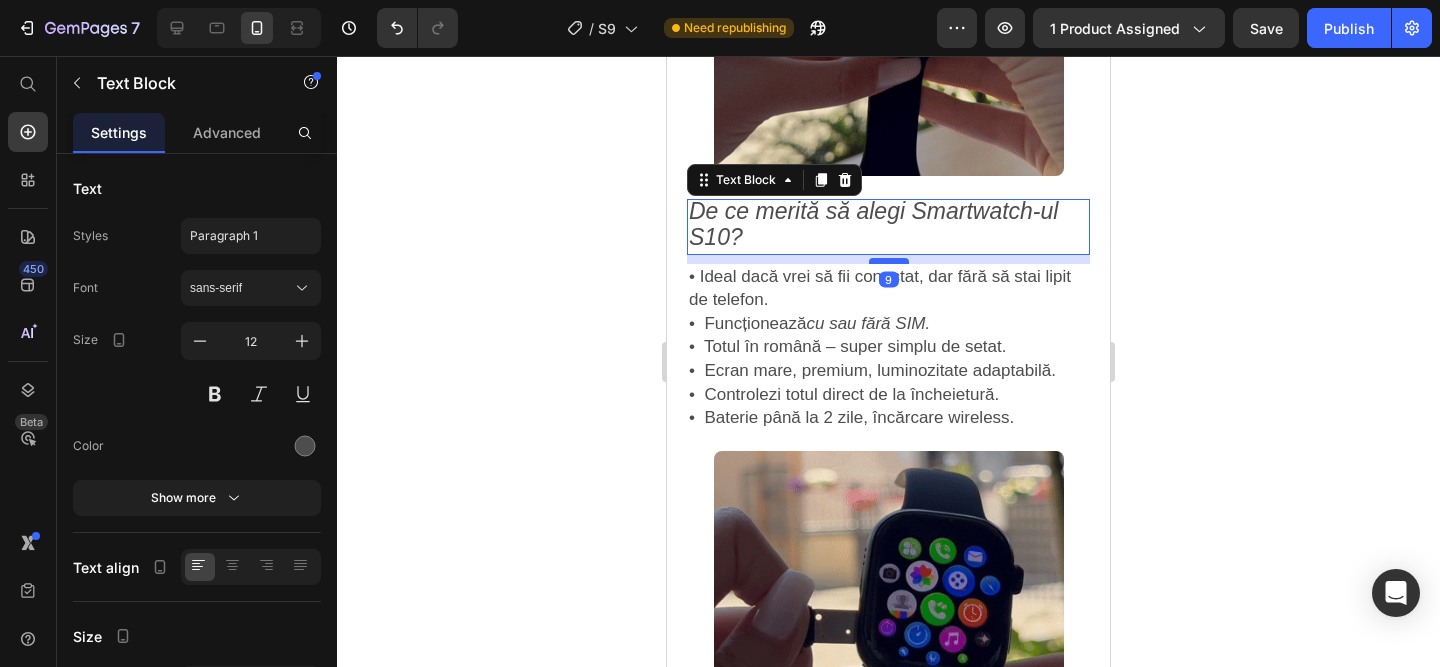 click at bounding box center [889, 261] 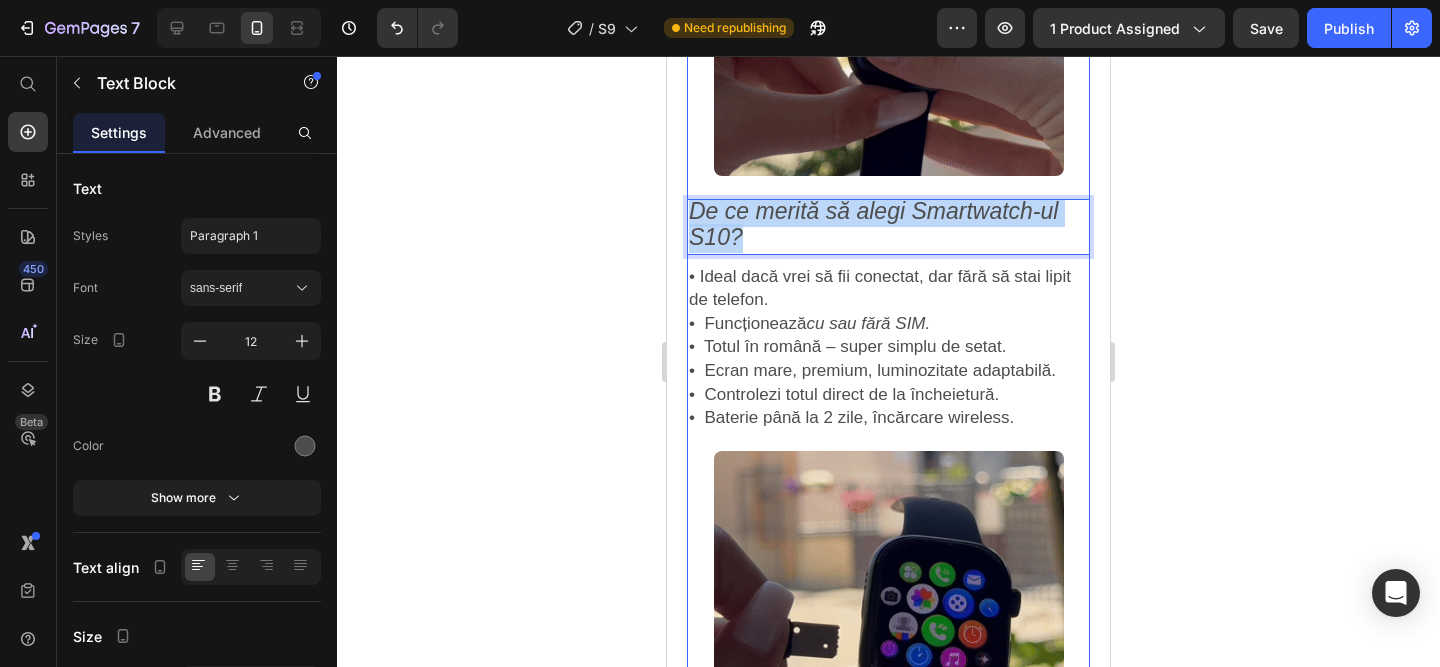 drag, startPoint x: 757, startPoint y: 211, endPoint x: 690, endPoint y: 167, distance: 80.1561 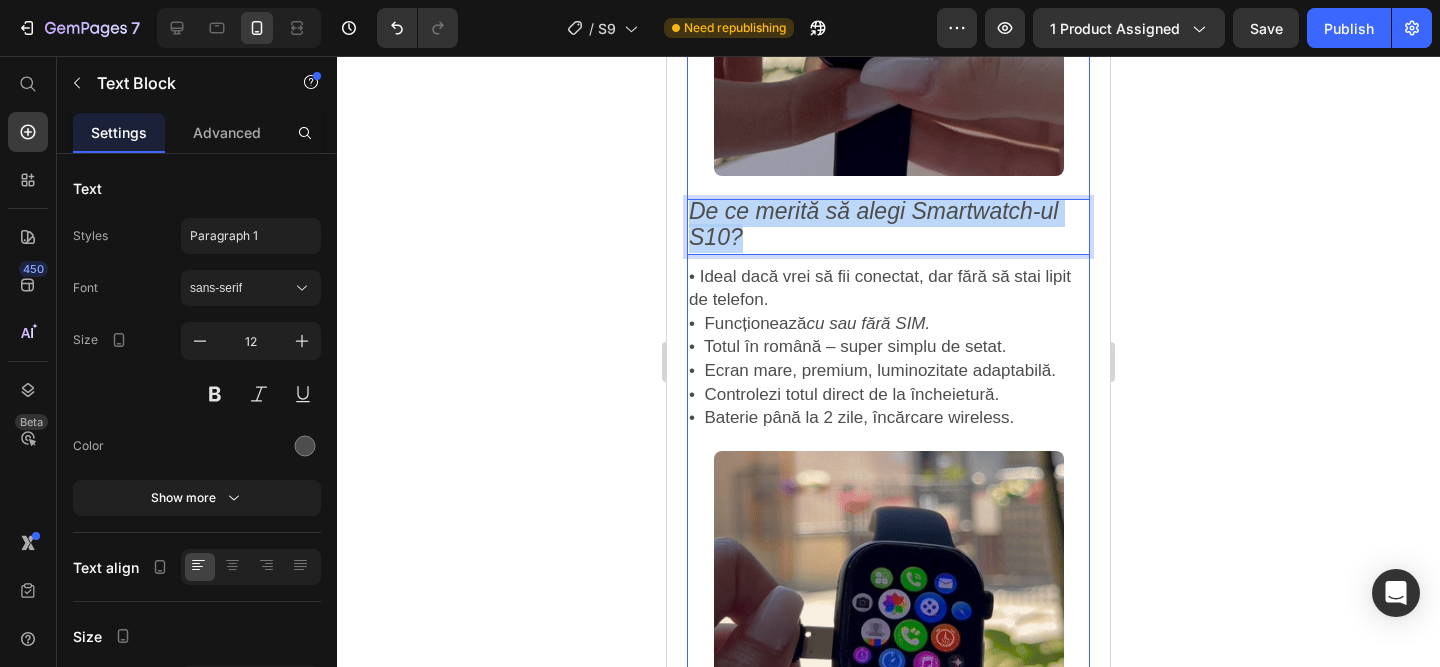 click on "Smartwatch S9 - Cartela SIM(Premium)™️ Product Title [PRICE] Product Price [PRICE] Product Price SALVATI [PRICE] Discount Tag
Row
Icon Functioneaza cu sau fara cartela SIM! Text Block Row Image Plata la CURIER  (ramburs) Text Block Row Image Livrare RAPIDA  1-2 zile lucratoare Text Block Row
Publish the page to see the content.
Custom Code Buy it now Dynamic Checkout
Publish the page to see the content.
Custom Code ⭐️ Evaluare medie: [RATING] din 5 pe Amazon!  (Peste [NUMBER] de review-uri de 5 stele) Text Block Image Image Image Row Image De ce merită să alegi Smartwatch-ul S10? Text Block   9  • Ideal dacă vrei să fii conectat, dar fără să stai lipit de telefon.  •  Funcționează  cu sau fără SIM.  •  Totul în română – super simplu de setat.  •  Ecran mare, premium, luminozitate adaptabilă.  •  Controlezi totul direct de la încheietură.  •  Baterie până la [DAYS] zile, încărcare wireless." at bounding box center [888, 55] 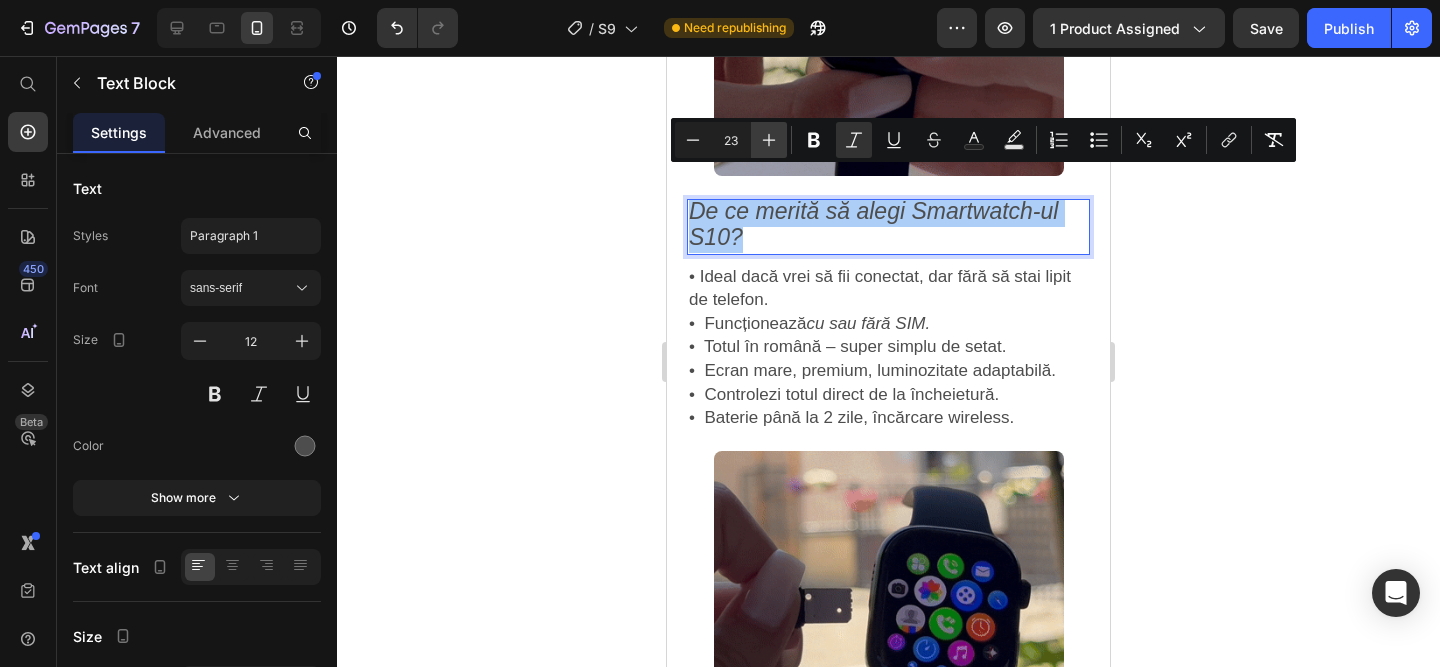 click 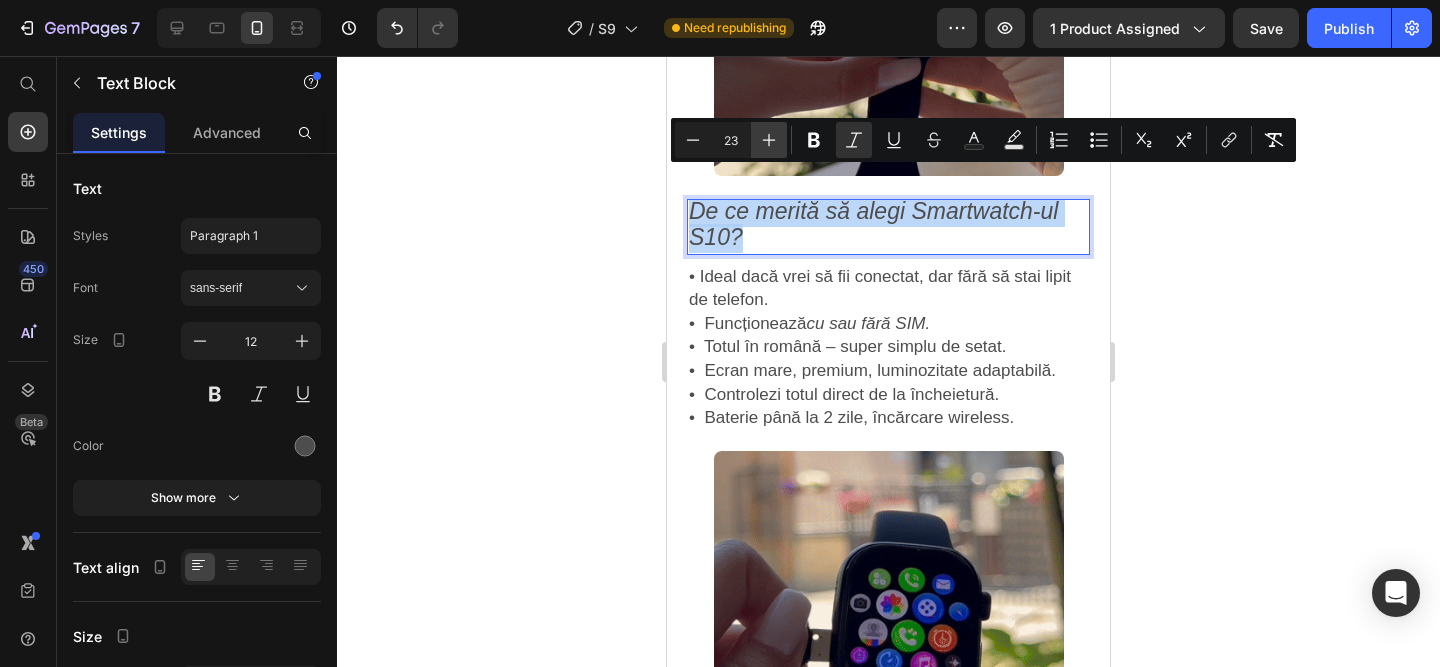 type on "24" 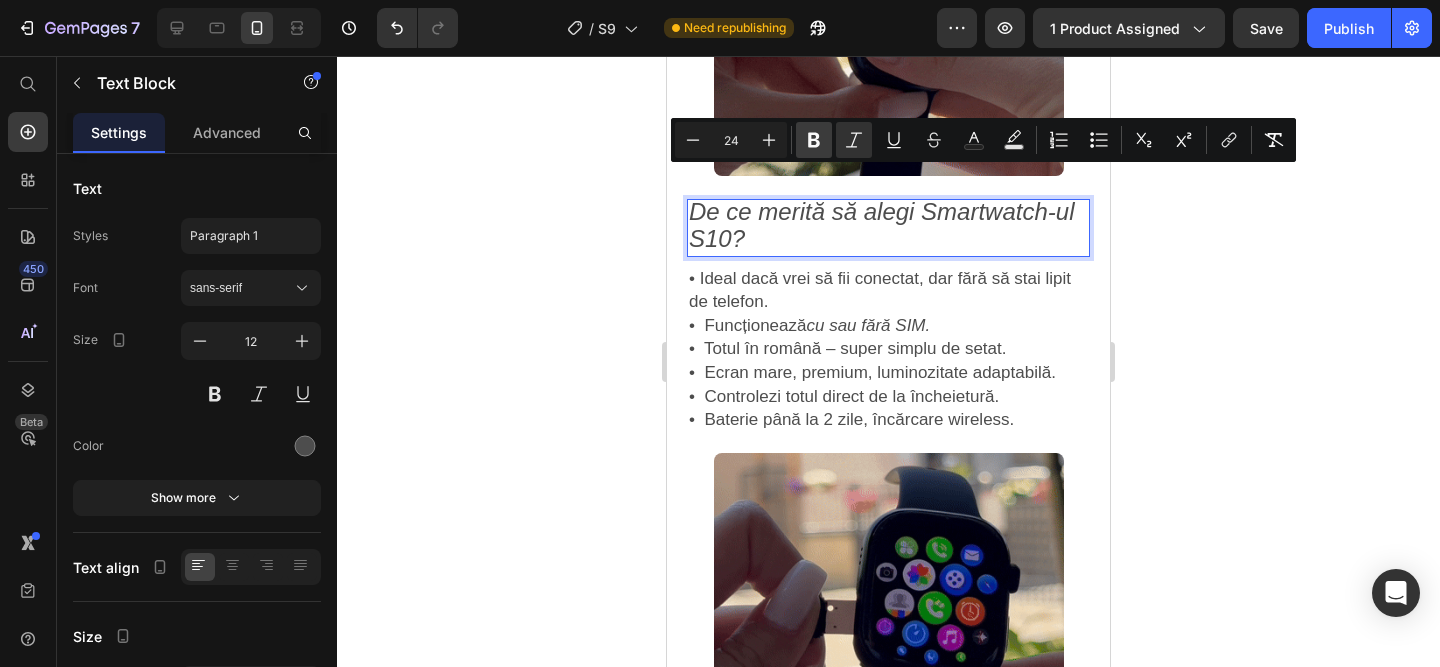 click 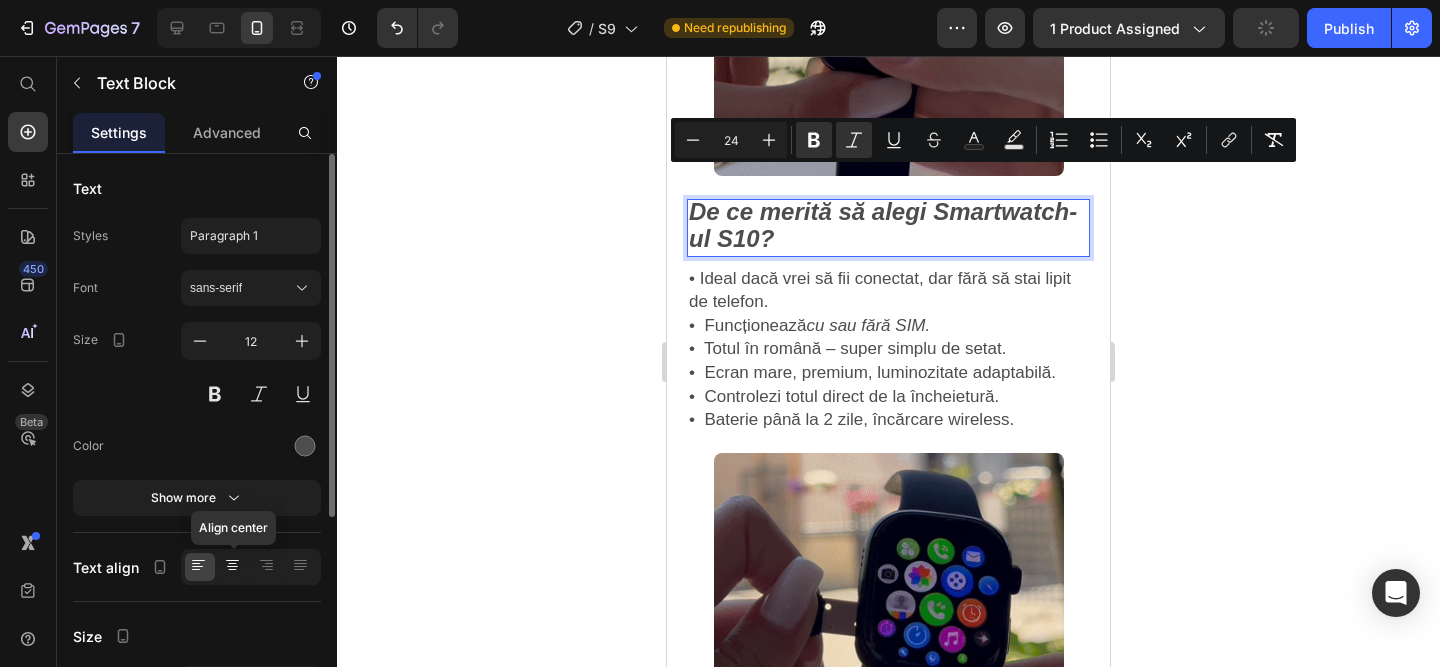 click 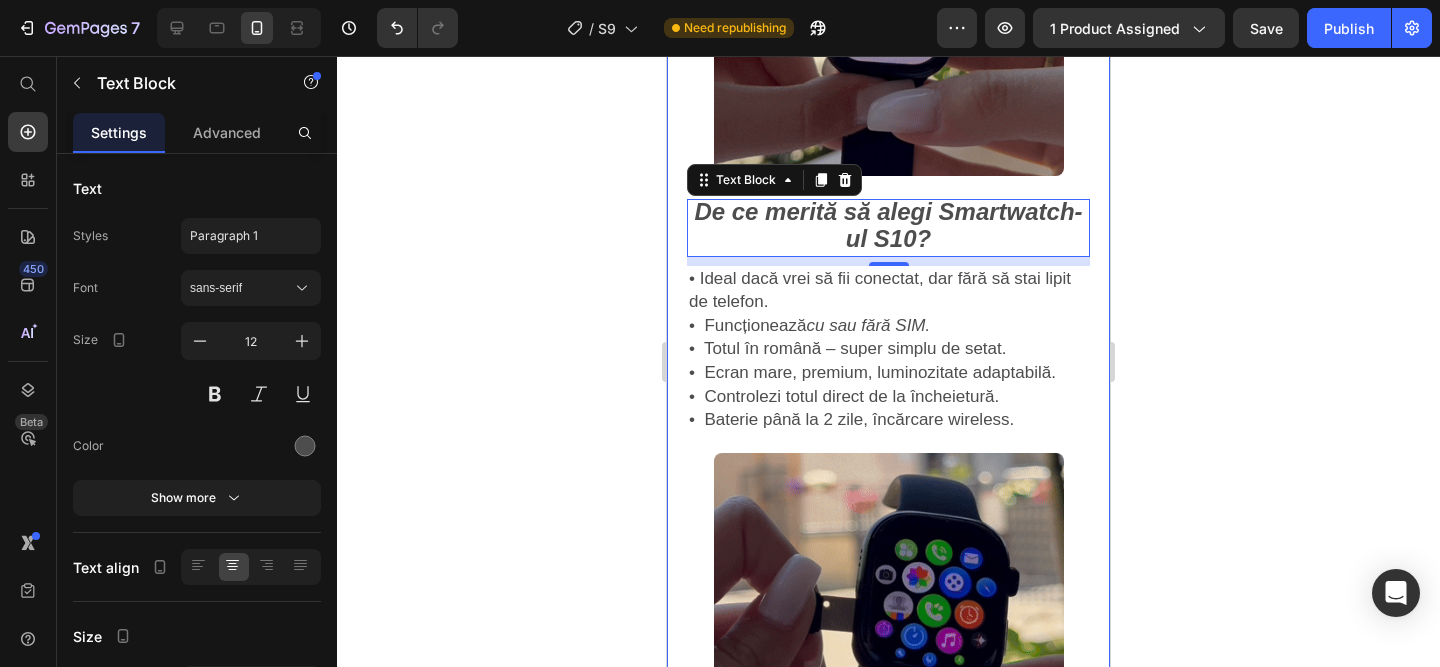 click 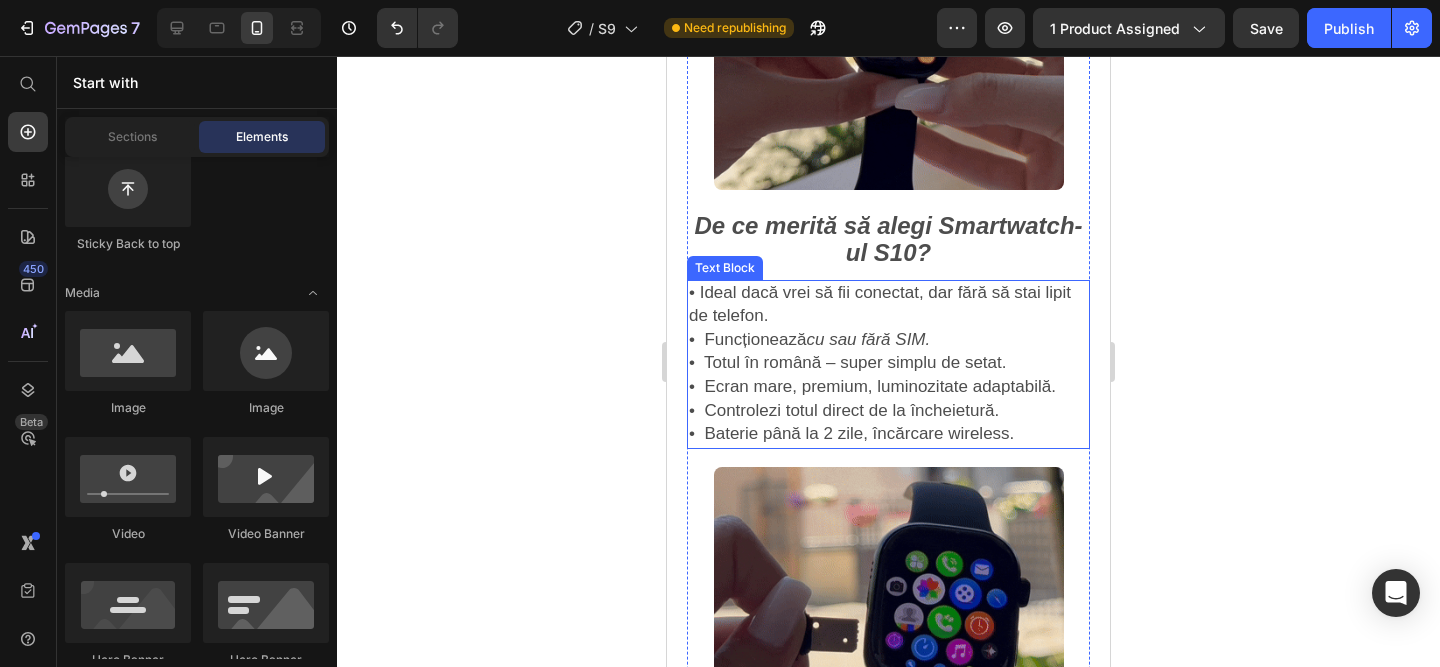 scroll, scrollTop: 1467, scrollLeft: 0, axis: vertical 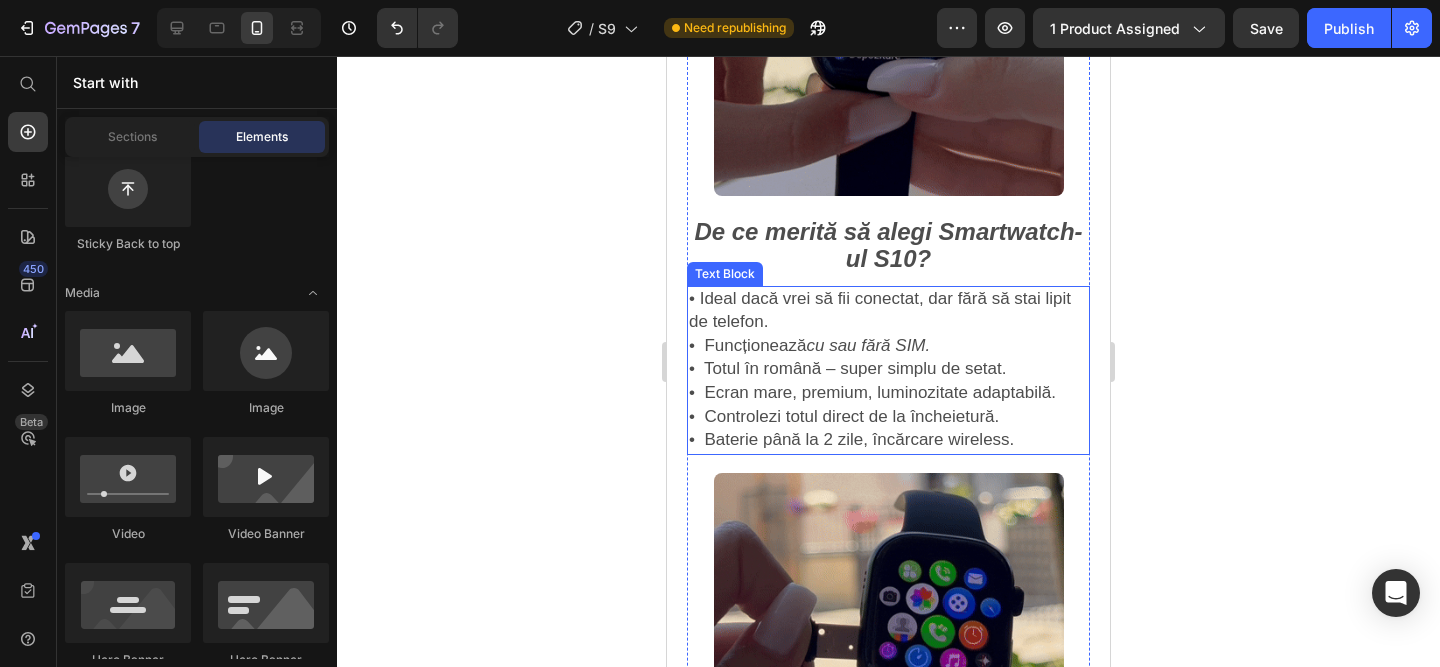 click on "•  Totul în română – super simplu de setat." at bounding box center (847, 368) 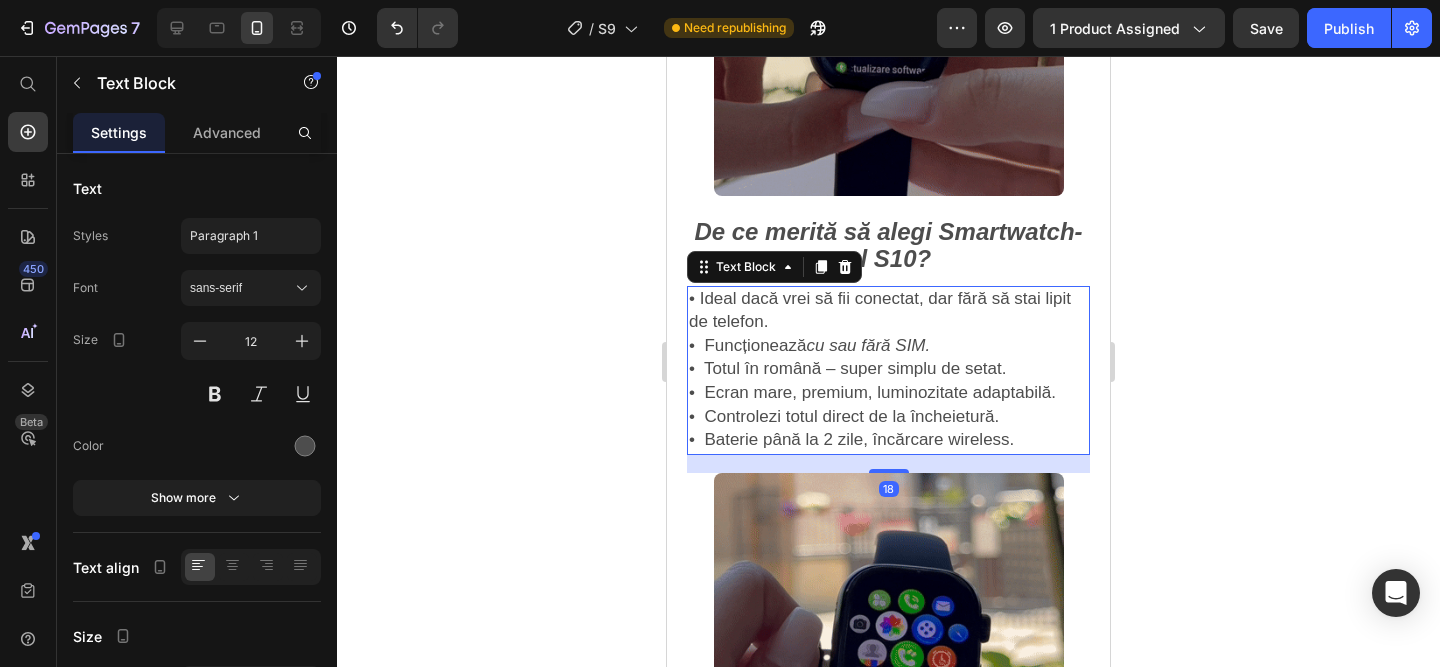click on "•  Totul în română – super simplu de setat." at bounding box center [847, 368] 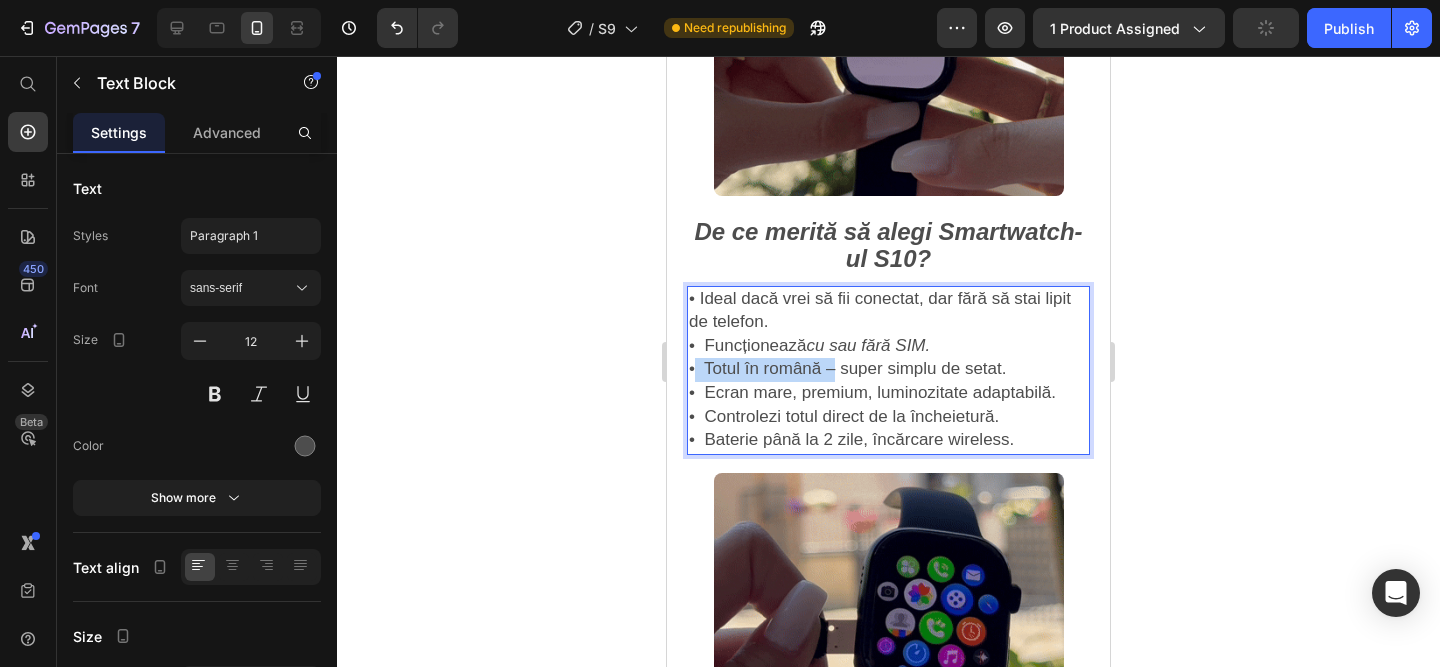 drag, startPoint x: 825, startPoint y: 344, endPoint x: 696, endPoint y: 340, distance: 129.062 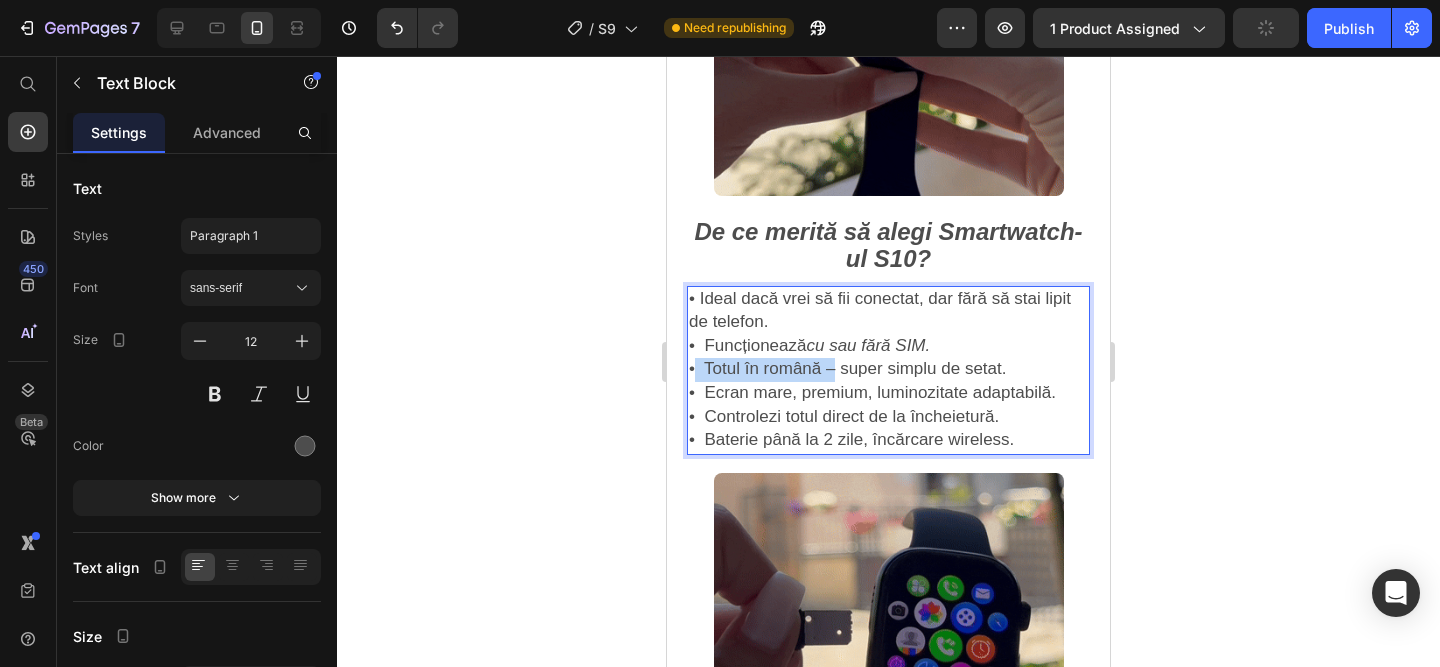 click on "•  Totul în română – super simplu de setat." at bounding box center [847, 368] 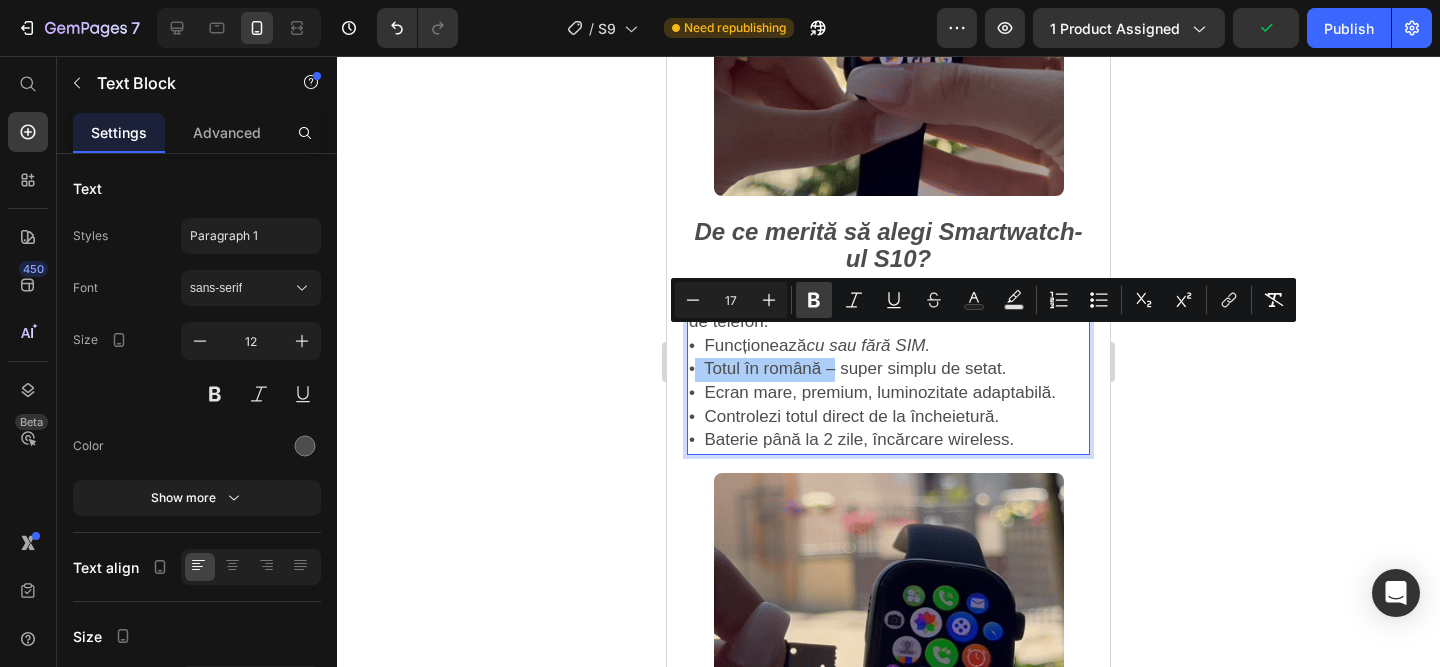 click 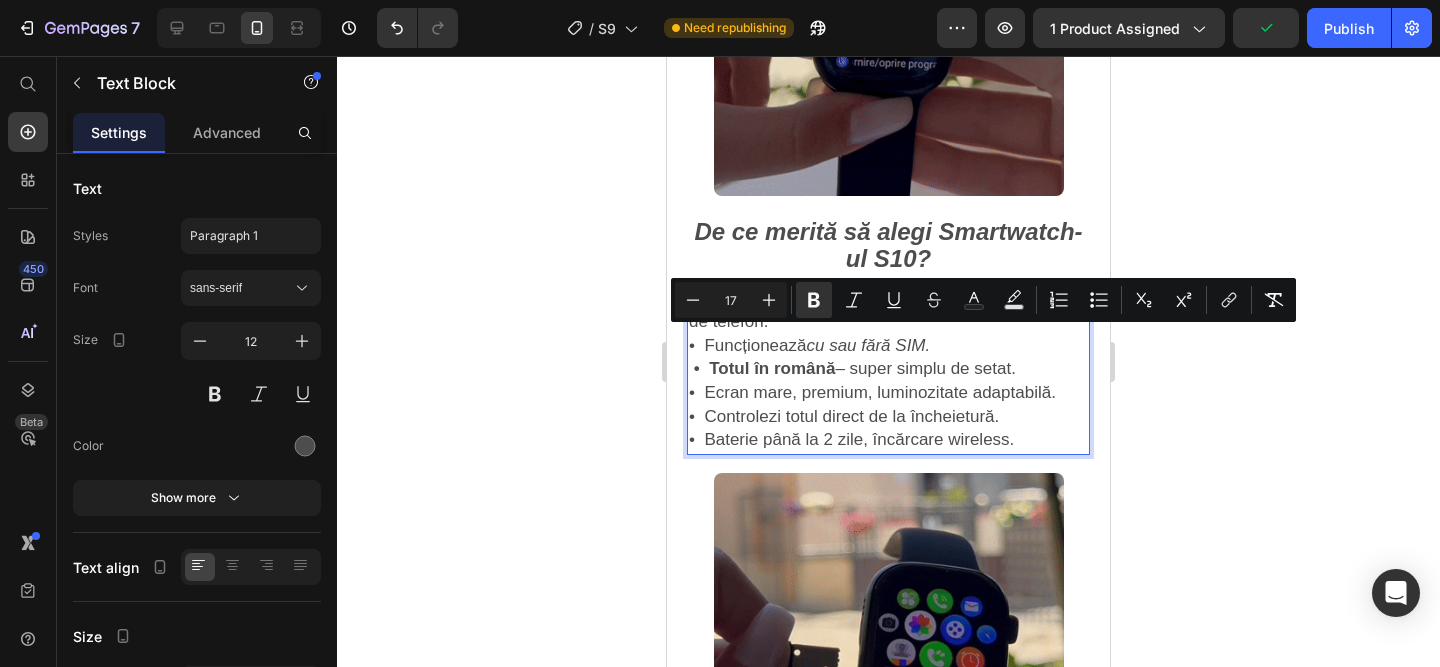 click on "•  Ecran mare, premium, luminozitate adaptabilă." at bounding box center [872, 392] 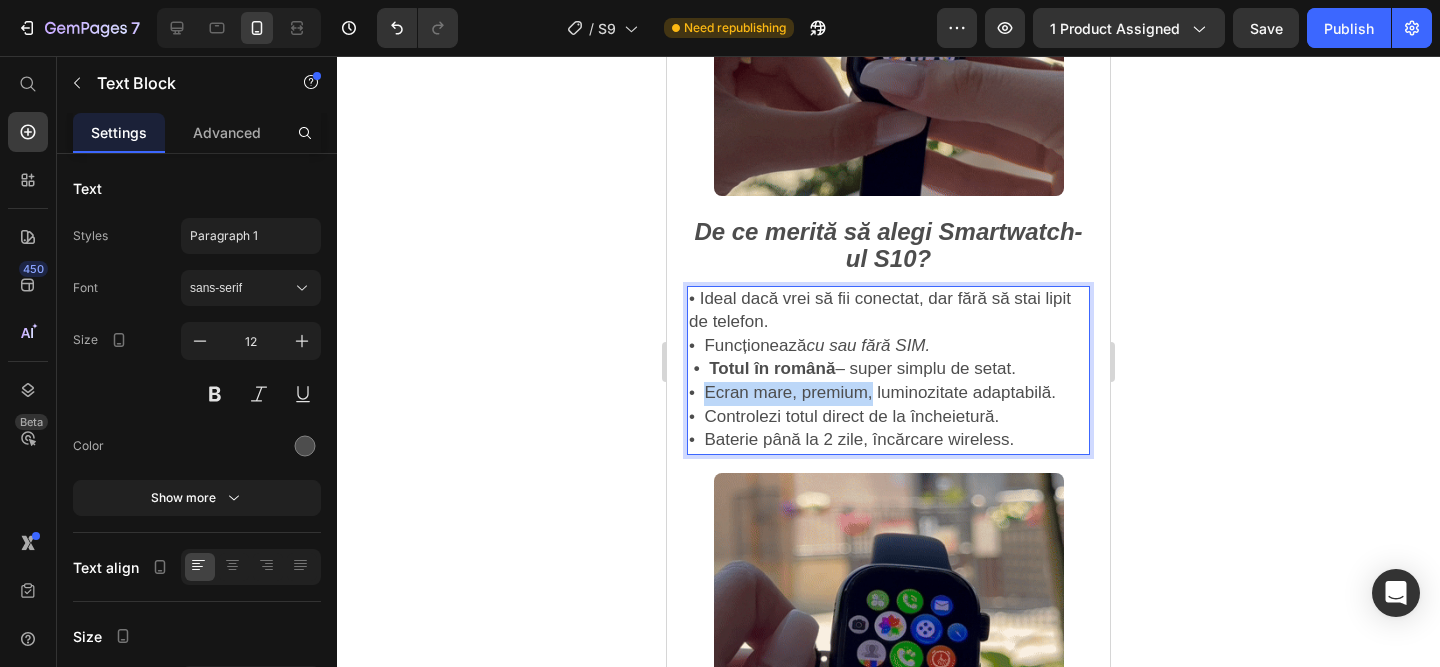 drag, startPoint x: 873, startPoint y: 368, endPoint x: 703, endPoint y: 355, distance: 170.49634 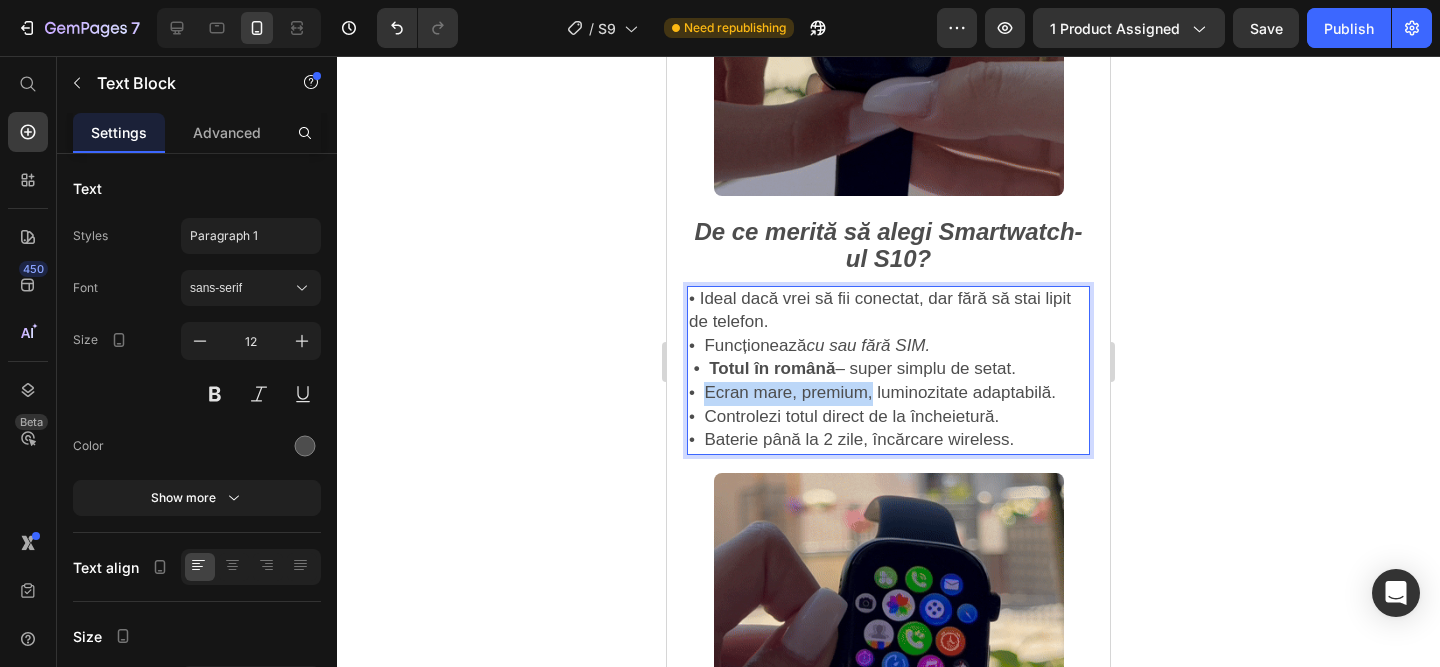 click on "•  Ecran mare, premium, luminozitate adaptabilă." at bounding box center (872, 392) 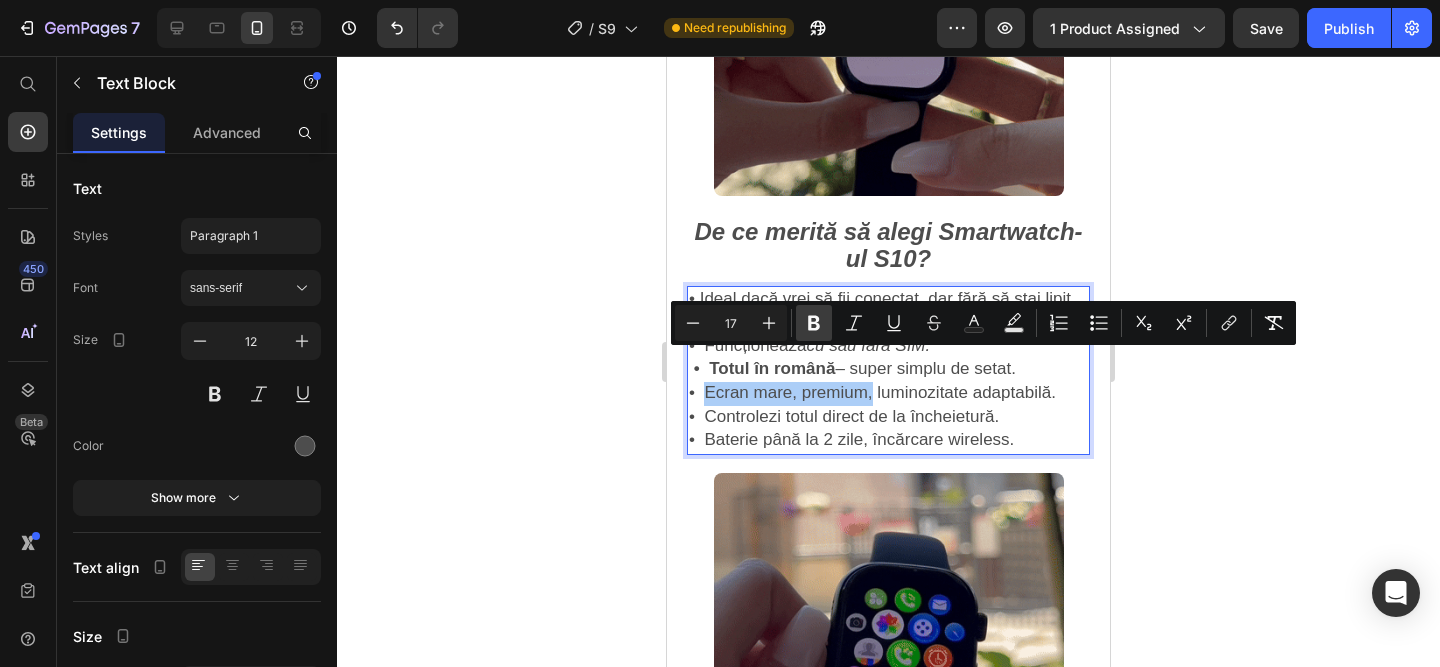 click 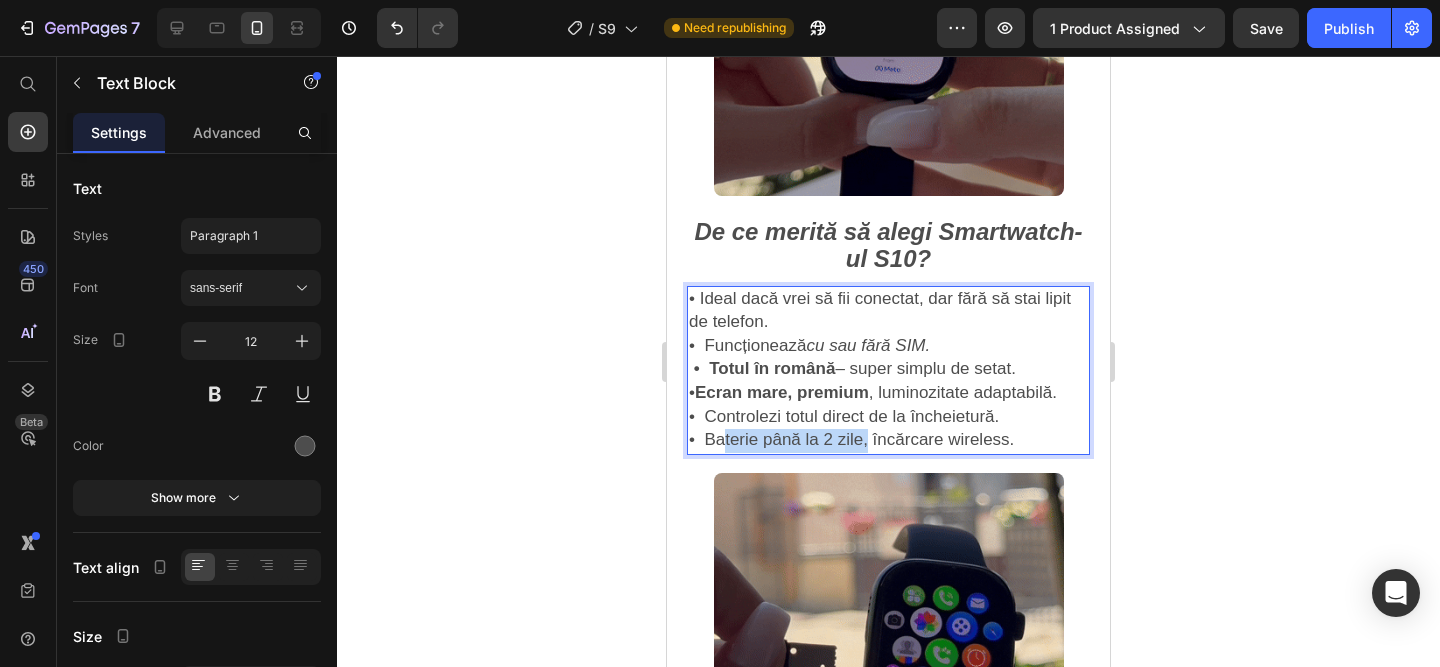 drag, startPoint x: 868, startPoint y: 412, endPoint x: 717, endPoint y: 406, distance: 151.11916 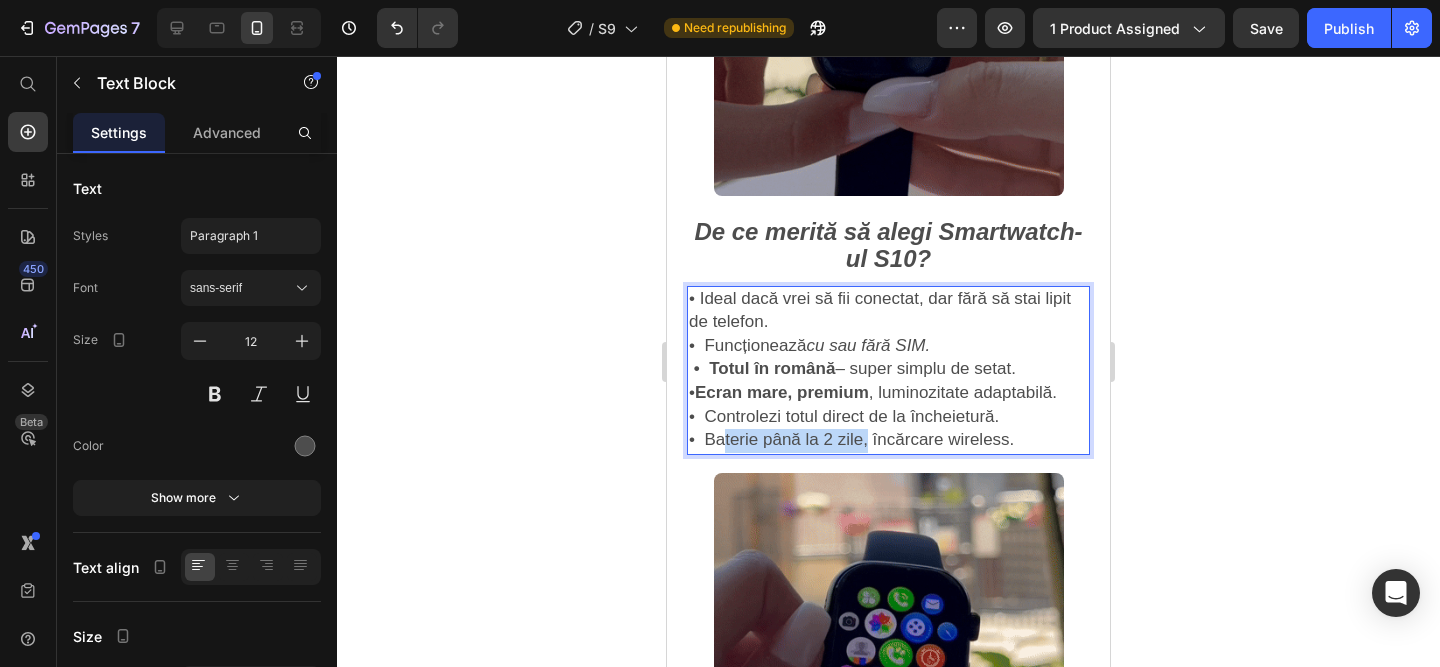 click on "•  Baterie până la 2 zile, încărcare wireless." at bounding box center (851, 439) 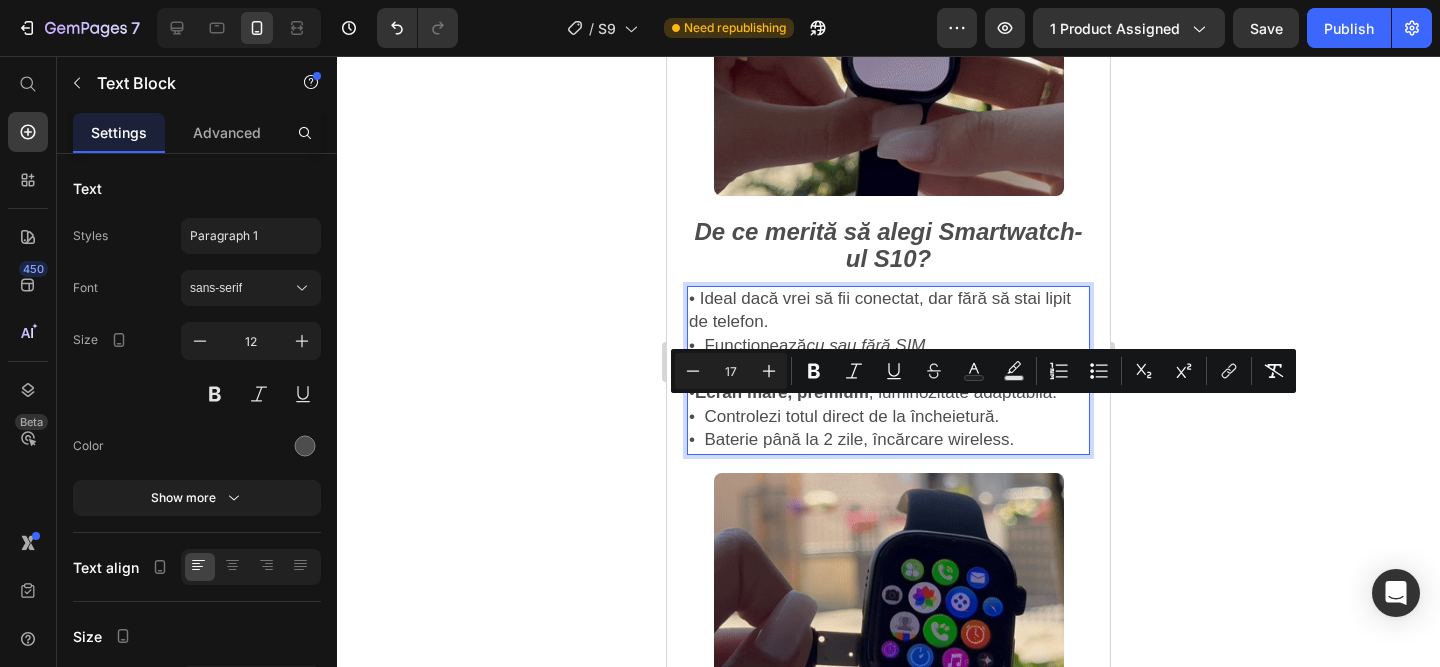 click on "•  Baterie până la 2 zile, încărcare wireless." at bounding box center (851, 439) 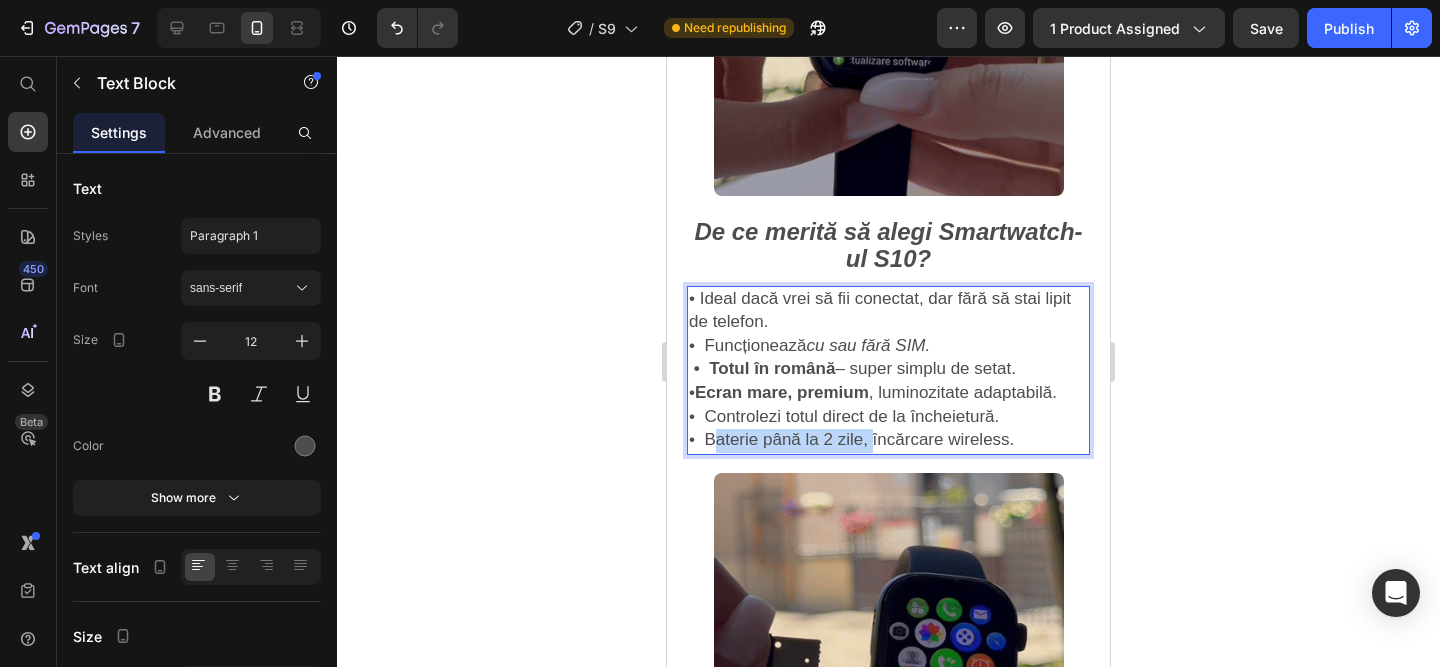 drag, startPoint x: 708, startPoint y: 407, endPoint x: 866, endPoint y: 410, distance: 158.02847 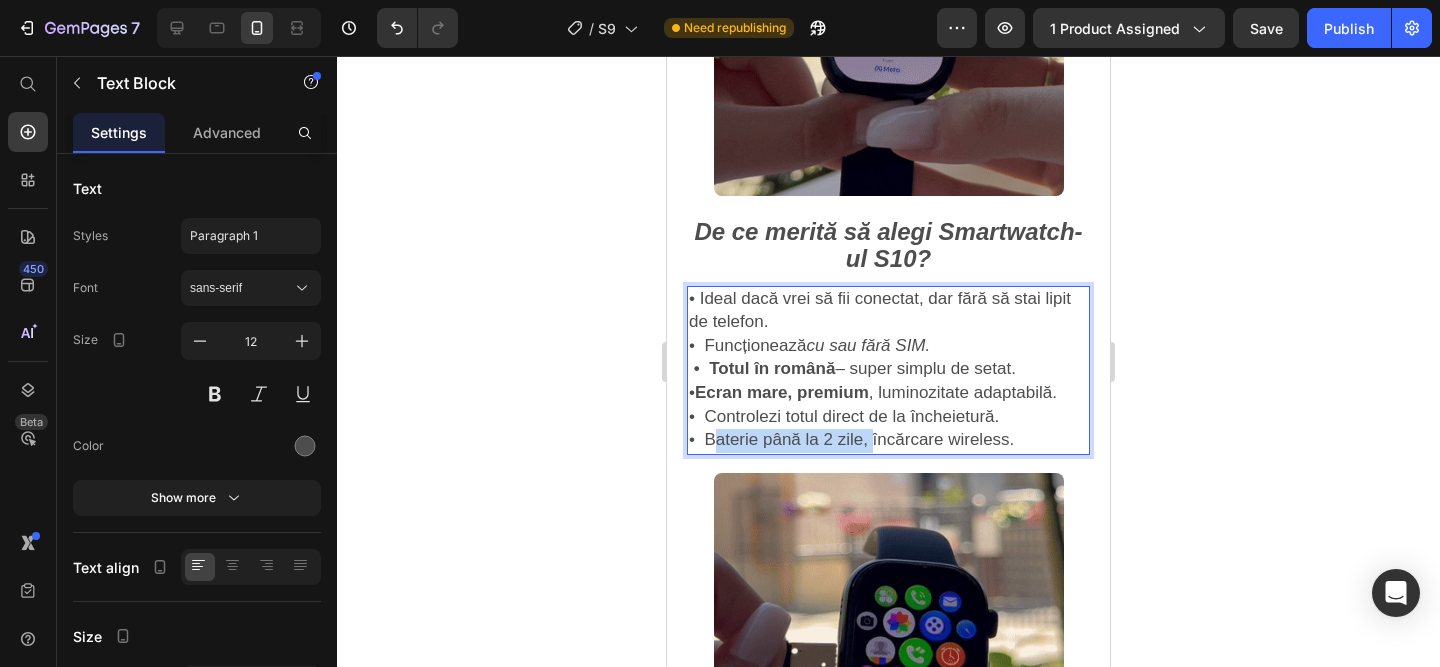 click on "•  Baterie până la 2 zile, încărcare wireless." at bounding box center [851, 439] 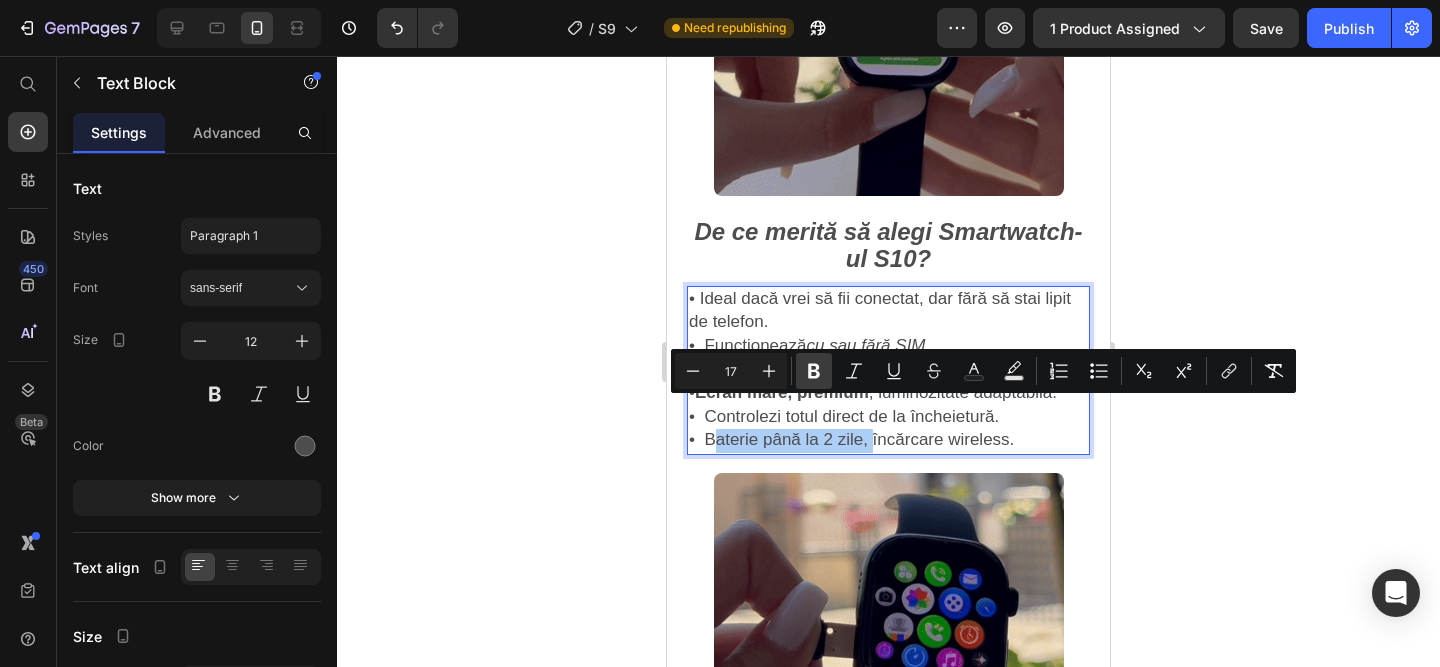 click 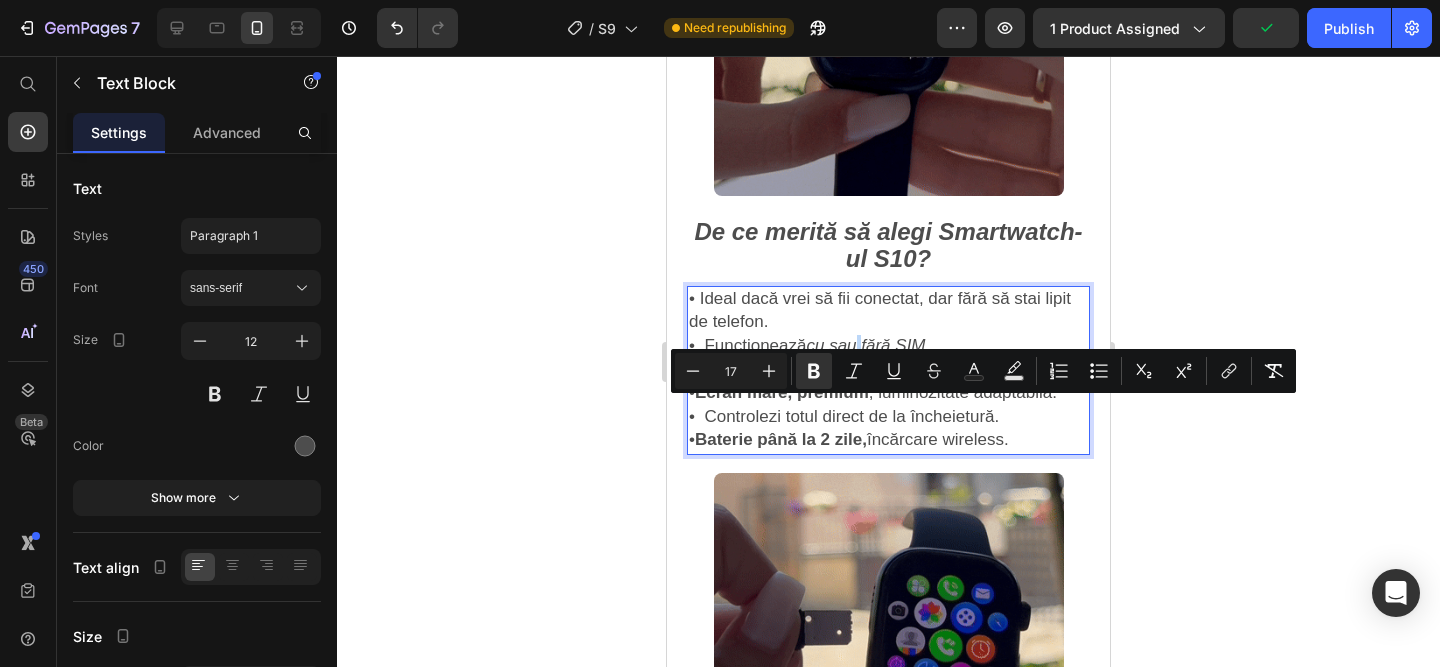click on "cu sau fără SIM." at bounding box center (868, 345) 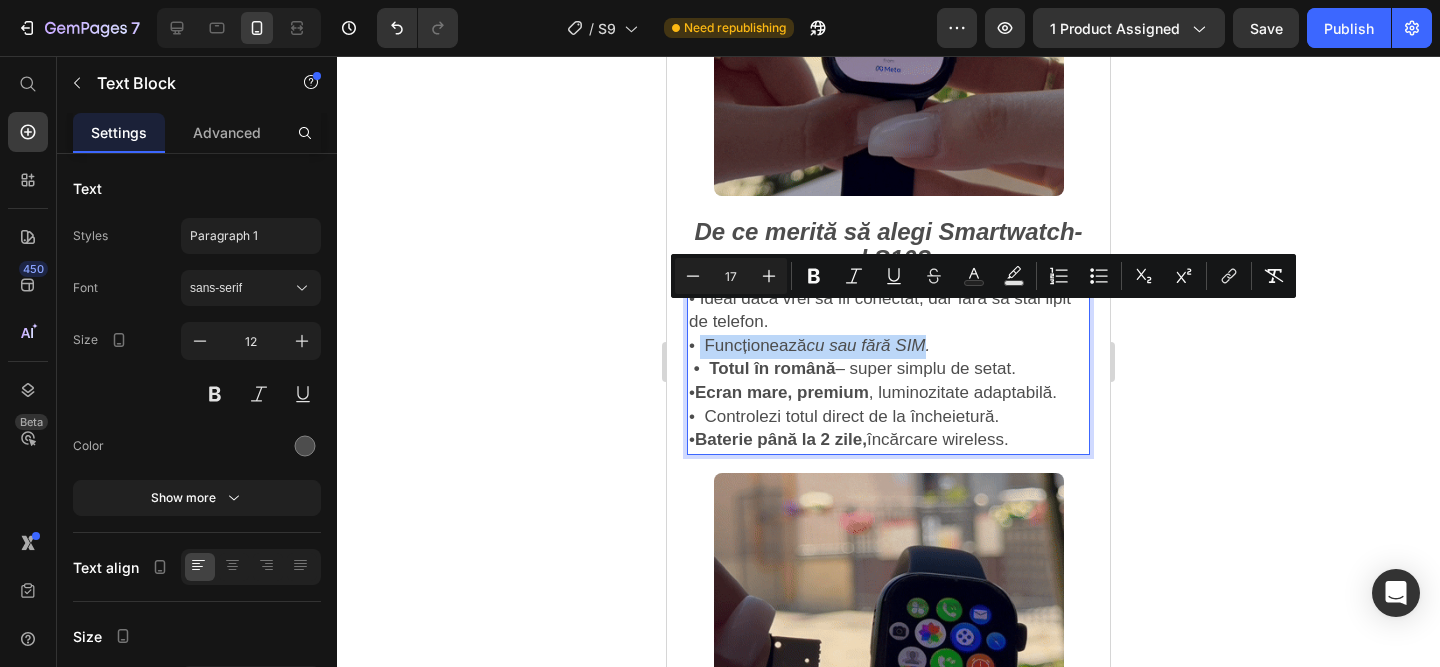 drag, startPoint x: 931, startPoint y: 315, endPoint x: 701, endPoint y: 317, distance: 230.0087 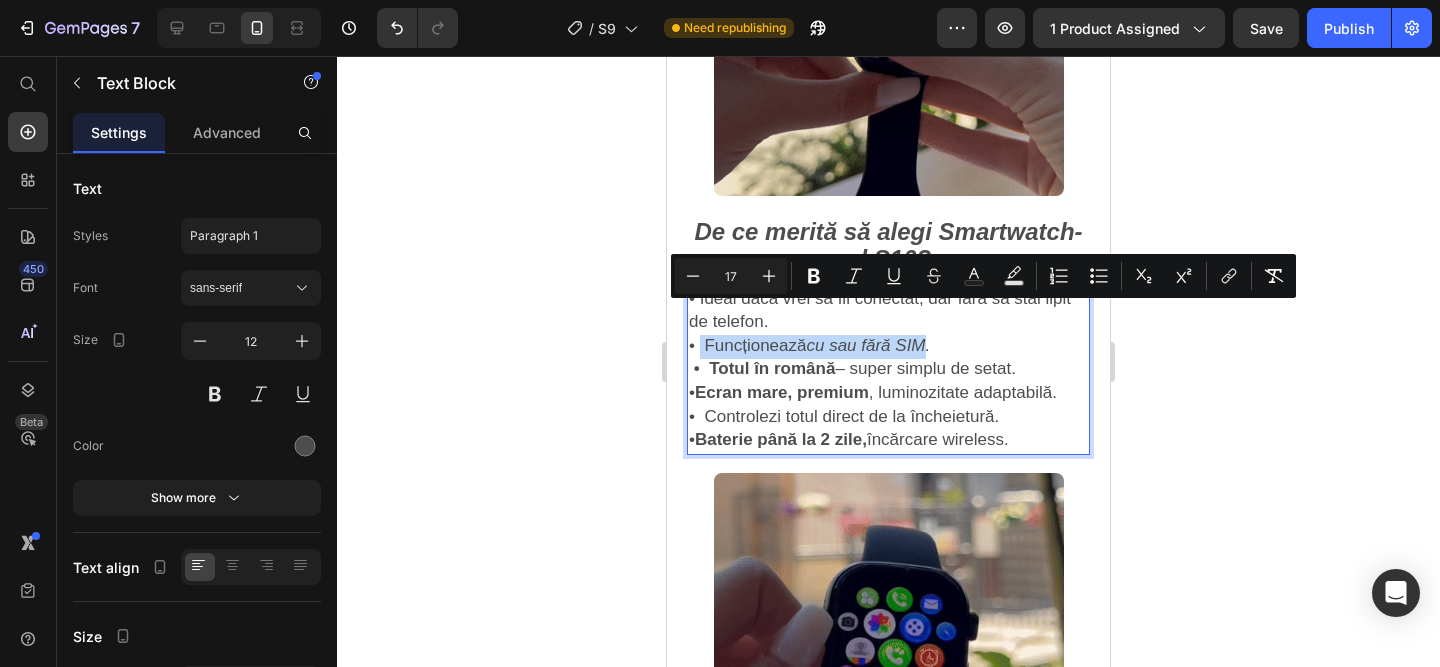 click on "•  Funcționează  cu sau fără SIM." at bounding box center (809, 345) 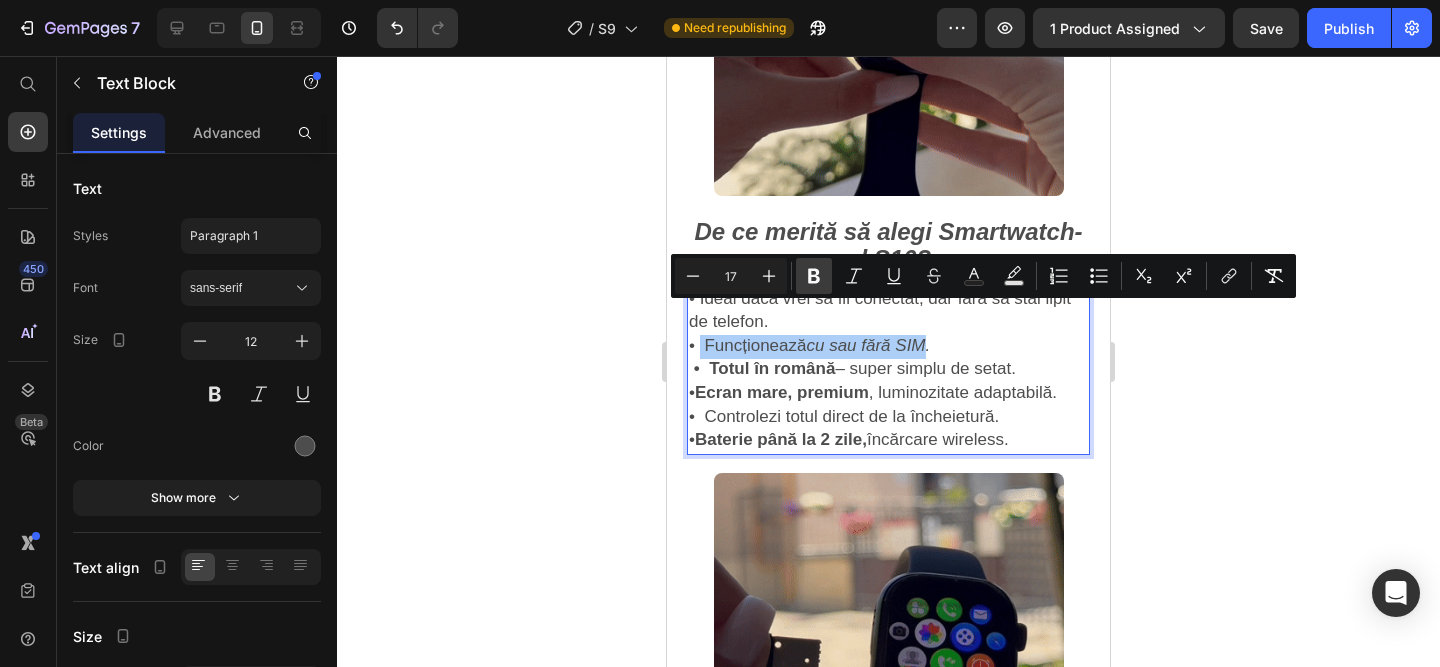 click 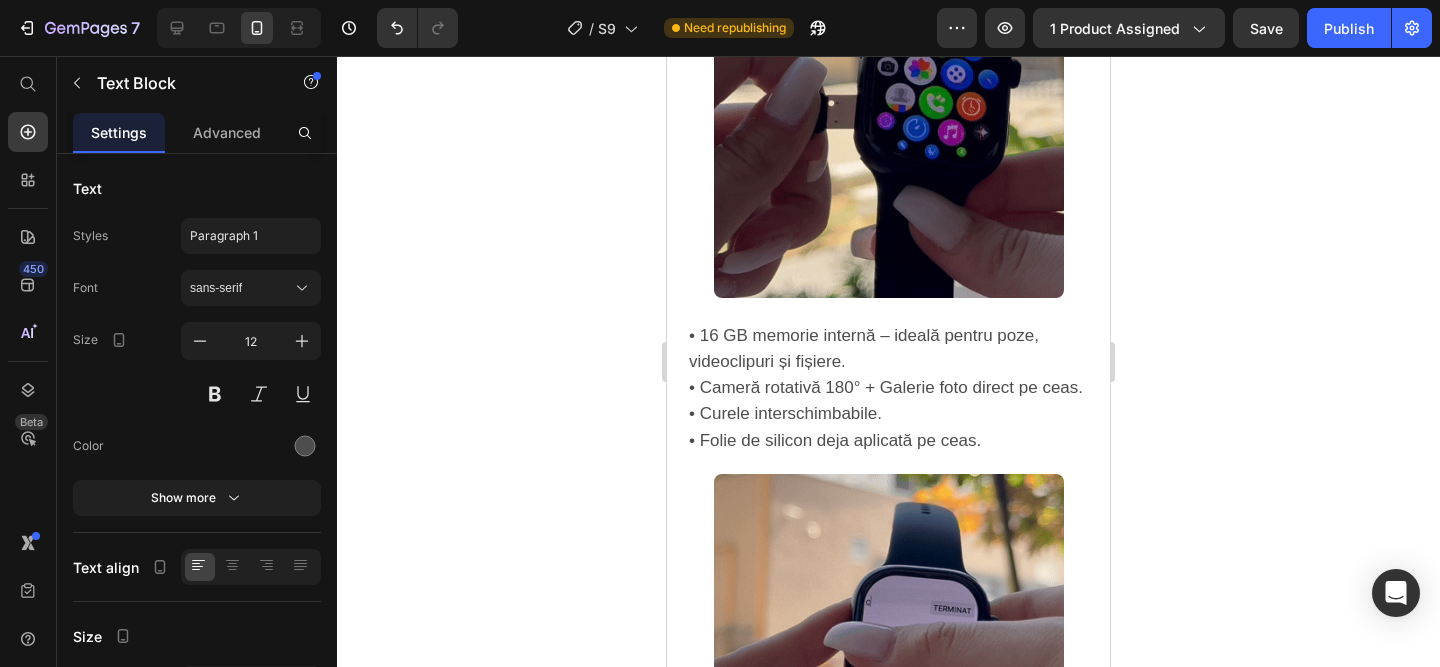 scroll, scrollTop: 1997, scrollLeft: 0, axis: vertical 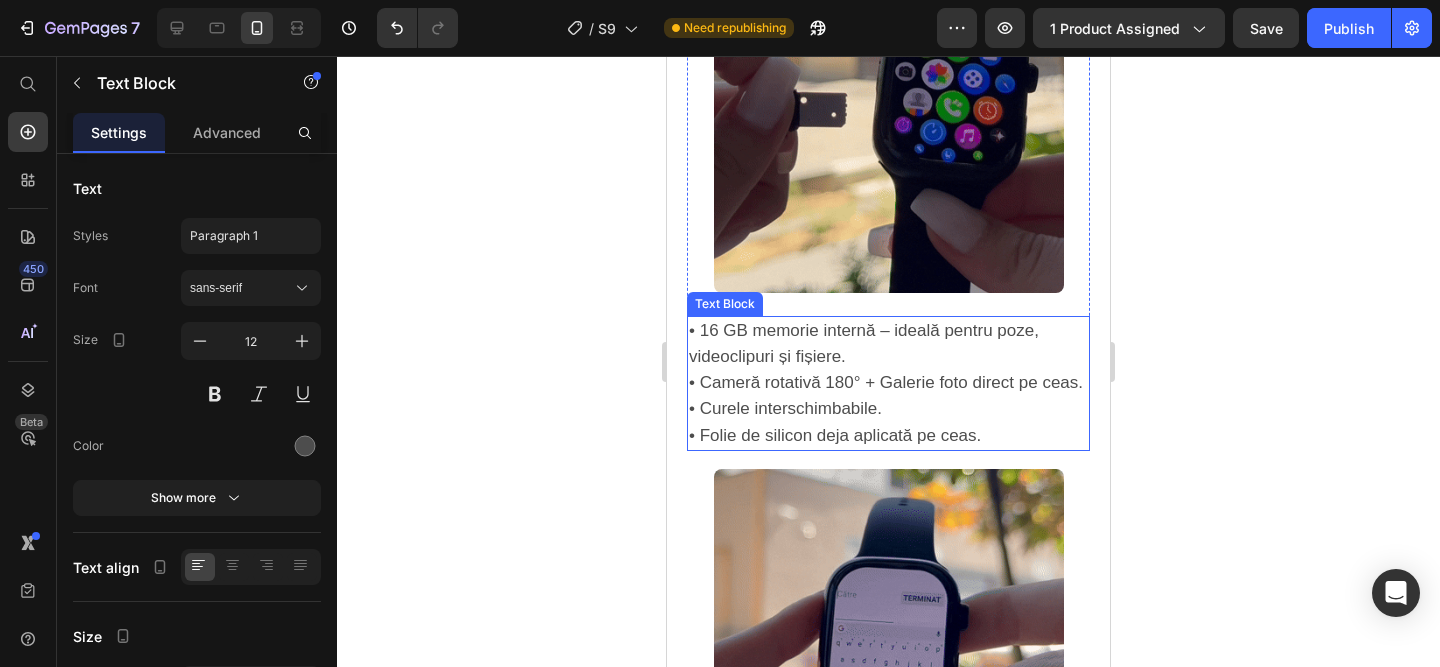 click on "• 16 GB memorie internă – ideală pentru poze, videoclipuri și fișiere.  • Cameră rotativă 180° + Galerie foto direct pe ceas.  • Curele interschimbabile.  • Folie de silicon deja aplicată pe ceas." at bounding box center [888, 383] 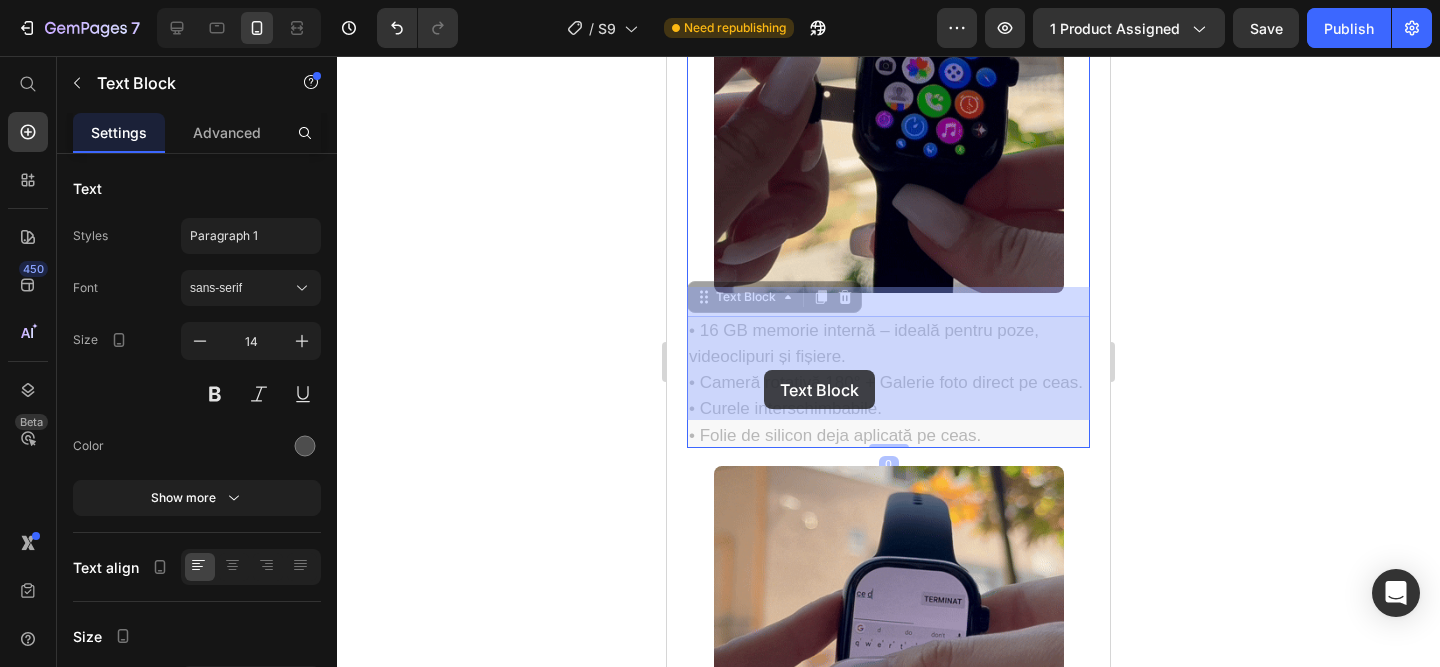 drag, startPoint x: 886, startPoint y: 379, endPoint x: 764, endPoint y: 370, distance: 122.33152 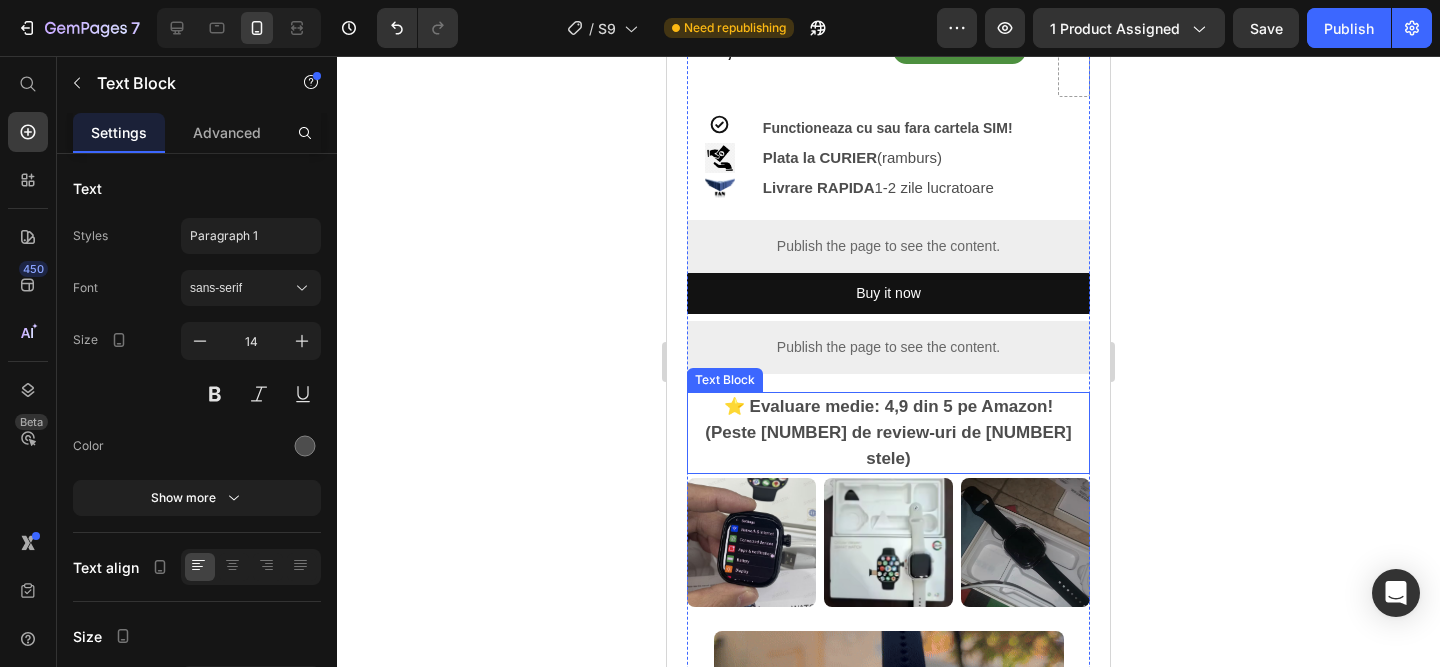 scroll, scrollTop: 710, scrollLeft: 0, axis: vertical 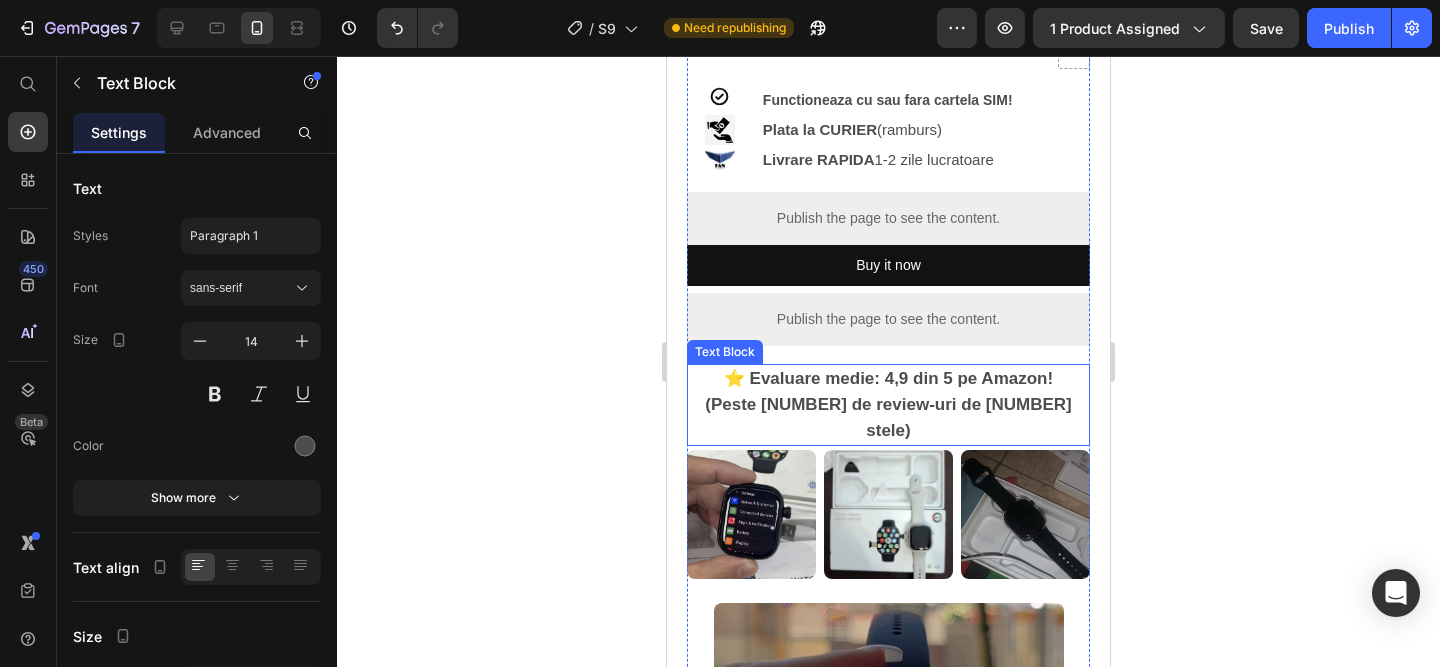 click on "(Peste [NUMBER] de review-uri de [NUMBER] stele)" at bounding box center [888, 417] 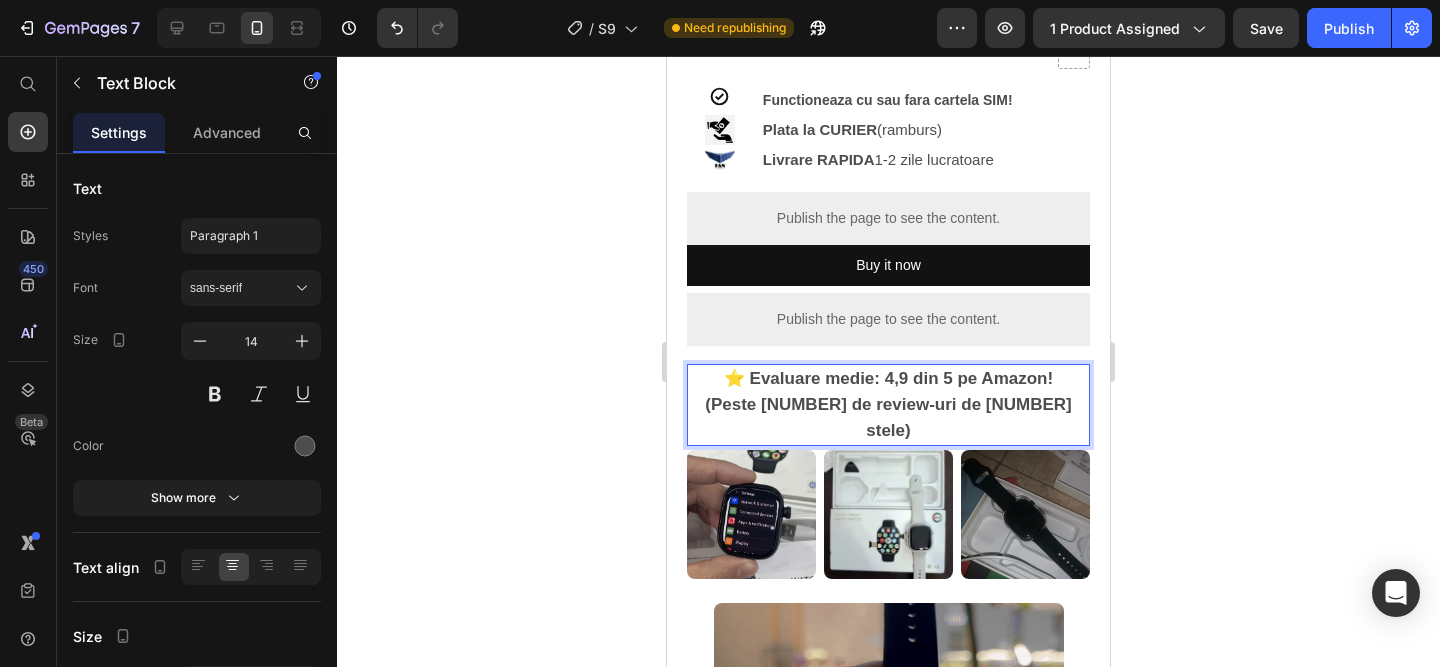 click on "(Peste [NUMBER] de review-uri de [NUMBER] stele)" at bounding box center [888, 417] 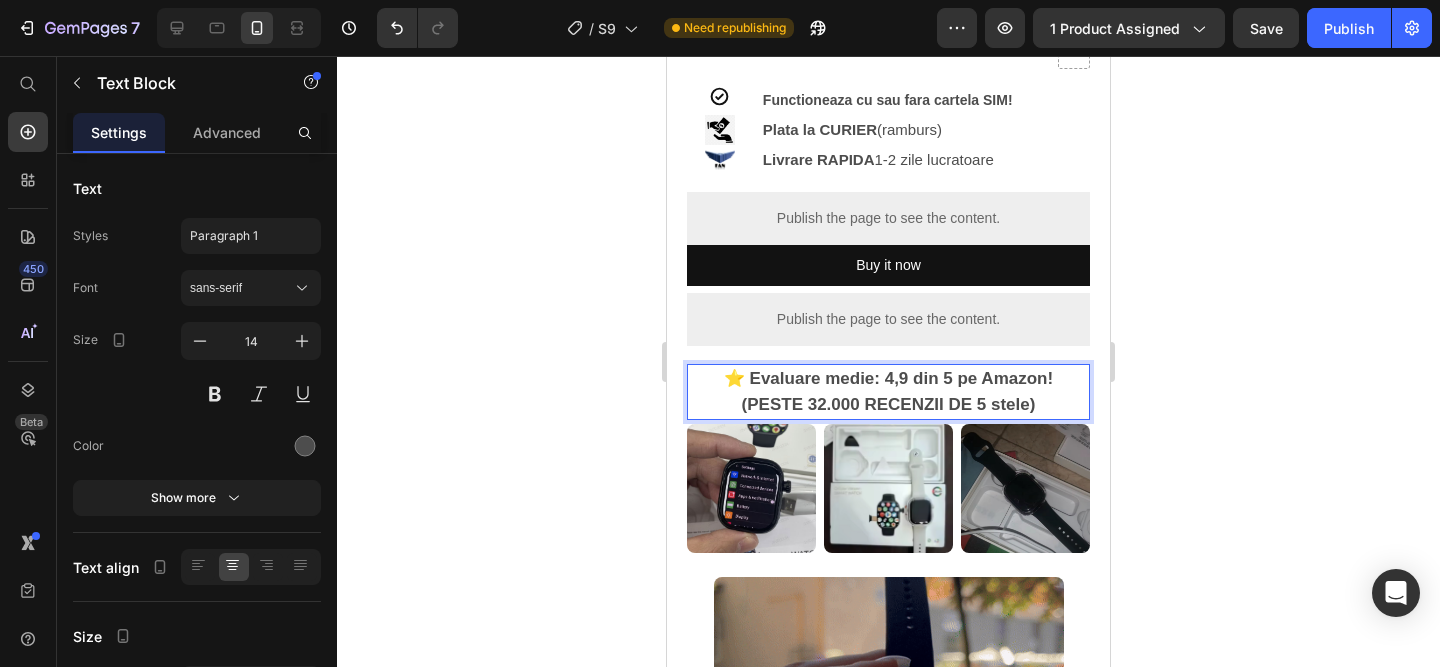 click on "(PESTE 32.000 RECENZII DE 5 stele)" at bounding box center [889, 404] 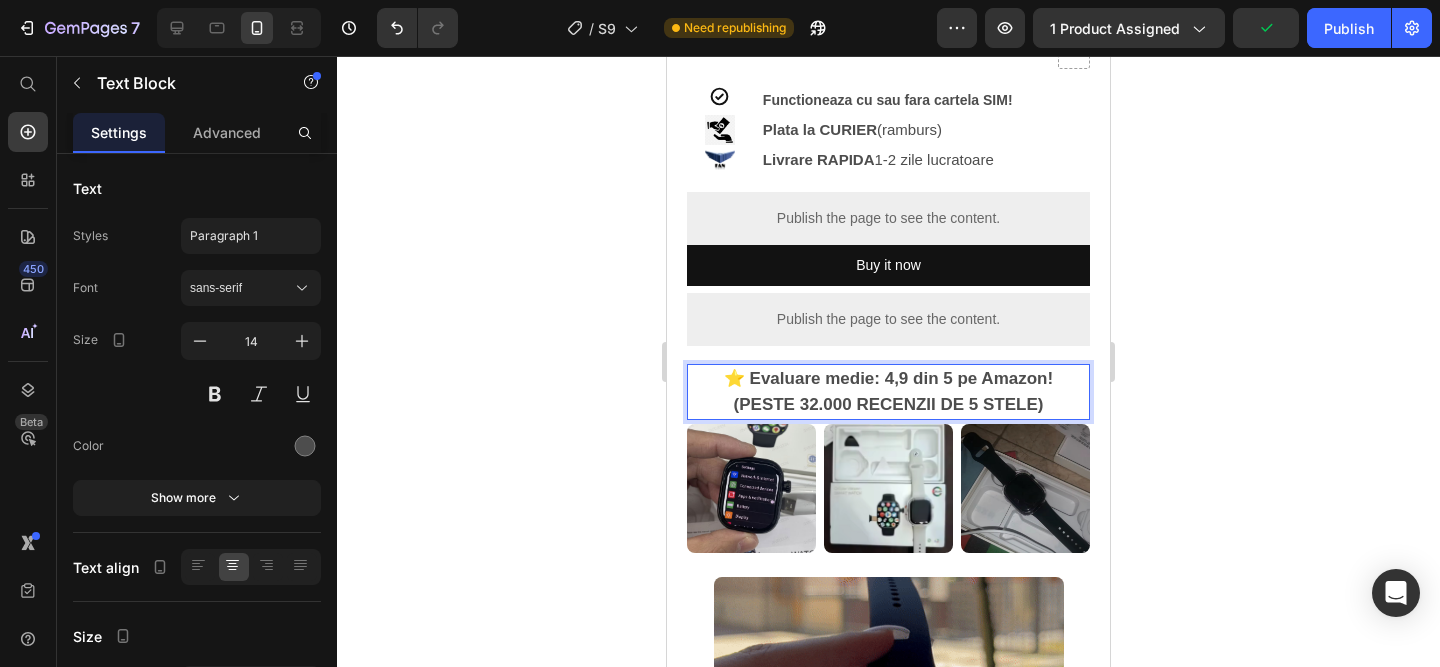 click 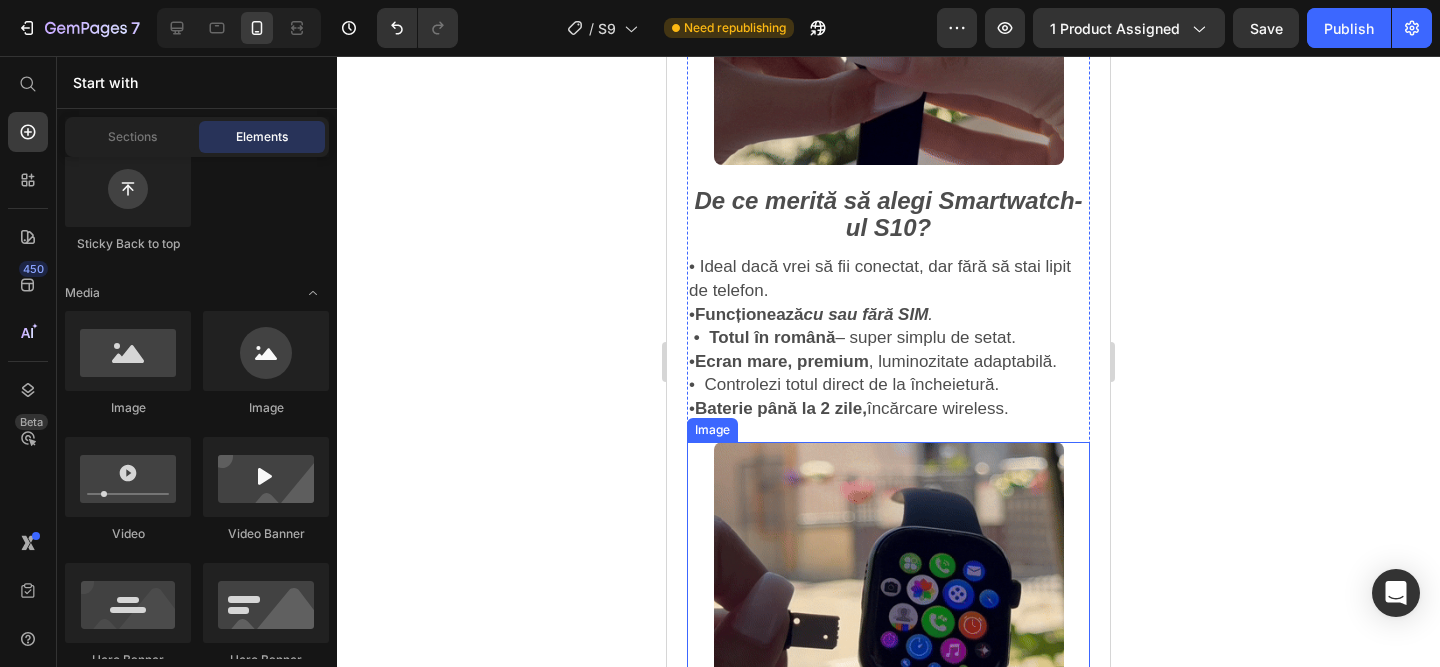 scroll, scrollTop: 1469, scrollLeft: 0, axis: vertical 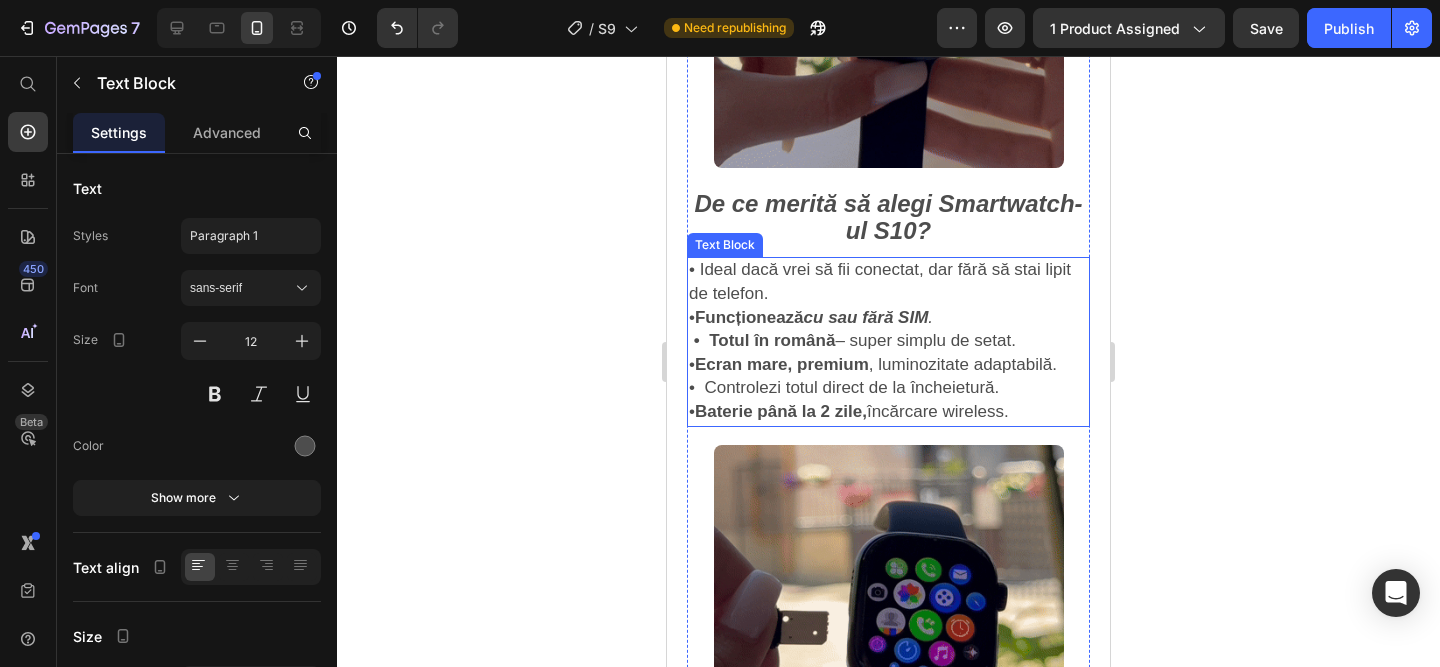 click on "• Ideal dacă vrei să fii conectat, dar fără să stai lipit de telefon." at bounding box center [880, 281] 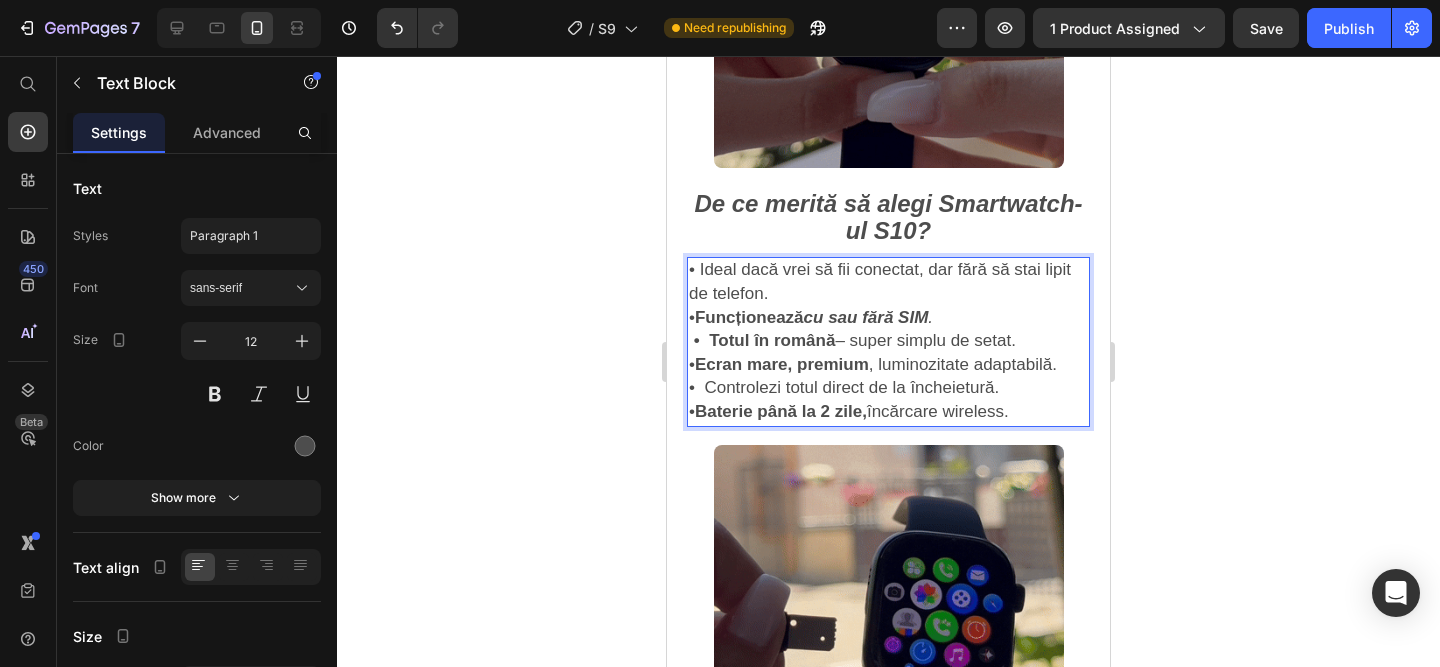 click on "• Ideal dacă vrei să fii conectat, dar fără să stai lipit de telefon.  •   Funcționează  cu sau fără SIM .   •  Totul în română  – super simplu de setat.  •   Ecran mare, premium , luminozitate adaptabilă.  •  Controlezi totul direct de la încheietură.  •   Baterie până la 2 zile,  încărcare wireless." at bounding box center [888, 341] 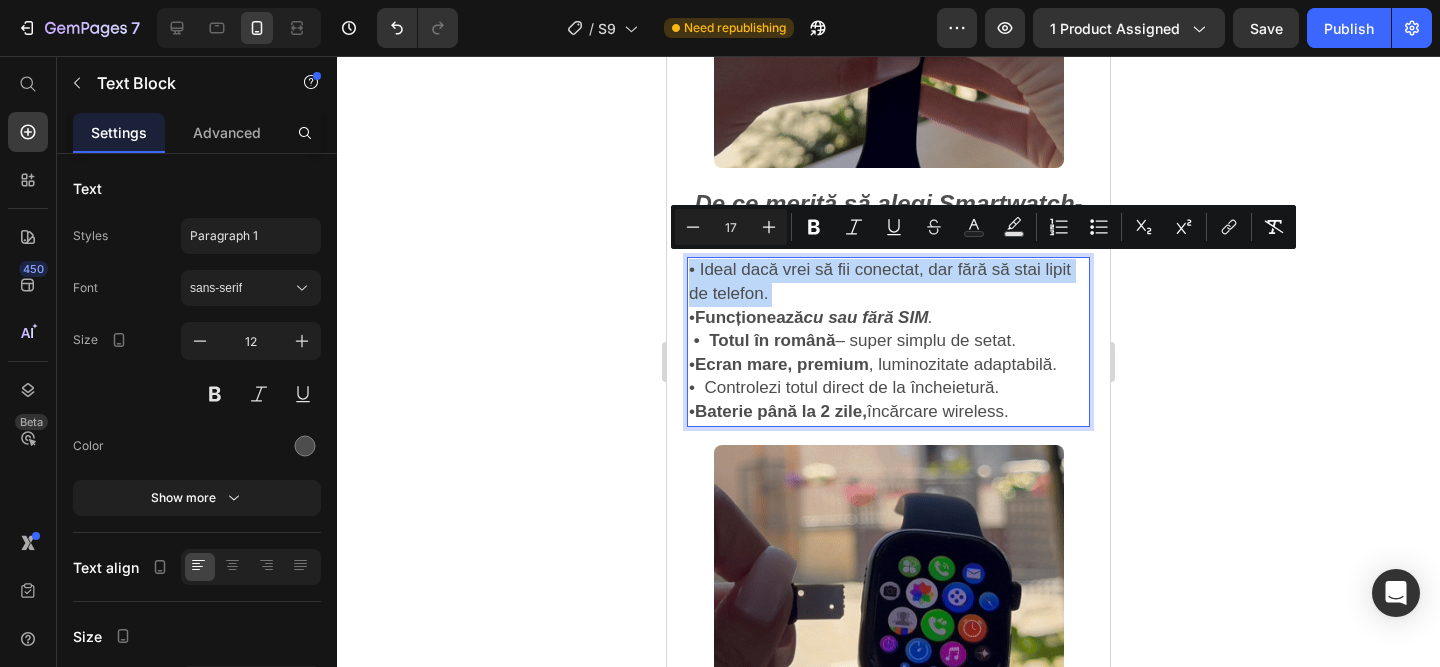 drag, startPoint x: 773, startPoint y: 295, endPoint x: 691, endPoint y: 262, distance: 88.391174 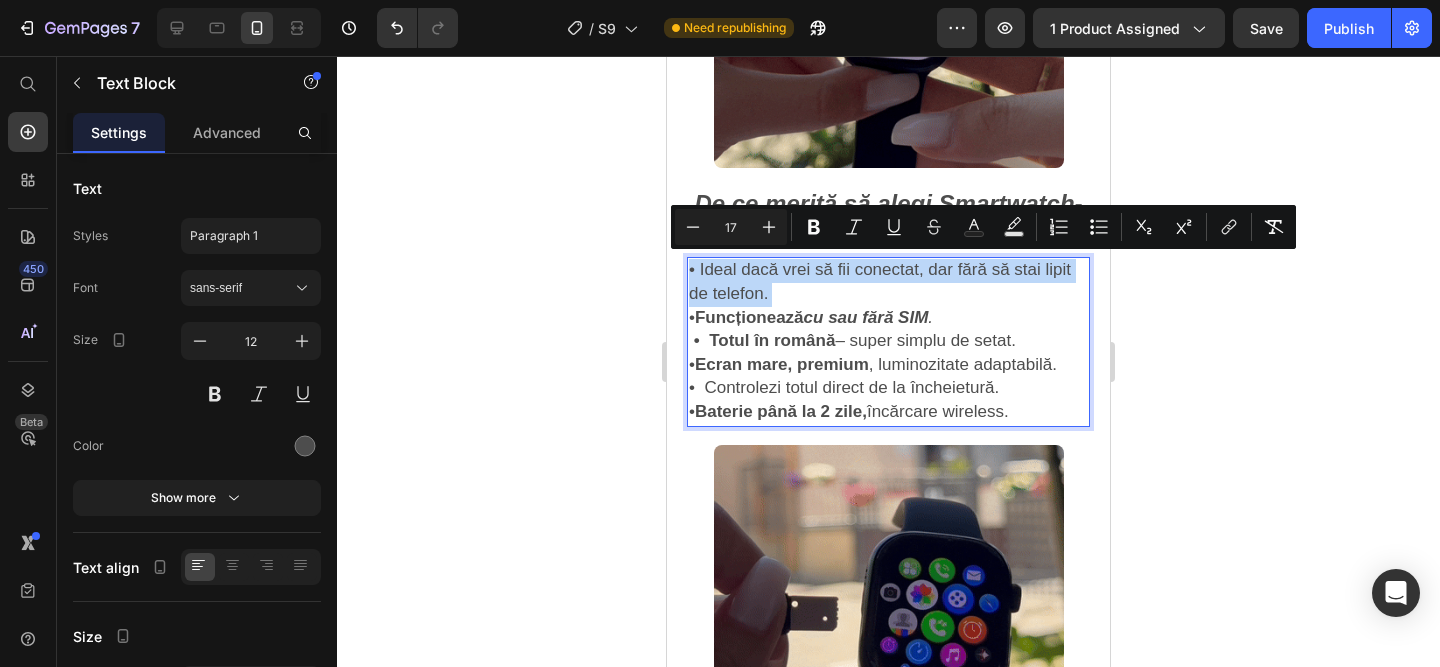 click on "• Ideal dacă vrei să fii conectat, dar fără să stai lipit de telefon.  •   Funcționează  cu sau fără SIM .   •  Totul în română  – super simplu de setat.  •   Ecran mare, premium , luminozitate adaptabilă.  •  Controlezi totul direct de la încheietură.  •   Baterie până la 2 zile,  încărcare wireless." at bounding box center [888, 341] 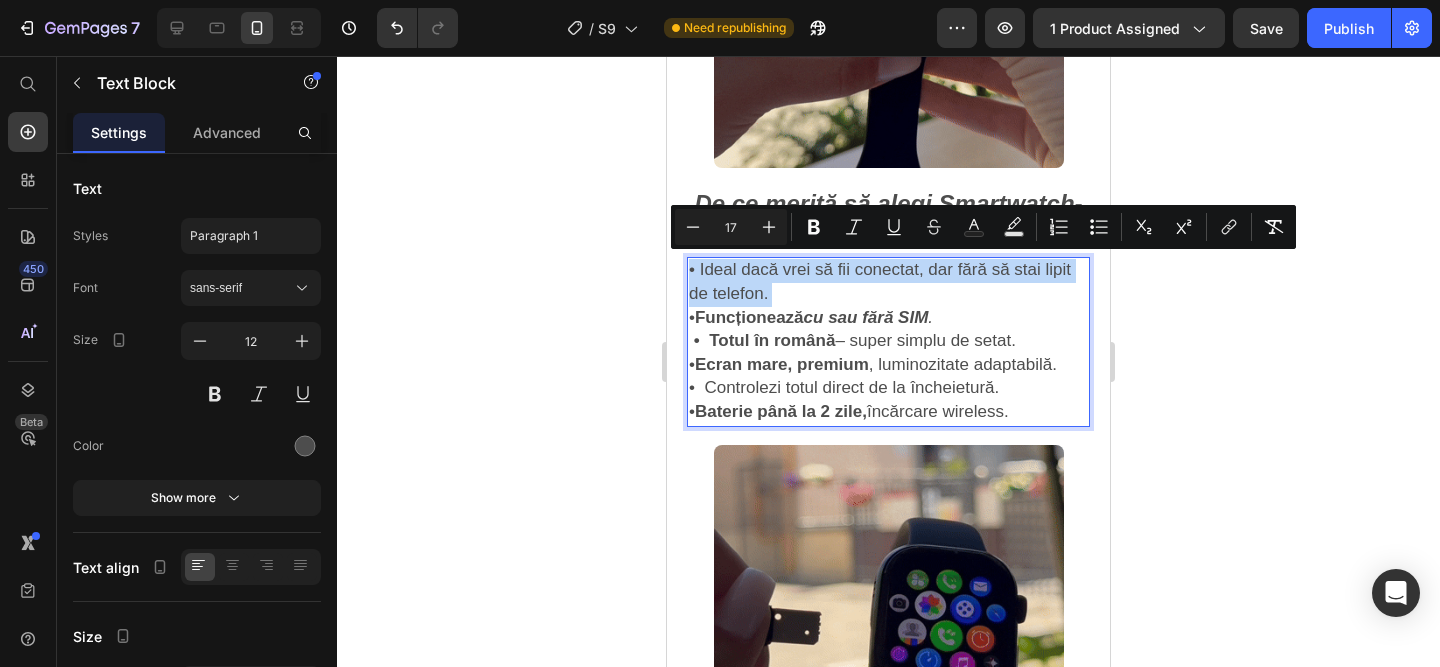 copy on "• Ideal dacă vrei să fii conectat, dar fără să stai lipit de telefon." 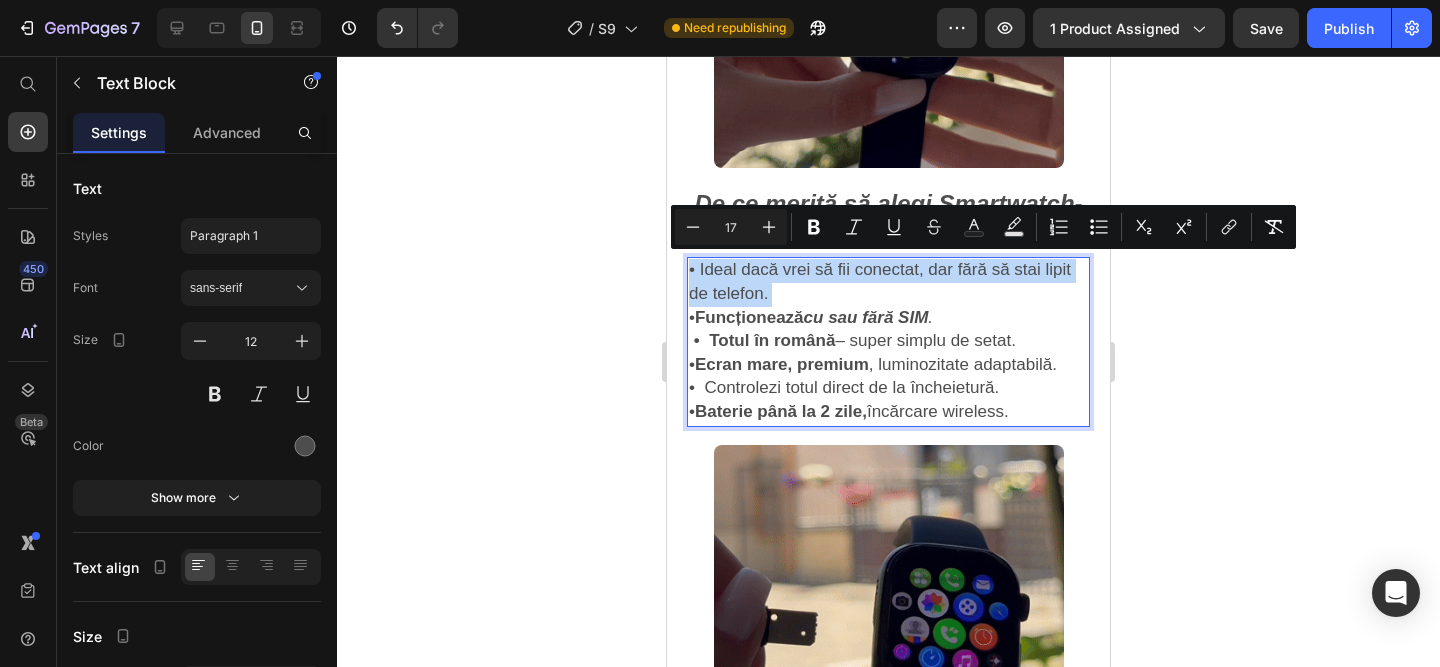 click on "• Ideal dacă vrei să fii conectat, dar fără să stai lipit de telefon." at bounding box center (880, 281) 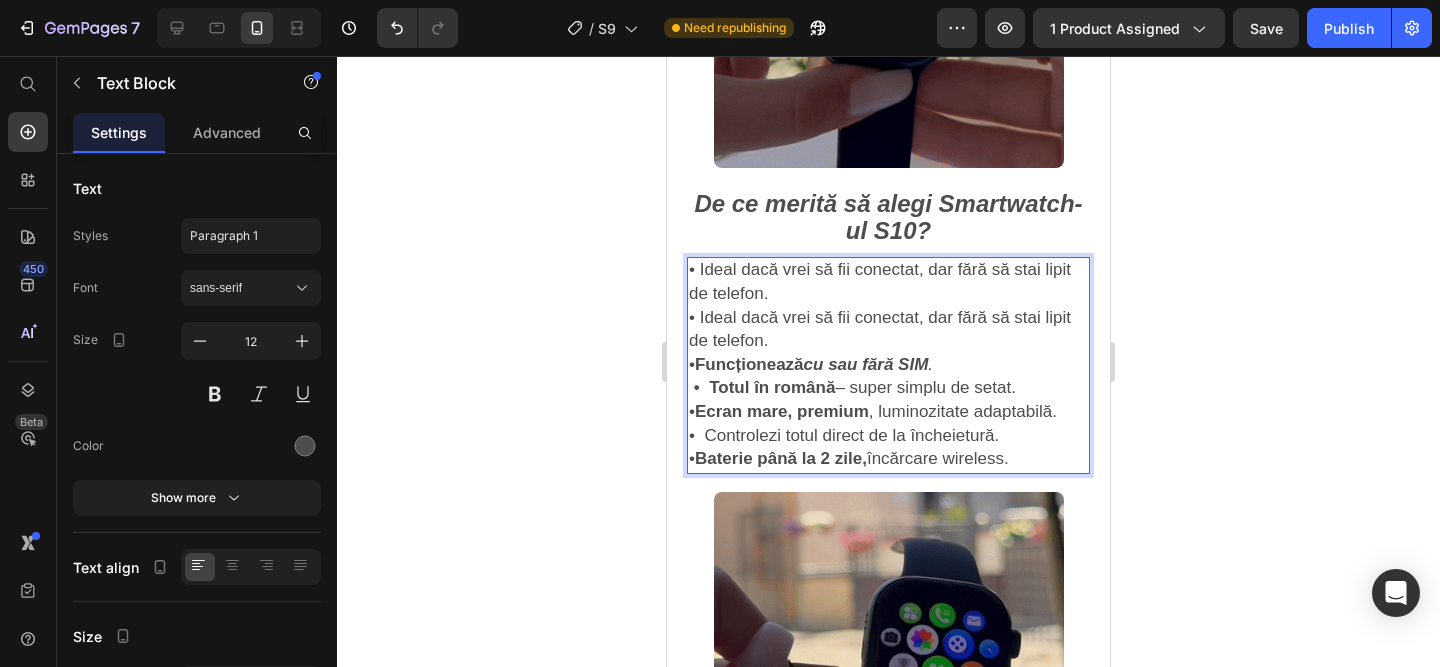 drag, startPoint x: 772, startPoint y: 340, endPoint x: 796, endPoint y: 338, distance: 24.083189 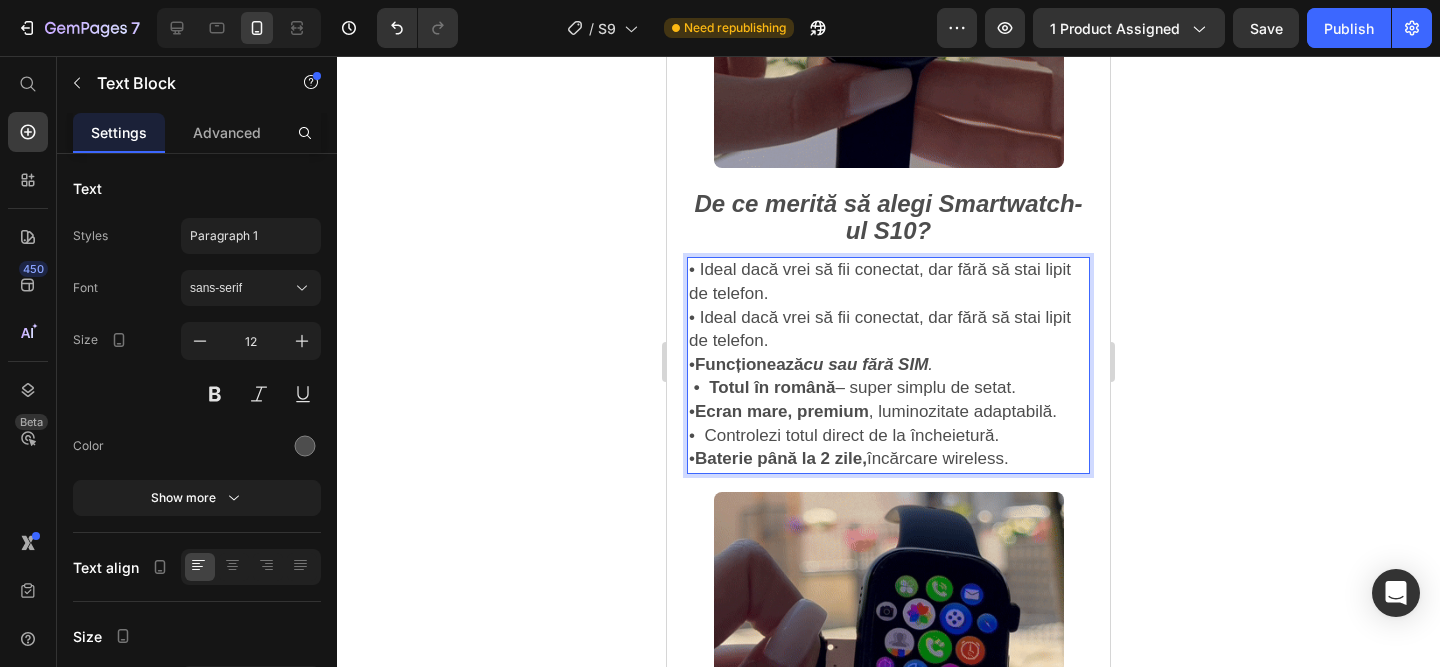 click on "• Ideal dacă vrei să fii conectat, dar fără să stai lipit de telefon.  • Ideal dacă vrei să fii conectat, dar fără să stai lipit de telefon.  •   Funcționează  cu sau fără SIM .   •  Totul în română  – super simplu de setat.  •   Ecran mare, premium , luminozitate adaptabilă.  •  Controlezi totul direct de la încheietură.  •   Baterie până la 2 zile,  încărcare wireless." at bounding box center (888, 365) 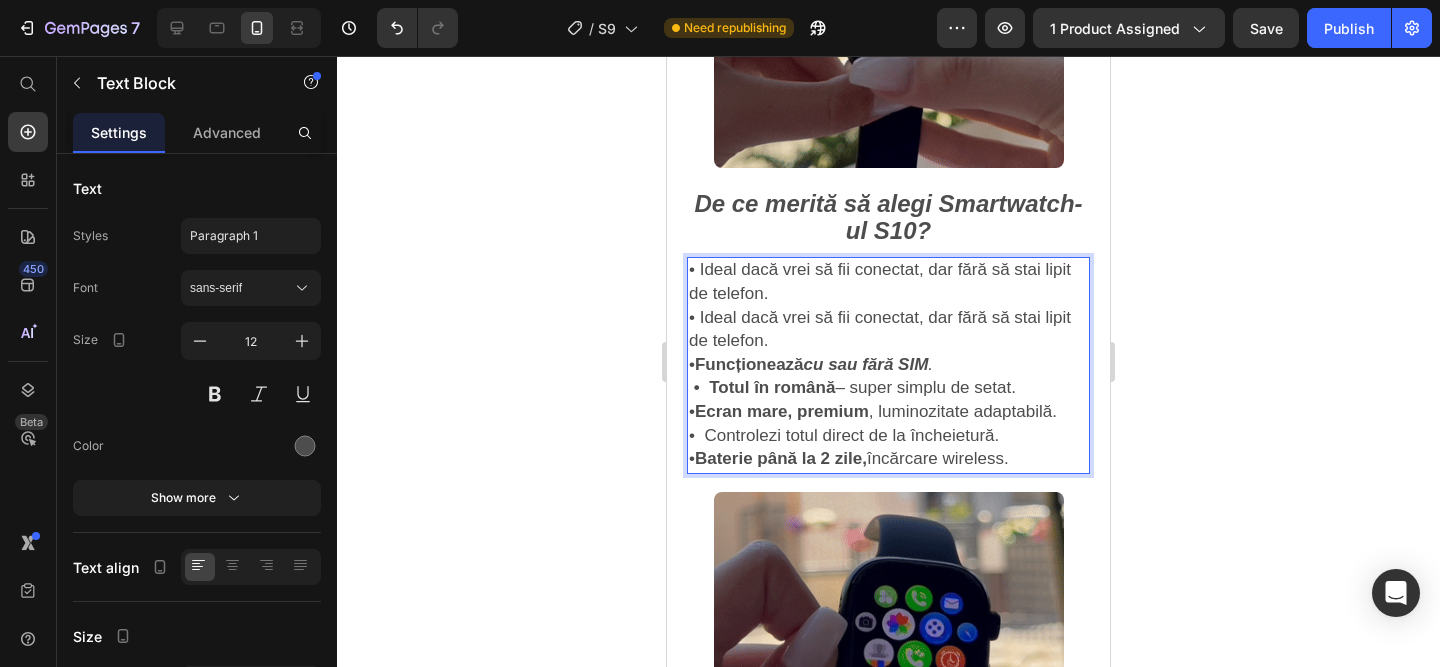 click on "• Ideal dacă vrei să fii conectat, dar fără să stai lipit de telefon.  • Ideal dacă vrei să fii conectat, dar fără să stai lipit de telefon.  •   Funcționează  cu sau fără SIM .   •  Totul în română  – super simplu de setat.  •   Ecran mare, premium , luminozitate adaptabilă.  •  Controlezi totul direct de la încheietură.  •   Baterie până la 2 zile,  încărcare wireless." at bounding box center [888, 365] 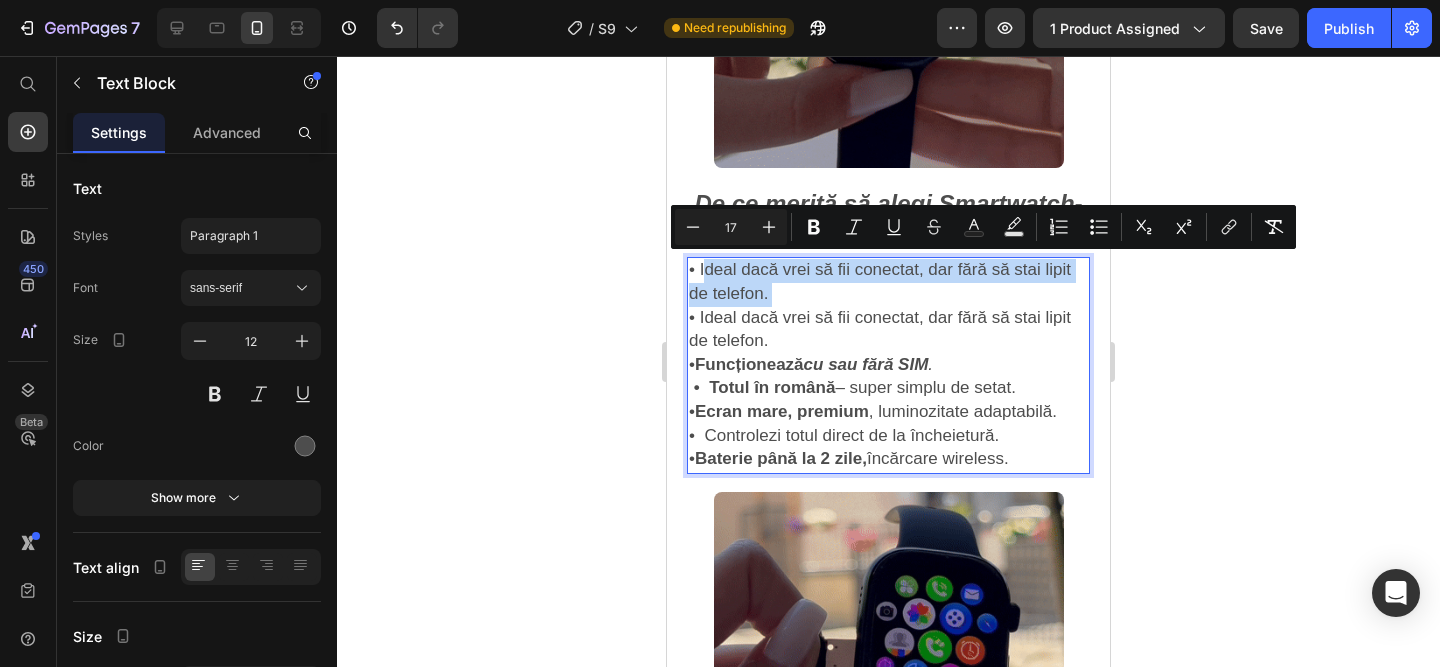 drag, startPoint x: 776, startPoint y: 294, endPoint x: 715, endPoint y: 266, distance: 67.11929 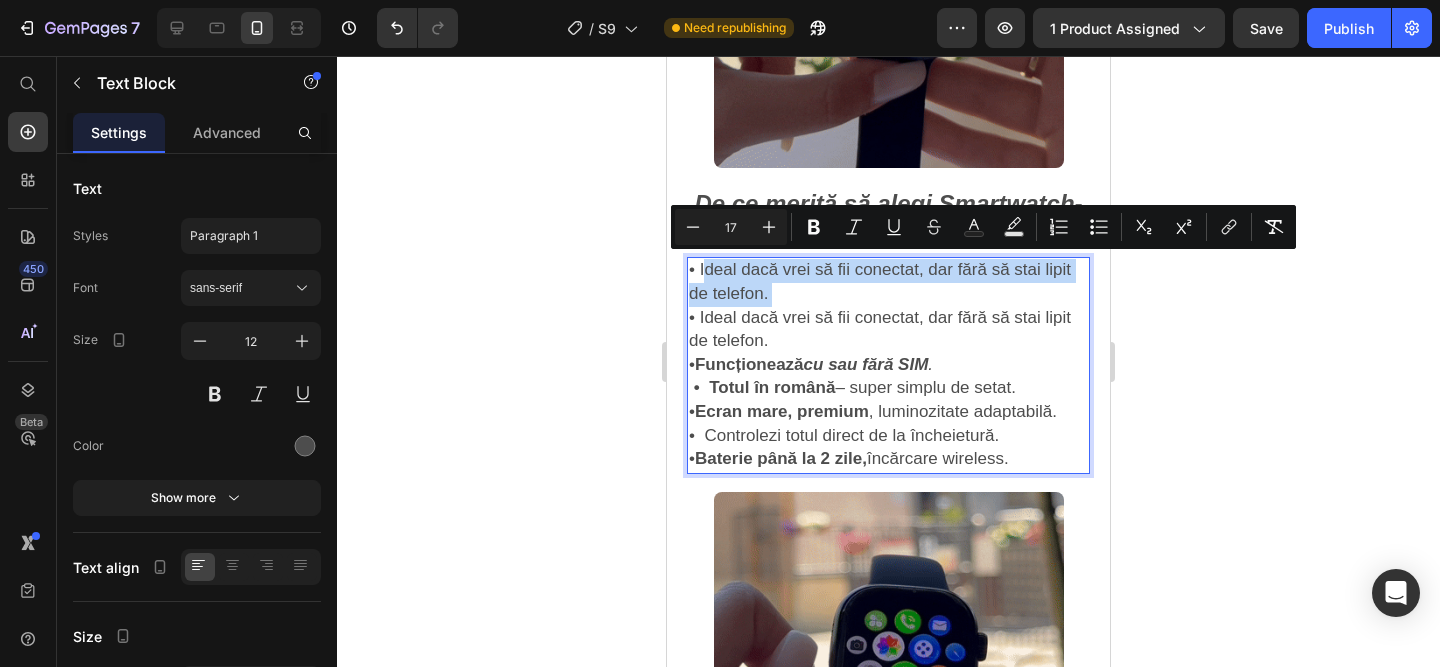click on "• Ideal dacă vrei să fii conectat, dar fără să stai lipit de telefon.  • Ideal dacă vrei să fii conectat, dar fără să stai lipit de telefon.  •   Funcționează  cu sau fără SIM .   •  Totul în română  – super simplu de setat.  •   Ecran mare, premium , luminozitate adaptabilă.  •  Controlezi totul direct de la încheietură.  •   Baterie până la 2 zile,  încărcare wireless." at bounding box center [888, 365] 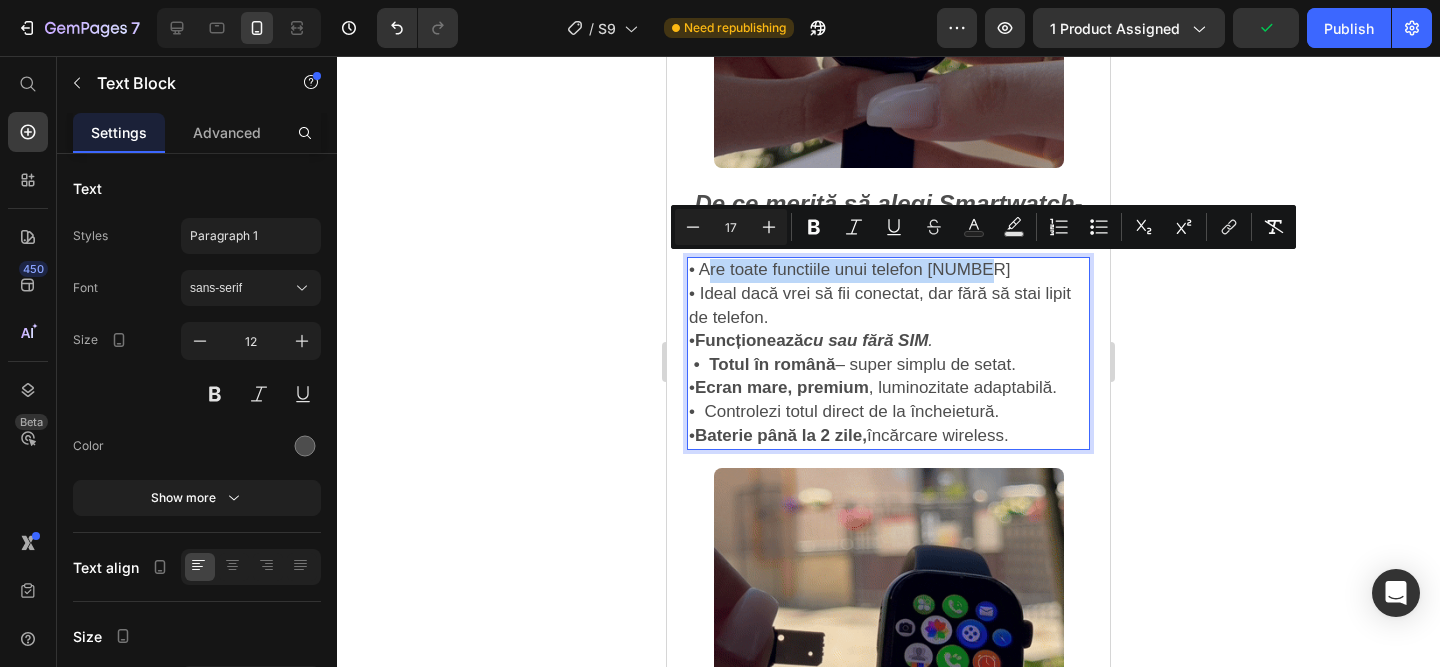 drag, startPoint x: 989, startPoint y: 271, endPoint x: 704, endPoint y: 262, distance: 285.14206 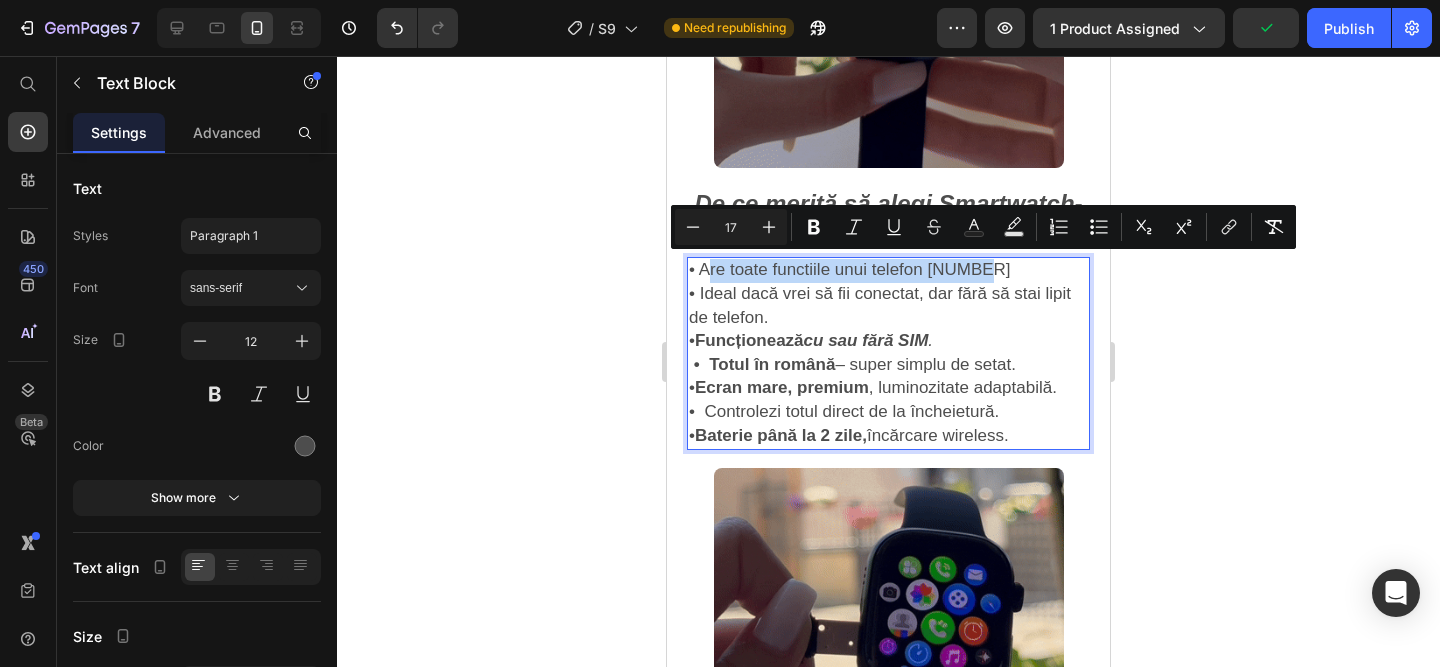 click on "• Are toate functiile unui telefon [NUMBER]" at bounding box center [888, 271] 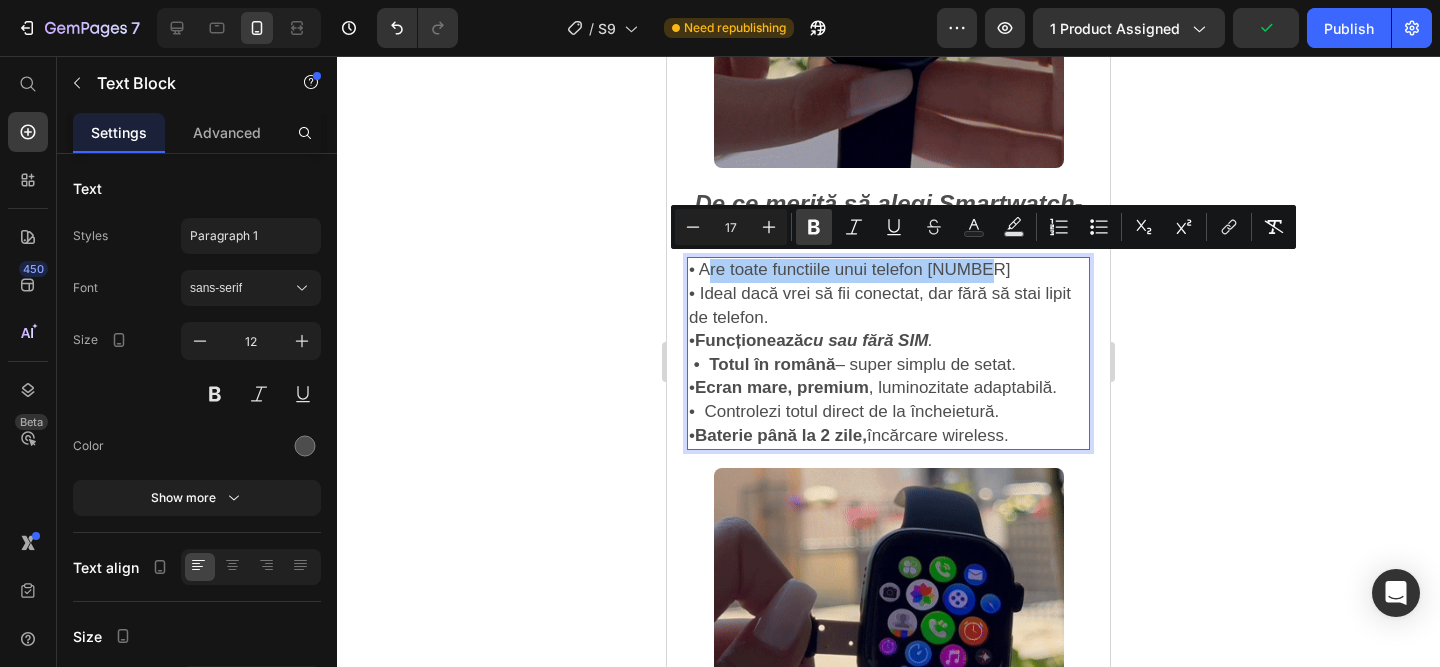 click 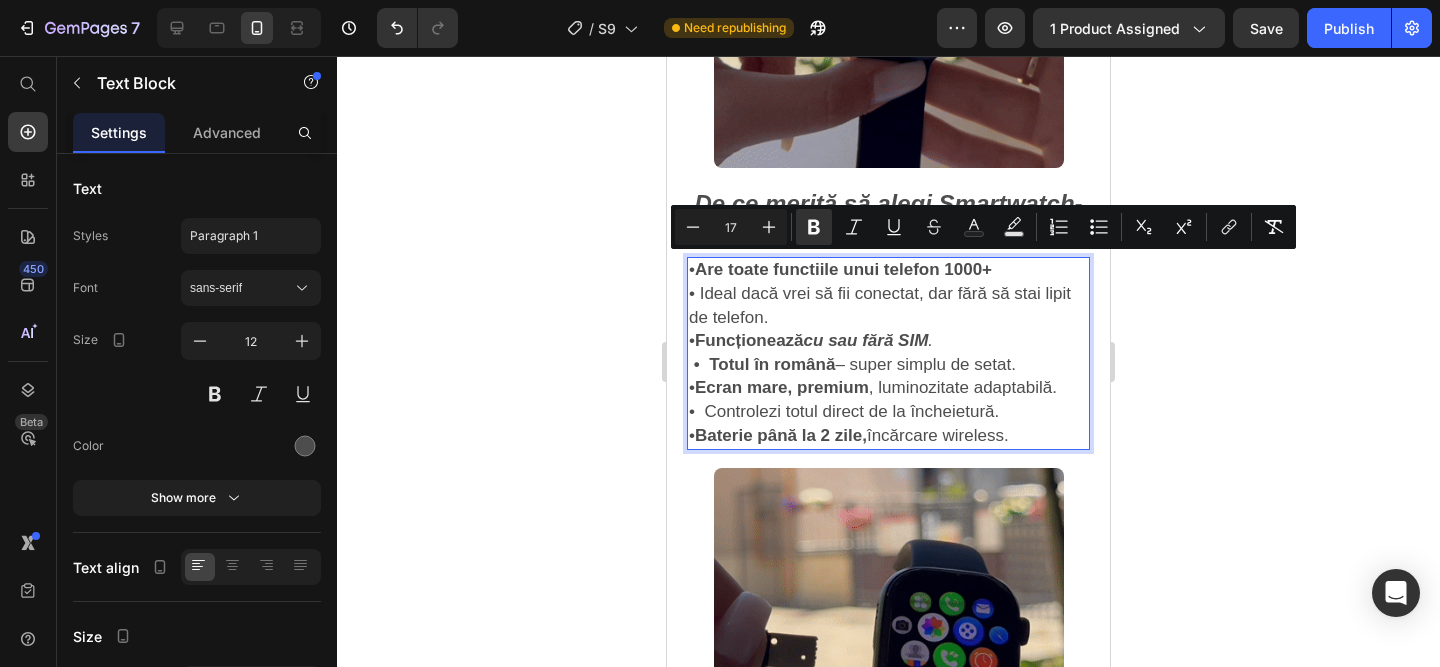 click 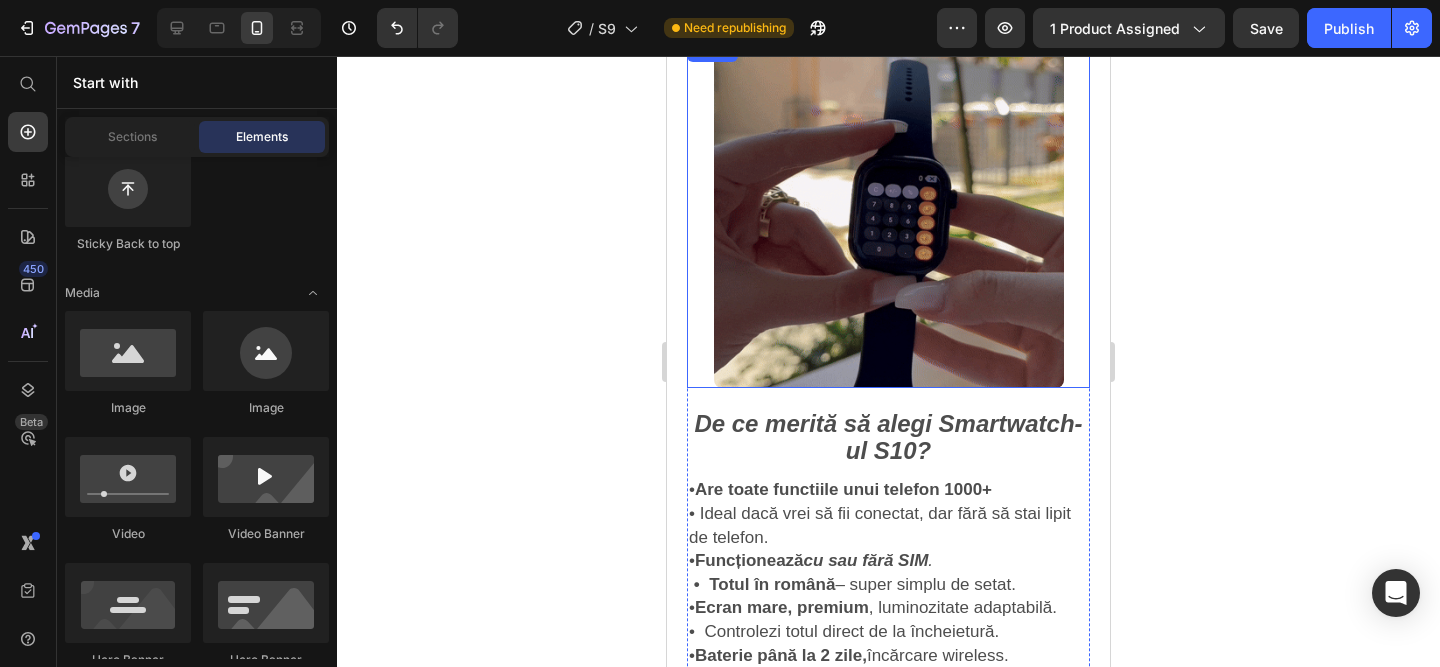 scroll, scrollTop: 1250, scrollLeft: 0, axis: vertical 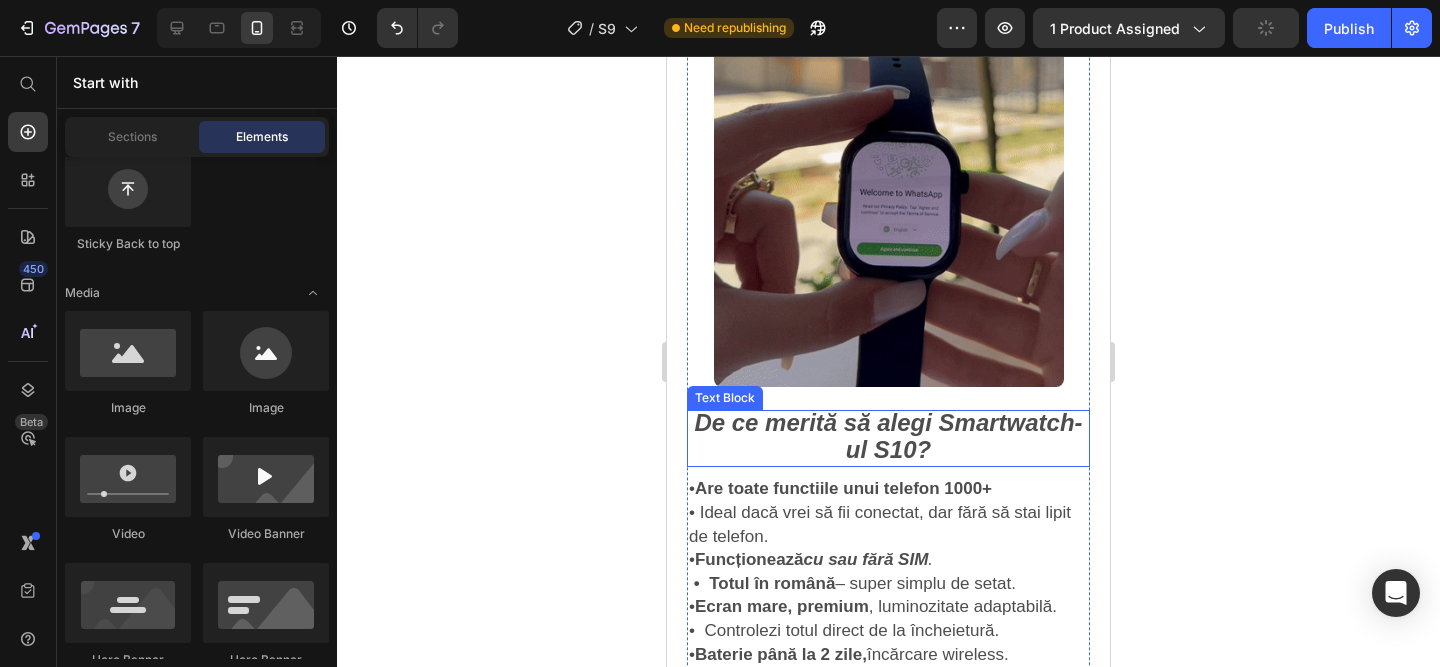 click on "De ce merită să alegi Smartwatch-ul S10?" at bounding box center (888, 436) 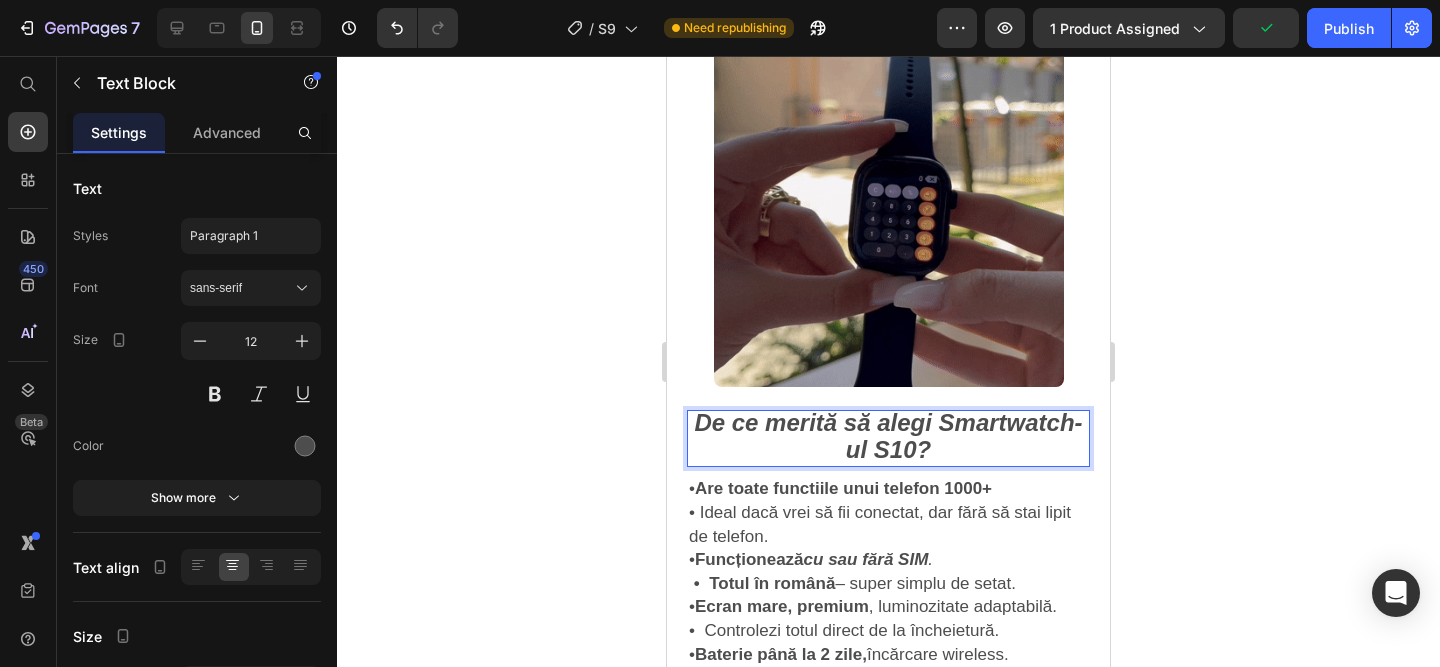 click on "De ce merită să alegi Smartwatch-ul S10?" at bounding box center (888, 436) 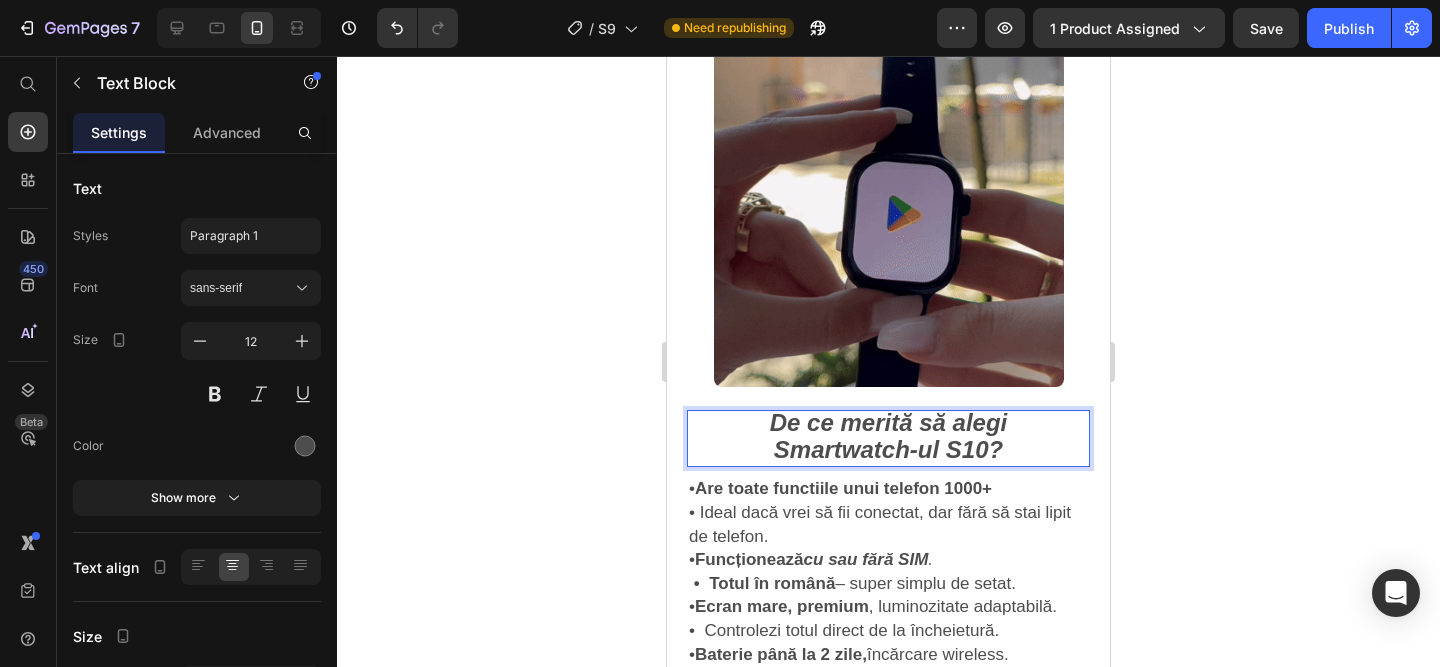click on "Smartwatch-ul S10?" at bounding box center [888, 452] 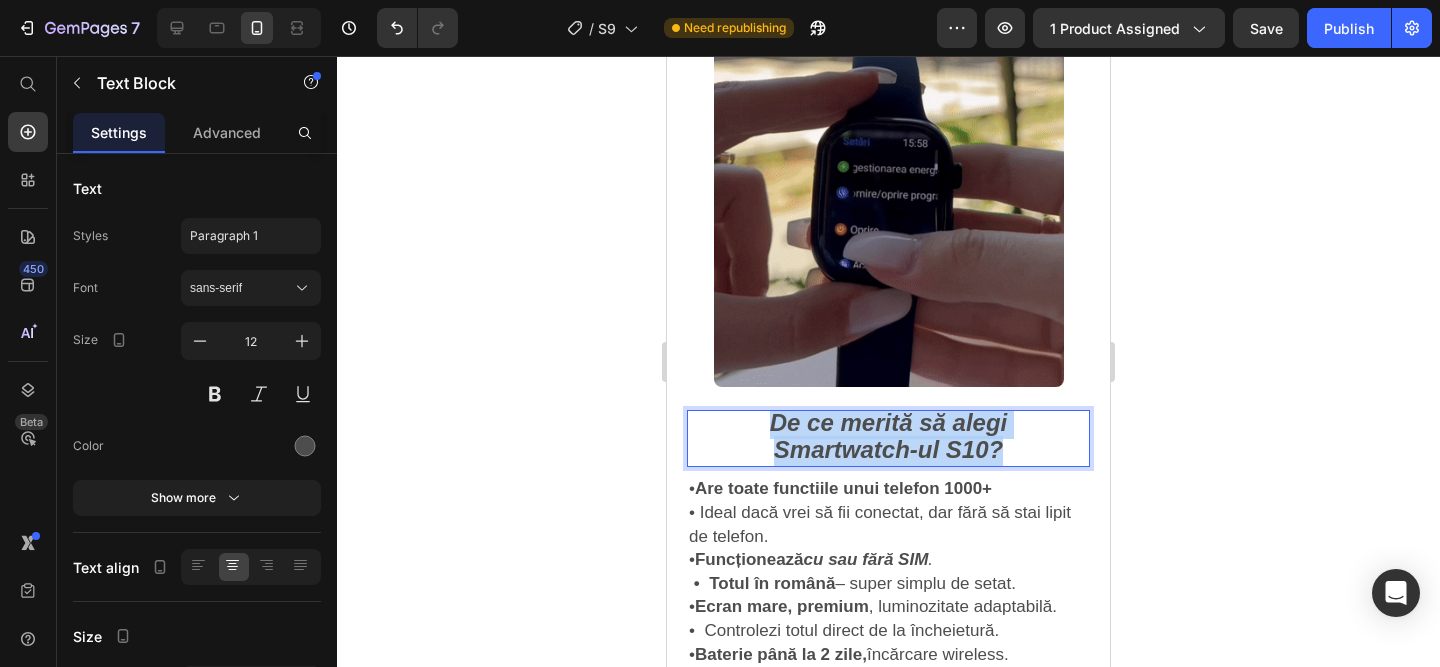 drag, startPoint x: 1022, startPoint y: 450, endPoint x: 747, endPoint y: 420, distance: 276.63153 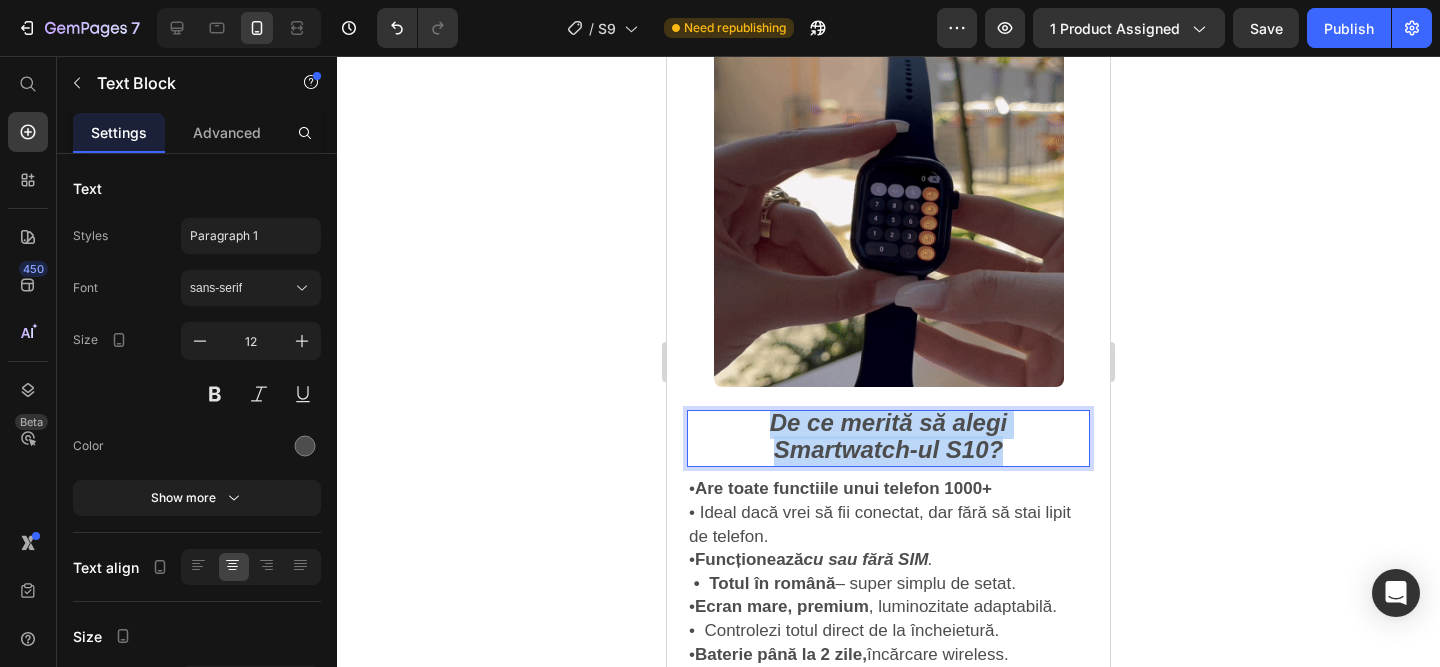 click on "De ce merită să alegi  Smartwatch-ul S10?" at bounding box center [888, 438] 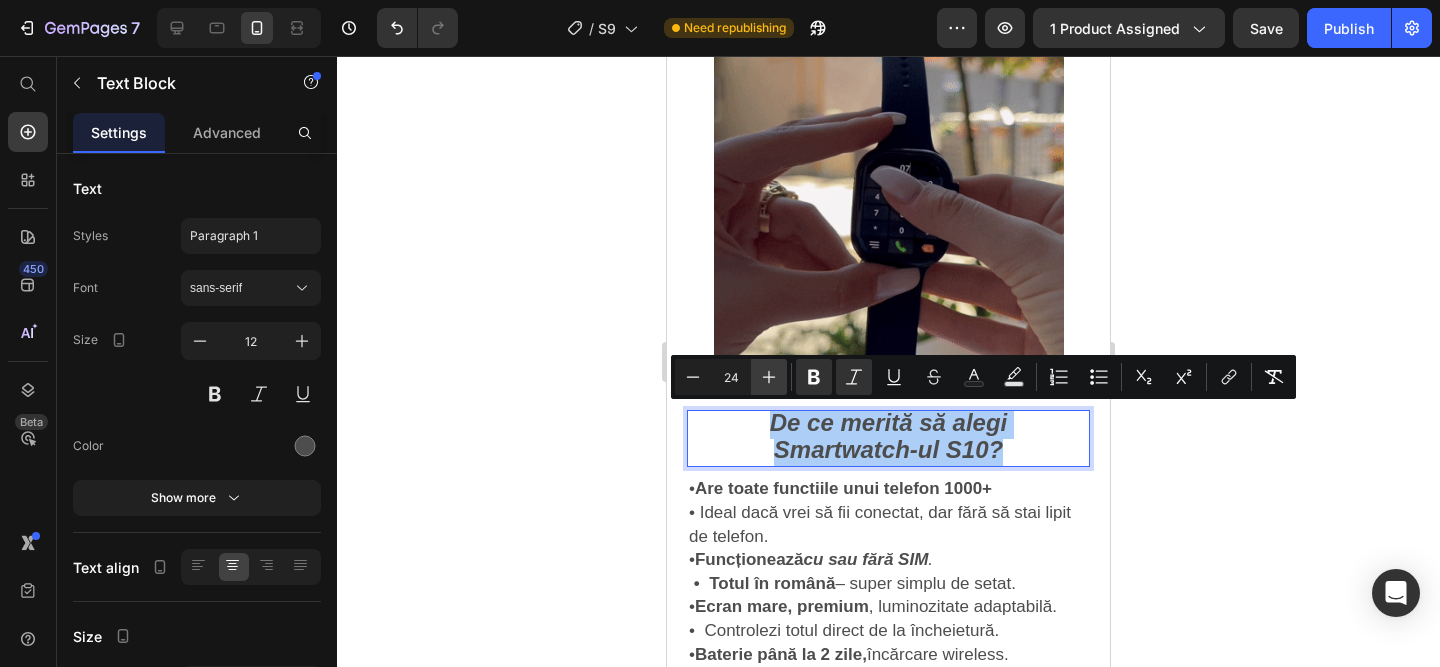 click 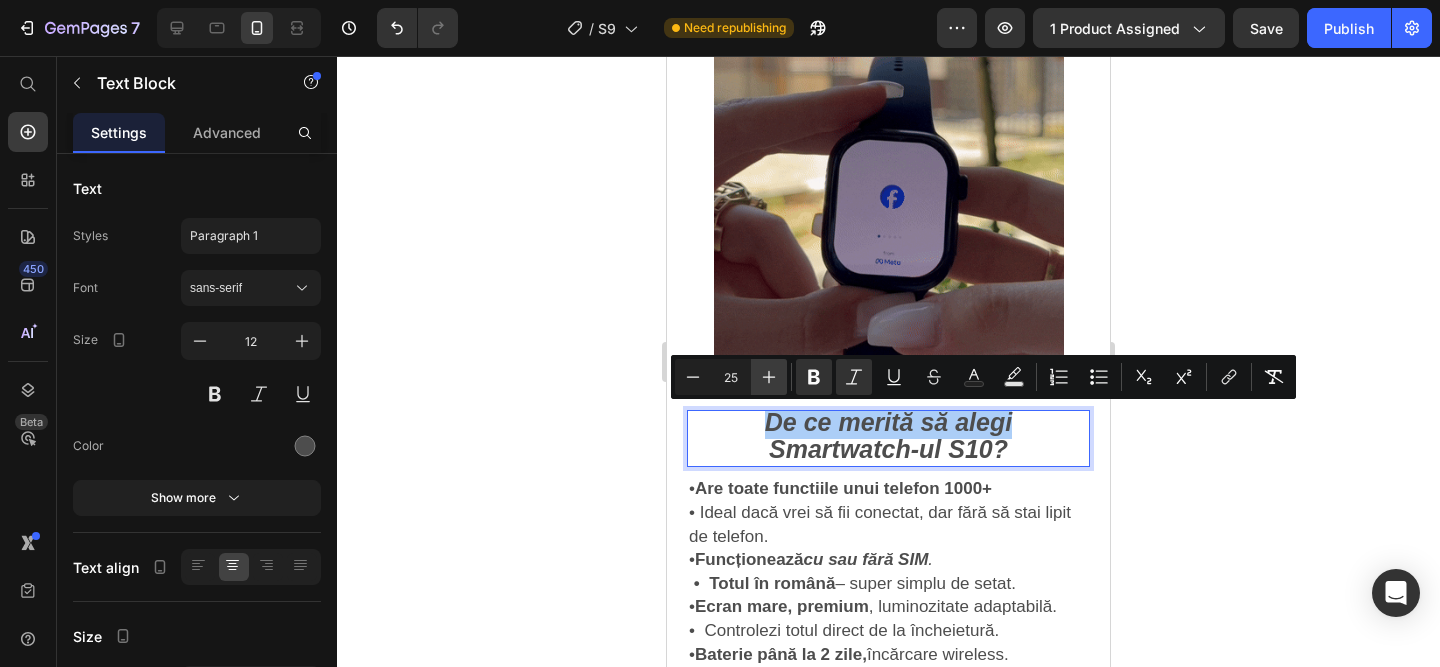 click 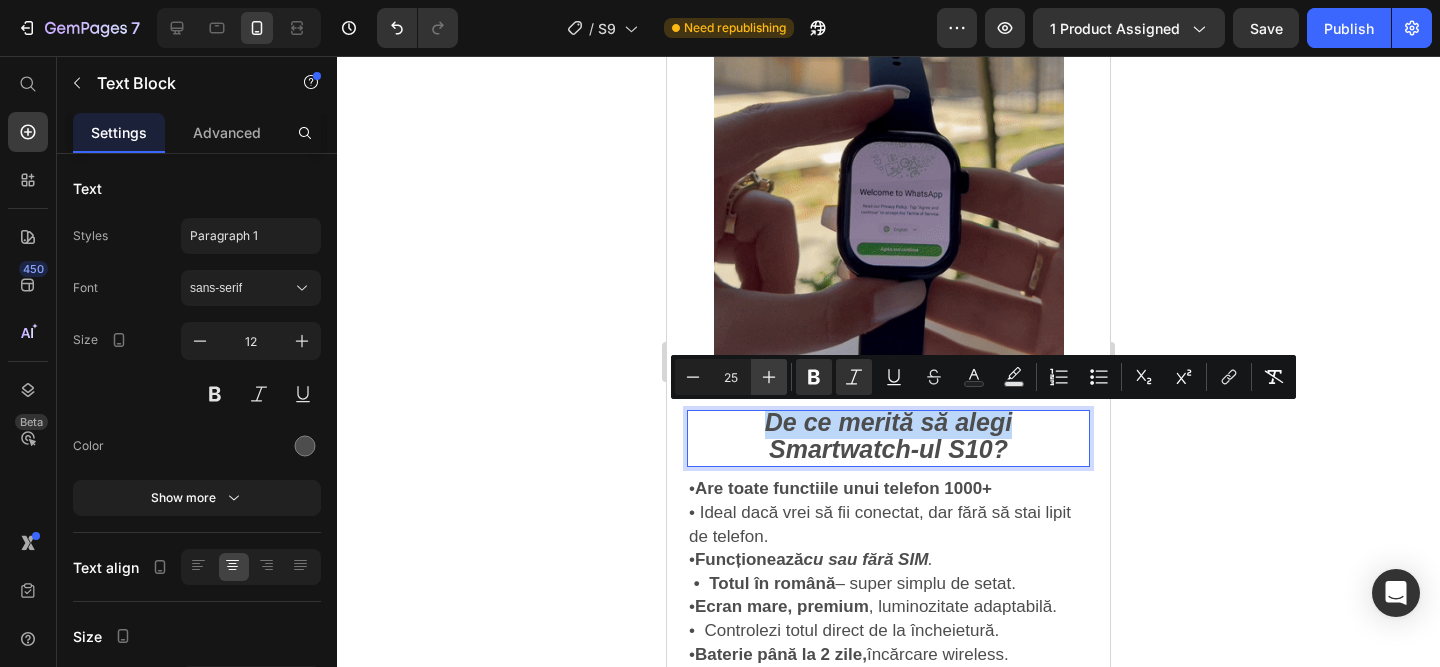 type on "26" 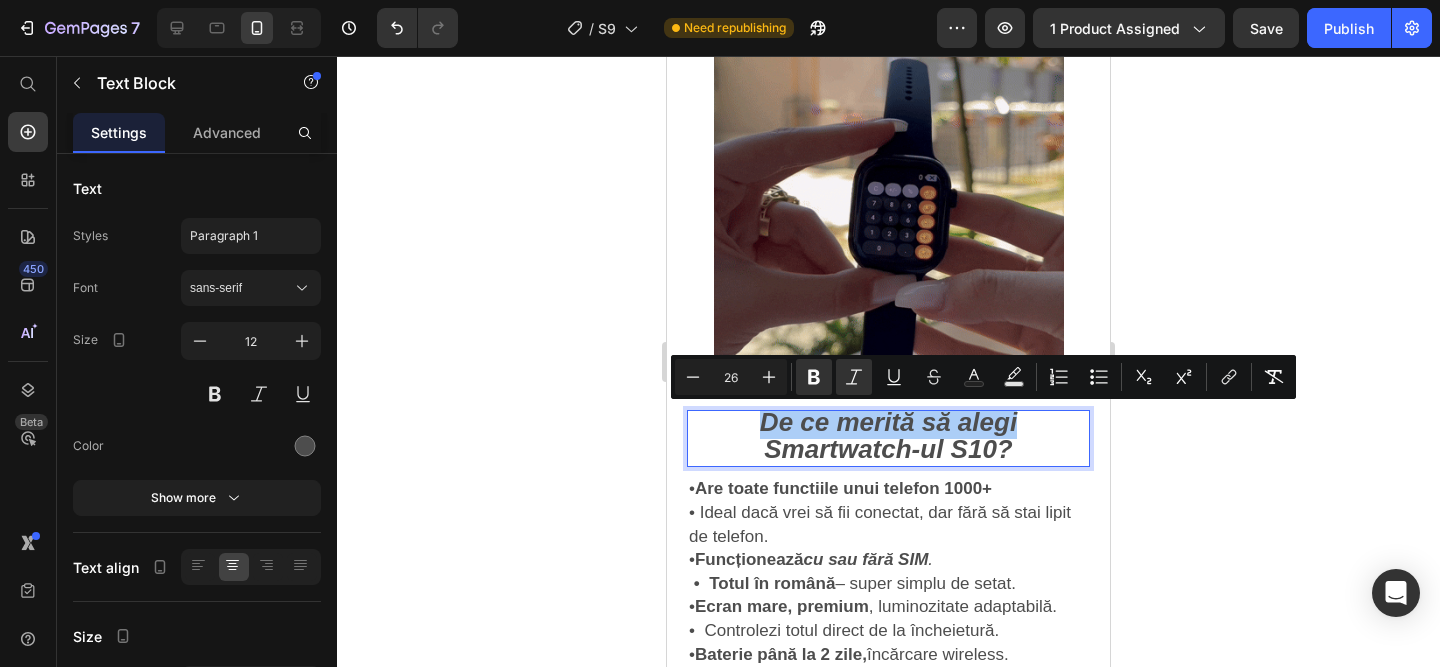 click 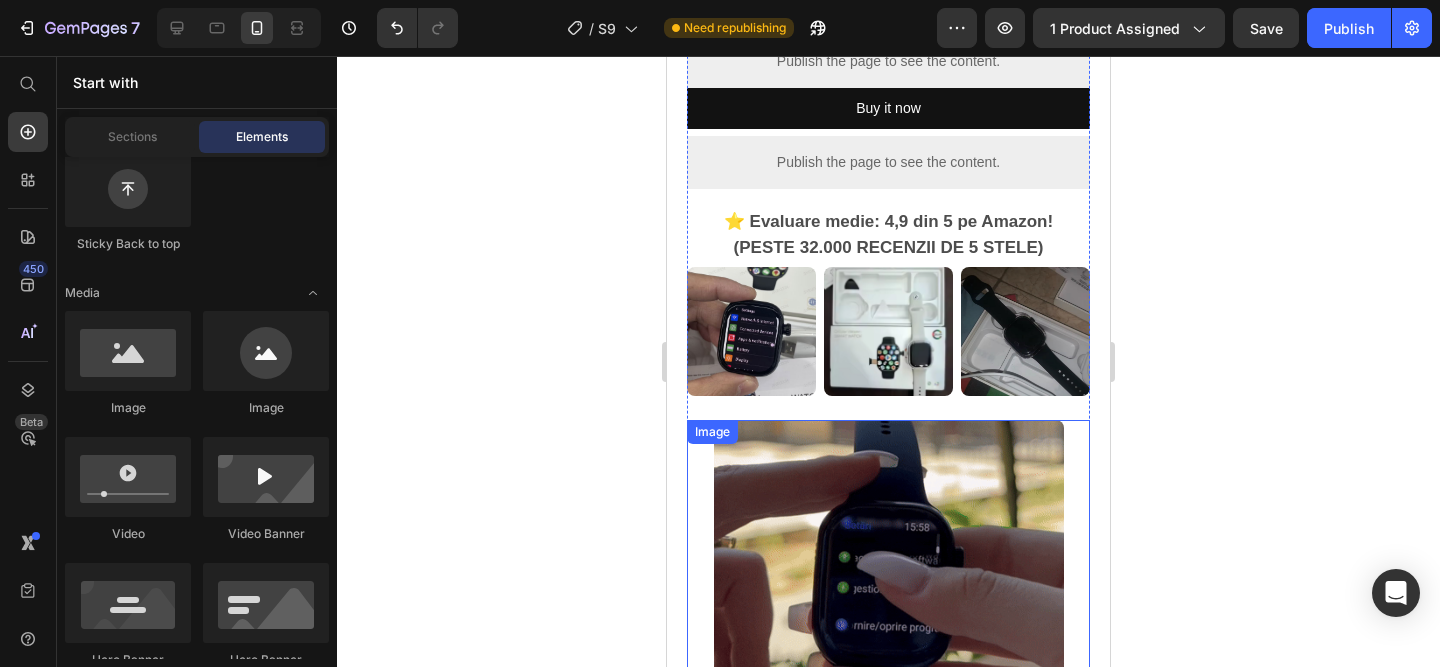 scroll, scrollTop: 864, scrollLeft: 0, axis: vertical 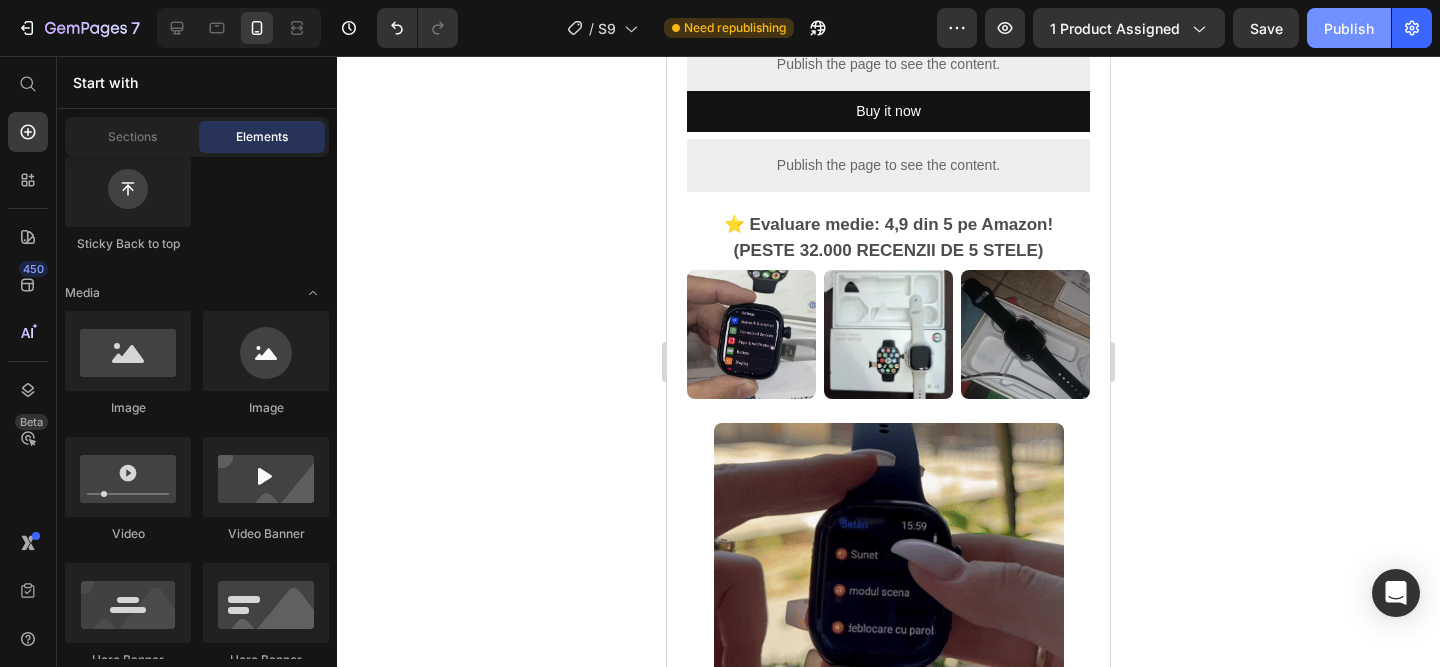 click on "Publish" 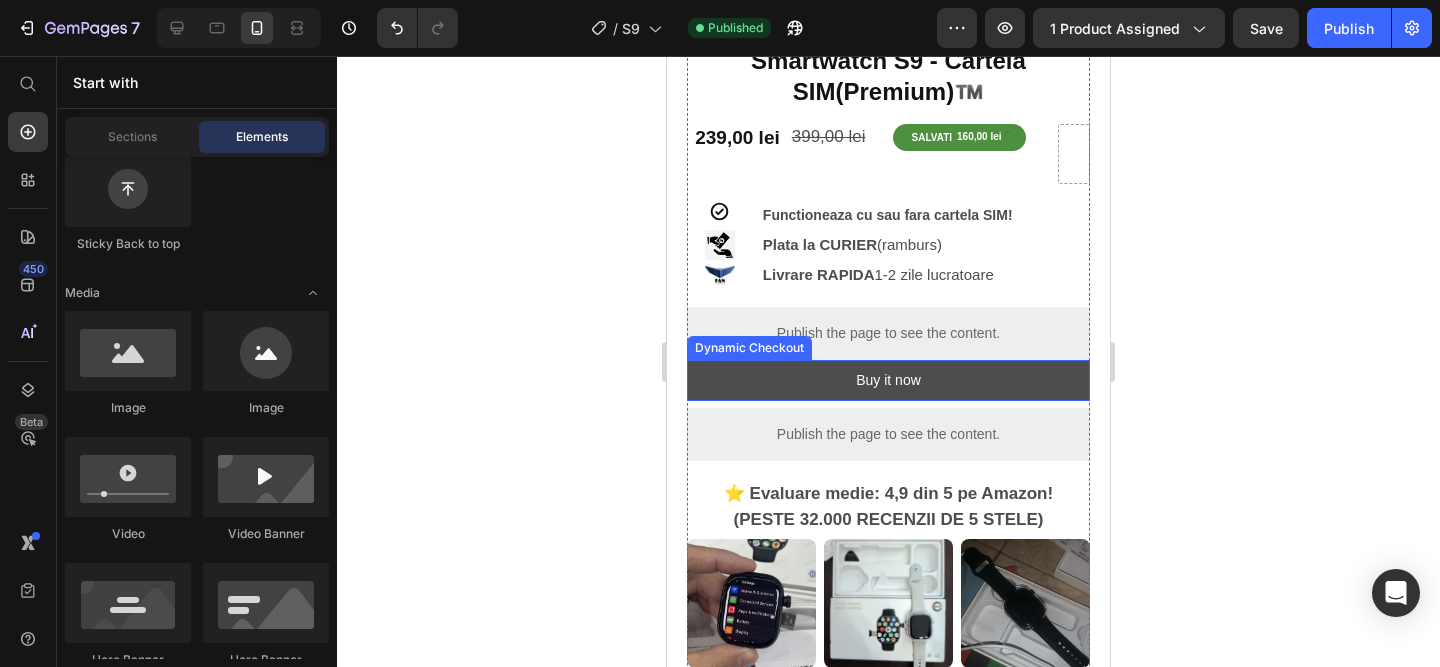 scroll, scrollTop: 0, scrollLeft: 0, axis: both 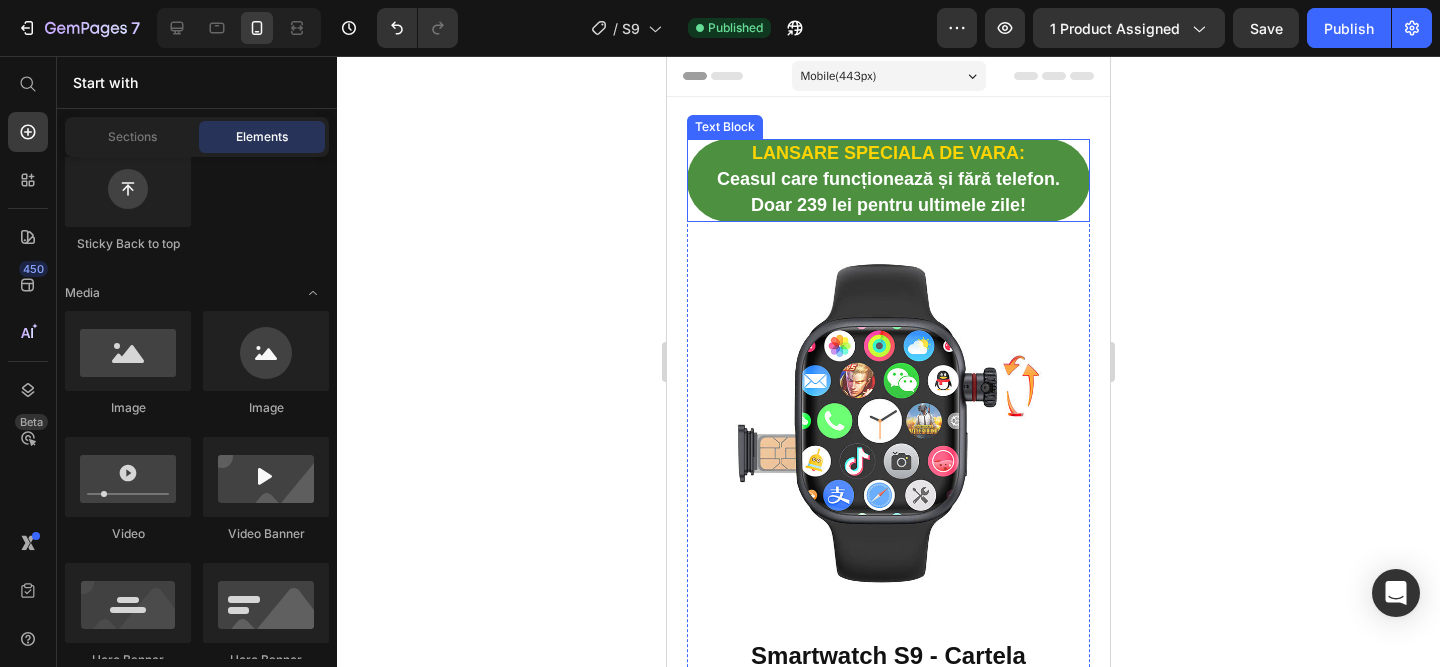 click on "Ceasul care funcționează și fără telefon." at bounding box center (888, 179) 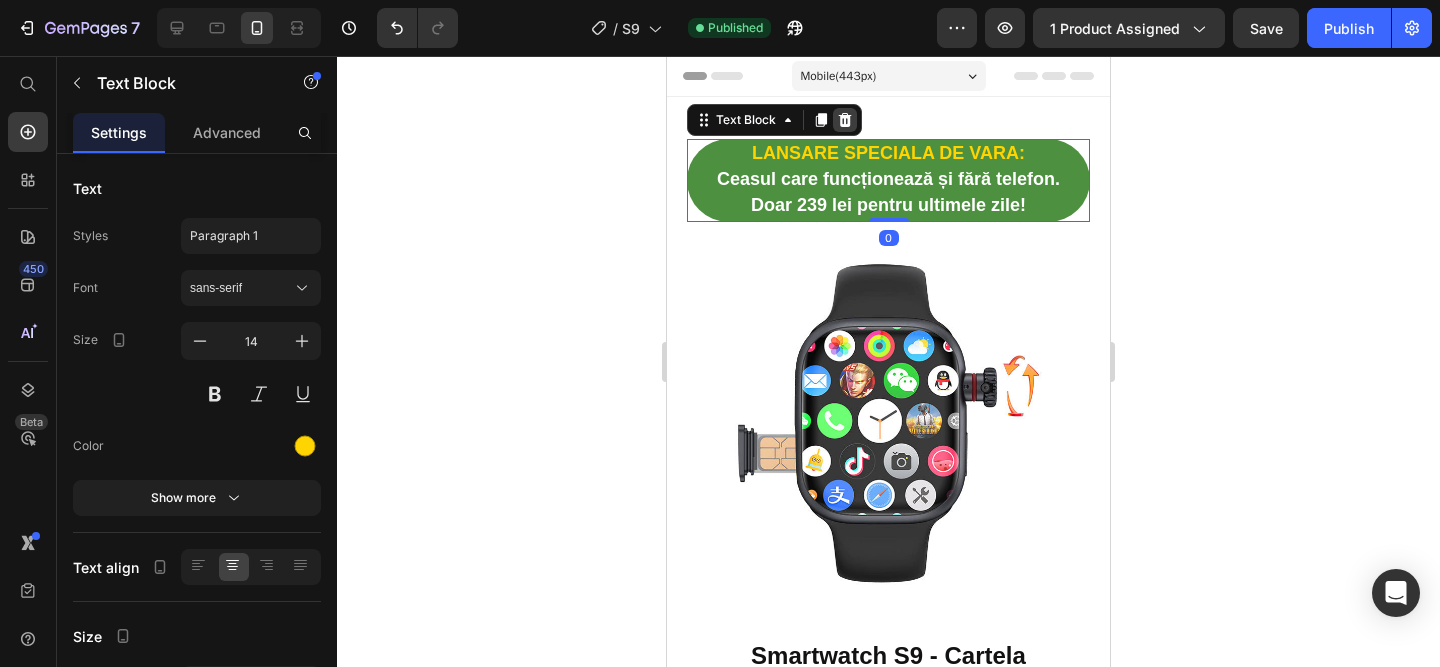 click 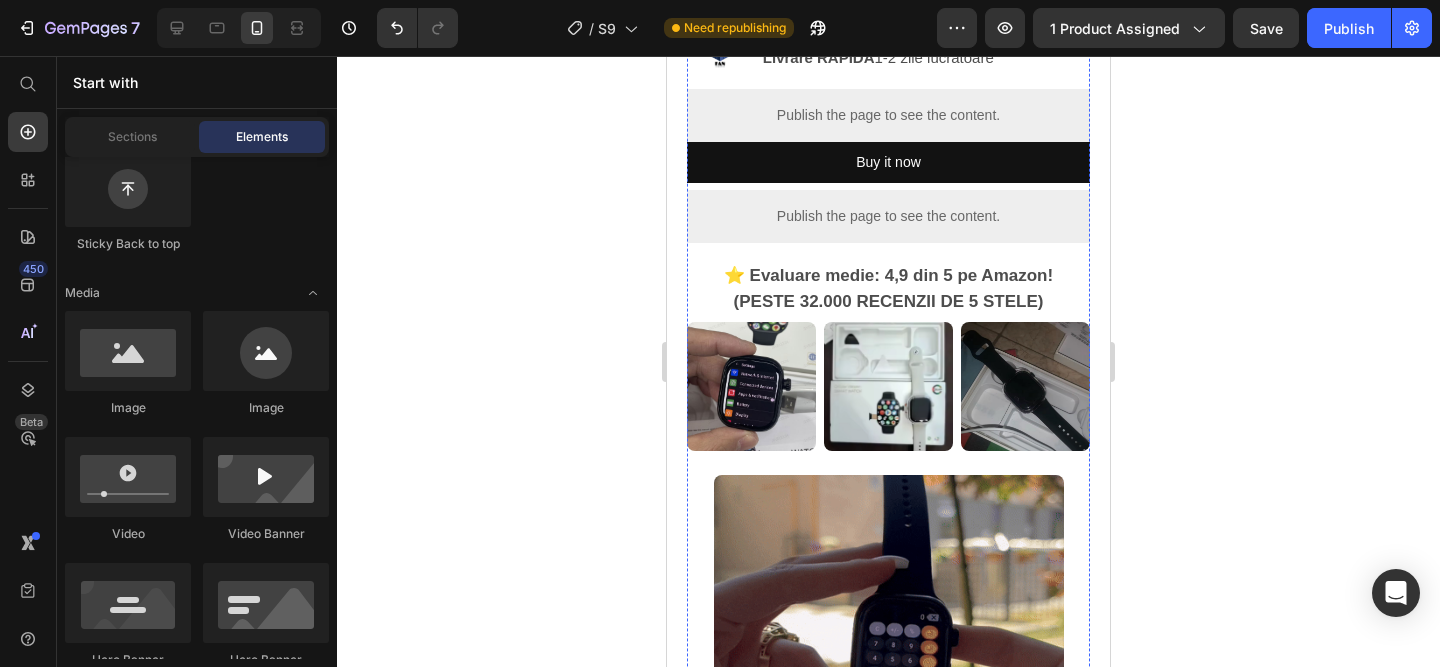 scroll, scrollTop: 733, scrollLeft: 0, axis: vertical 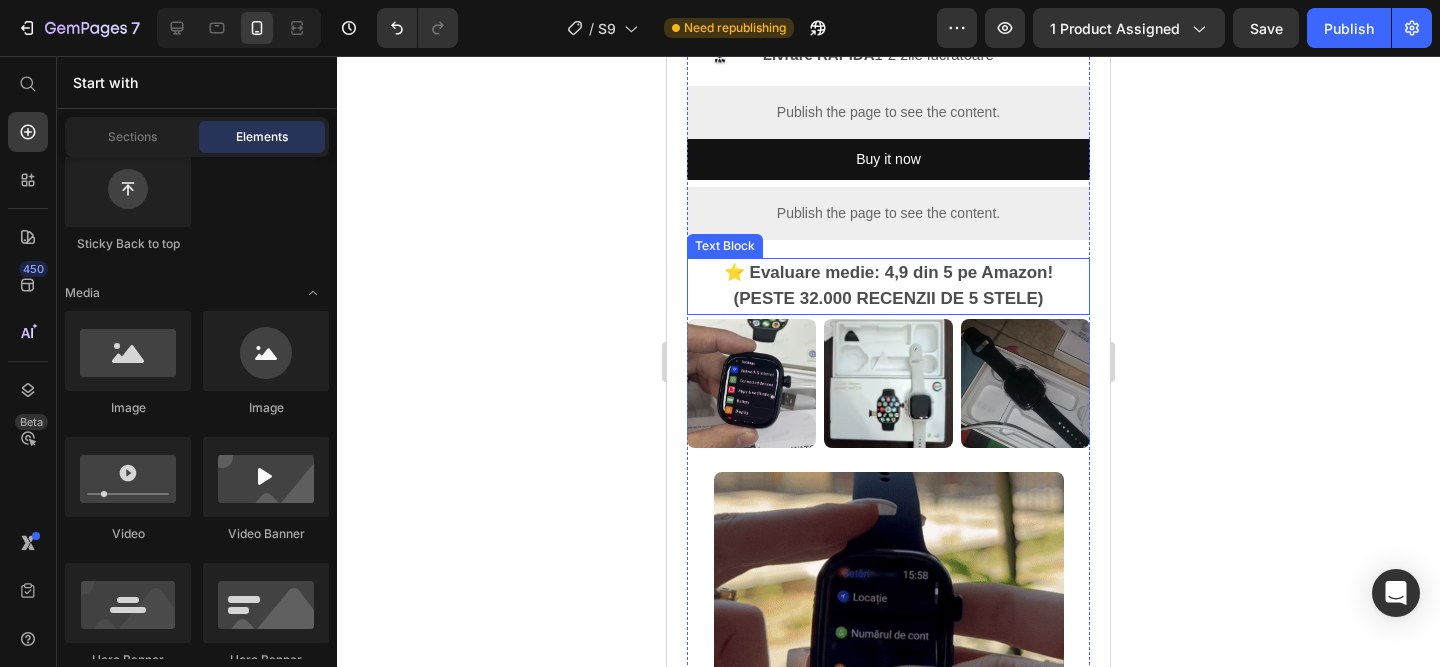 click on "(PESTE 32.000 RECENZII DE 5 STELE)" at bounding box center [889, 298] 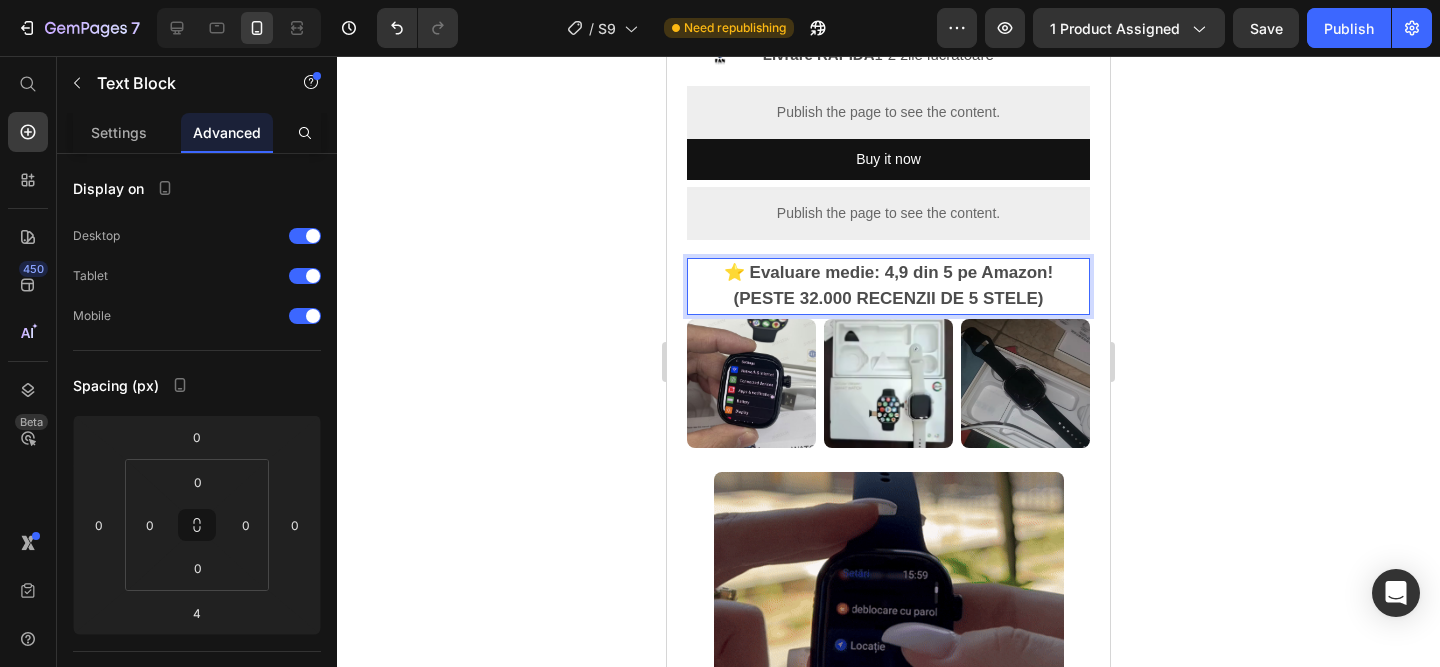 click on "(PESTE 32.000 RECENZII DE 5 STELE)" at bounding box center (889, 298) 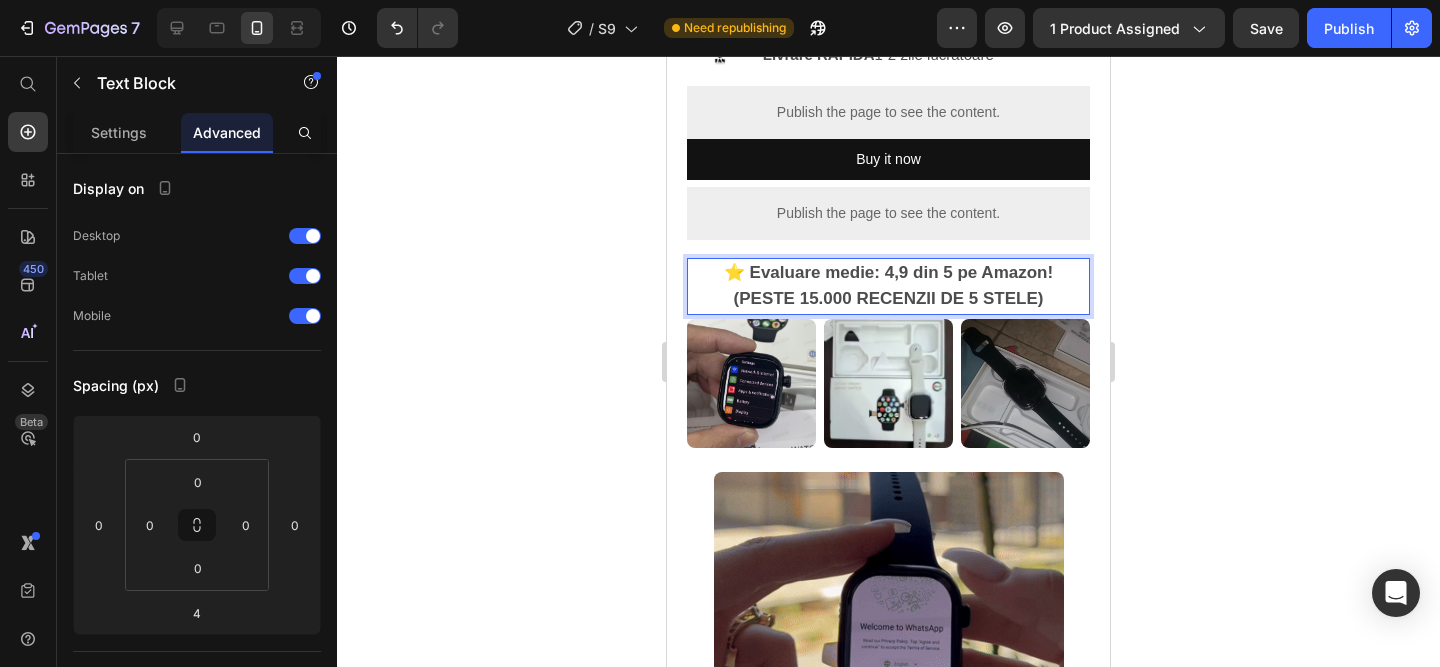 scroll, scrollTop: 723, scrollLeft: 0, axis: vertical 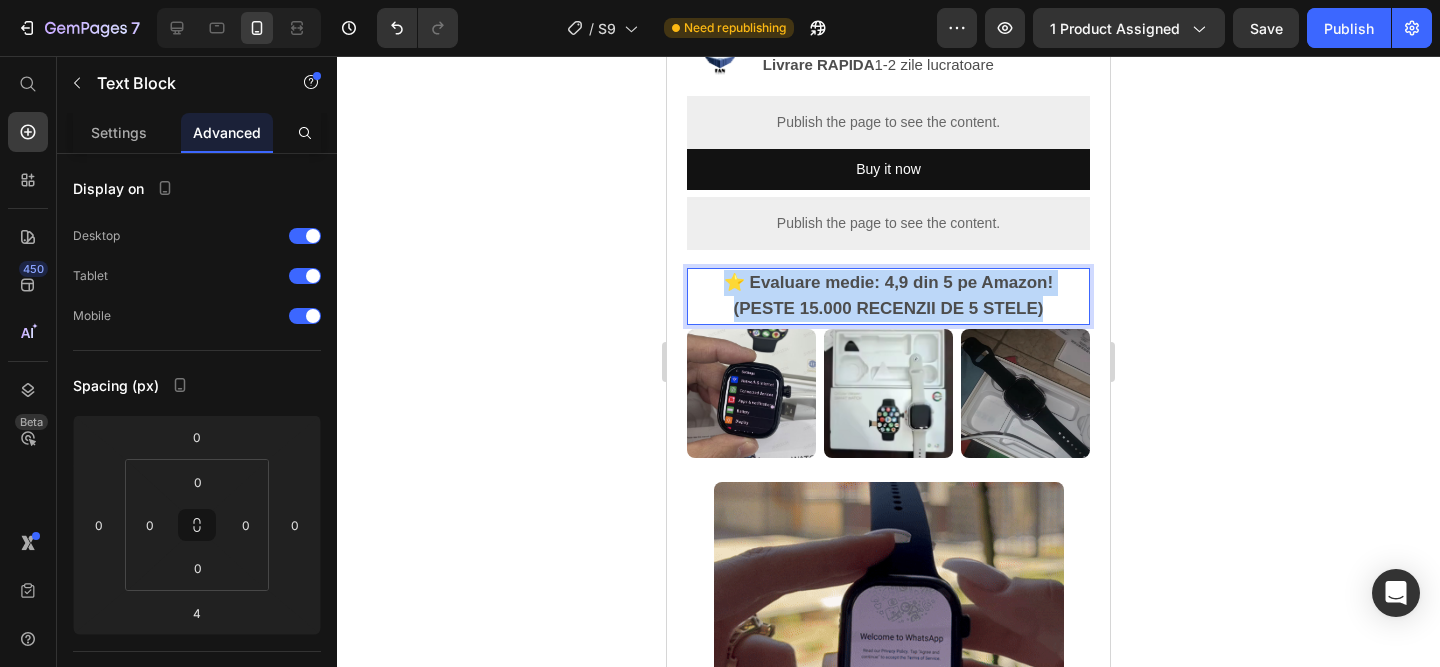 drag, startPoint x: 1058, startPoint y: 311, endPoint x: 620, endPoint y: 279, distance: 439.1674 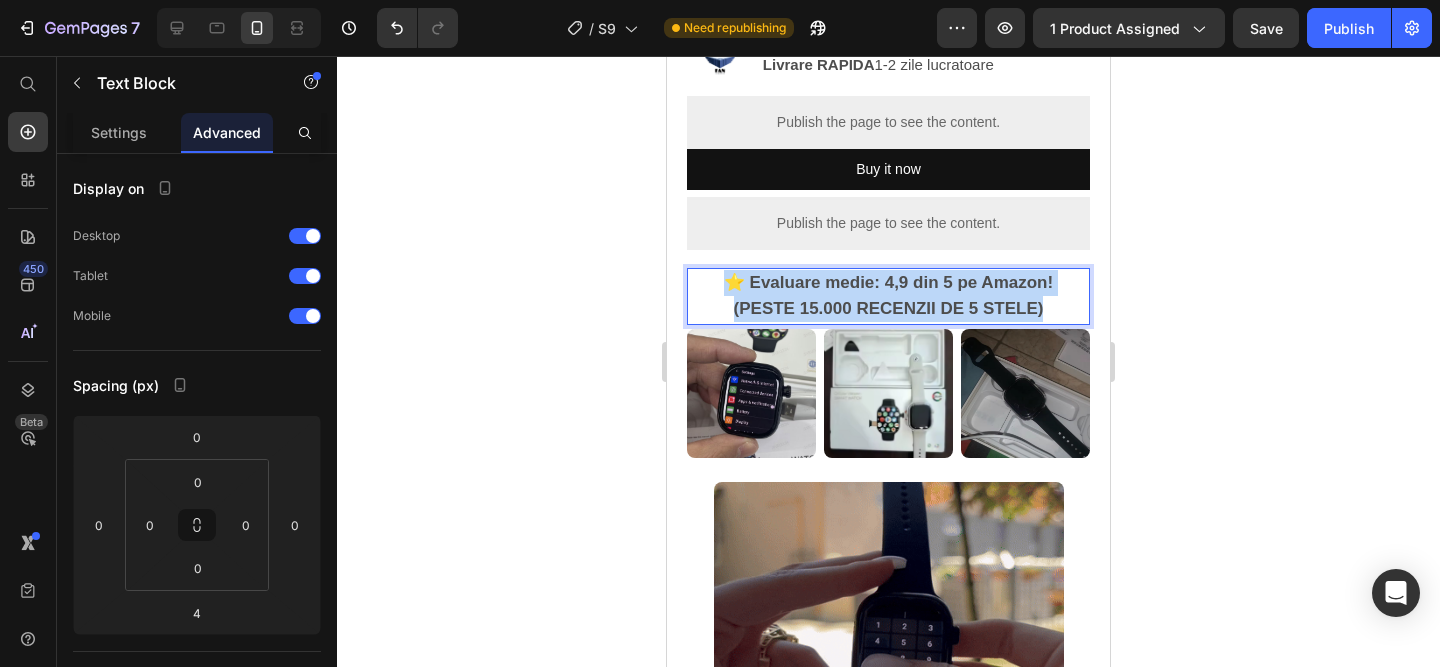 click on "Mobile ( [NUMBER] px) iPhone 13 Mini iPhone 13 Pro iPhone 11 Pro Max iPhone 15 Pro Max Pixel 7 Galaxy S8+ Galaxy S20 Ultra iPad Mini iPad Air iPad Pro Header Product Images Smartwatch S9 - Cartela SIM(Premium)™️ Product Title [NUMBER],00 lei Product Price [NUMBER],00 lei Product Price SALVATI [NUMBER],00 lei Discount Tag Row Icon Functioneaza cu sau fara cartela SIM! Text Block Row Image Plata la CURIER (ramburs) Text Block Row Image Livrare RAPIDA 1-2 zile lucratoare Text Block Row Publish the page to see the content. Custom Code Buy it now Dynamic Checkout Publish the page to see the content. Custom Code ⭐️ Evaluare medie: [NUMBER], [NUMBER] din [NUMBER] pe Amazon! (PESTE [NUMBER] RECENZII DE [NUMBER] STELE) Text Block Image Image Image Row Image De ce merită să alegi Smartwatch-ul S10? • Are toate functiile unui telefon [NUMBER]+ • Ideal dacă vrei să fii conectat, dar fără să stai lipit de telefon. • Funcționează cu sau fără SIM ." at bounding box center [888, 1351] 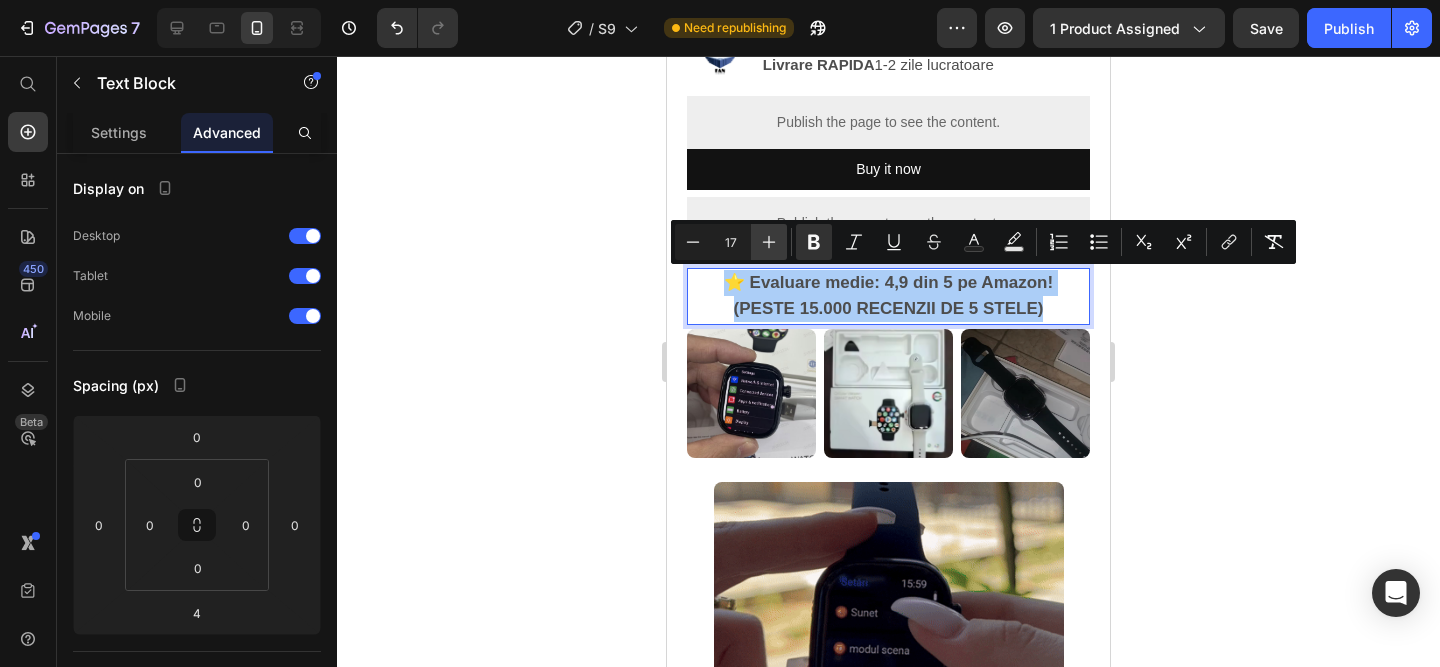 click 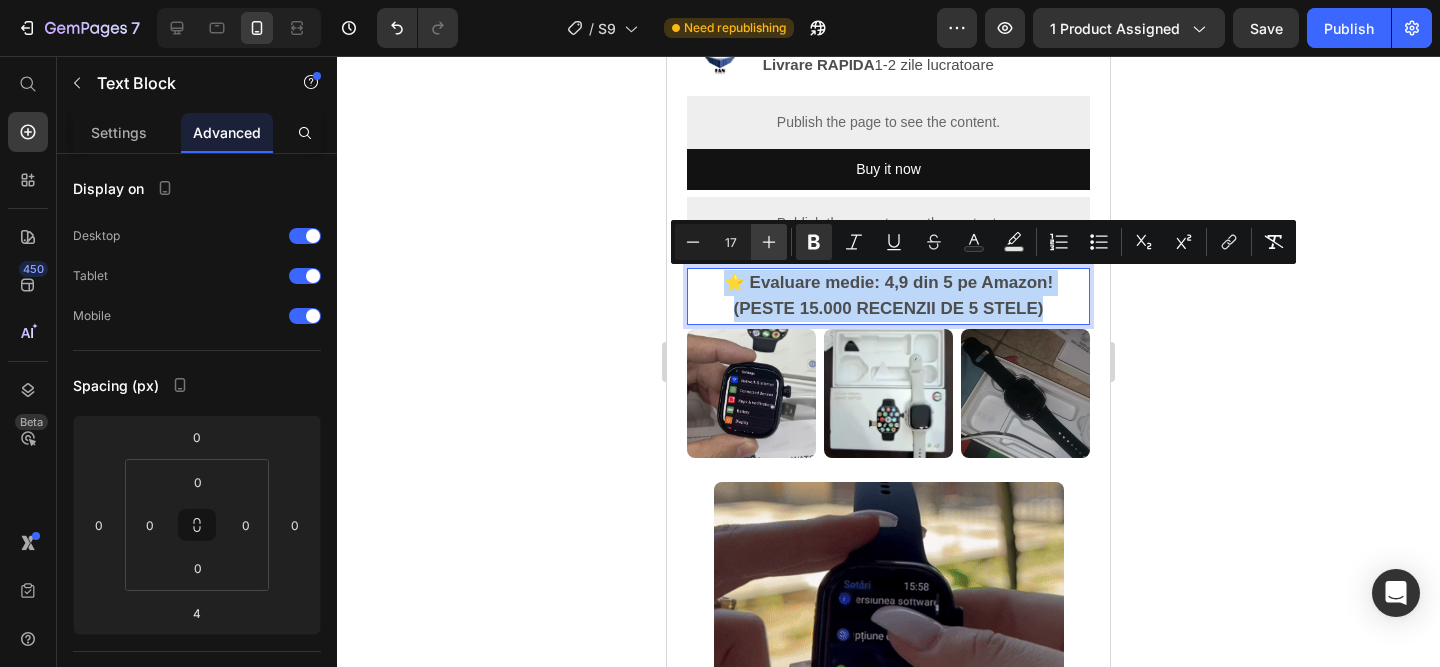 type on "18" 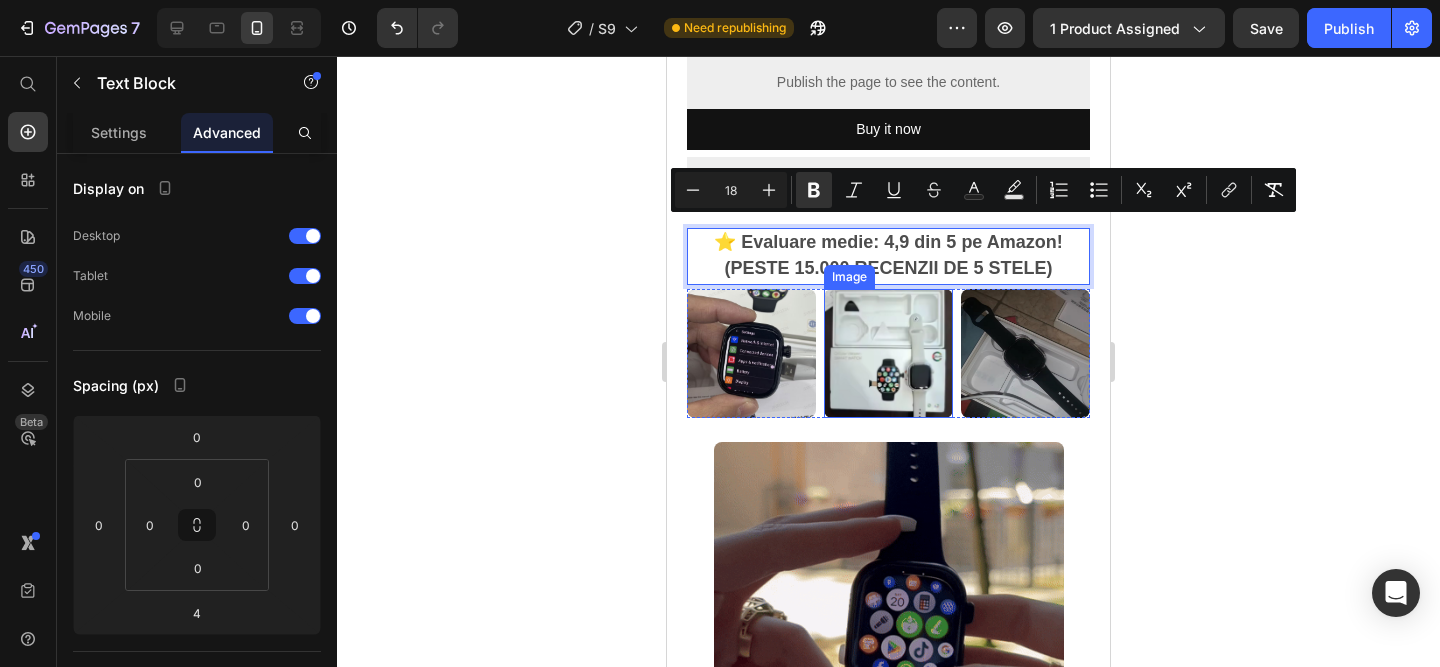 scroll, scrollTop: 816, scrollLeft: 0, axis: vertical 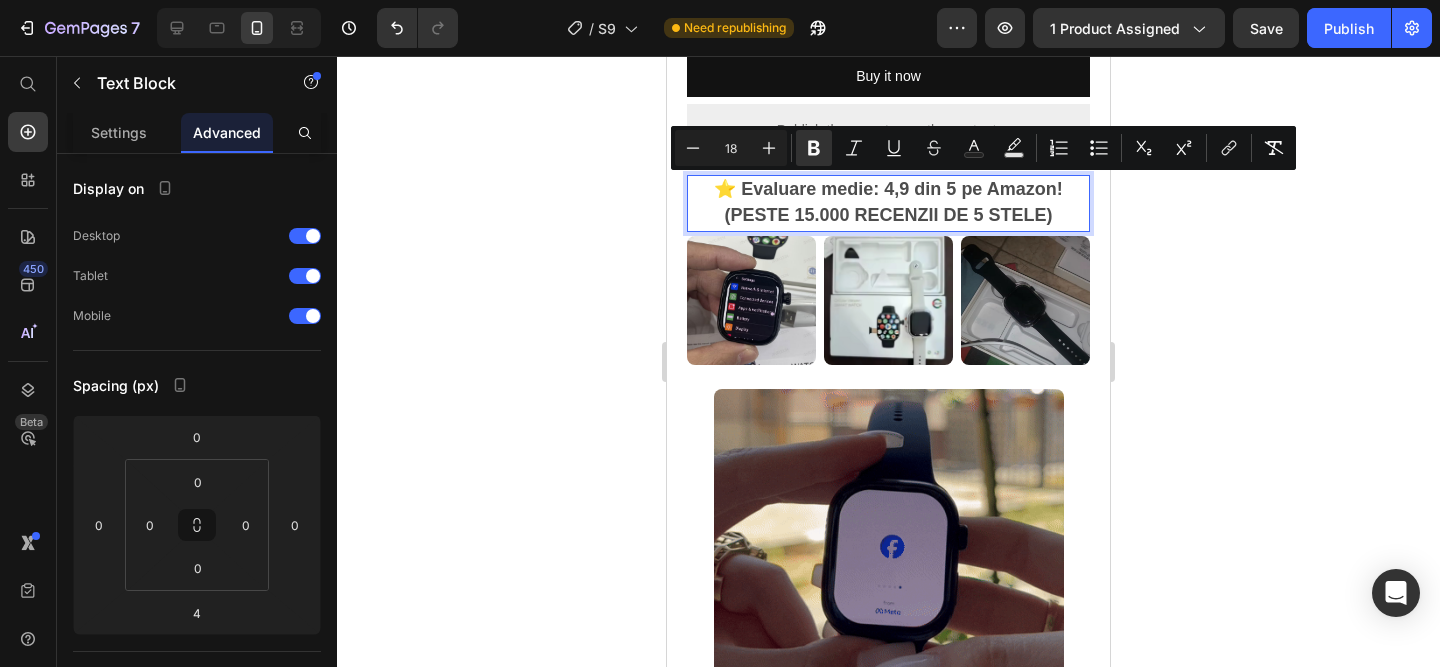click on "(PESTE 15.000 RECENZII DE 5 STELE)" at bounding box center [888, 216] 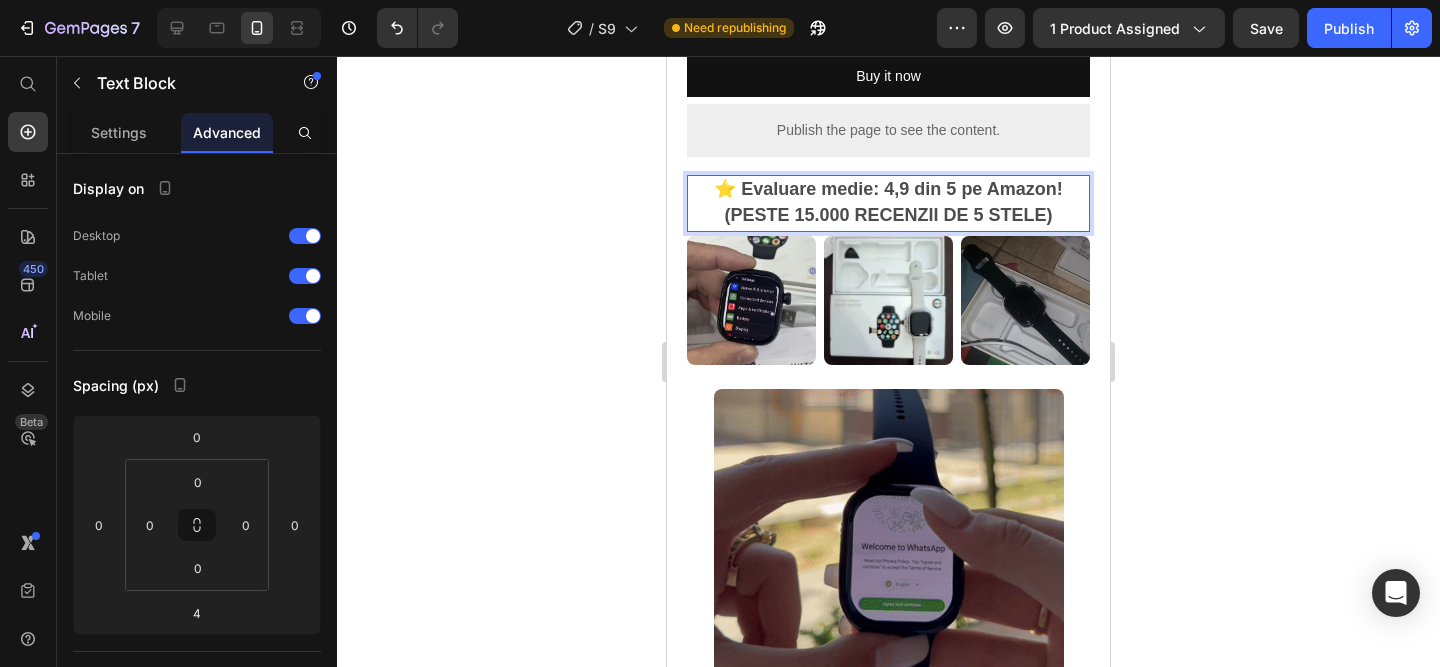 click on "(PESTE 15.000 RECENZII DE 5 STELE)" at bounding box center (888, 216) 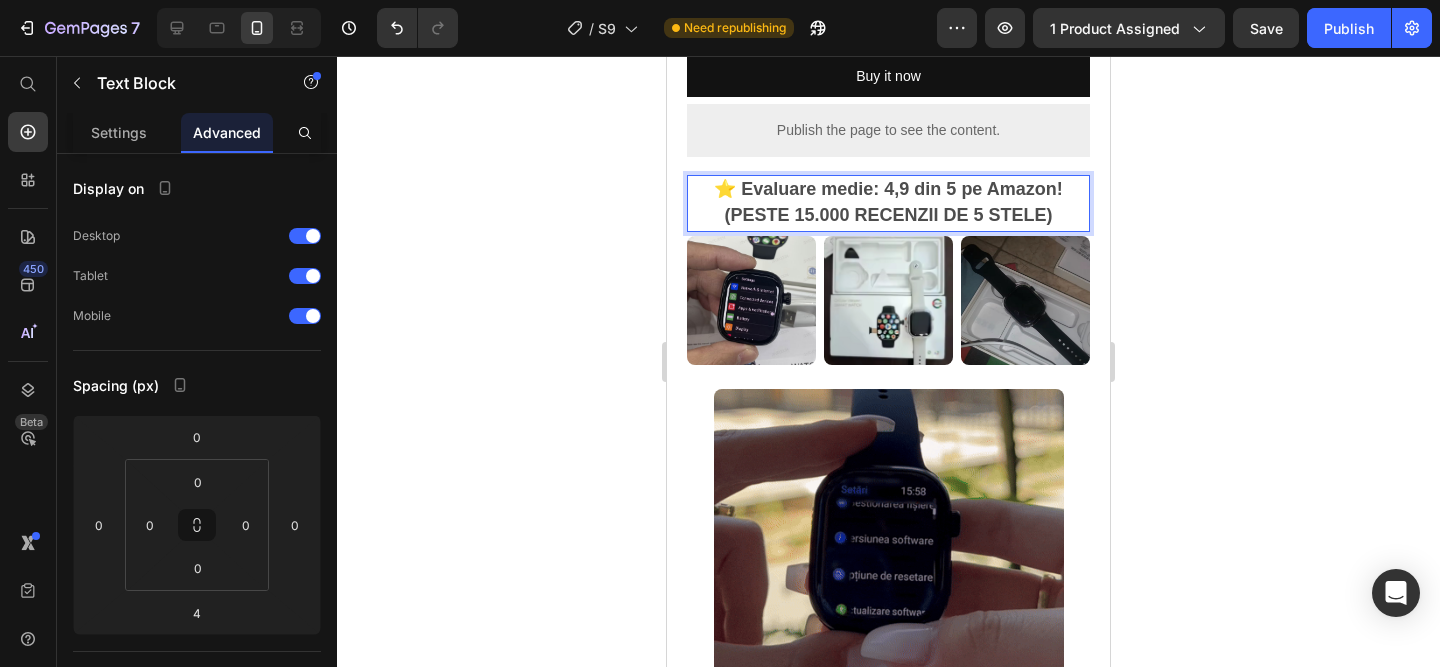 click 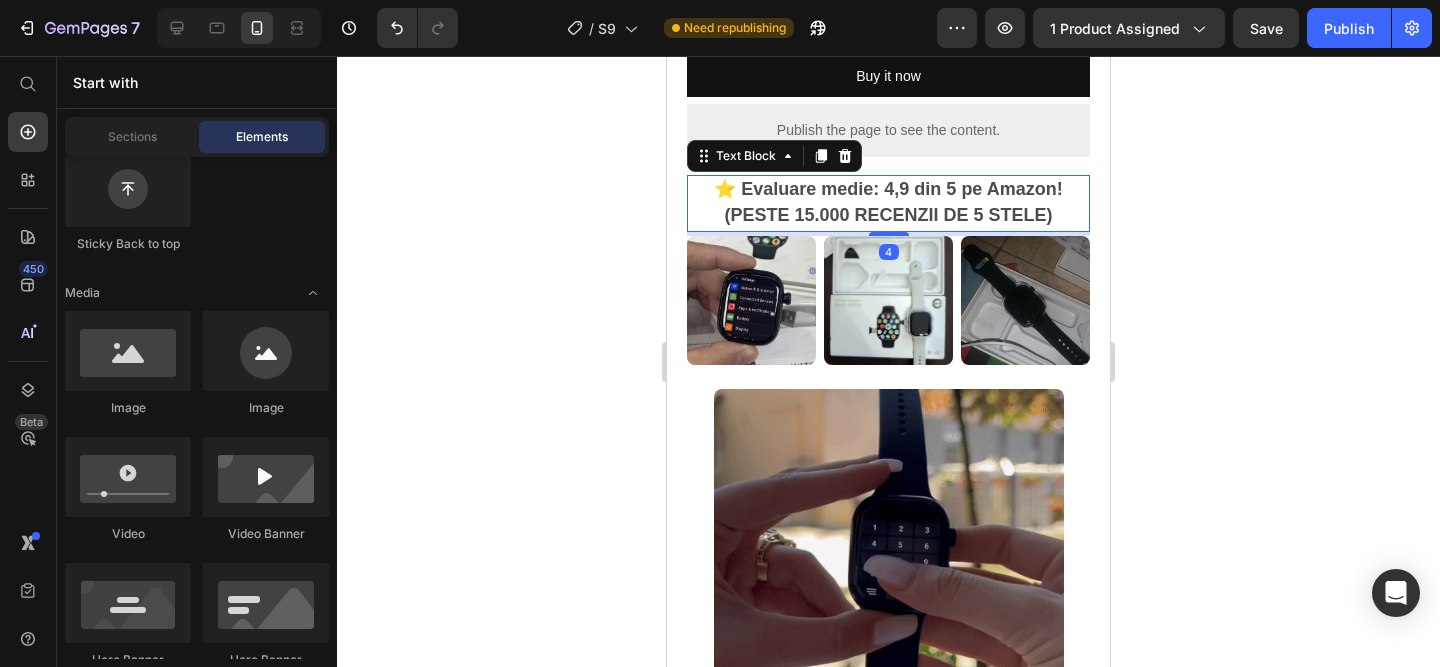 click on "(PESTE 15.000 RECENZII DE 5 STELE)" at bounding box center (888, 215) 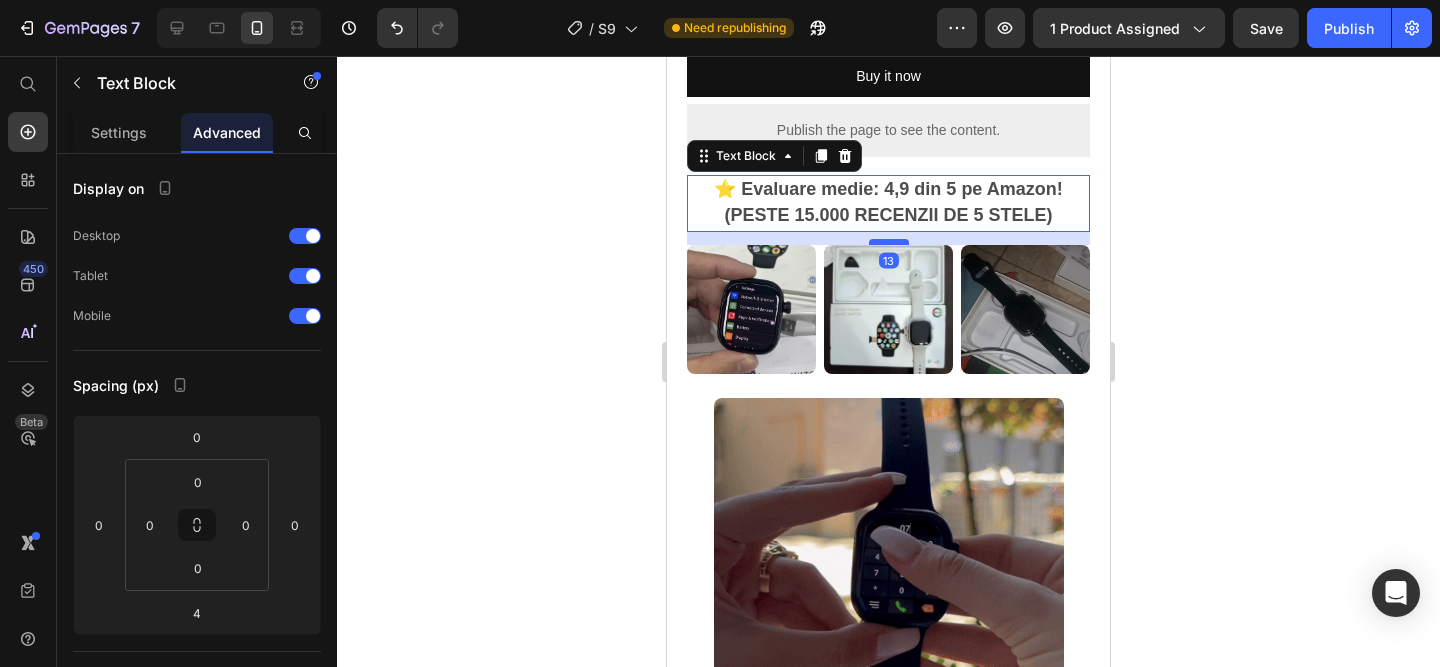 click at bounding box center [889, 242] 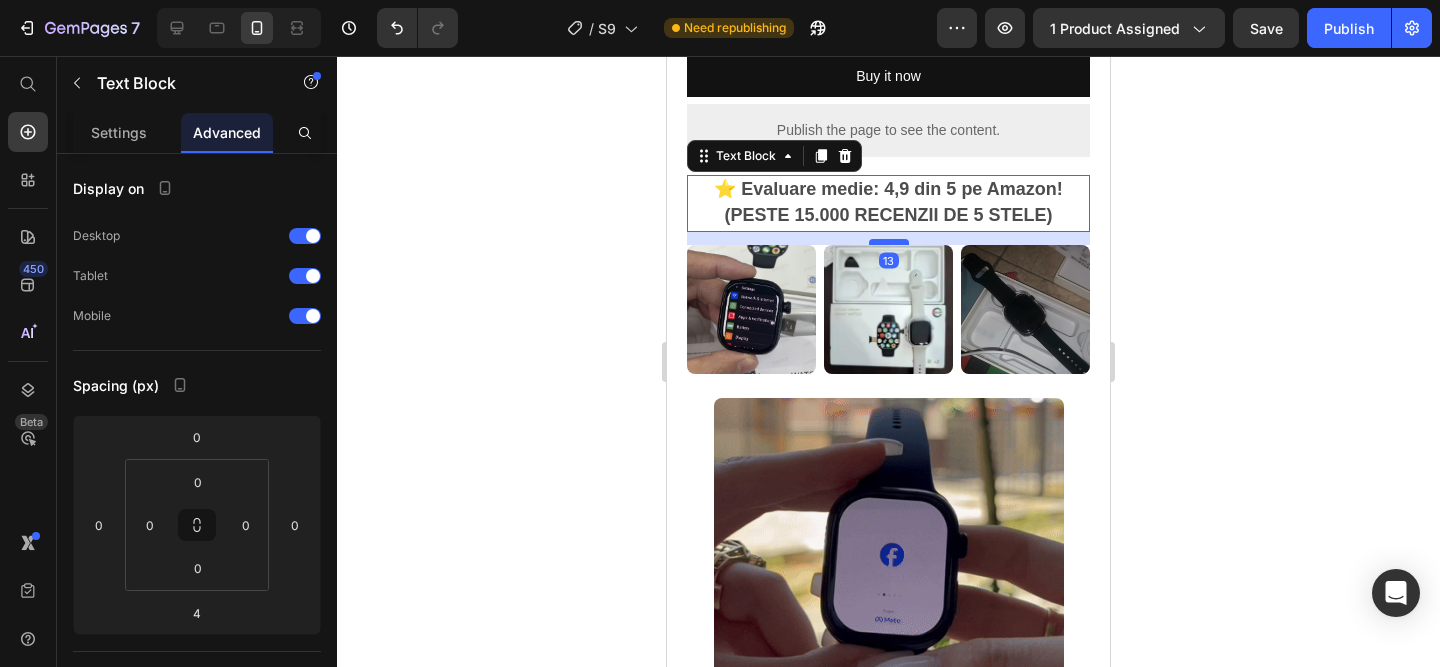 type on "13" 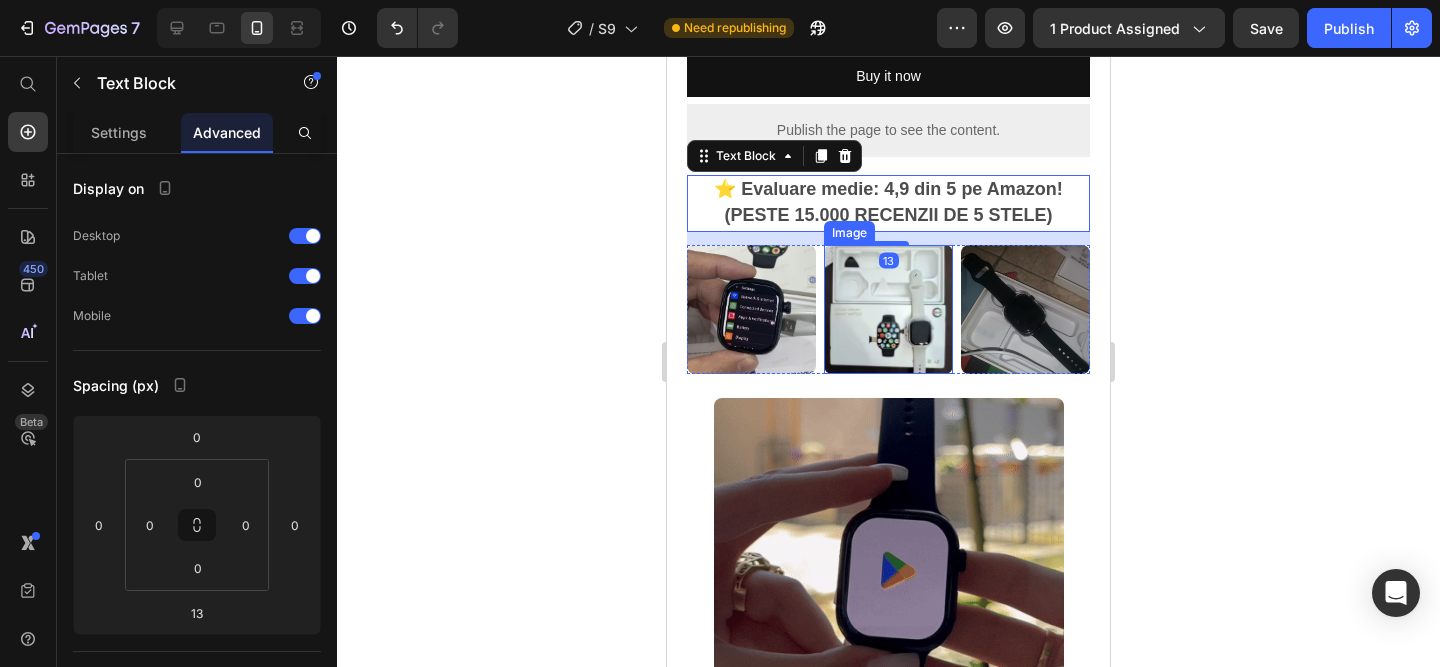 click at bounding box center [888, 309] 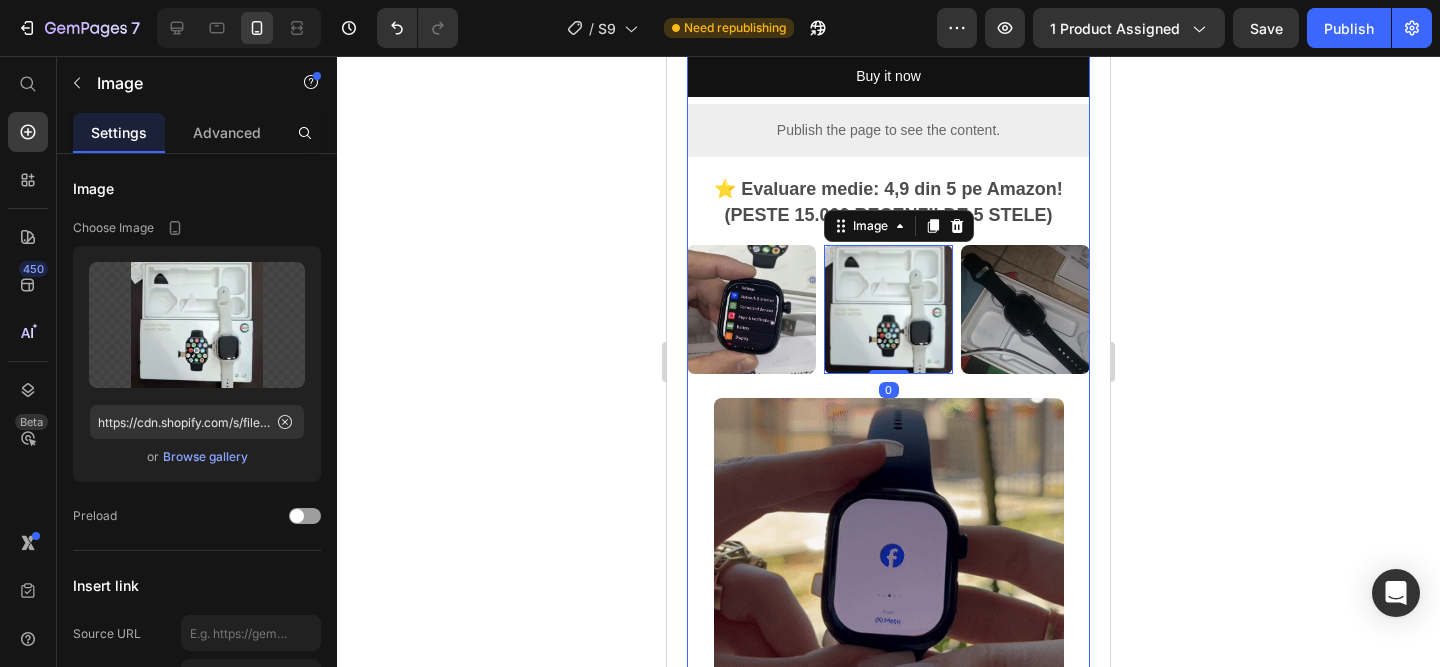 click on "Smartwatch S9 - Cartela SIM(Premium)™️ Product Title [PRICE] Product Price [PRICE] Product Price SALVATI [PRICE] Discount Tag
Row
Icon Functioneaza cu sau fara cartela SIM! Text Block Row Image Plata la CURIER  (ramburs) Text Block Row Image Livrare RAPIDA  1-2 zile lucratoare Text Block Row
Publish the page to see the content.
Custom Code Buy it now Dynamic Checkout
Publish the page to see the content.
Custom Code ⭐️ Evaluare medie: [RATING] din 5 pe Amazon!  (PESTE [NUMBER] RECENZII DE 5 STELE) Text Block Image Image   0 Image Row Image De ce merită să alegi  Smartwatch-ul S10? Text Block  •  Are toate functiile unui telefon [NUMBER]  • Ideal dacă vrei să fii conectat, dar fără să stai lipit de telefon.  •   Funcționează  cu sau fără SIM.   •  Totul în română  – super simplu de setat.  •   Ecran mare, premium , luminozitate adaptabilă.  •  Controlezi totul direct de la încheietură." at bounding box center [888, 647] 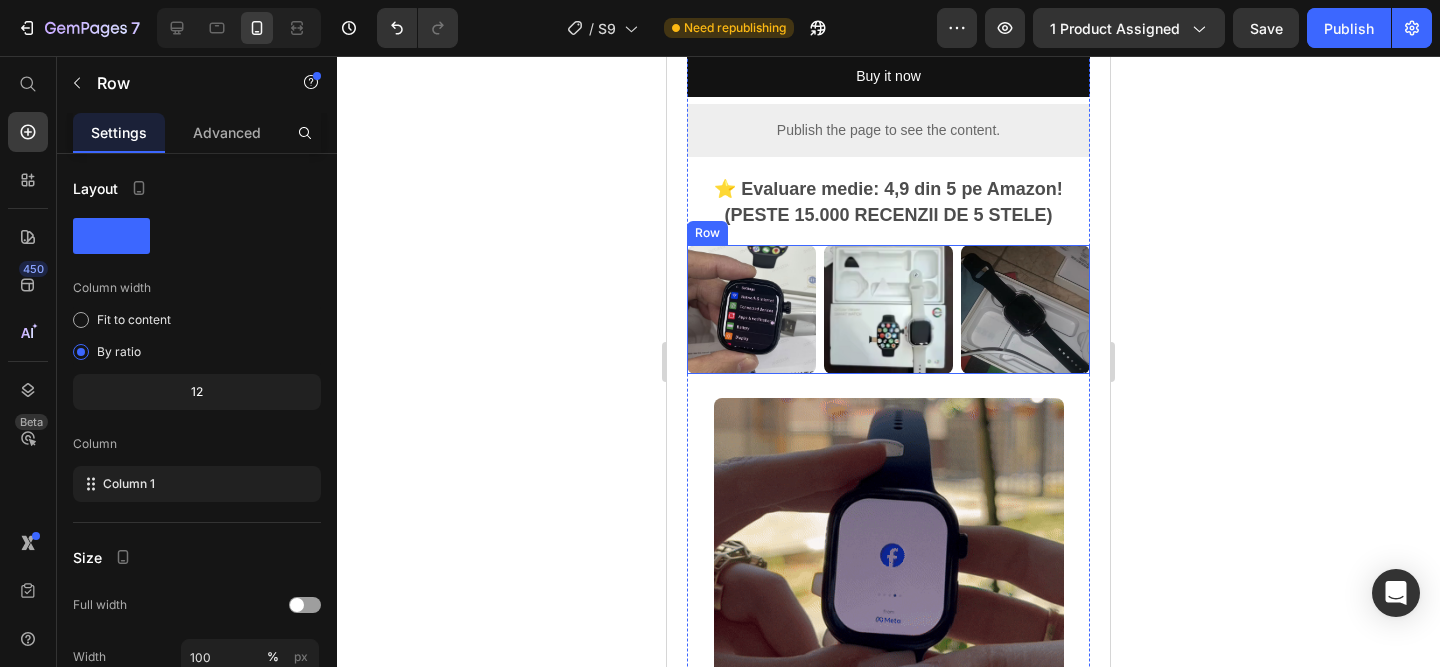 click on "Image Image Image Row" at bounding box center [888, 309] 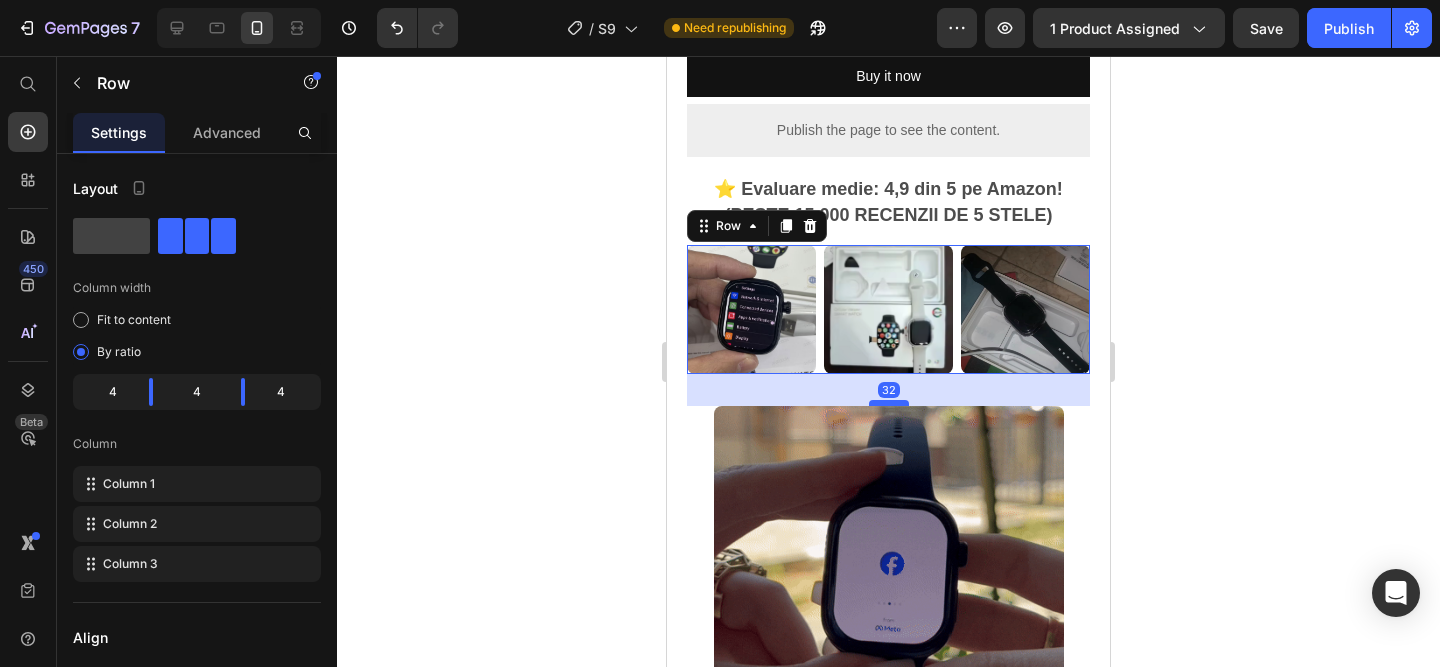 click at bounding box center (889, 403) 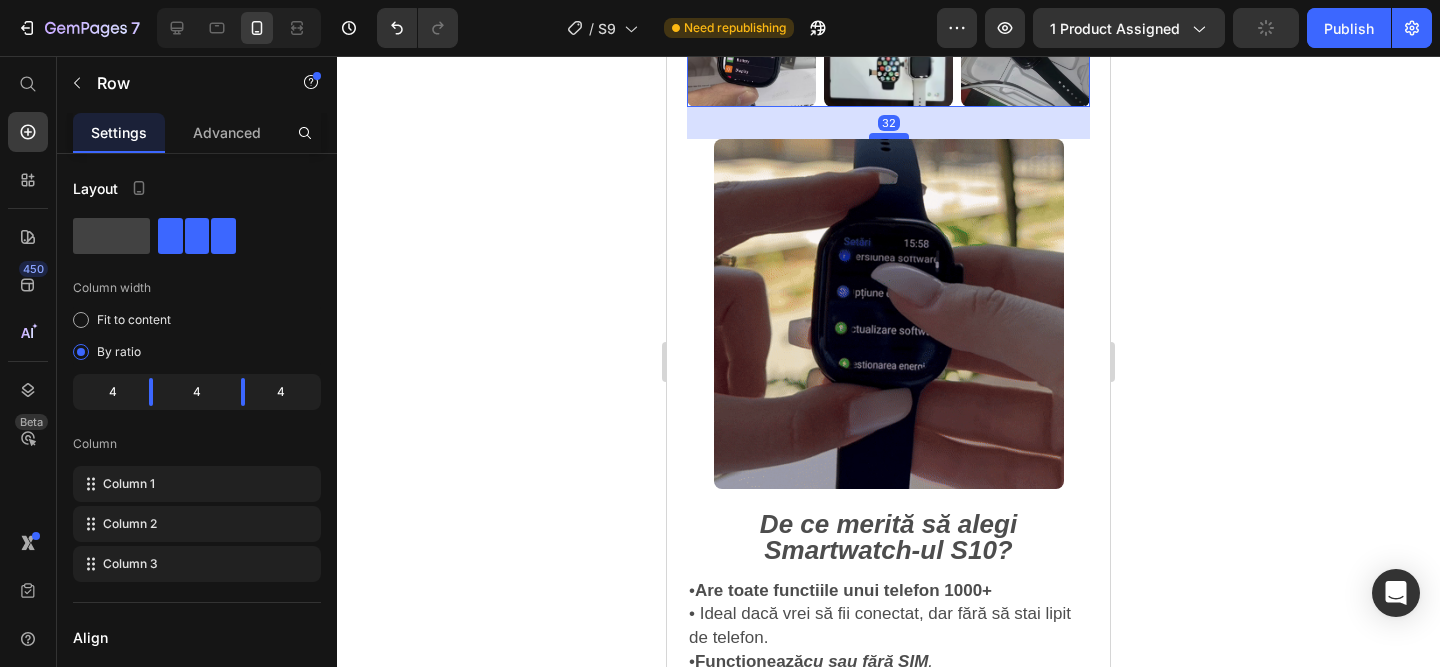scroll, scrollTop: 1344, scrollLeft: 0, axis: vertical 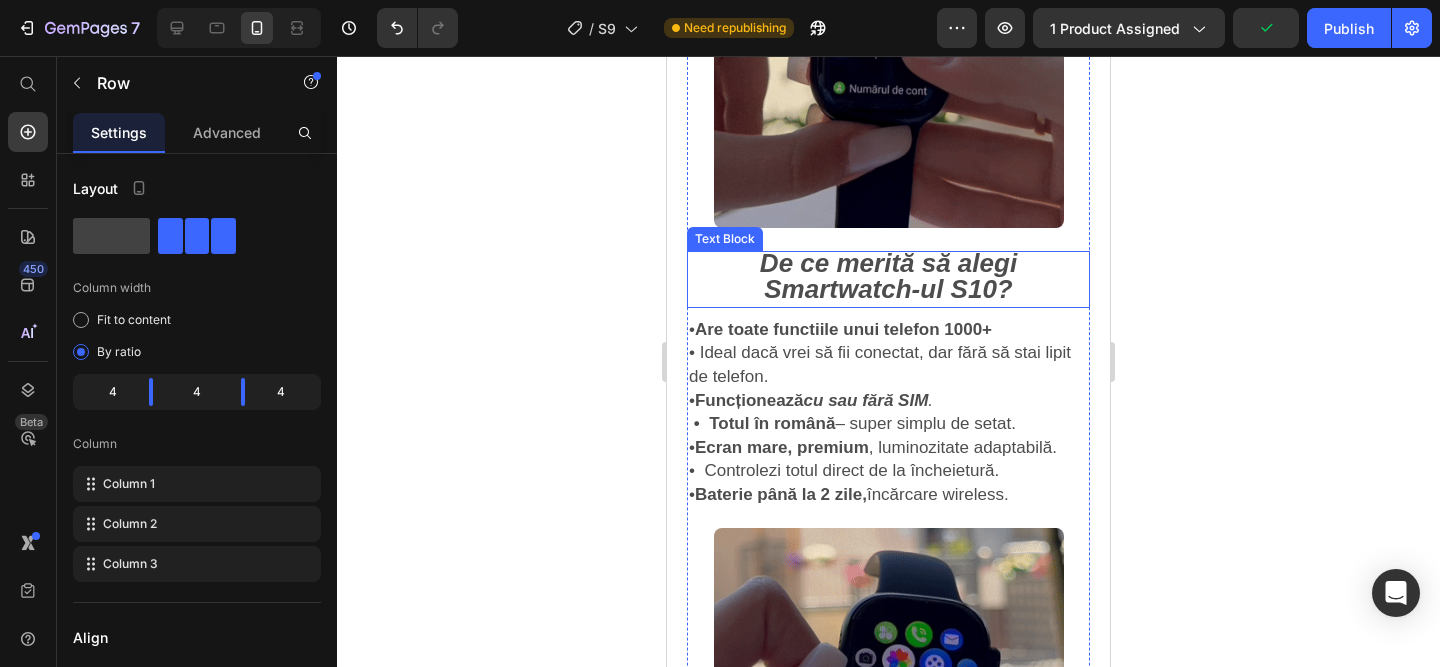 click on "Smartwatch-ul S10?" at bounding box center (888, 289) 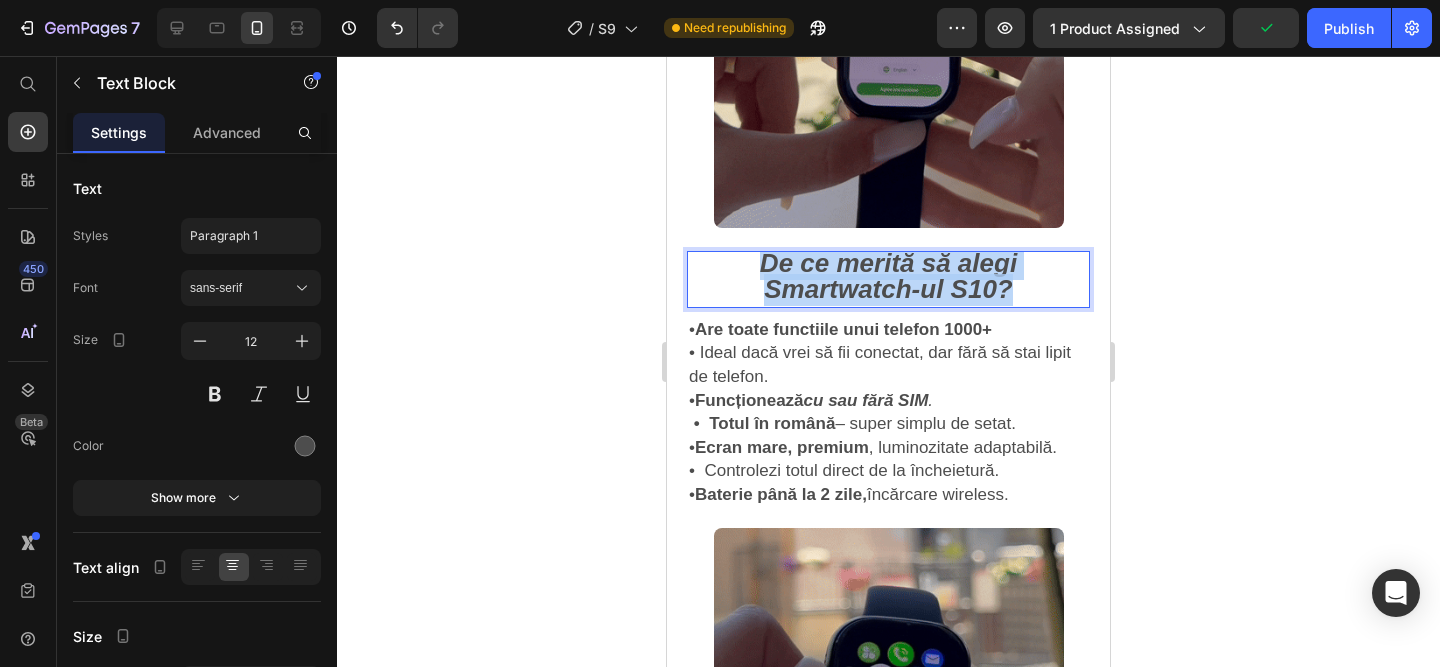 drag, startPoint x: 1019, startPoint y: 290, endPoint x: 725, endPoint y: 254, distance: 296.1959 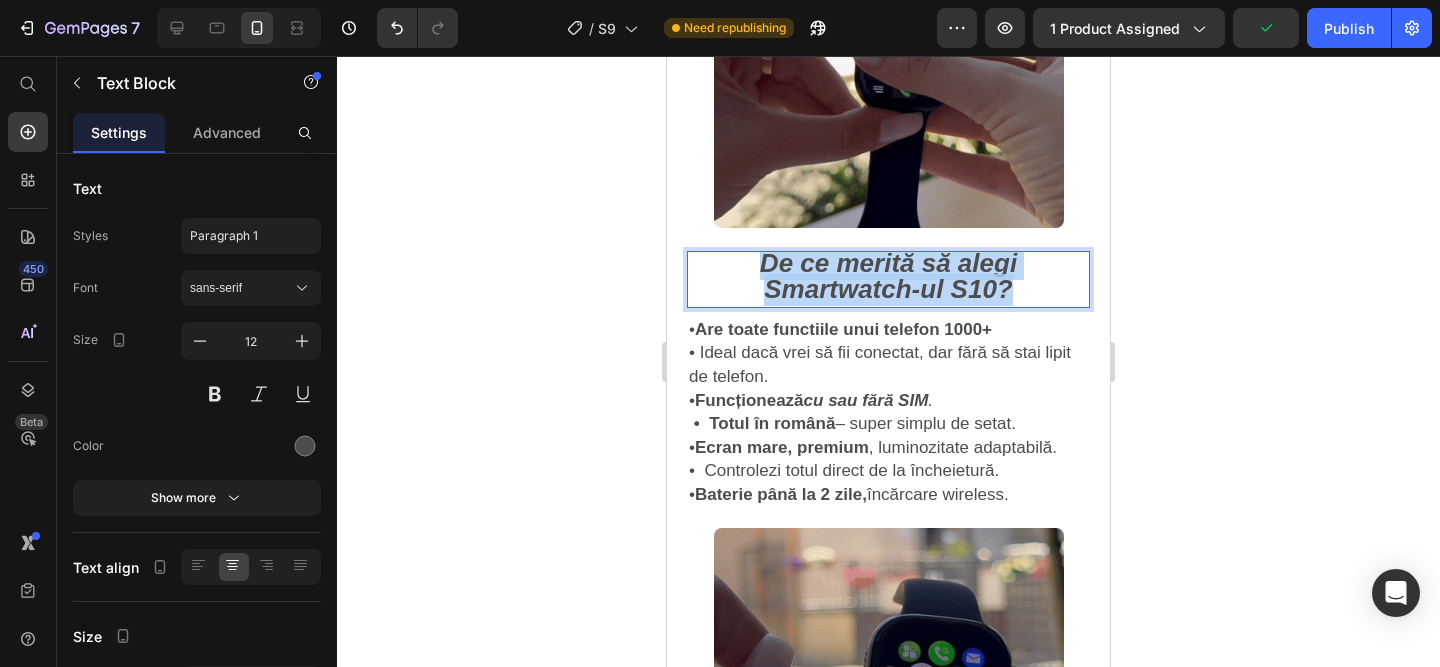 click on "De ce merită să alegi  Smartwatch-ul S10?" at bounding box center [888, 279] 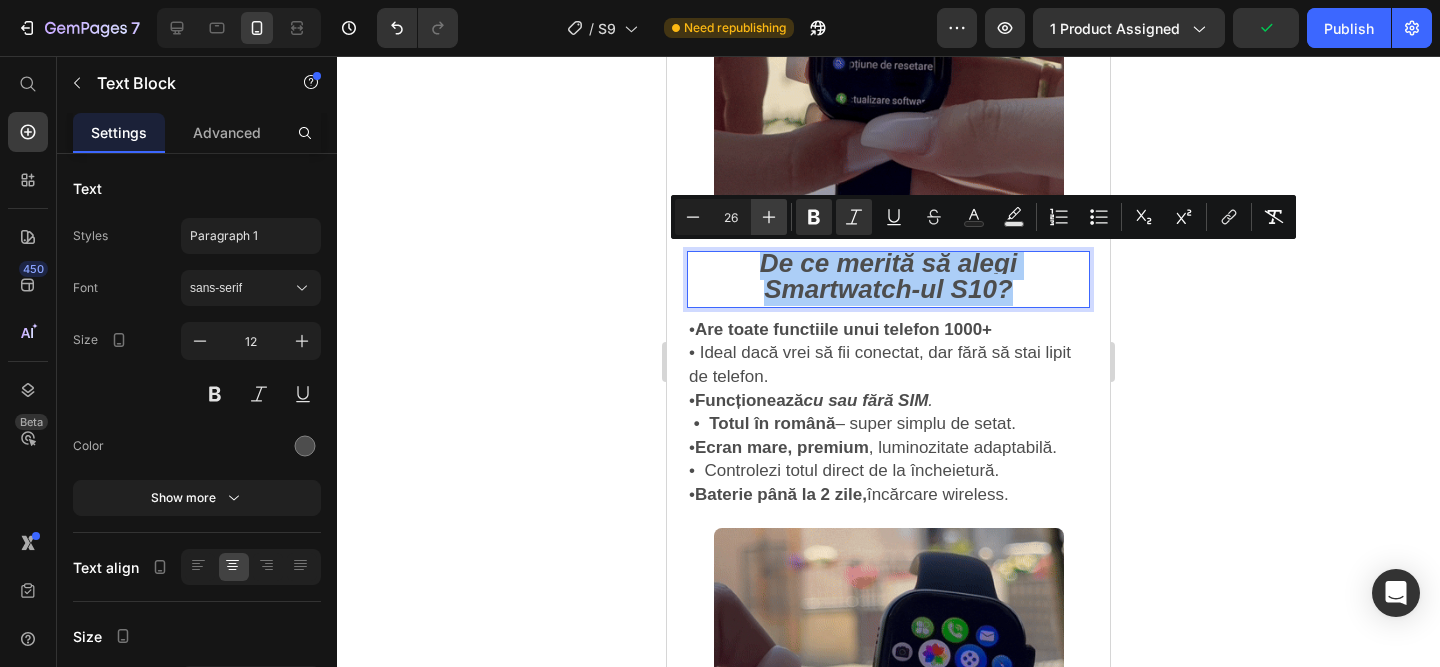 click 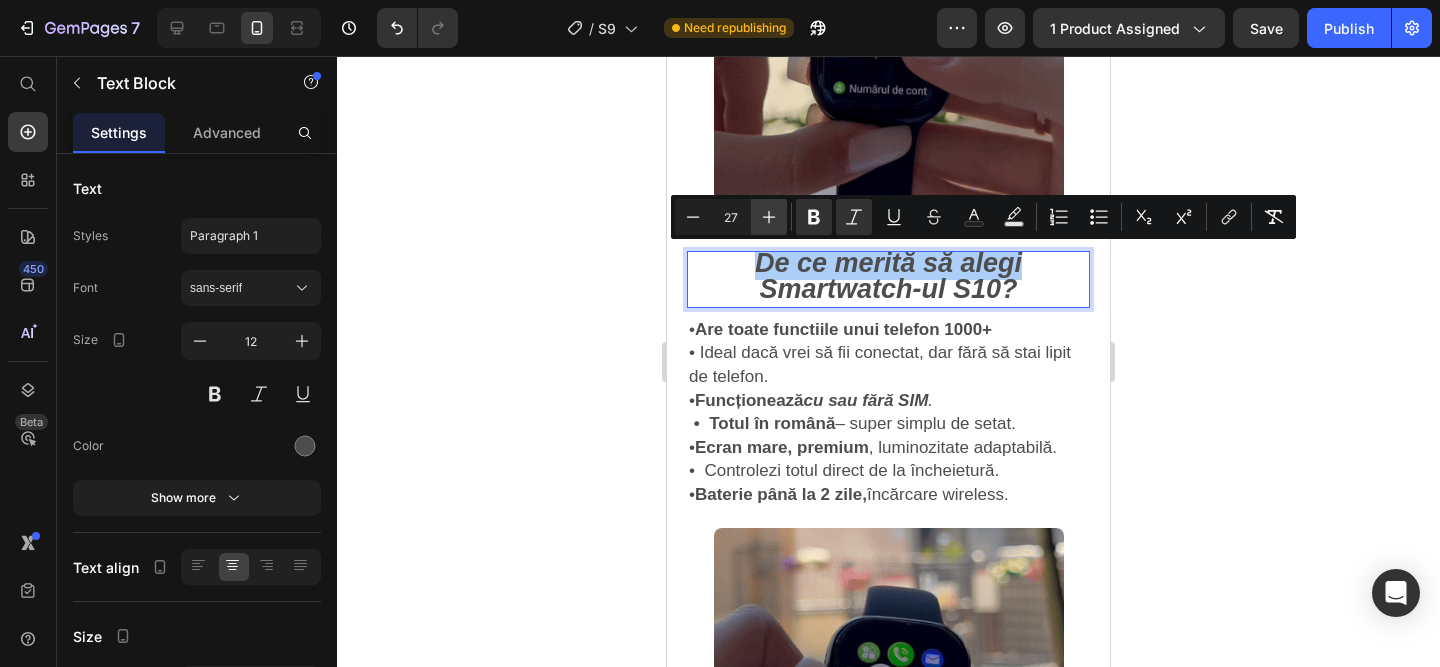 click 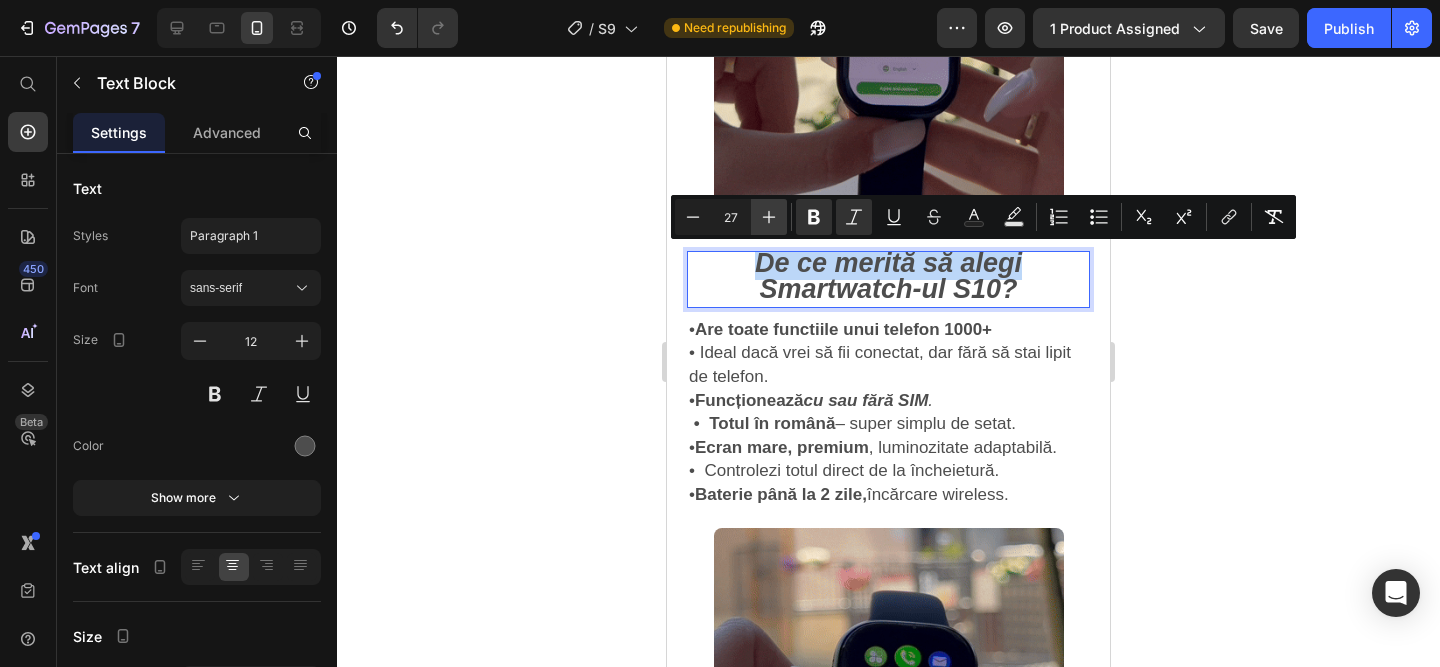 type on "28" 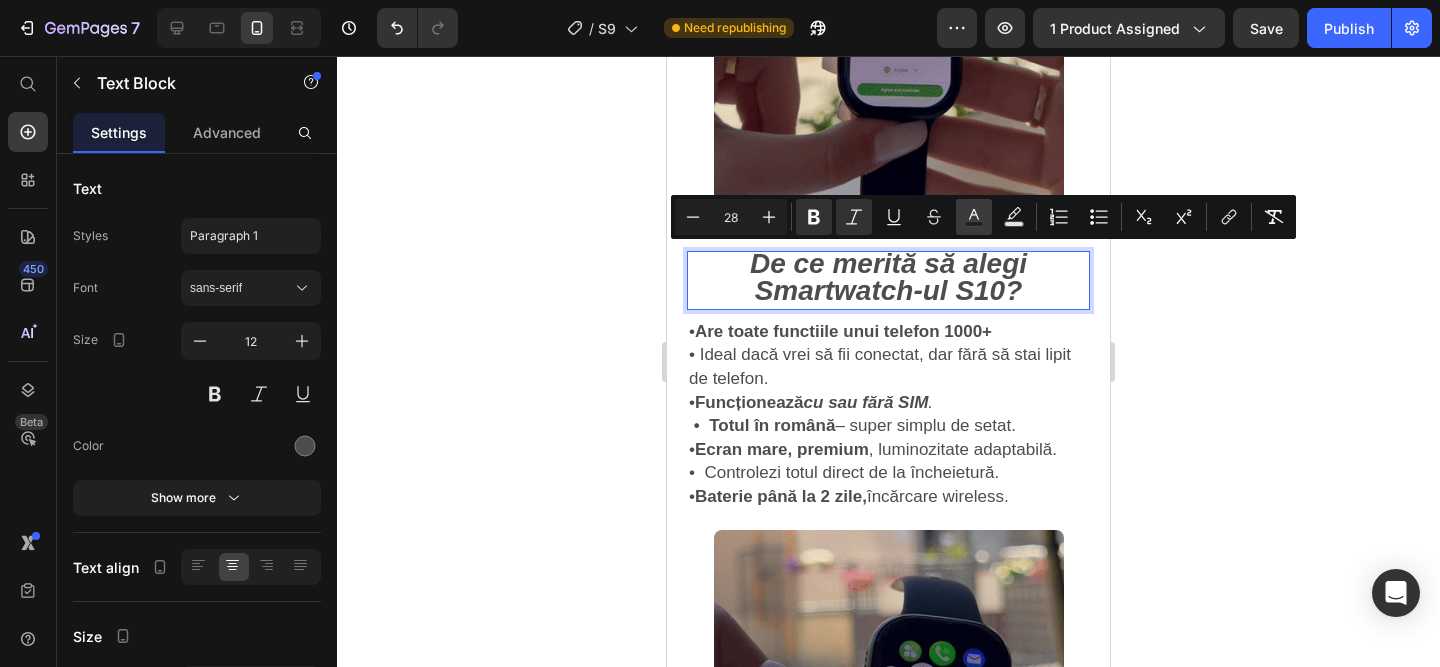 click 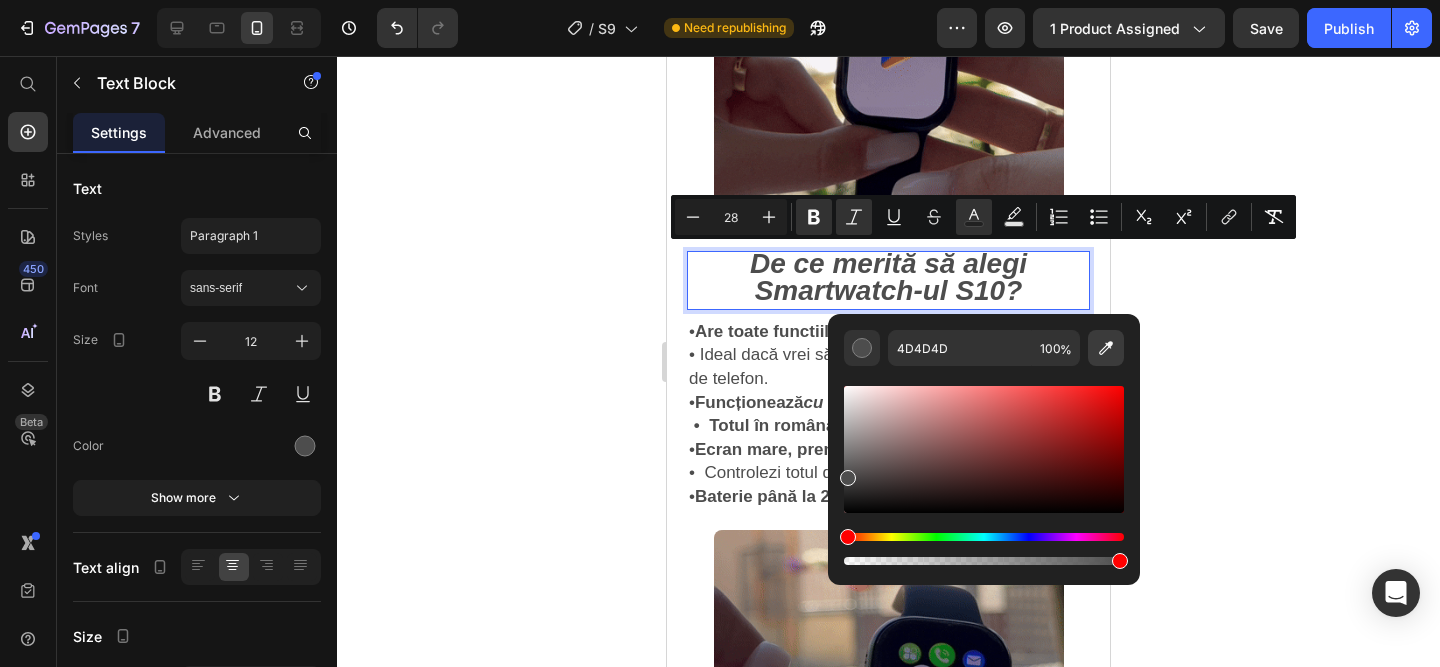 click 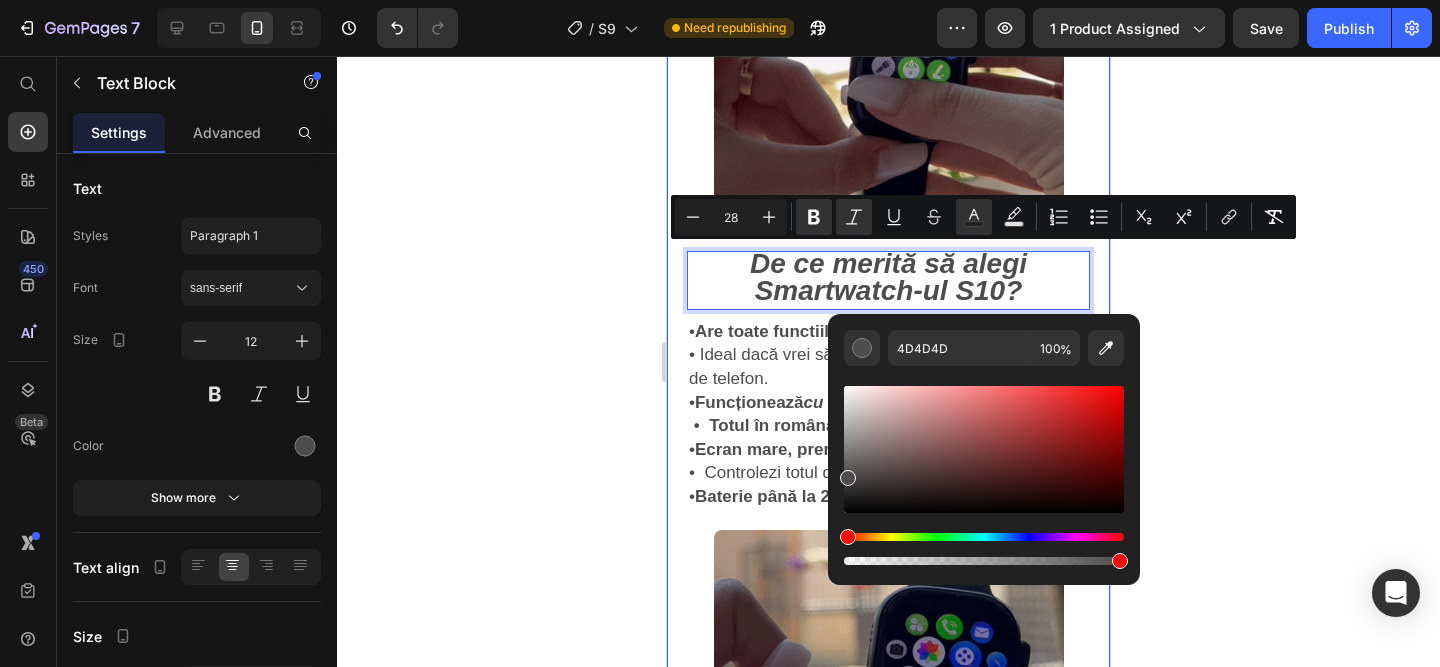type on "FFFFFF" 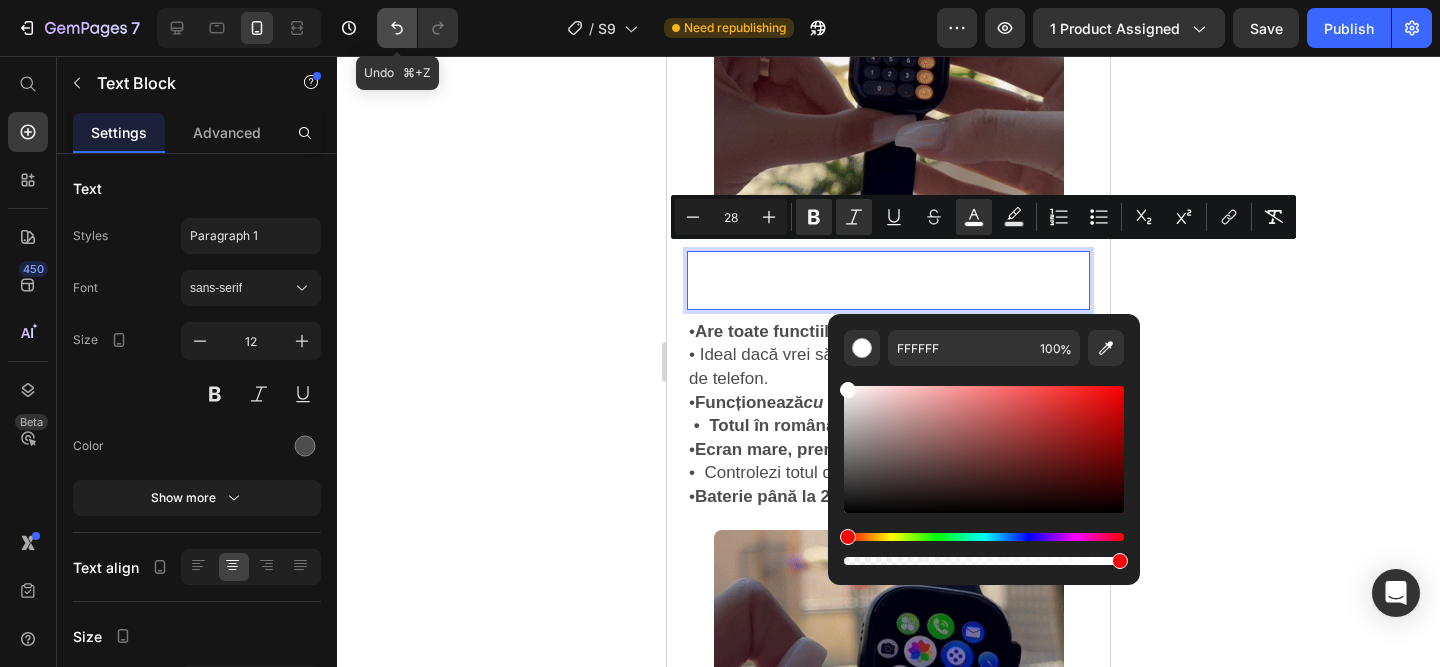 click 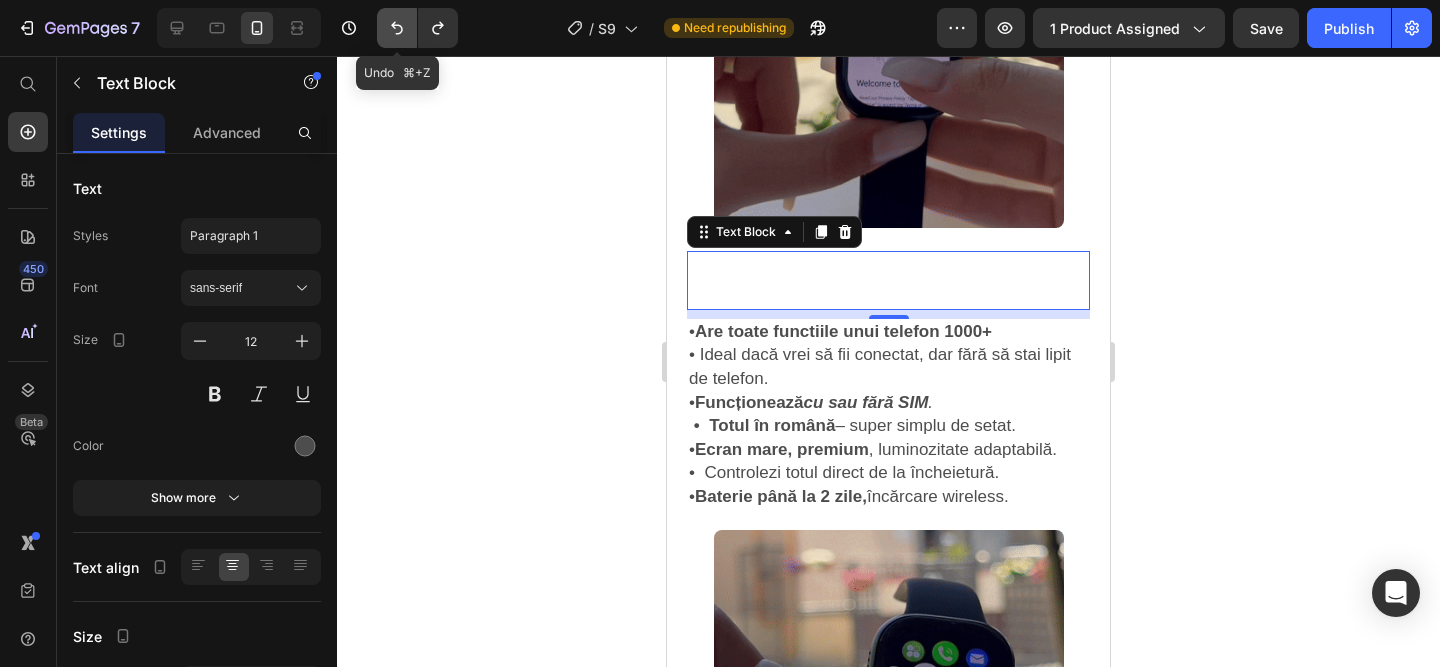 click 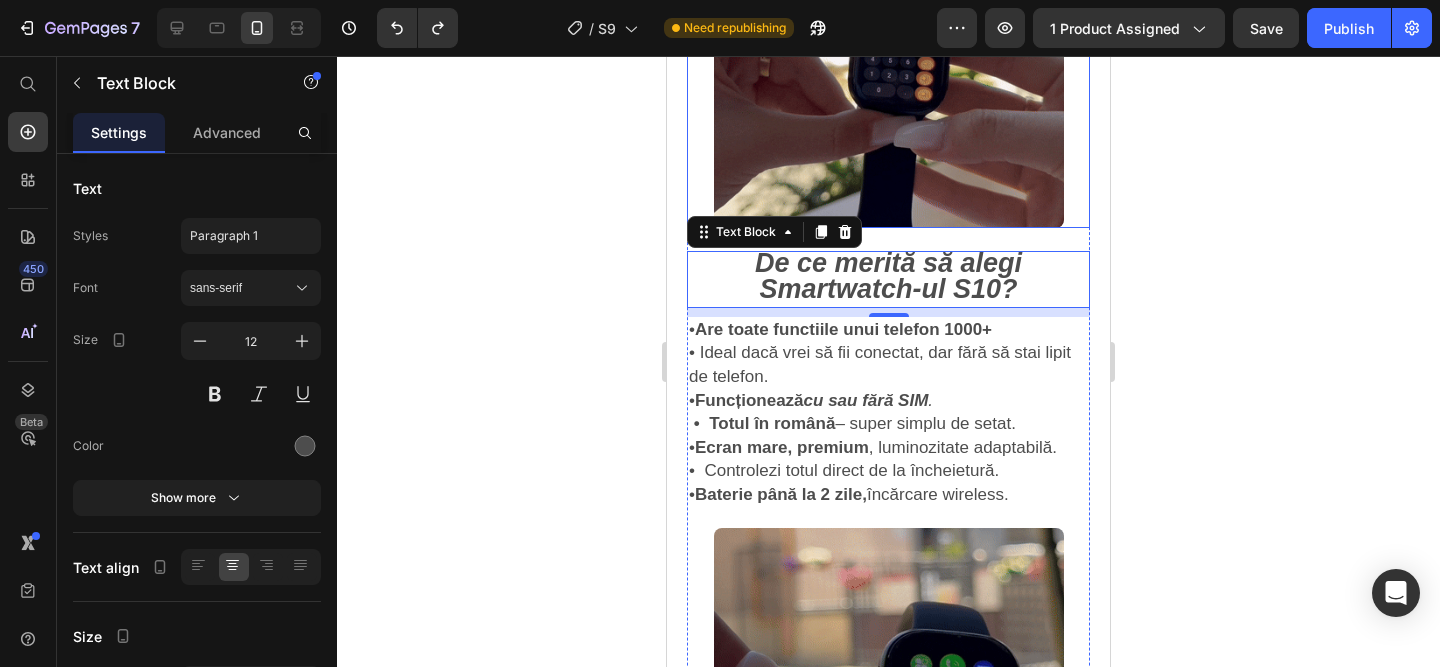 click at bounding box center (888, 53) 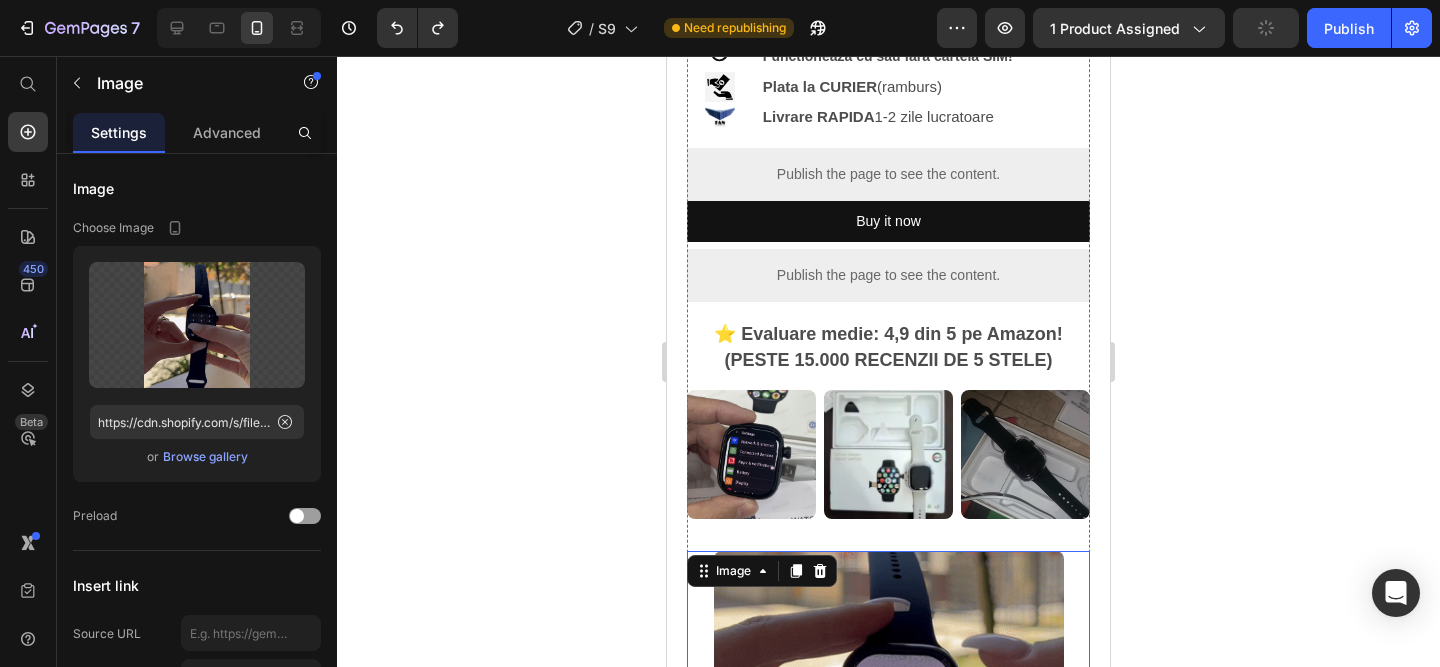 scroll, scrollTop: 657, scrollLeft: 0, axis: vertical 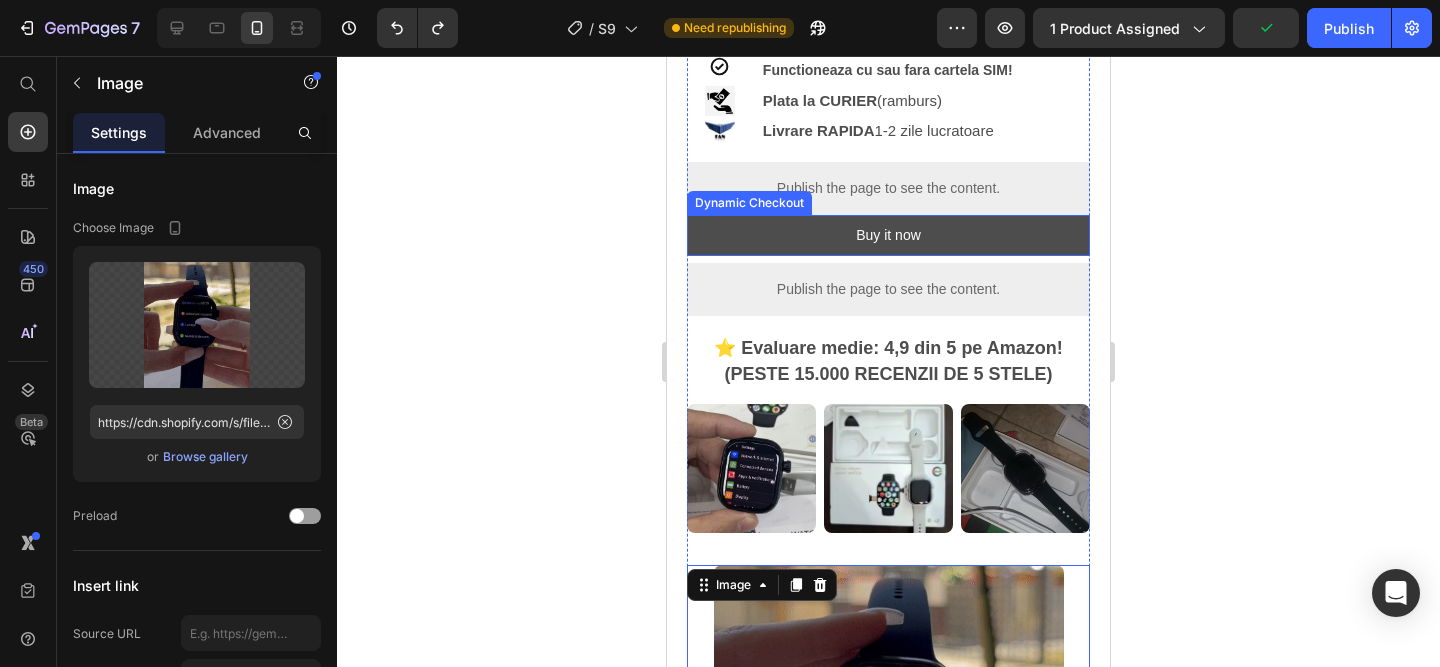 click on "Buy it now" at bounding box center (888, 235) 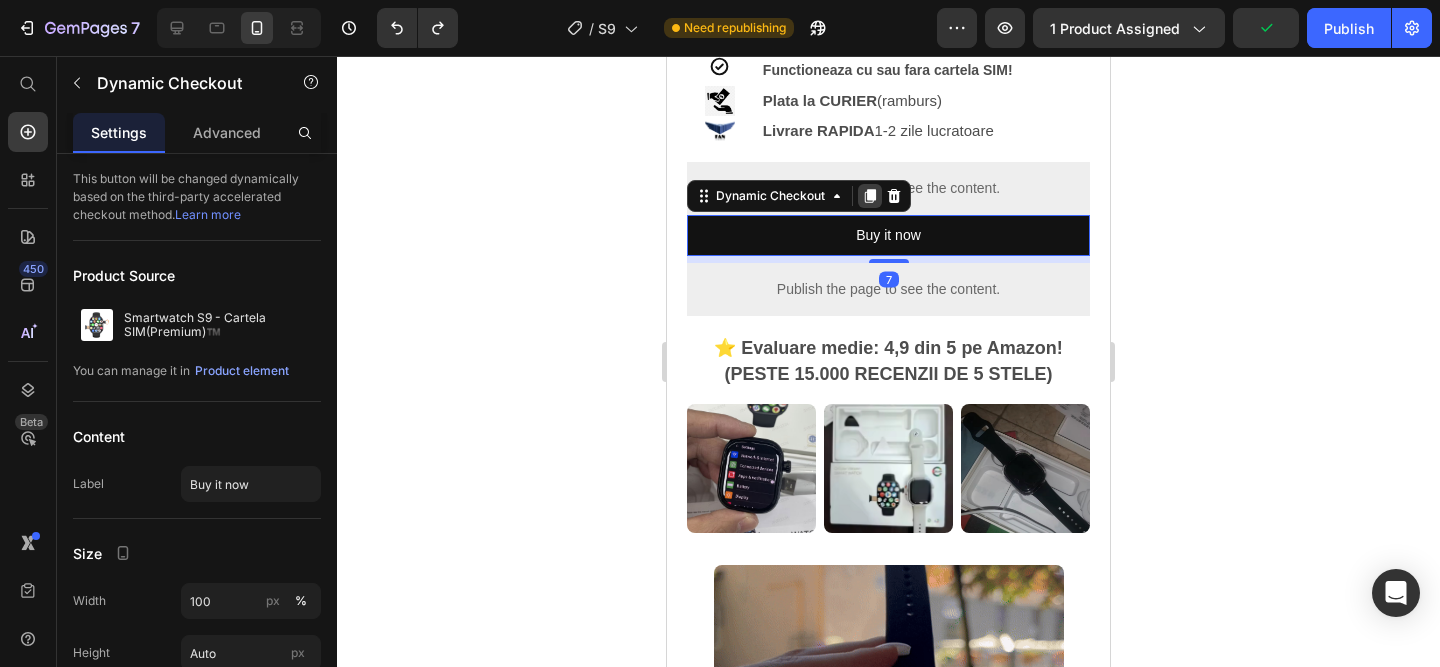 click 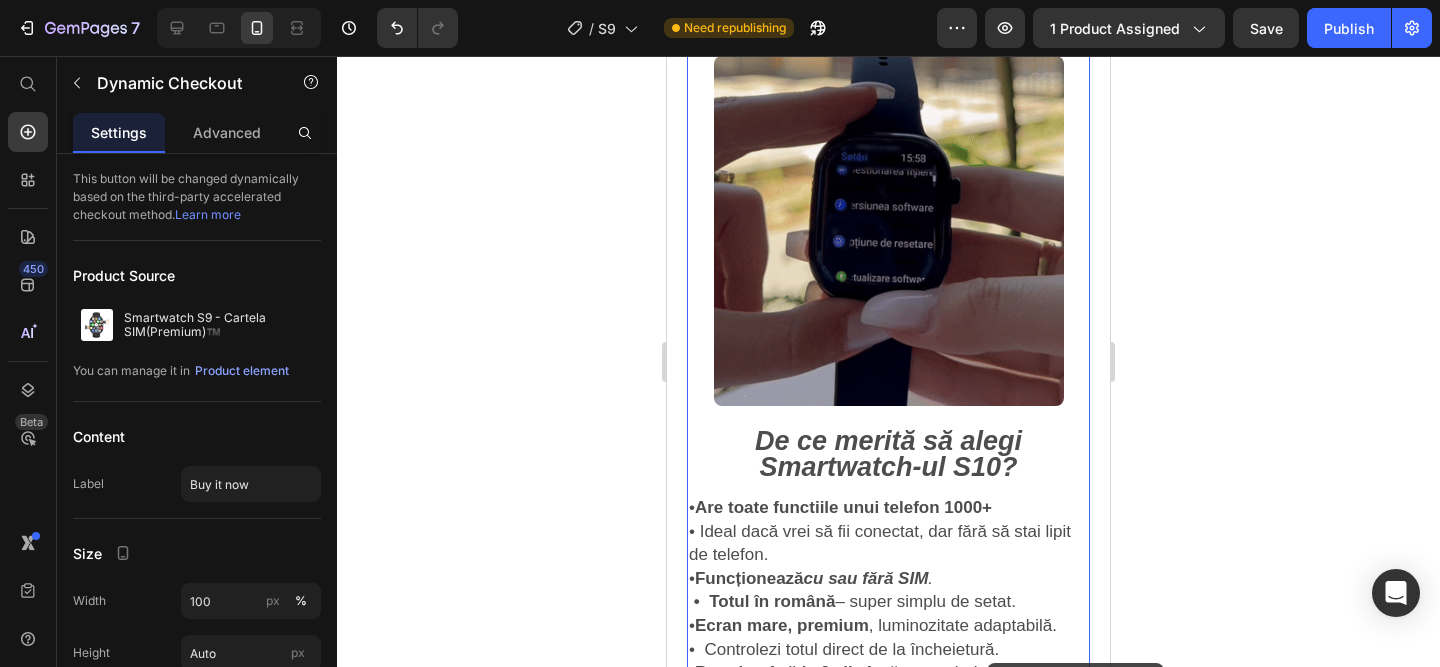scroll, scrollTop: 1244, scrollLeft: 0, axis: vertical 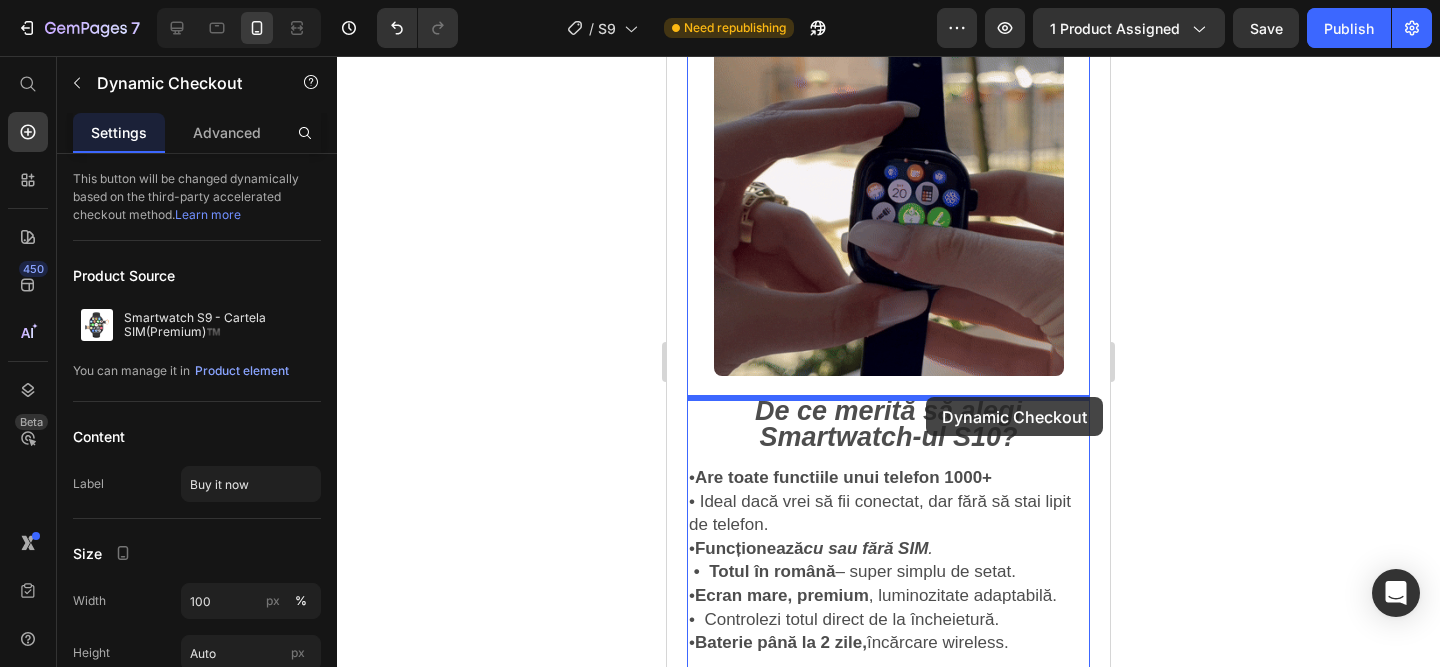 drag, startPoint x: 1008, startPoint y: 281, endPoint x: 926, endPoint y: 397, distance: 142.05632 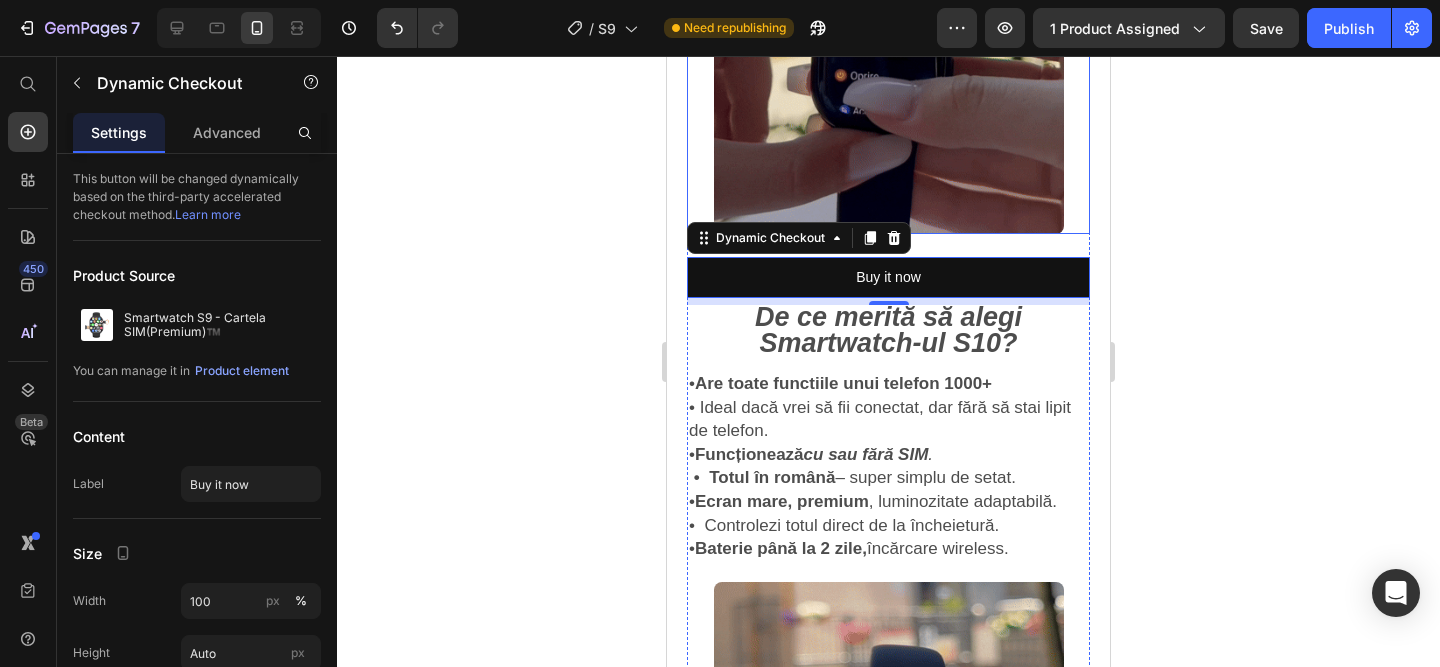 scroll, scrollTop: 1361, scrollLeft: 0, axis: vertical 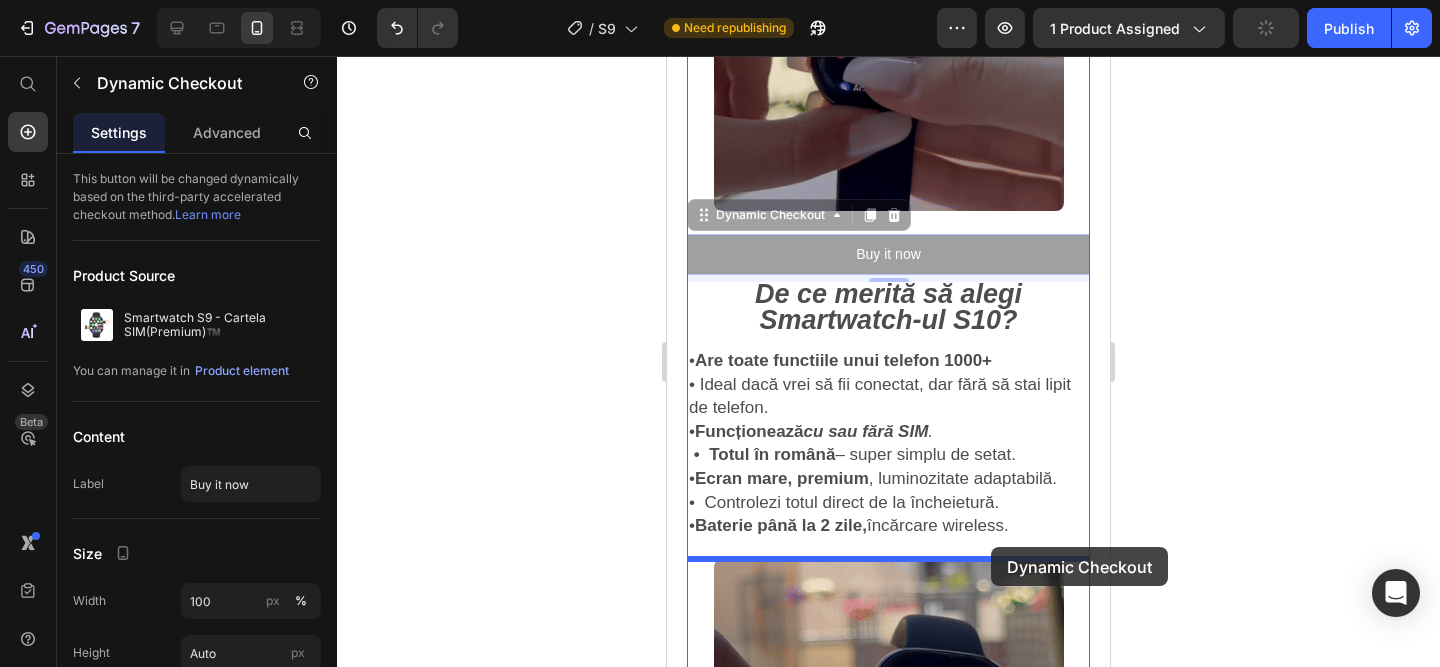 drag, startPoint x: 1049, startPoint y: 253, endPoint x: 991, endPoint y: 547, distance: 299.66647 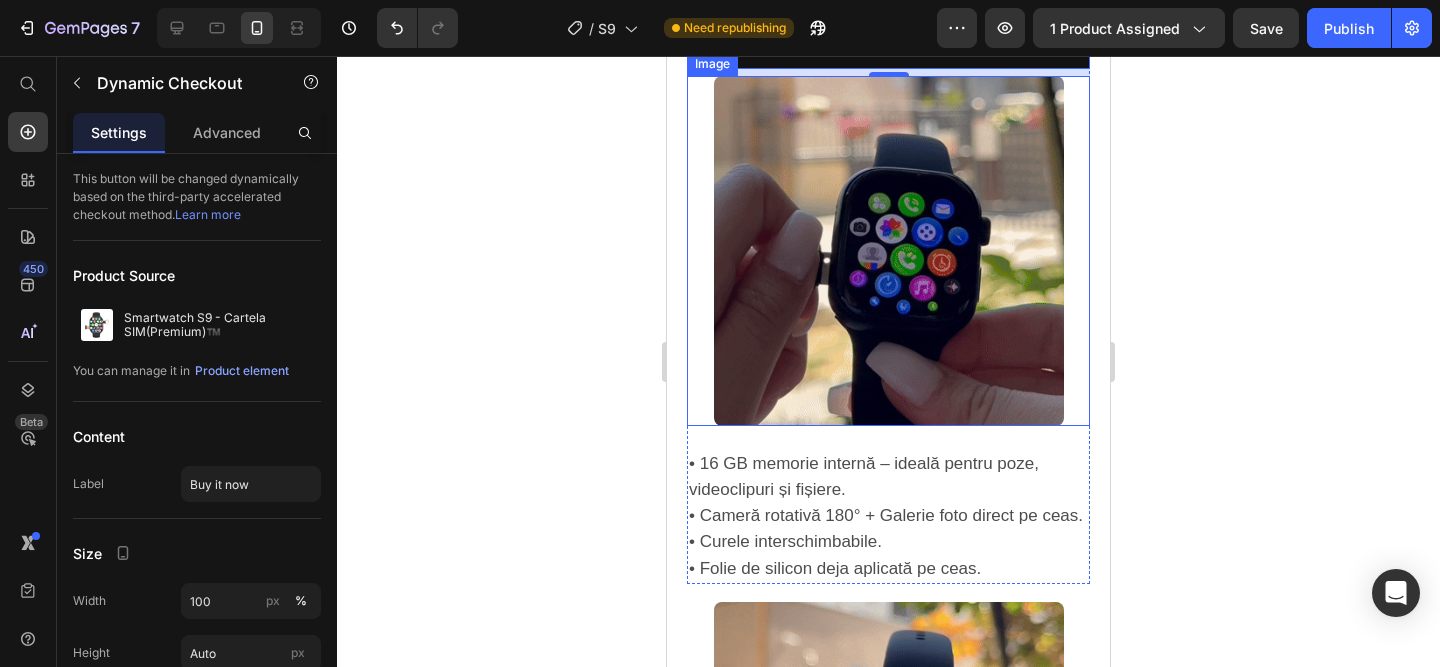 scroll, scrollTop: 1868, scrollLeft: 0, axis: vertical 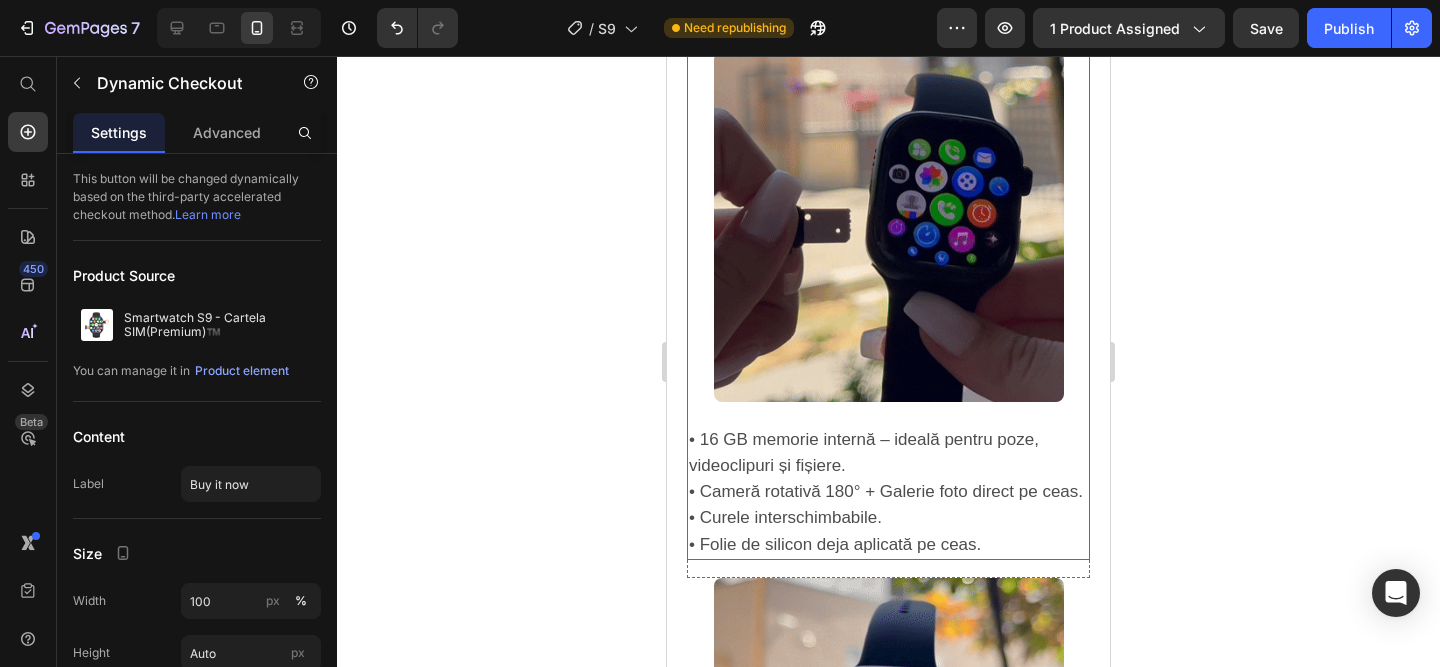 click on "Smartwatch S9 - Cartela SIM(Premium)™️ Product Title [NUMBER],00 lei Product Price [NUMBER],00 lei Product Price SALVATI [NUMBER],00 lei Discount Tag Row Icon Functioneaza cu sau fara cartela SIM! Text Block Row Image Plata la CURIER (ramburs) Text Block Row Image Livrare RAPIDA 1-2 zile lucratoare Text Block Row Publish the page to see the content. Custom Code Buy it now Dynamic Checkout Publish the page to see the content. Custom Code ⭐️ Evaluare medie: [NUMBER], [NUMBER] din [NUMBER] pe Amazon! (PESTE [NUMBER] RECENZII DE [NUMBER] STELE) Text Block Image Image Image Row Image De ce merită să alegi Smartwatch-ul S10? • Are toate functiile unui telefon [NUMBER]+ • Ideal dacă vrei să fii conectat, dar fără să stai lipit de telefon. • Funcționează cu sau fără SIM . • Totul în română – super simplu de setat. • Ecran mare, premium , luminozitate adaptabilă. • Controlezi totul direct de la încheietură." at bounding box center (888, -377) 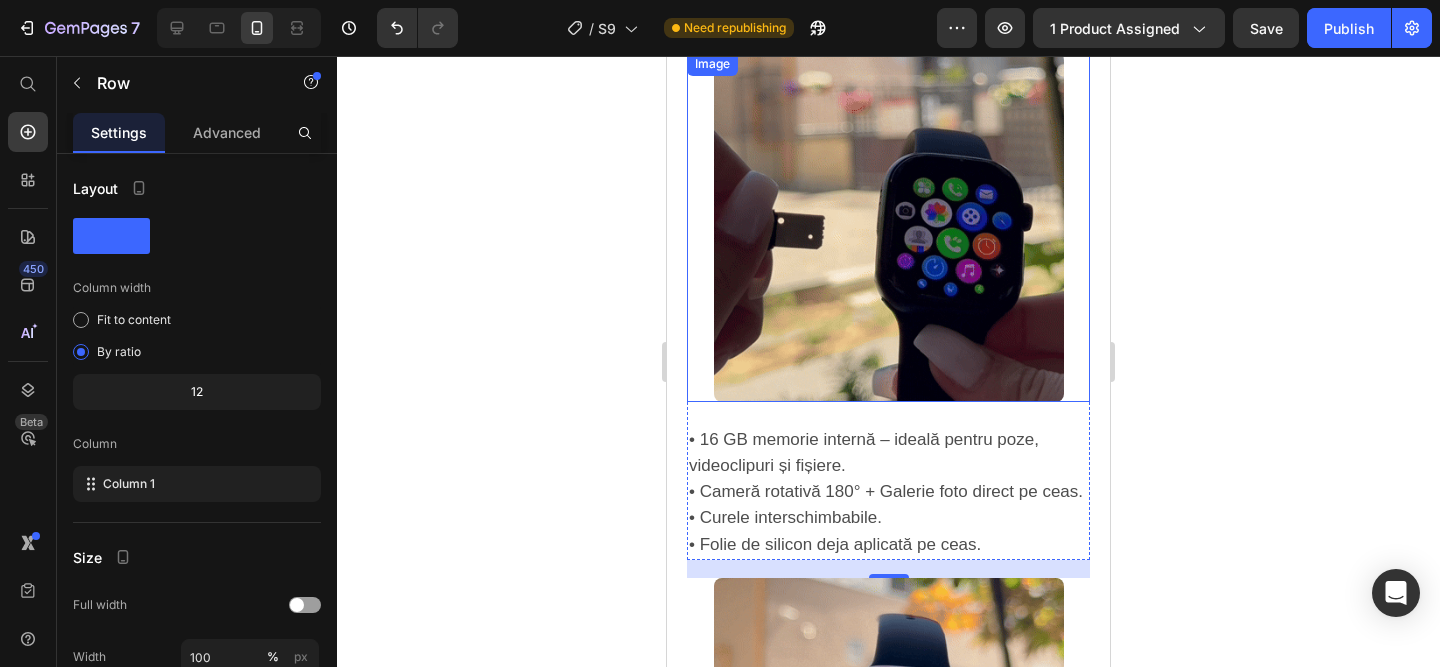 click at bounding box center (888, 227) 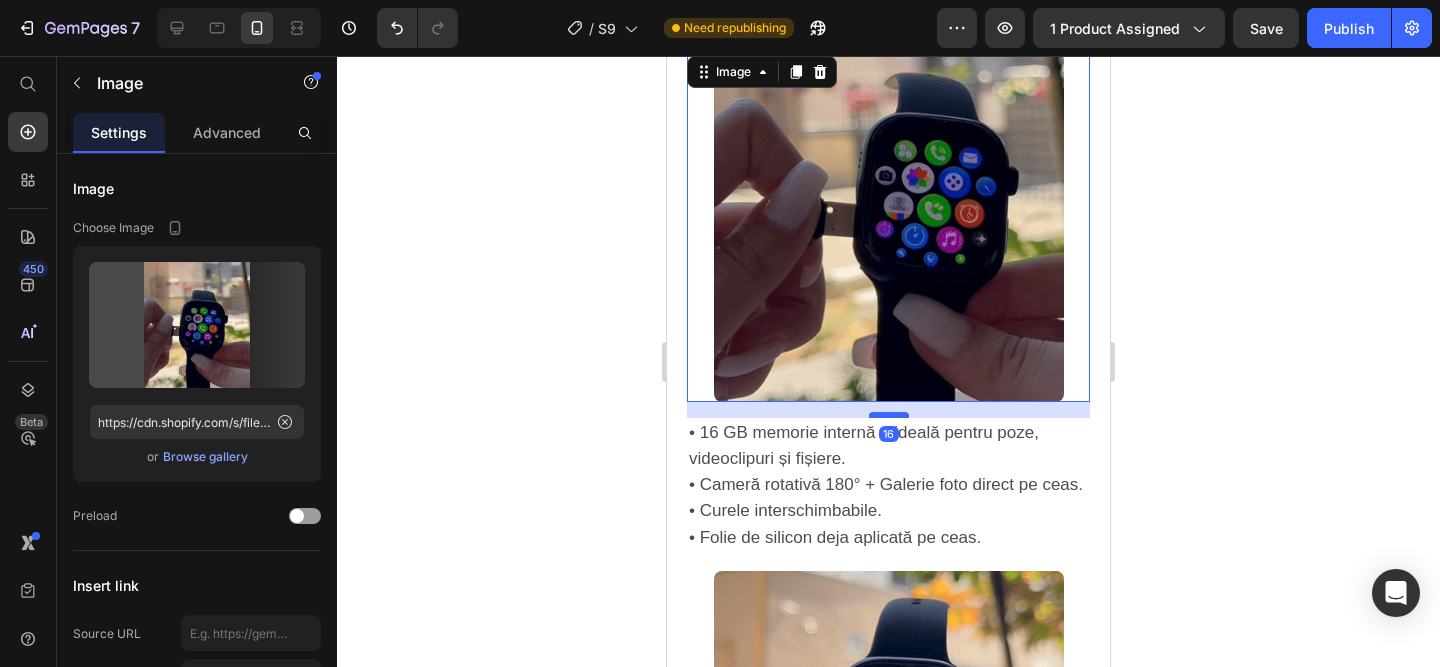 click at bounding box center [889, 415] 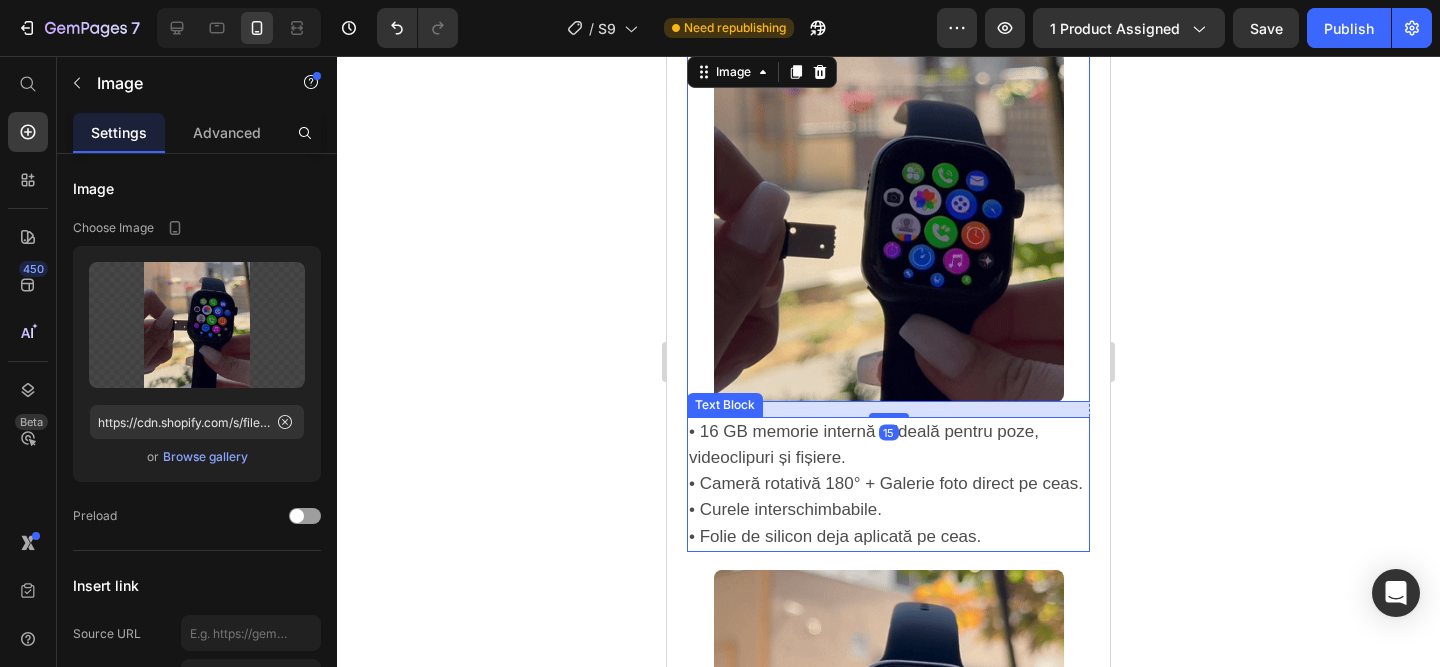 click on "• 16 GB memorie internă – ideală pentru poze, videoclipuri și fișiere.  • Cameră rotativă 180° + Galerie foto direct pe ceas.  • Curele interschimbabile.  • Folie de silicon deja aplicată pe ceas." at bounding box center [888, 484] 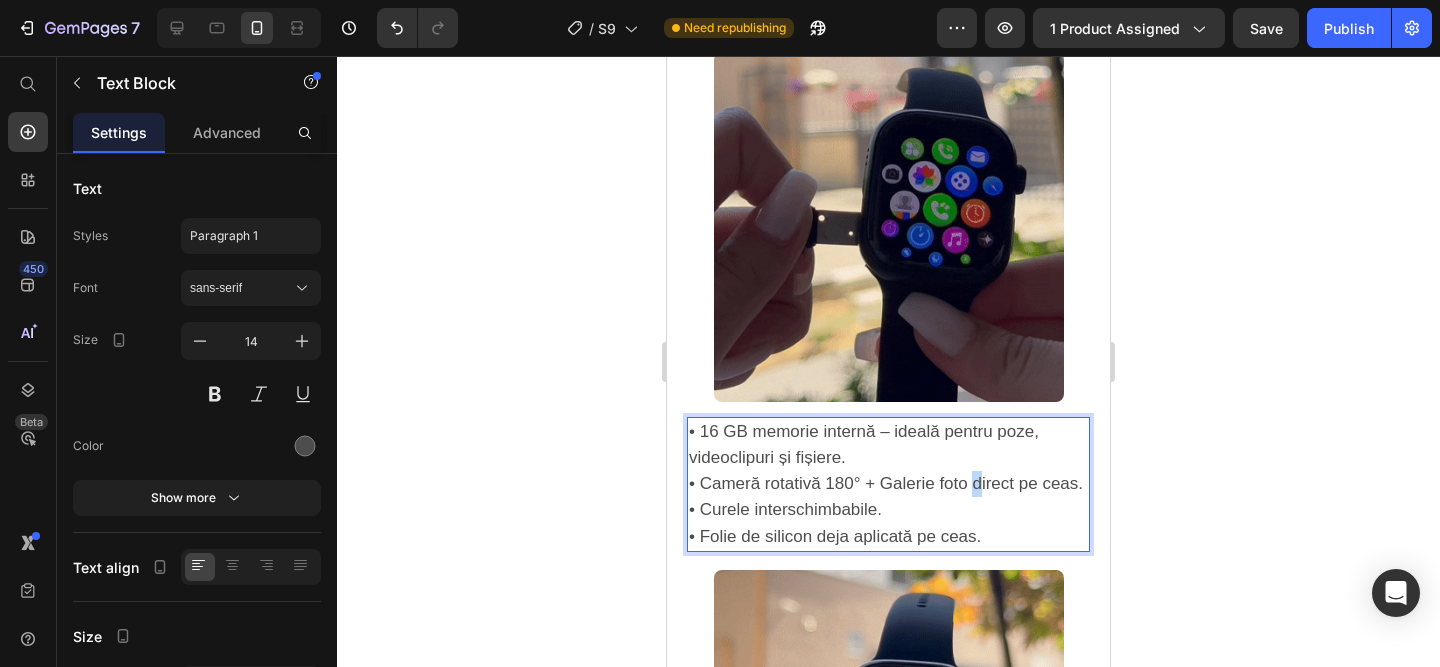 click on "• Cameră rotativă 180° + Galerie foto direct pe ceas." at bounding box center (886, 483) 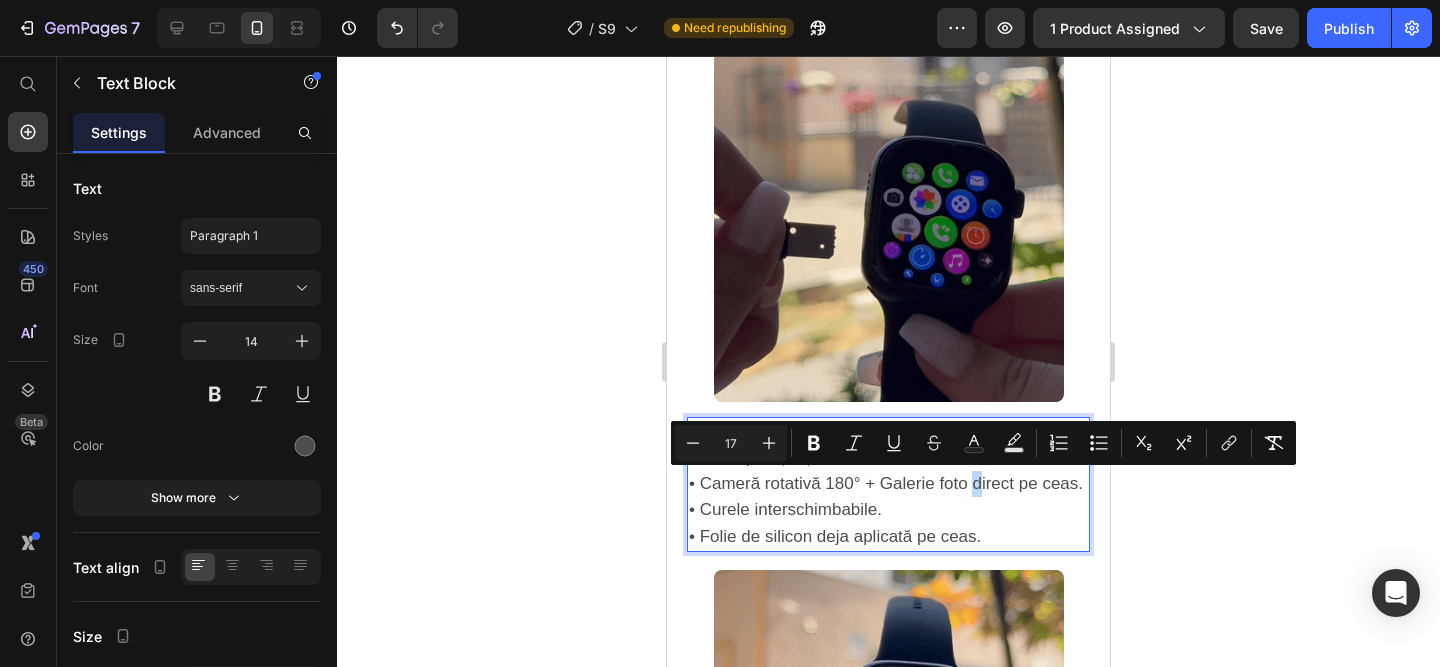 click on "• Cameră rotativă 180° + Galerie foto direct pe ceas." at bounding box center [886, 483] 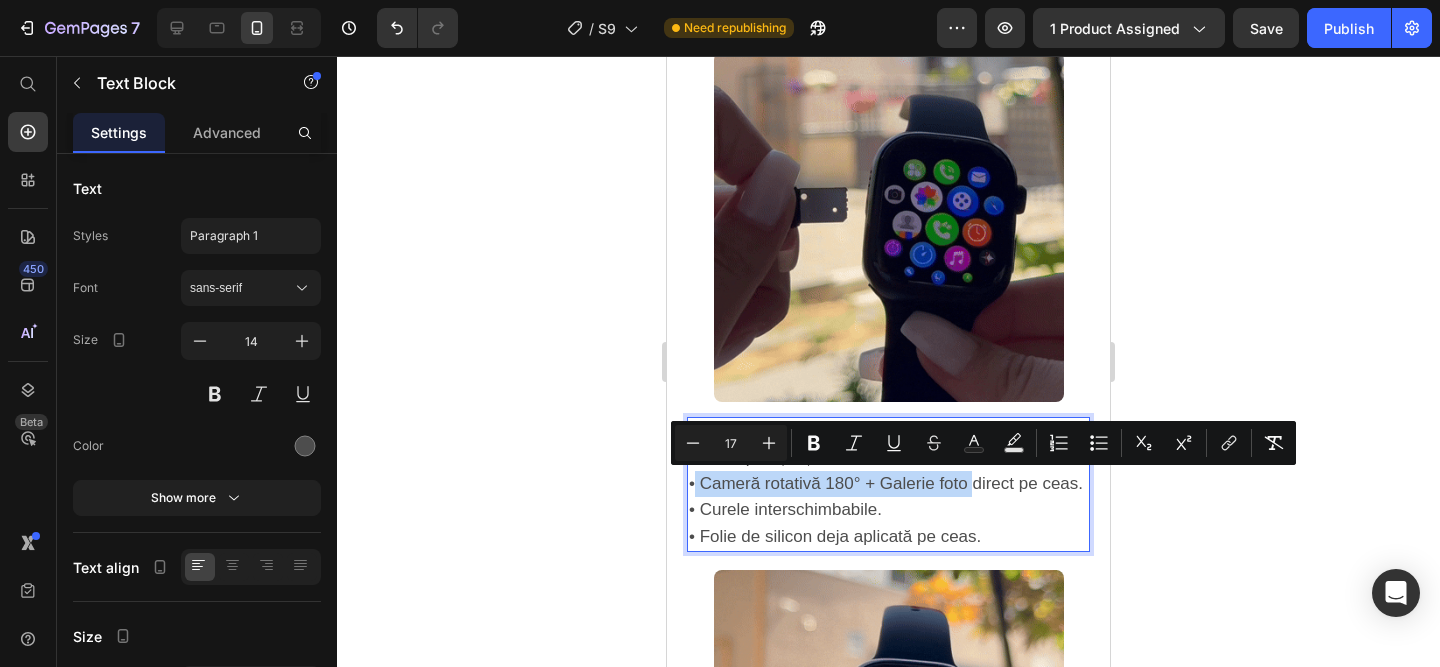 drag, startPoint x: 971, startPoint y: 484, endPoint x: 693, endPoint y: 481, distance: 278.01617 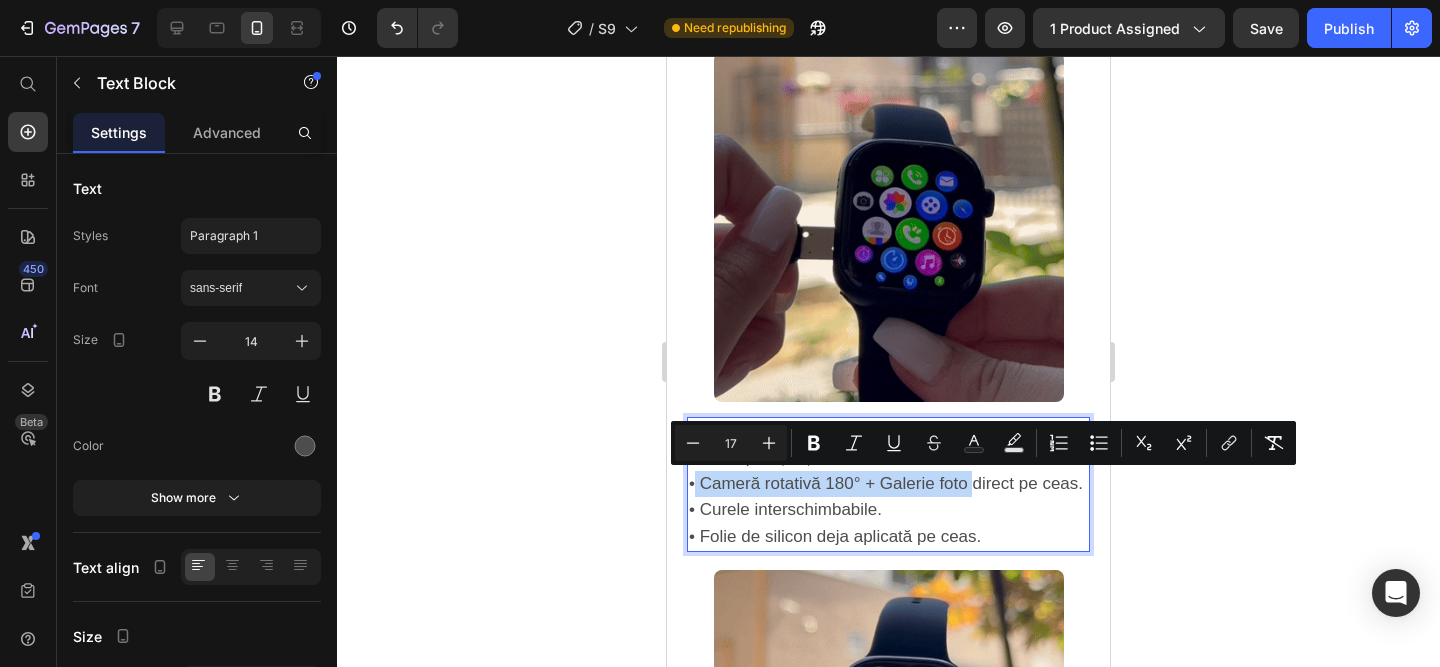 click on "• Cameră rotativă 180° + Galerie foto direct pe ceas." at bounding box center [886, 483] 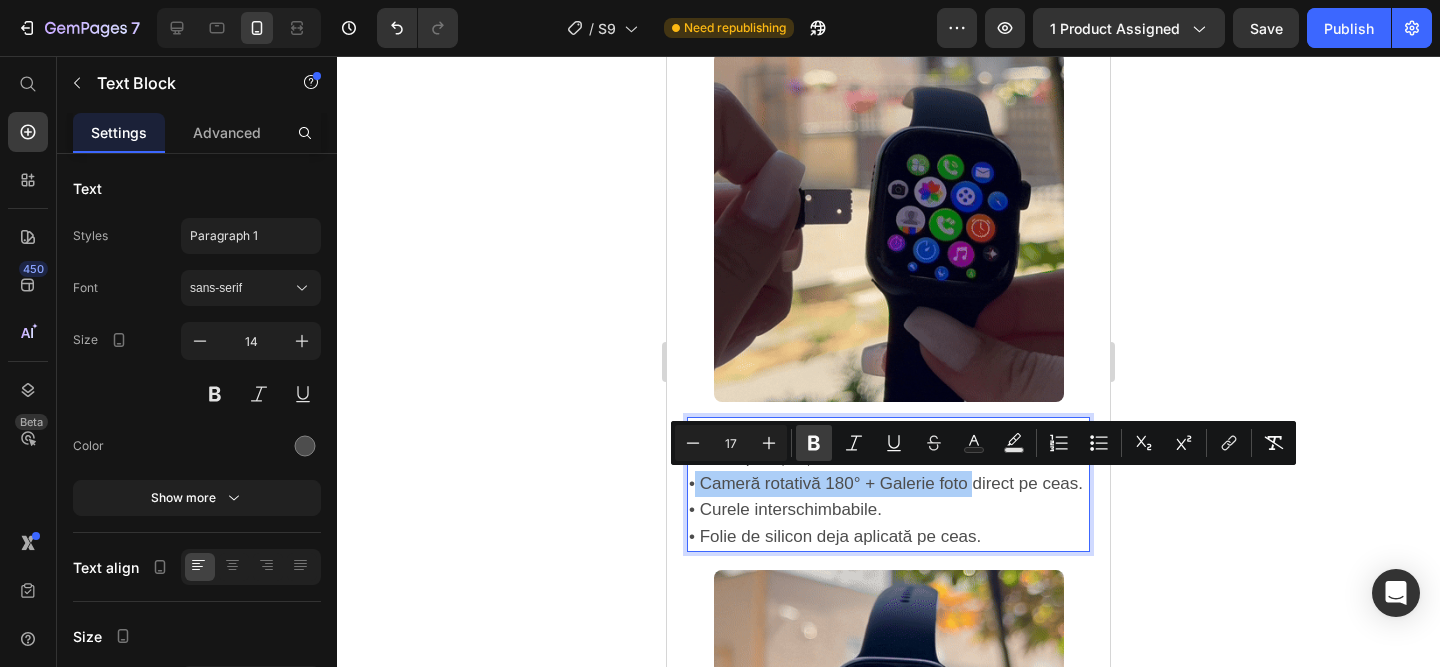 click 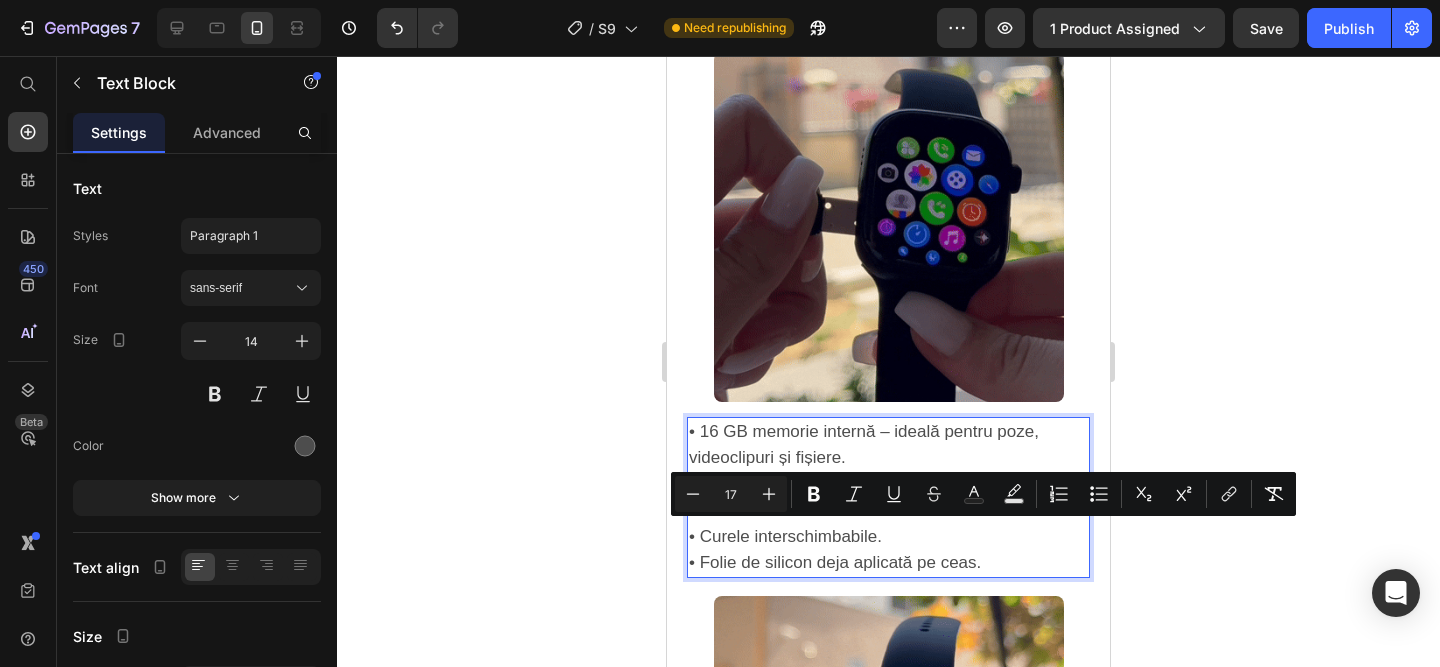 drag, startPoint x: 890, startPoint y: 538, endPoint x: 709, endPoint y: 537, distance: 181.00276 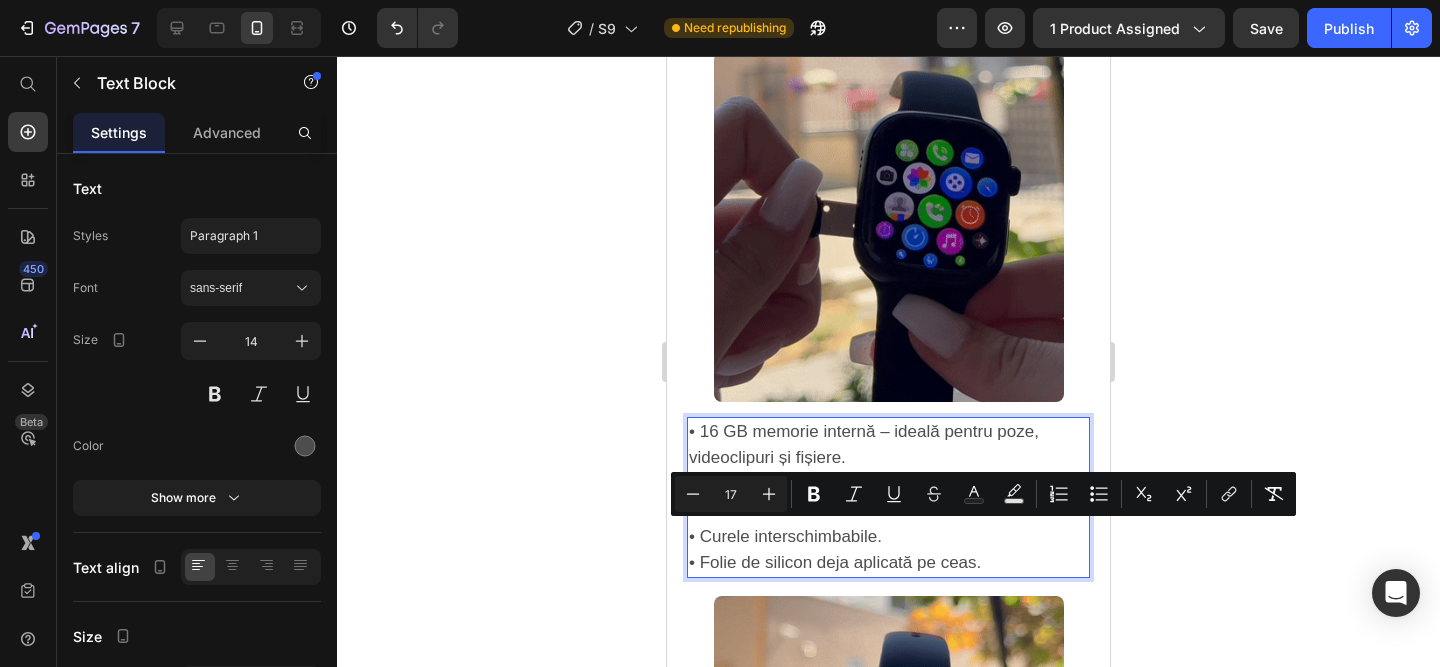 click on "• 16 GB memorie internă – ideală pentru poze, videoclipuri și fișiere.   • Cameră rotativă 180° + Galerie foto  direct pe ceas.  • Curele interschimbabile.  • Folie de silicon deja aplicată pe ceas." at bounding box center [888, 497] 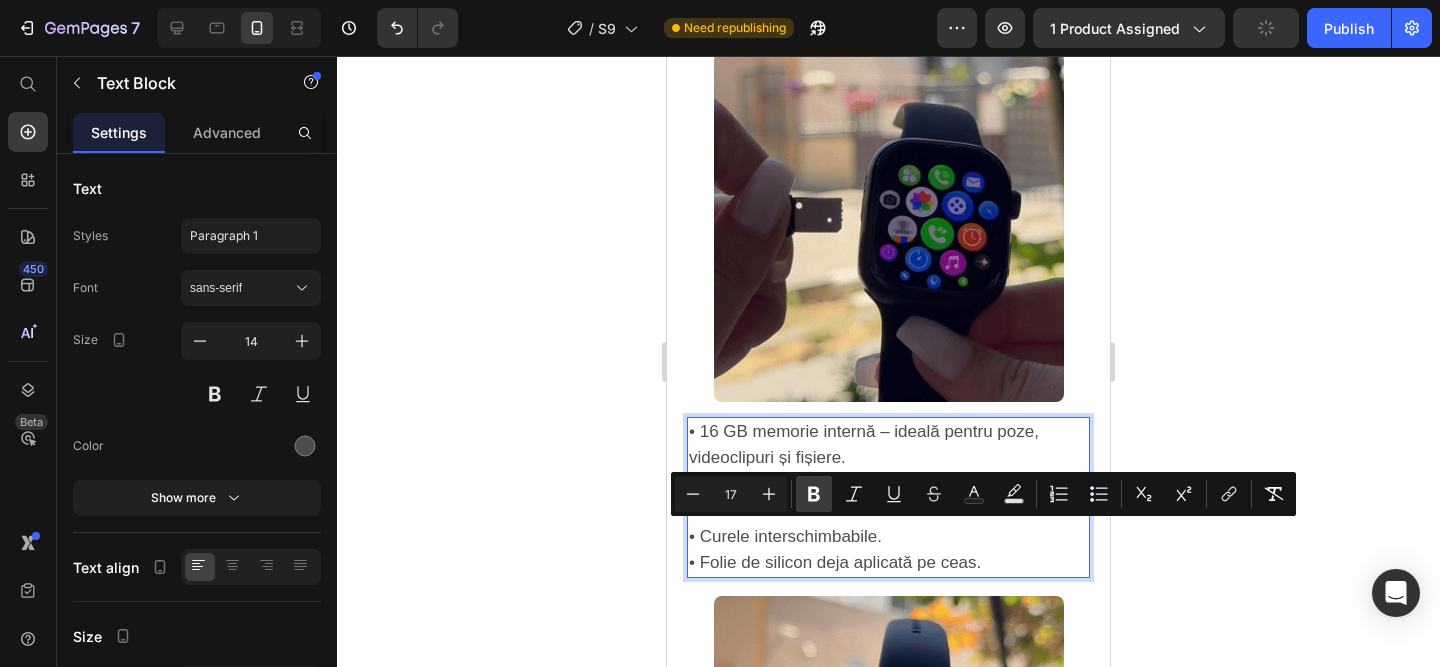 click 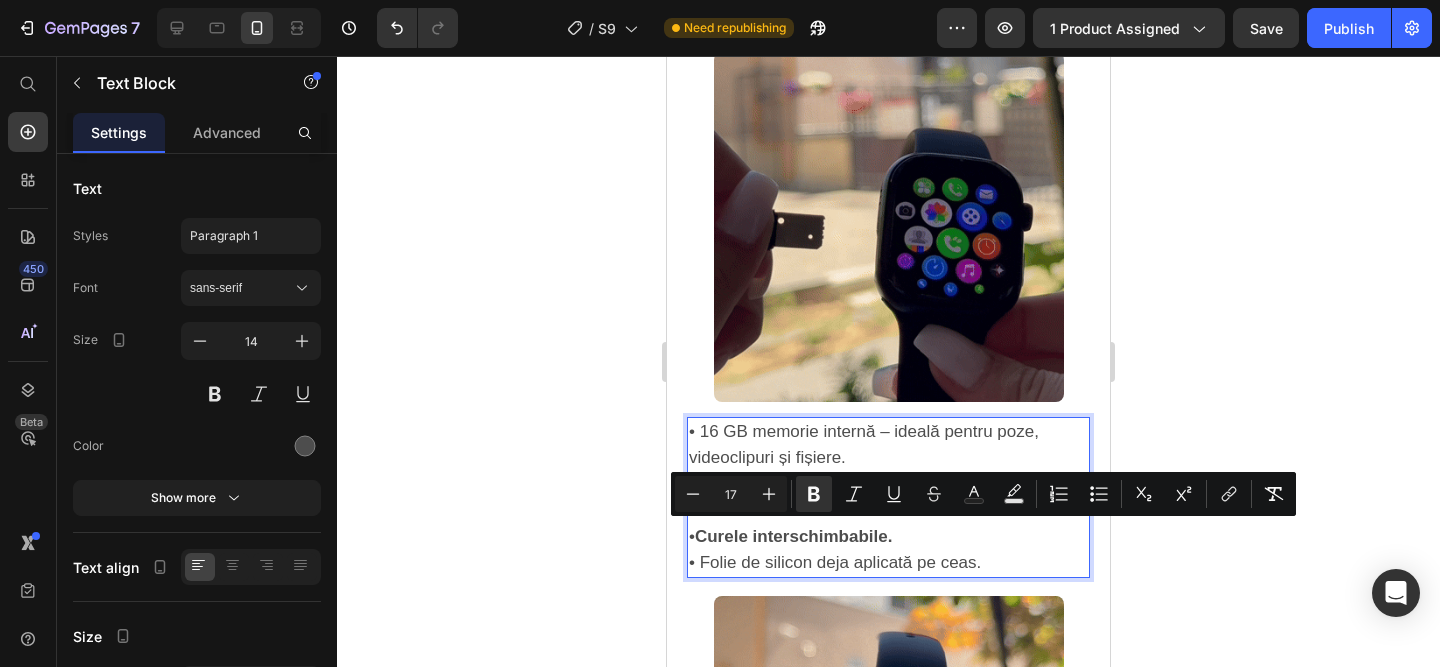 click on "• 16 GB memorie internă – ideală pentru poze, videoclipuri și fișiere." at bounding box center (864, 444) 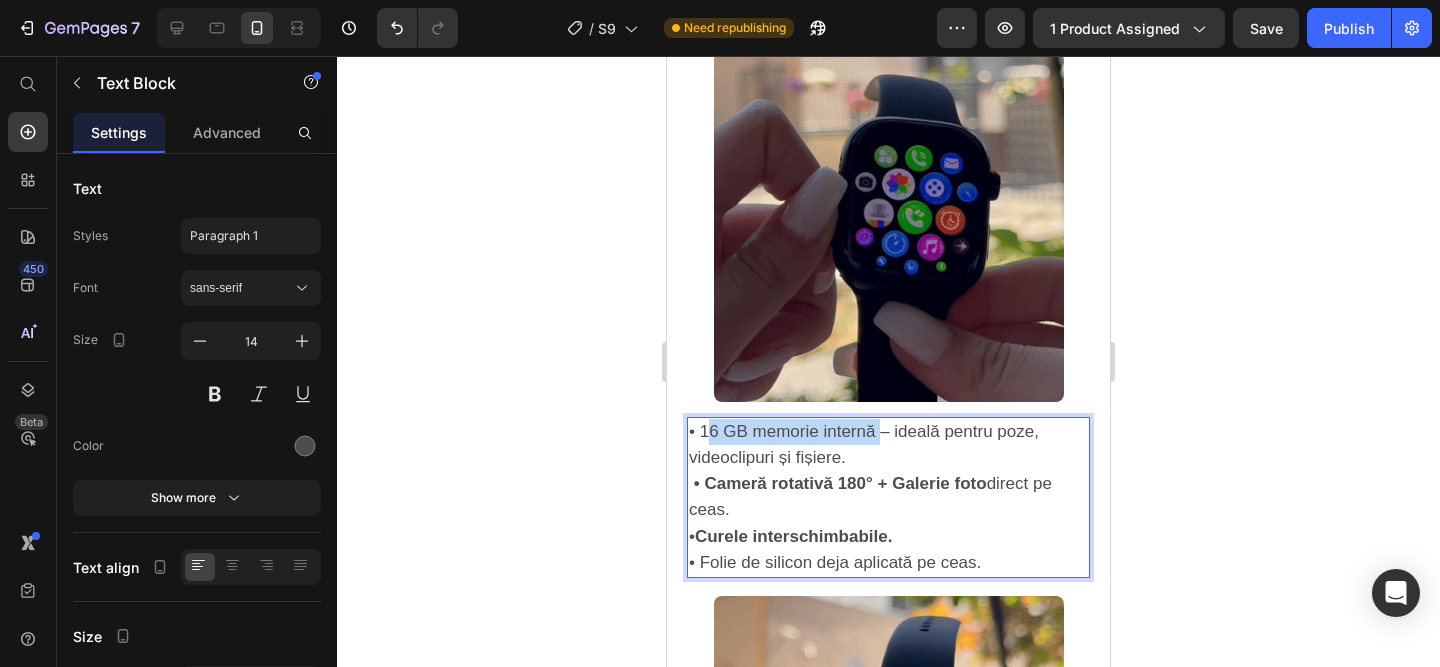 drag, startPoint x: 881, startPoint y: 431, endPoint x: 707, endPoint y: 429, distance: 174.01149 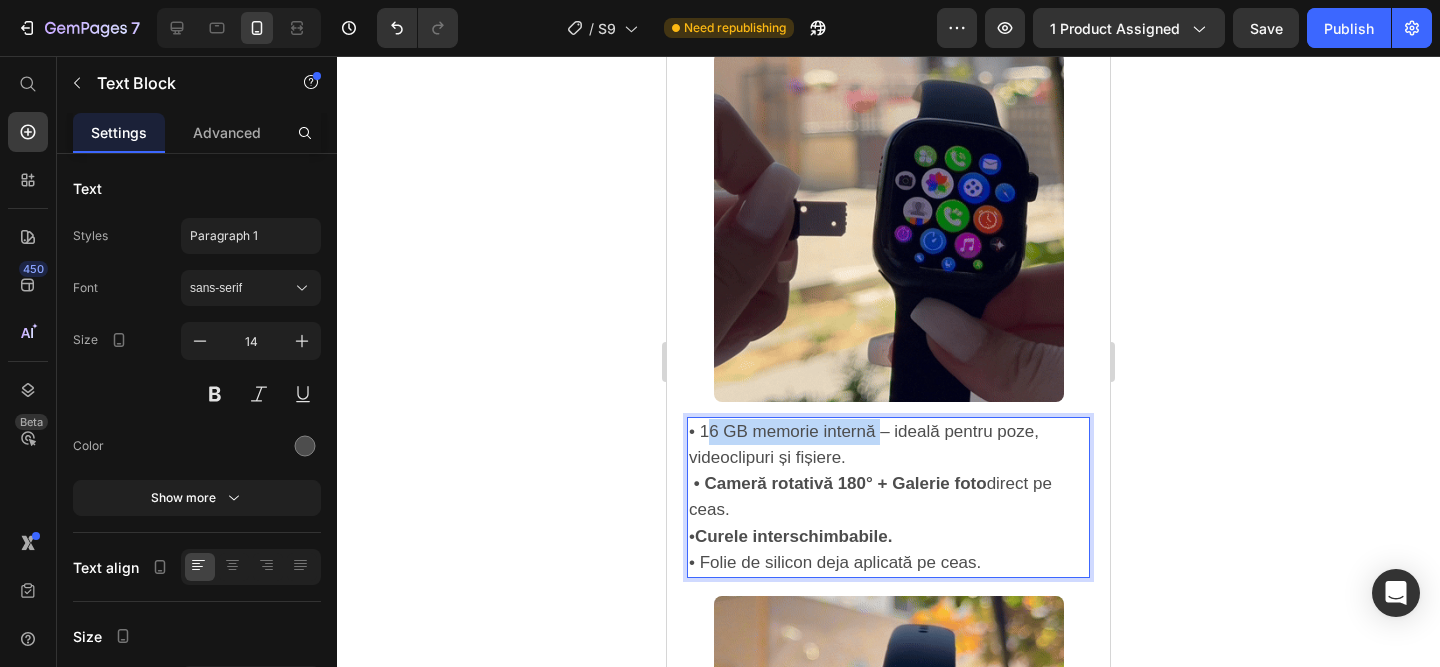 click on "• 16 GB memorie internă – ideală pentru poze, videoclipuri și fișiere." at bounding box center [864, 444] 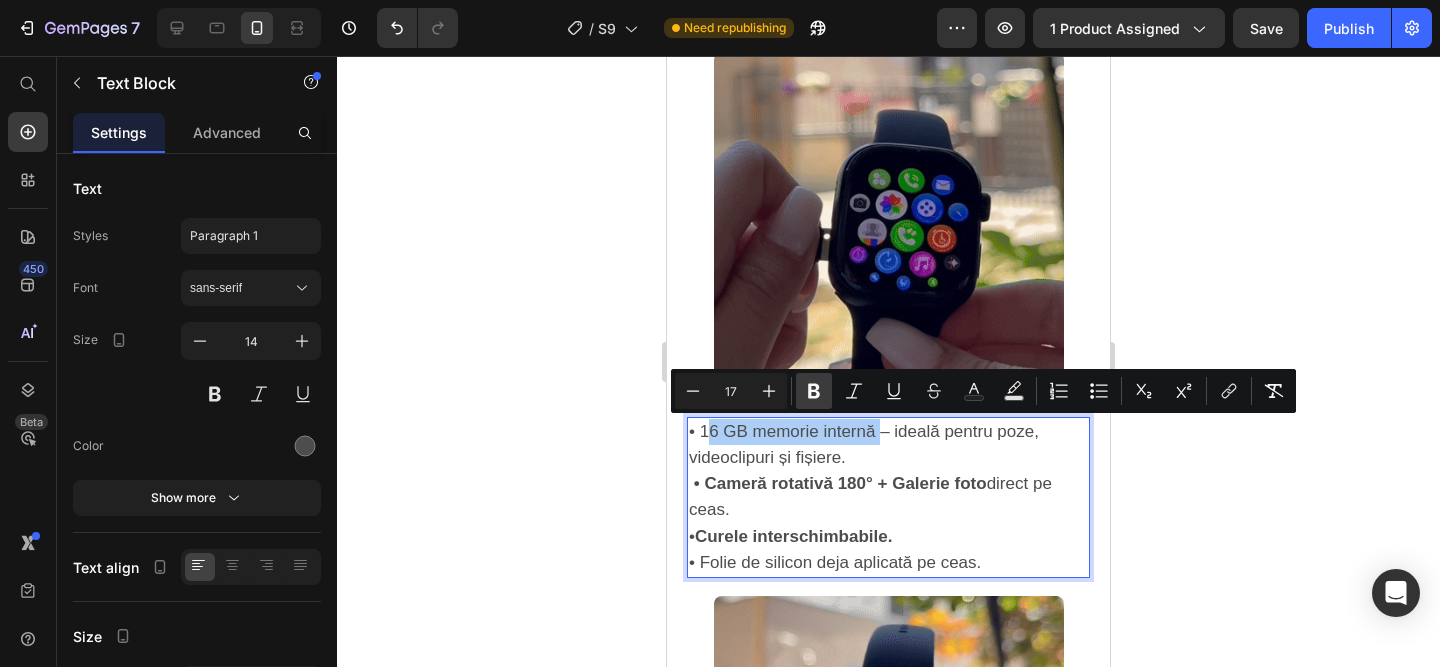click on "Bold" at bounding box center (814, 391) 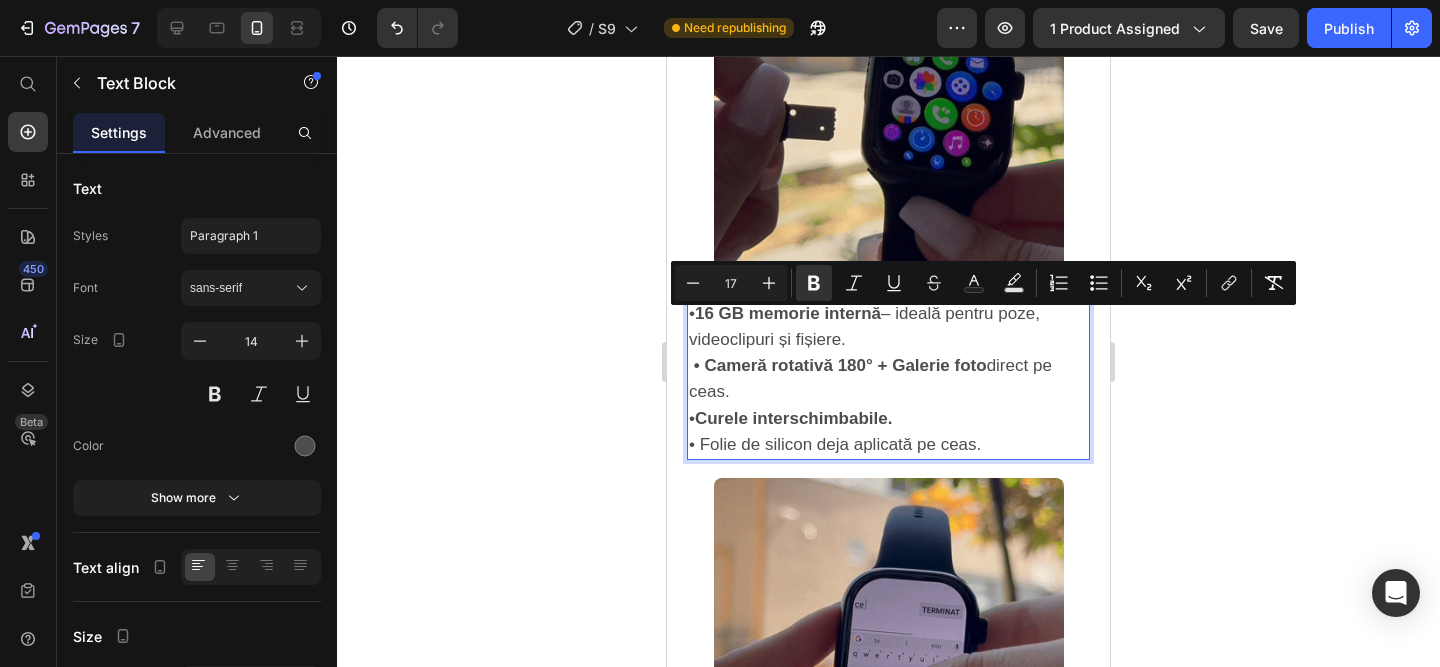 scroll, scrollTop: 2070, scrollLeft: 0, axis: vertical 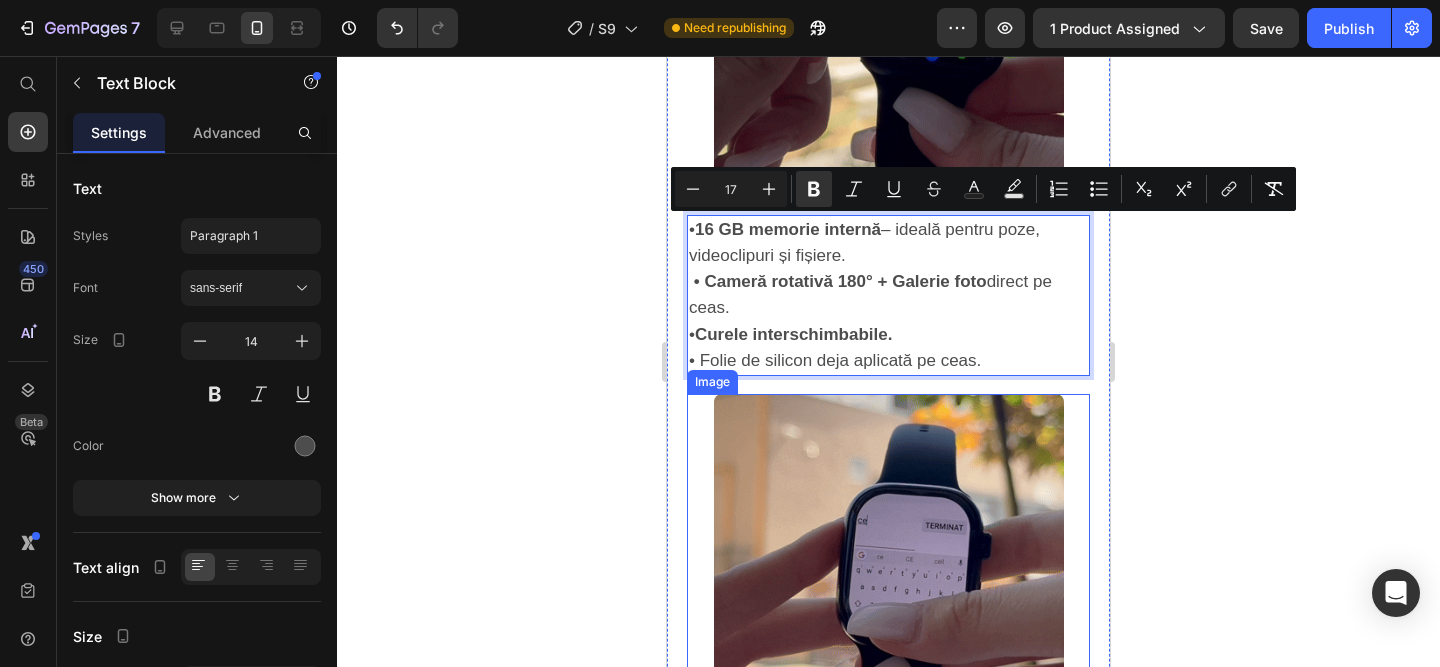 click 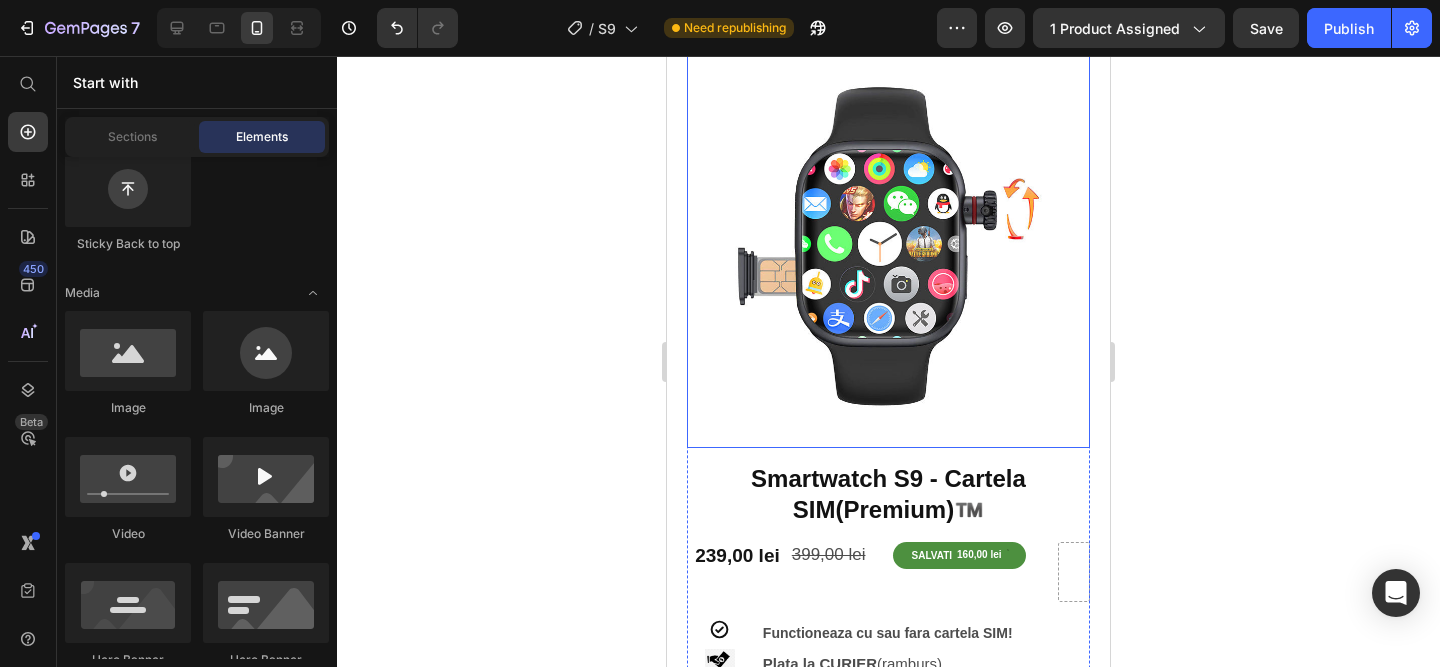 scroll, scrollTop: 315, scrollLeft: 0, axis: vertical 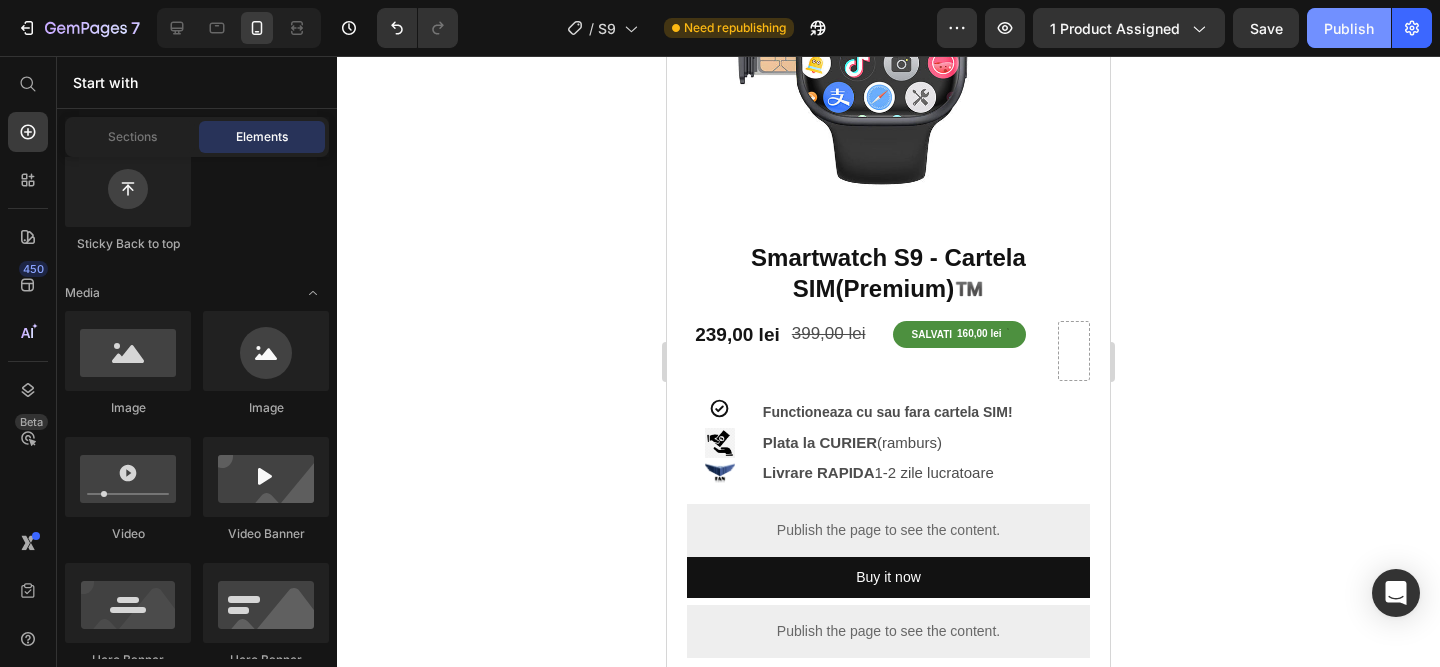 click on "Publish" at bounding box center (1349, 28) 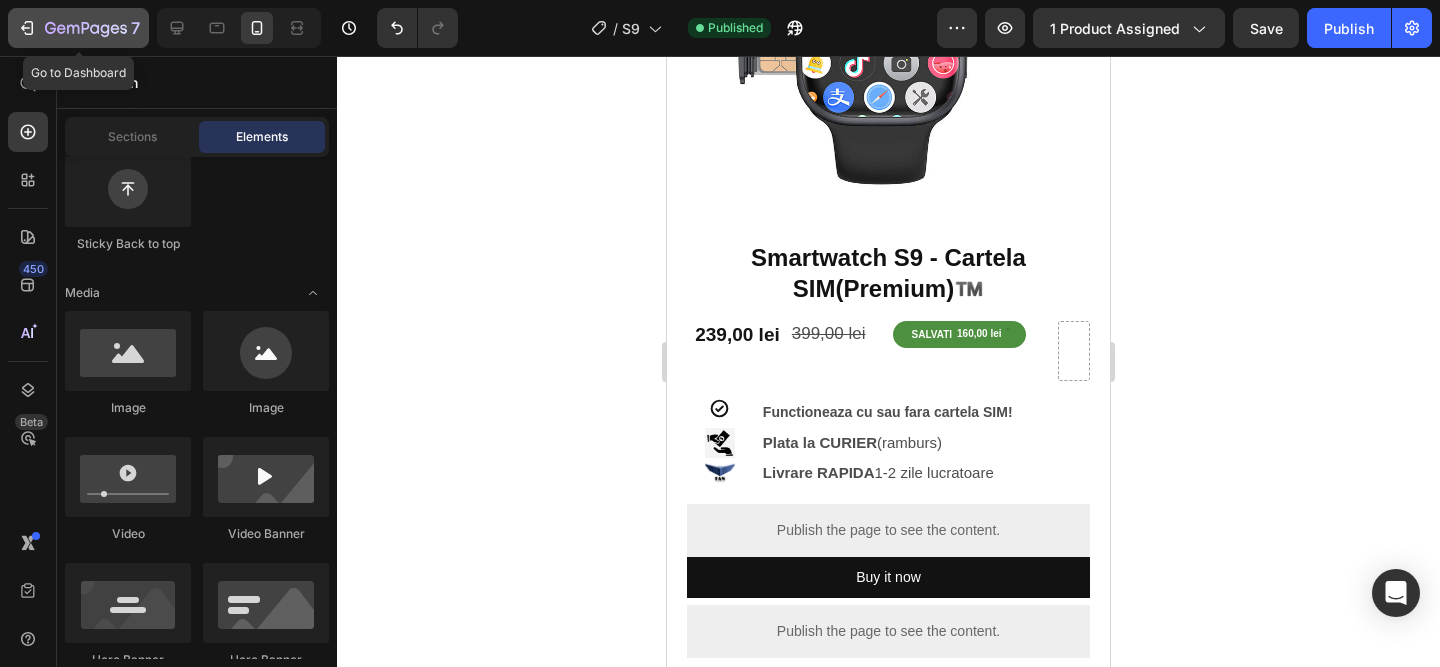 click 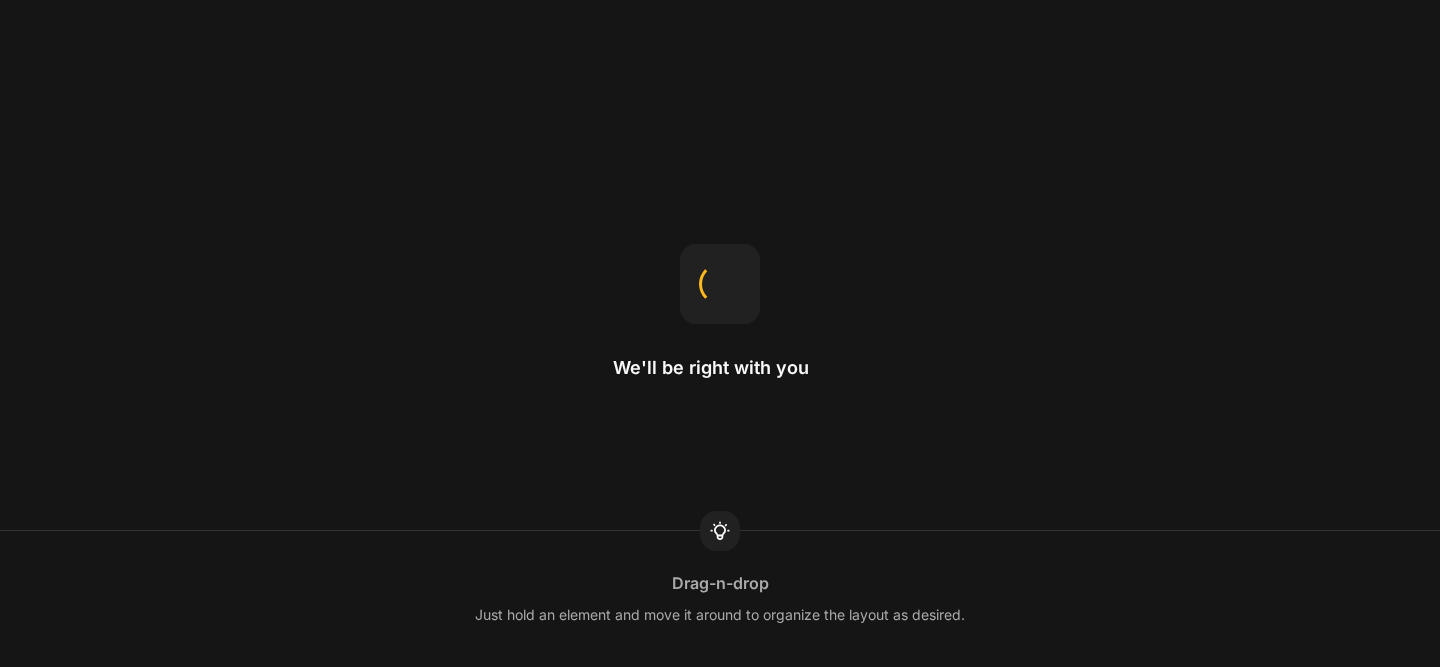 scroll, scrollTop: 0, scrollLeft: 0, axis: both 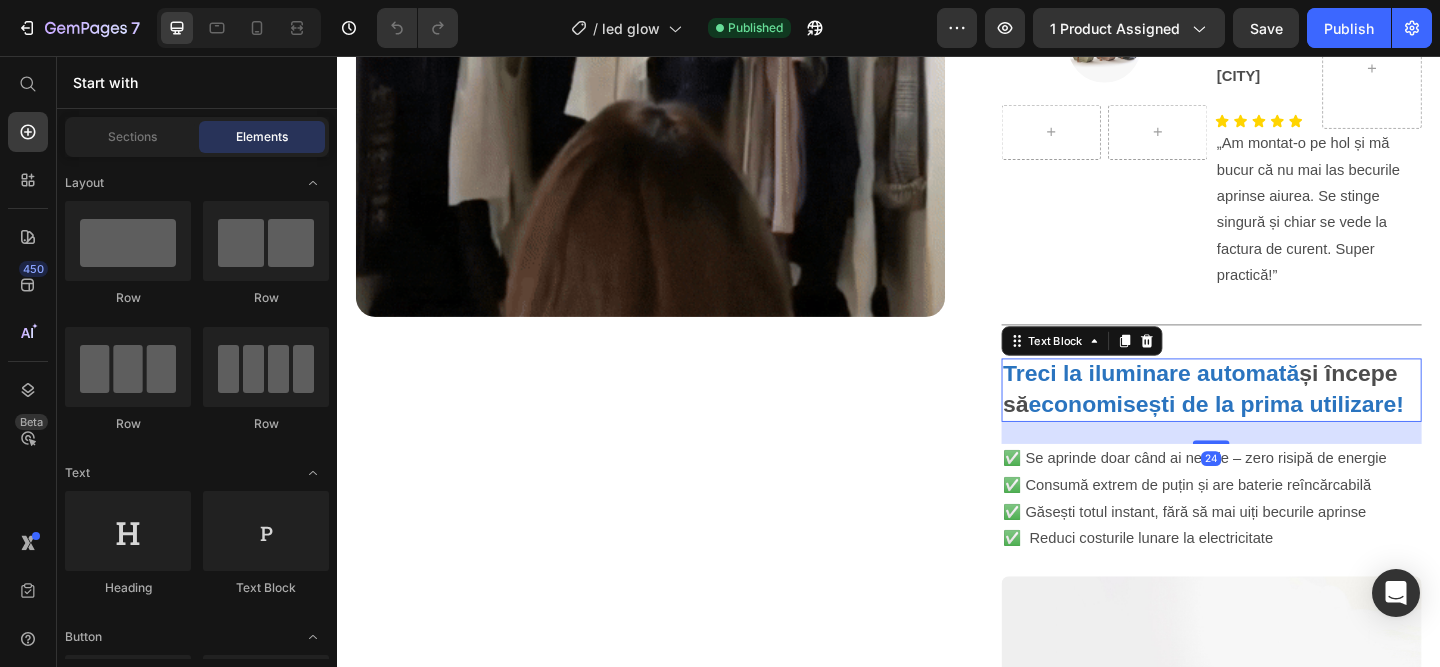 click on "economisești de la prima utilizare!" at bounding box center (1293, 434) 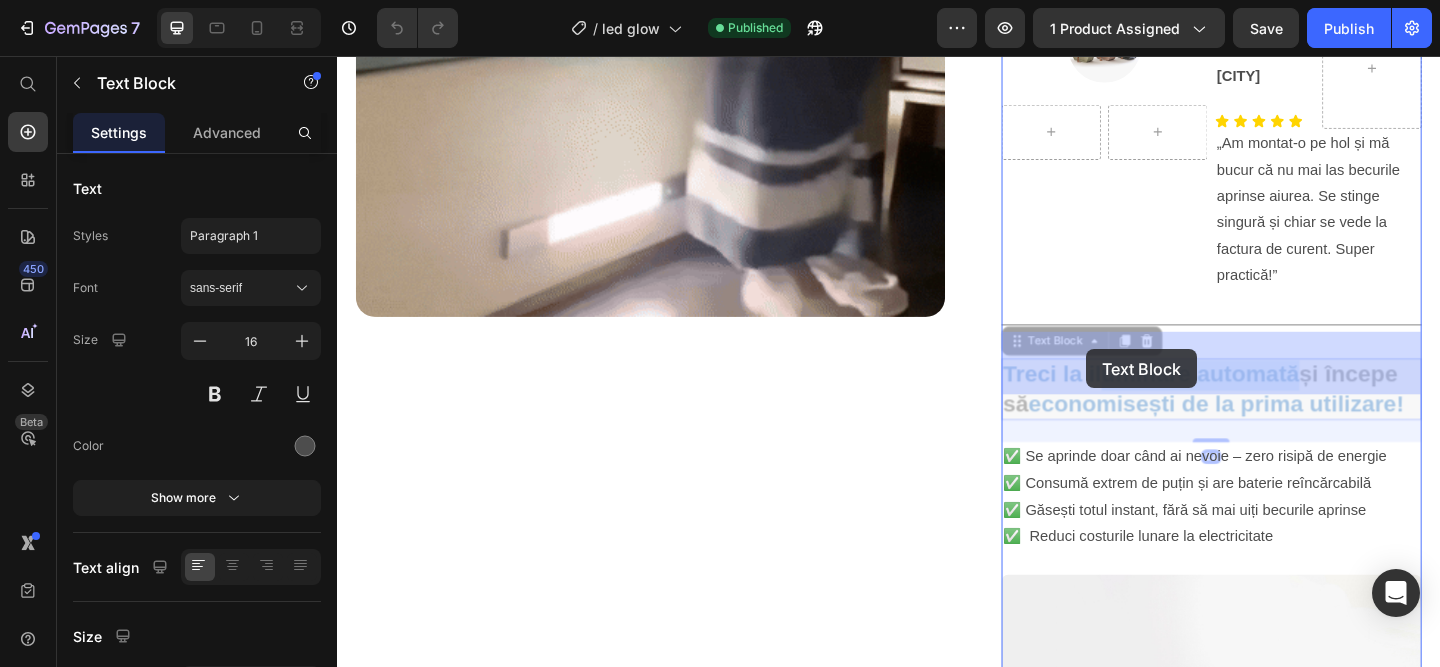 drag, startPoint x: 1384, startPoint y: 376, endPoint x: 1170, endPoint y: 375, distance: 214.00233 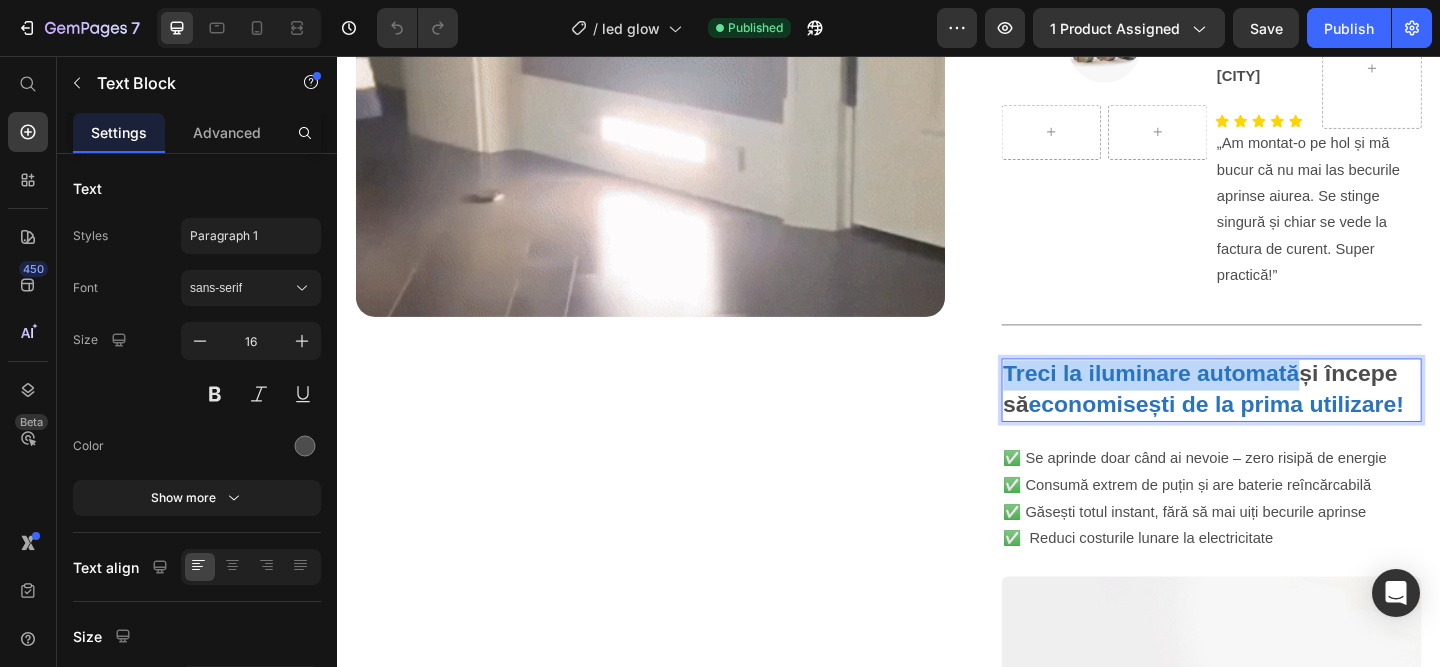 drag, startPoint x: 1381, startPoint y: 373, endPoint x: 1067, endPoint y: 367, distance: 314.0573 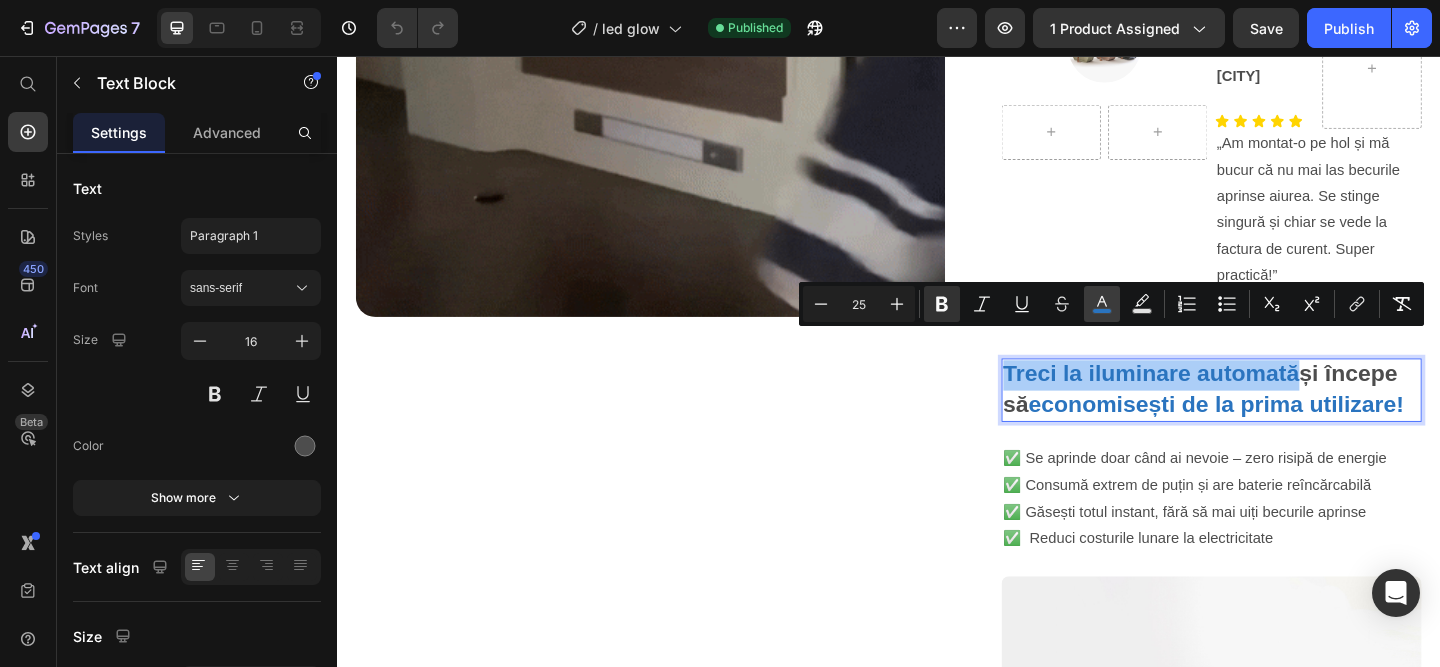 click 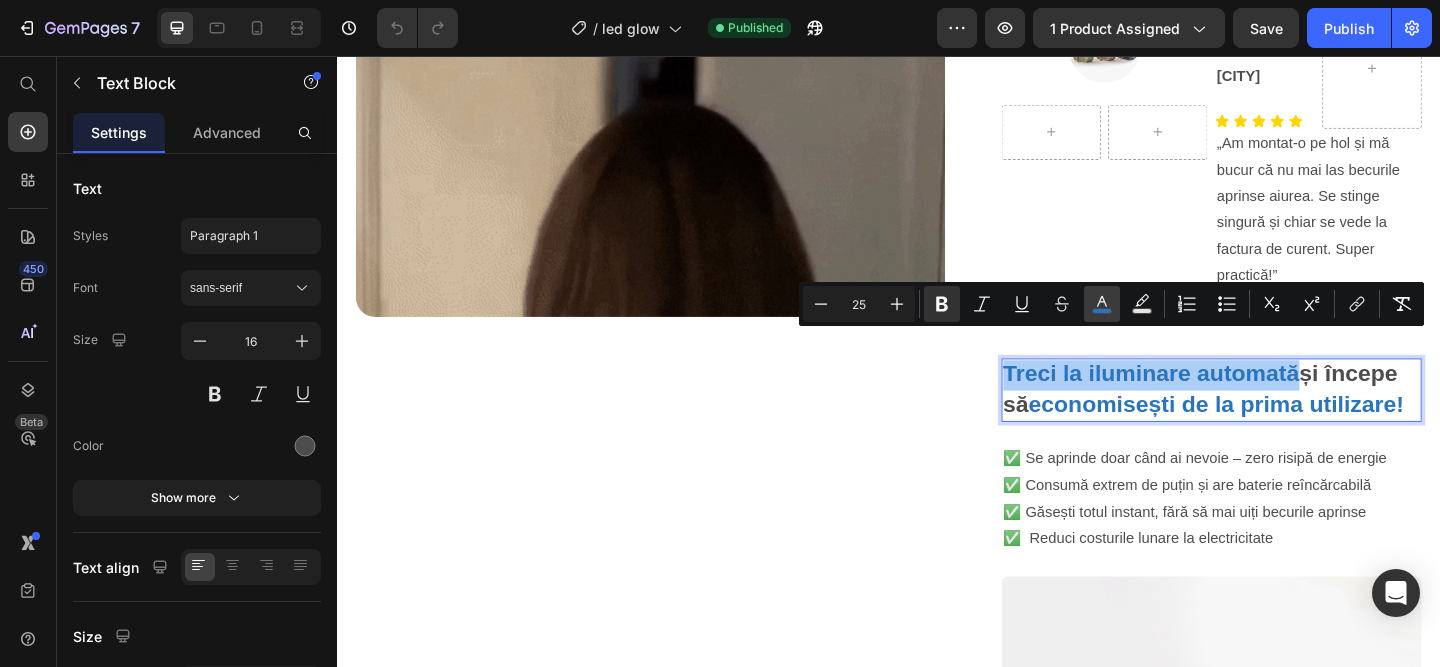 type on "2A74BF" 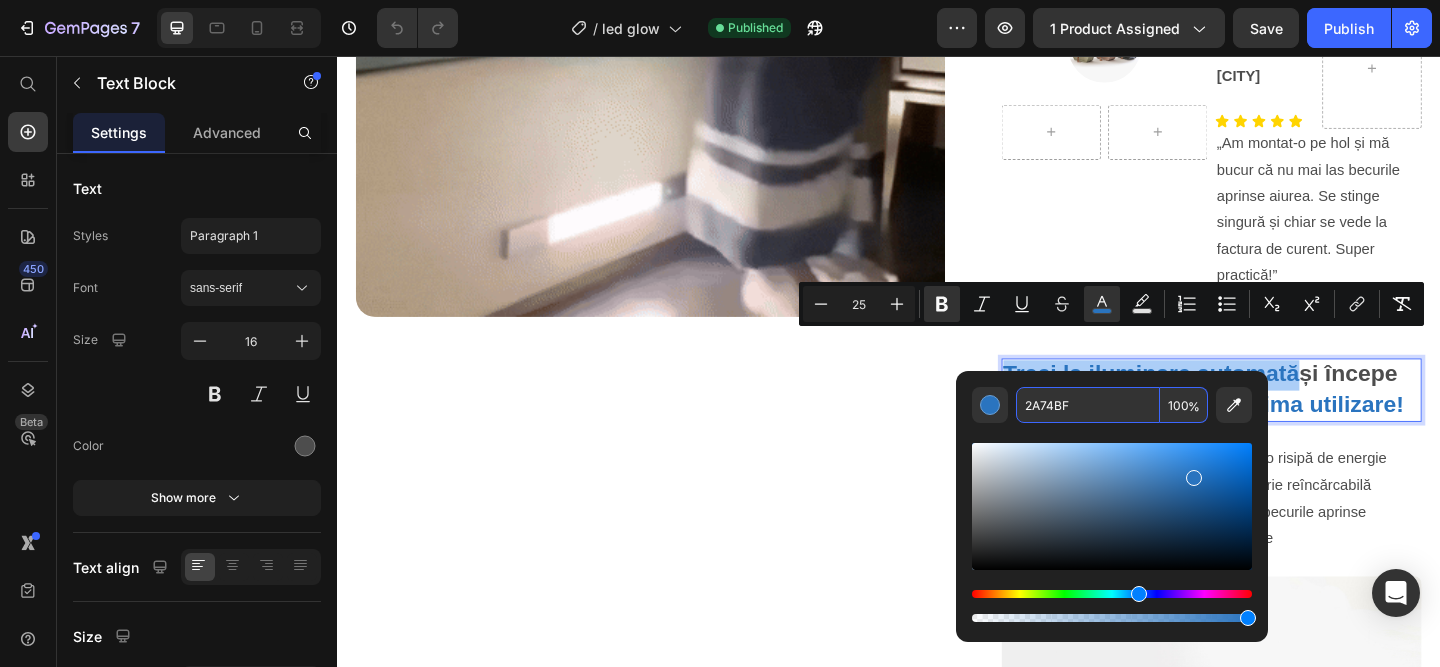 click on "2A74BF" at bounding box center [1088, 405] 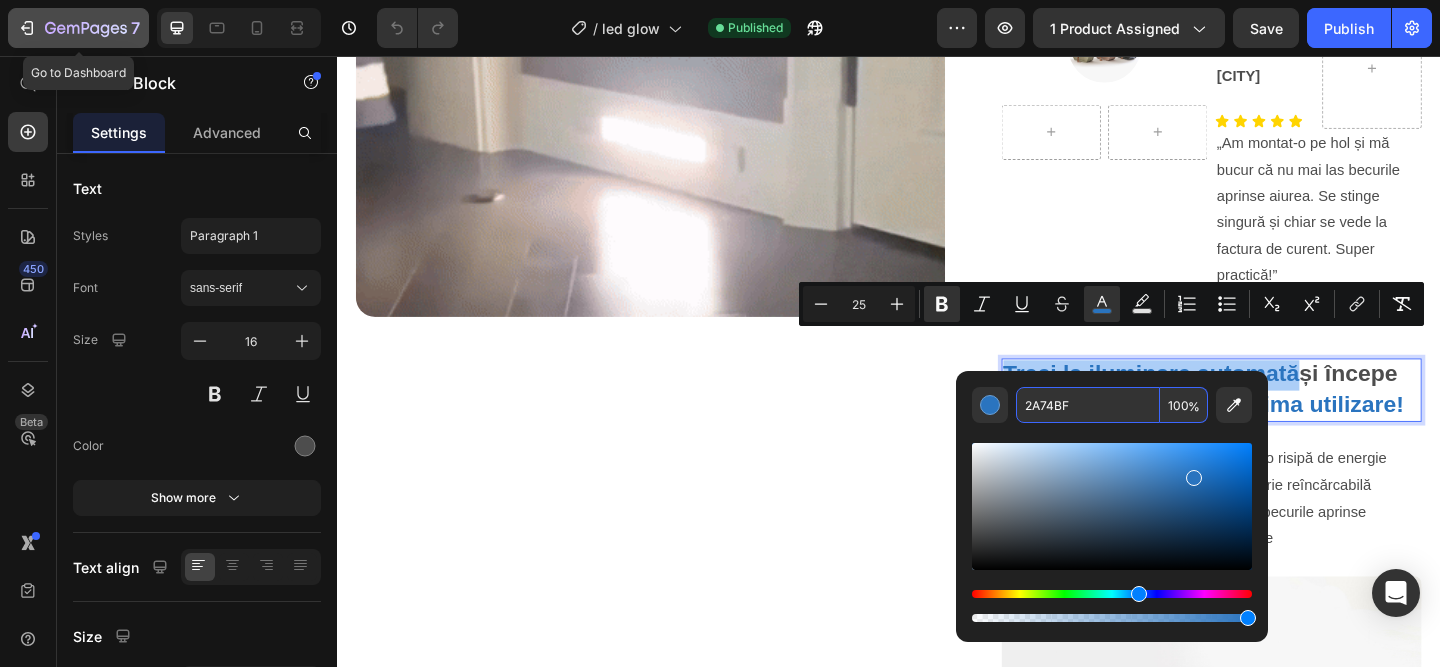 click on "7" 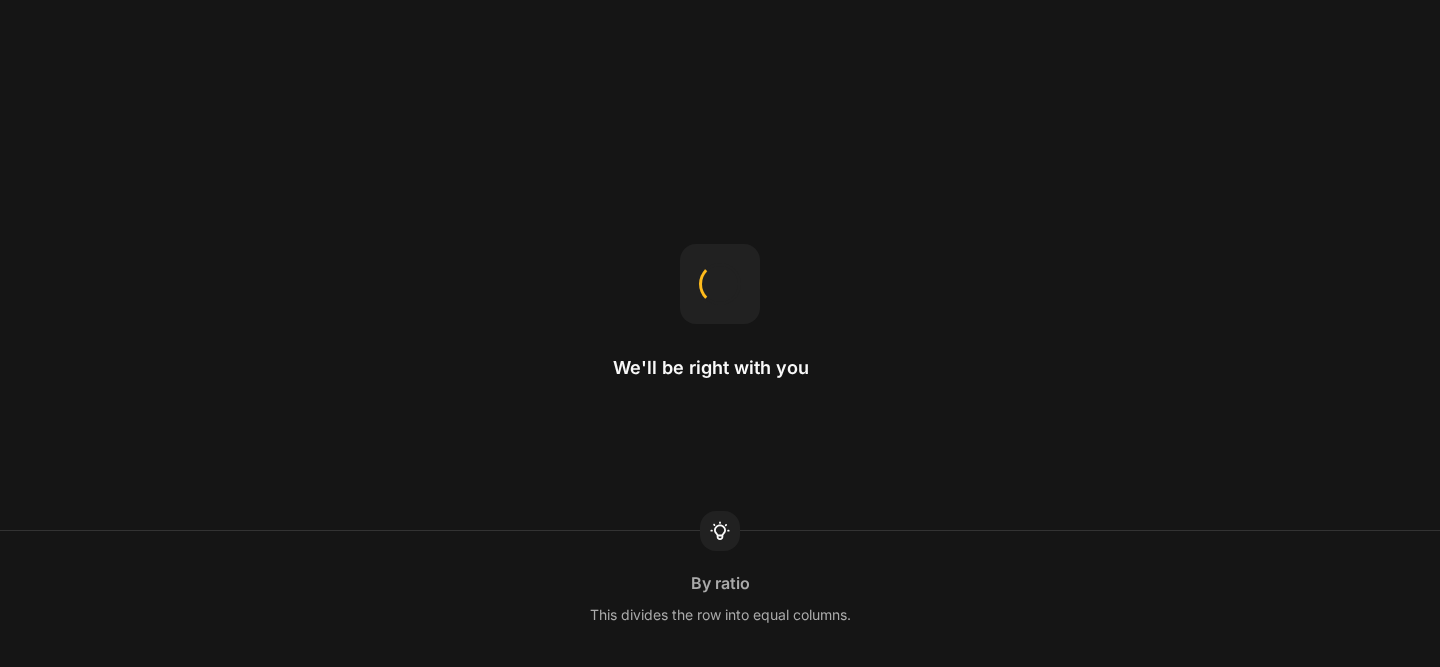 scroll, scrollTop: 0, scrollLeft: 0, axis: both 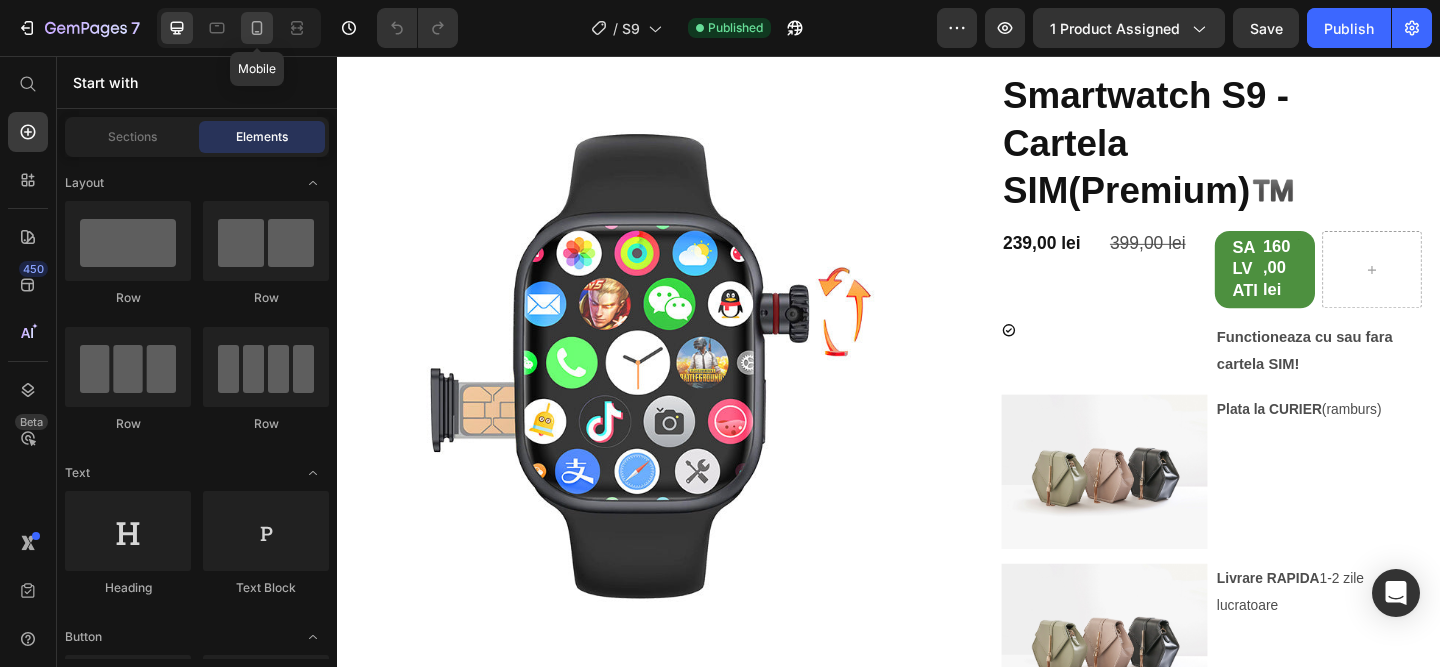 click 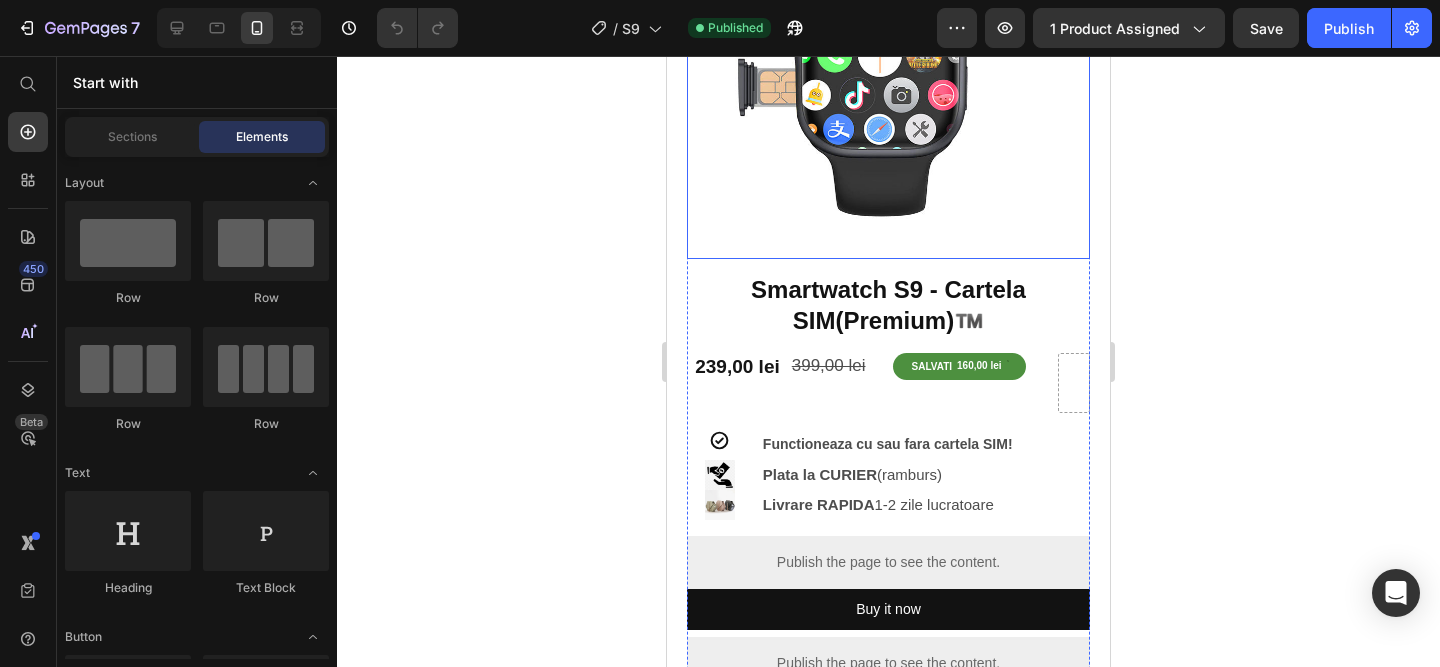 scroll, scrollTop: 322, scrollLeft: 0, axis: vertical 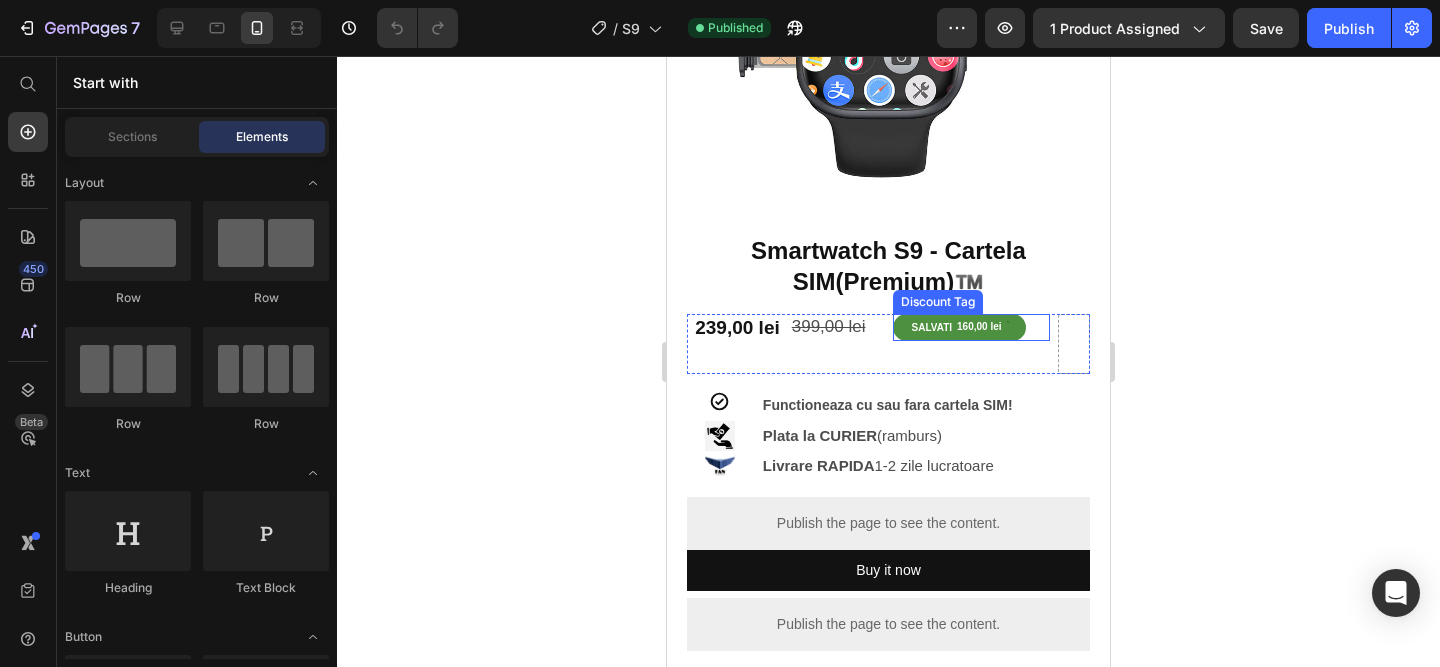 click on "SALVATI [NUMBER],00 lei" at bounding box center (959, 327) 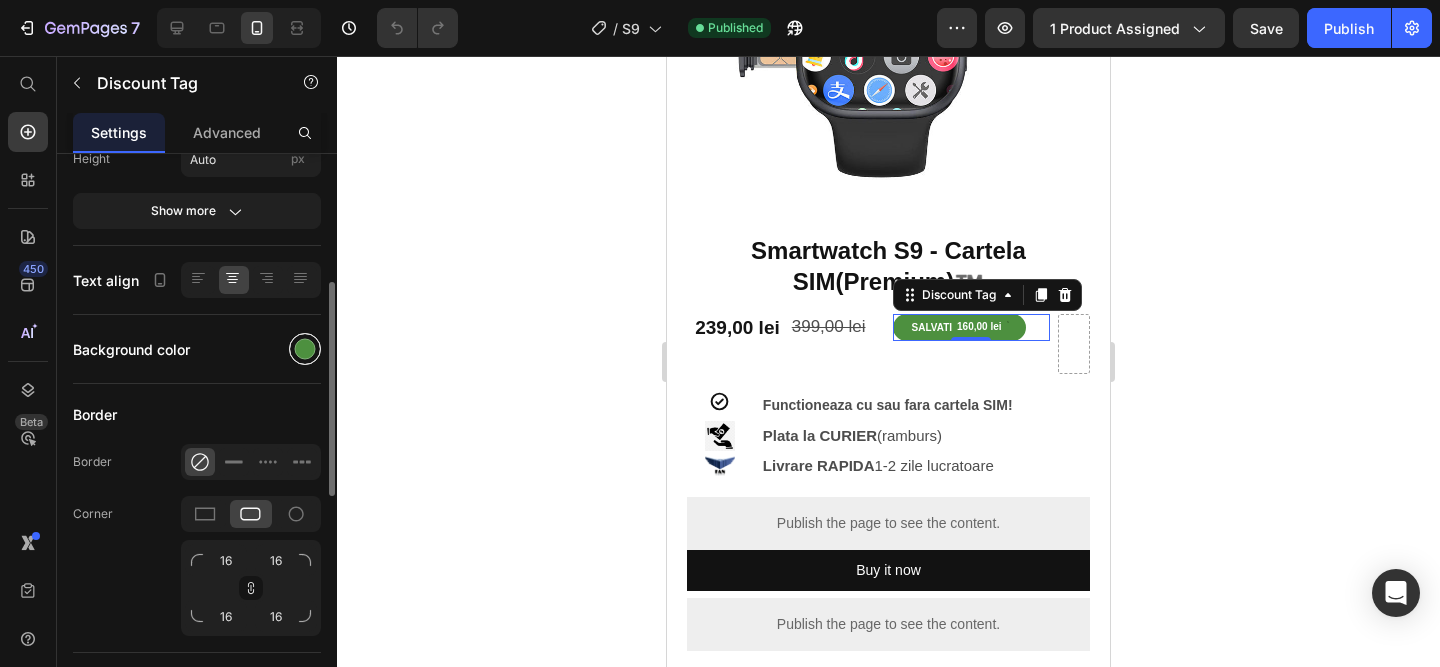 scroll, scrollTop: 415, scrollLeft: 0, axis: vertical 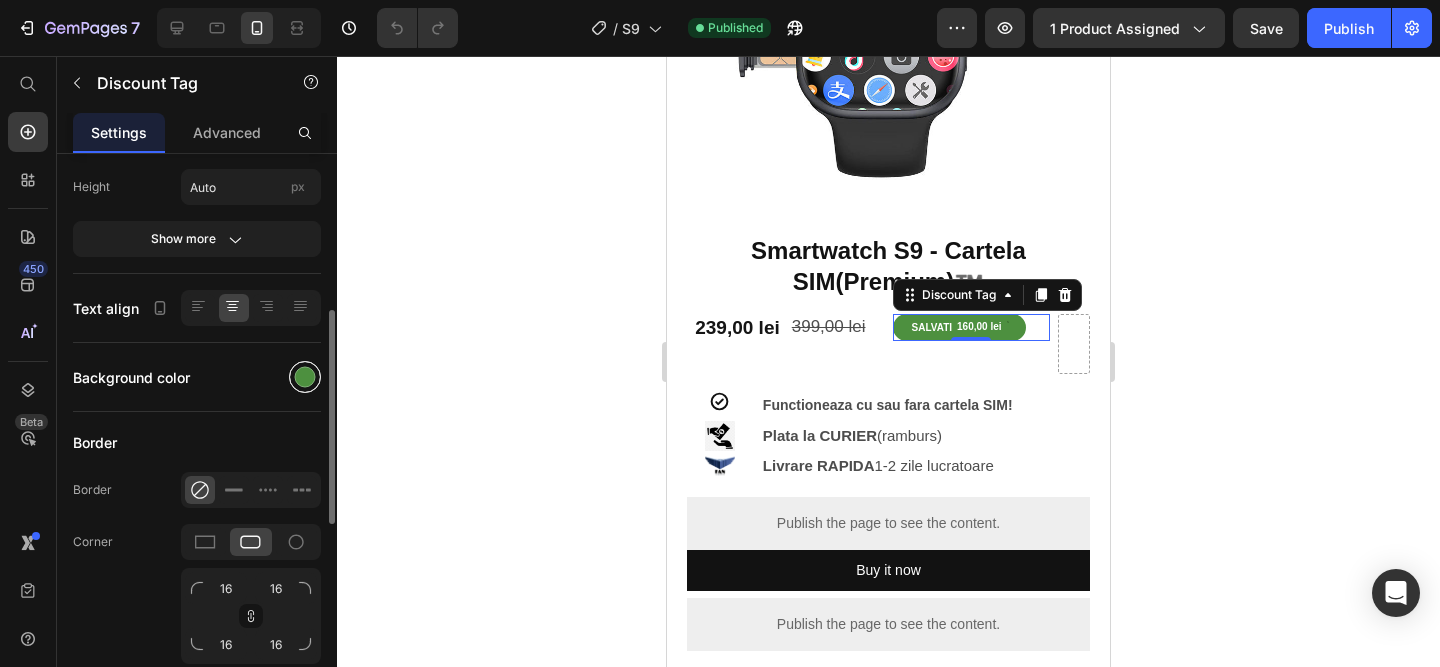 click at bounding box center (305, 377) 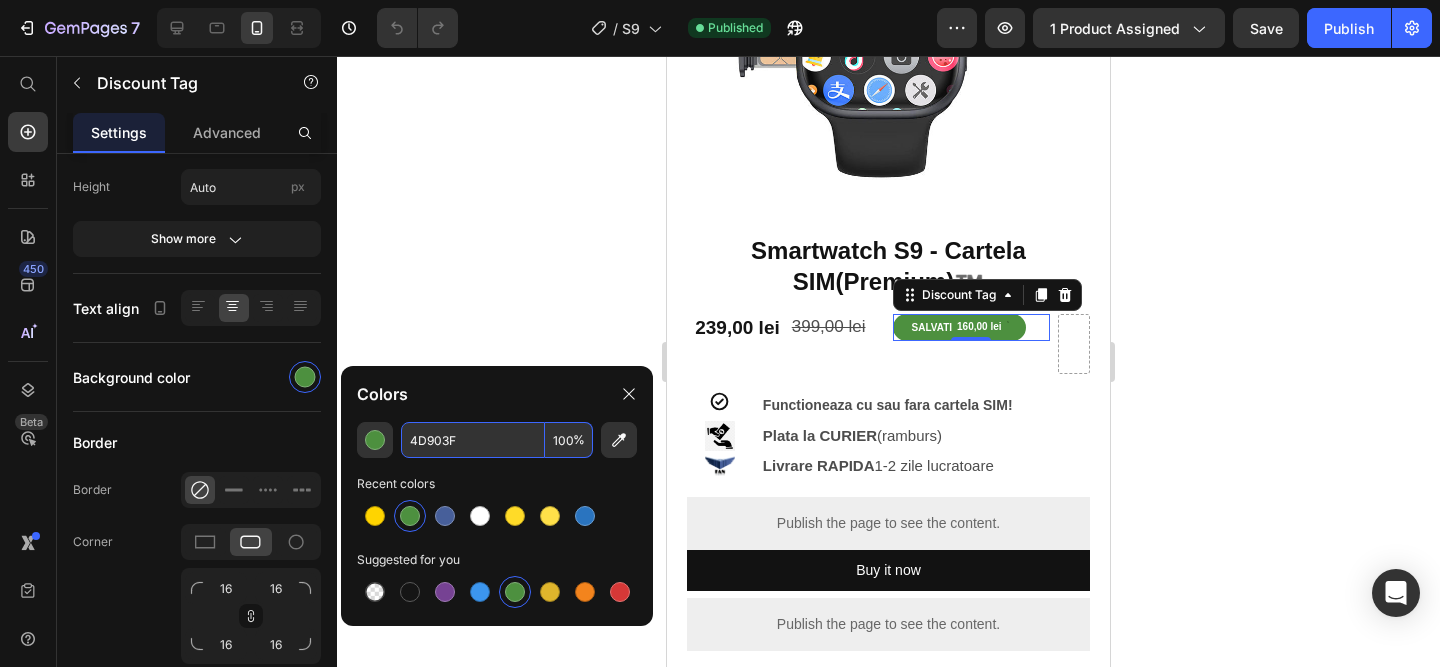 click on "4D903F" at bounding box center [473, 440] 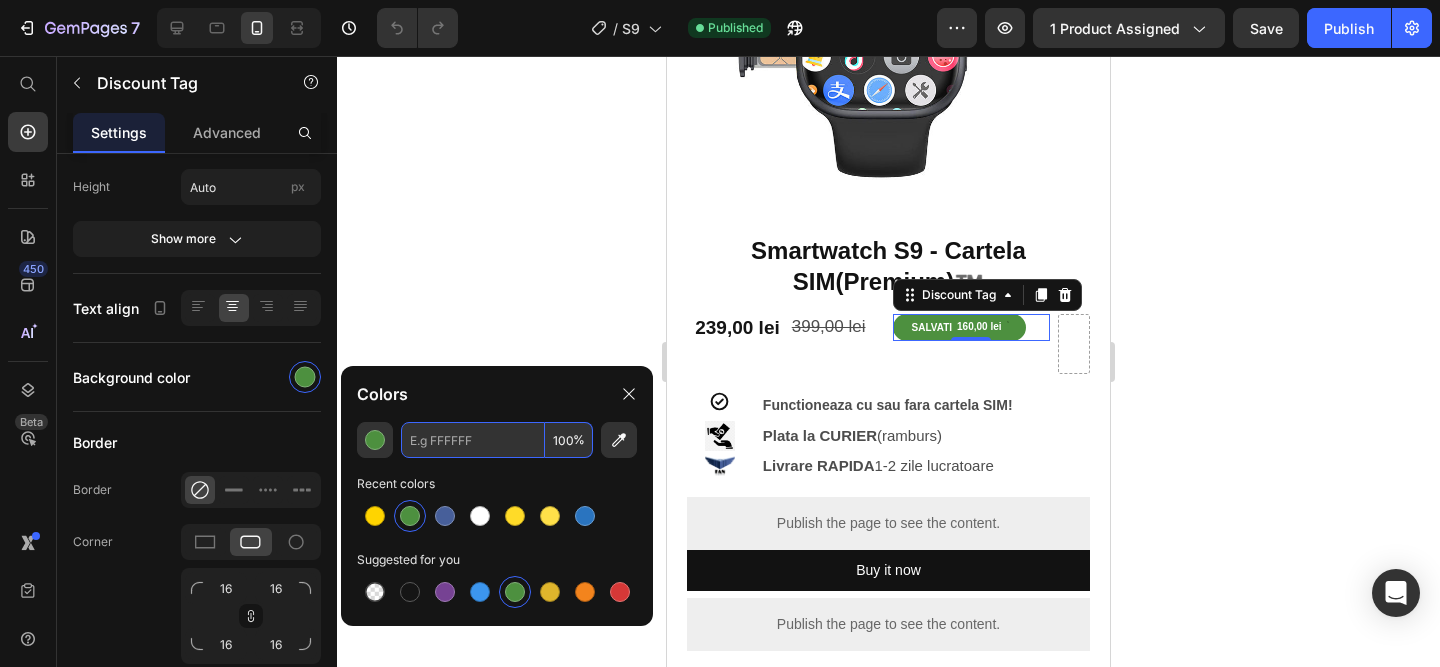 paste on "2A74BF" 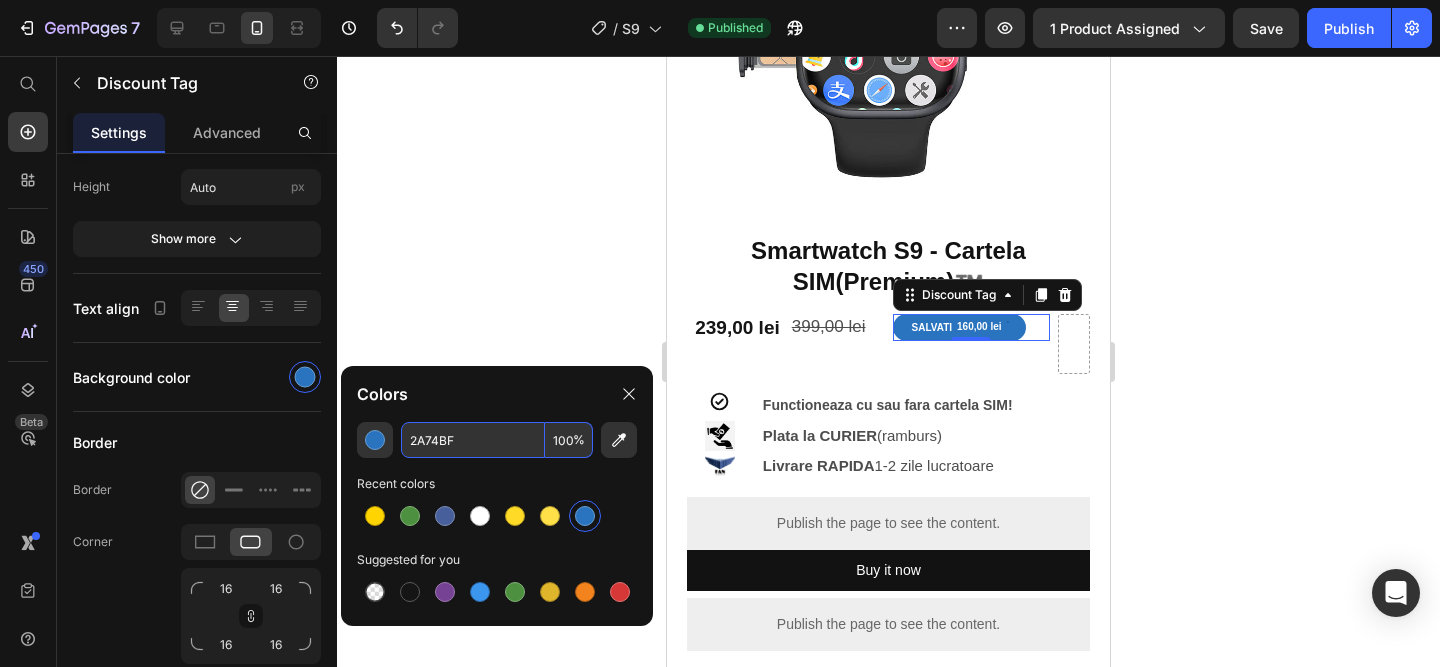 type on "2A74BF" 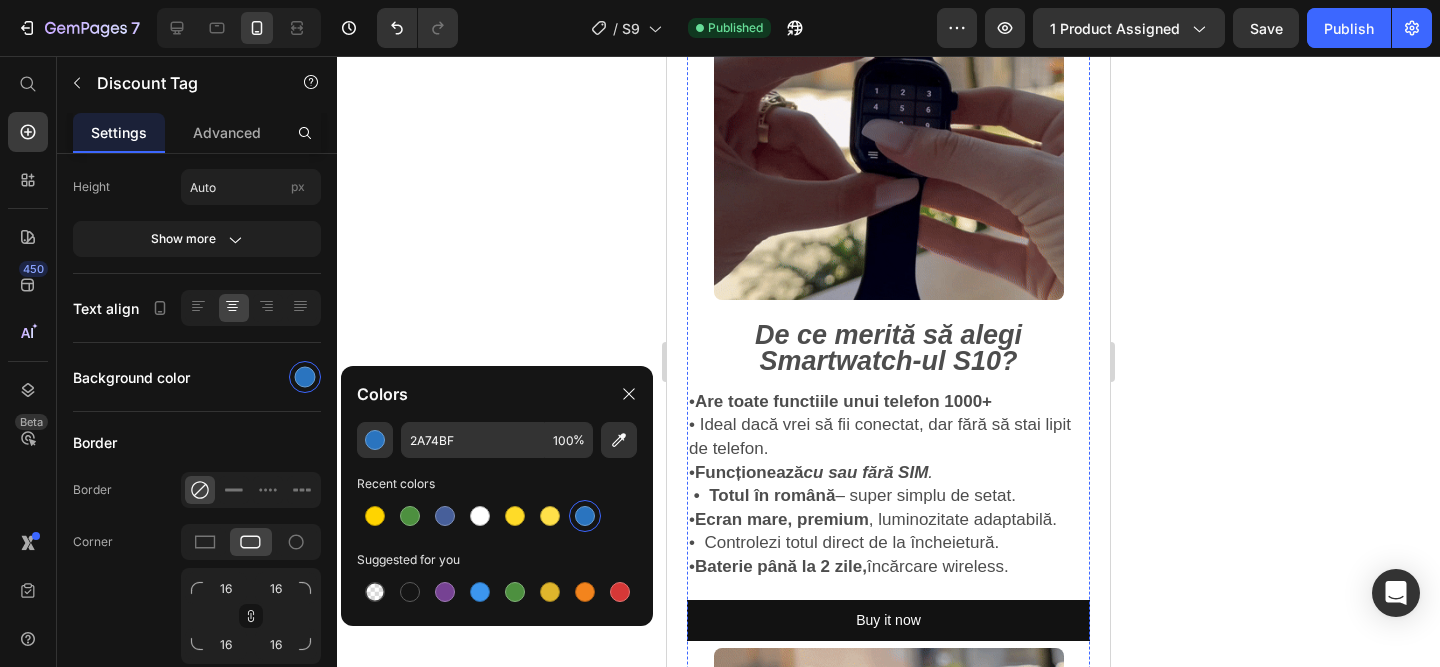 scroll, scrollTop: 1338, scrollLeft: 0, axis: vertical 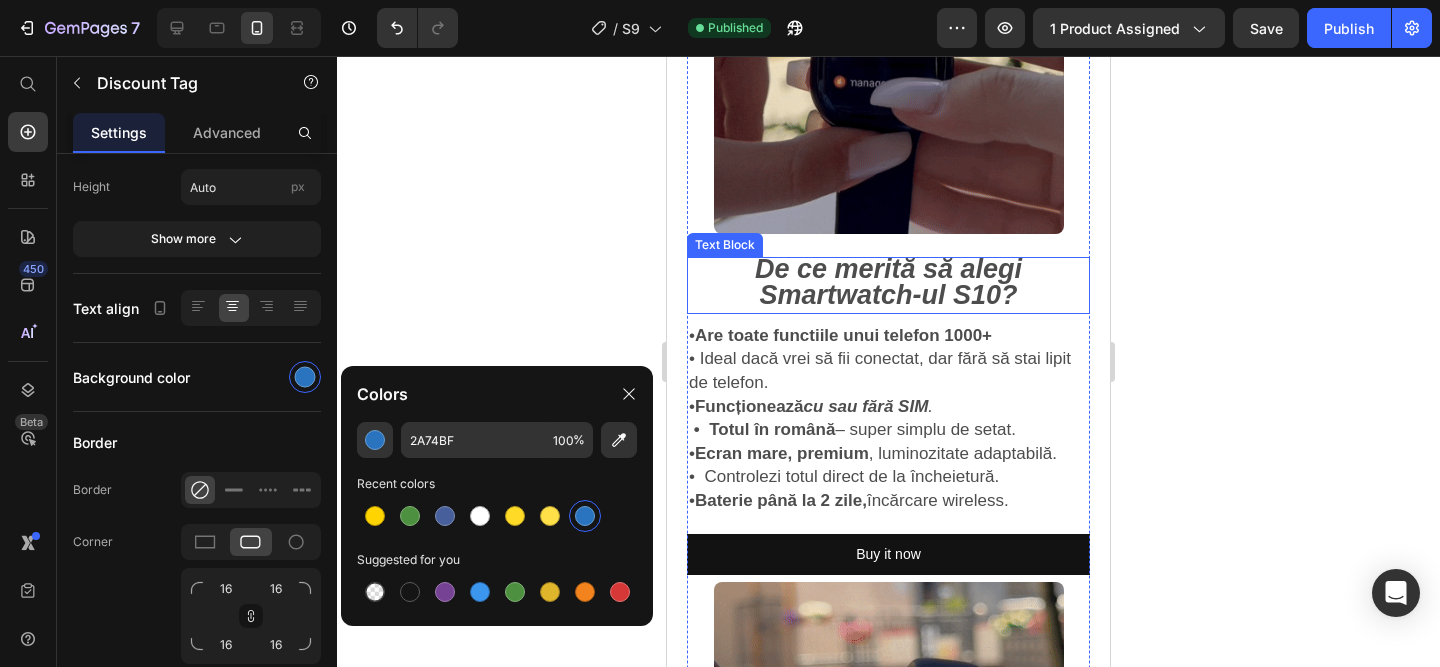 click on "Smartwatch-ul S10?" at bounding box center [888, 295] 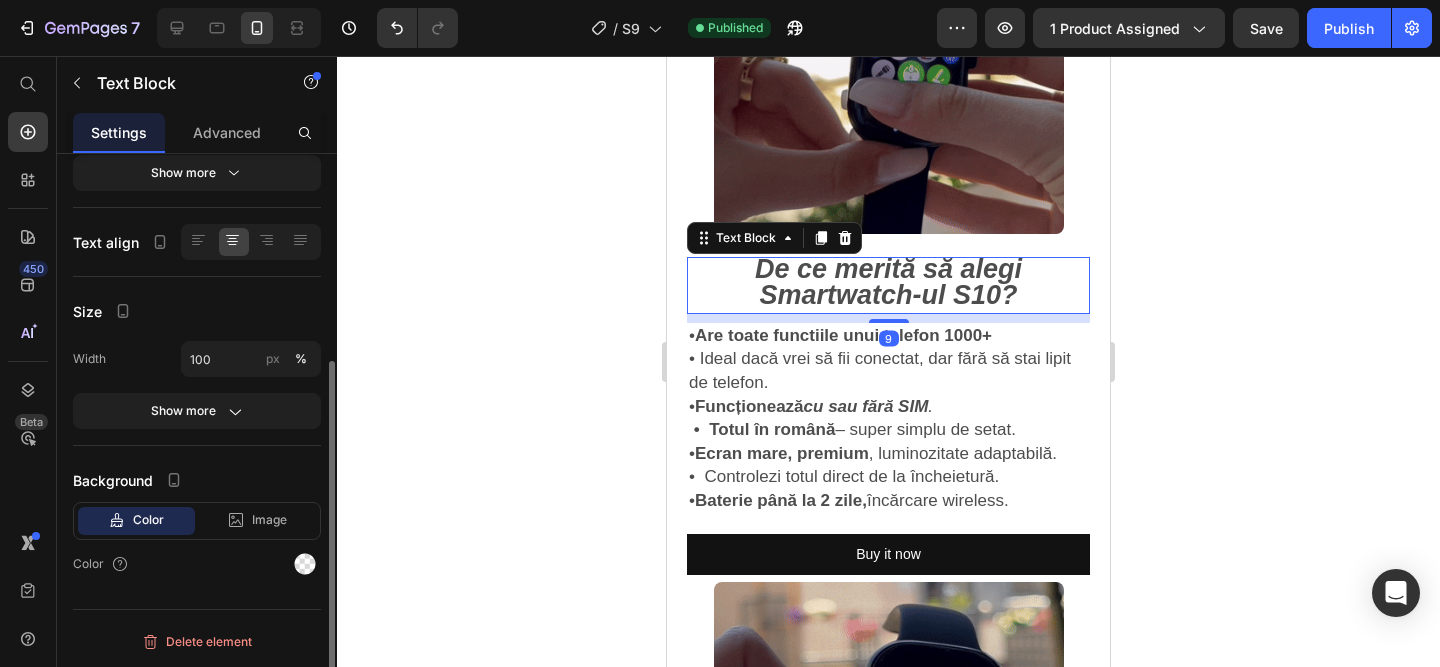 scroll, scrollTop: 0, scrollLeft: 0, axis: both 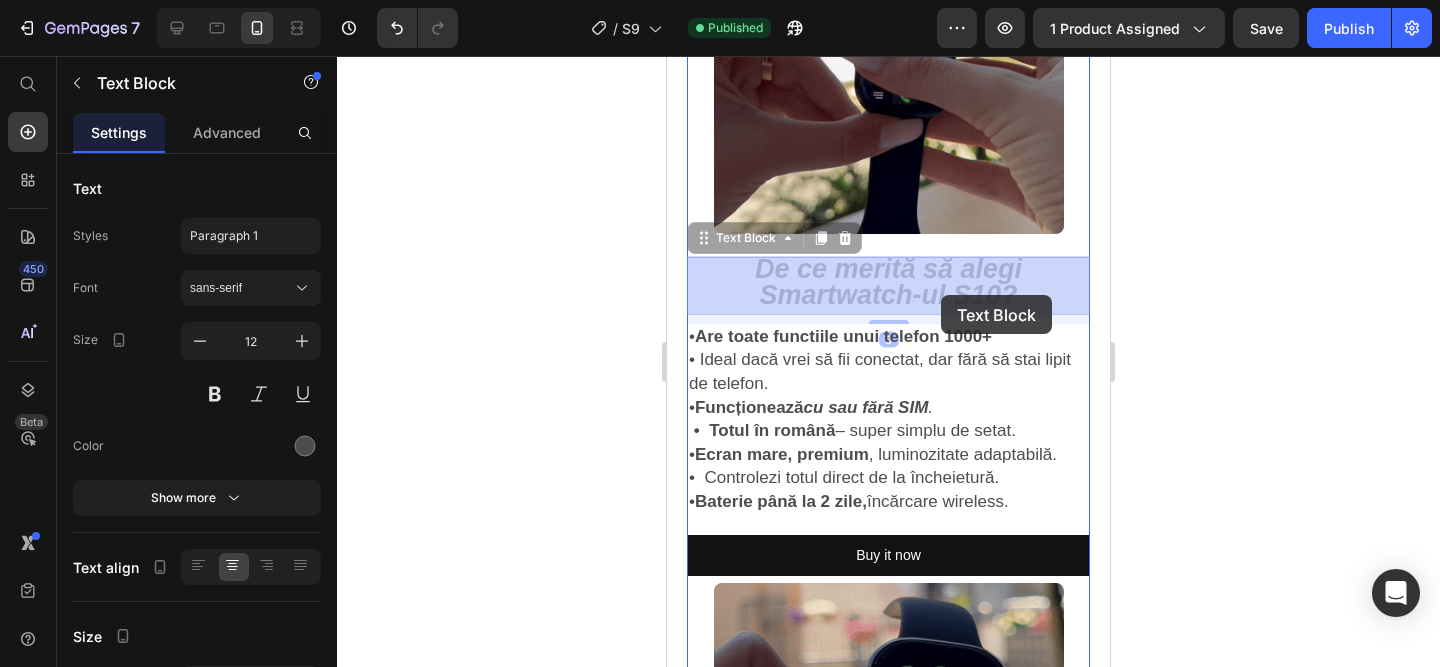 drag, startPoint x: 1020, startPoint y: 298, endPoint x: 969, endPoint y: 301, distance: 51.088158 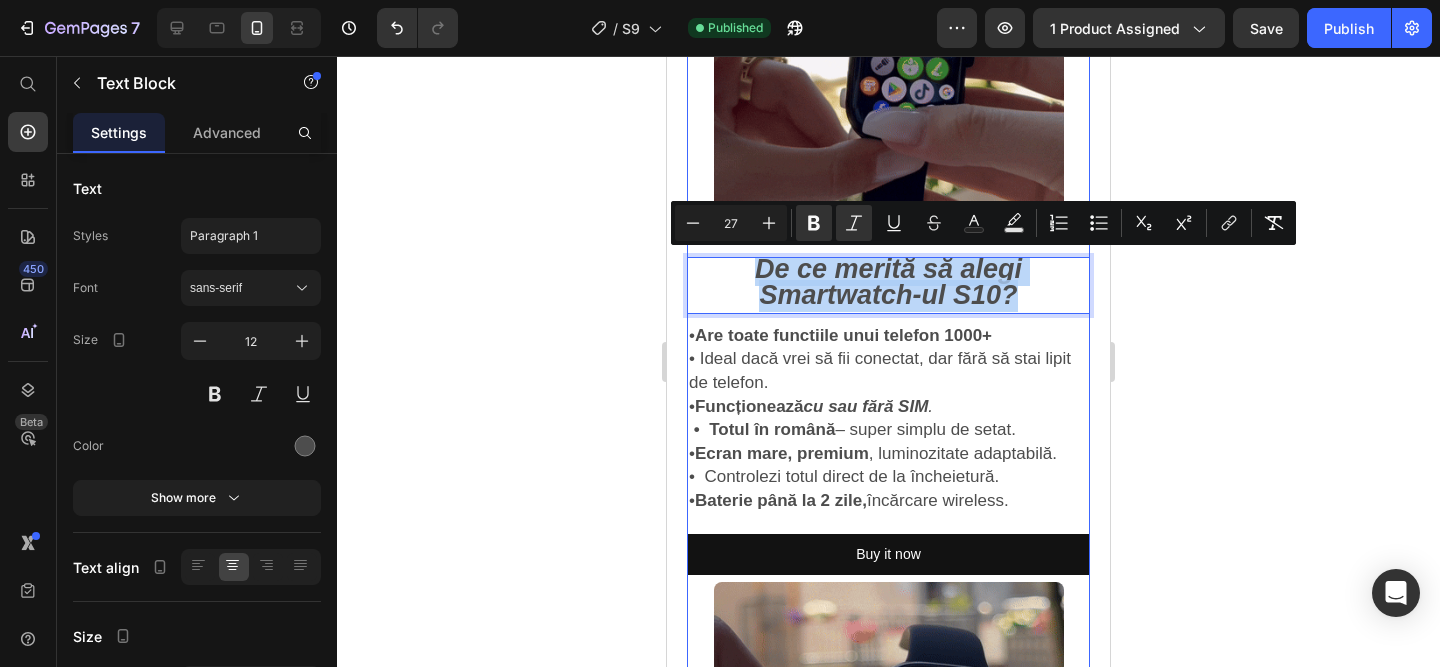 drag, startPoint x: 1032, startPoint y: 298, endPoint x: 786, endPoint y: 246, distance: 251.43588 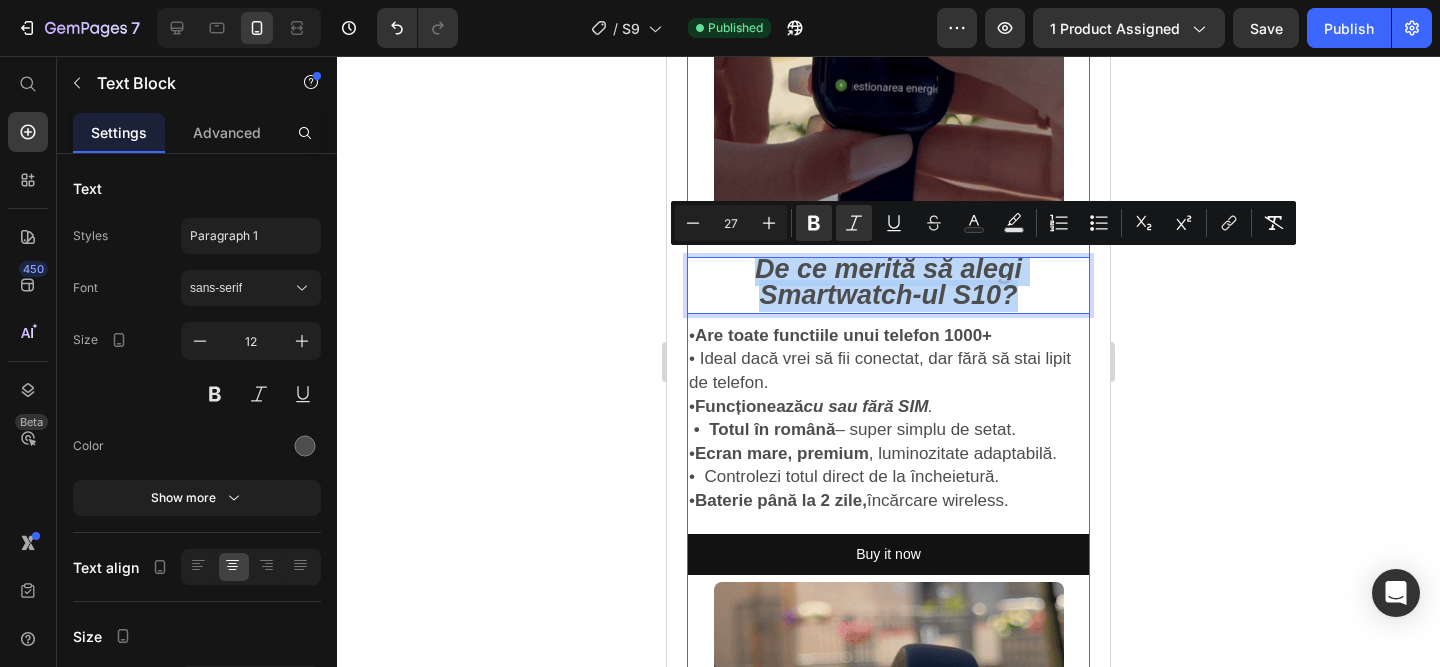 click on "Smartwatch S9 - Cartela SIM(Premium)™️ Product Title 239,00 lei Product Price 399,00 lei Product Price SALVATI 160,00 lei Discount Tag
Row
Icon Functioneaza cu sau fara cartela SIM! Text Block Row Image Plata la CURIER  (ramburs) Text Block Row Image Livrare RAPIDA  1-2 zile lucratoare Text Block Row
Publish the page to see the content.
Custom Code Buy it now Dynamic Checkout
Publish the page to see the content.
Custom Code ⭐️ Evaluare medie: 4,9 din 5 pe Amazon!  (PESTE 15.000 RECENZII DE 5 STELE) Text Block Image Image Image Row Image De ce merită să alegi  Smartwatch-ul S10? Text Block   9  •  Are toate functiile unui telefon 1000+  • Ideal dacă vrei să fii conectat, dar fără să stai lipit de telefon.  •   Funcționează  cu sau fără SIM .   •  Totul în română  – super simplu de setat.  •   Ecran mare, premium , luminozitate adaptabilă.  •  Controlezi totul direct de la încheietură." at bounding box center (888, 162) 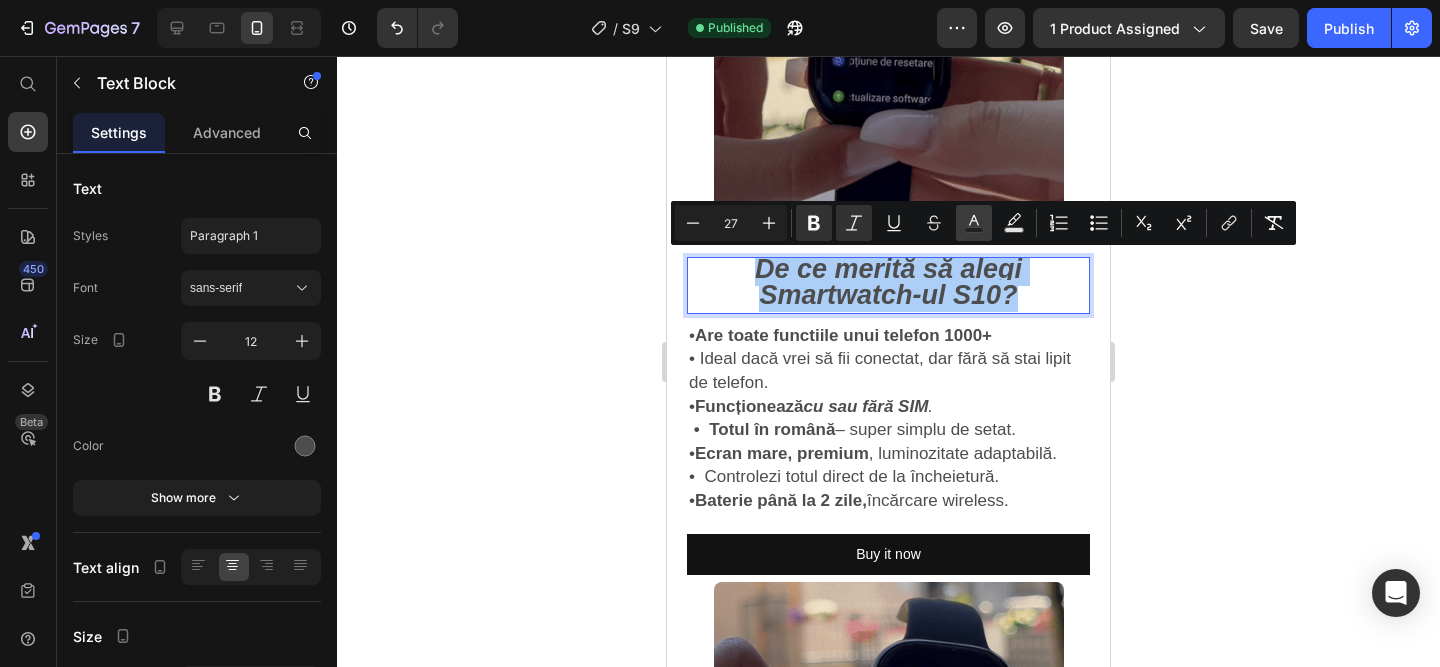 click 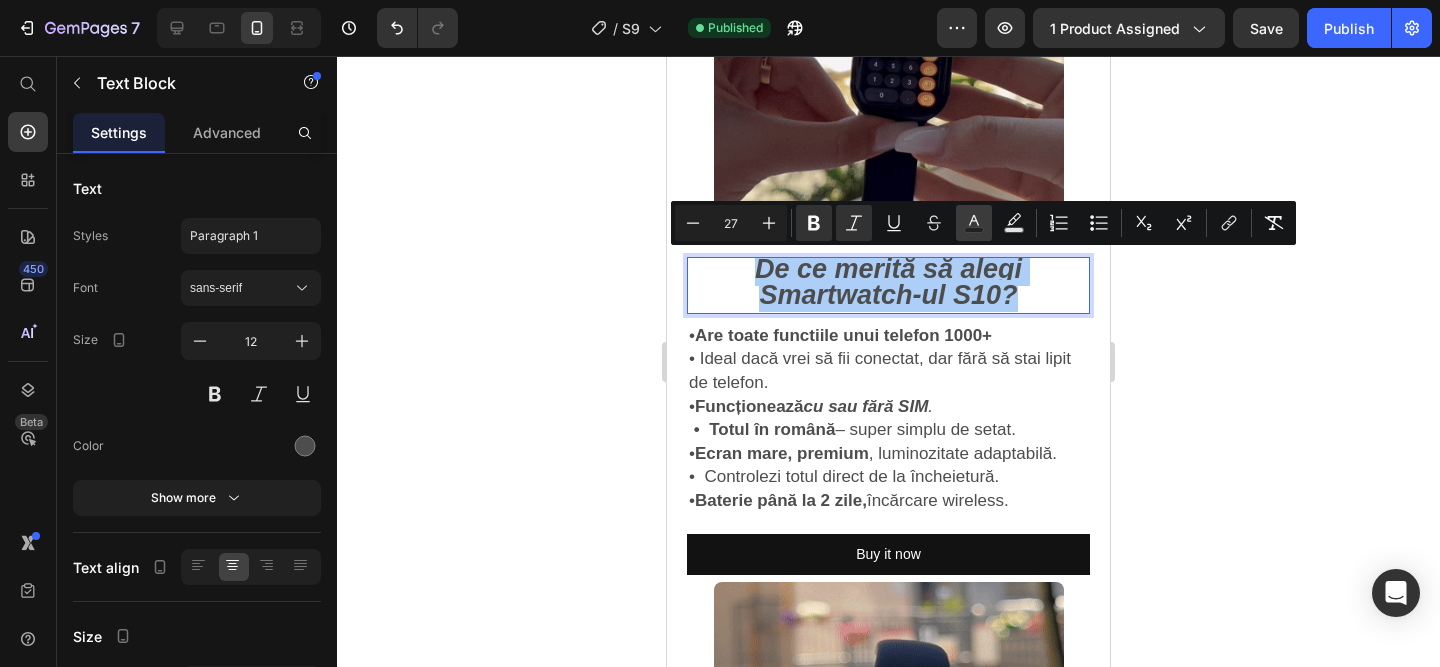 type on "4D4D4D" 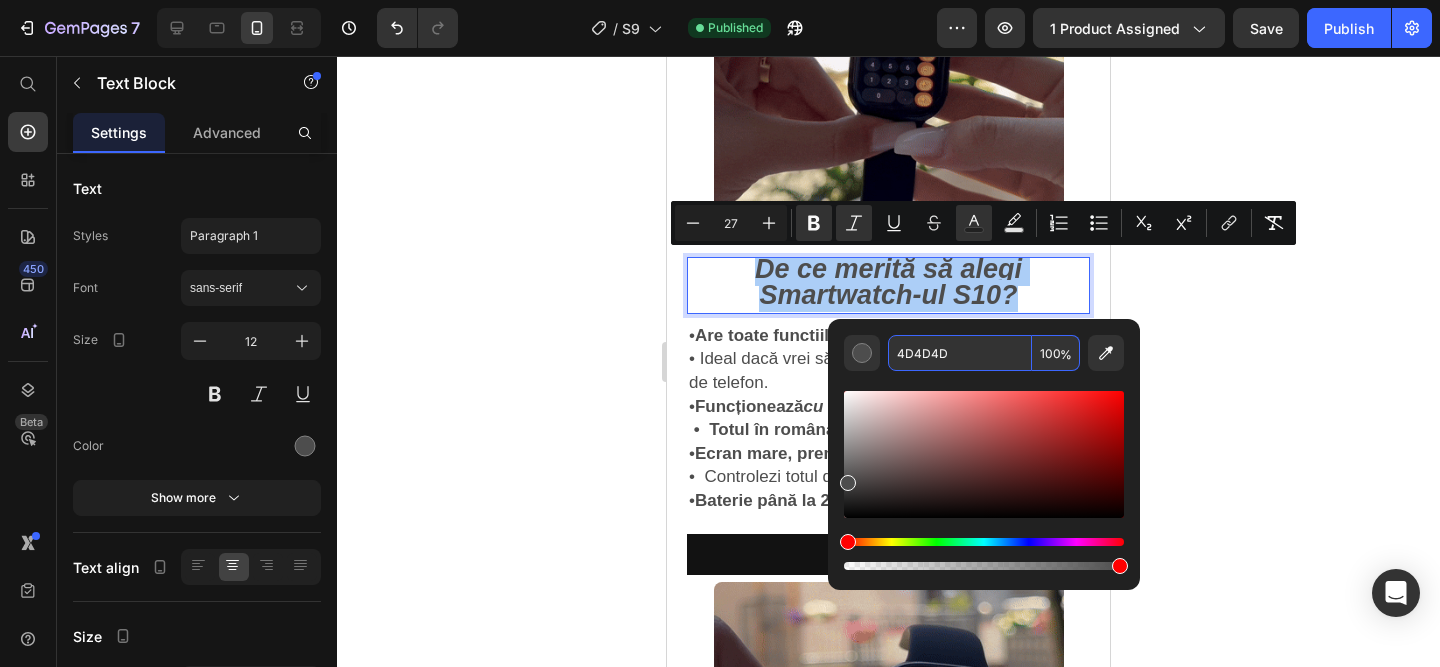 click on "4D4D4D" at bounding box center [960, 353] 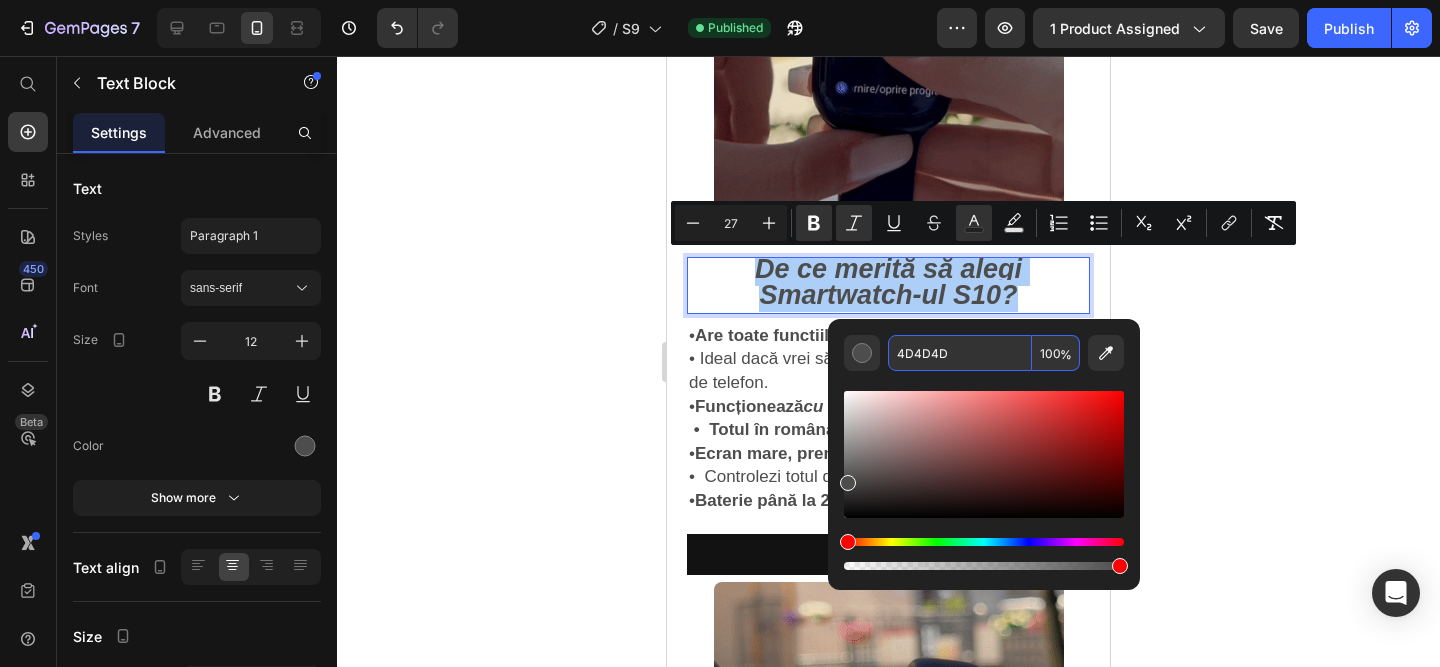 type 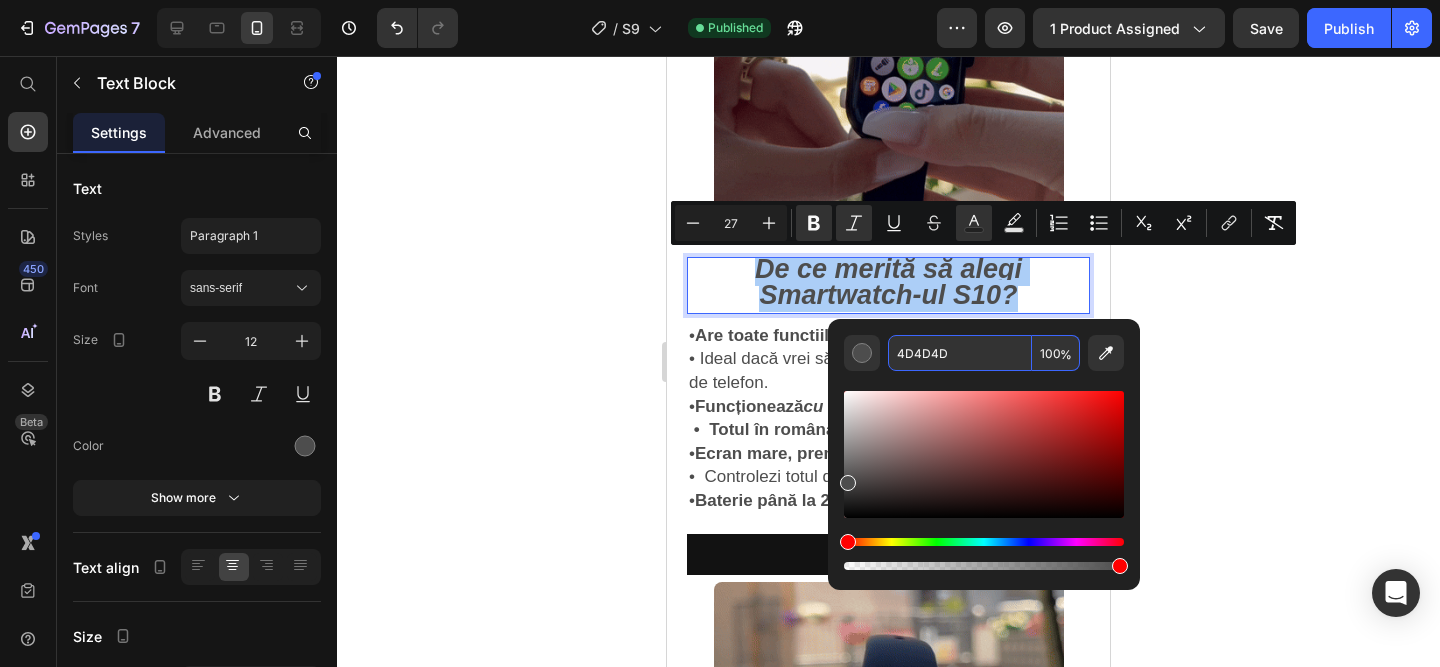type 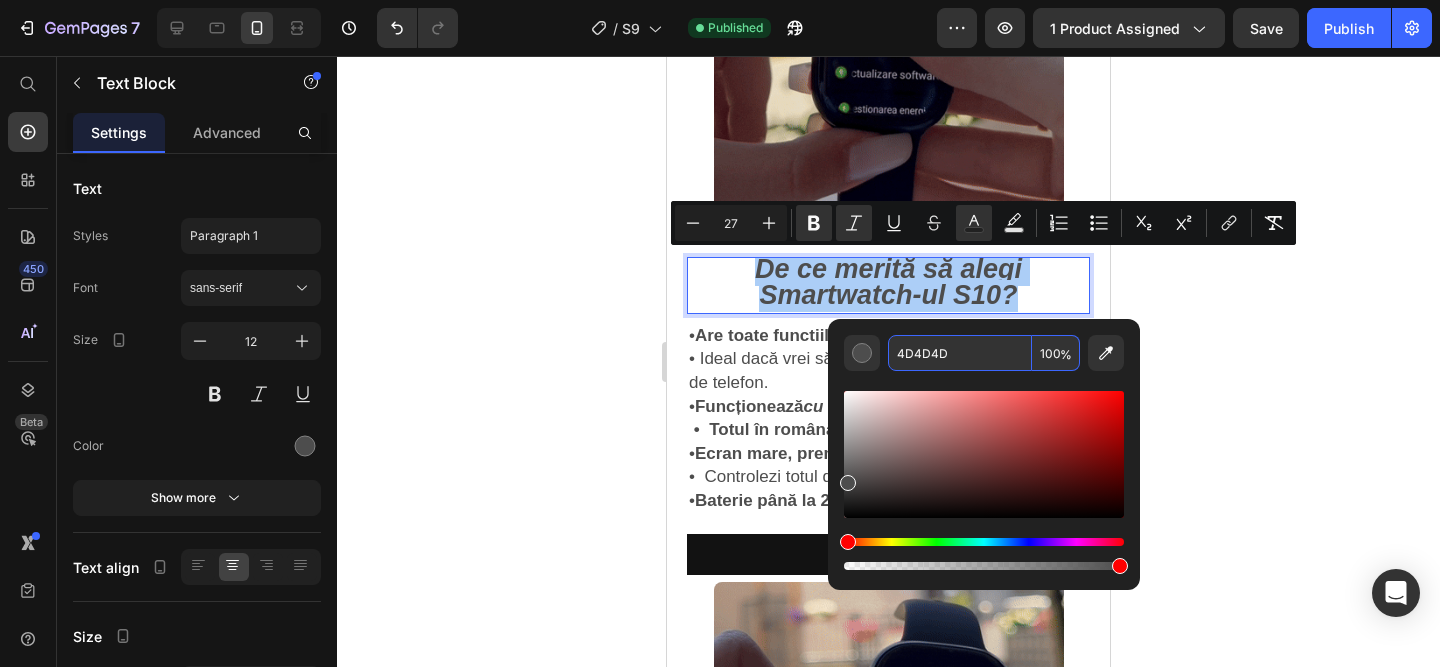 type 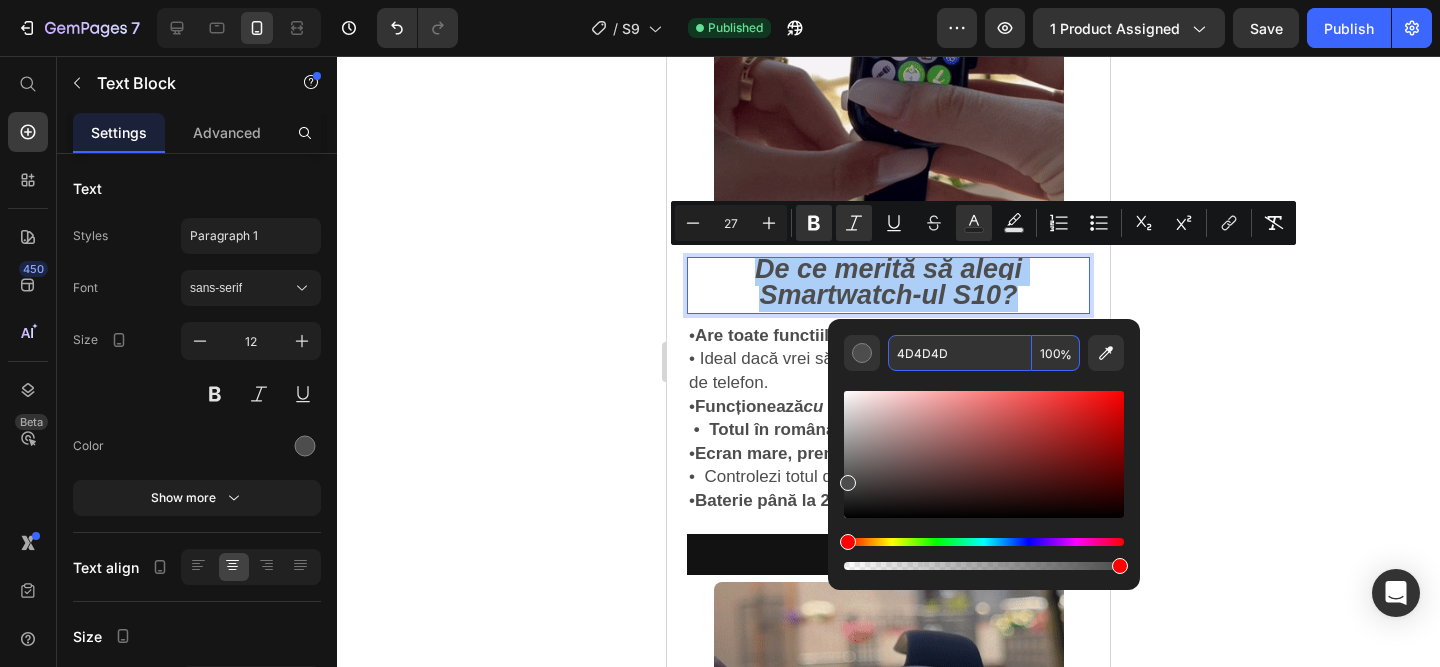 type 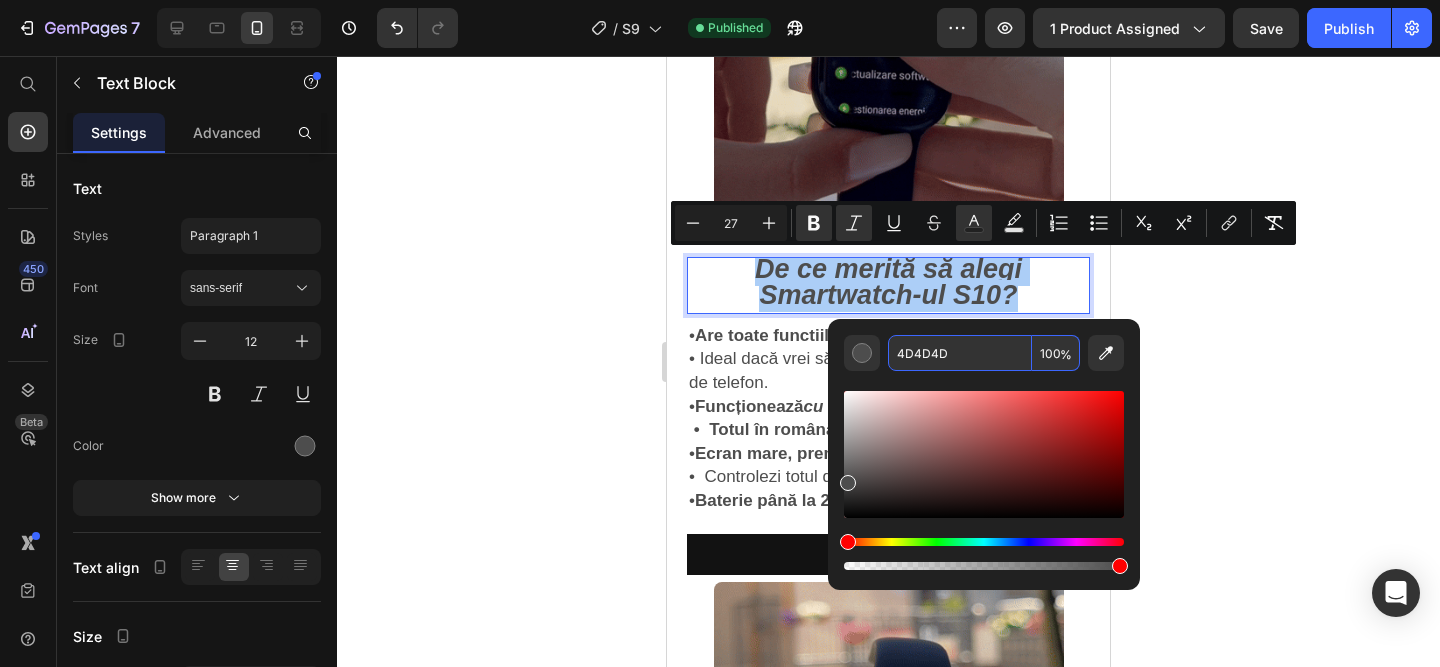 type 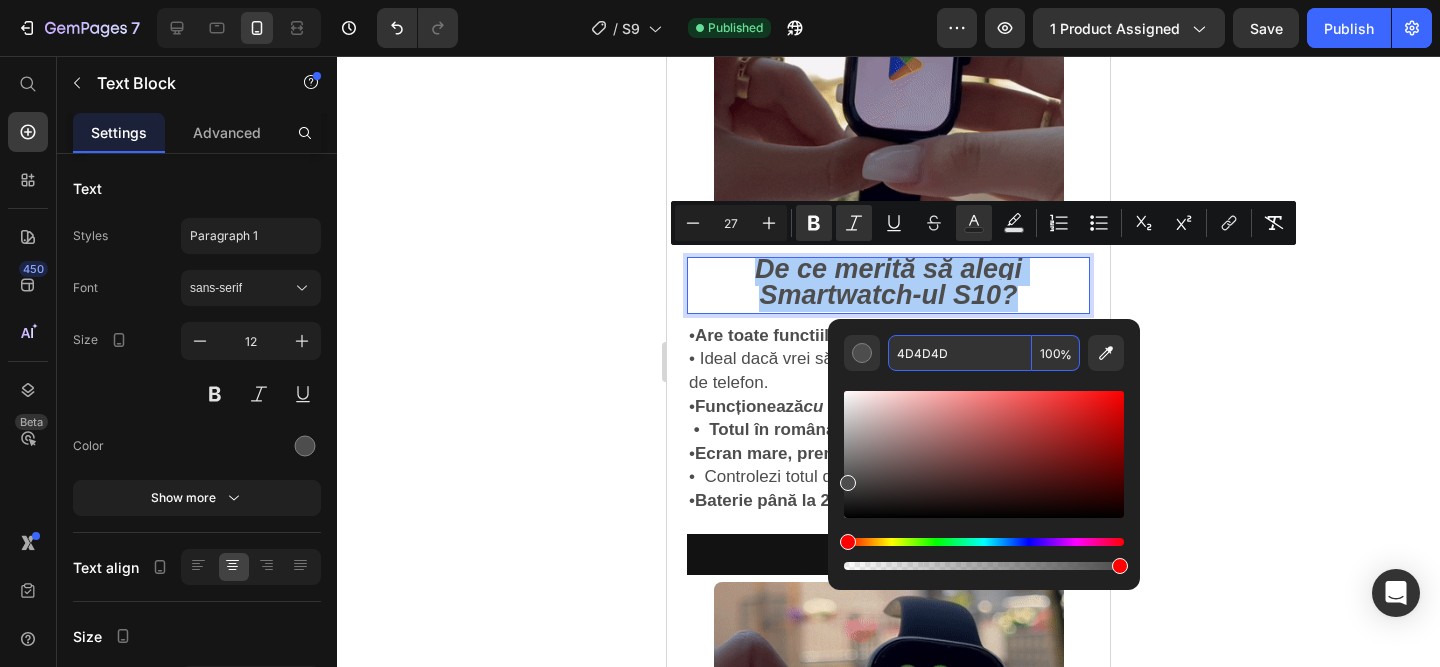 type 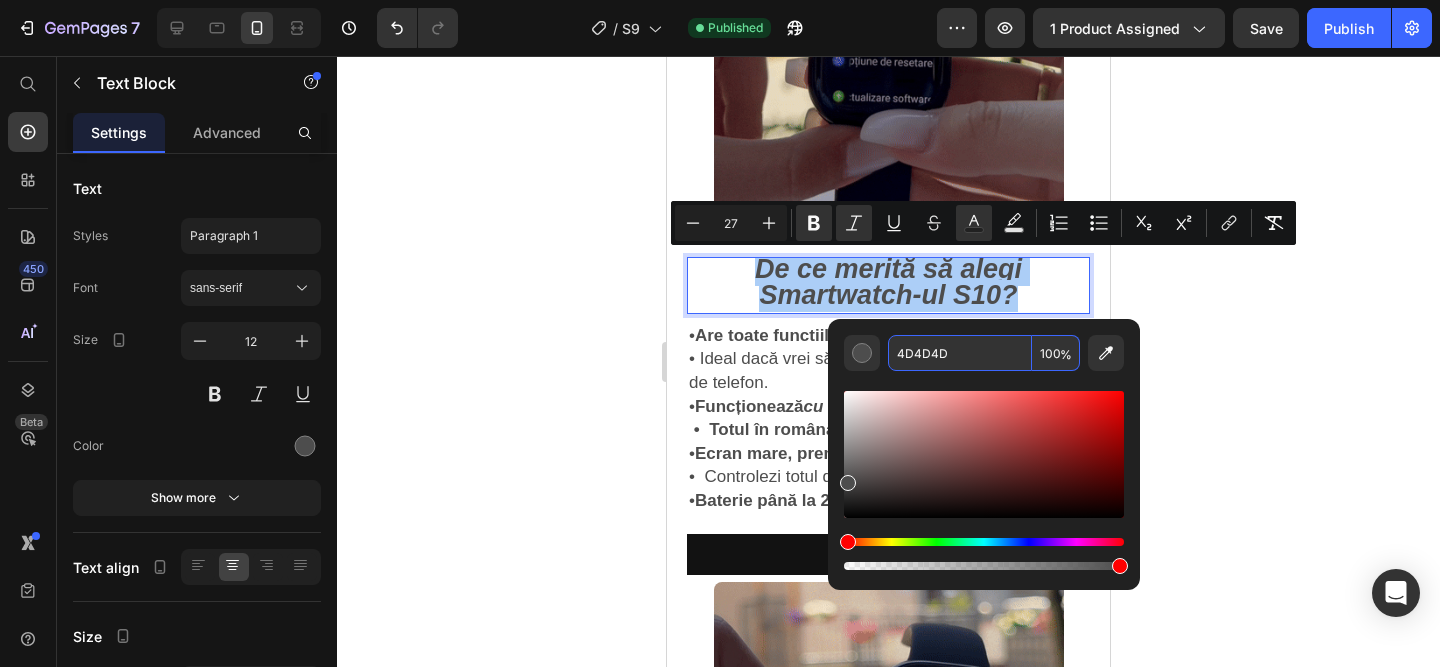 type 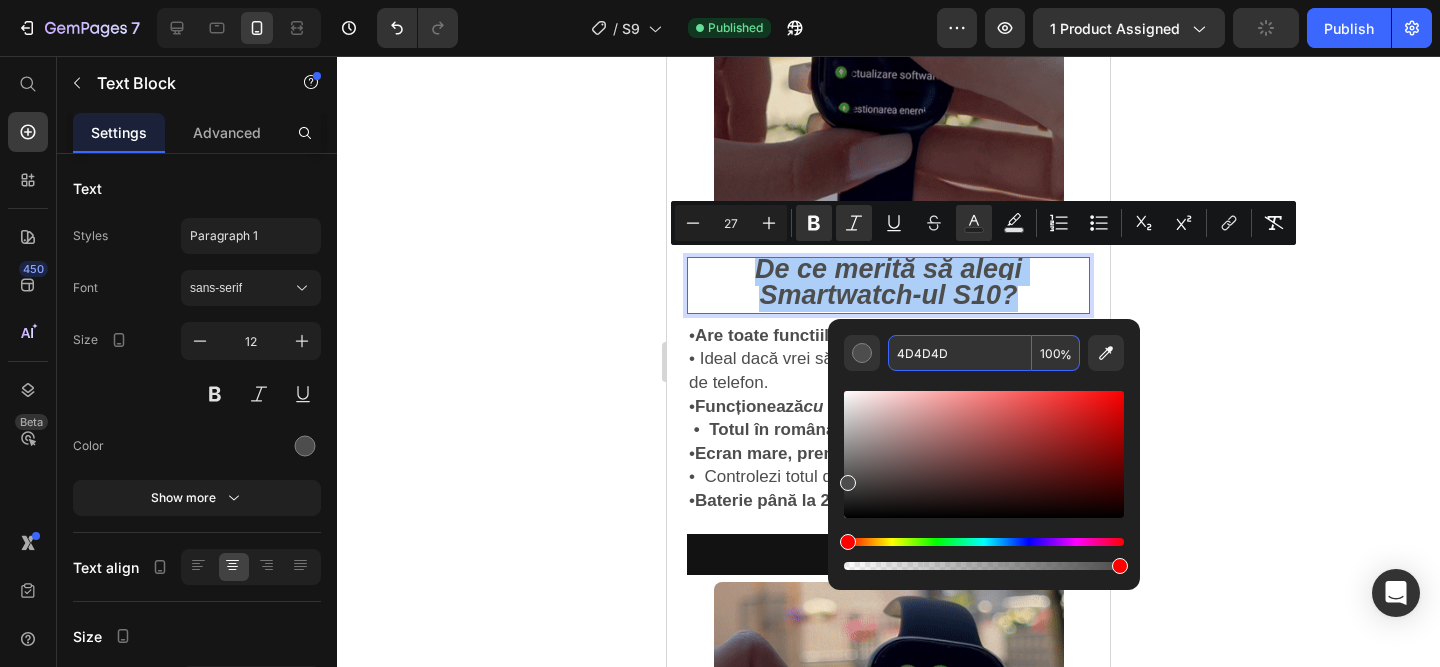 click on "4D4D4D" at bounding box center [960, 353] 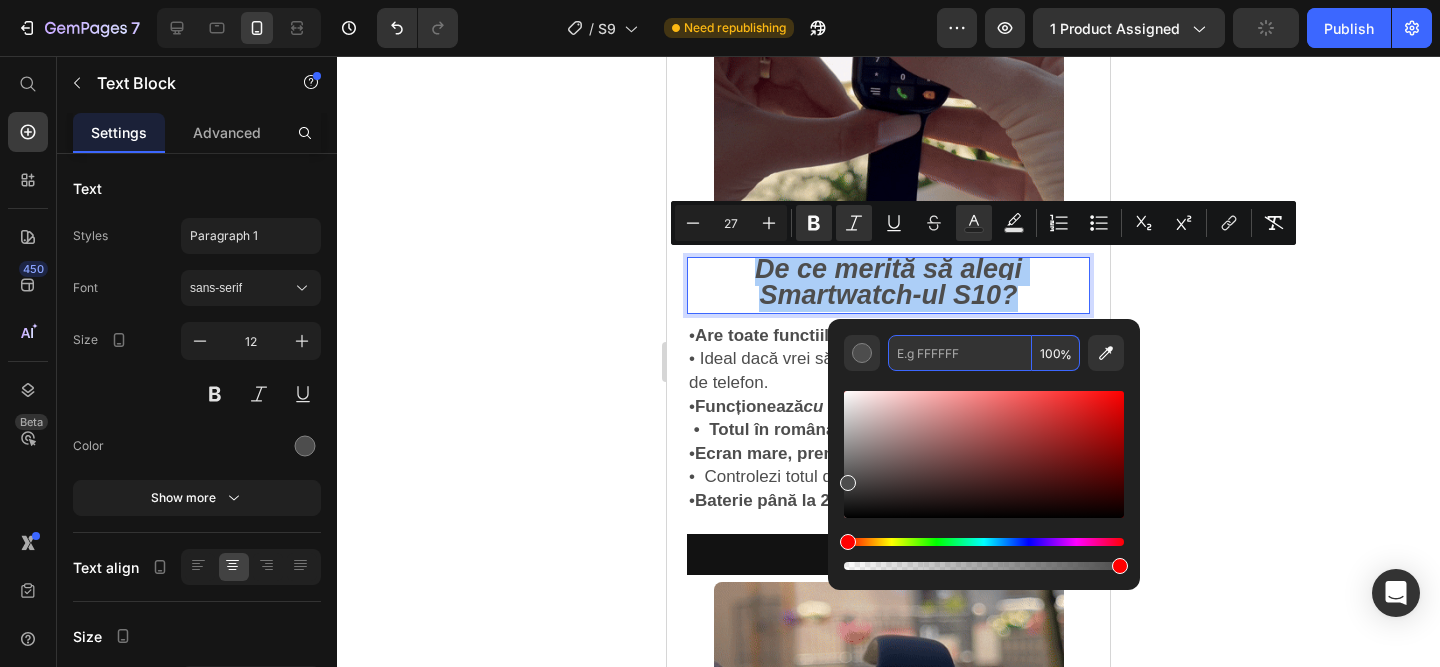 paste on "2A74BF" 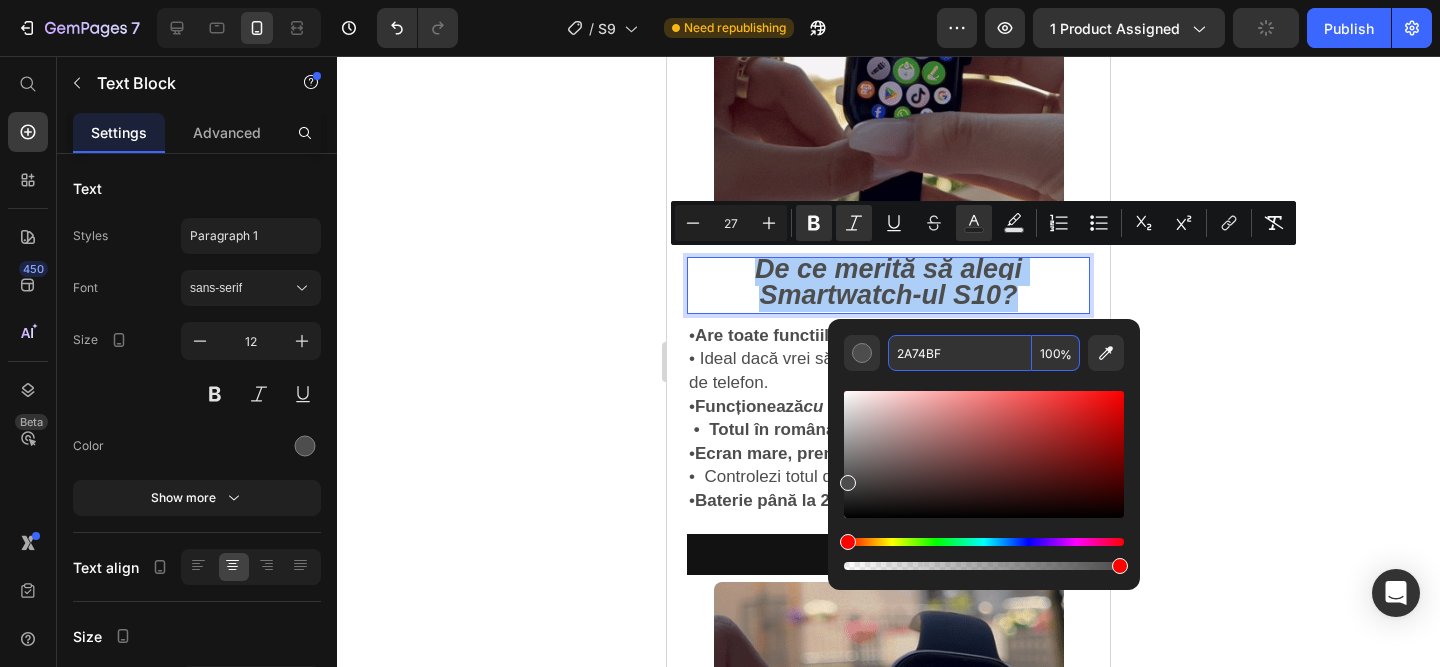 type on "2A74BF" 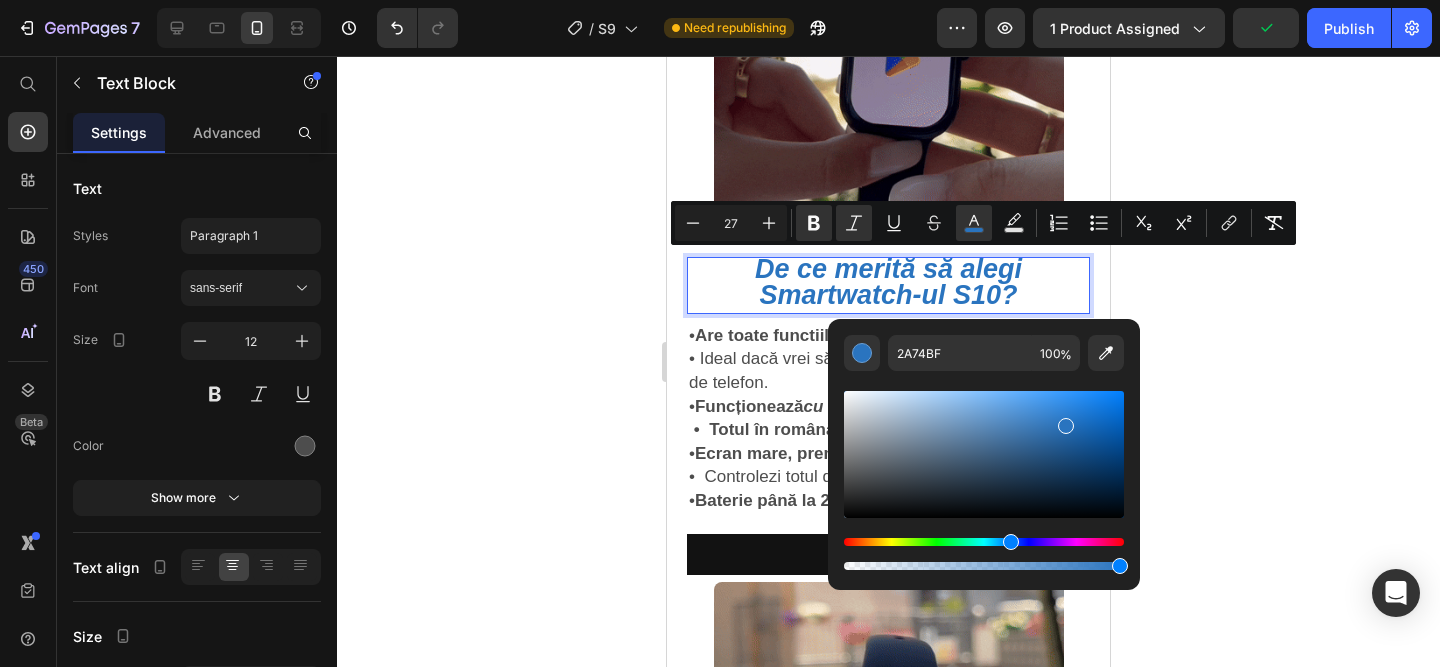 click at bounding box center (984, 472) 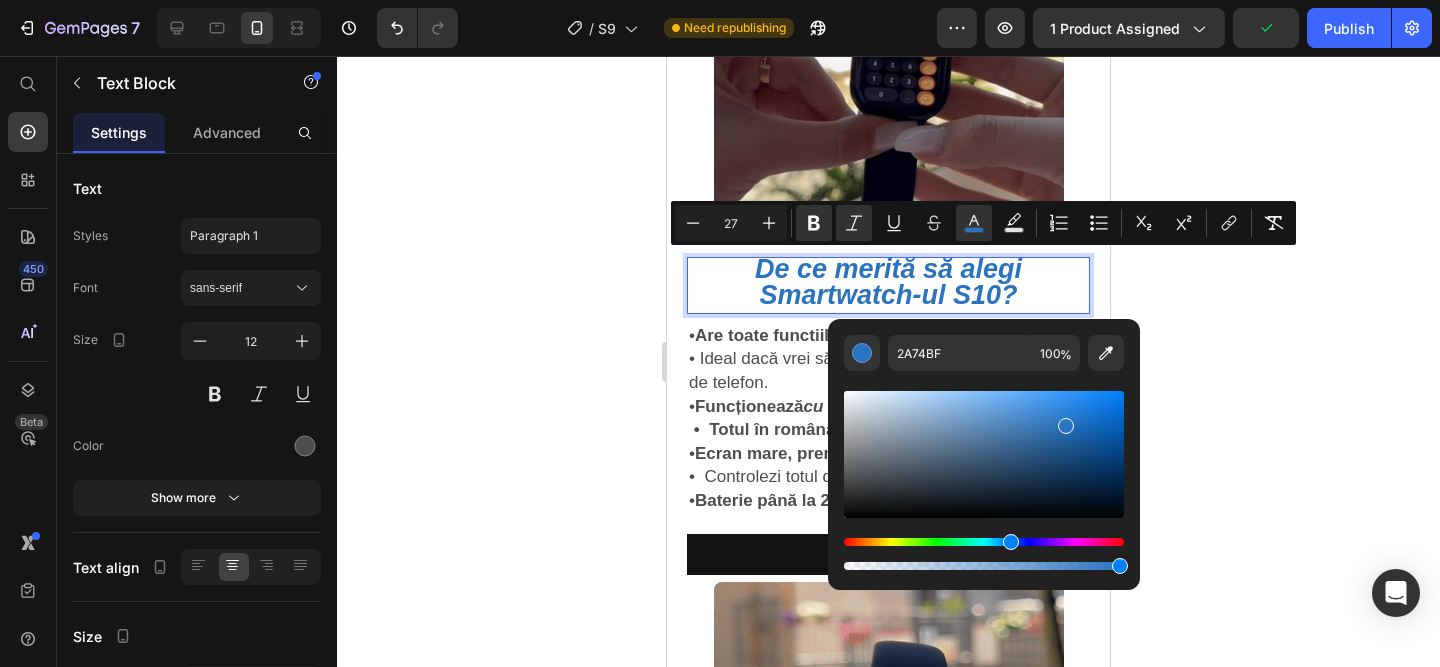 click 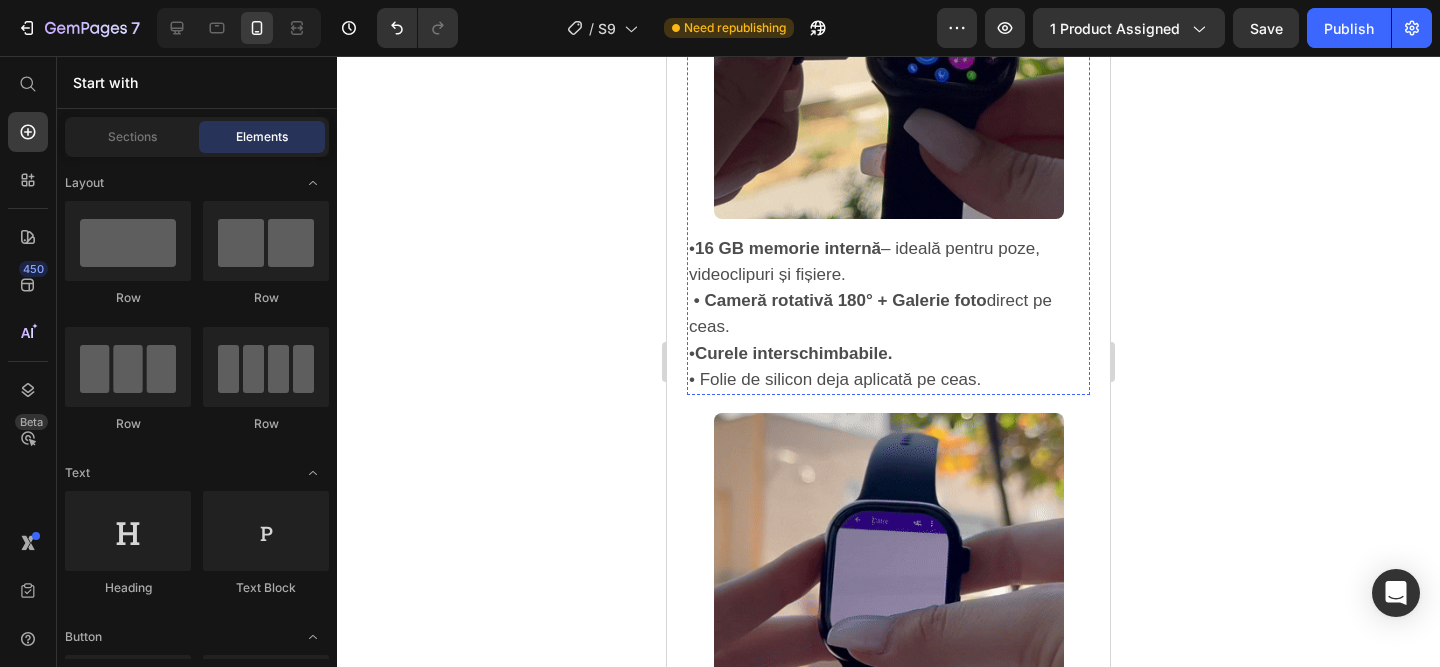 scroll, scrollTop: 2132, scrollLeft: 0, axis: vertical 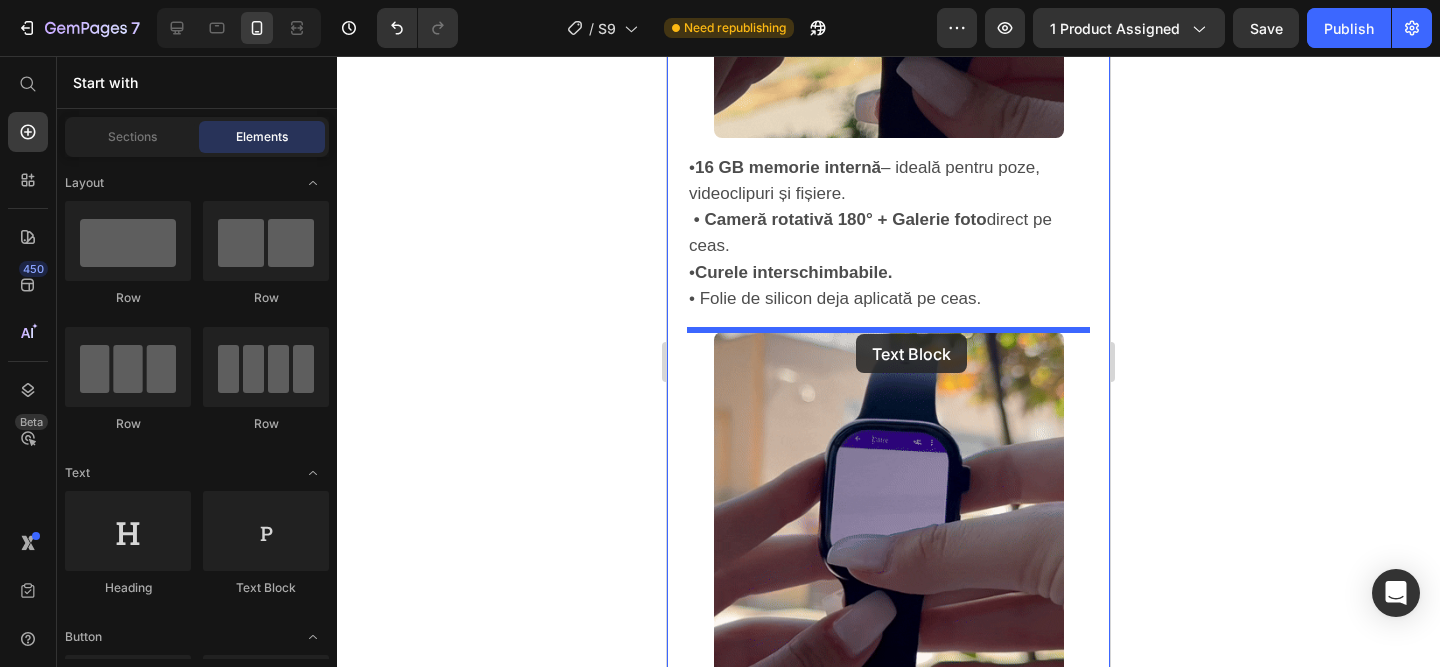 drag, startPoint x: 963, startPoint y: 598, endPoint x: 866, endPoint y: 321, distance: 293.49277 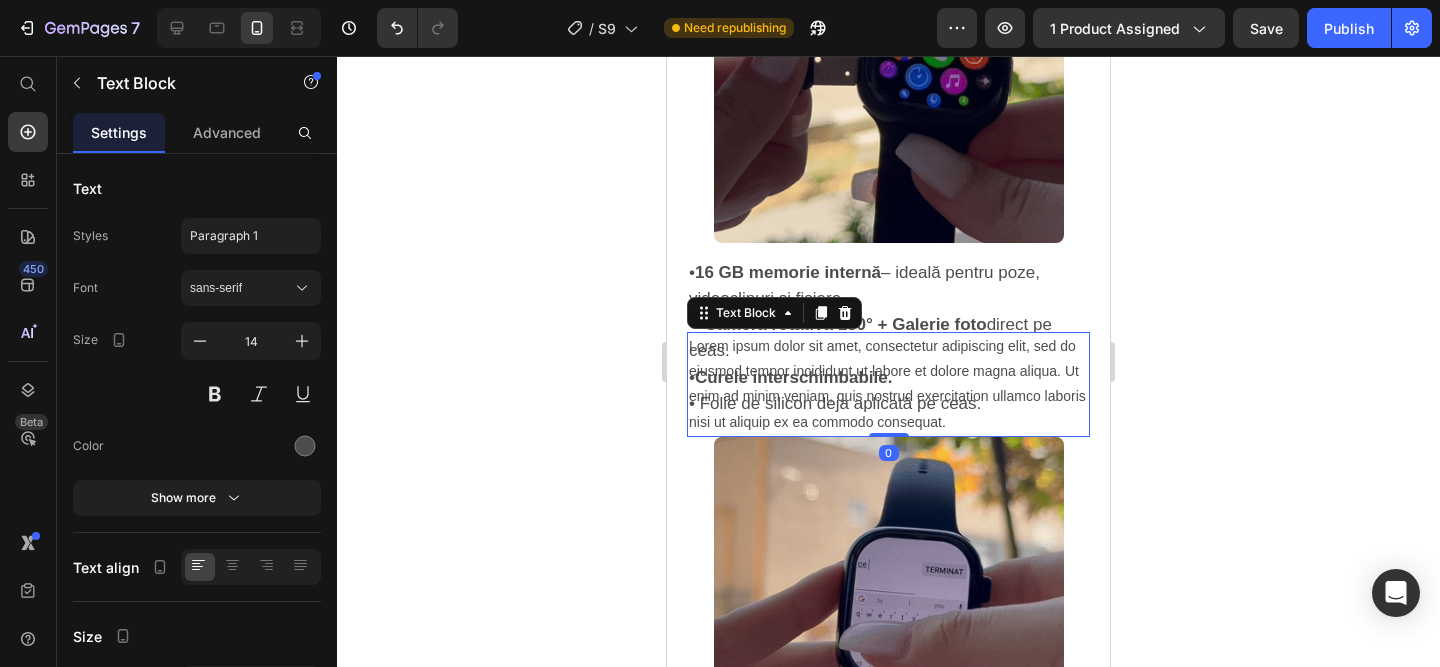 click 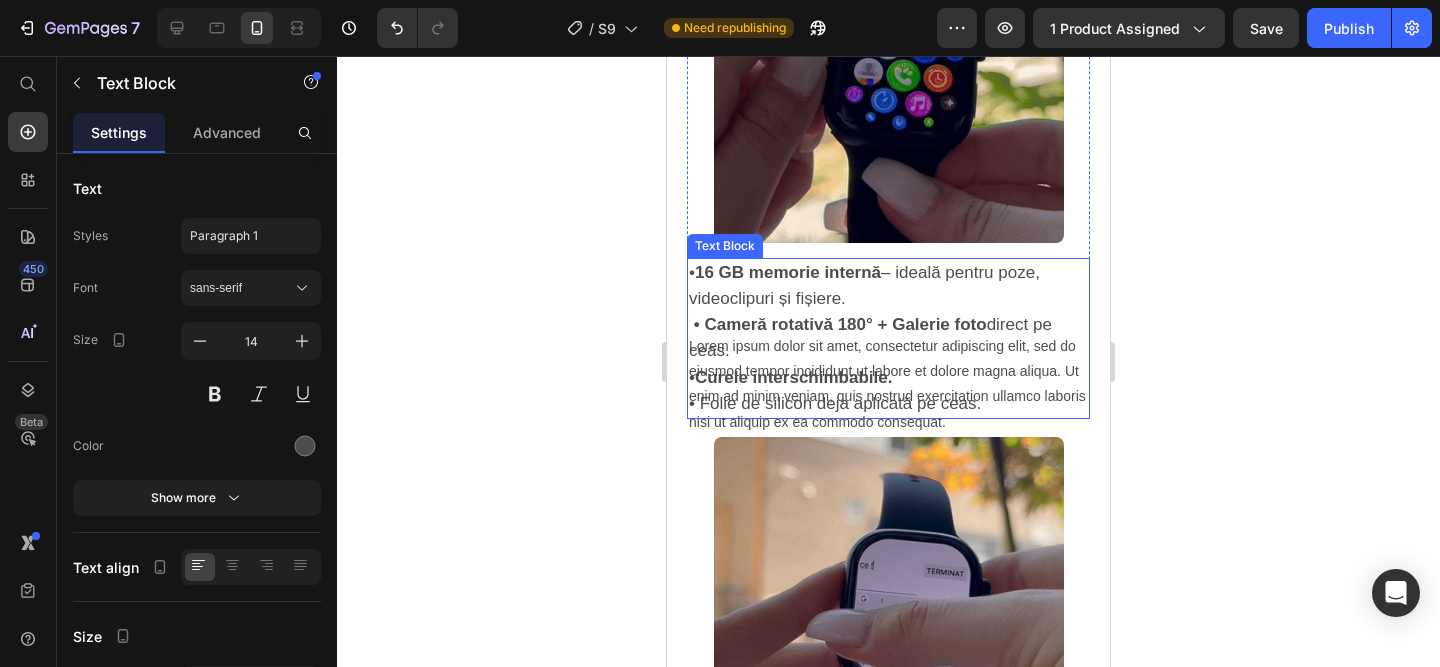 click on "•  16 GB memorie internă  – ideală pentru poze, videoclipuri și fișiere.   • Cameră rotativă 180° + Galerie foto  direct pe ceas.  •  Curele interschimbabile.  • Folie de silicon deja aplicată pe ceas." at bounding box center (888, 338) 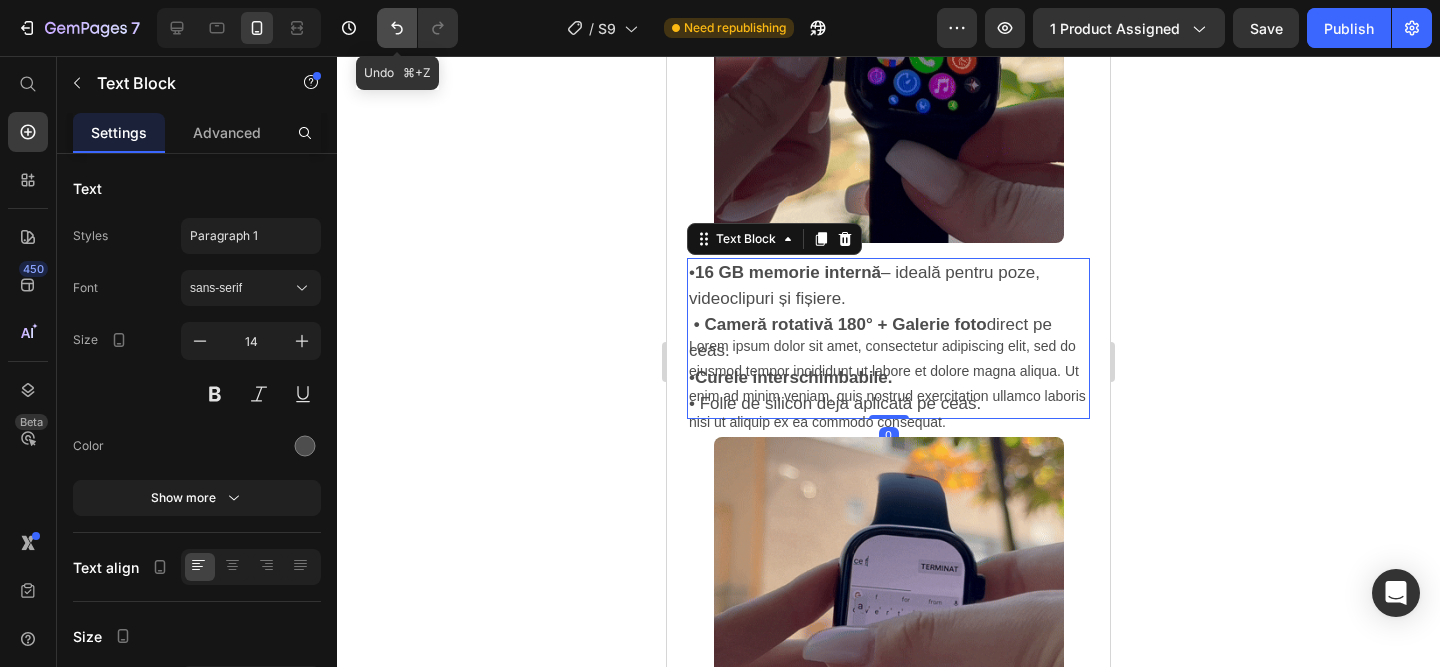 click 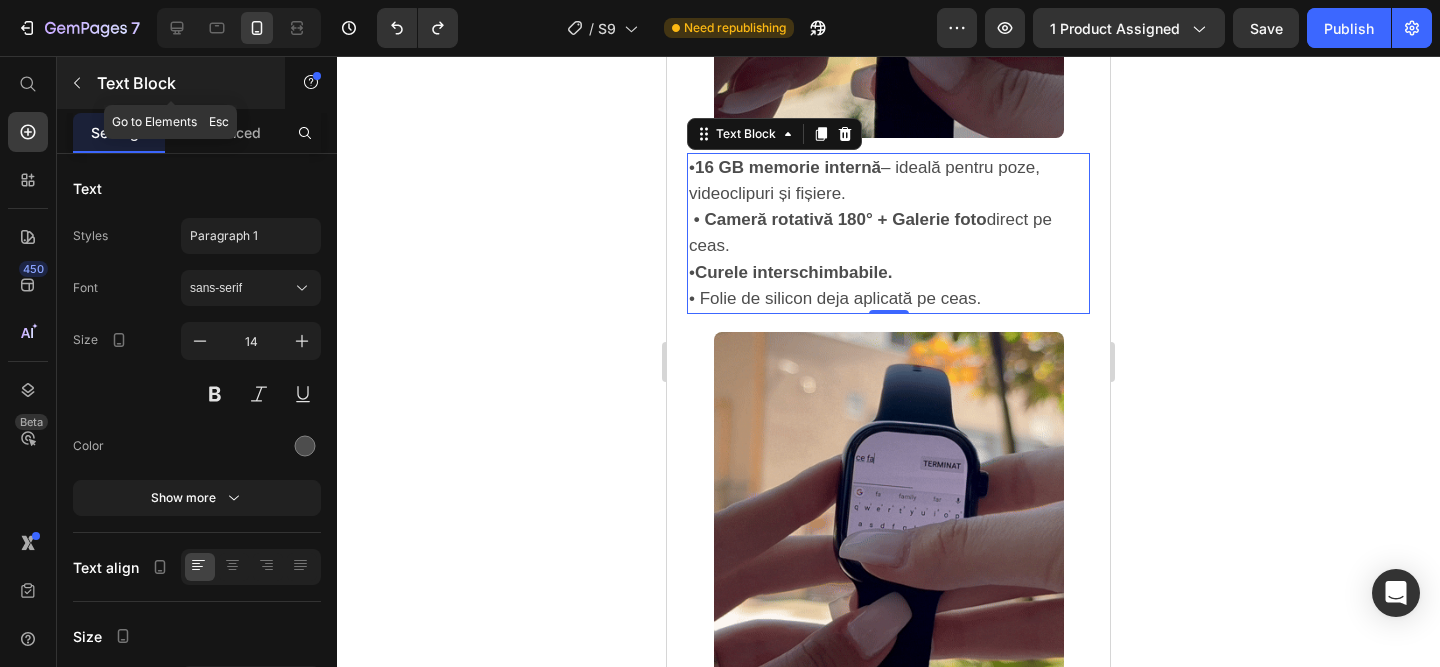 click 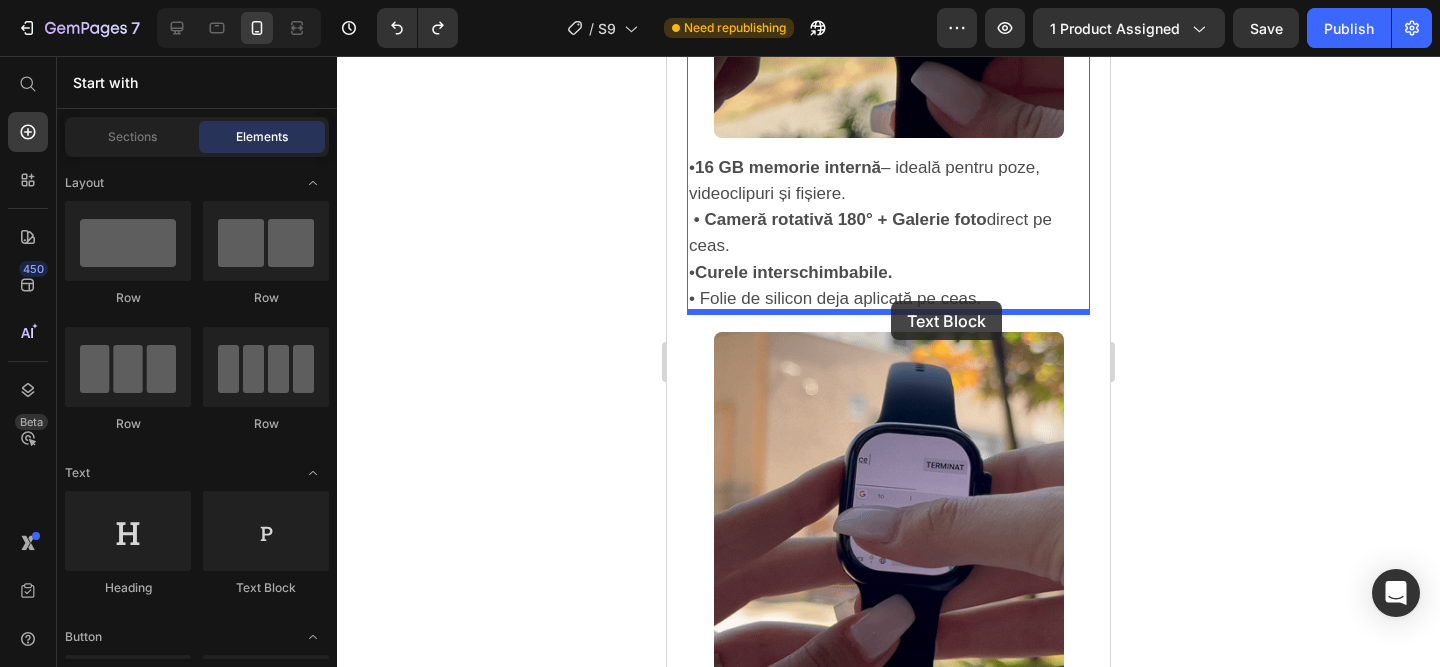 drag, startPoint x: 946, startPoint y: 596, endPoint x: 891, endPoint y: 299, distance: 302.04965 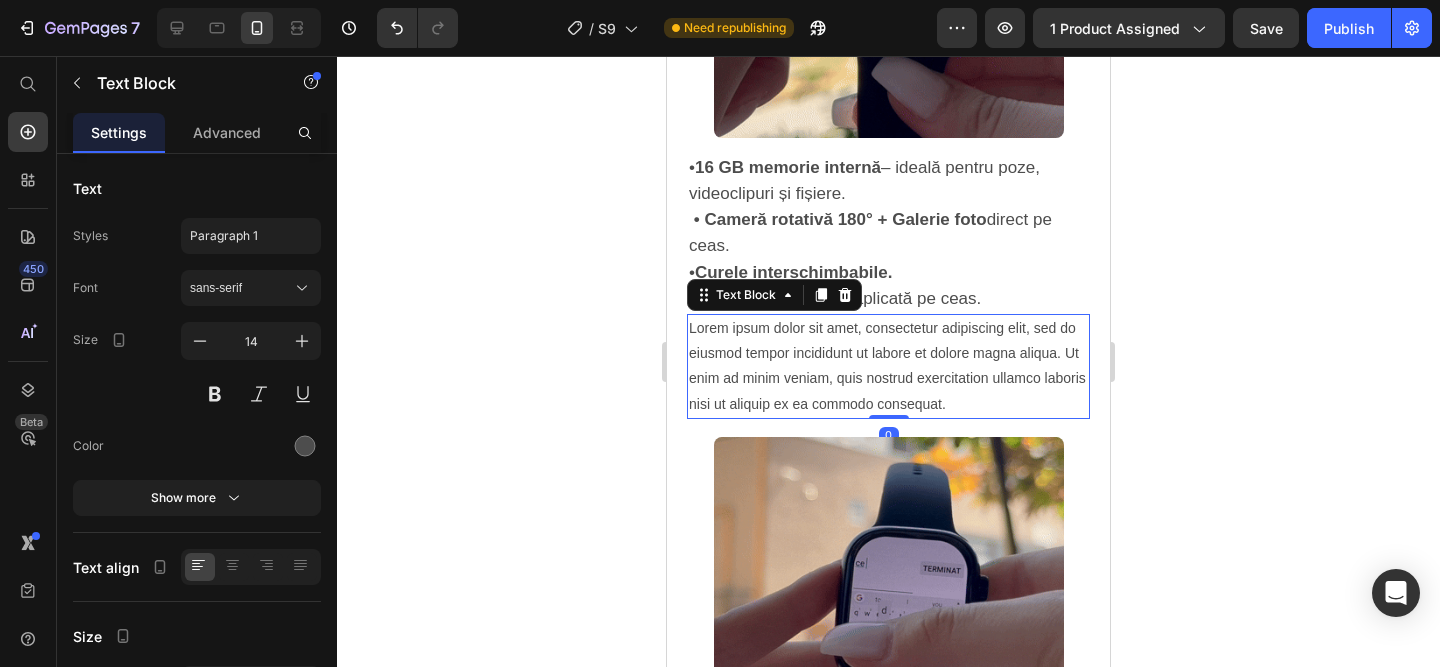 click on "Lorem ipsum dolor sit amet, consectetur adipiscing elit, sed do eiusmod tempor incididunt ut labore et dolore magna aliqua. Ut enim ad minim veniam, quis nostrud exercitation ullamco laboris nisi ut aliquip ex ea commodo consequat." at bounding box center (888, 366) 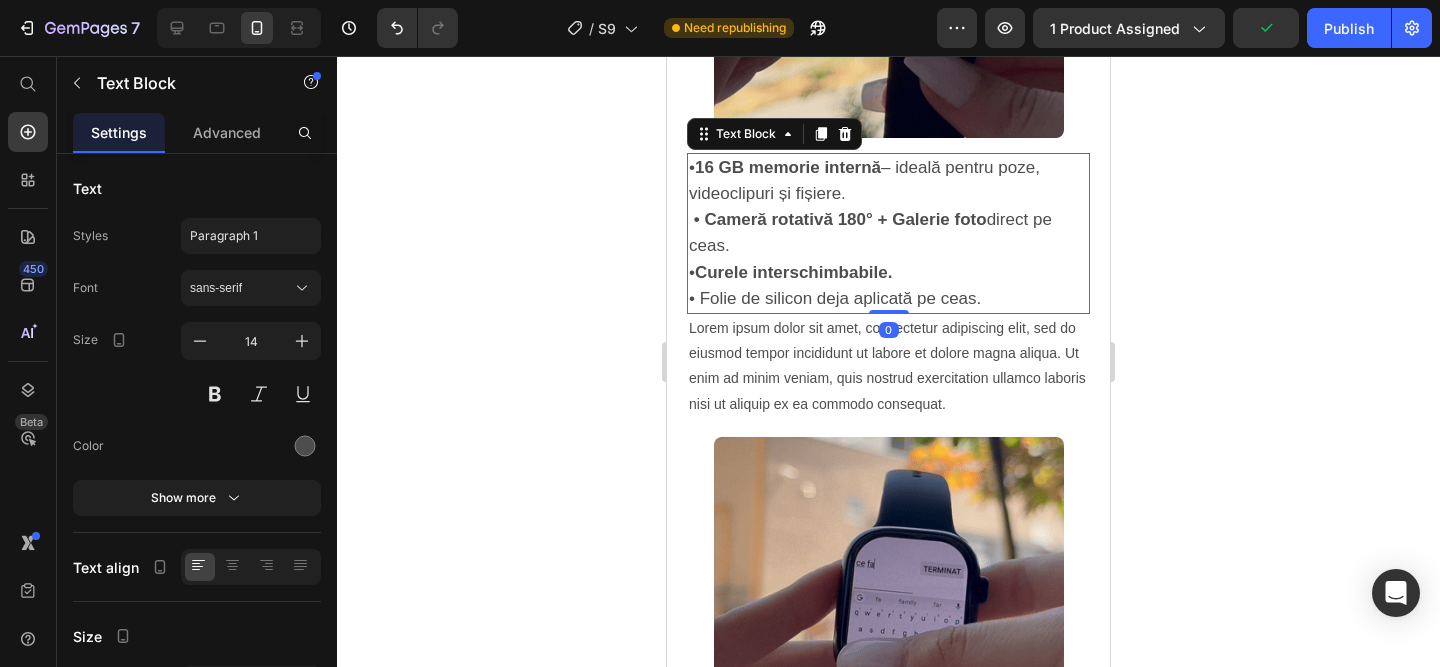 click on "•  16 GB memorie internă  – ideală pentru poze, videoclipuri și fișiere.   • Cameră rotativă 180° + Galerie foto  direct pe ceas.  •  Curele interschimbabile.  • Folie de silicon deja aplicată pe ceas." at bounding box center (888, 233) 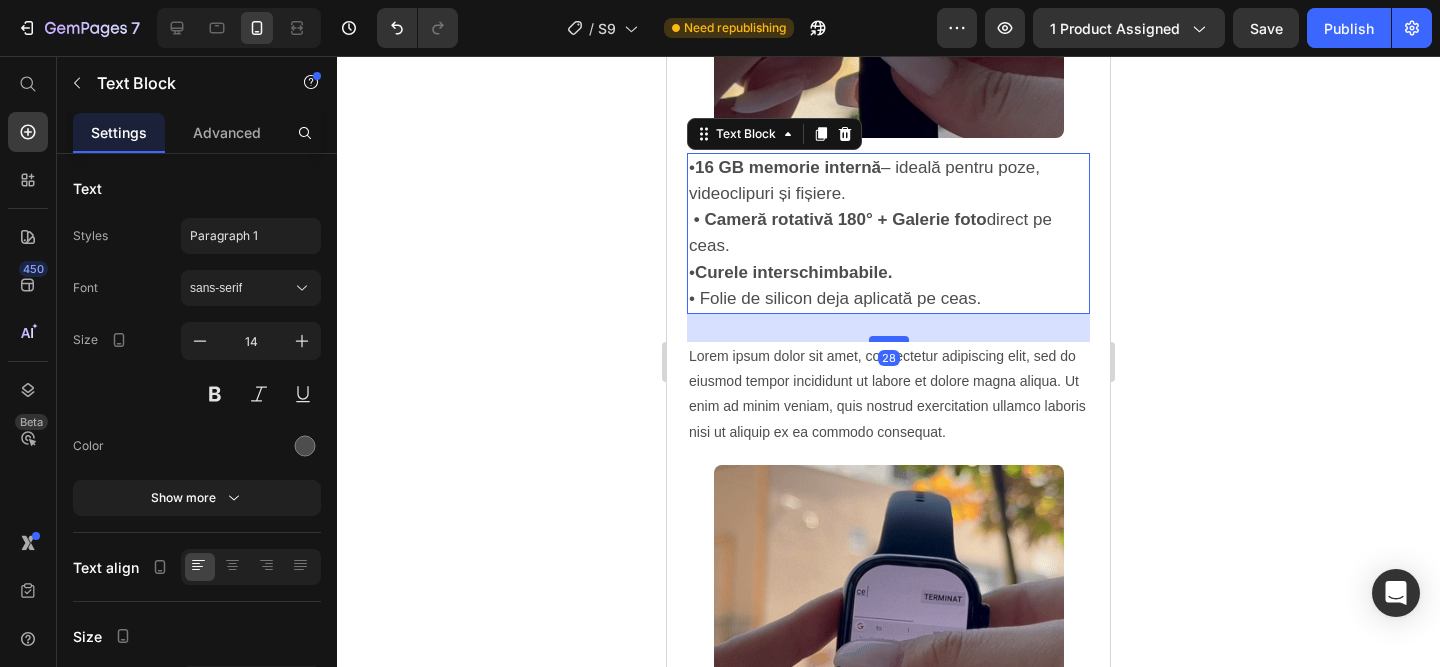 drag, startPoint x: 890, startPoint y: 307, endPoint x: 885, endPoint y: 335, distance: 28.442924 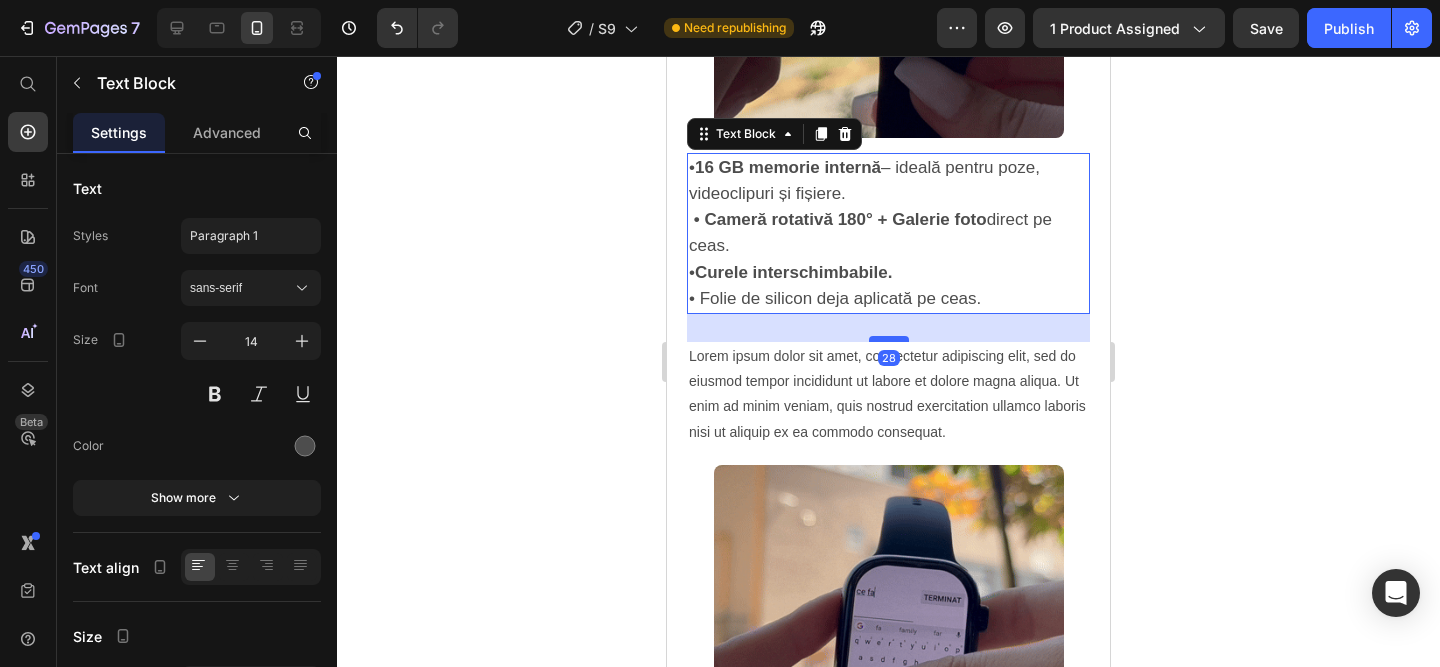 click at bounding box center (889, 339) 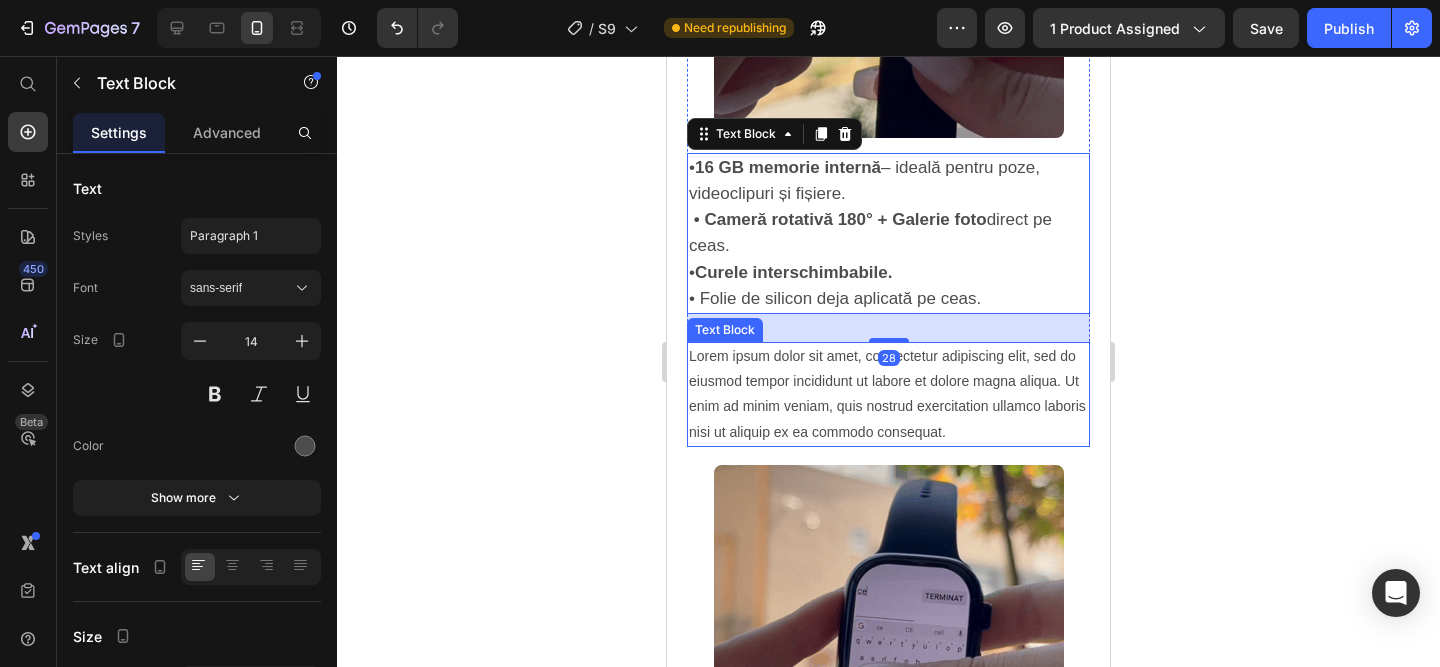 click on "Lorem ipsum dolor sit amet, consectetur adipiscing elit, sed do eiusmod tempor incididunt ut labore et dolore magna aliqua. Ut enim ad minim veniam, quis nostrud exercitation ullamco laboris nisi ut aliquip ex ea commodo consequat." at bounding box center [888, 394] 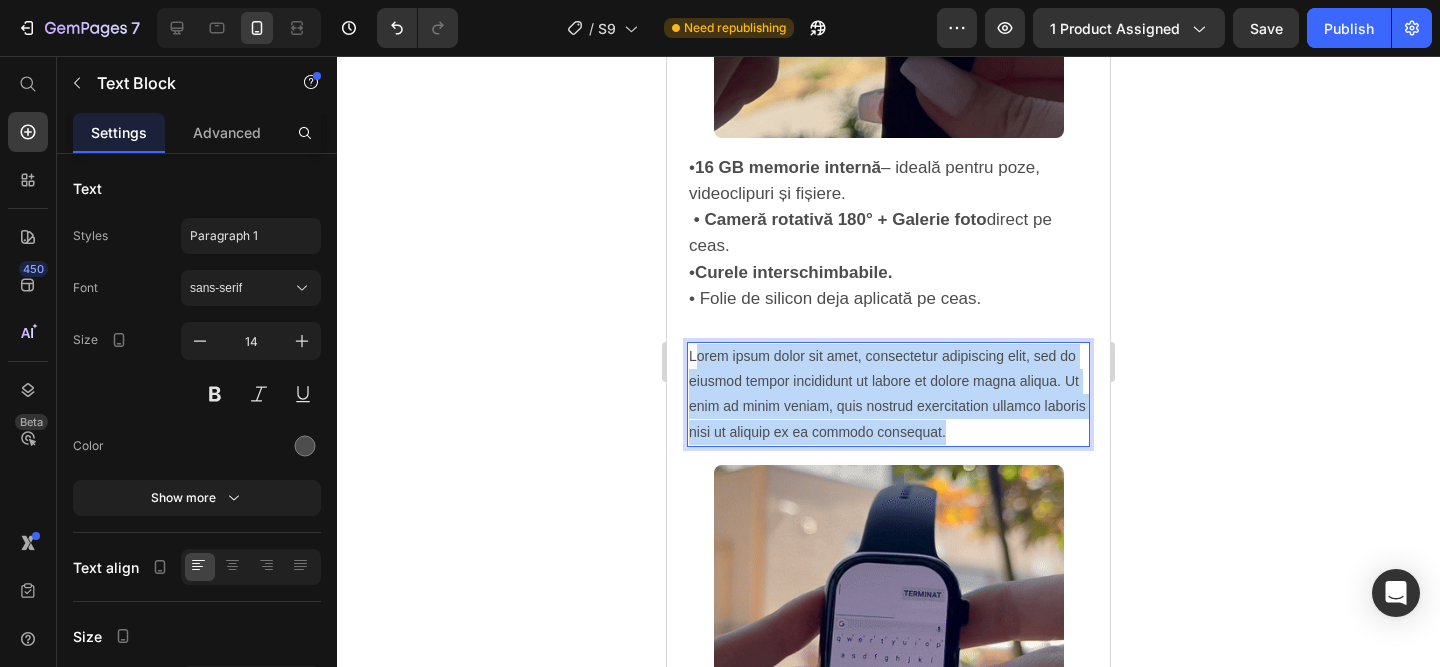 drag, startPoint x: 947, startPoint y: 431, endPoint x: 698, endPoint y: 345, distance: 263.4331 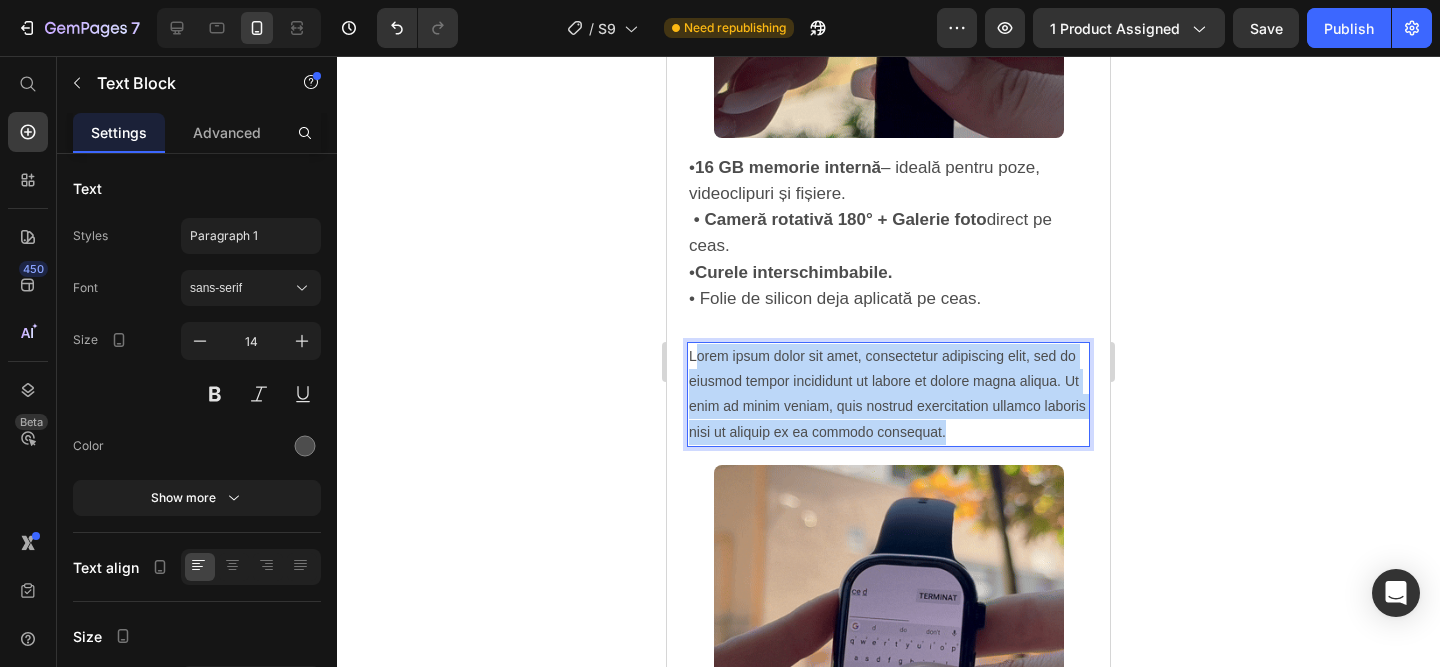 click on "Lorem ipsum dolor sit amet, consectetur adipiscing elit, sed do eiusmod tempor incididunt ut labore et dolore magna aliqua. Ut enim ad minim veniam, quis nostrud exercitation ullamco laboris nisi ut aliquip ex ea commodo consequat." at bounding box center [888, 394] 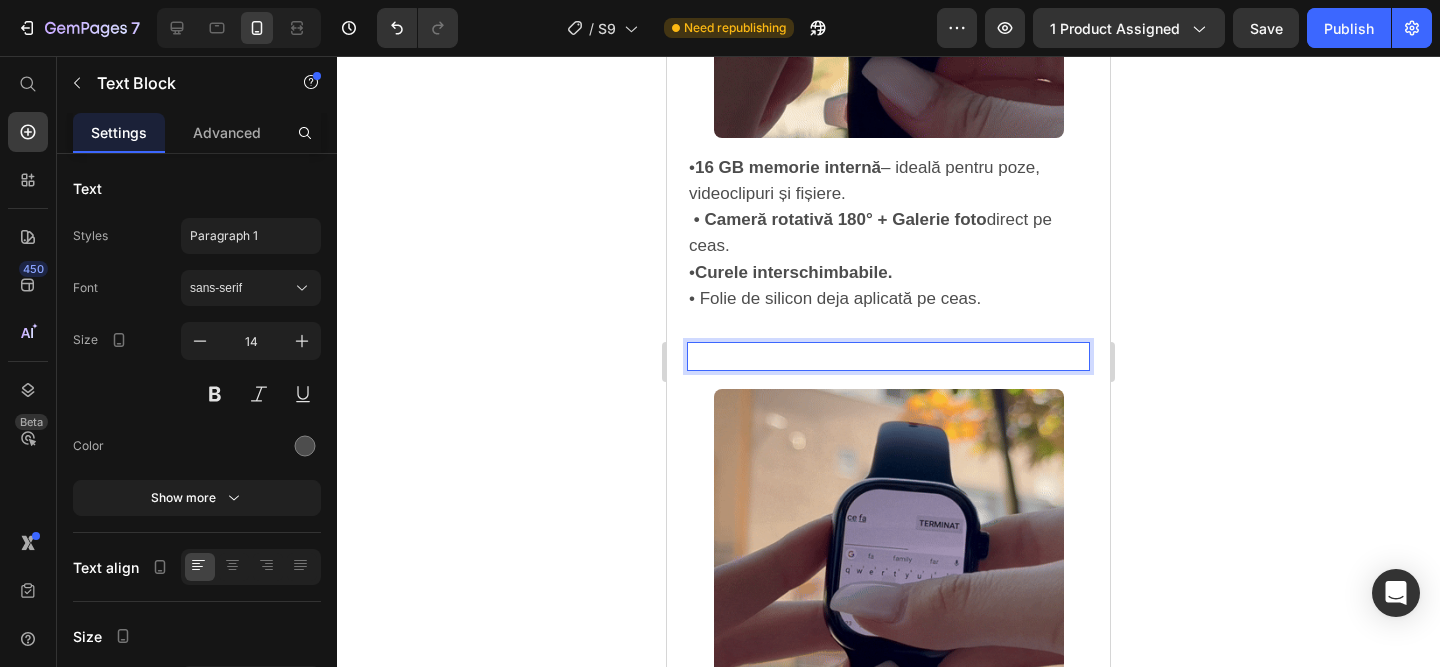click 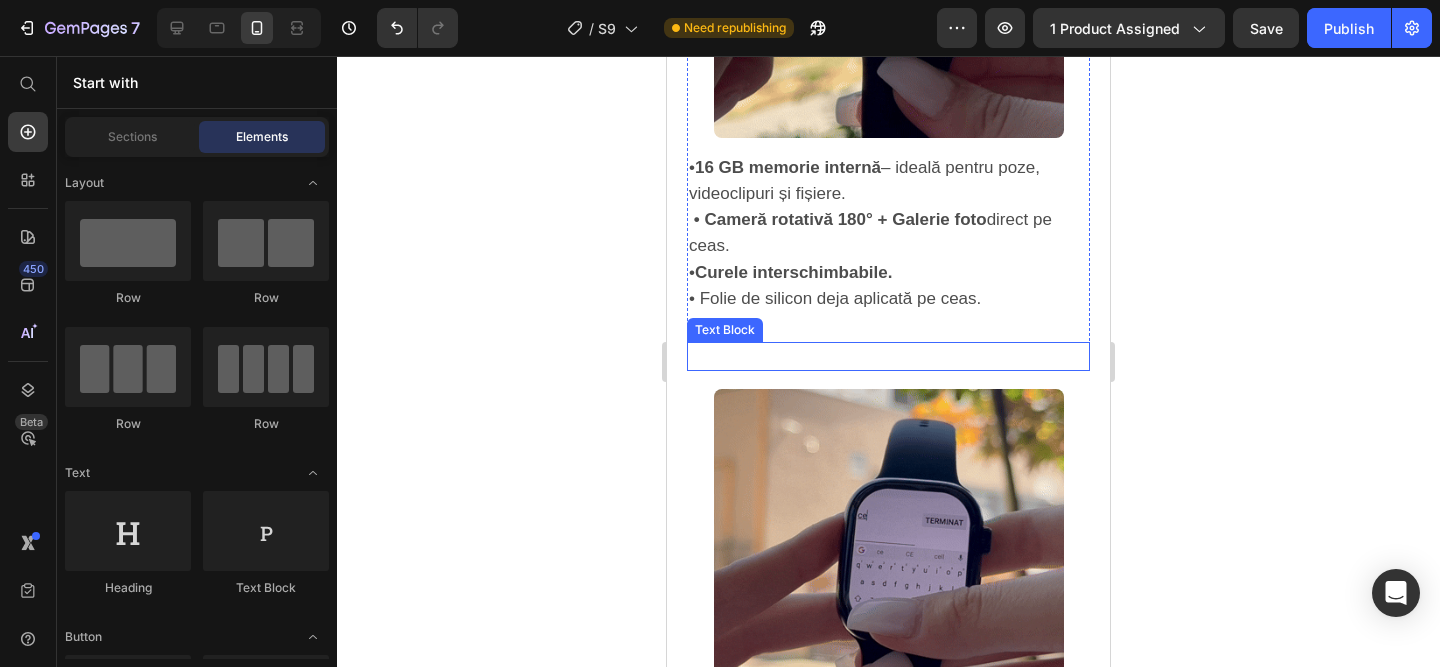 click at bounding box center [888, 356] 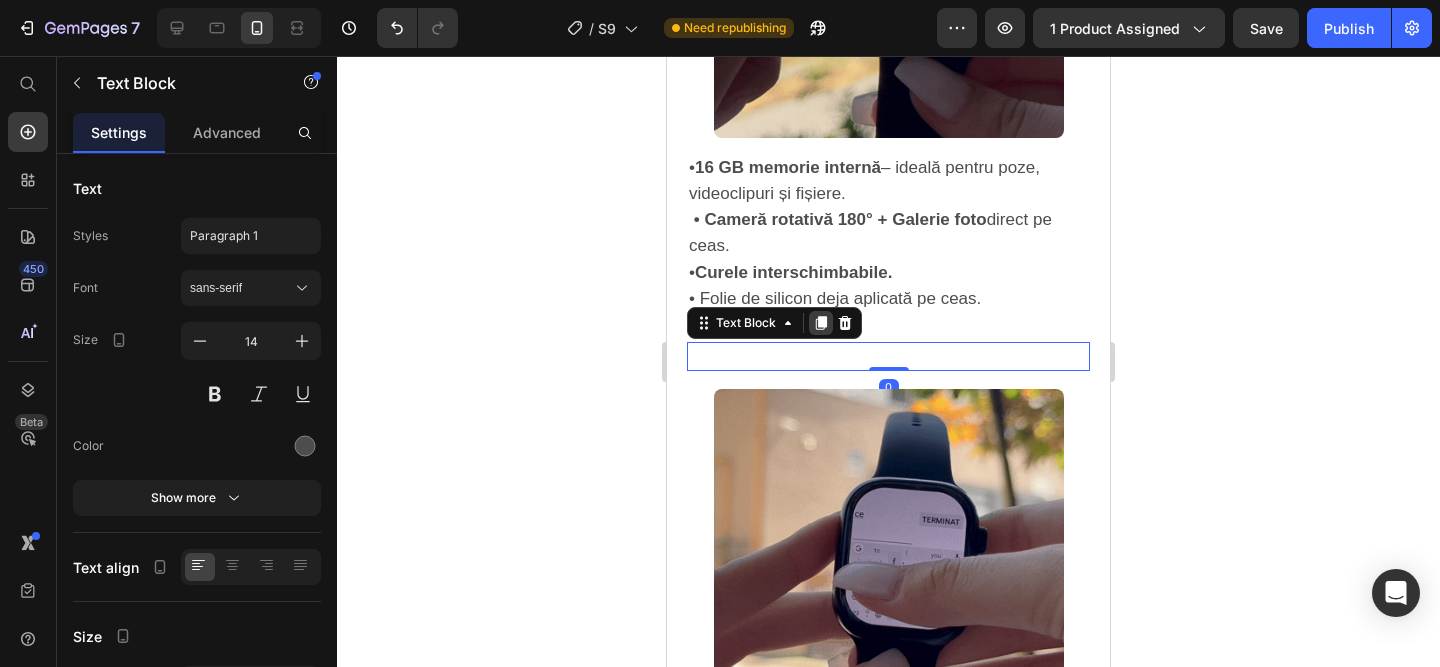 click 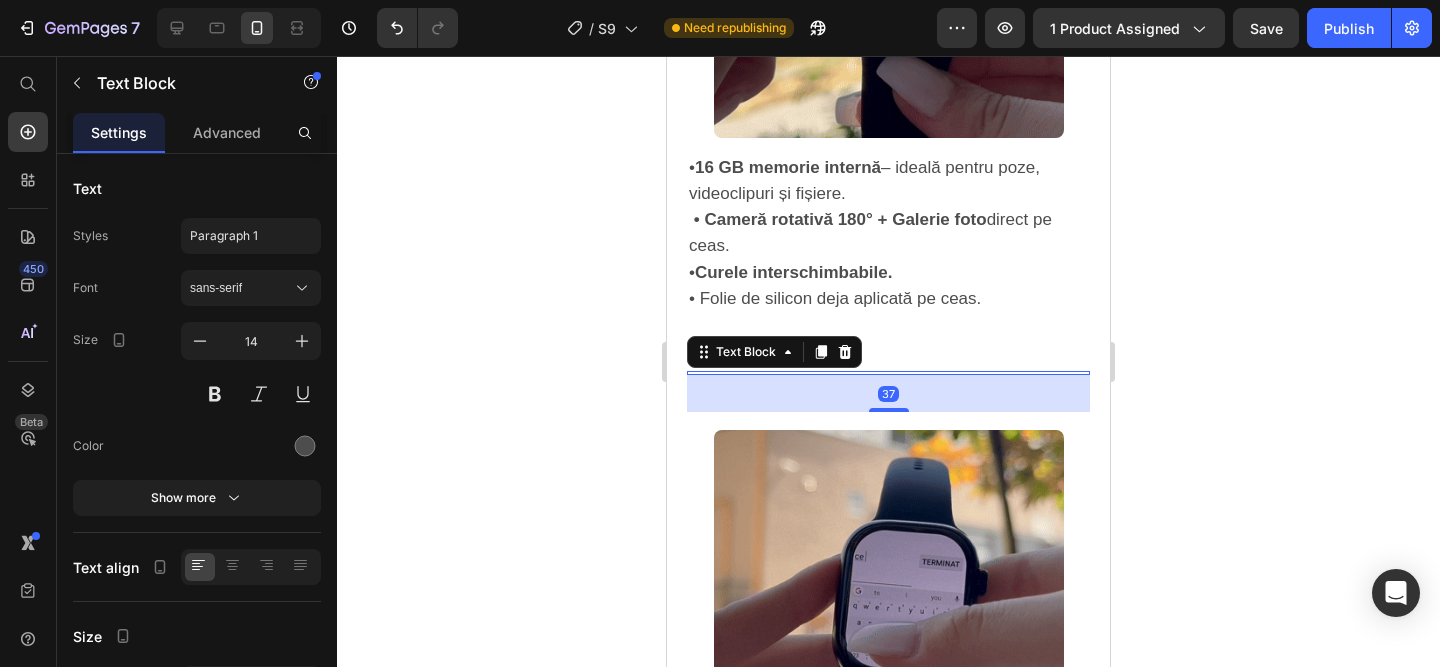 drag, startPoint x: 888, startPoint y: 372, endPoint x: 886, endPoint y: 409, distance: 37.054016 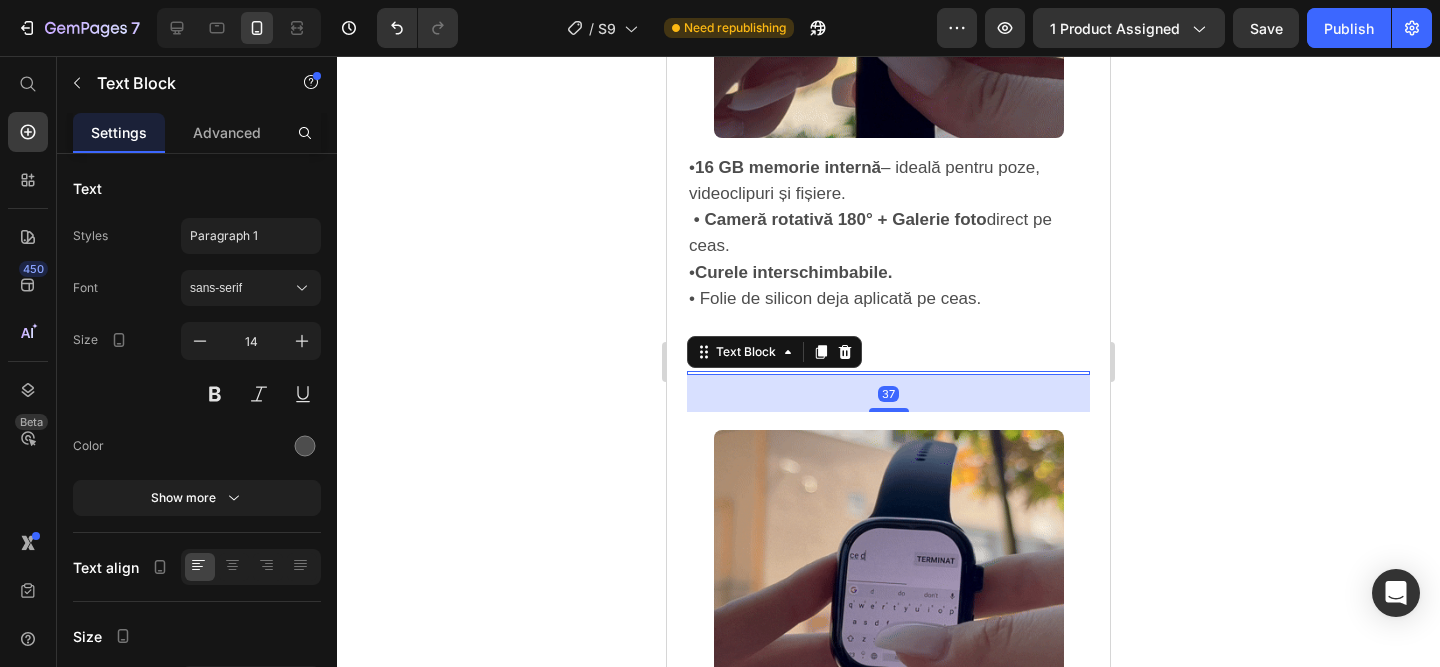 click at bounding box center (889, 410) 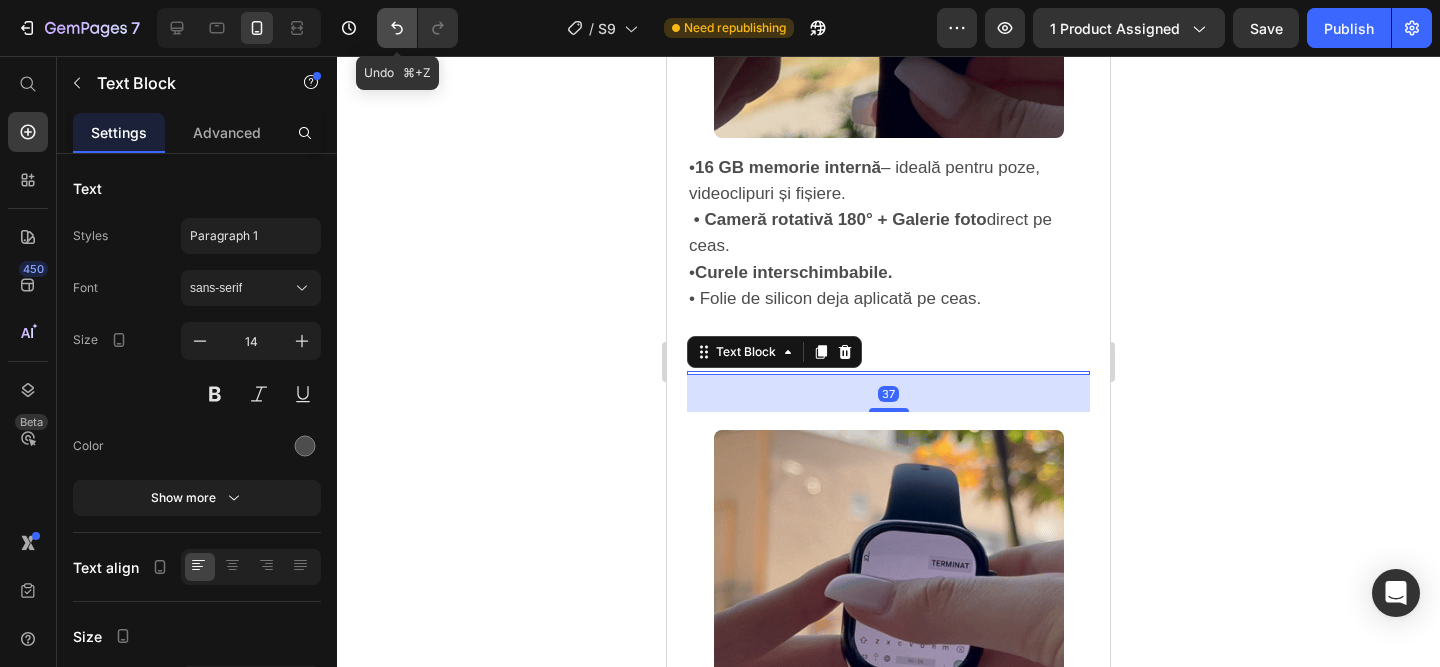 click 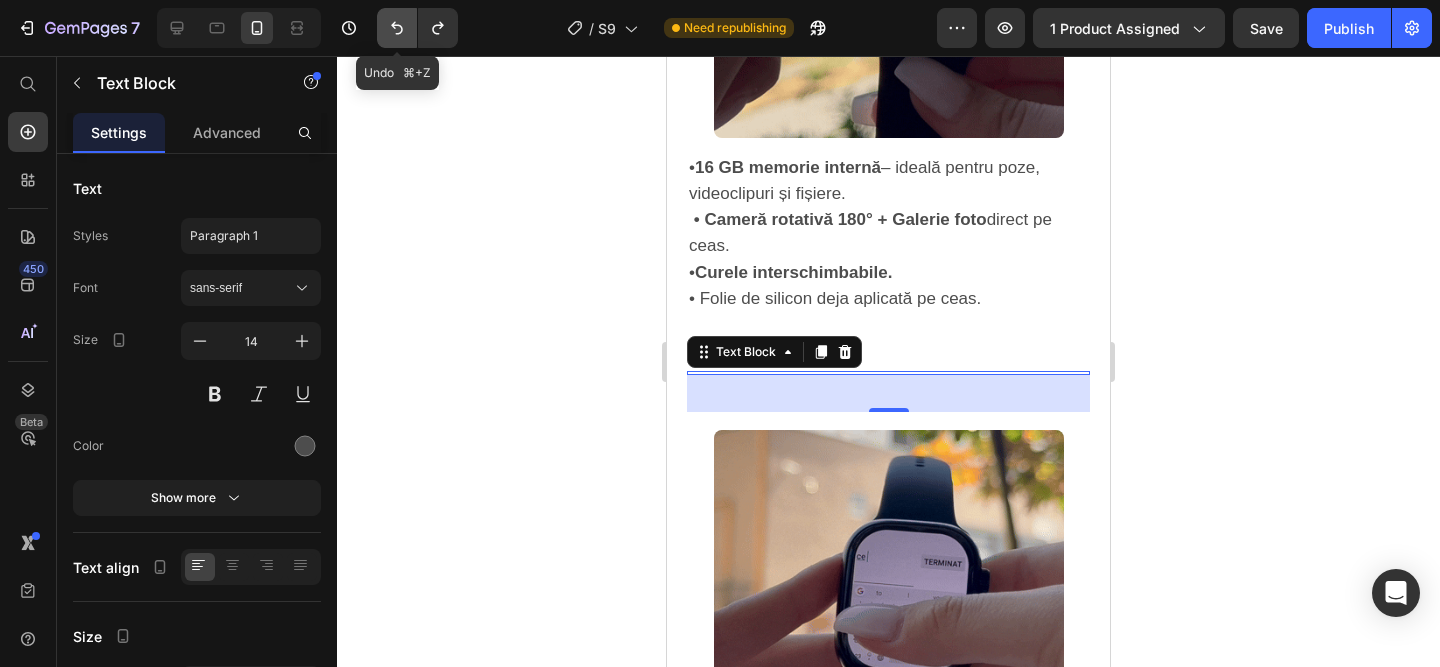 click 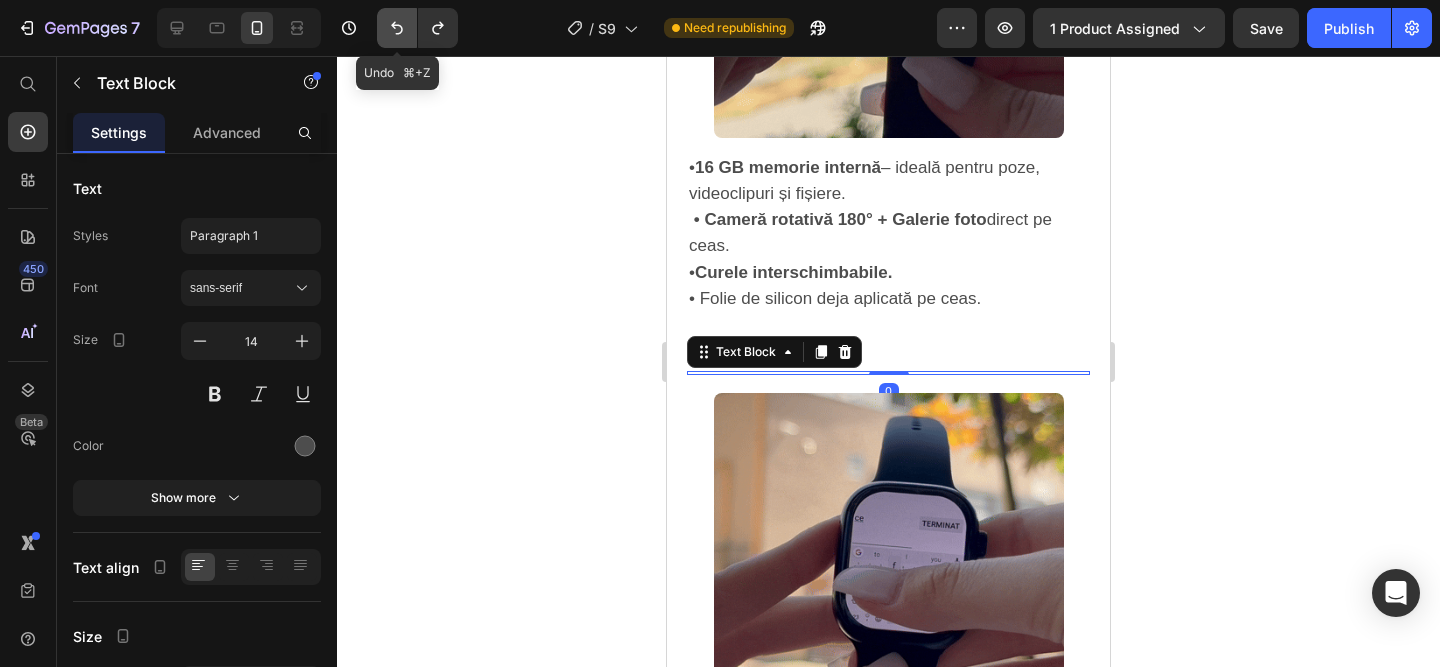 click 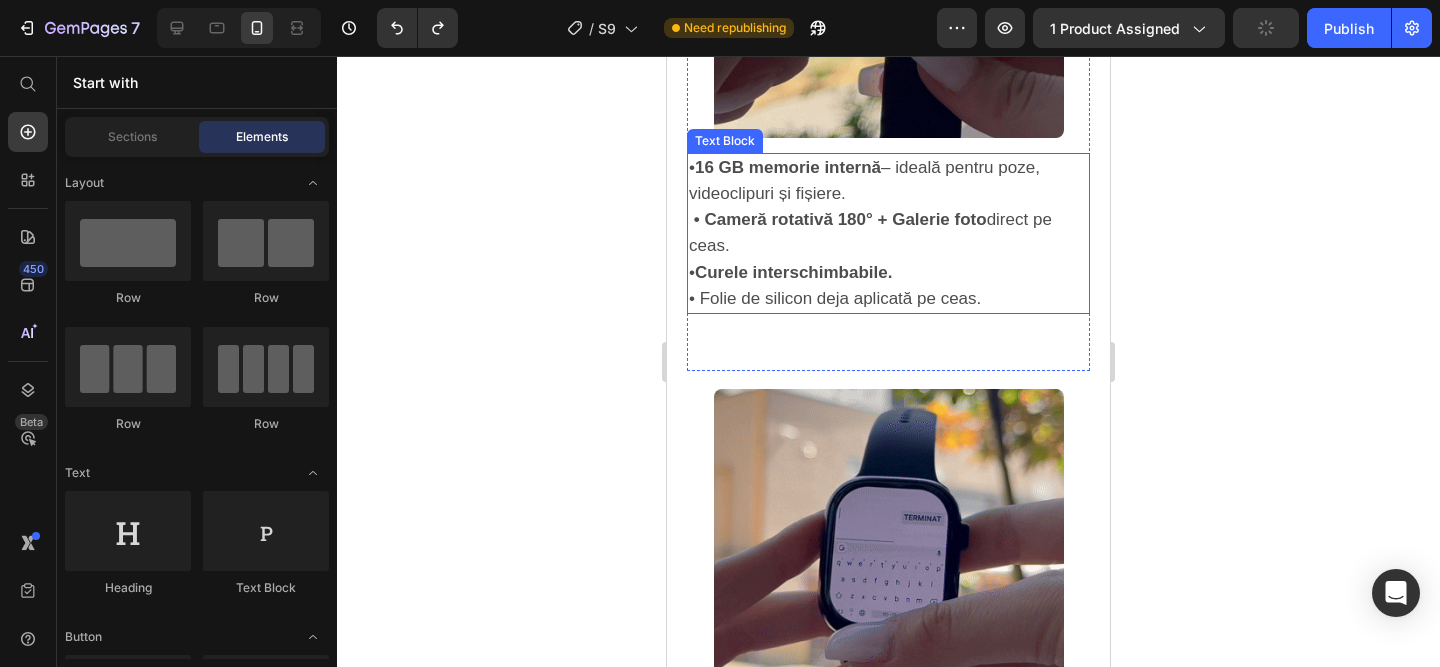 click on "•  16 GB memorie internă  – ideală pentru poze, videoclipuri și fișiere.   • Cameră rotativă 180° + Galerie foto  direct pe ceas.  •  Curele interschimbabile.  • Folie de silicon deja aplicată pe ceas." at bounding box center [888, 233] 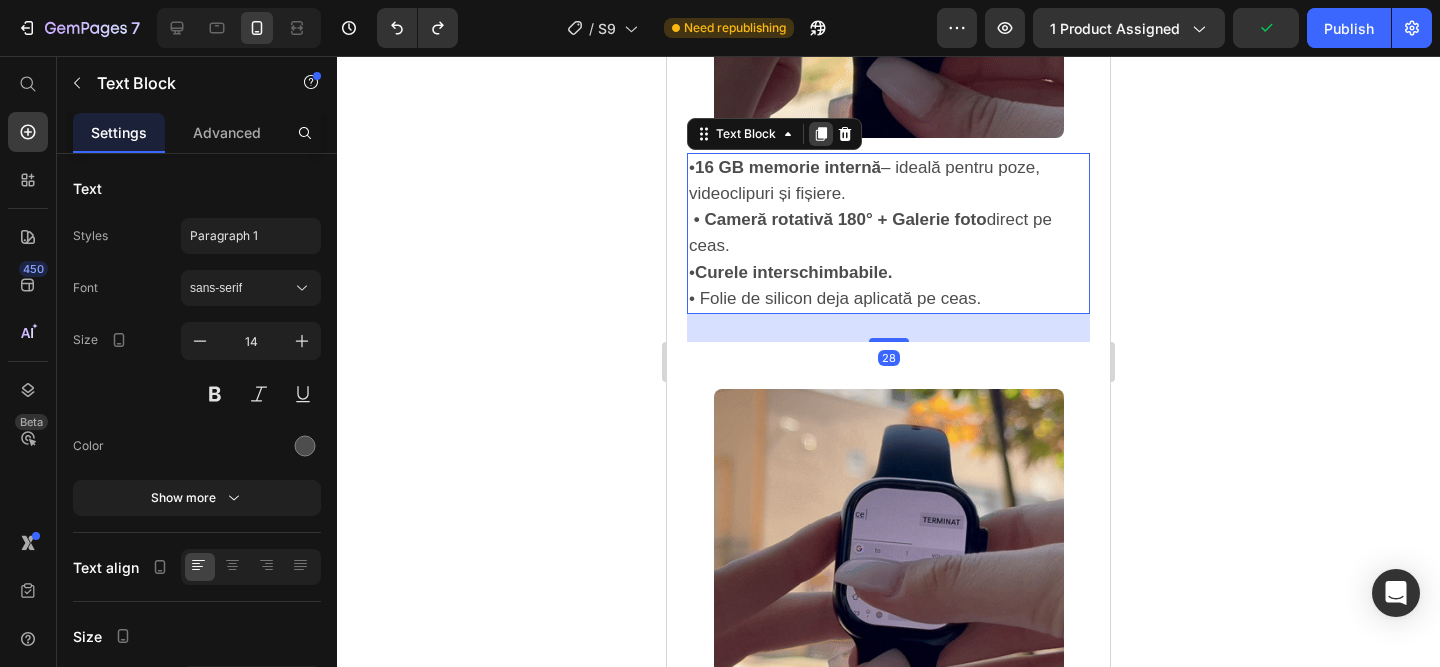 click 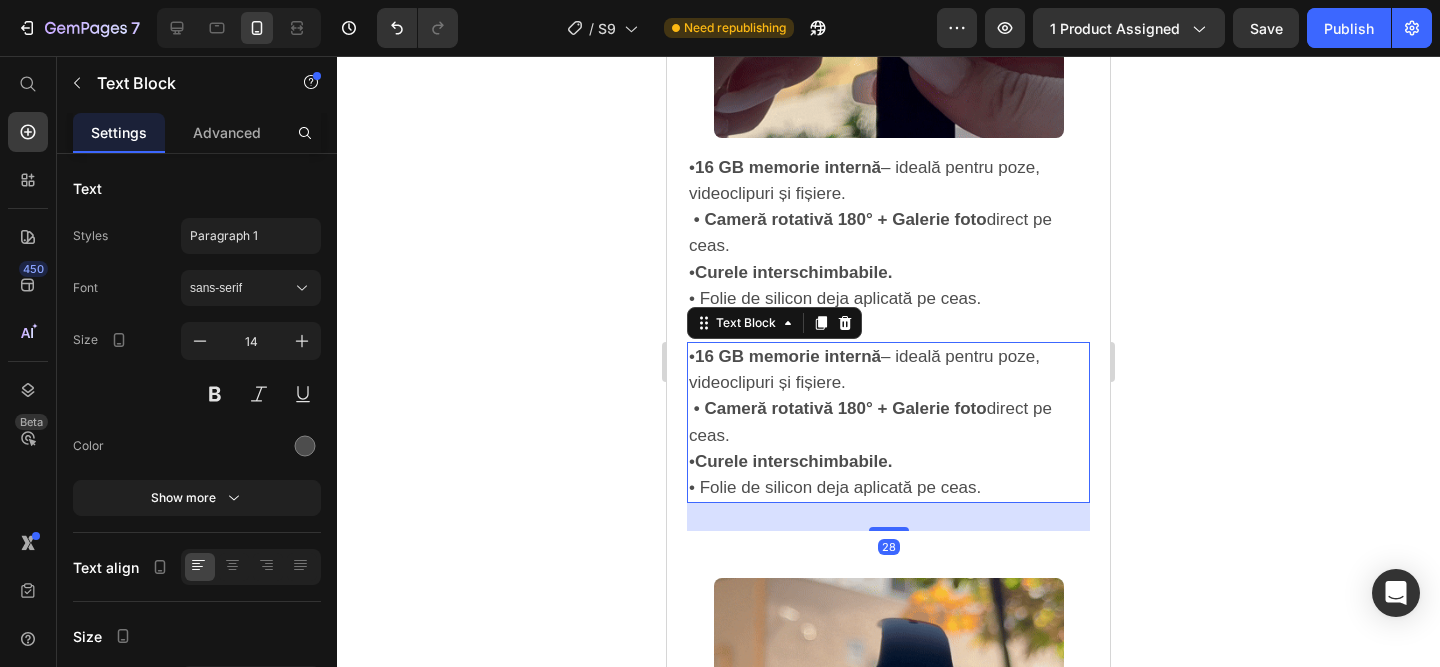 click on "•  16 GB memorie internă  – ideală pentru poze, videoclipuri și fișiere.   • Cameră rotativă 180° + Galerie foto  direct pe ceas.  •  Curele interschimbabile.  • Folie de silicon deja aplicată pe ceas." at bounding box center (888, 422) 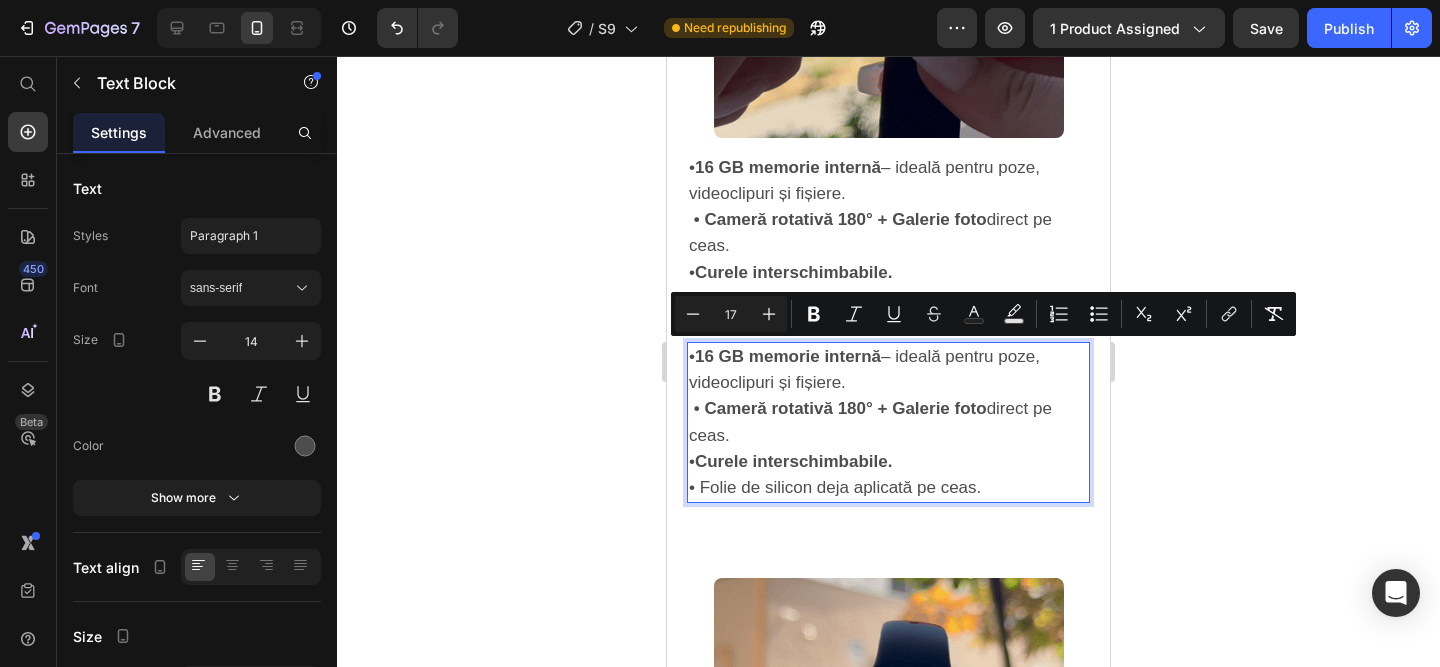 drag, startPoint x: 992, startPoint y: 478, endPoint x: 666, endPoint y: 319, distance: 362.7079 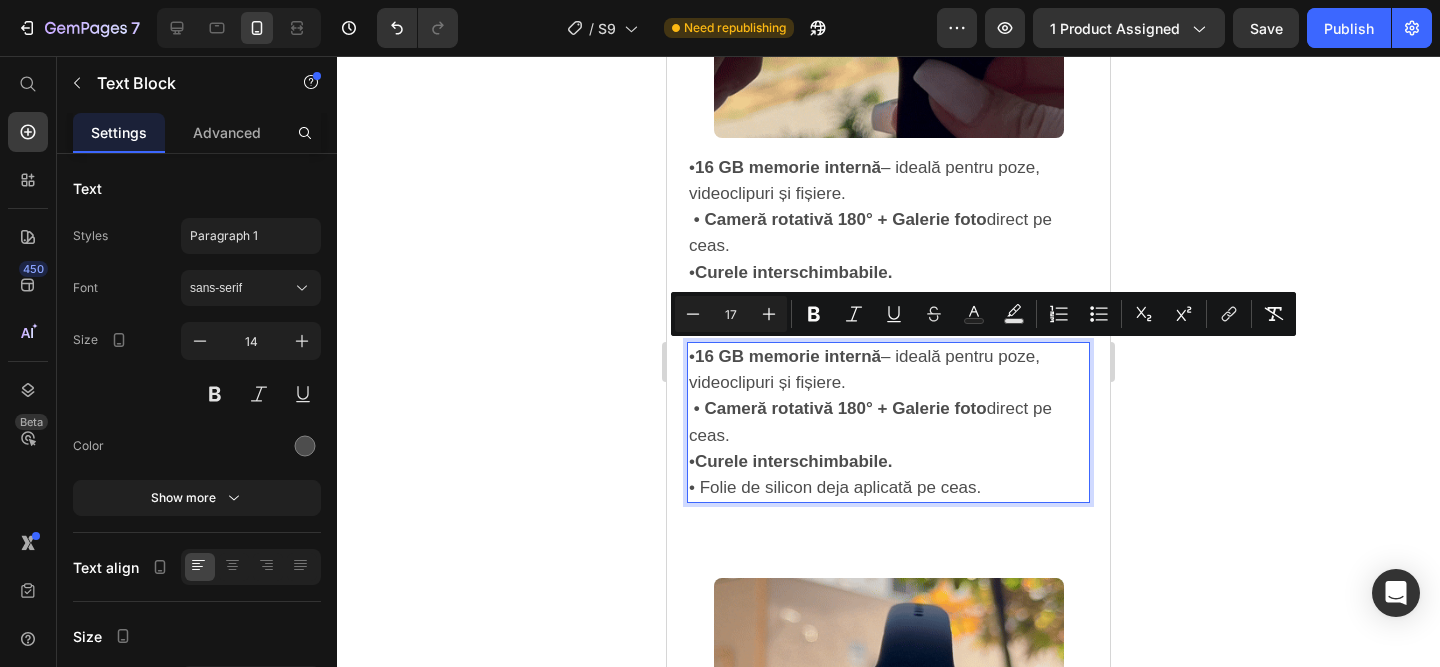click on "Mobile  ( 443 px) iPhone 13 Mini iPhone 13 Pro iPhone 11 Pro Max iPhone 15 Pro Max Pixel 7 Galaxy S8+ Galaxy S20 Ultra iPad Mini iPad Air iPad Pro Header Product Images Smartwatch S9 - Cartela SIM(Premium)™️ Product Title 239,00 lei Product Price 399,00 lei Product Price SALVATI 160,00 lei Discount Tag
Row
Icon Functioneaza cu sau fara cartela SIM! Text Block Row Image Plata la CURIER  (ramburs) Text Block Row Image Livrare RAPIDA  1-2 zile lucratoare Text Block Row
Publish the page to see the content.
Custom Code Buy it now Dynamic Checkout
Publish the page to see the content.
Custom Code ⭐️ Evaluare medie: 4,9 din 5 pe Amazon!  (PESTE 15.000 RECENZII DE 5 STELE) Text Block Image Image Image Row Image De ce merită să alegi  Smartwatch-ul S10? Text Block  •  Are toate functiile unui telefon 1000+  • Ideal dacă vrei să fii conectat, dar fără să stai lipit de telefon.  •   Funcționează  cu sau fără SIM ." at bounding box center (888, -42) 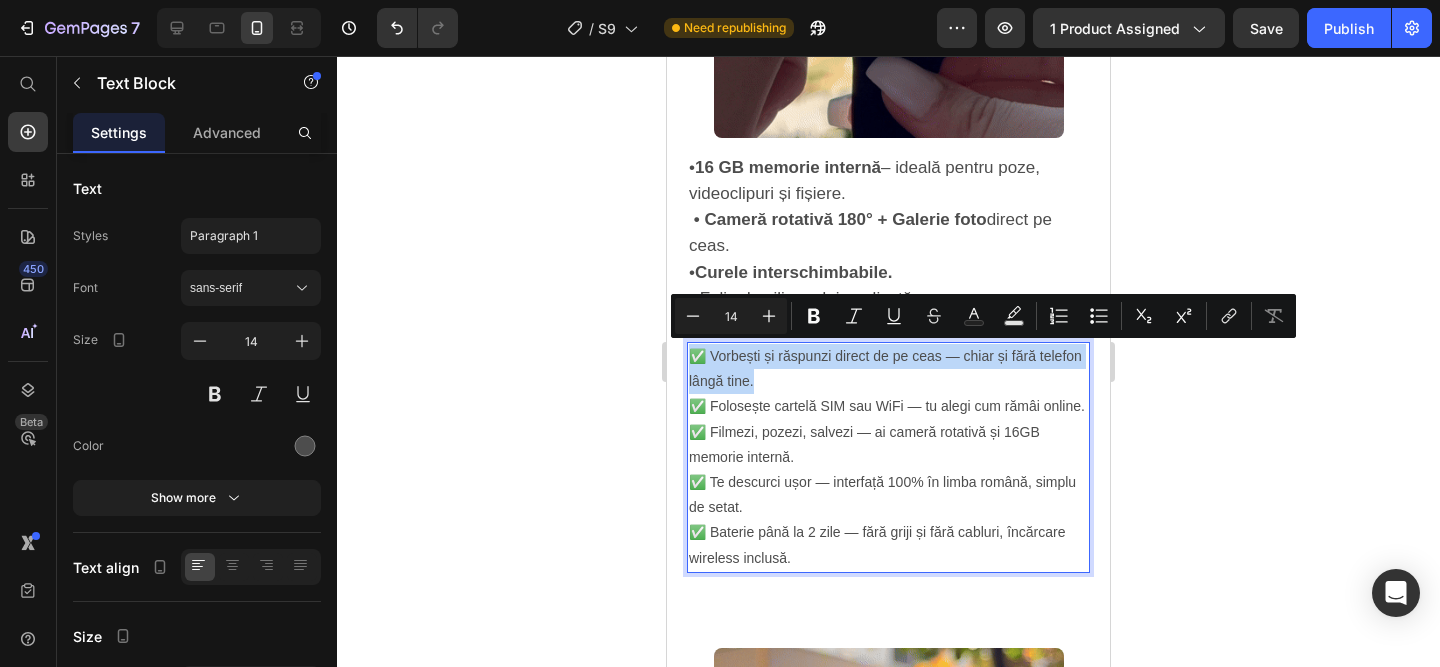 drag, startPoint x: 768, startPoint y: 388, endPoint x: 654, endPoint y: 332, distance: 127.01181 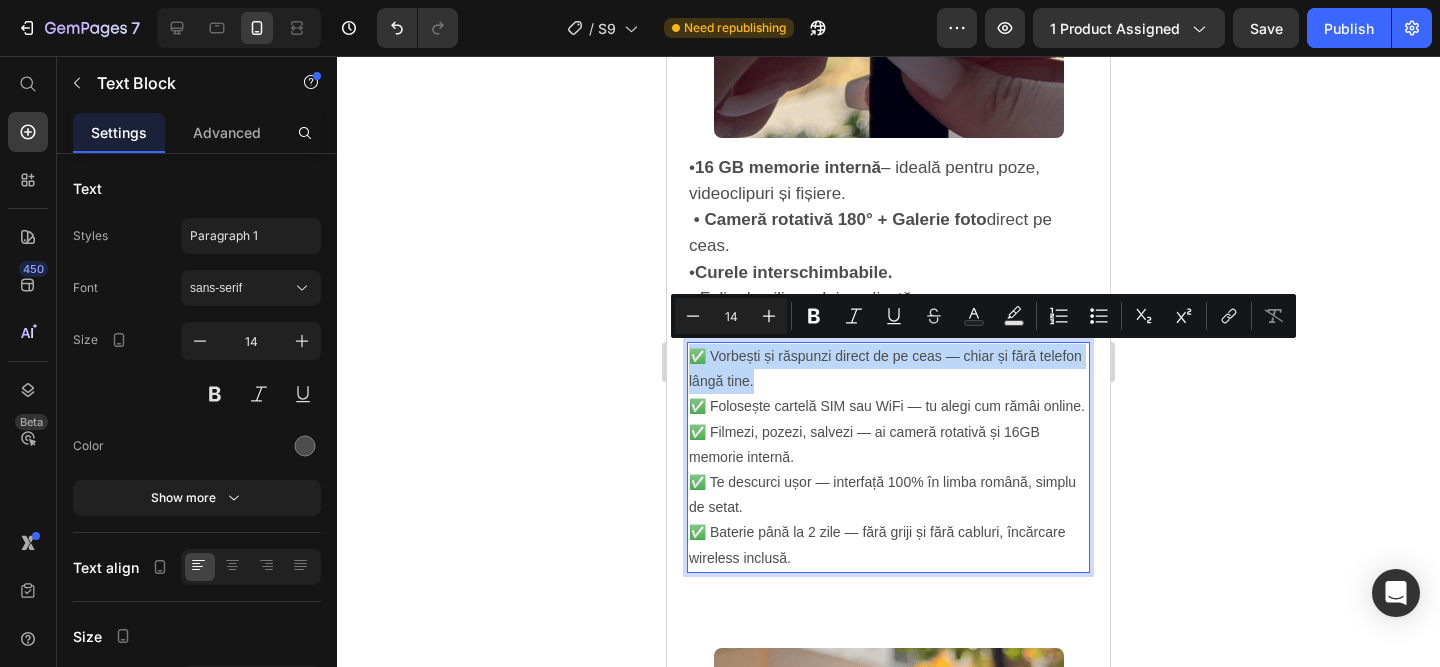 click on "Mobile  ( 443 px) iPhone 13 Mini iPhone 13 Pro iPhone 11 Pro Max iPhone 15 Pro Max Pixel 7 Galaxy S8+ Galaxy S20 Ultra iPad Mini iPad Air iPad Pro Header Product Images Smartwatch S9 - Cartela SIM(Premium)™️ Product Title 239,00 lei Product Price 399,00 lei Product Price SALVATI 160,00 lei Discount Tag
Row
Icon Functioneaza cu sau fara cartela SIM! Text Block Row Image Plata la CURIER  (ramburs) Text Block Row Image Livrare RAPIDA  1-2 zile lucratoare Text Block Row
Publish the page to see the content.
Custom Code Buy it now Dynamic Checkout
Publish the page to see the content.
Custom Code ⭐️ Evaluare medie: 4,9 din 5 pe Amazon!  (PESTE 15.000 RECENZII DE 5 STELE) Text Block Image Image Image Row Image De ce merită să alegi  Smartwatch-ul S10? Text Block  •  Are toate functiile unui telefon 1000+  • Ideal dacă vrei să fii conectat, dar fără să stai lipit de telefon.  •   Funcționează  cu sau fără SIM ." at bounding box center (888, -7) 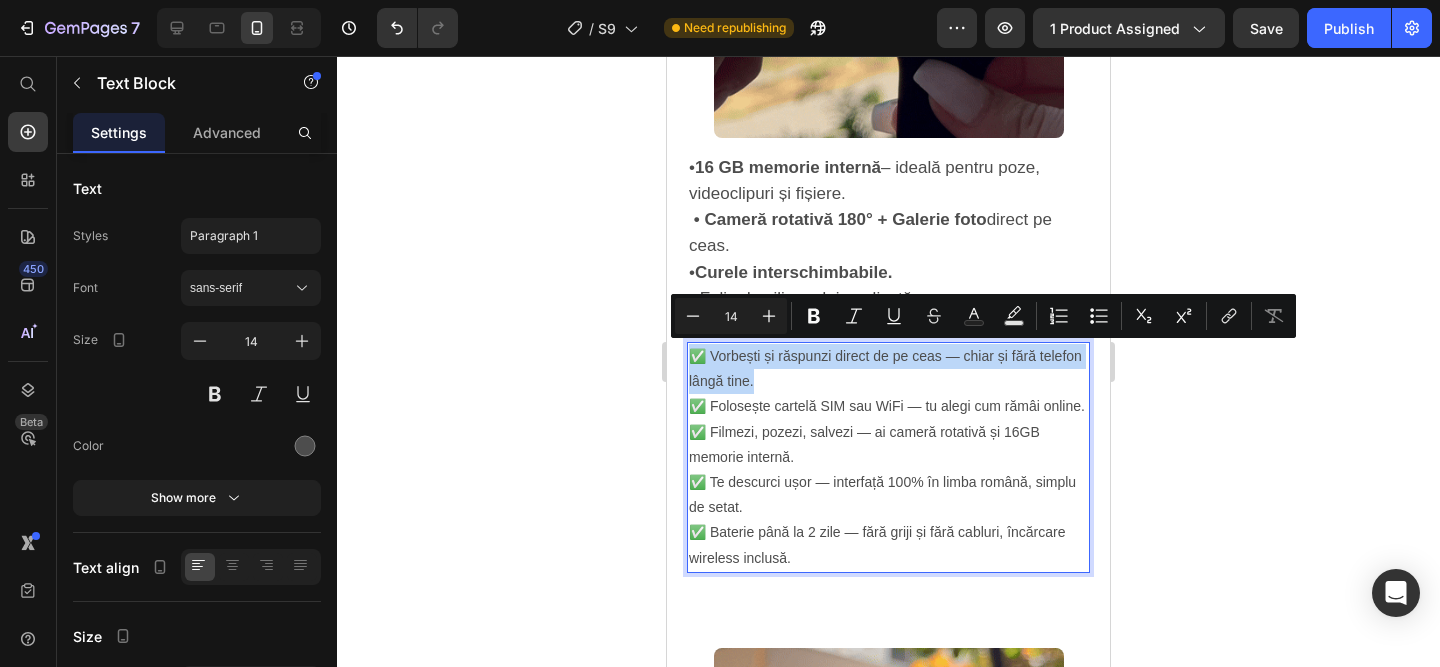 copy on "✅ Vorbești și răspunzi direct de pe ceas — chiar și fără telefon lângă tine." 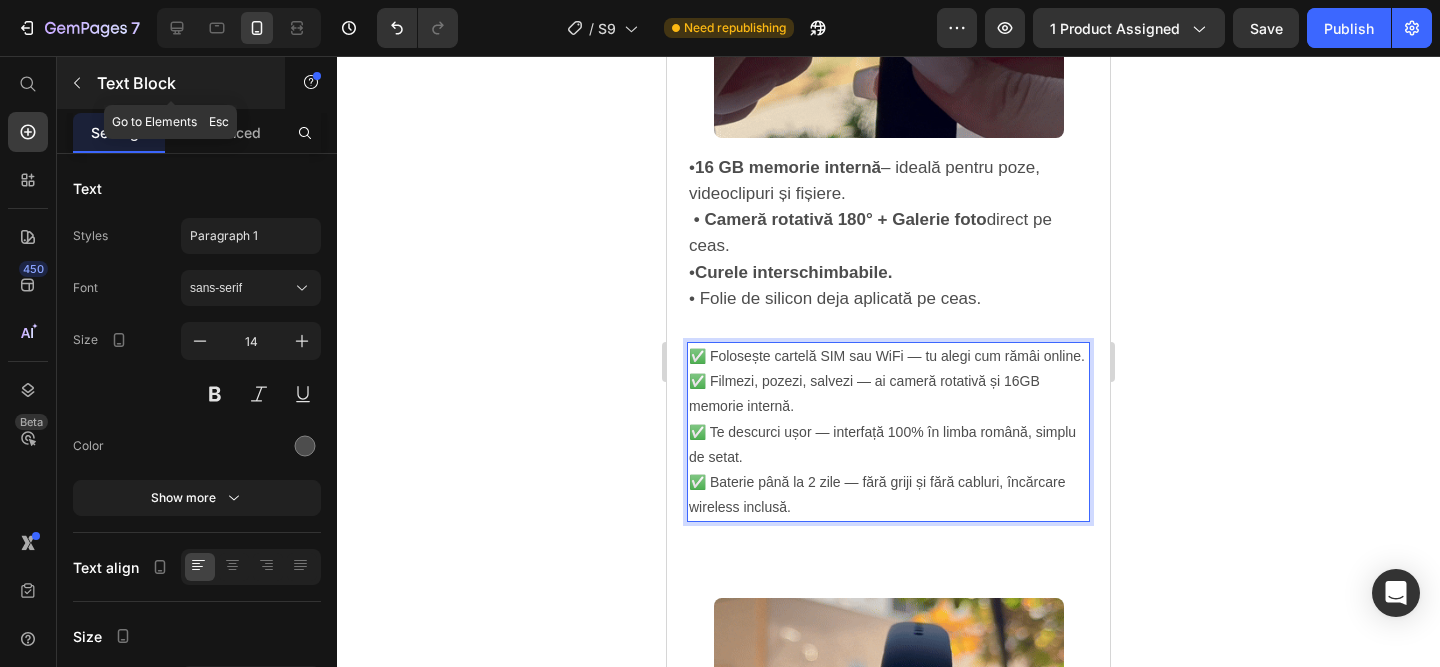 click at bounding box center [77, 83] 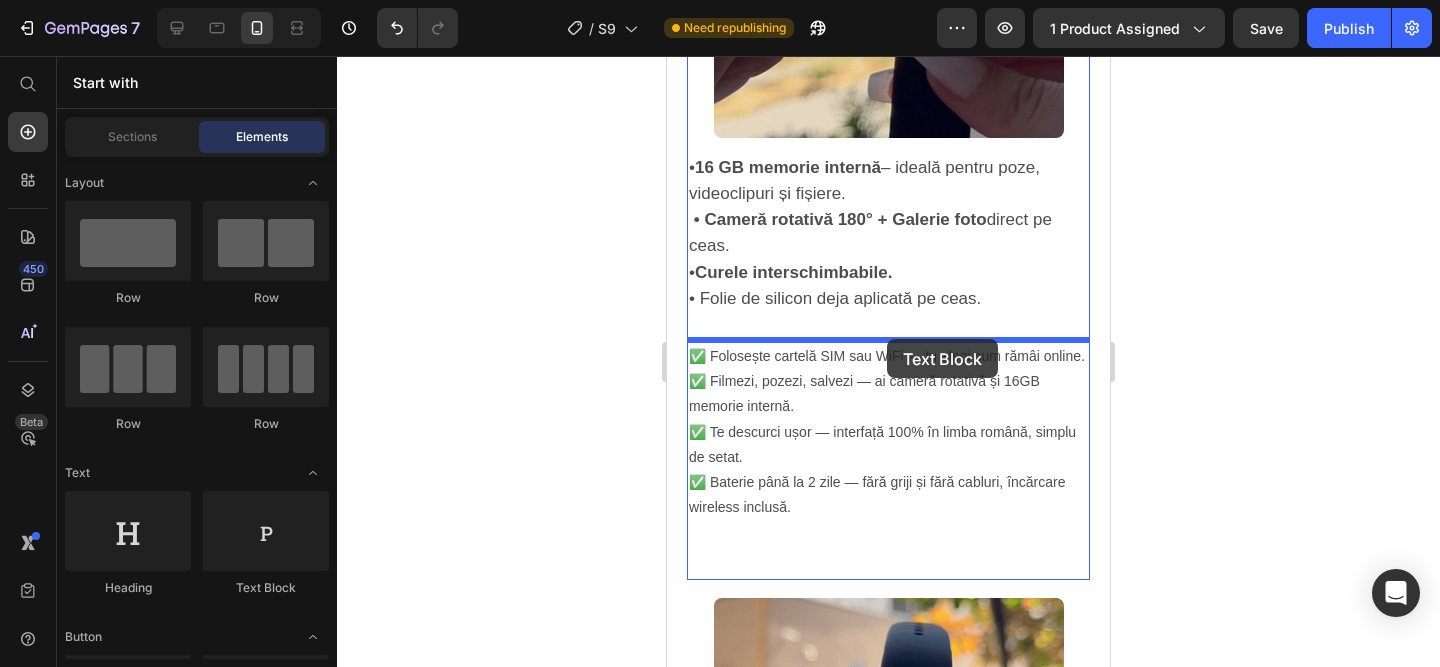 drag, startPoint x: 936, startPoint y: 599, endPoint x: 887, endPoint y: 339, distance: 264.57703 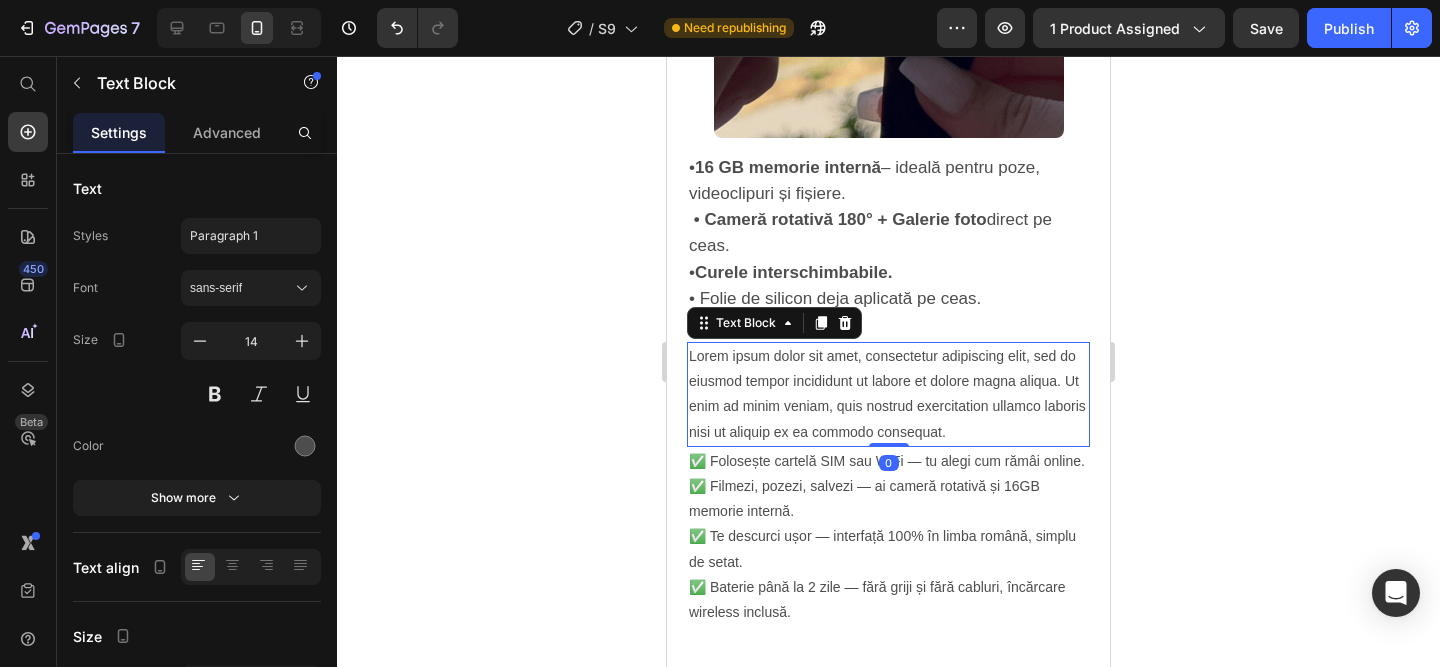 click on "Lorem ipsum dolor sit amet, consectetur adipiscing elit, sed do eiusmod tempor incididunt ut labore et dolore magna aliqua. Ut enim ad minim veniam, quis nostrud exercitation ullamco laboris nisi ut aliquip ex ea commodo consequat." at bounding box center [888, 394] 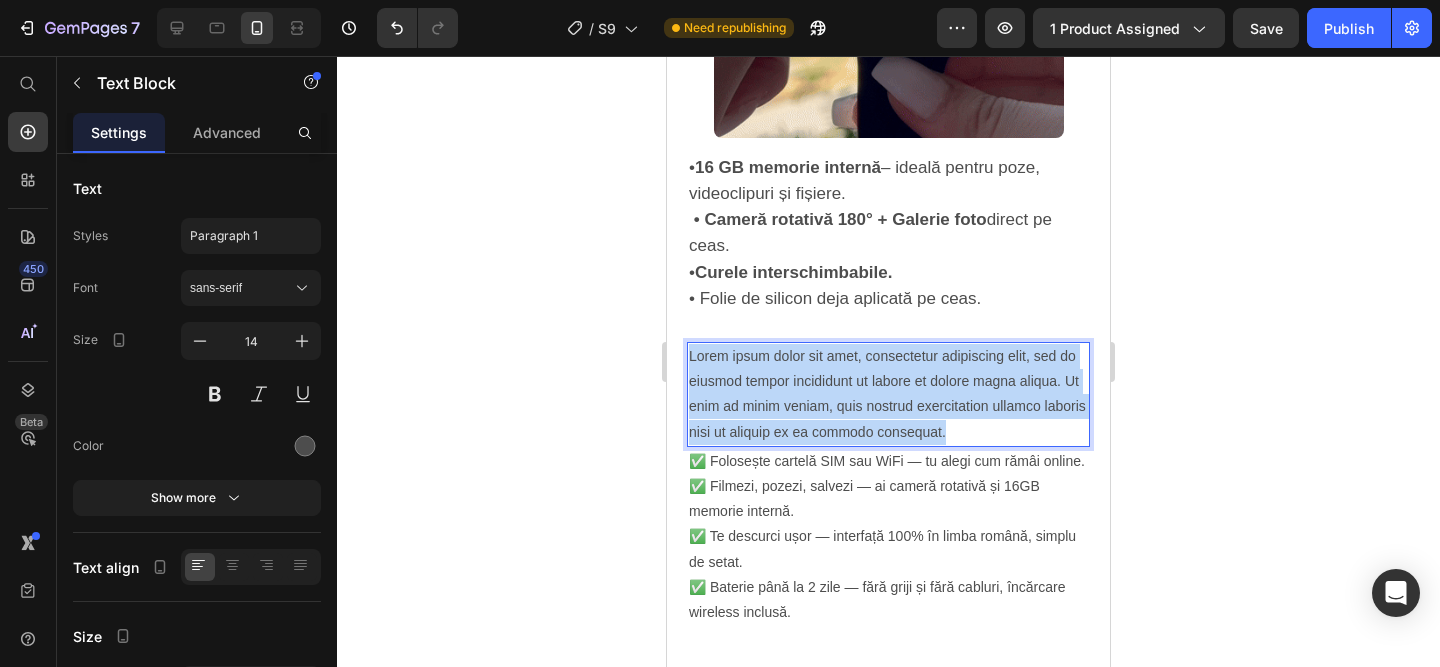 drag, startPoint x: 962, startPoint y: 440, endPoint x: 697, endPoint y: 329, distance: 287.3082 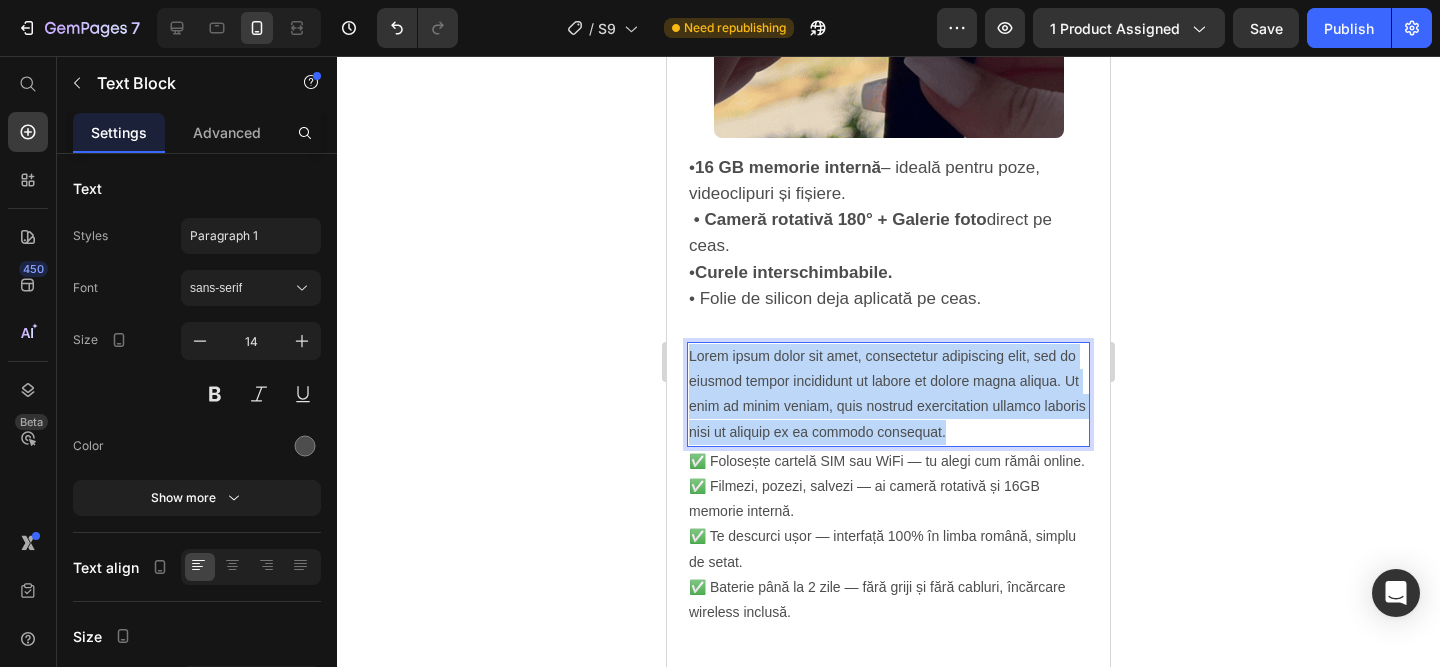 click on "Smartwatch S9 - Cartela SIM(Premium)™️ Product Title [NUMBER],00 lei Product Price [NUMBER],00 lei Product Price SALVATI [NUMBER],00 lei Discount Tag Row Icon Functioneaza cu sau fara cartela SIM! Text Block Row Image Plata la CURIER (ramburs) Text Block Row Image Livrare RAPIDA 1-2 zile lucratoare Text Block Row Publish the page to see the content. Custom Code Buy it now Dynamic Checkout Publish the page to see the content. Custom Code ⭐️ Evaluare medie: [NUMBER], [NUMBER] din [NUMBER] pe Amazon! (PESTE [NUMBER] RECENZII DE [NUMBER] STELE) Text Block Image Image Image Row Image De ce merită să alegi Smartwatch-ul S10? • Are toate functiile unui telefon [NUMBER]+ • Ideal dacă vrei să fii conectat, dar fără să stai lipit de telefon. • Funcționează cu sau fără SIM . • Totul în română – super simplu de setat. • Ecran mare, premium , luminozitate adaptabilă. • Controlezi totul direct de la încheietură." at bounding box center [888, -447] 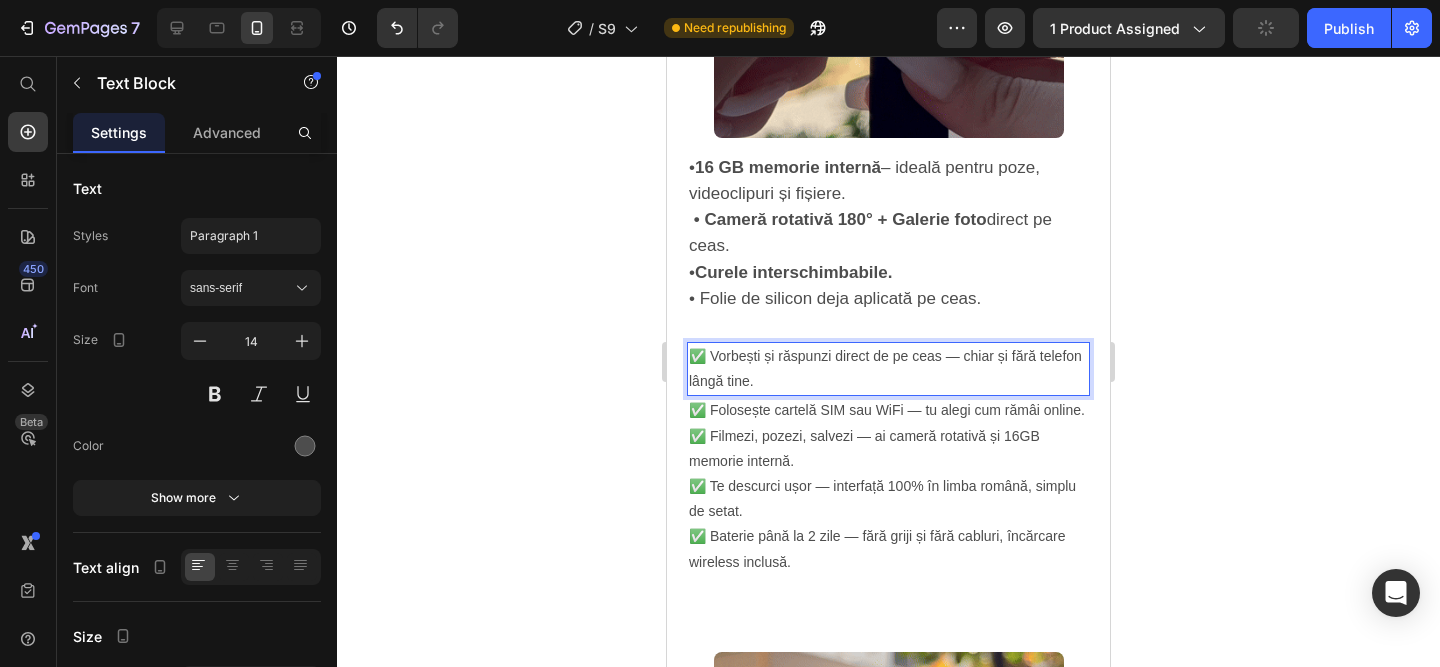 click on "✅ Vorbești și răspunzi direct de pe ceas — chiar și fără telefon lângă tine." at bounding box center (888, 369) 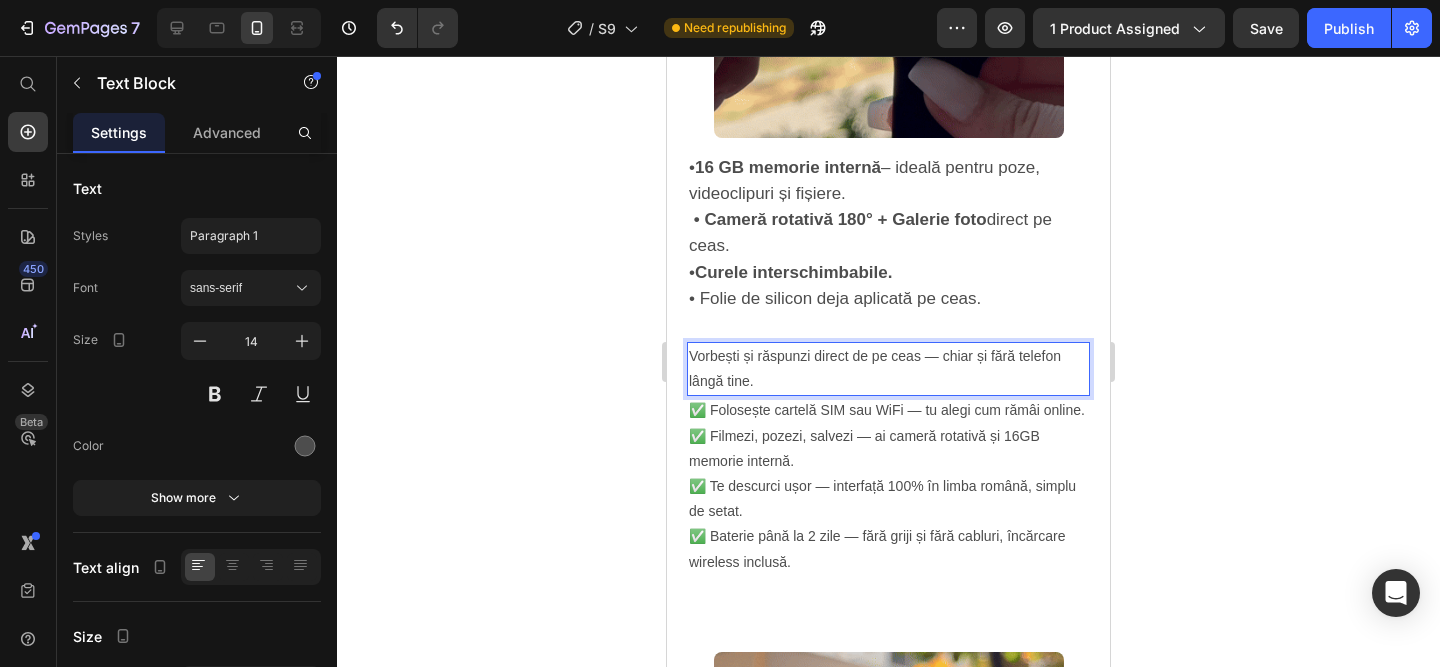 drag, startPoint x: 781, startPoint y: 383, endPoint x: 767, endPoint y: 373, distance: 17.20465 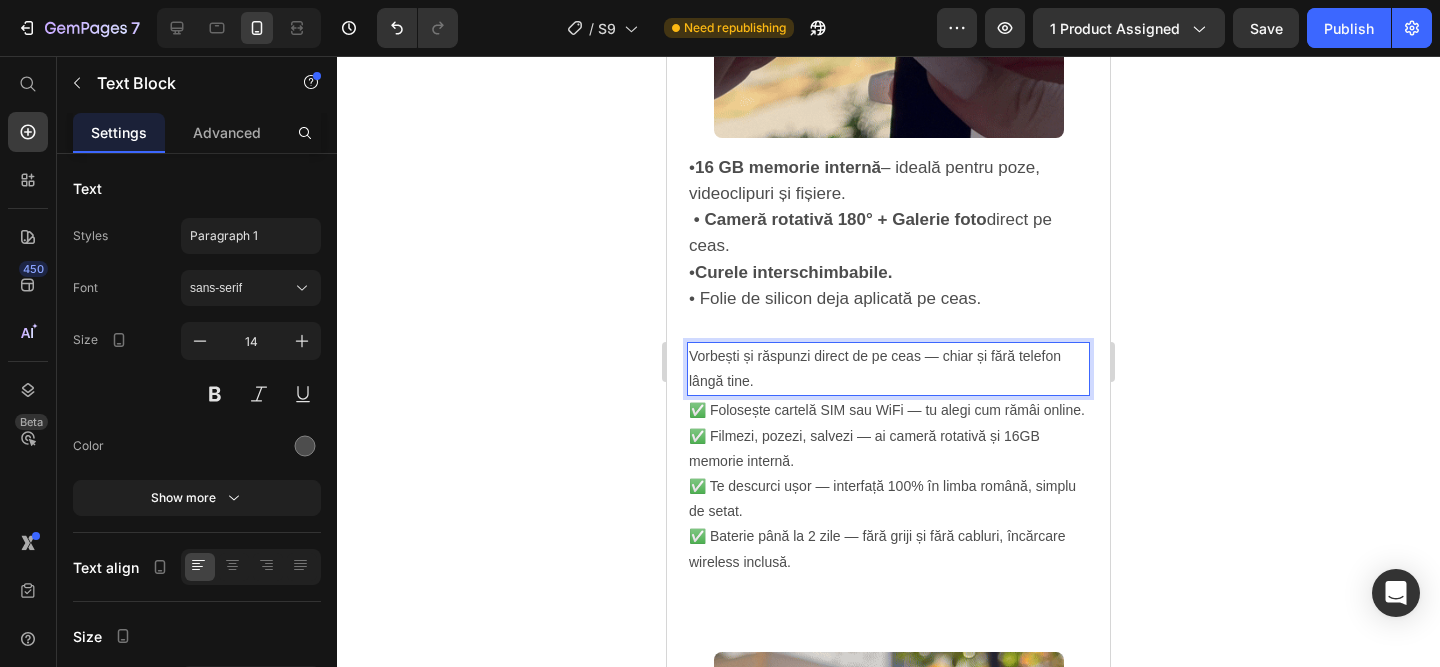 click on "Vorbești și răspunzi direct de pe ceas — chiar și fără telefon lângă tine." at bounding box center (888, 369) 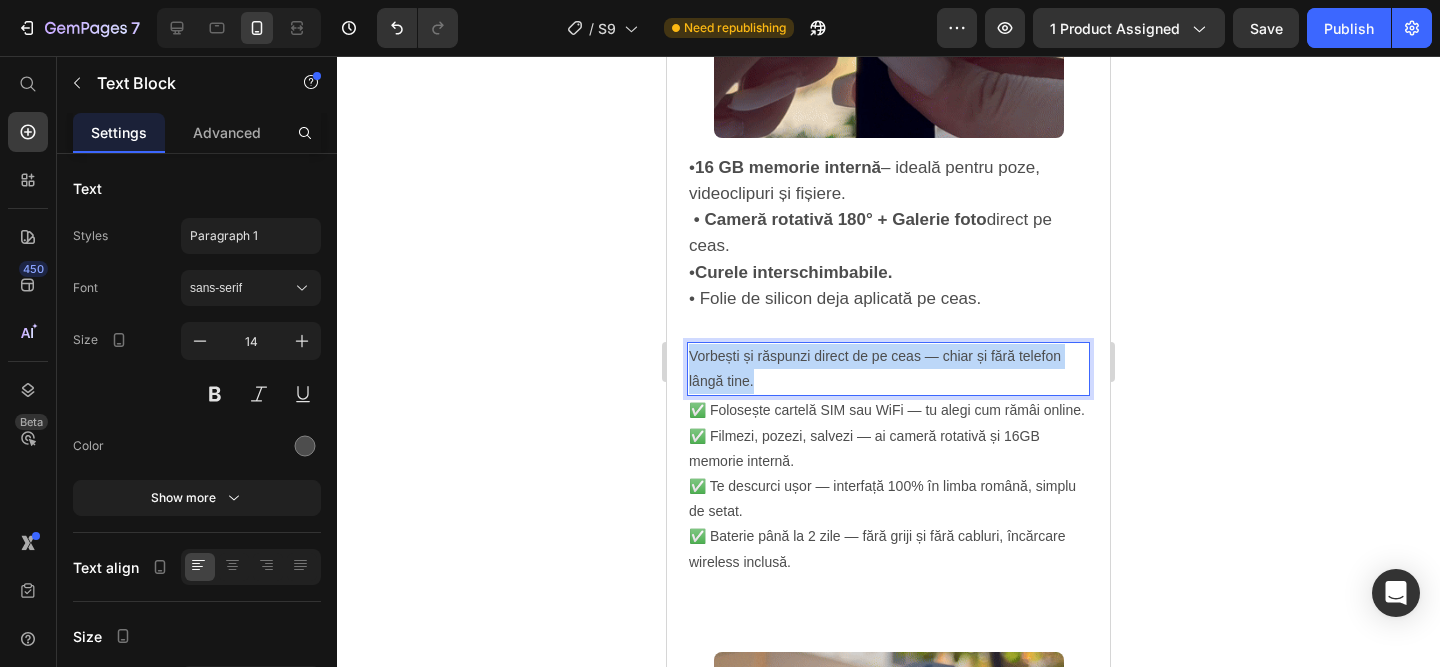 drag, startPoint x: 767, startPoint y: 373, endPoint x: 1331, endPoint y: 393, distance: 564.3545 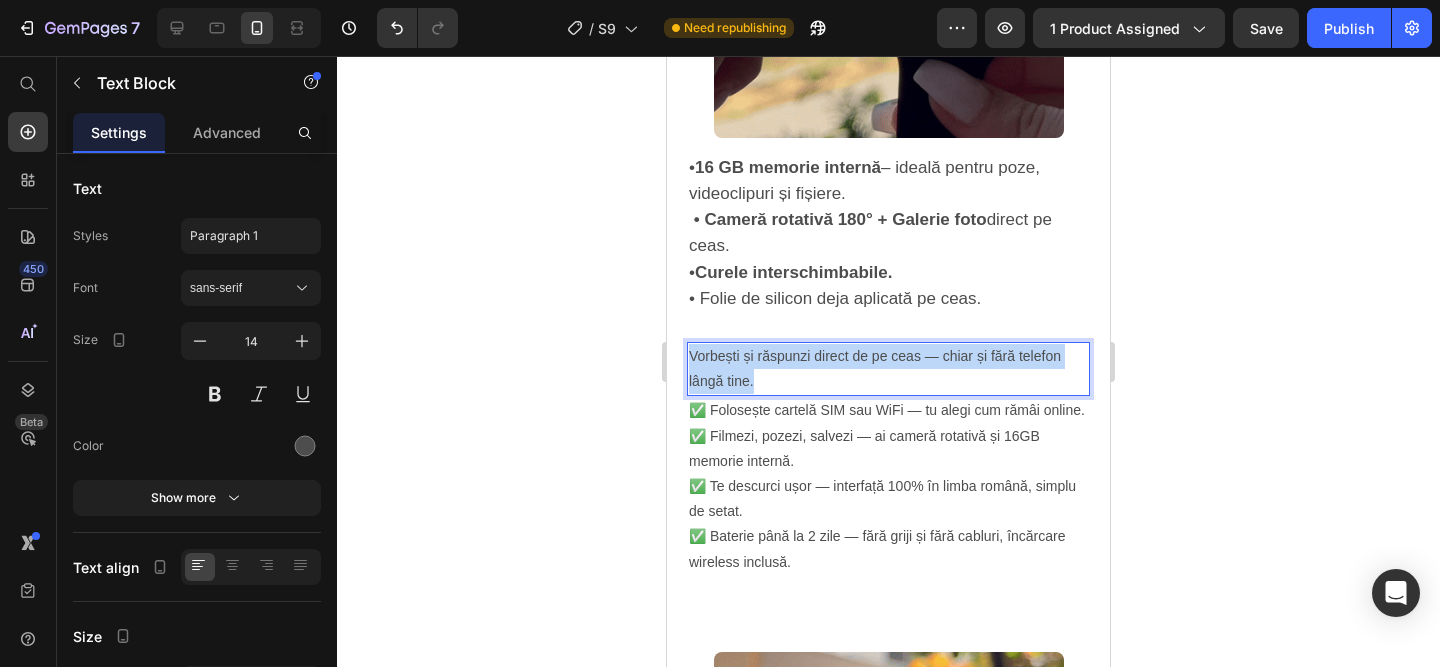 click on "Mobile  ( 443 px) iPhone 13 Mini iPhone 13 Pro iPhone 11 Pro Max iPhone 15 Pro Max Pixel 7 Galaxy S8+ Galaxy S20 Ultra iPad Mini iPad Air iPad Pro Header Product Images Smartwatch S9 - Cartela SIM(Premium)™️ Product Title 239,00 lei Product Price 399,00 lei Product Price SALVATI 160,00 lei Discount Tag
Row
Icon Functioneaza cu sau fara cartela SIM! Text Block Row Image Plata la CURIER  (ramburs) Text Block Row Image Livrare RAPIDA  1-2 zile lucratoare Text Block Row
Publish the page to see the content.
Custom Code Buy it now Dynamic Checkout
Publish the page to see the content.
Custom Code ⭐️ Evaluare medie: 4,9 din 5 pe Amazon!  (PESTE 15.000 RECENZII DE 5 STELE) Text Block Image Image Image Row Image De ce merită să alegi  Smartwatch-ul S10? Text Block  •  Are toate functiile unui telefon 1000+  • Ideal dacă vrei să fii conectat, dar fără să stai lipit de telefon.  •   Funcționează  cu sau fără SIM ." at bounding box center [888, -5] 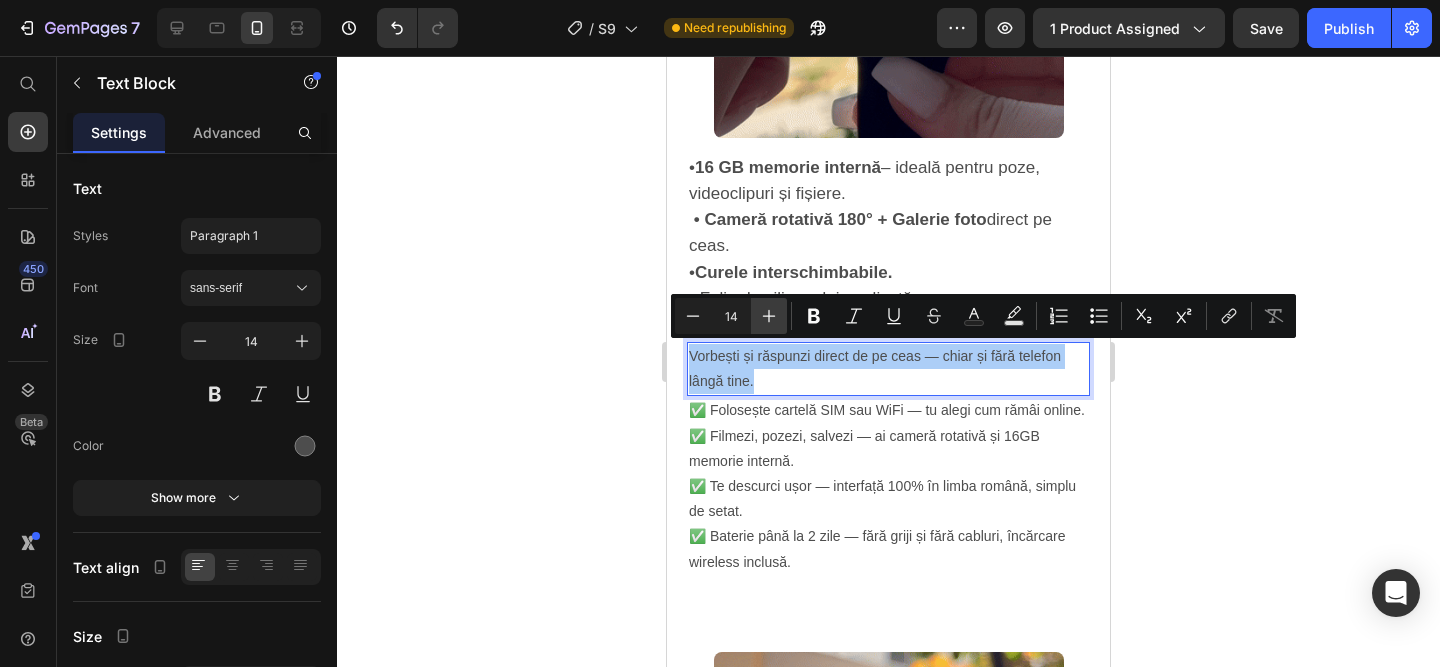 click 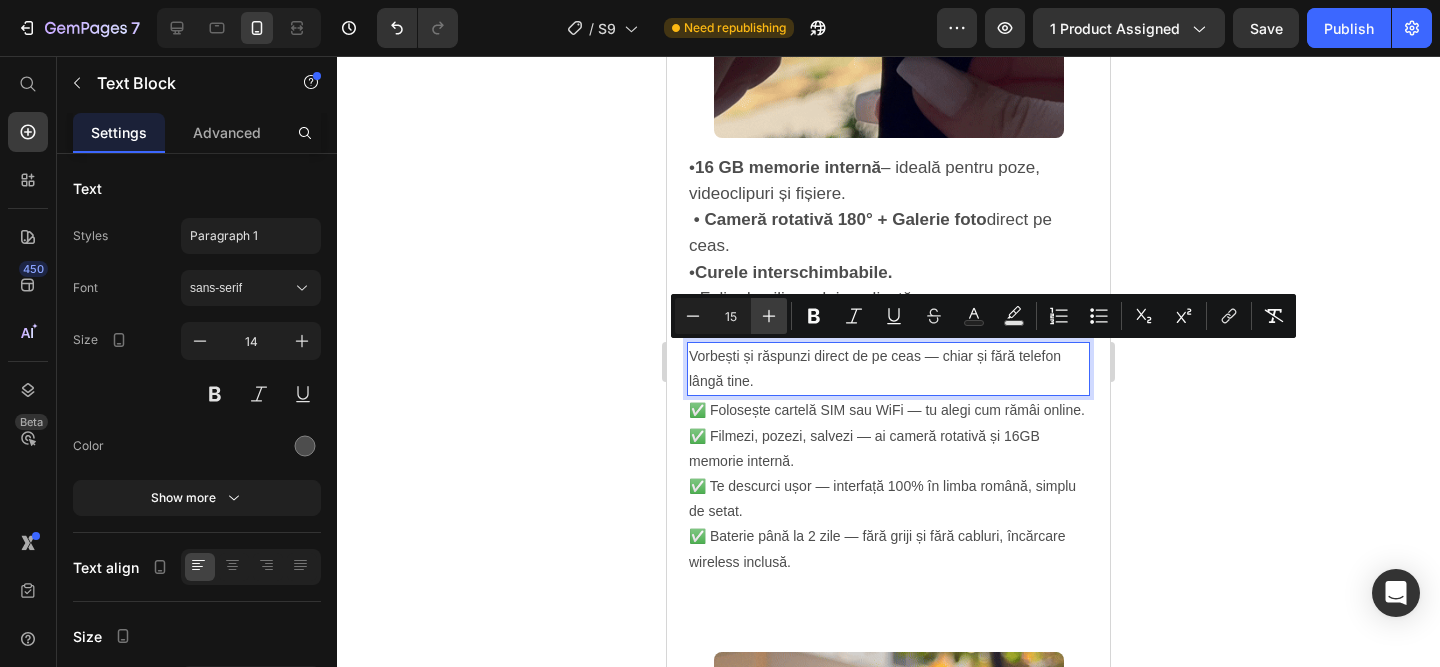click 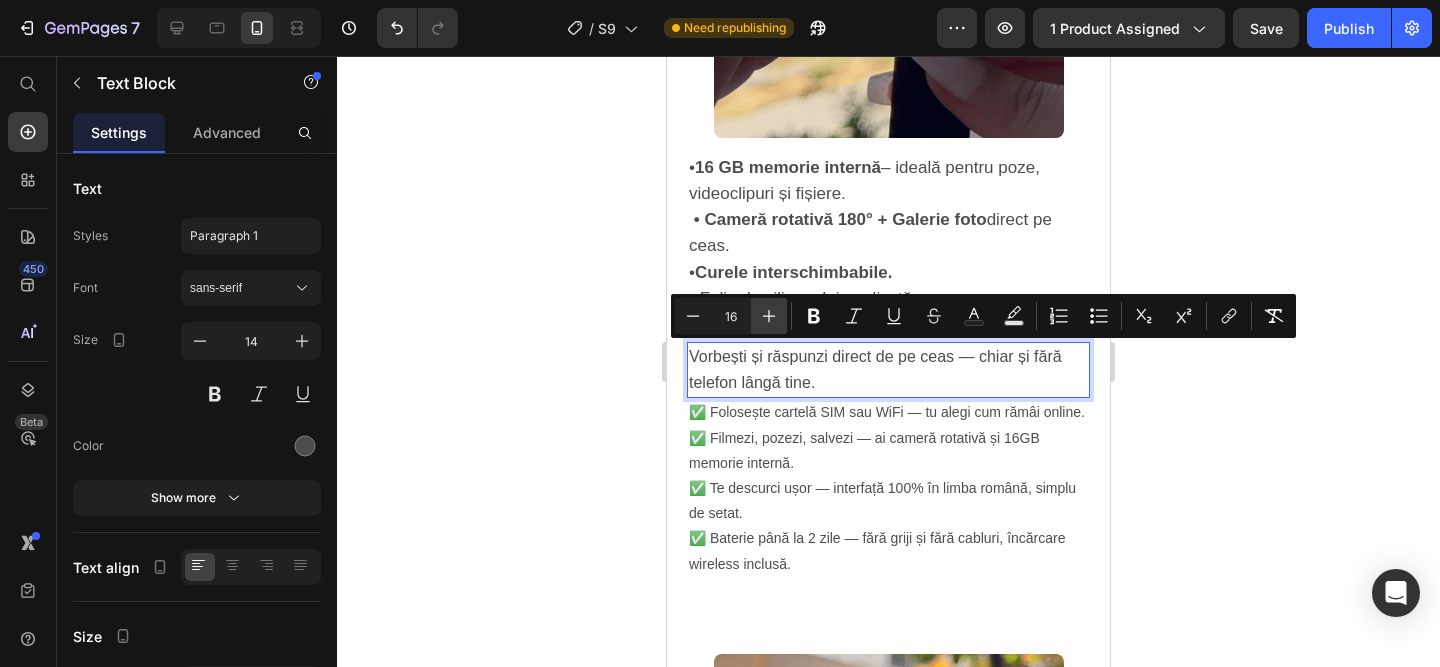 click 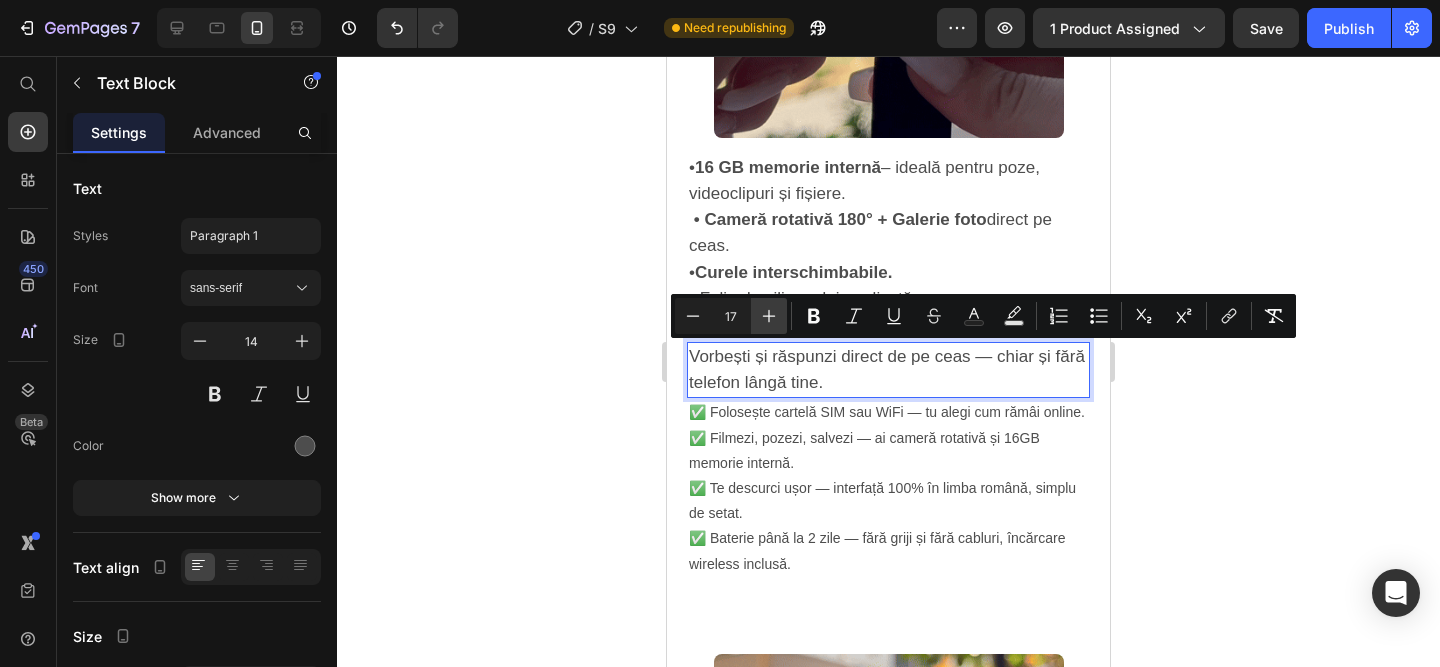 click 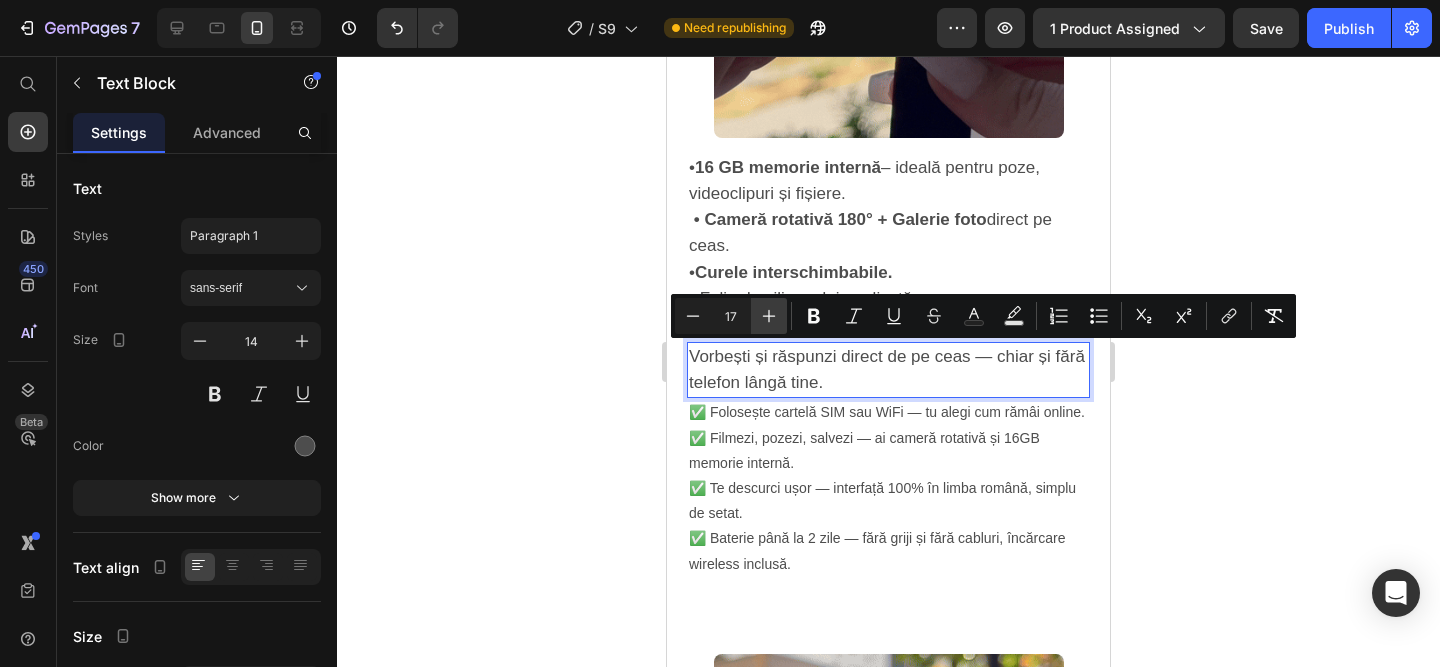 type on "18" 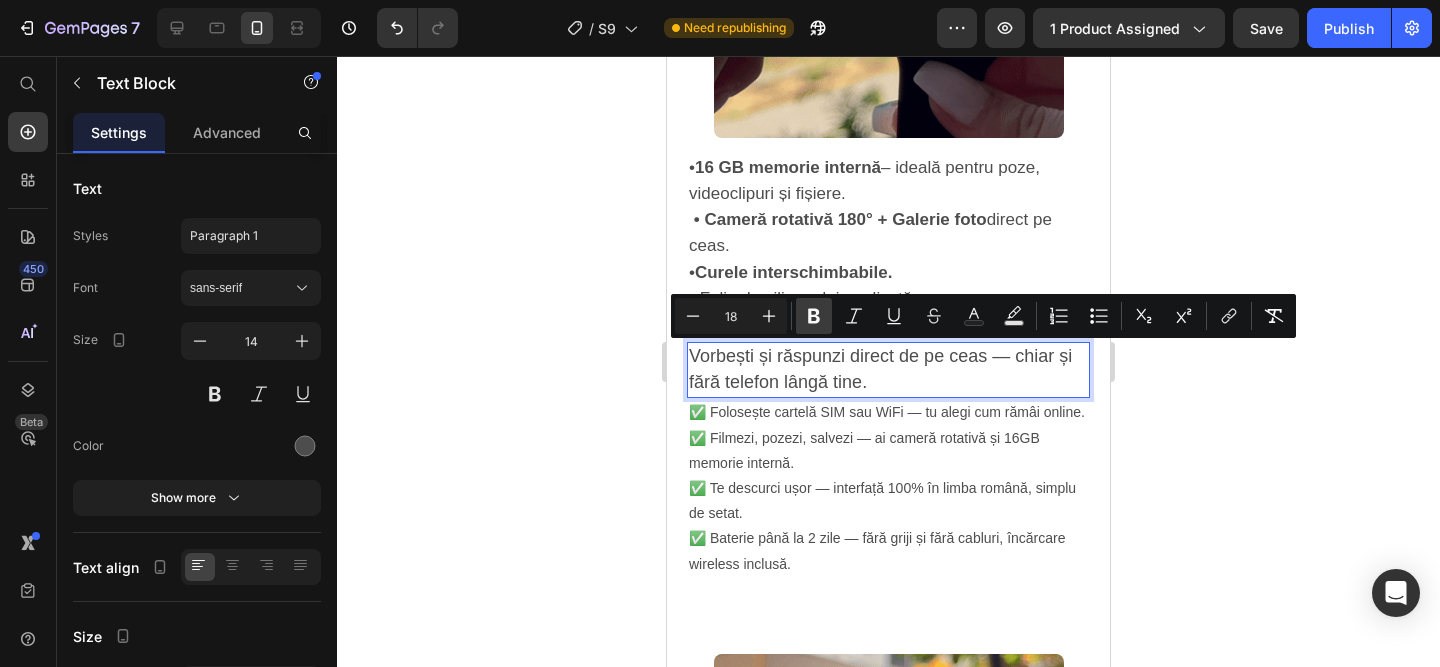 click 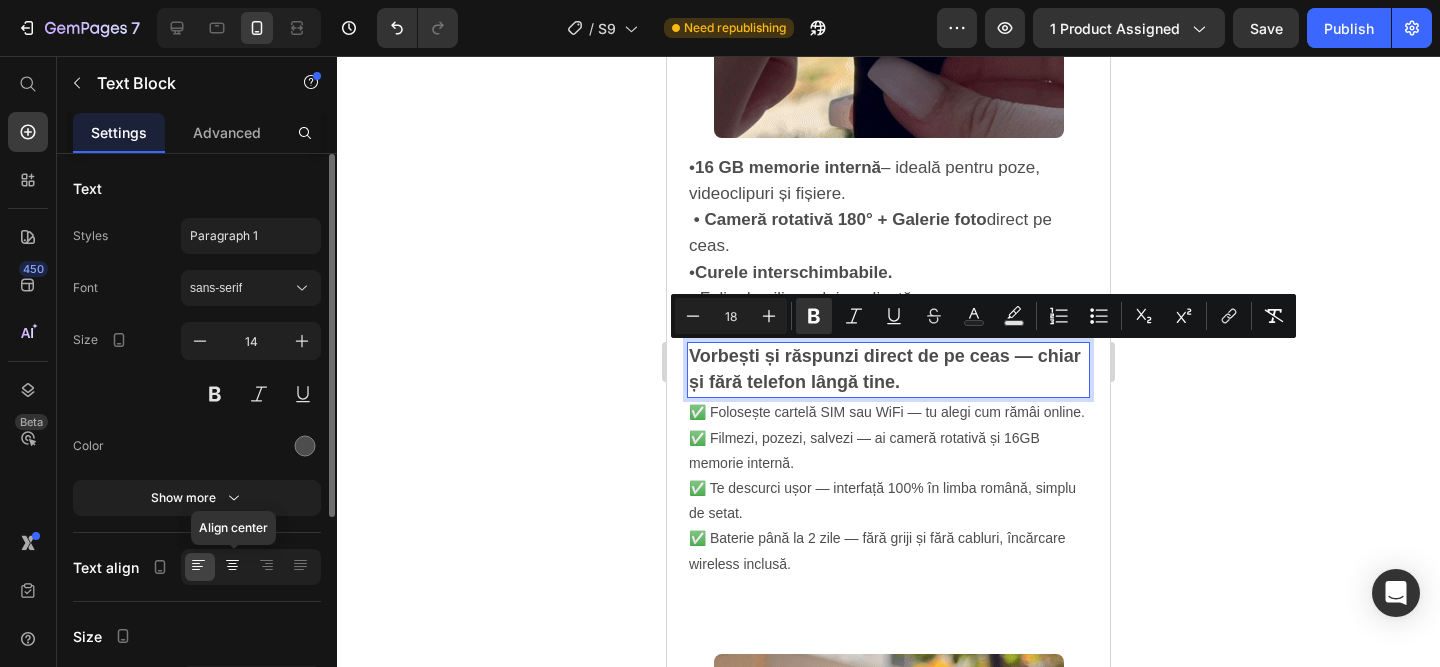 click 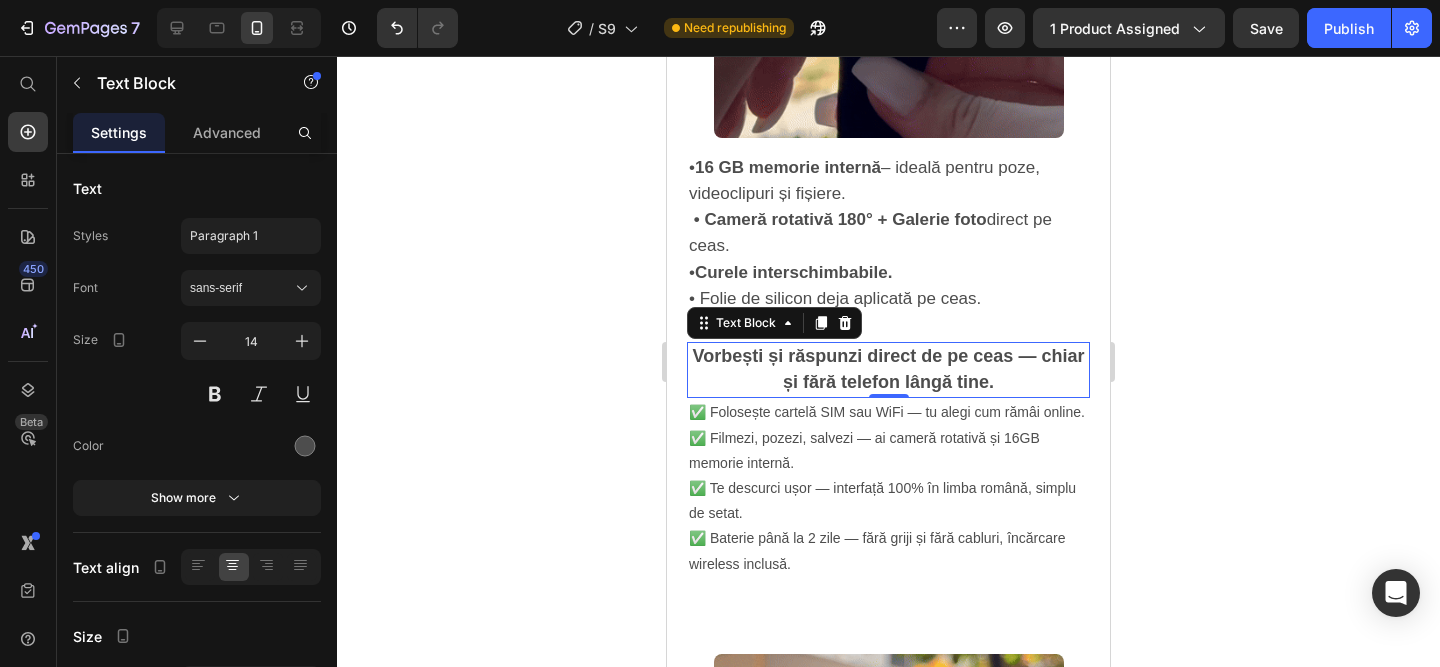 click on "Vorbești și răspunzi direct de pe ceas — chiar și fără telefon lângă tine." at bounding box center [888, 370] 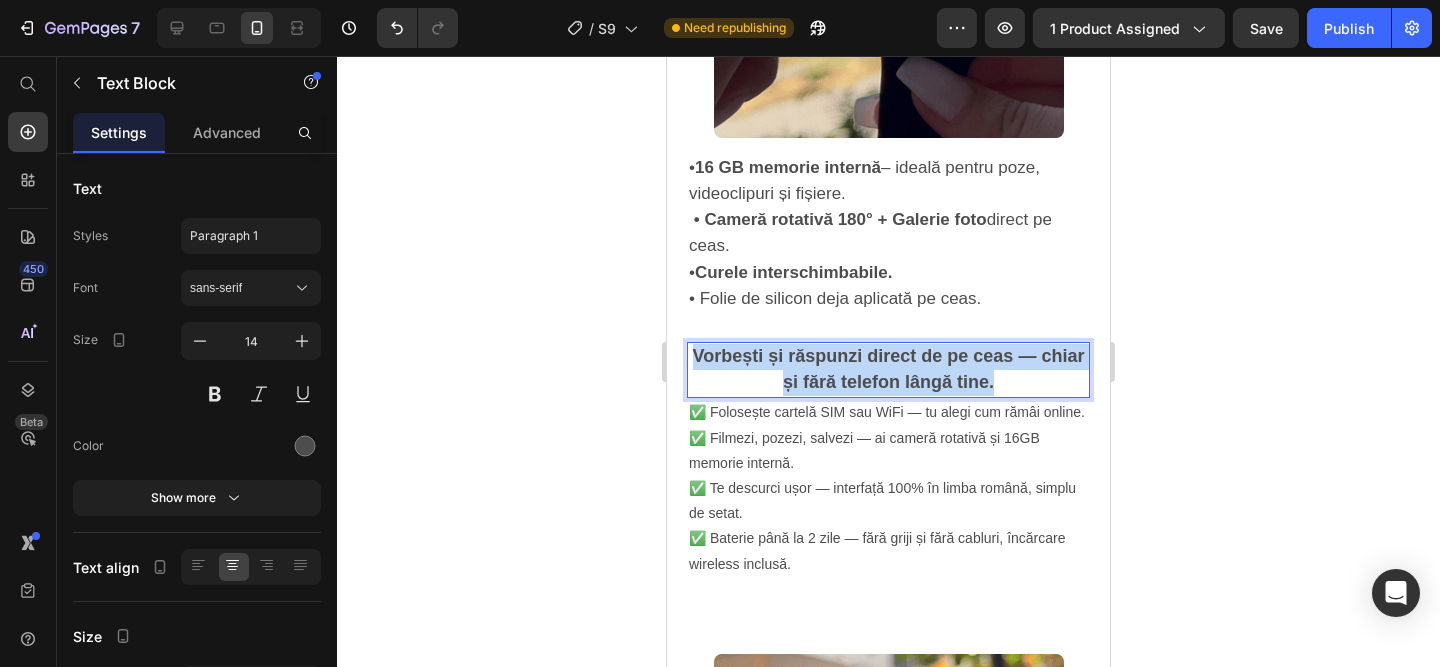 drag, startPoint x: 1012, startPoint y: 379, endPoint x: 623, endPoint y: 311, distance: 394.8987 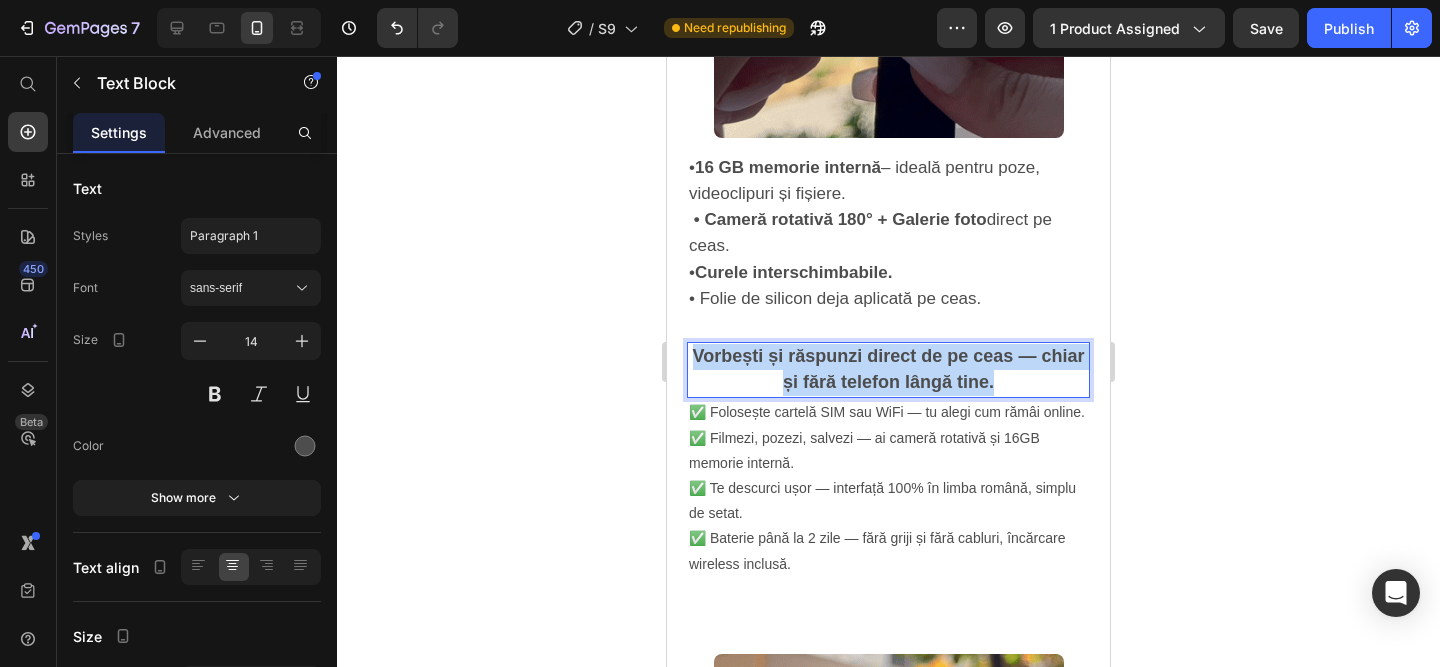 click on "Mobile  ( 443 px) iPhone 13 Mini iPhone 13 Pro iPhone 11 Pro Max iPhone 15 Pro Max Pixel 7 Galaxy S8+ Galaxy S20 Ultra iPad Mini iPad Air iPad Pro Header Product Images Smartwatch S9 - Cartela SIM(Premium)™️ Product Title 239,00 lei Product Price 399,00 lei Product Price SALVATI 160,00 lei Discount Tag
Row
Icon Functioneaza cu sau fara cartela SIM! Text Block Row Image Plata la CURIER  (ramburs) Text Block Row Image Livrare RAPIDA  1-2 zile lucratoare Text Block Row
Publish the page to see the content.
Custom Code Buy it now Dynamic Checkout
Publish the page to see the content.
Custom Code ⭐️ Evaluare medie: 4,9 din 5 pe Amazon!  (PESTE 15.000 RECENZII DE 5 STELE) Text Block Image Image Image Row Image De ce merită să alegi  Smartwatch-ul S10? Text Block  •  Are toate functiile unui telefon 1000+  • Ideal dacă vrei să fii conectat, dar fără să stai lipit de telefon.  •   Funcționează  cu sau fără SIM ." at bounding box center [888, -4] 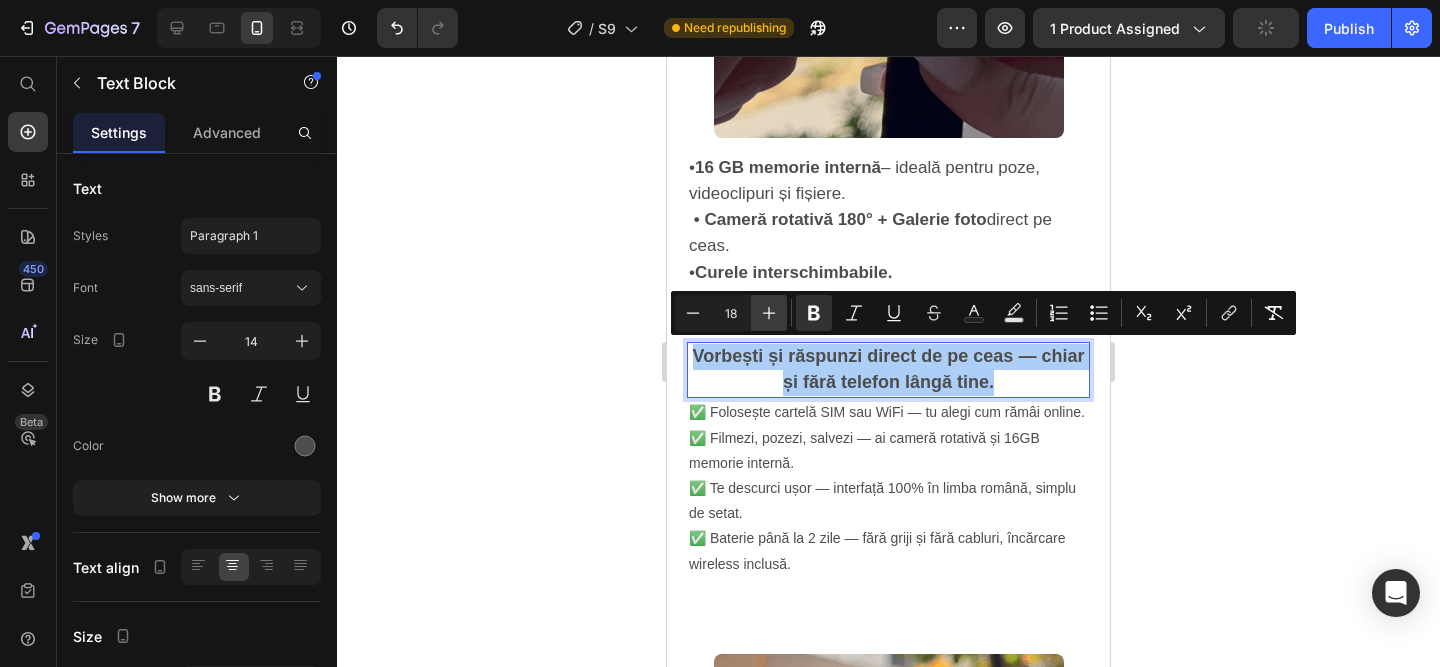 click 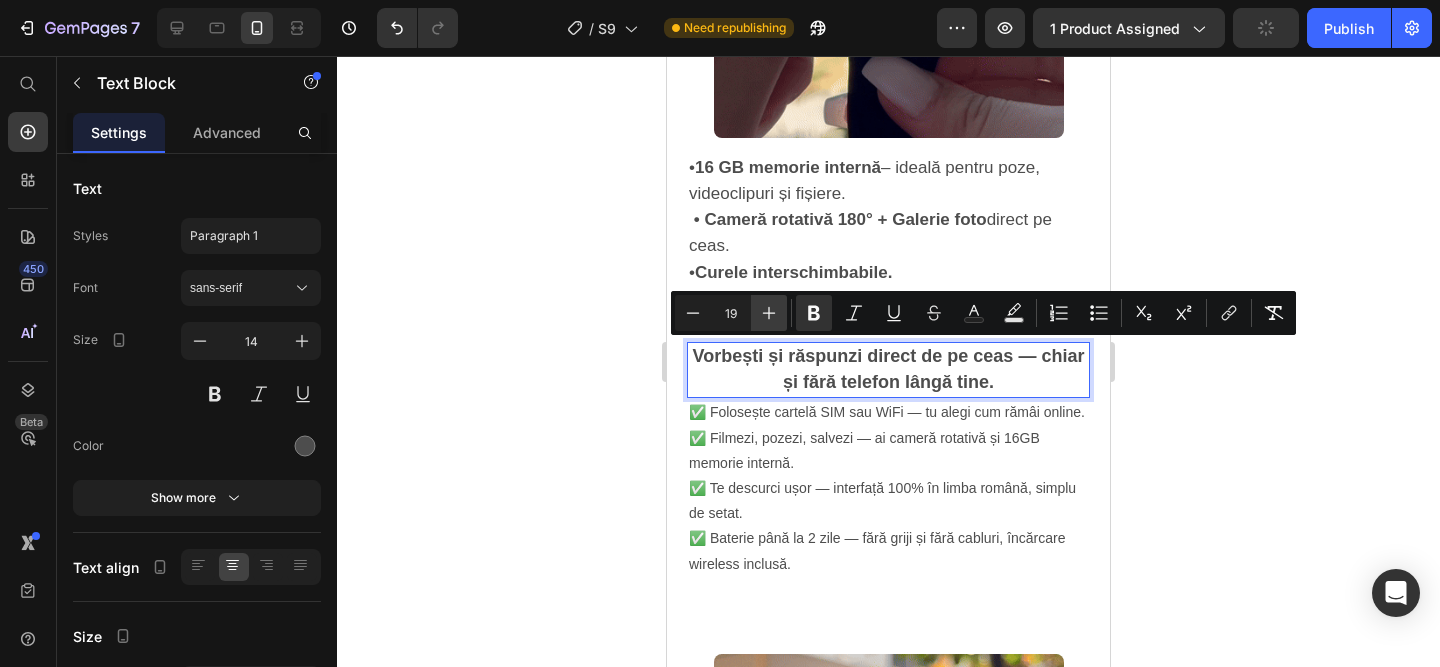 click 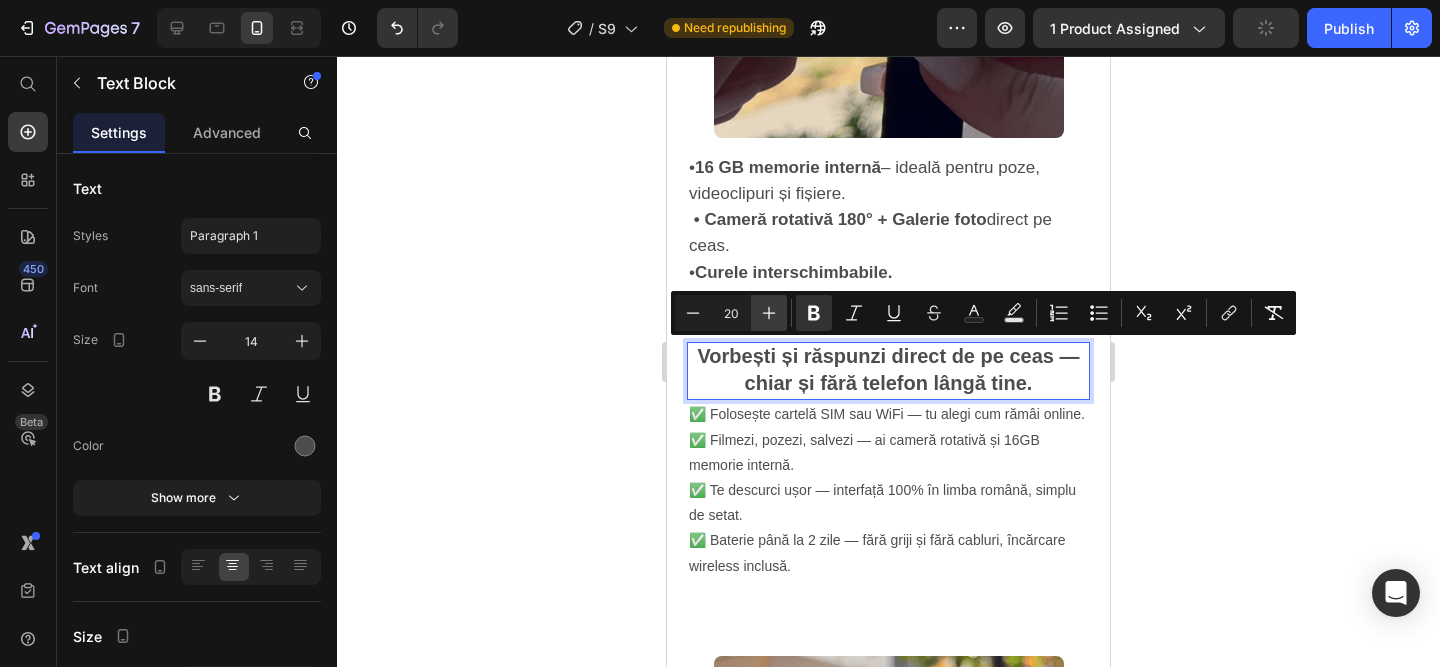 click 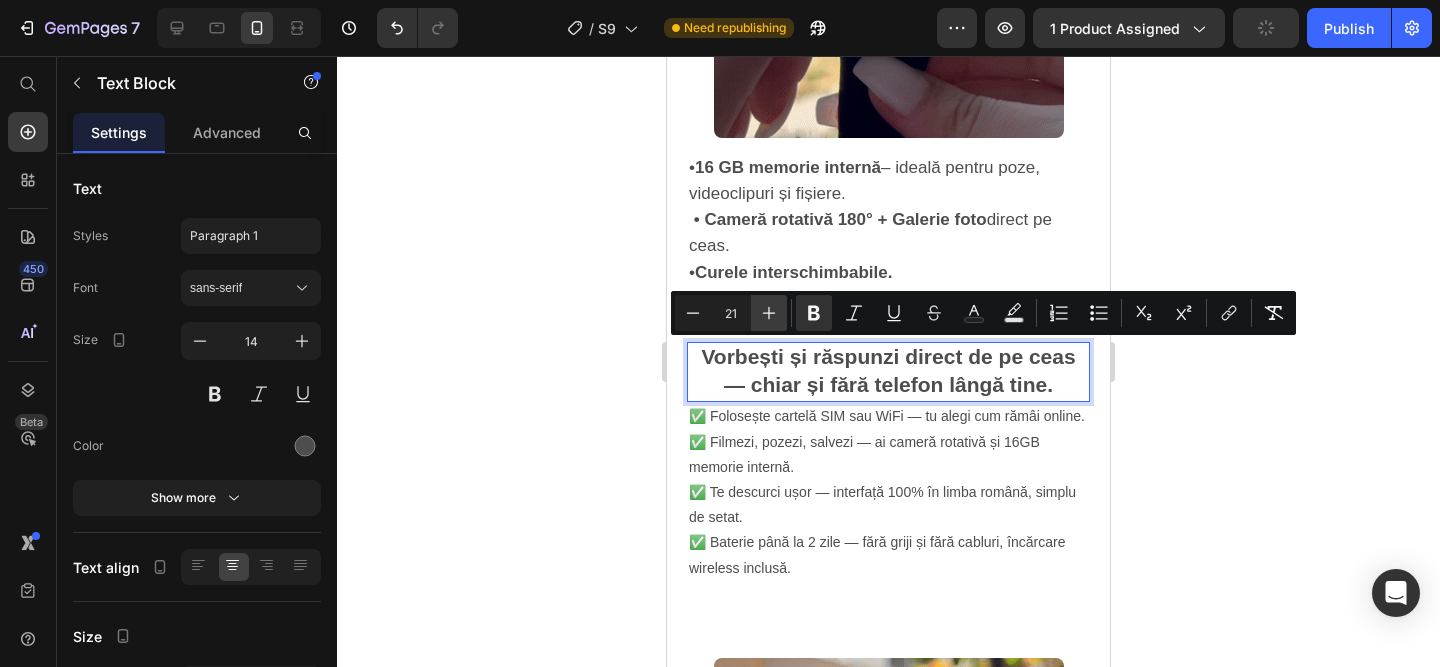 click 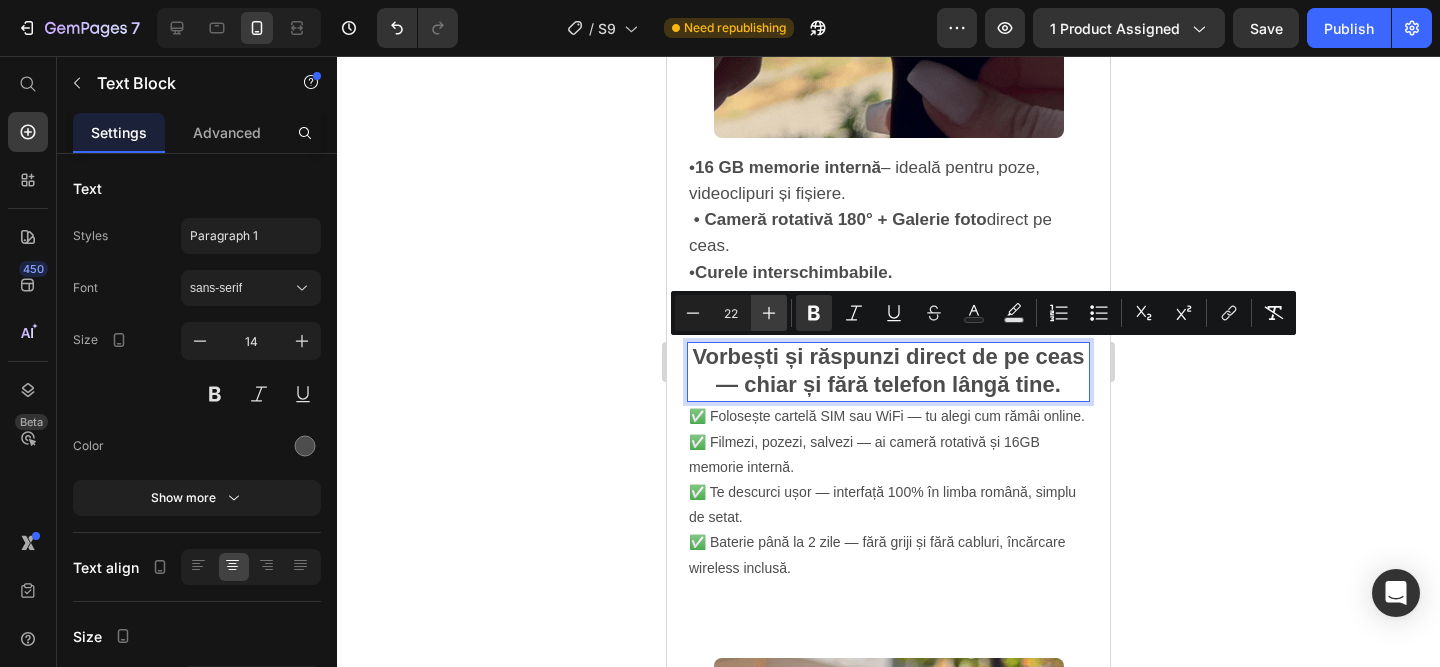 click 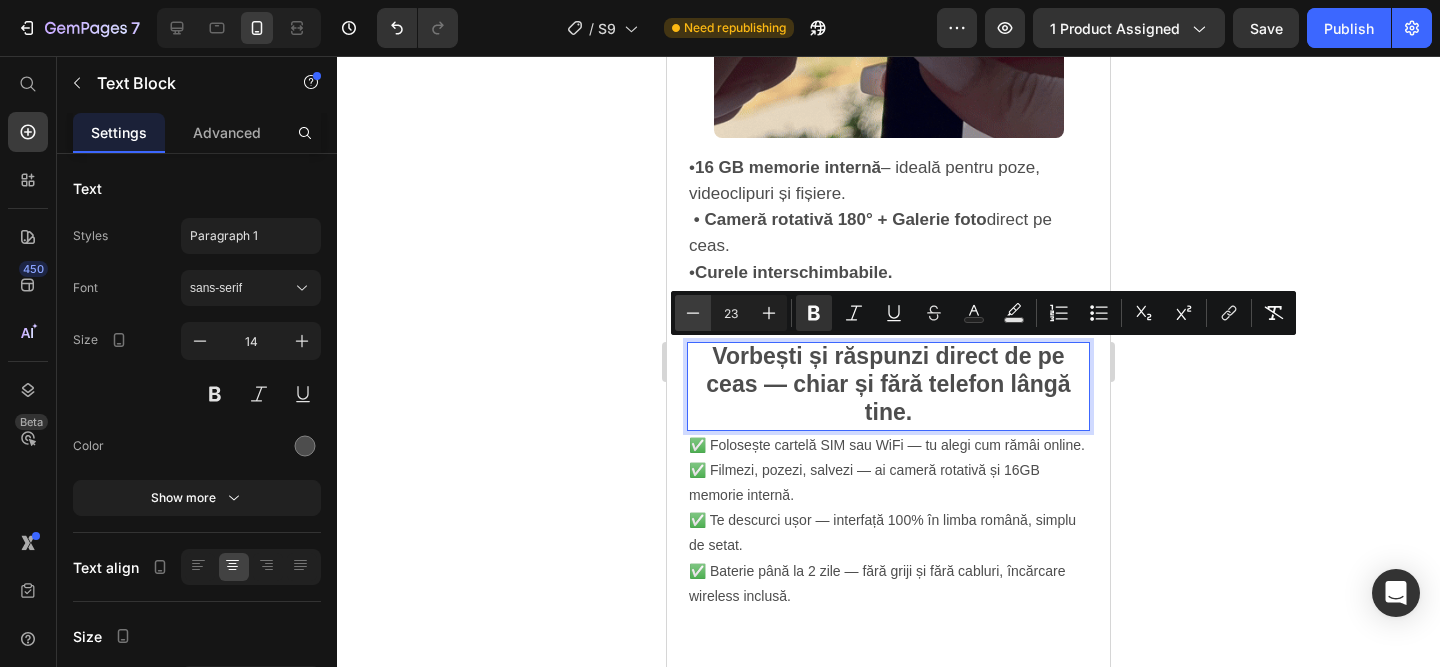 click 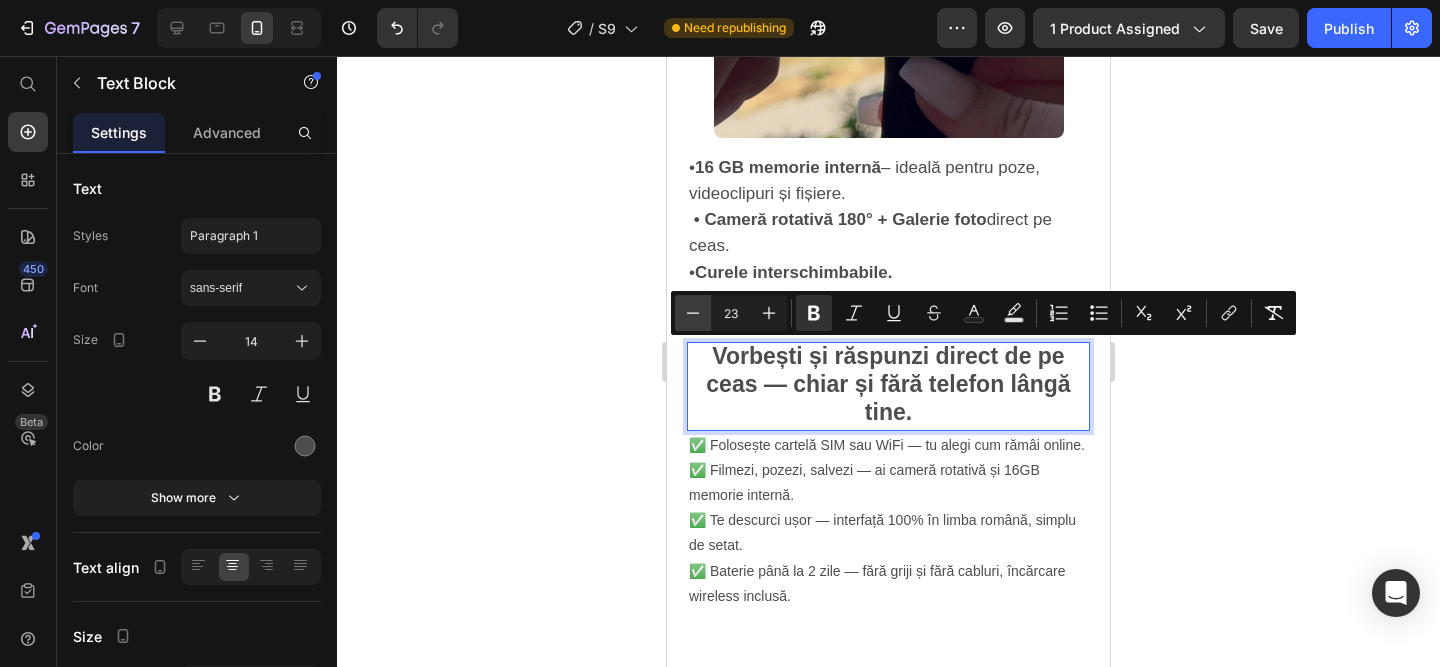 type on "22" 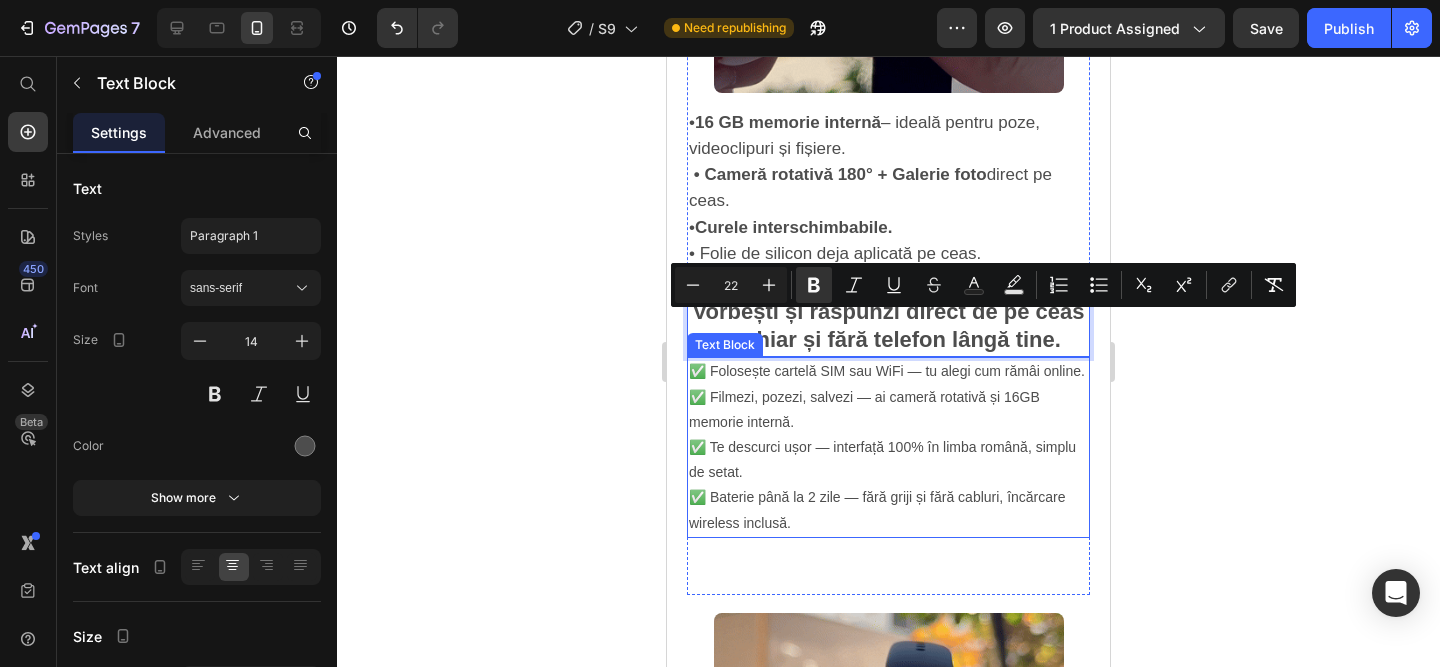 scroll, scrollTop: 2197, scrollLeft: 0, axis: vertical 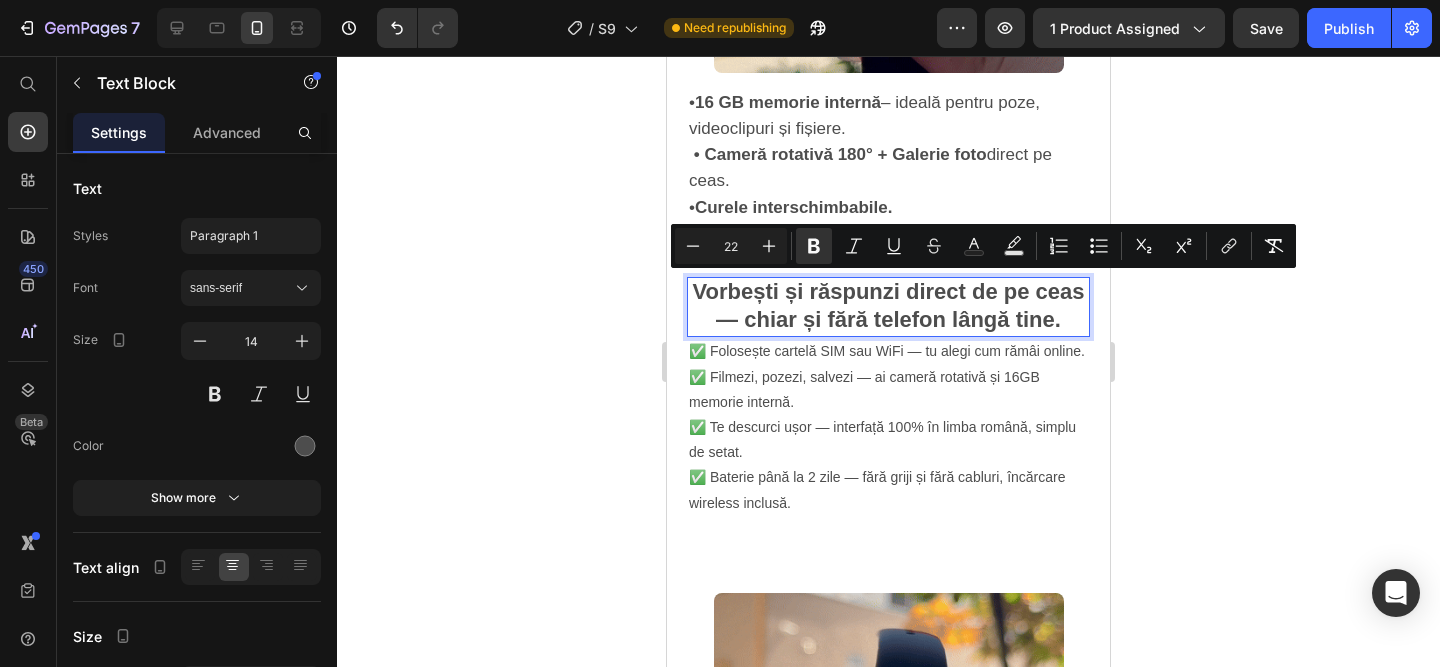 click 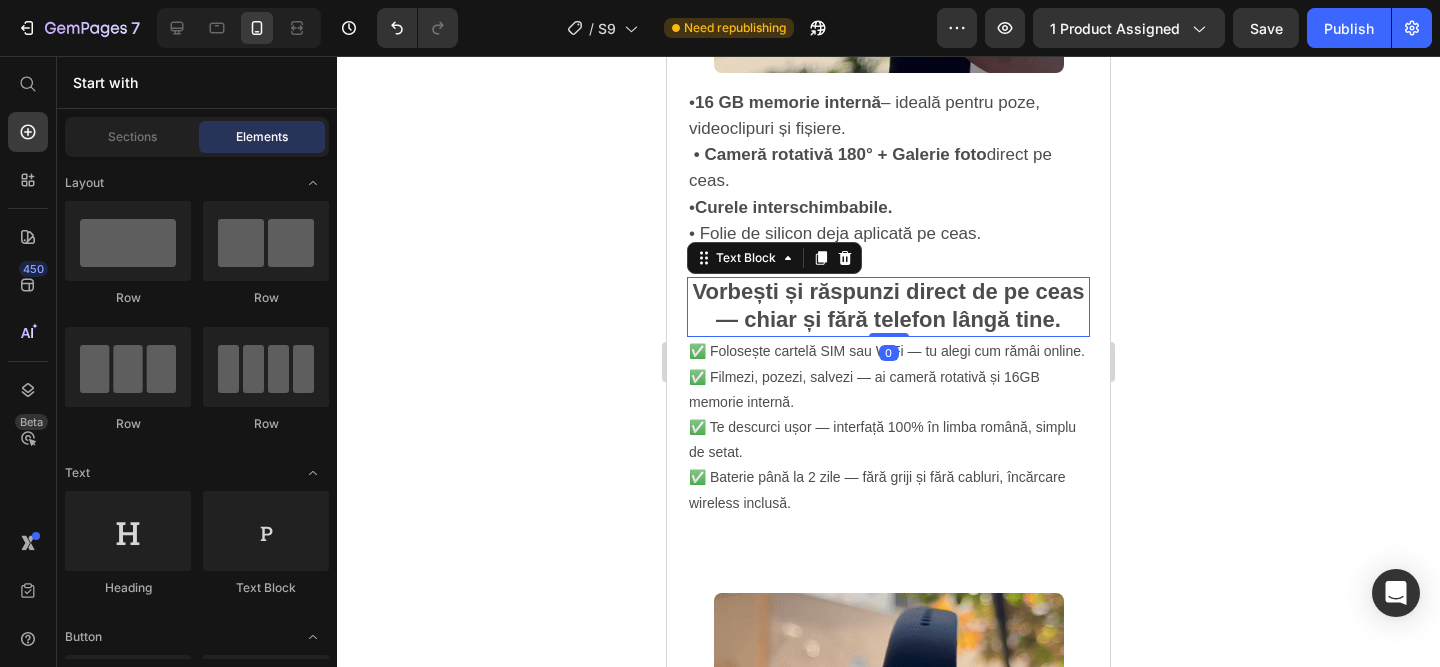 click on "Vorbești și răspunzi direct de pe ceas — chiar și fără telefon lângă tine." at bounding box center [888, 305] 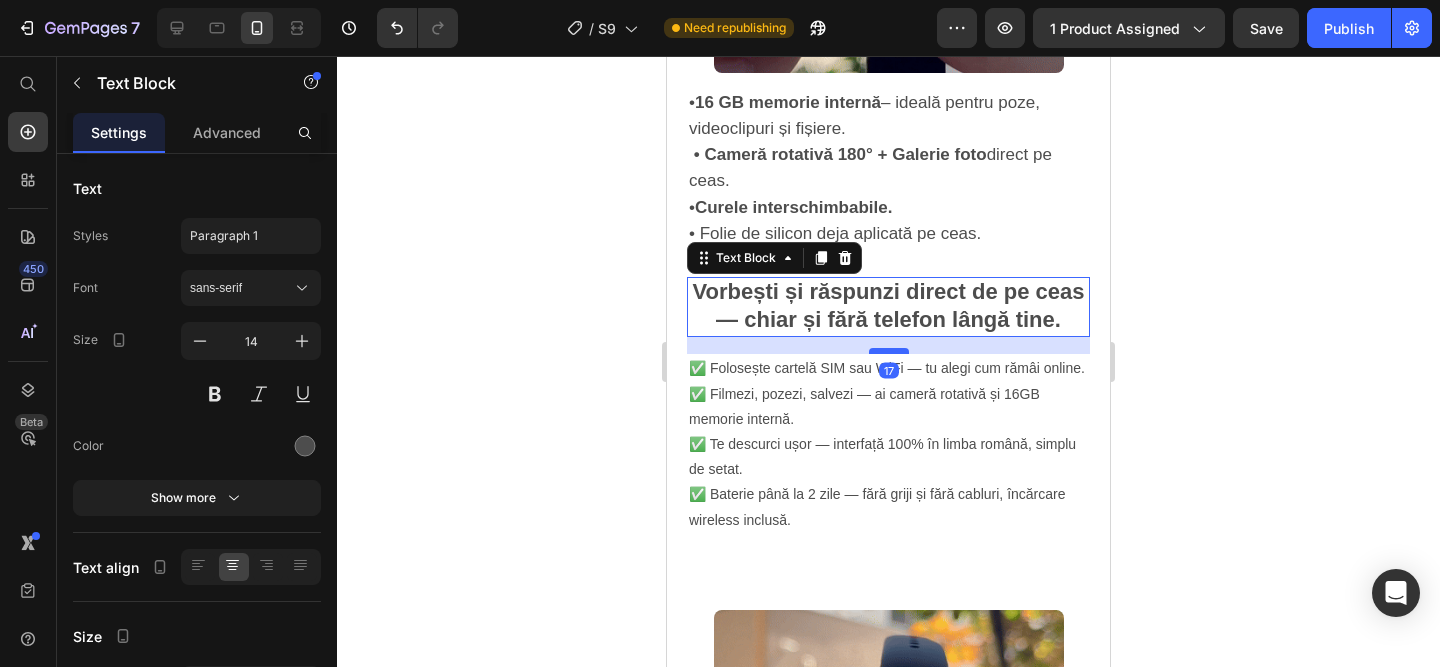 drag, startPoint x: 893, startPoint y: 330, endPoint x: 893, endPoint y: 347, distance: 17 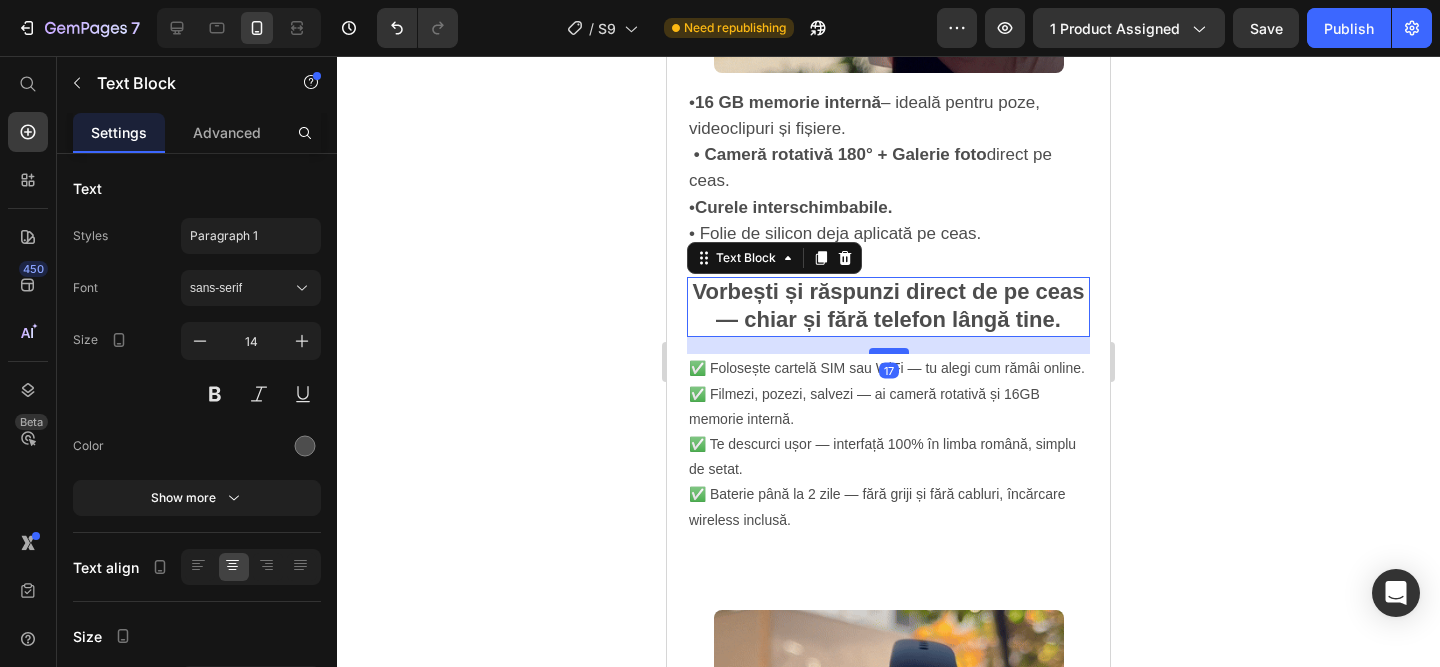 click at bounding box center [889, 351] 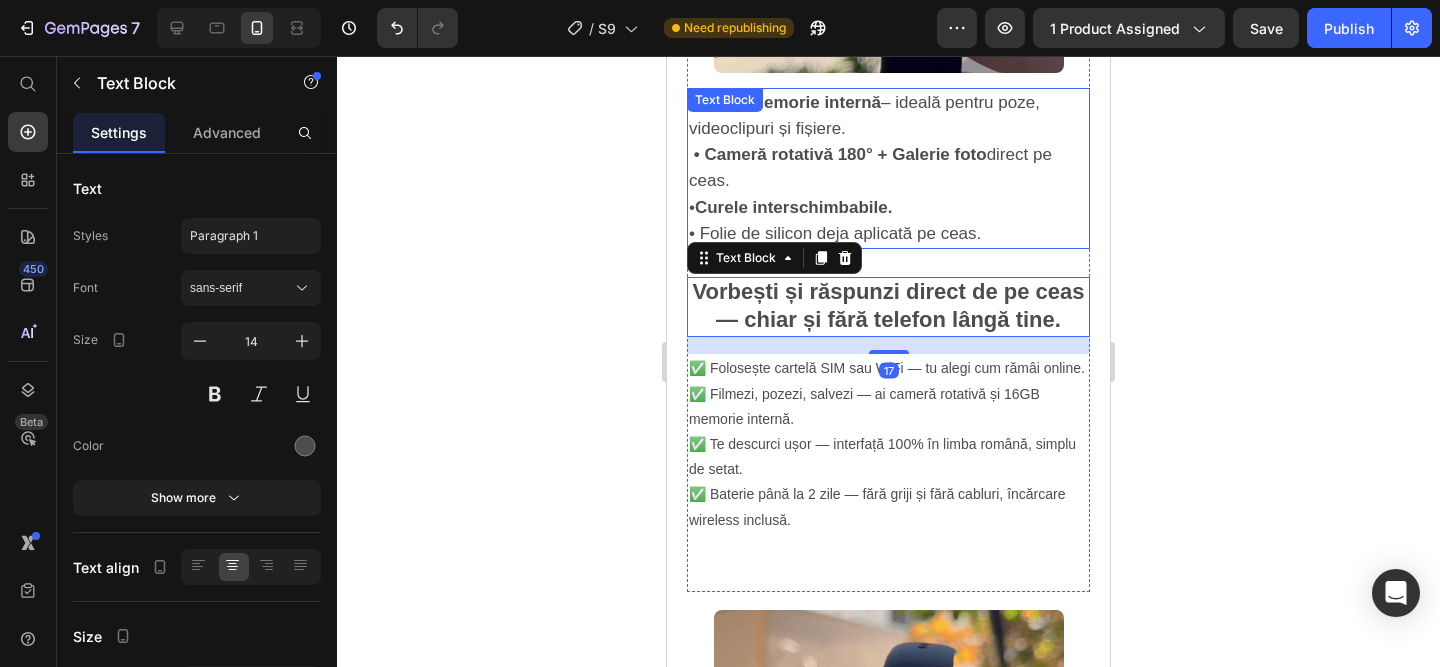 click on "•  16 GB memorie internă  – ideală pentru poze, videoclipuri și fișiere.   • Cameră rotativă 180° + Galerie foto  direct pe ceas.  •  Curele interschimbabile.  • Folie de silicon deja aplicată pe ceas." at bounding box center [888, 168] 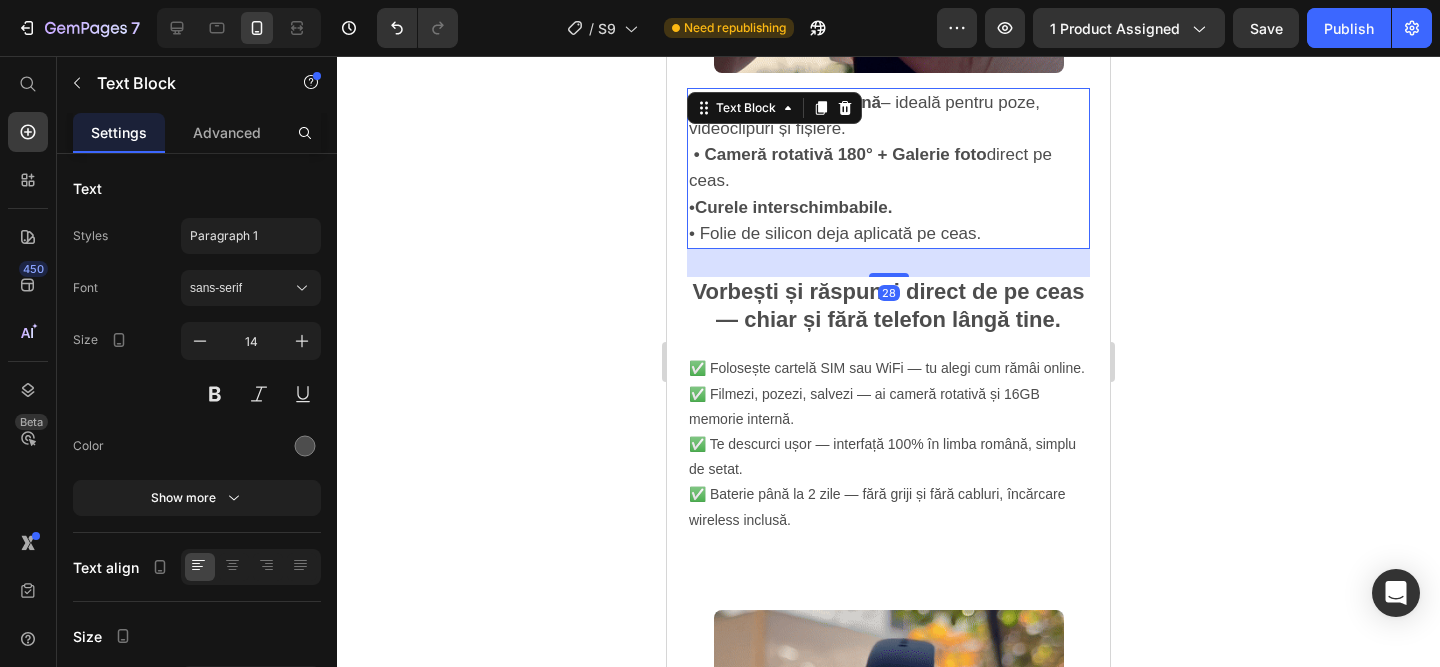 click 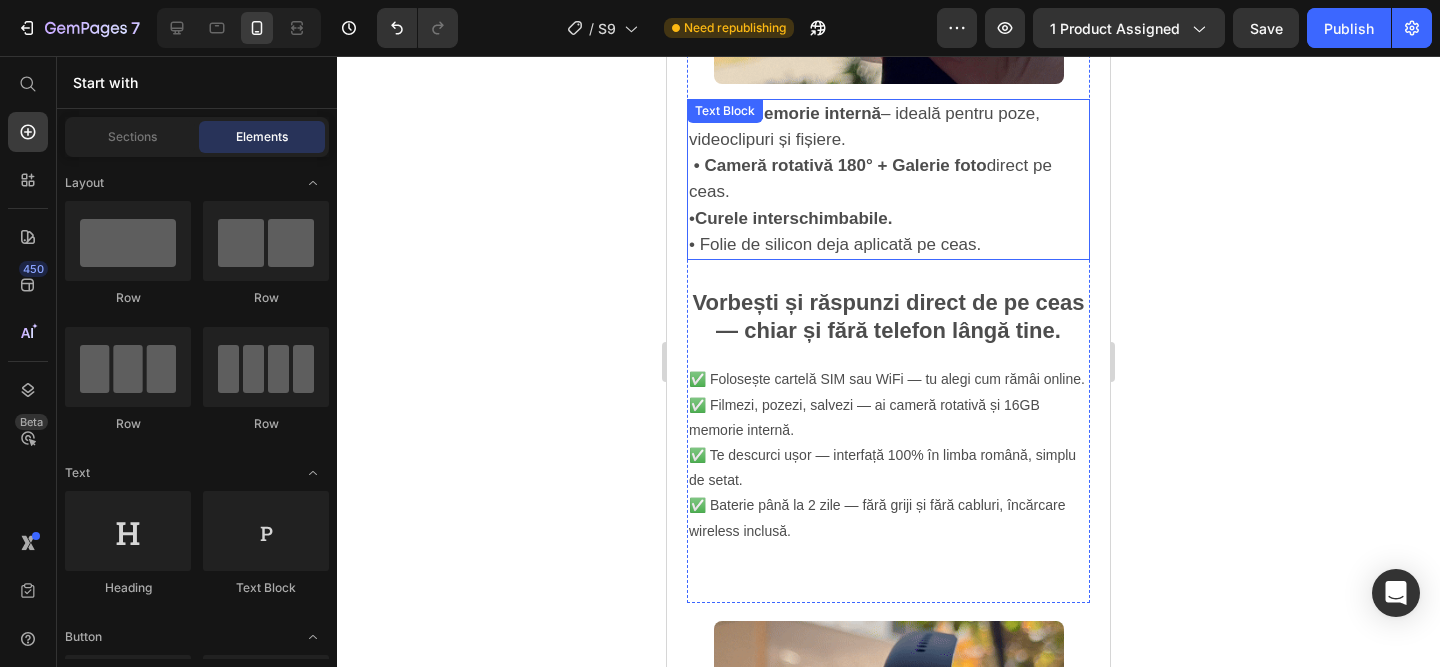 scroll, scrollTop: 2298, scrollLeft: 0, axis: vertical 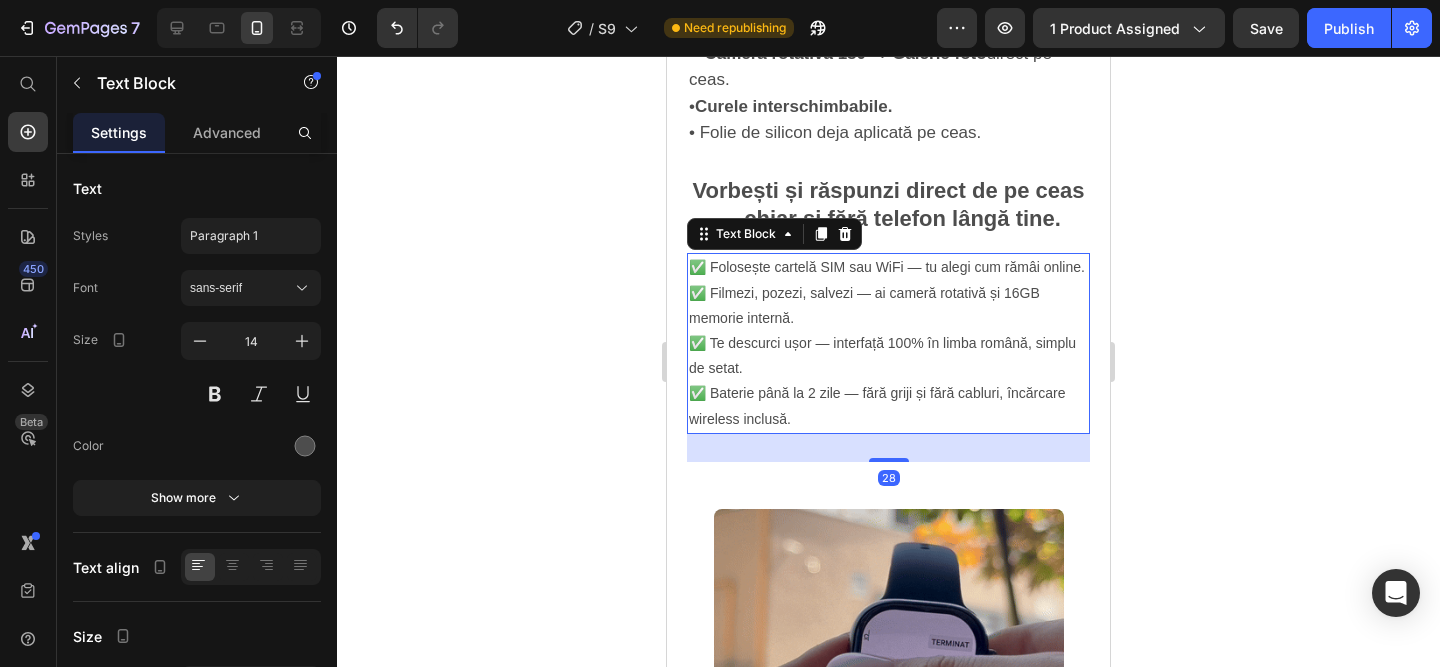 click on "✅ Folosește cartelă SIM sau WiFi — tu alegi cum rămâi online. ✅ Filmezi, pozezi, salvezi — ai cameră rotativă și 16GB memorie internă. ✅ Te descurci ușor — interfață 100% în limba română, simplu de setat. ✅ Baterie până la 2 zile — fără griji și fără cabluri, încărcare wireless inclusă." at bounding box center (888, 343) 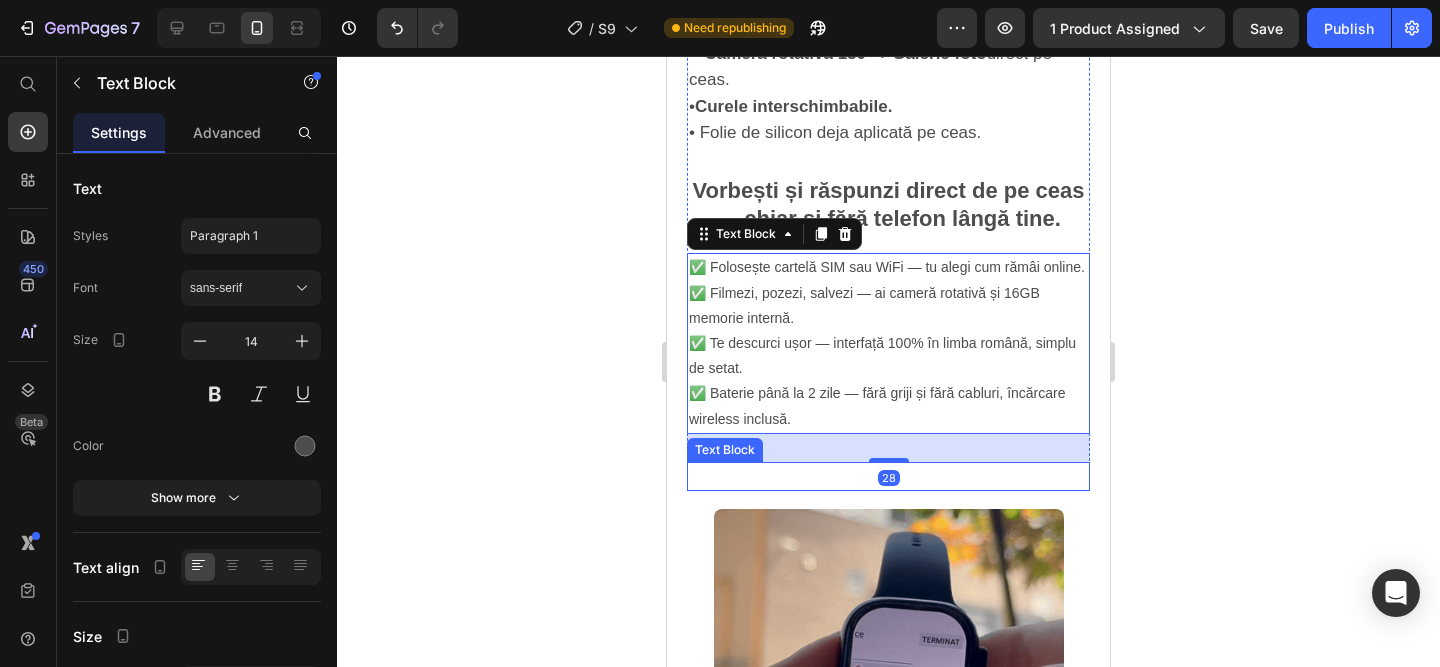 click at bounding box center [888, 476] 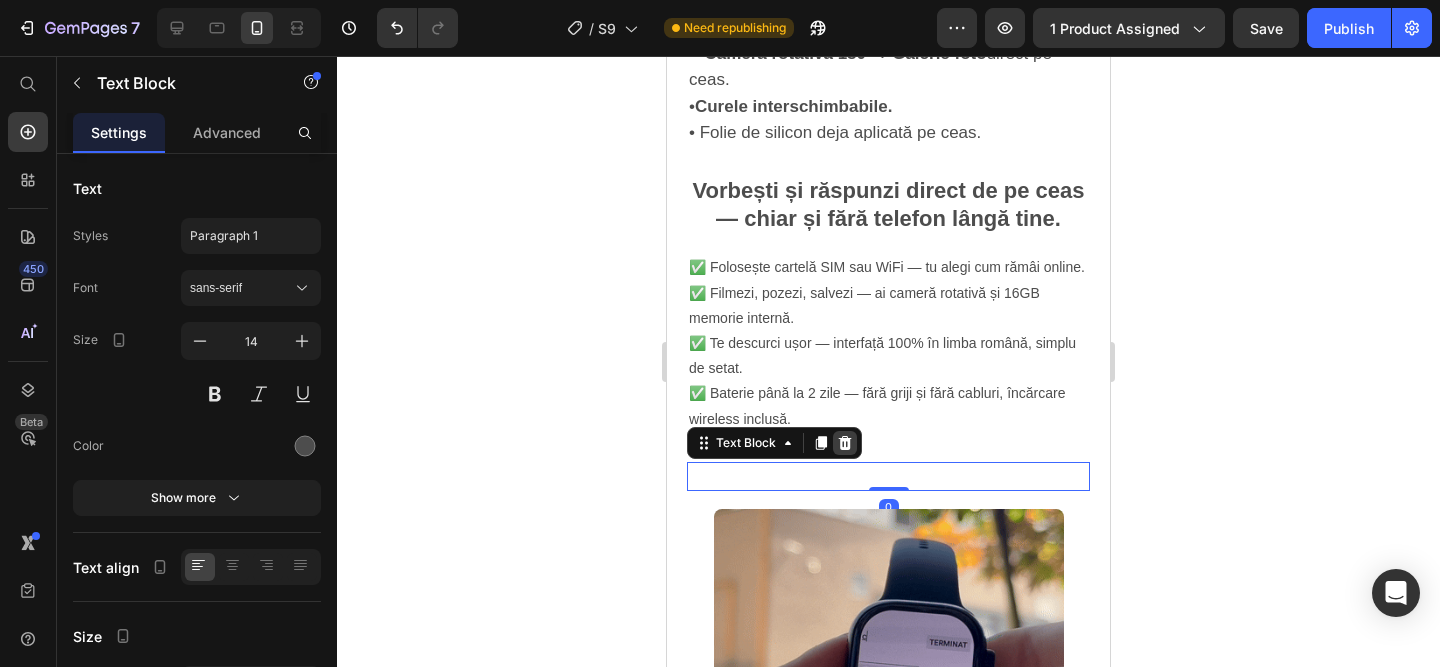 click 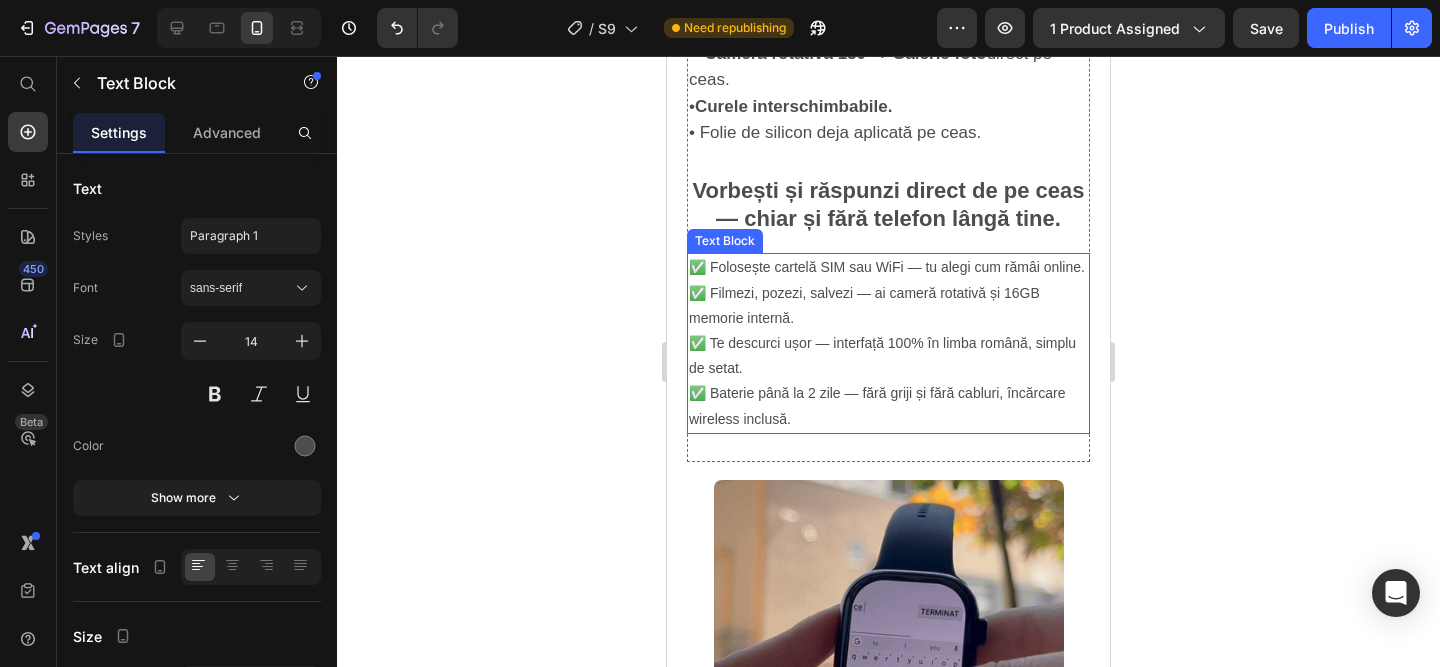 click on "✅ Folosește cartelă SIM sau WiFi — tu alegi cum rămâi online. ✅ Filmezi, pozezi, salvezi — ai cameră rotativă și 16GB memorie internă. ✅ Te descurci ușor — interfață 100% în limba română, simplu de setat. ✅ Baterie până la 2 zile — fără griji și fără cabluri, încărcare wireless inclusă." at bounding box center (888, 343) 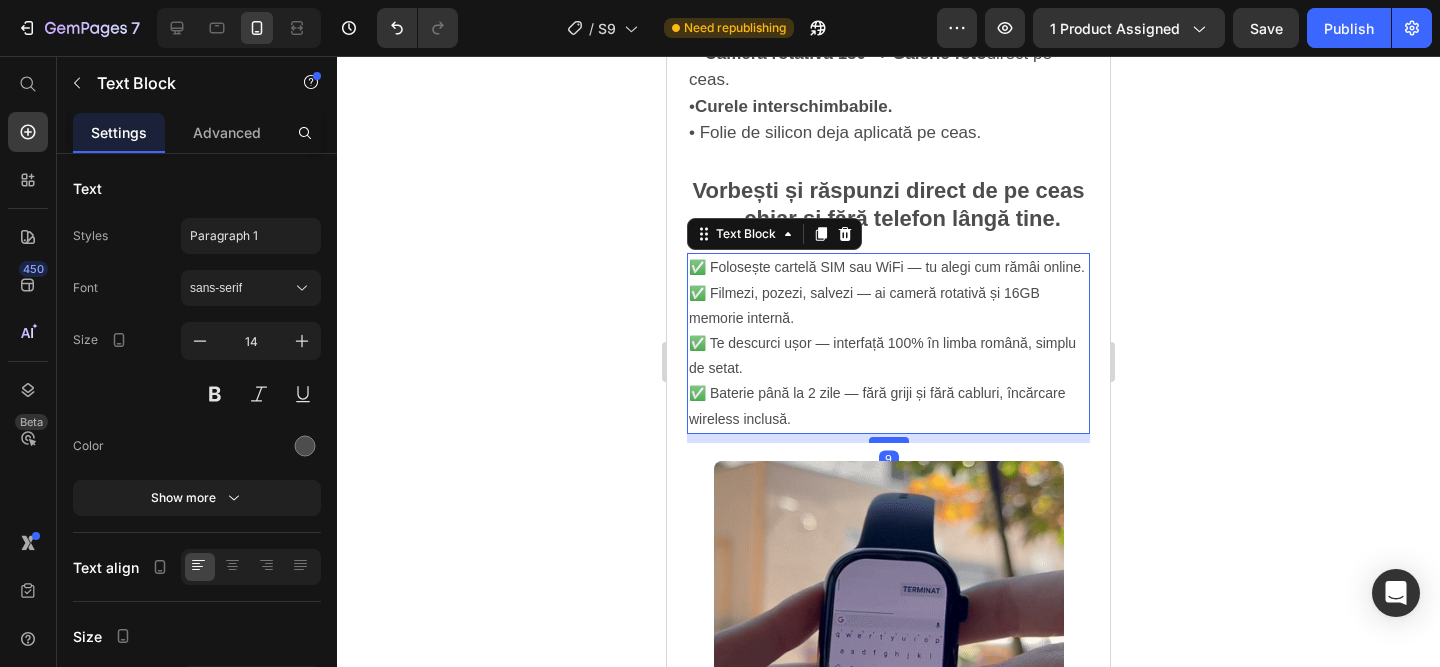 drag, startPoint x: 893, startPoint y: 453, endPoint x: 891, endPoint y: 434, distance: 19.104973 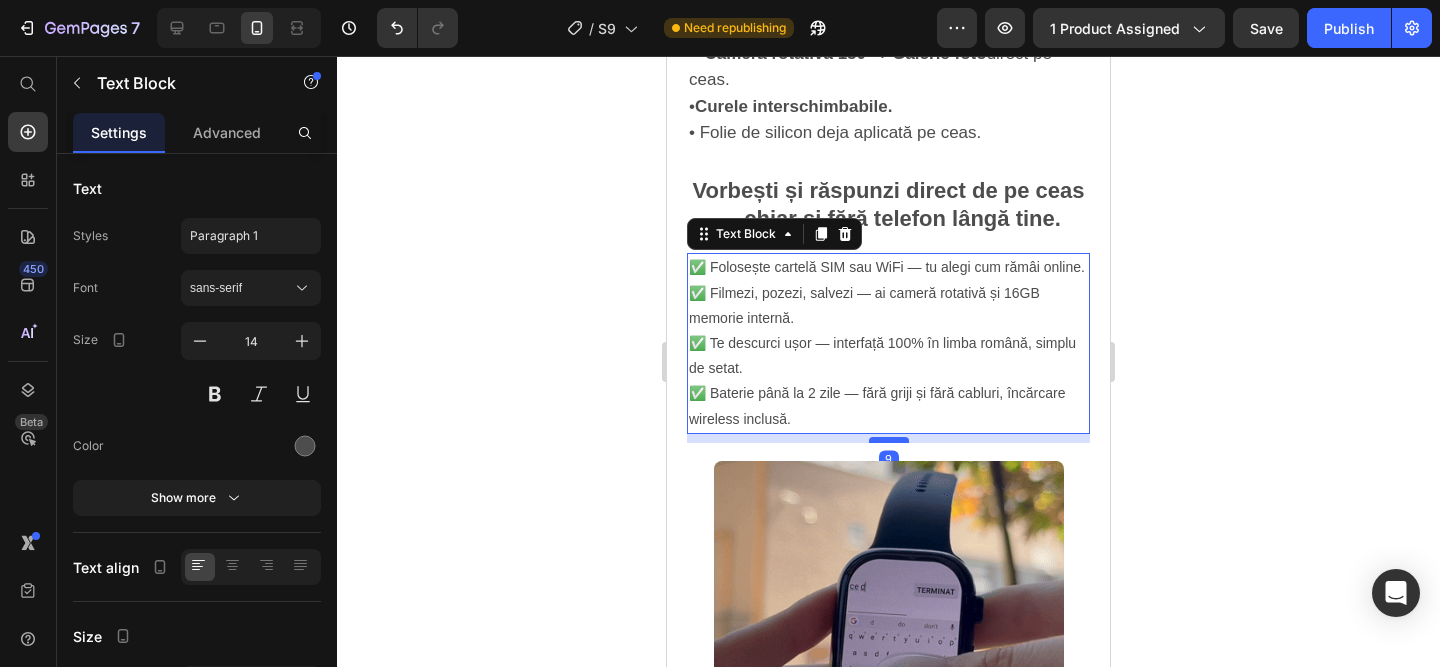 click at bounding box center (889, 440) 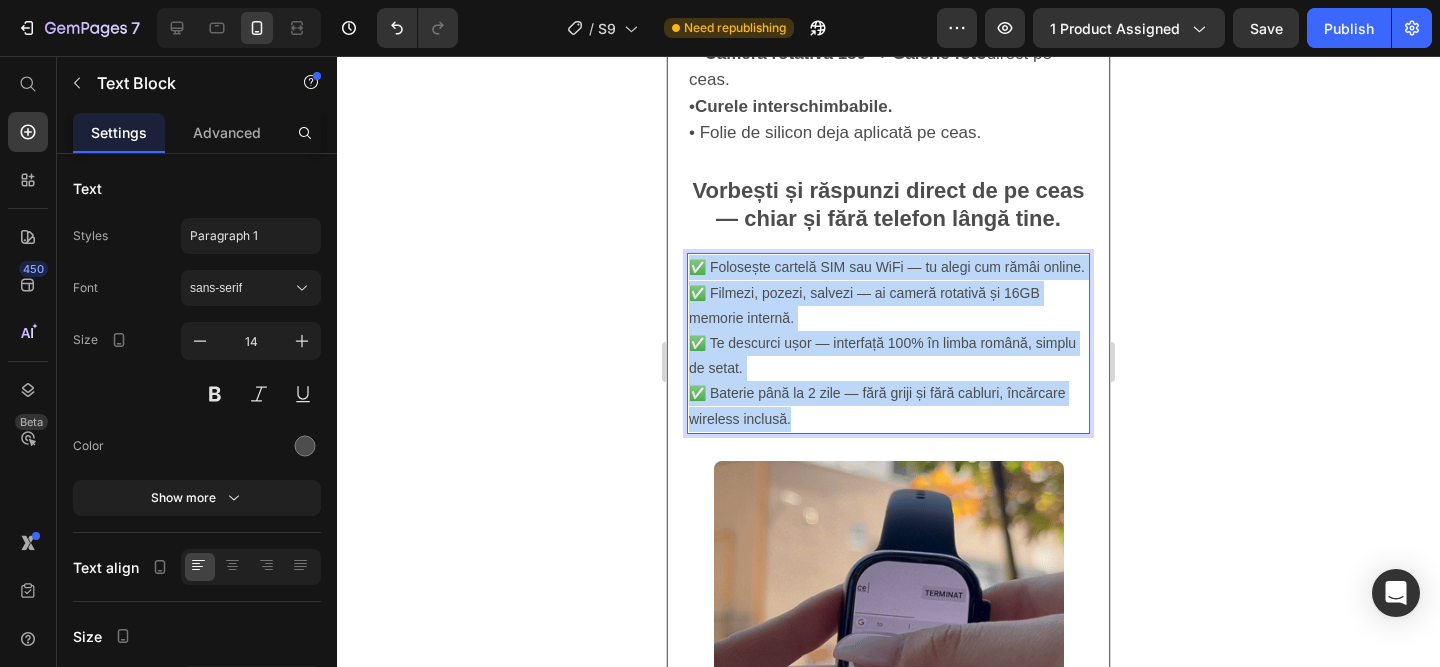 drag, startPoint x: 811, startPoint y: 417, endPoint x: 666, endPoint y: 228, distance: 238.21419 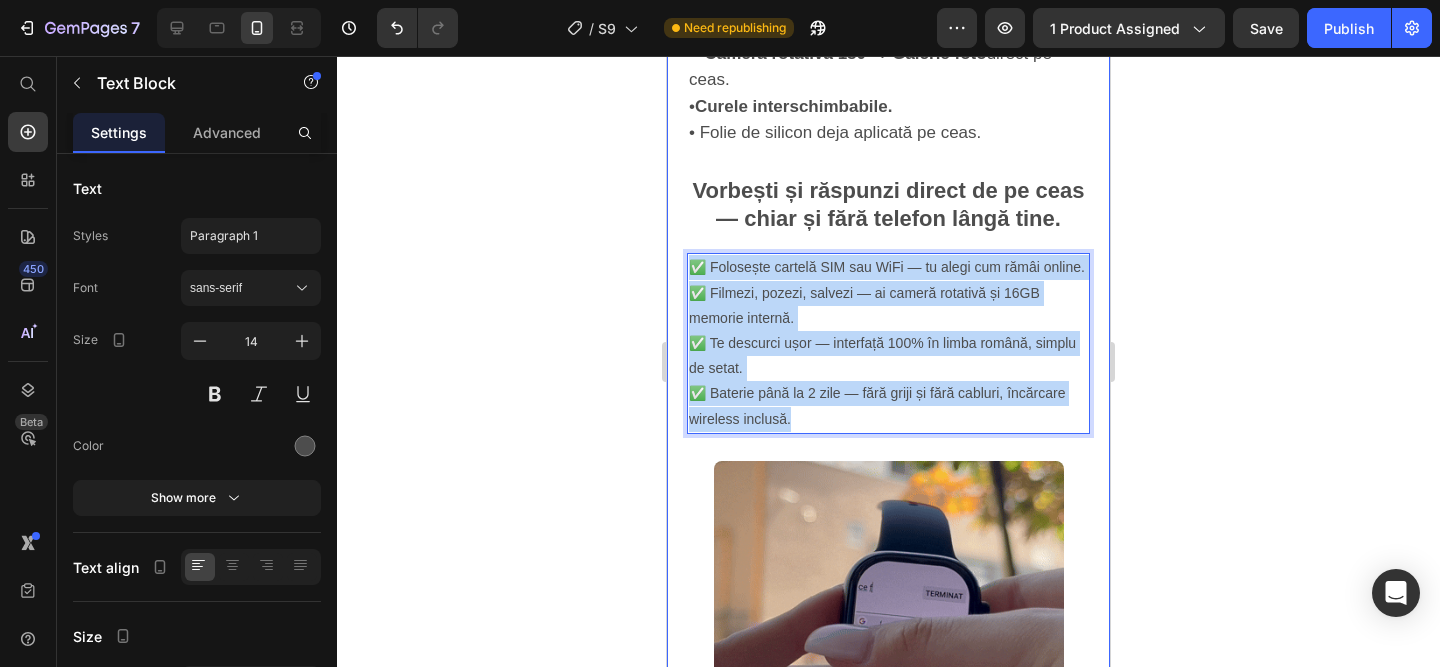 click on "Mobile  ( 443 px) iPhone 13 Mini iPhone 13 Pro iPhone 11 Pro Max iPhone 15 Pro Max Pixel 7 Galaxy S8+ Galaxy S20 Ultra iPad Mini iPad Air iPad Pro Header Product Images Smartwatch S9 - Cartela SIM(Premium)™️ Product Title 239,00 lei Product Price 399,00 lei Product Price SALVATI 160,00 lei Discount Tag
Row
Icon Functioneaza cu sau fara cartela SIM! Text Block Row Image Plata la CURIER  (ramburs) Text Block Row Image Livrare RAPIDA  1-2 zile lucratoare Text Block Row
Publish the page to see the content.
Custom Code Buy it now Dynamic Checkout
Publish the page to see the content.
Custom Code ⭐️ Evaluare medie: 4,9 din 5 pe Amazon!  (PESTE 15.000 RECENZII DE 5 STELE) Text Block Image Image Image Row Image De ce merită să alegi  Smartwatch-ul S10? Text Block  •  Are toate functiile unui telefon 1000+  • Ideal dacă vrei să fii conectat, dar fără să stai lipit de telefon.  •   Funcționează  cu sau fără SIM ." at bounding box center [888, -35] 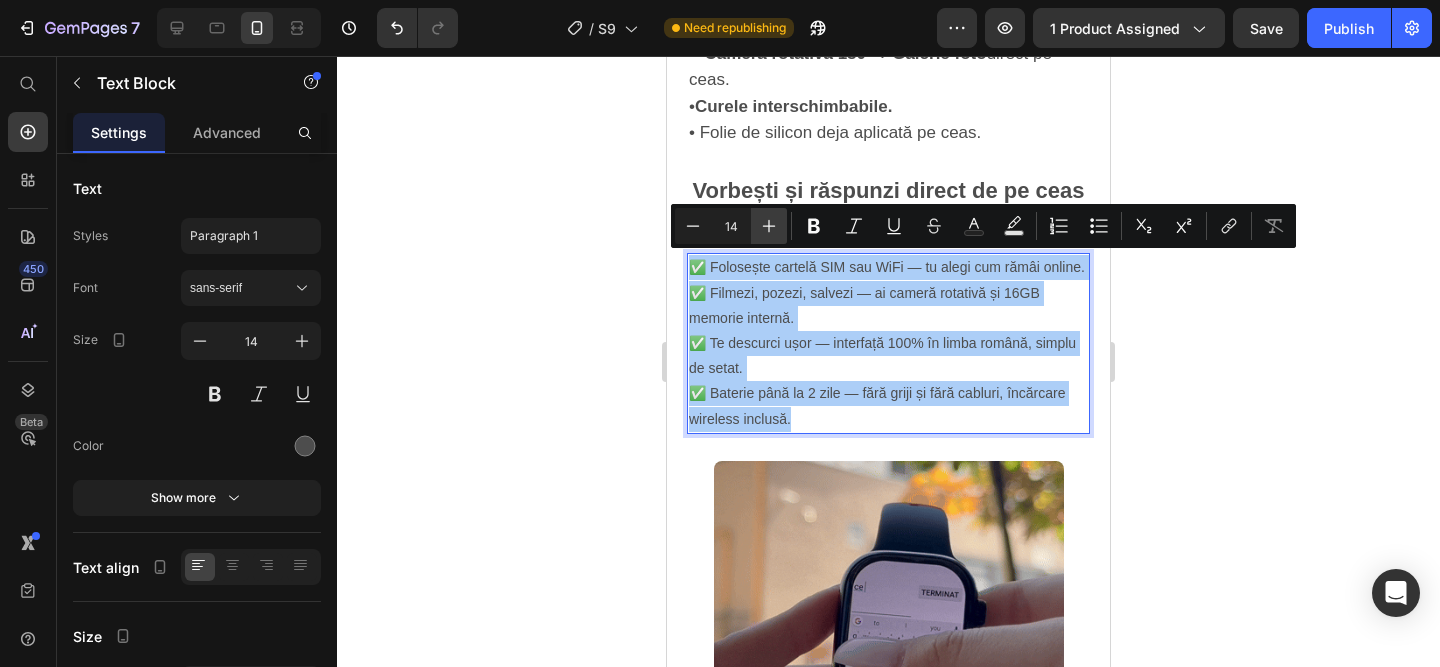 click 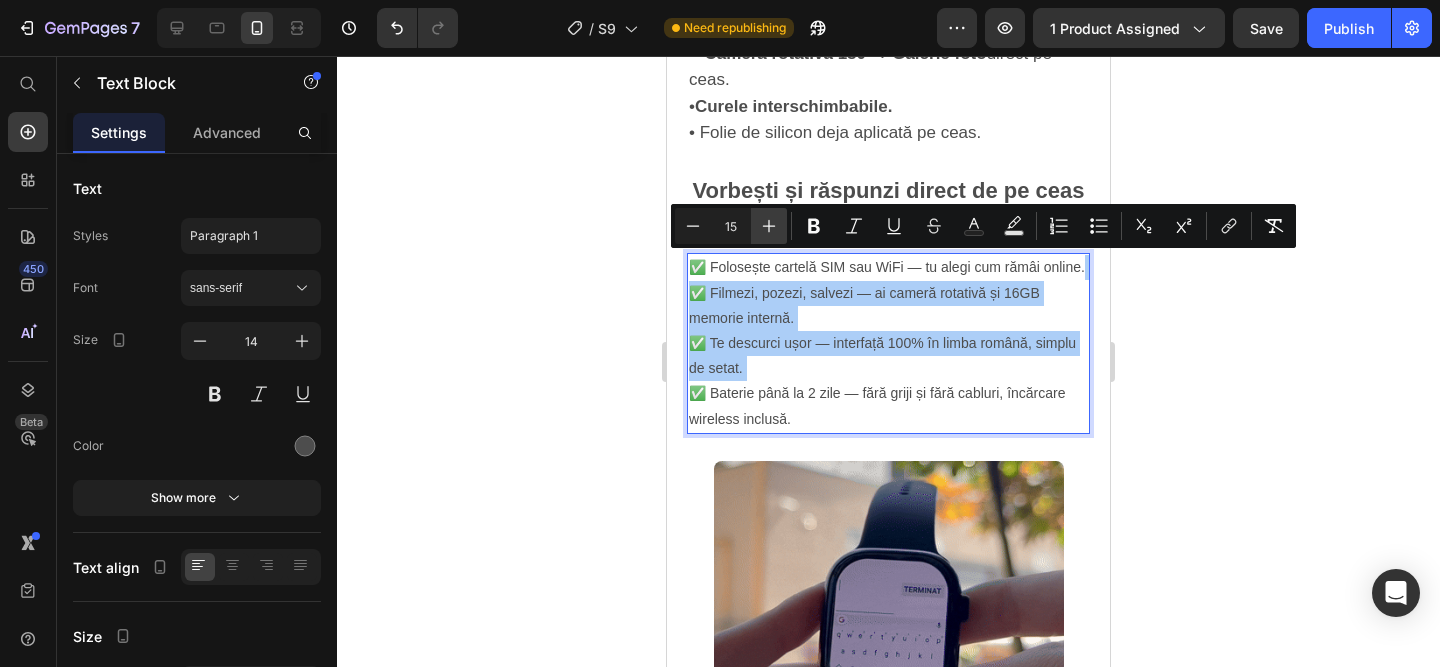 click 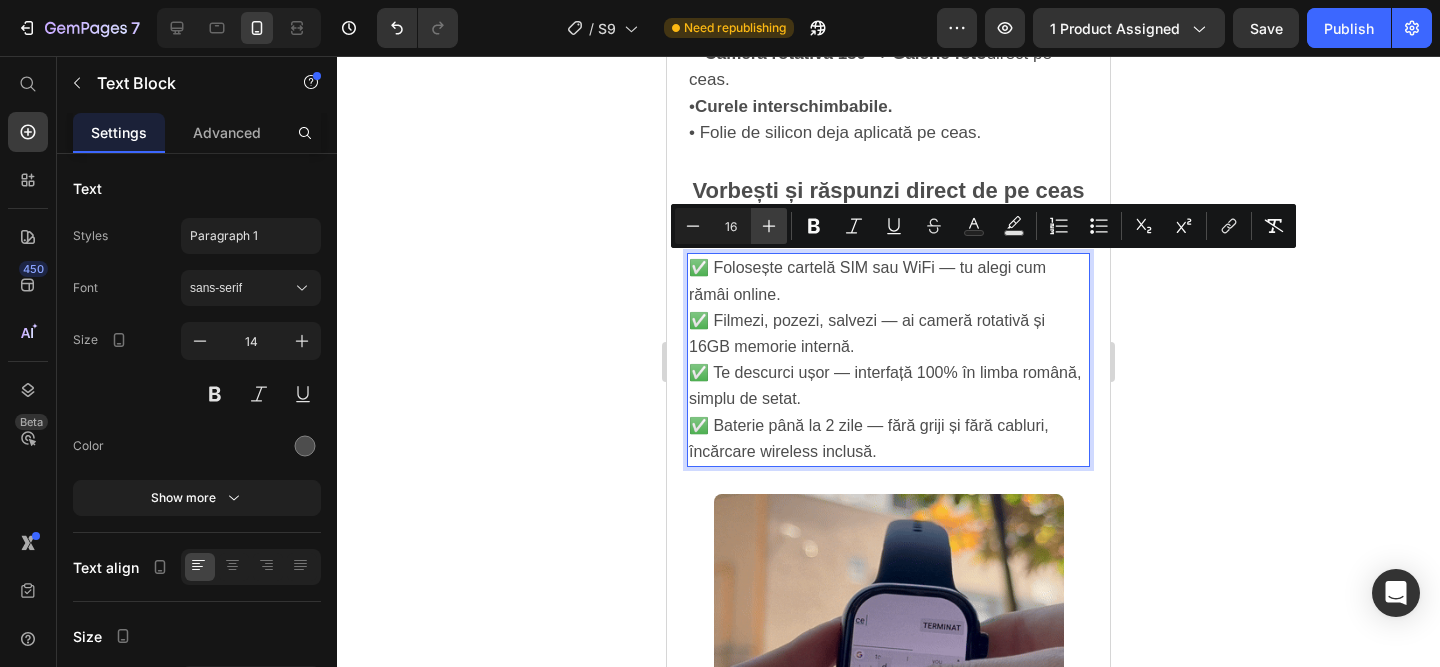 click 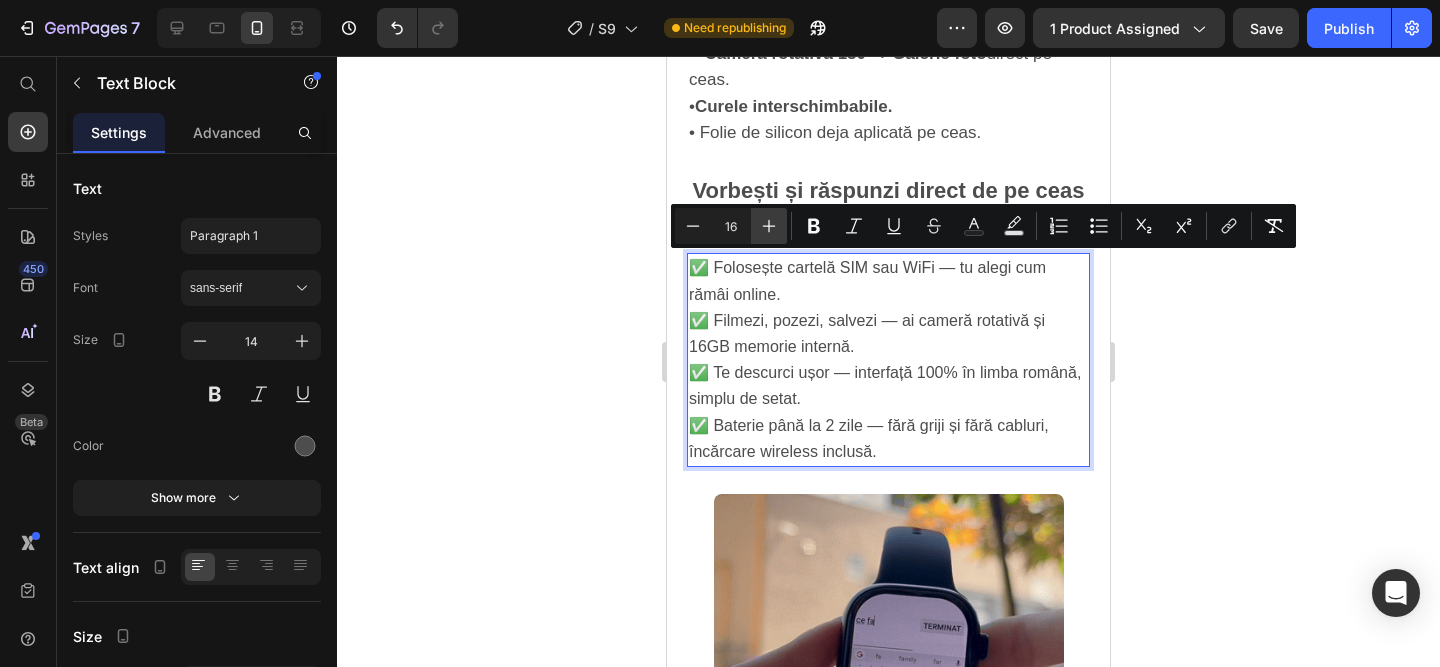 type on "17" 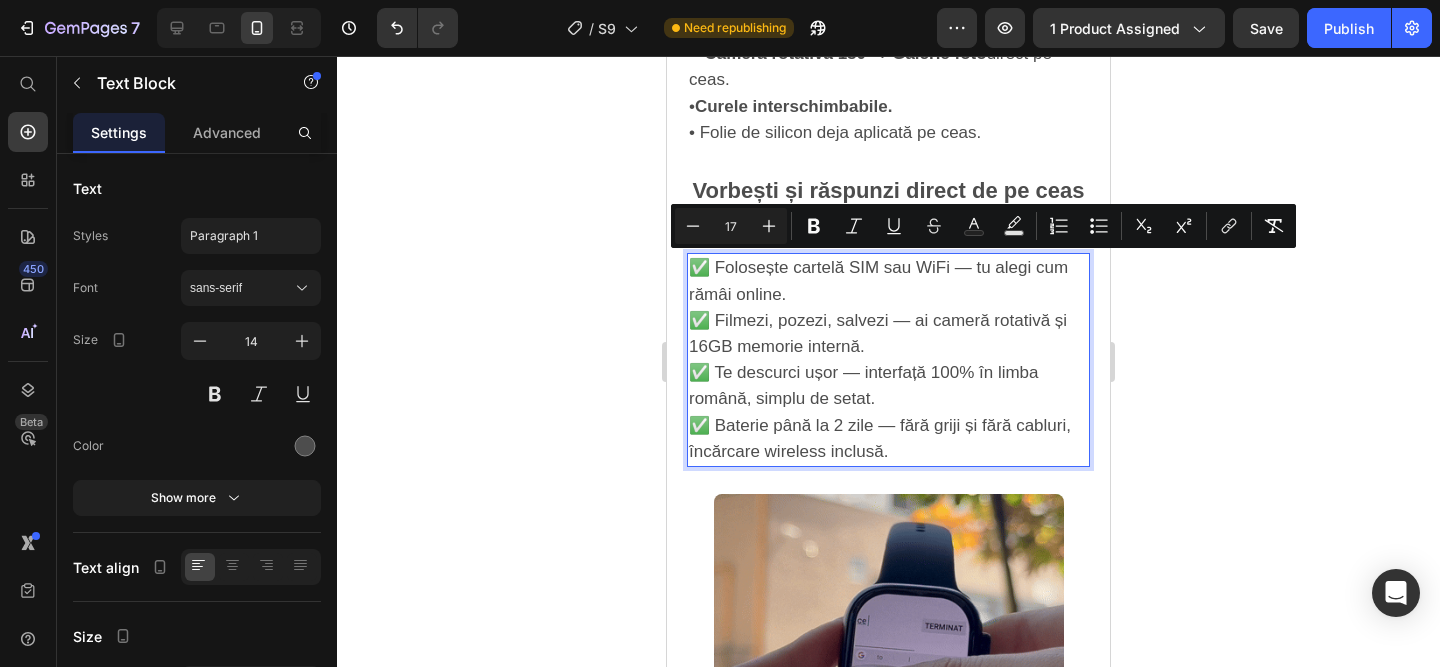 click on "✅ Folosește cartelă SIM sau WiFi — tu alegi cum rămâi online. ✅ Filmezi, pozezi, salvezi — ai cameră rotativă și 16GB memorie internă. ✅ Te descurci ușor — interfață 100% în limba română, simplu de setat. ✅ Baterie până la 2 zile — fără griji și fără cabluri, încărcare wireless inclusă." at bounding box center (888, 360) 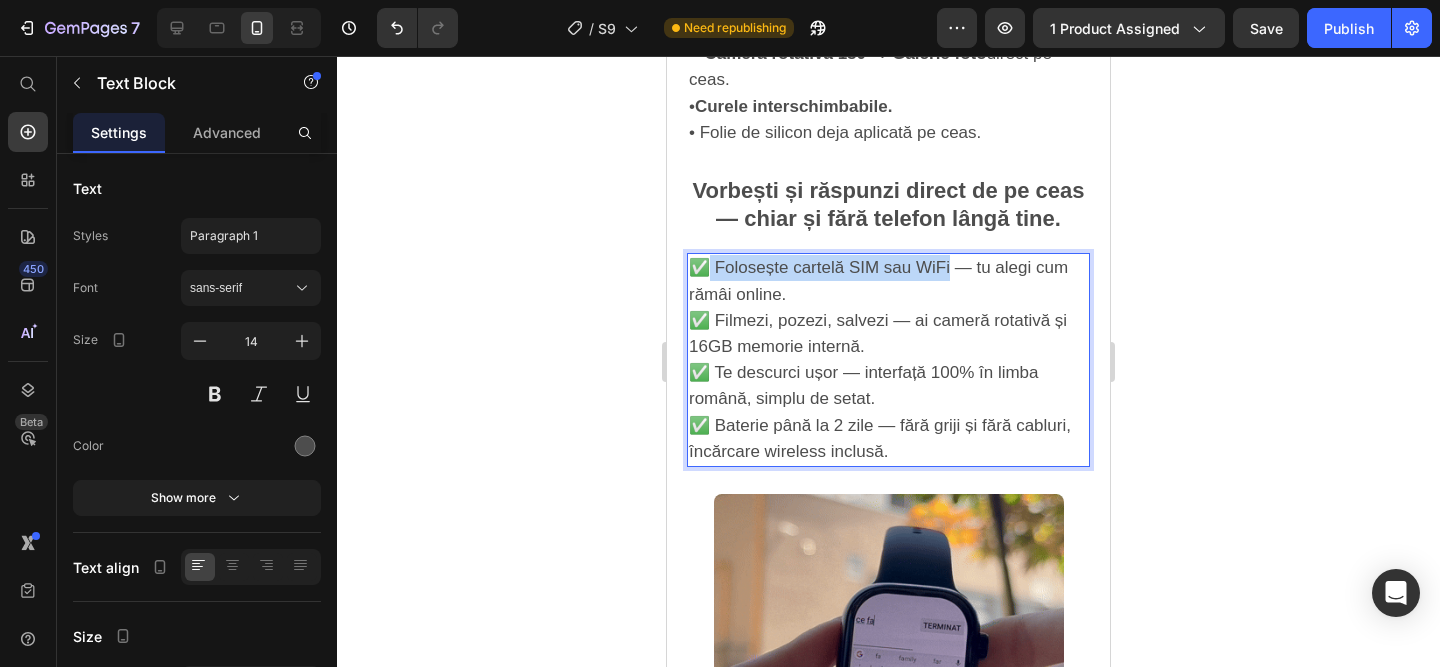 drag, startPoint x: 947, startPoint y: 266, endPoint x: 708, endPoint y: 269, distance: 239.01883 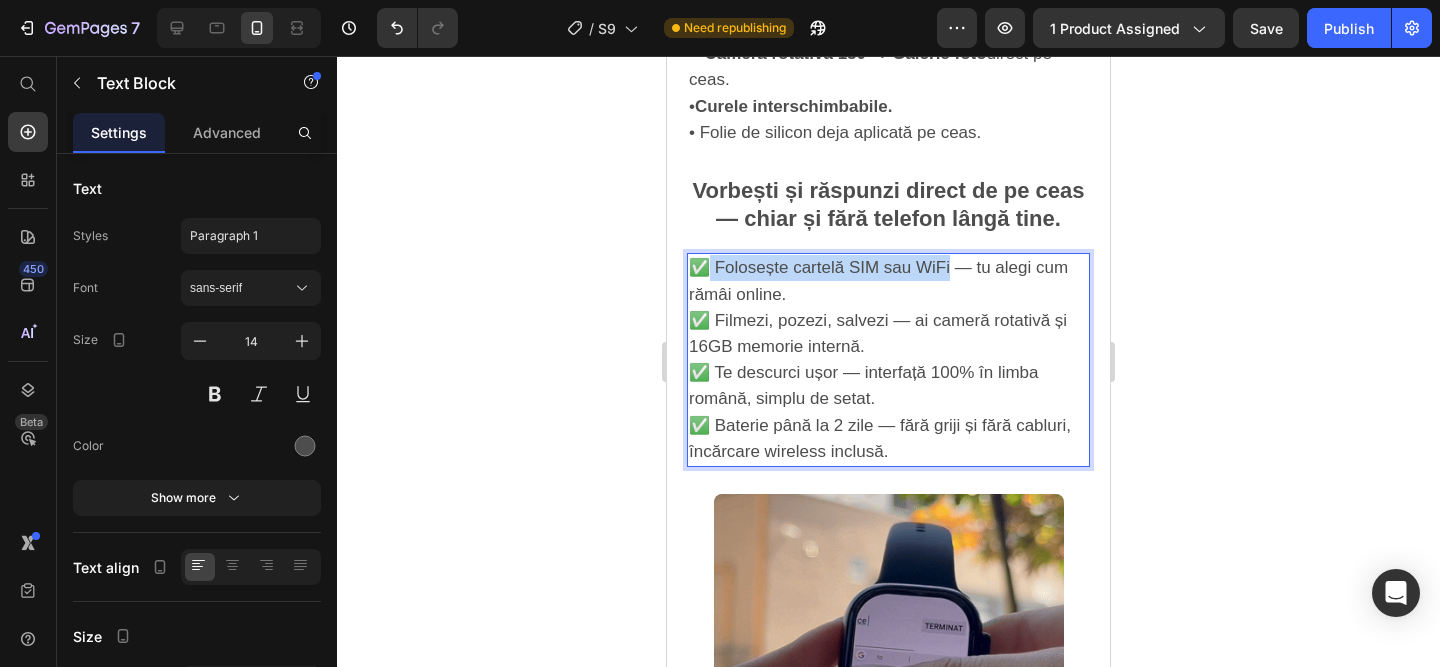 click on "✅ Folosește cartelă SIM sau WiFi — tu alegi cum rămâi online." at bounding box center [878, 280] 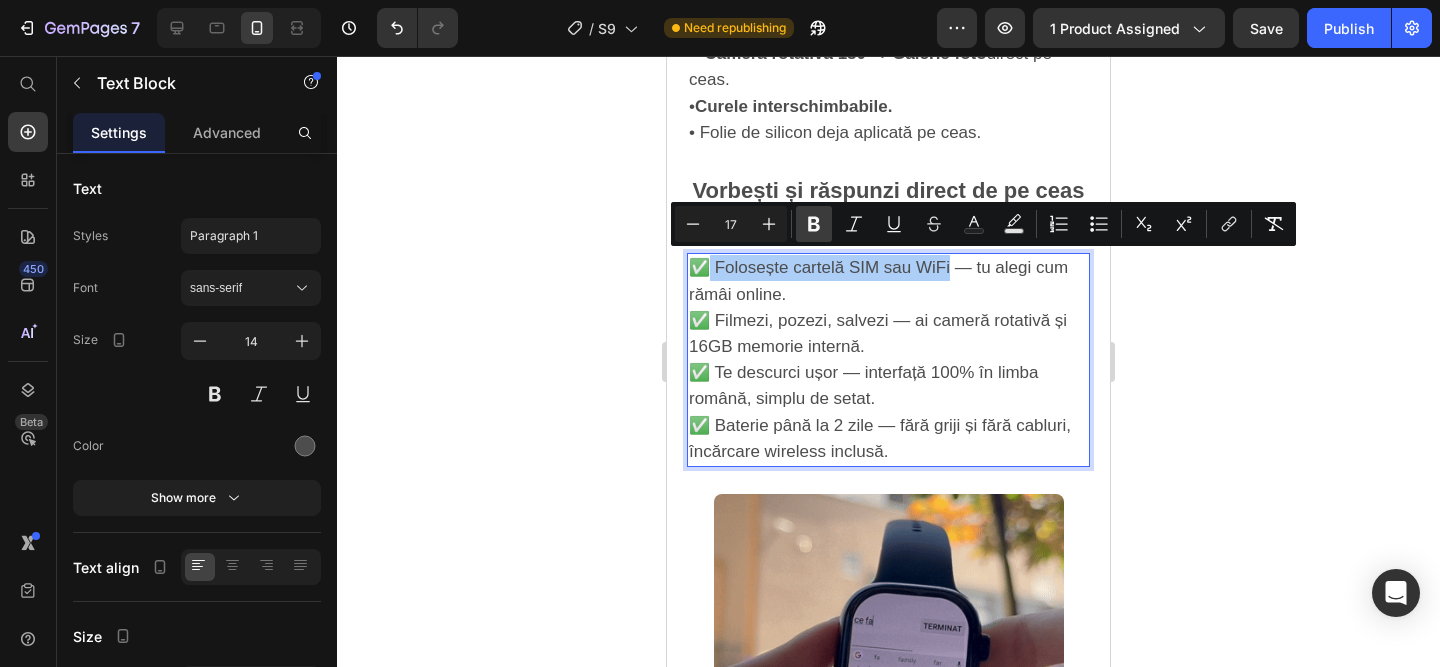 click 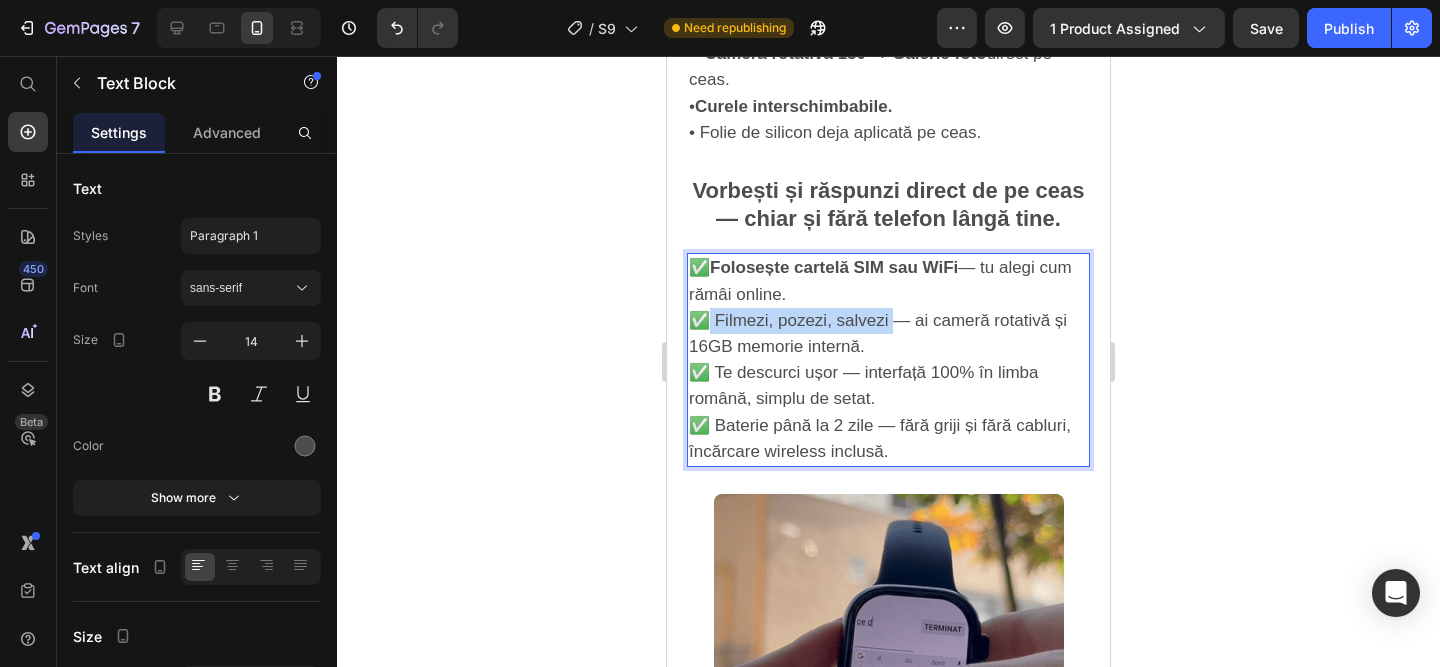 drag, startPoint x: 889, startPoint y: 318, endPoint x: 707, endPoint y: 313, distance: 182.06866 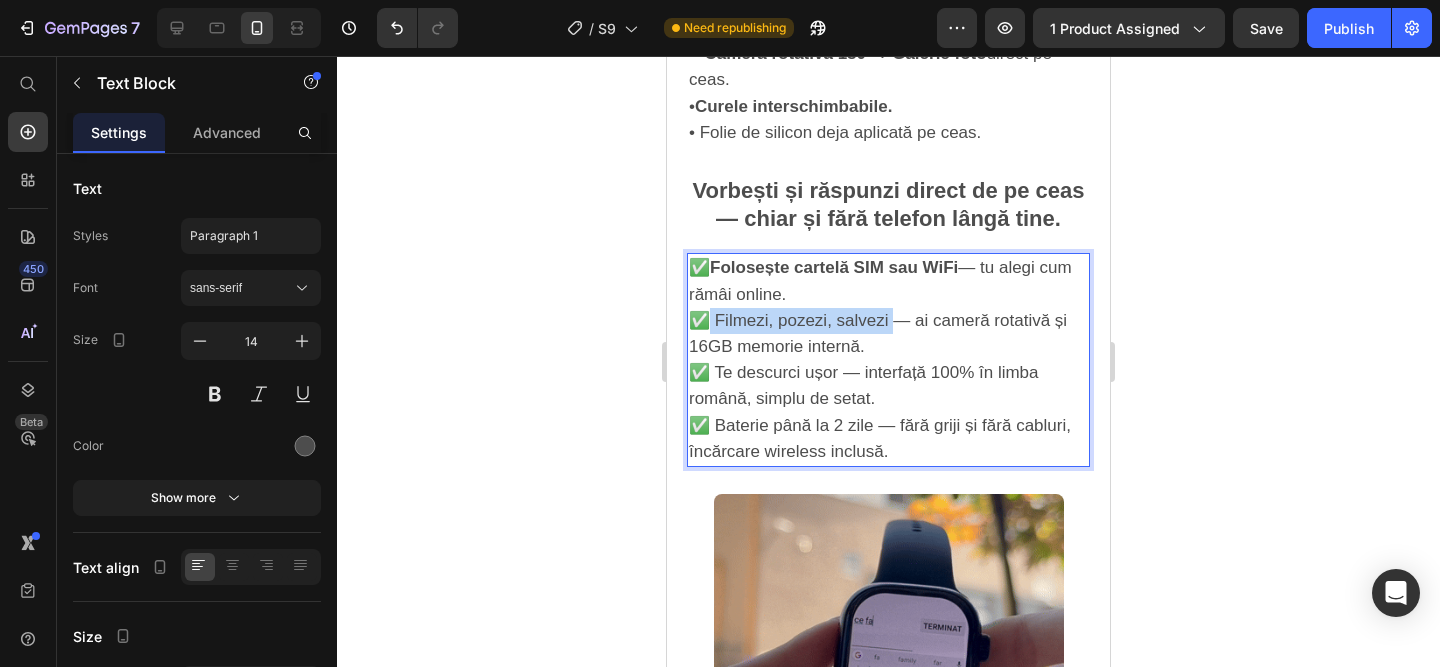 click on "✅ Filmezi, pozezi, salvezi — ai cameră rotativă și 16GB memorie internă." at bounding box center (878, 333) 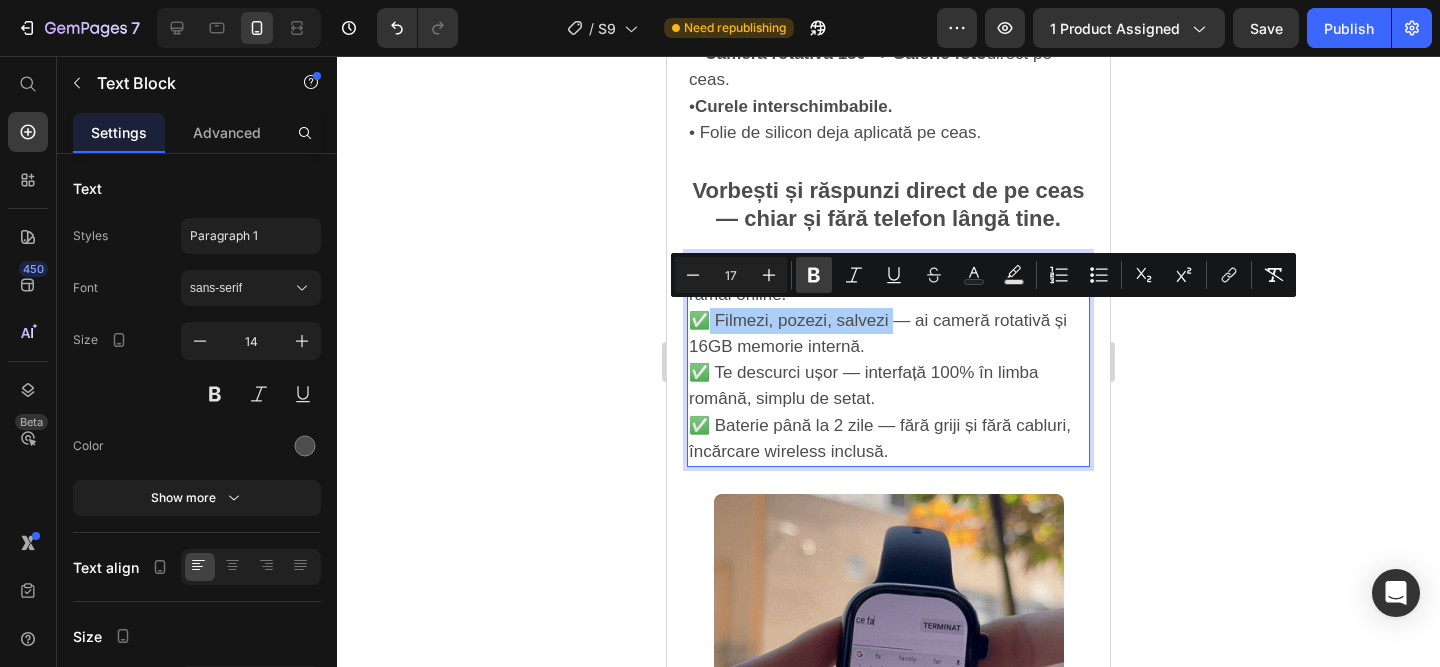 click 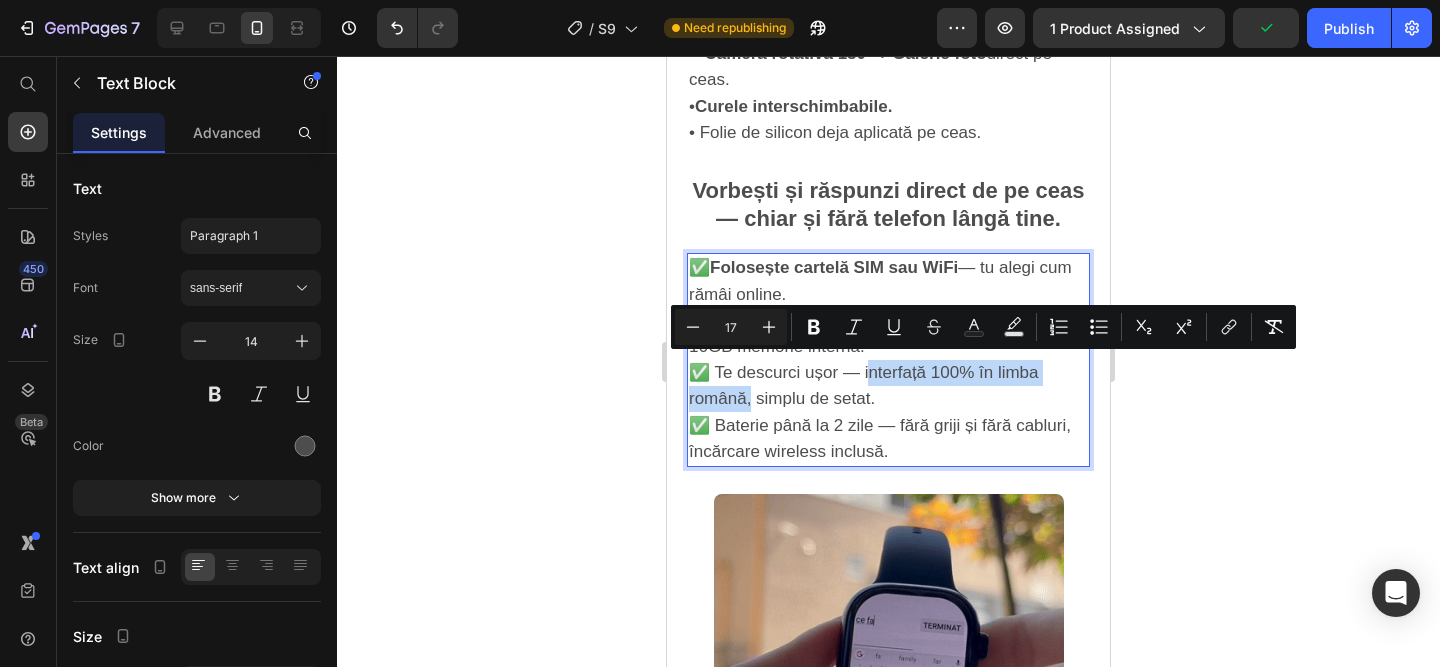 drag, startPoint x: 863, startPoint y: 368, endPoint x: 752, endPoint y: 394, distance: 114.00439 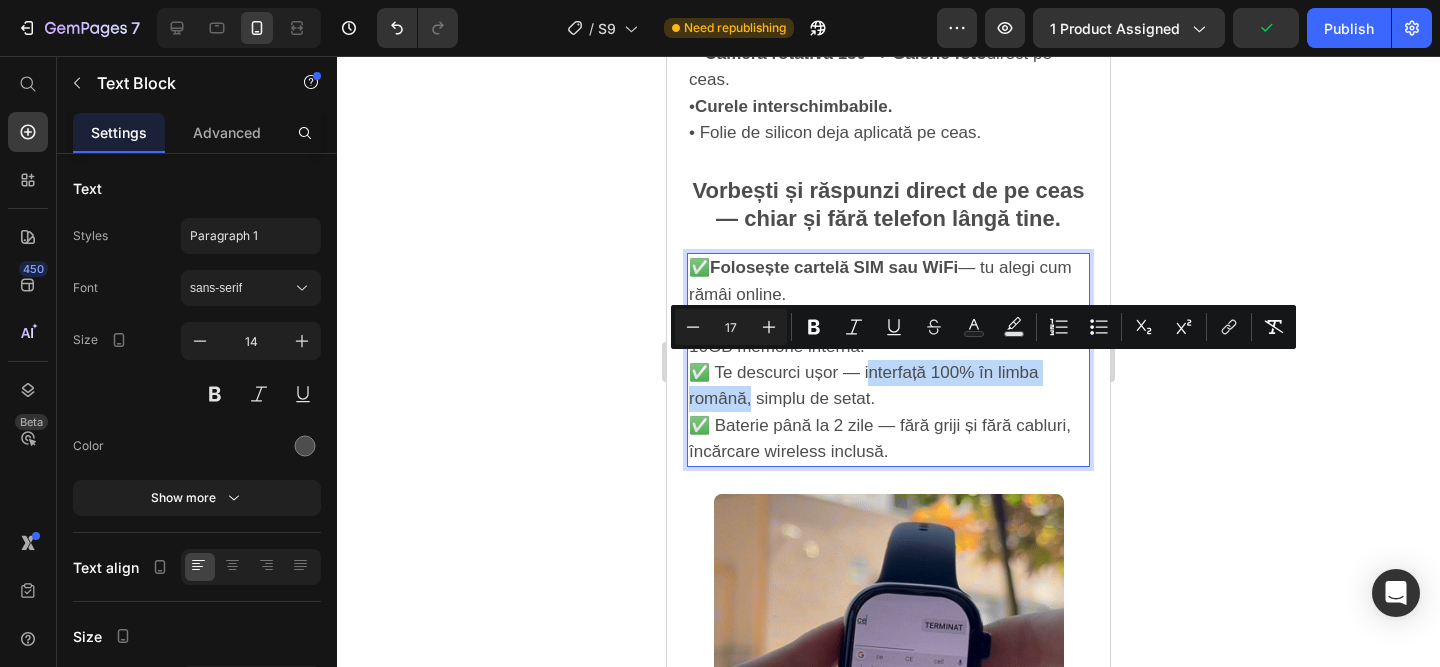 click on "✅ Te descurci ușor — interfață 100% în limba română, simplu de setat." at bounding box center (864, 385) 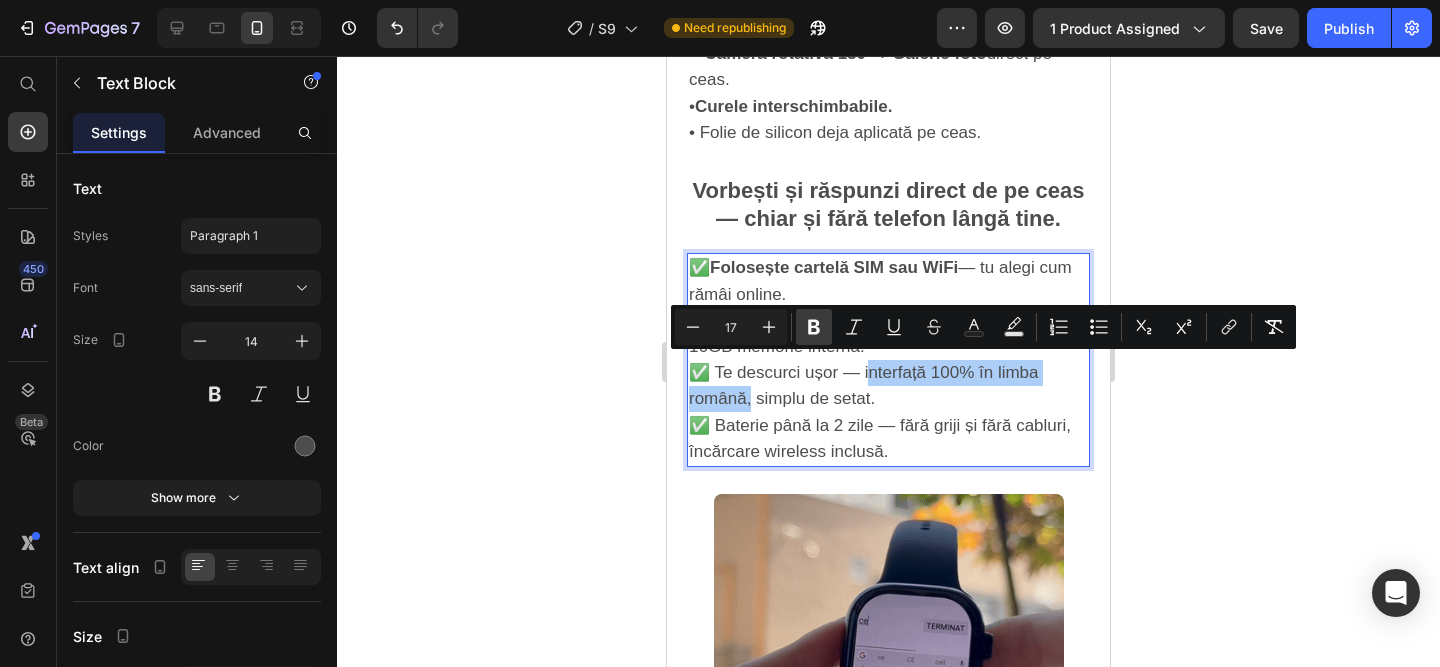 click 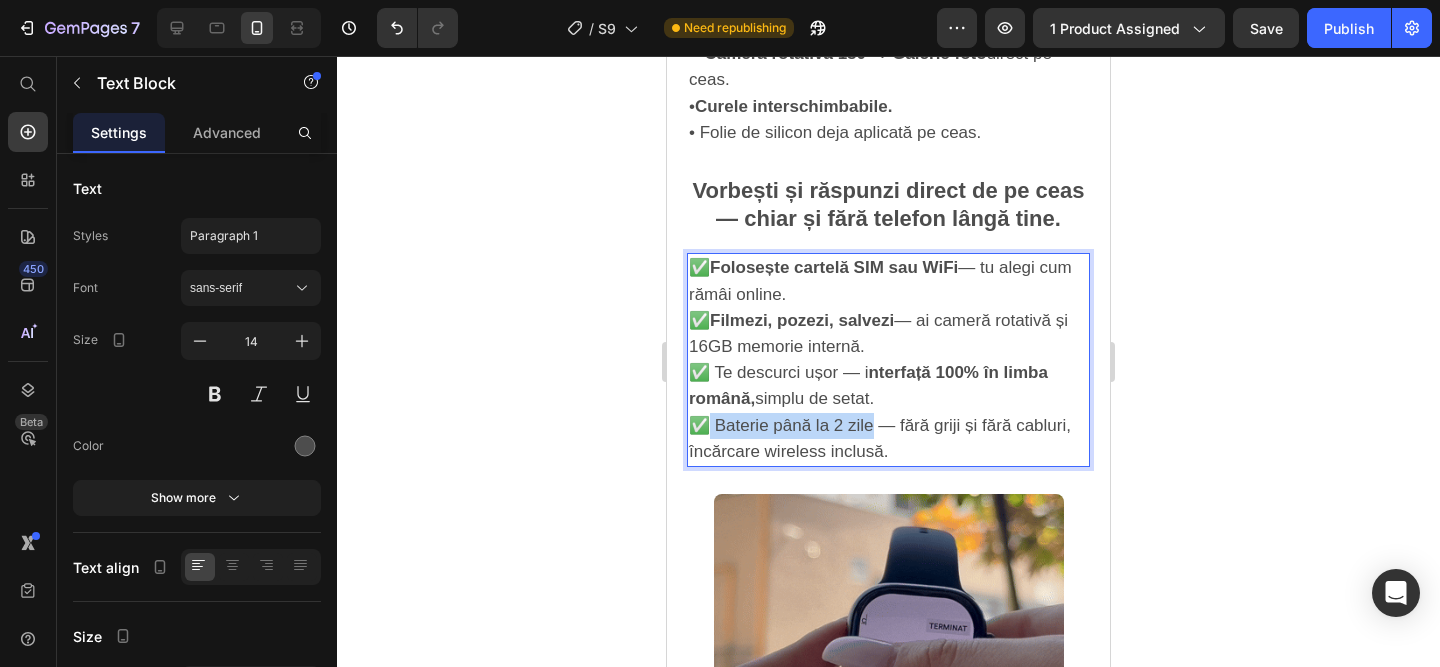 drag, startPoint x: 869, startPoint y: 421, endPoint x: 704, endPoint y: 416, distance: 165.07574 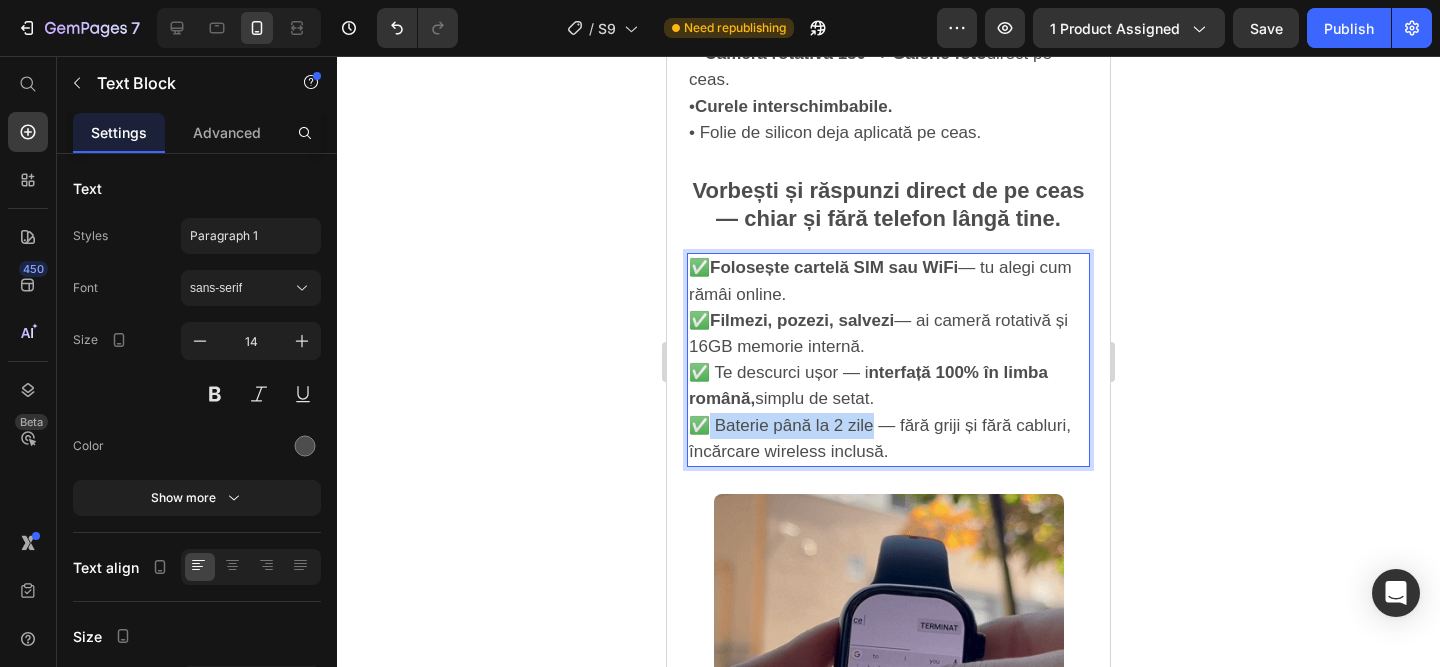 click on "✅ Baterie până la 2 zile — fără griji și fără cabluri, încărcare wireless inclusă." at bounding box center (880, 438) 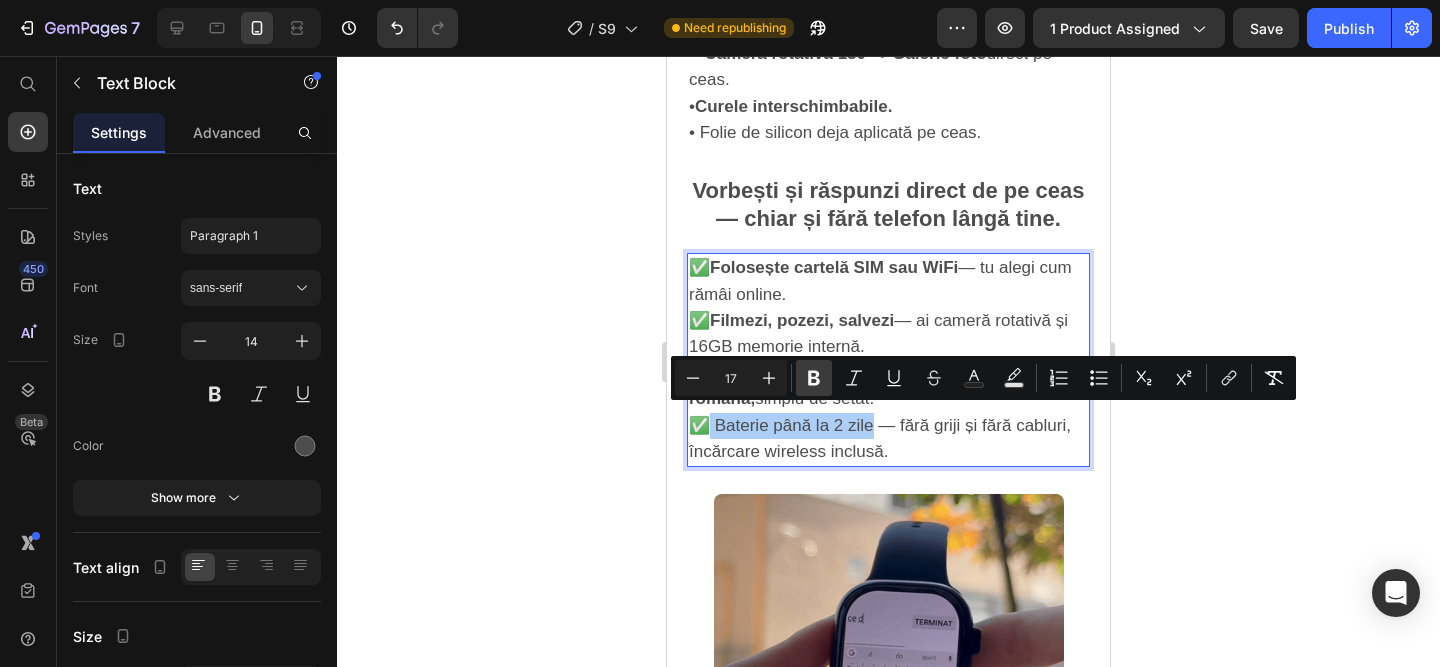 click 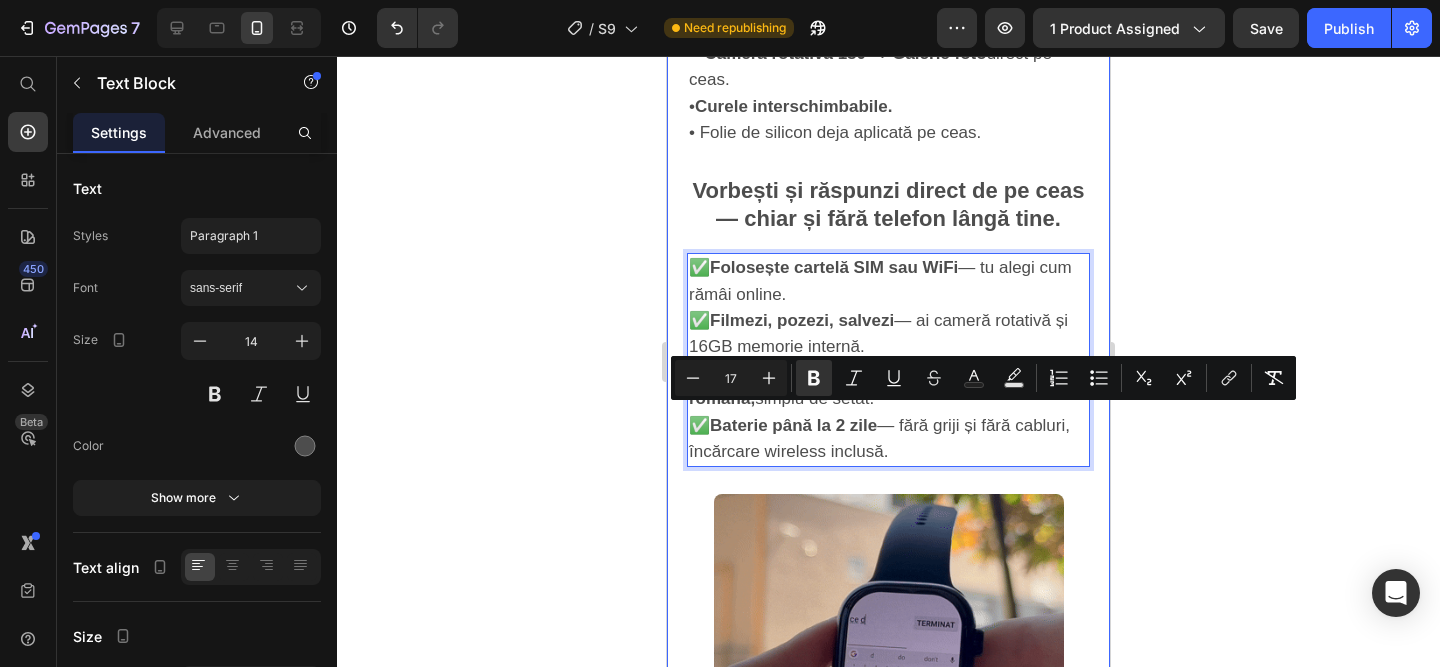 click 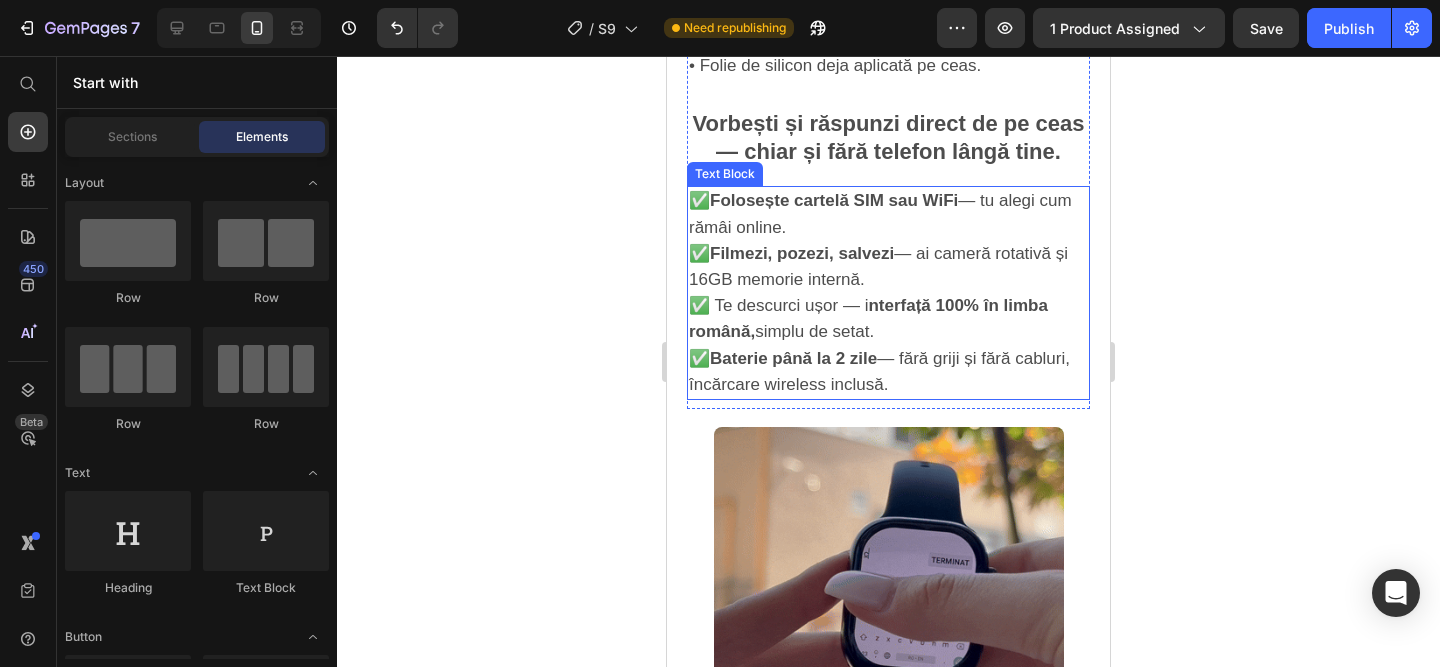 scroll, scrollTop: 2356, scrollLeft: 0, axis: vertical 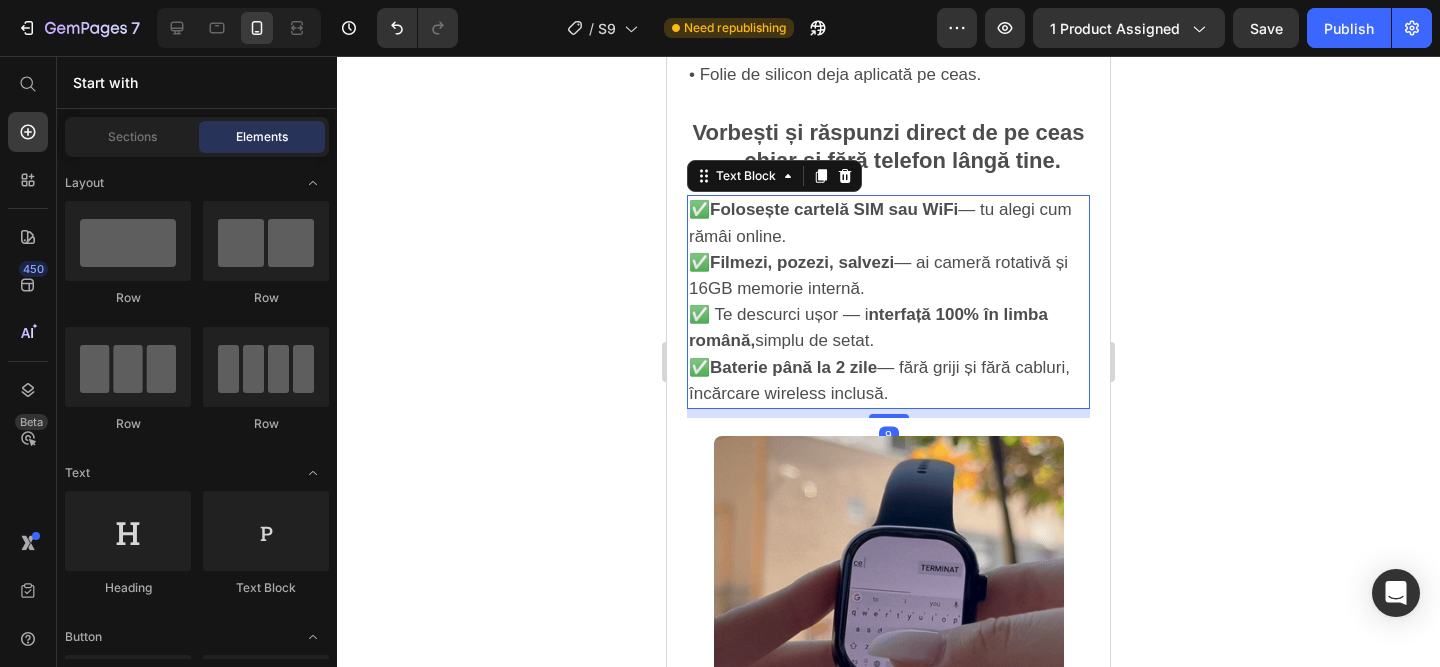 click on "✅  Folosește cartelă SIM sau WiFi  — tu alegi cum rămâi online. ✅  Filmezi, pozezi, salvezi  — ai cameră rotativă și 16GB memorie internă. ✅ Te descurci ușor — i nterfață 100% în limba română,  simplu de setat. ✅  Baterie până la 2 zile  — fără griji și fără cabluri, încărcare wireless inclusă." at bounding box center (888, 302) 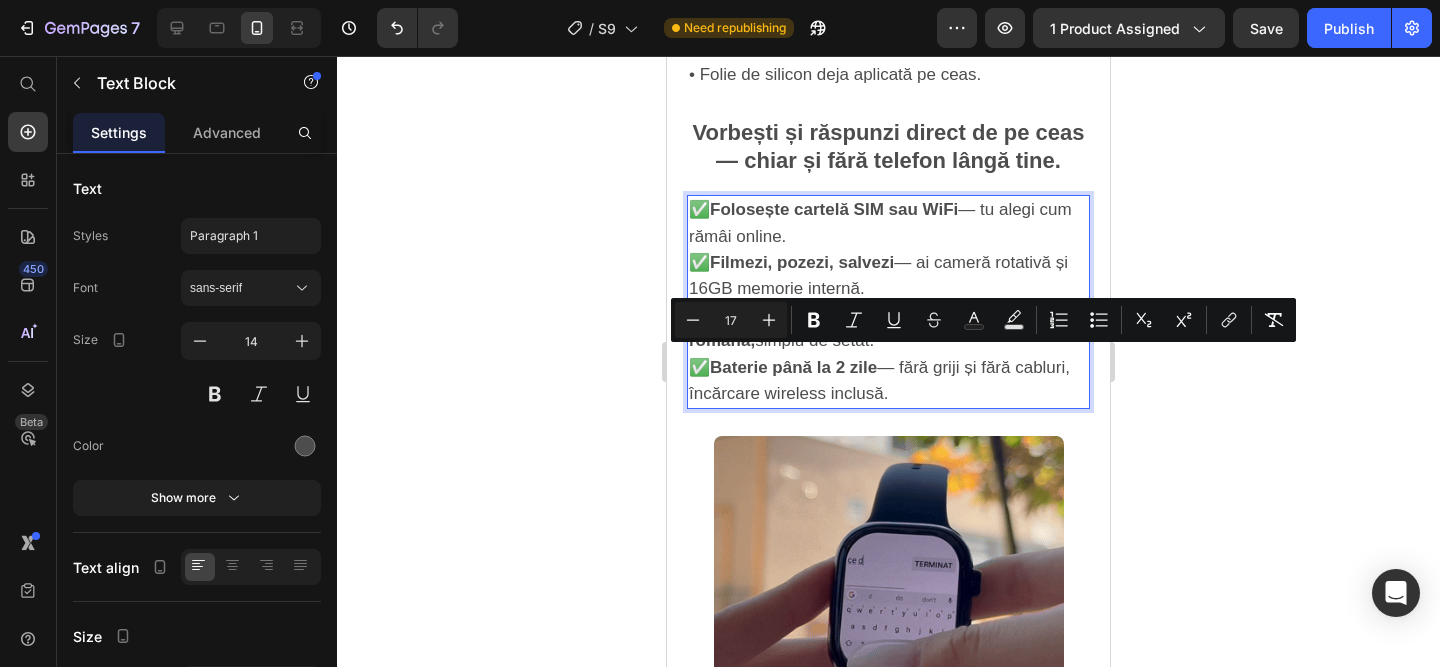 drag, startPoint x: 893, startPoint y: 387, endPoint x: 687, endPoint y: 361, distance: 207.6343 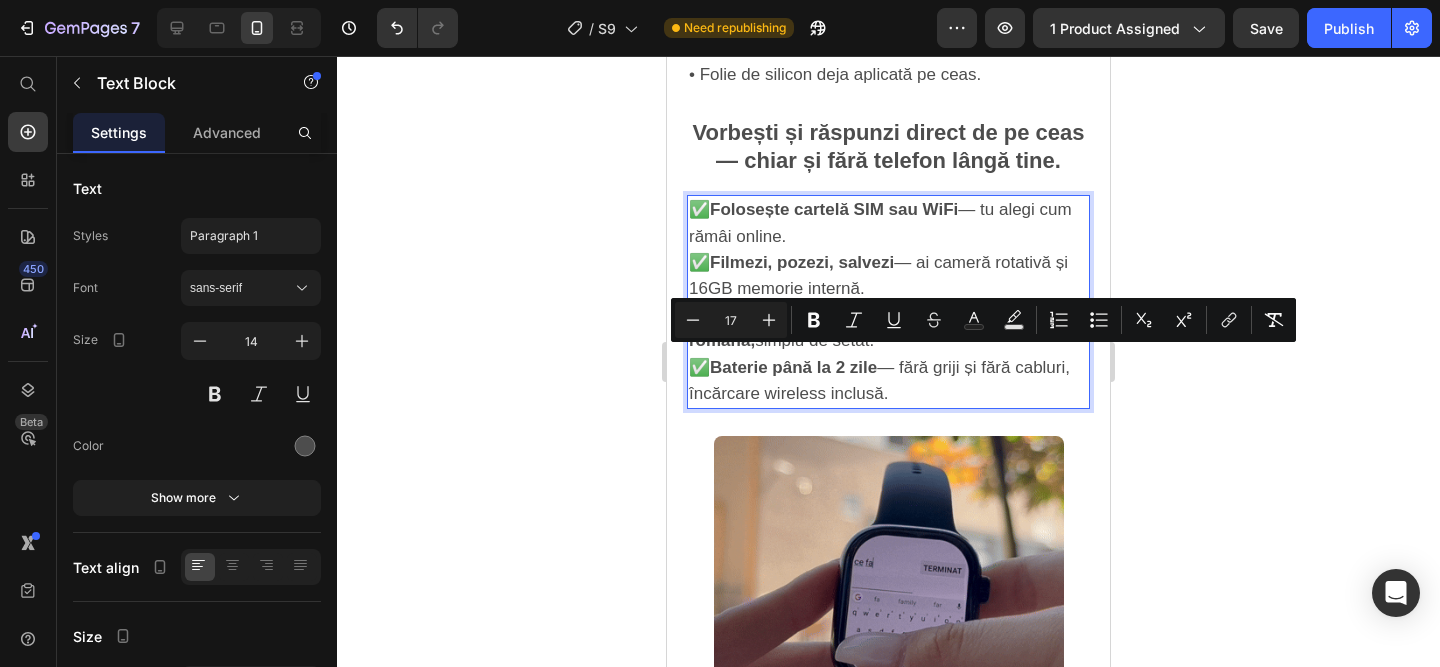 click on "✅  Folosește cartelă SIM sau WiFi  — tu alegi cum rămâi online. ✅  Filmezi, pozezi, salvezi  — ai cameră rotativă și 16GB memorie internă. ✅ Te descurci ușor — i nterfață 100% în limba română,  simplu de setat. ✅  Baterie până la 2 zile  — fără griji și fără cabluri, încărcare wireless inclusă." at bounding box center [888, 302] 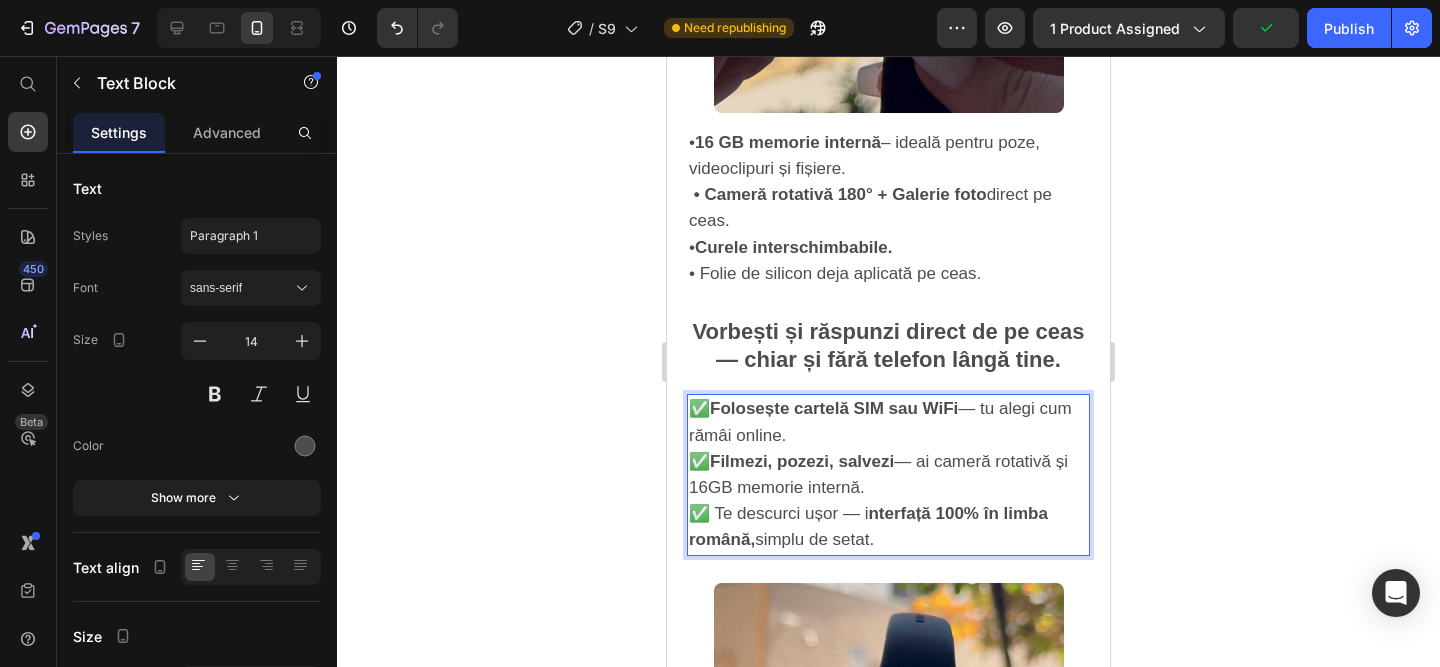 scroll, scrollTop: 2163, scrollLeft: 0, axis: vertical 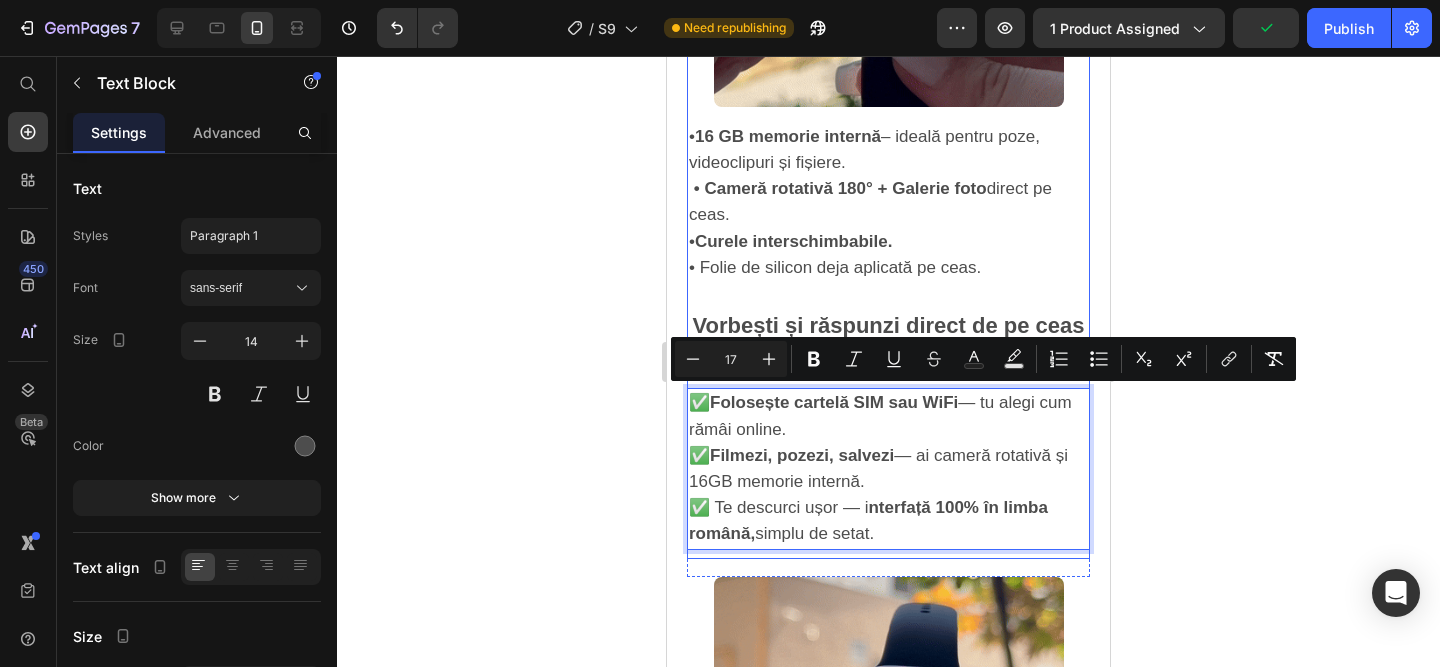 drag, startPoint x: 897, startPoint y: 535, endPoint x: 667, endPoint y: 374, distance: 280.7508 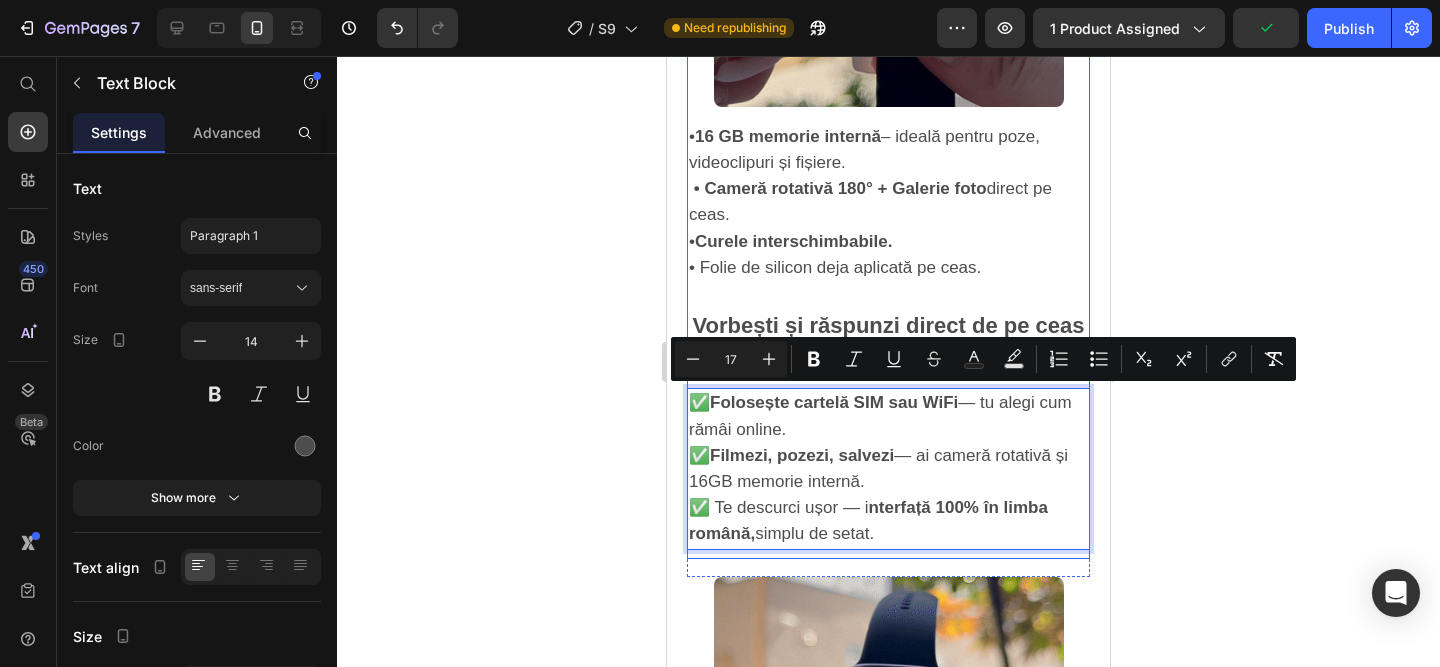 click on "Product Images Smartwatch S9 - Cartela SIM(Premium)™️ Product Title 239,00 lei Product Price 399,00 lei Product Price SALVATI 160,00 lei Discount Tag
Row
Icon Functioneaza cu sau fara cartela SIM! Text Block Row Image Plata la CURIER  (ramburs) Text Block Row Image Livrare RAPIDA  1-2 zile lucratoare Text Block Row
Publish the page to see the content.
Custom Code Buy it now Dynamic Checkout
Publish the page to see the content.
Custom Code ⭐️ Evaluare medie: 4,9 din 5 pe Amazon!  (PESTE 15.000 RECENZII DE 5 STELE) Text Block Image Image Image Row Image De ce merită să alegi  Smartwatch-ul S10? Text Block  •  Are toate functiile unui telefon 1000+  • Ideal dacă vrei să fii conectat, dar fără să stai lipit de telefon.  •   Funcționează  cu sau fără SIM .   •  Totul în română  – super simplu de setat.  •   Ecran mare, premium , luminozitate adaptabilă.  •   Baterie până la 2 zile,   Text Block" at bounding box center (888, -416) 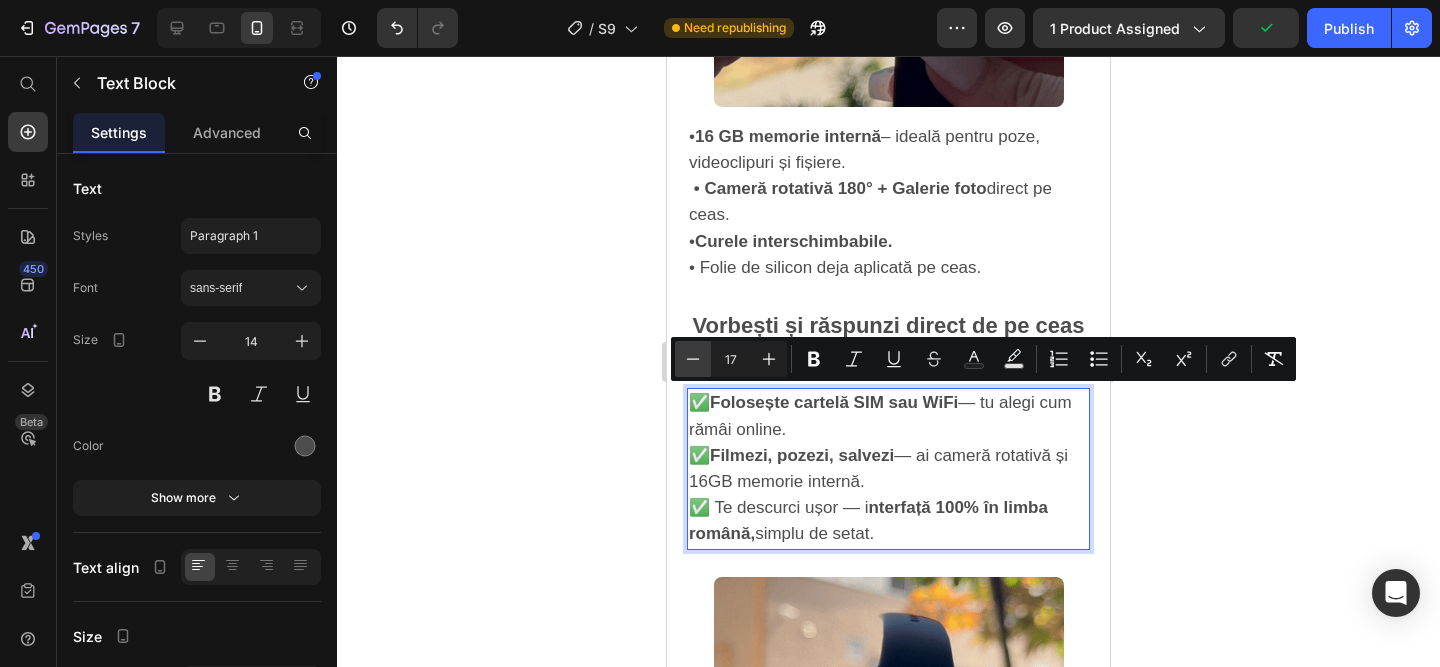 click 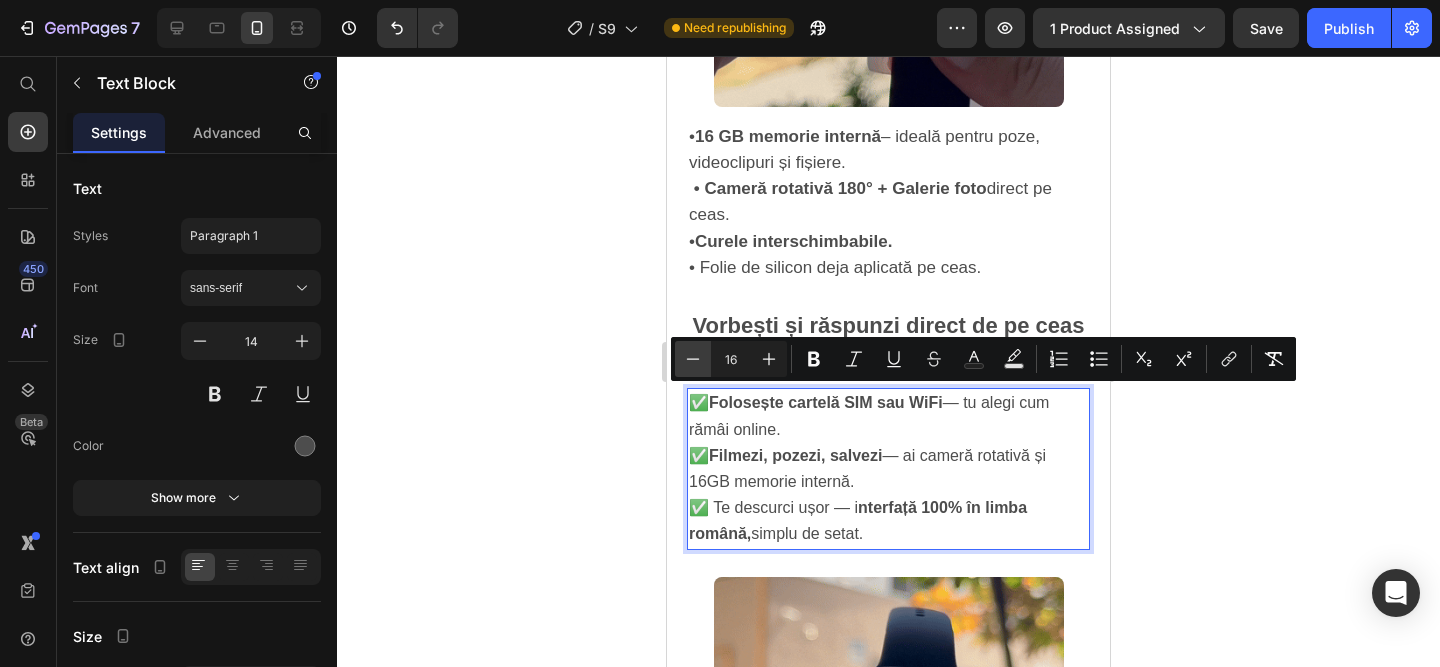click 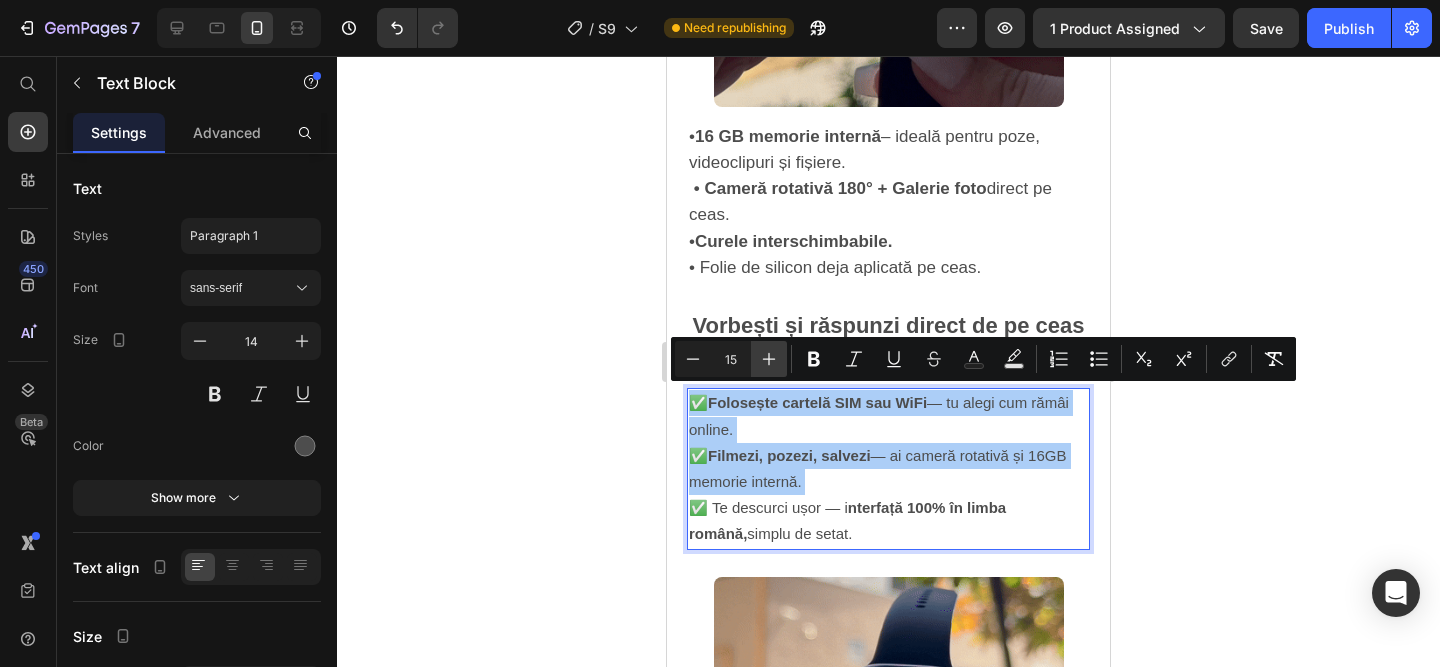 click 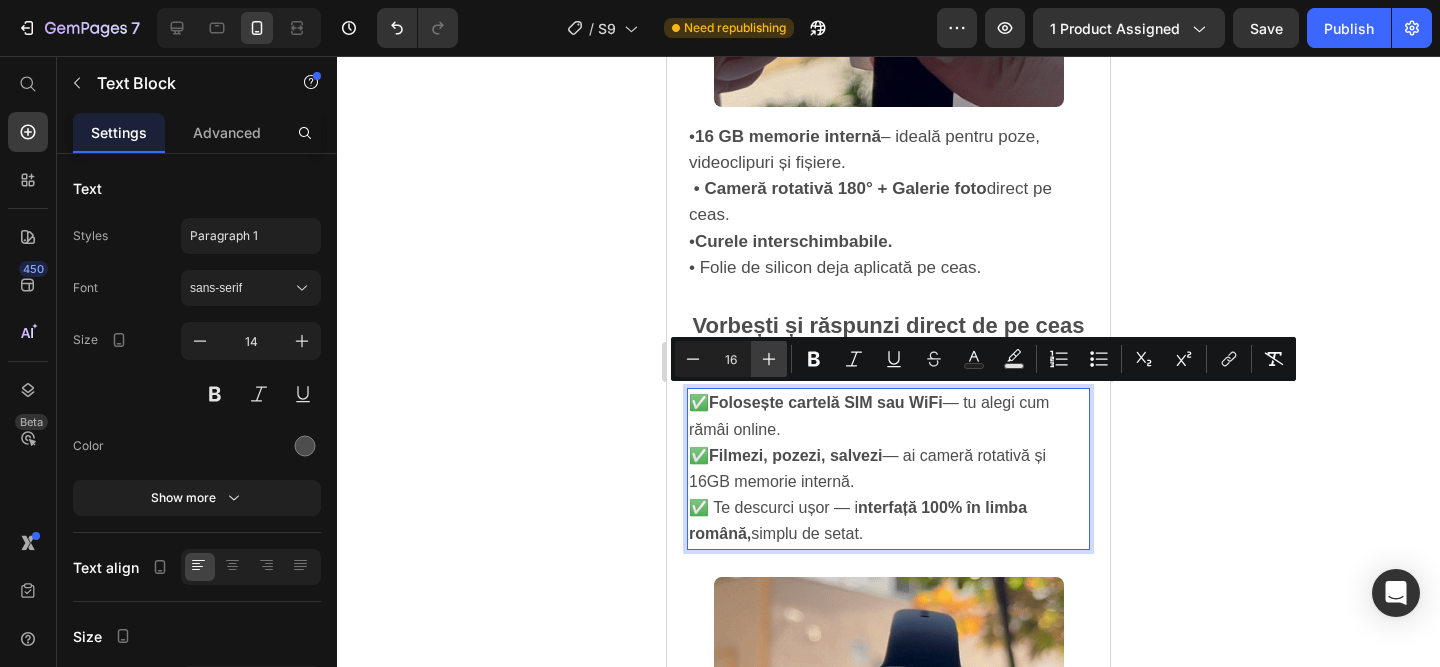click 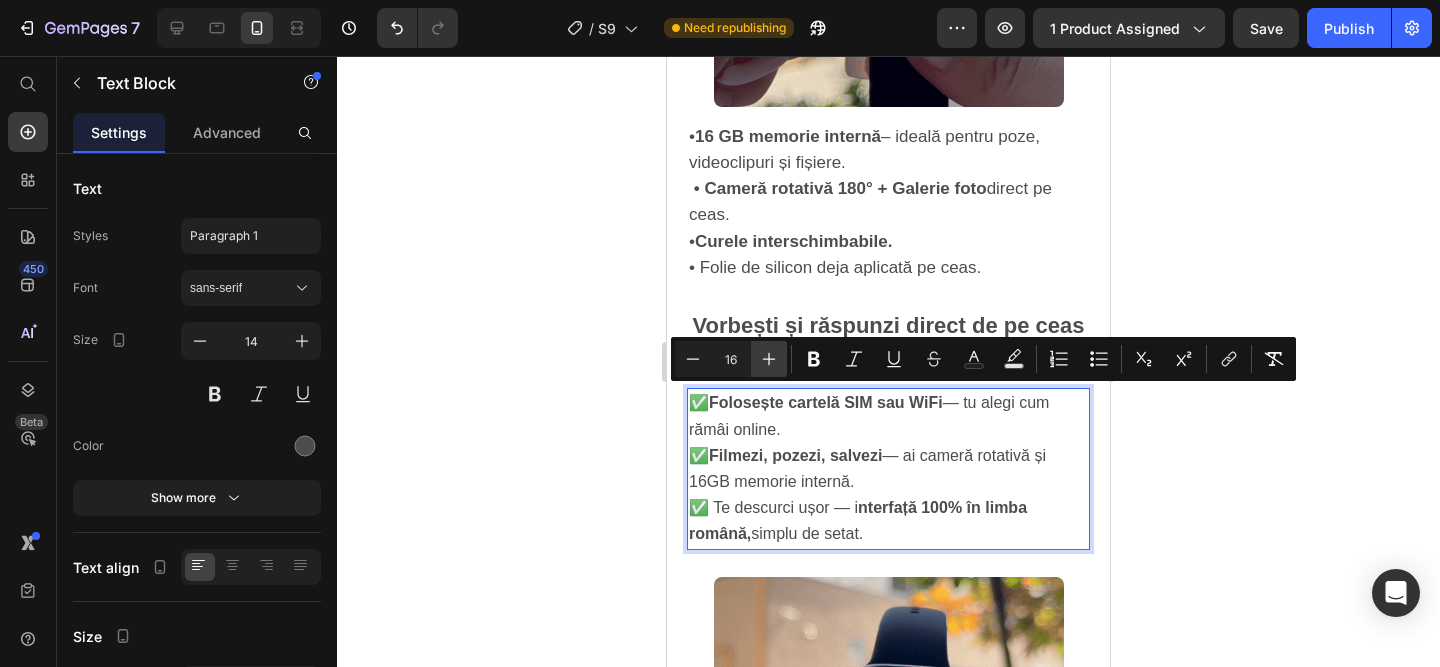 type on "17" 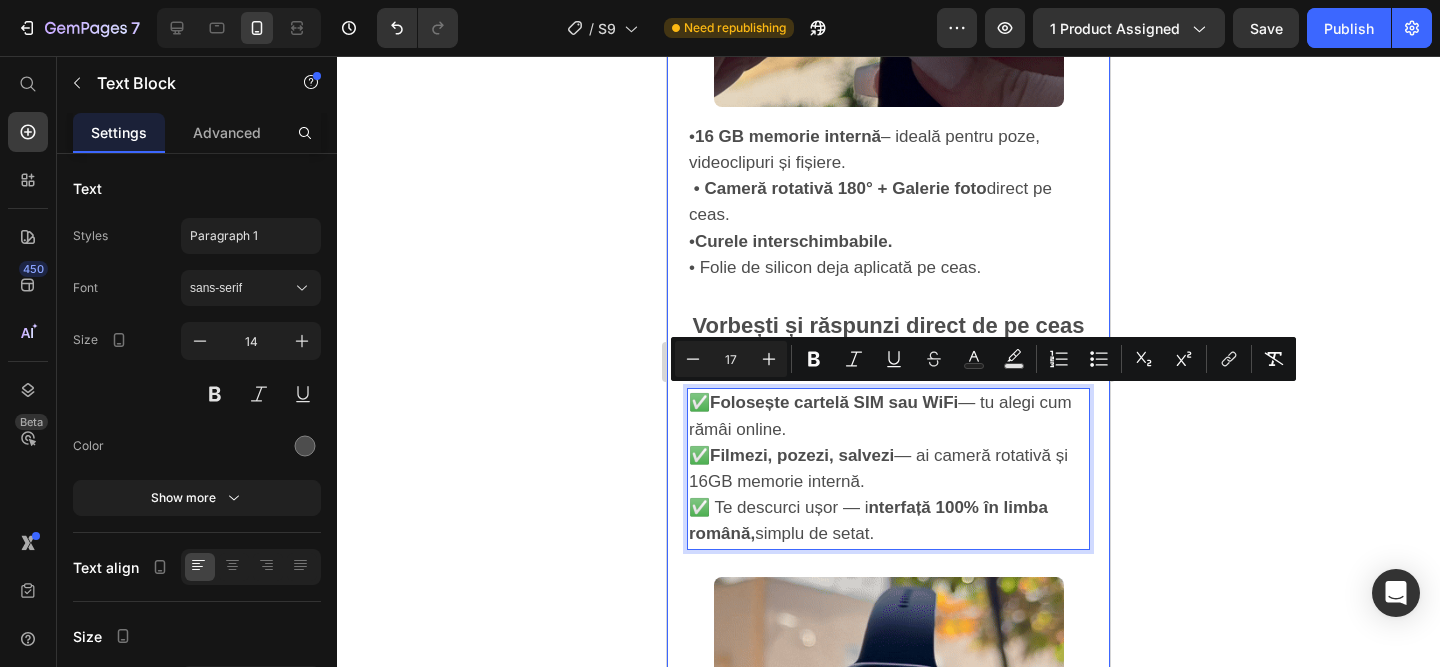 click 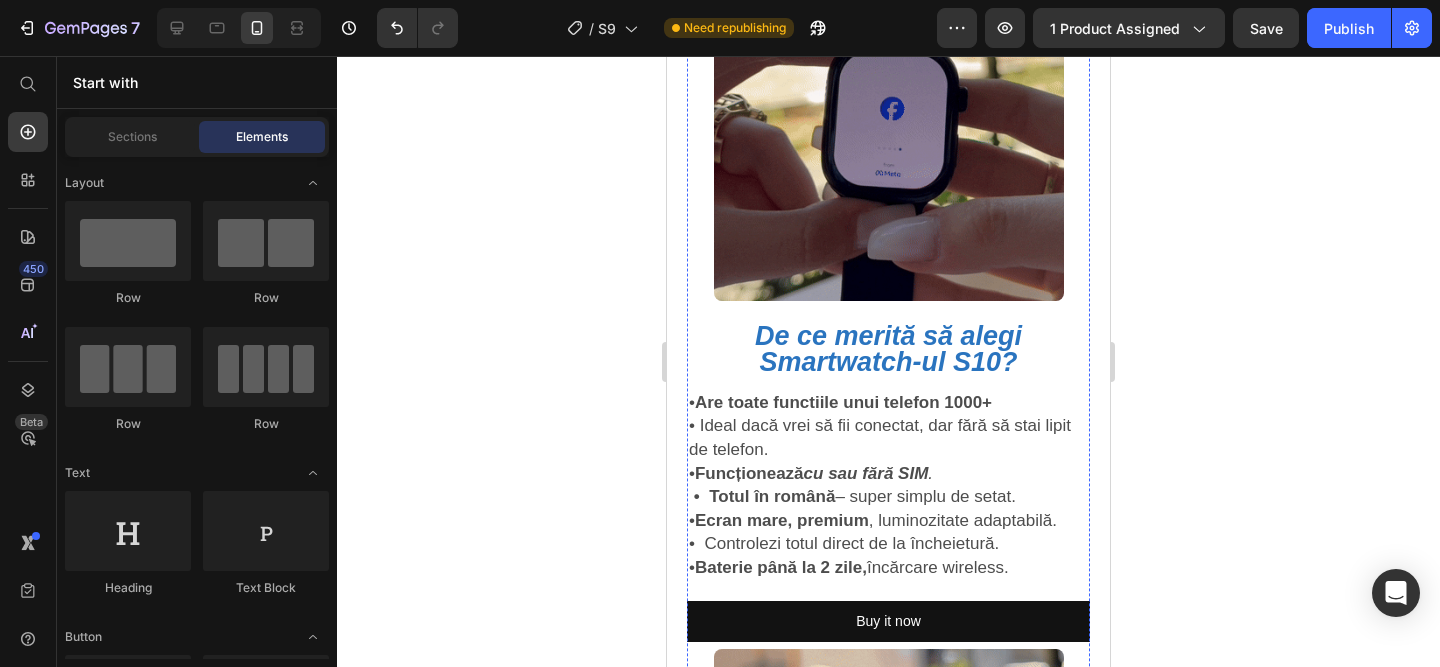 scroll, scrollTop: 1258, scrollLeft: 0, axis: vertical 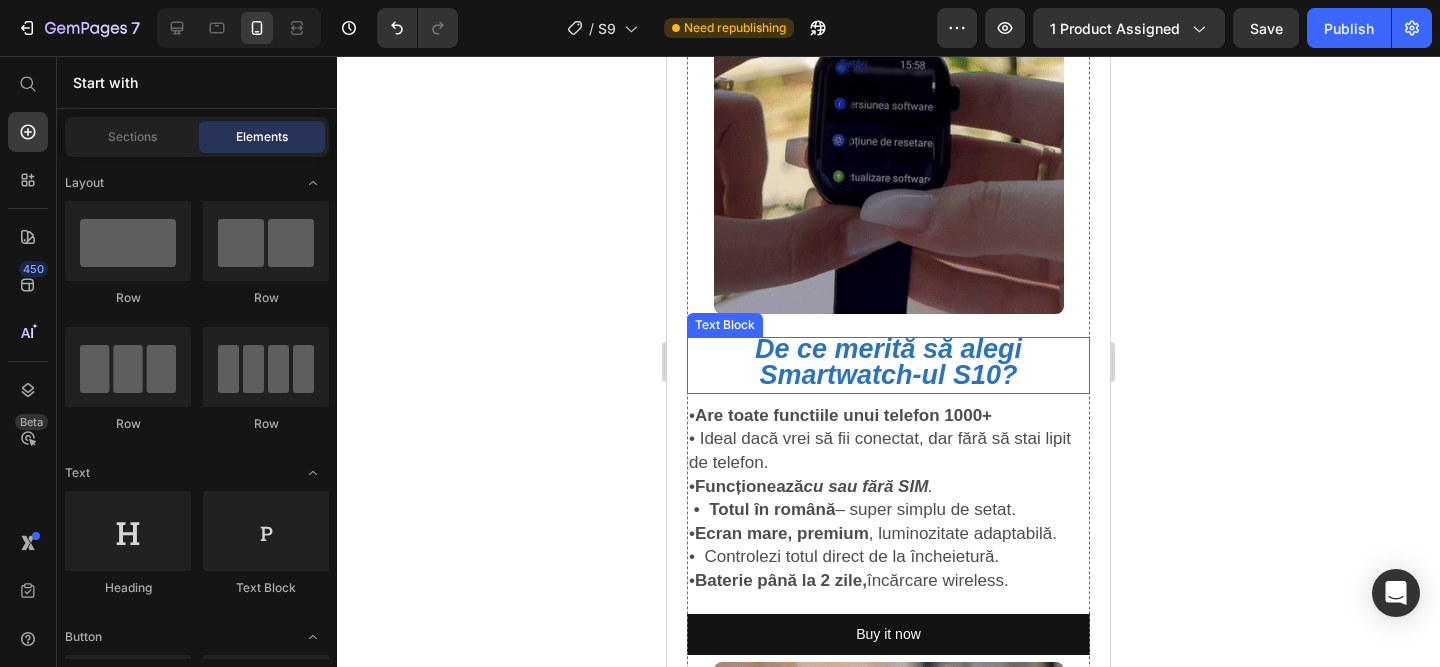 click on "Smartwatch-ul S10?" at bounding box center (888, 375) 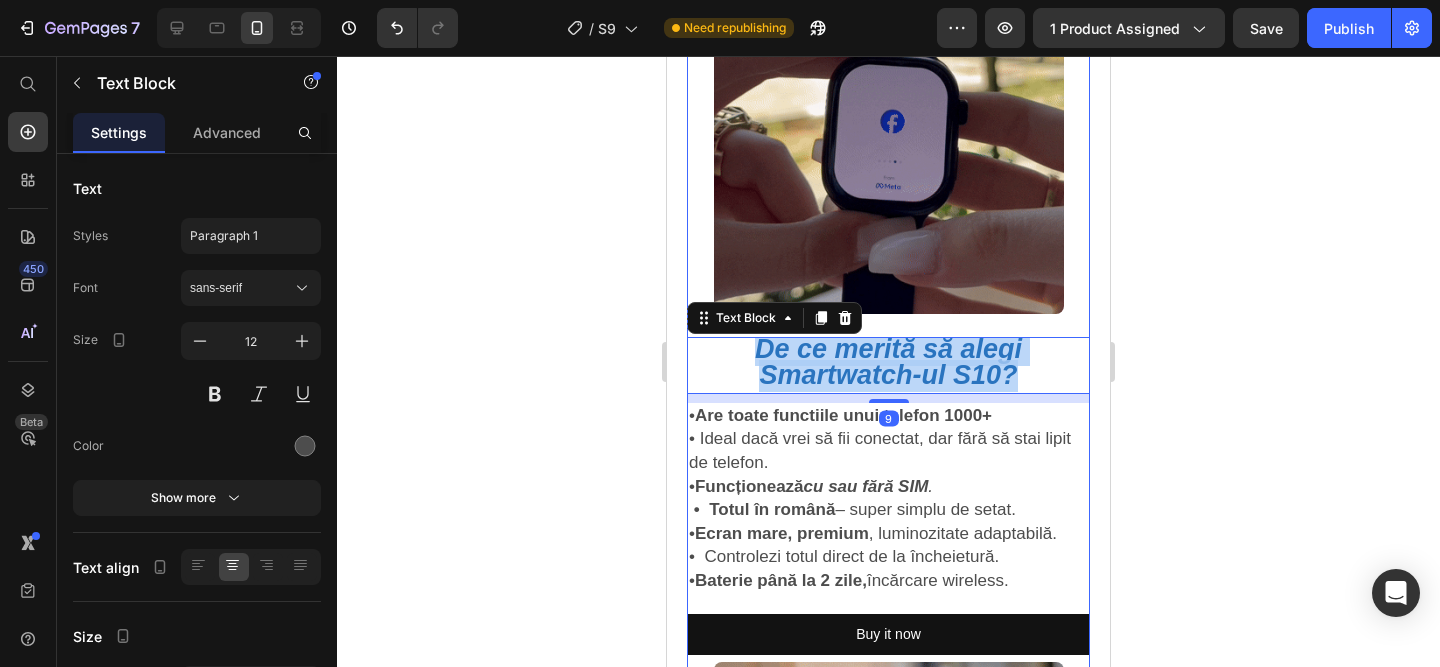 drag, startPoint x: 1032, startPoint y: 366, endPoint x: 892, endPoint y: 329, distance: 144.80676 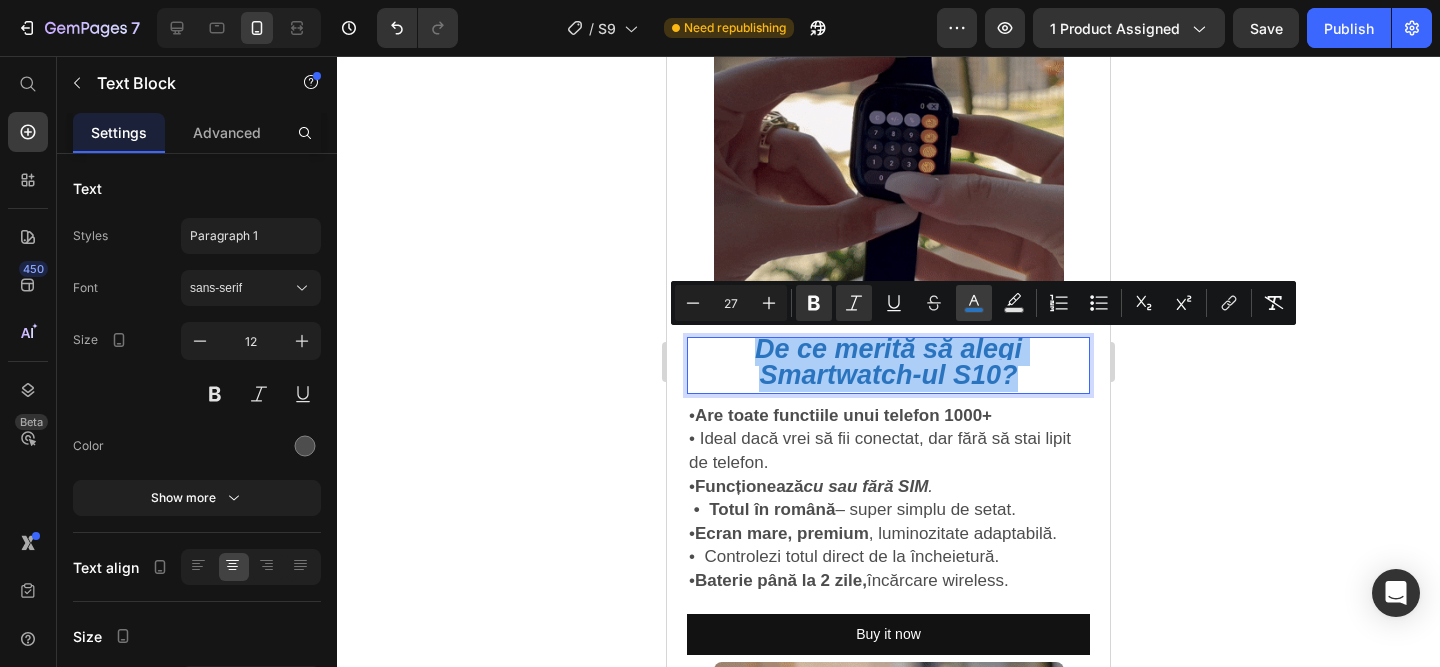 click 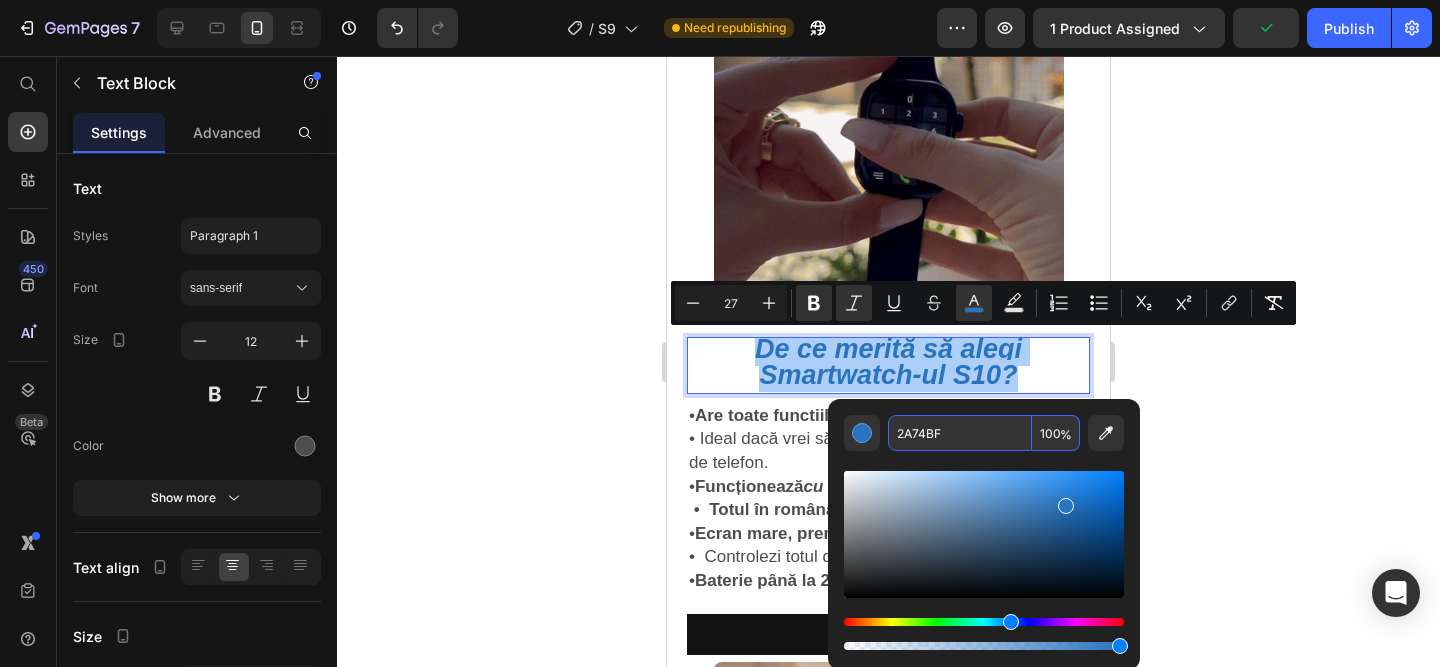 click on "2A74BF" at bounding box center [960, 433] 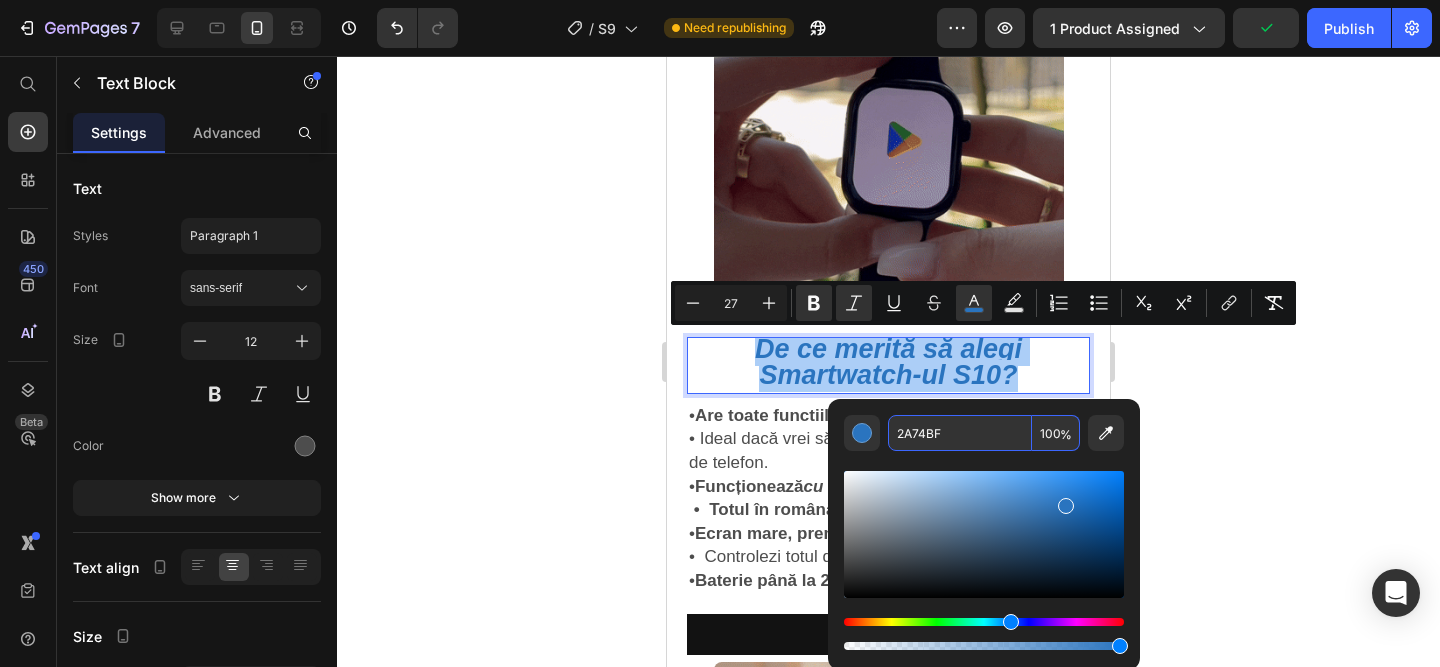 click 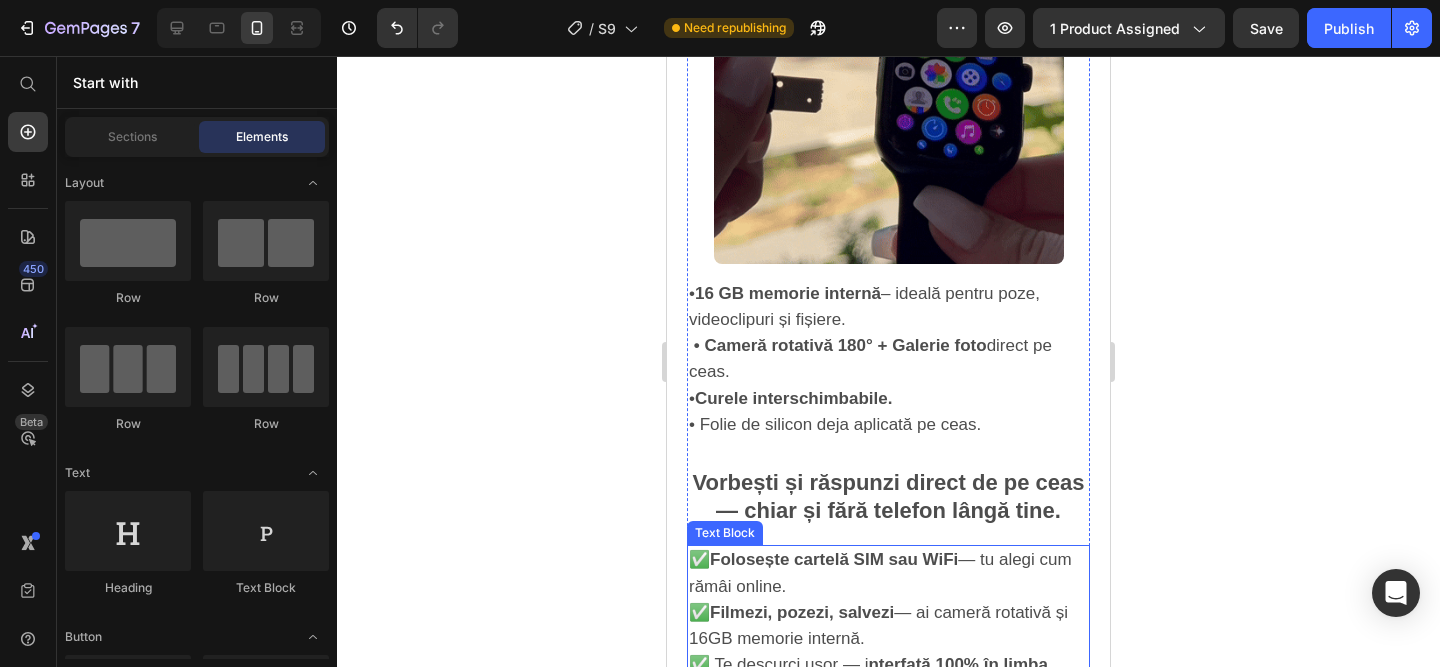 scroll, scrollTop: 2076, scrollLeft: 0, axis: vertical 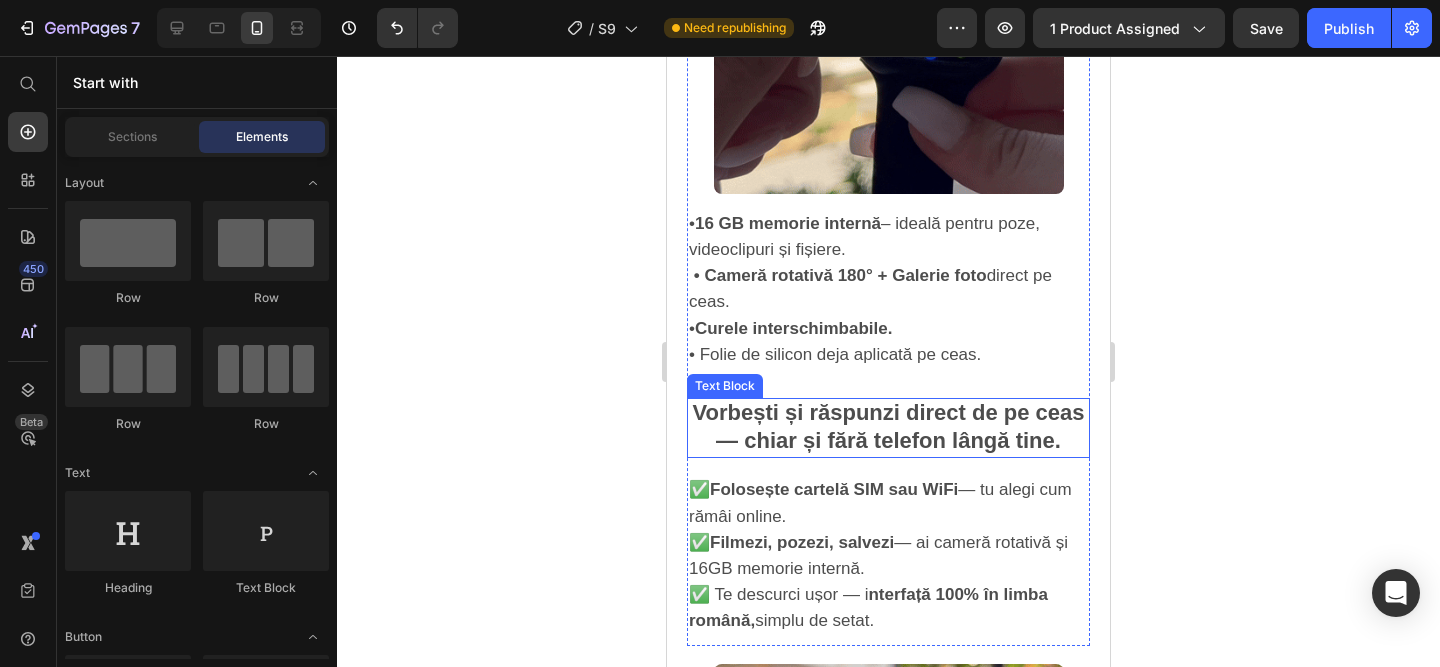 click on "Vorbești și răspunzi direct de pe ceas — chiar și fără telefon lângă tine." at bounding box center (888, 426) 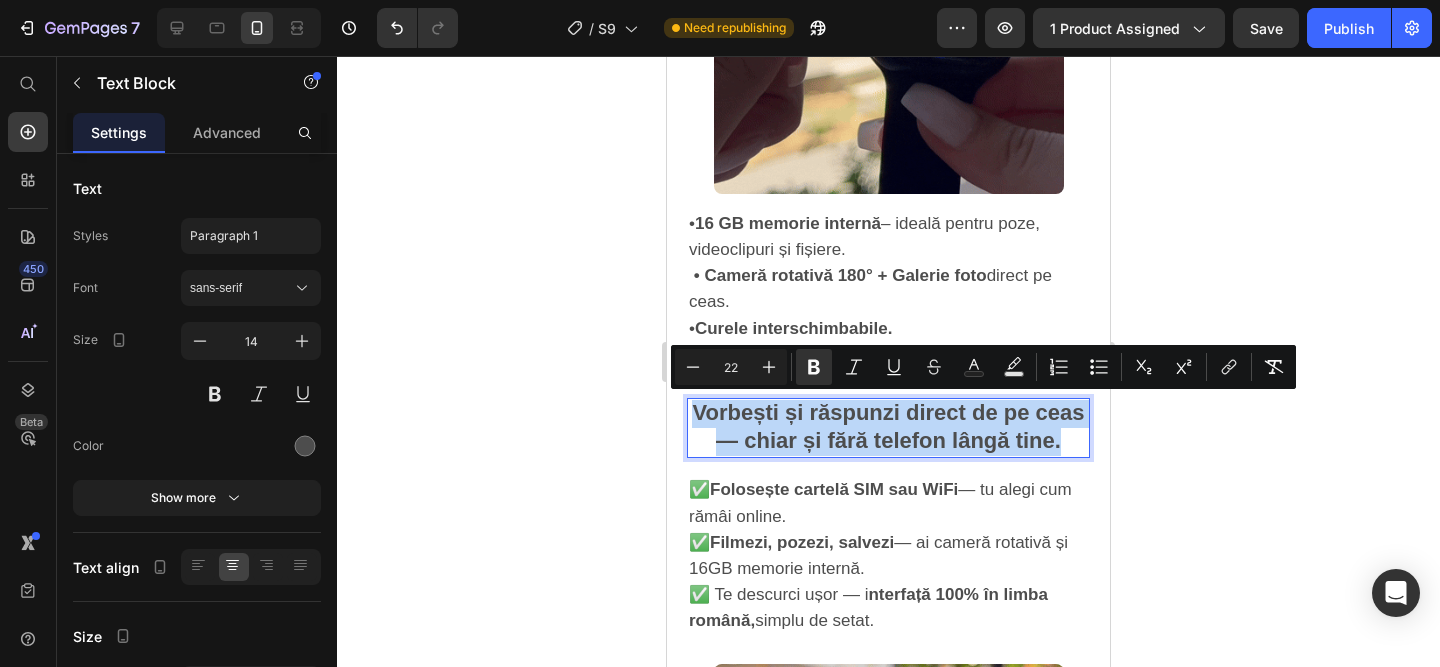 drag, startPoint x: 1061, startPoint y: 438, endPoint x: 643, endPoint y: 409, distance: 419.00476 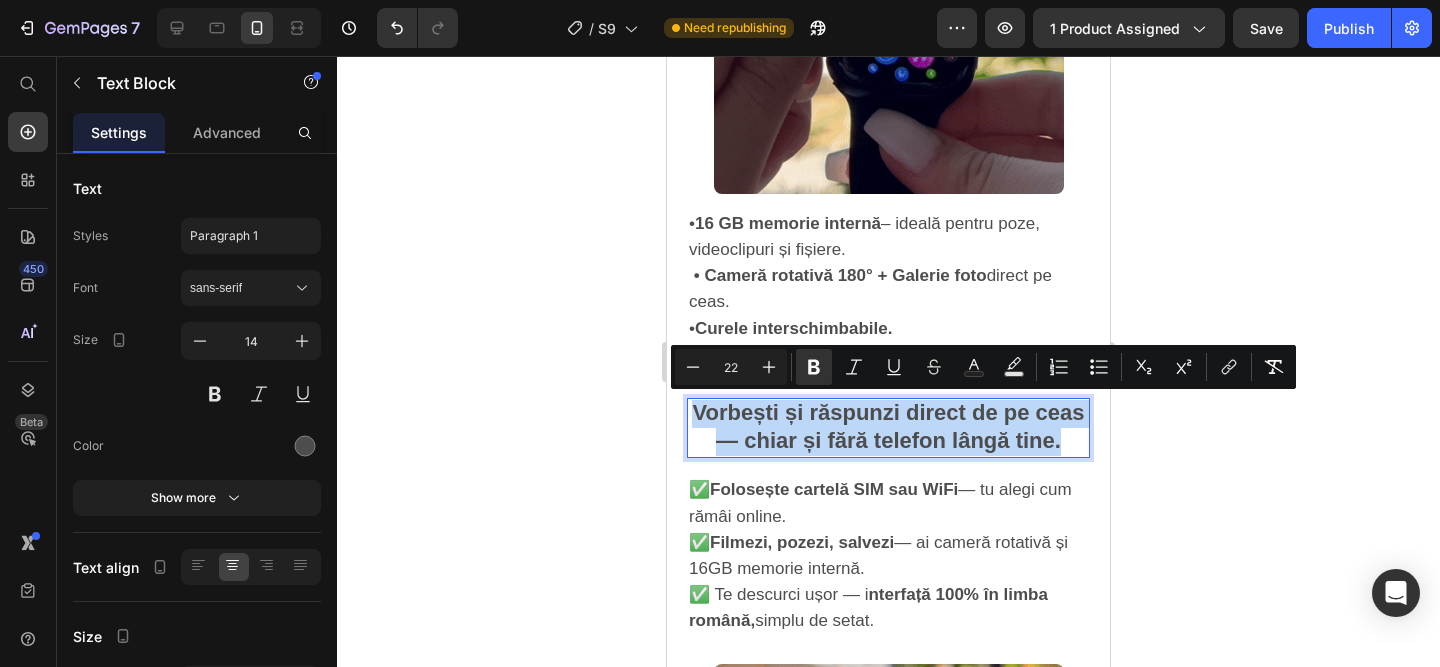 click on "Mobile  ( 443 px) iPhone 13 Mini iPhone 13 Pro iPhone 11 Pro Max iPhone 15 Pro Max Pixel 7 Galaxy S8+ Galaxy S20 Ultra iPad Mini iPad Air iPad Pro Header Product Images Smartwatch S9 - Cartela SIM(Premium)™️ Product Title 239,00 lei Product Price 399,00 lei Product Price SALVATI 160,00 lei Discount Tag
Row
Icon Functioneaza cu sau fara cartela SIM! Text Block Row Image Plata la CURIER  (ramburs) Text Block Row Image Livrare RAPIDA  1-2 zile lucratoare Text Block Row
Publish the page to see the content.
Custom Code Buy it now Dynamic Checkout
Publish the page to see the content.
Custom Code ⭐️ Evaluare medie: 4,9 din 5 pe Amazon!  (PESTE 15.000 RECENZII DE 5 STELE) Text Block Image Image Image Row Image De ce merită să alegi  Smartwatch-ul S10? Text Block  •  Are toate functiile unui telefon 1000+  • Ideal dacă vrei să fii conectat, dar fără să stai lipit de telefon.  •   Funcționează  cu sau fără SIM ." at bounding box center (888, 177) 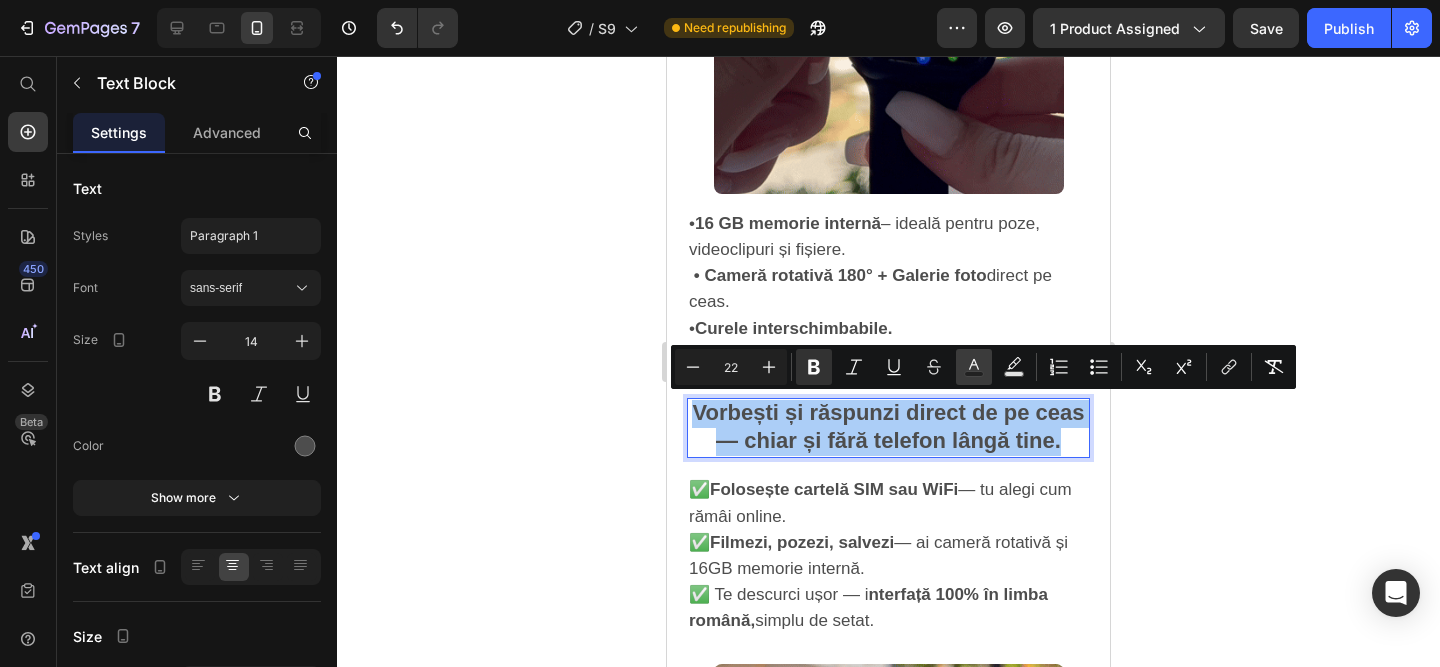 click 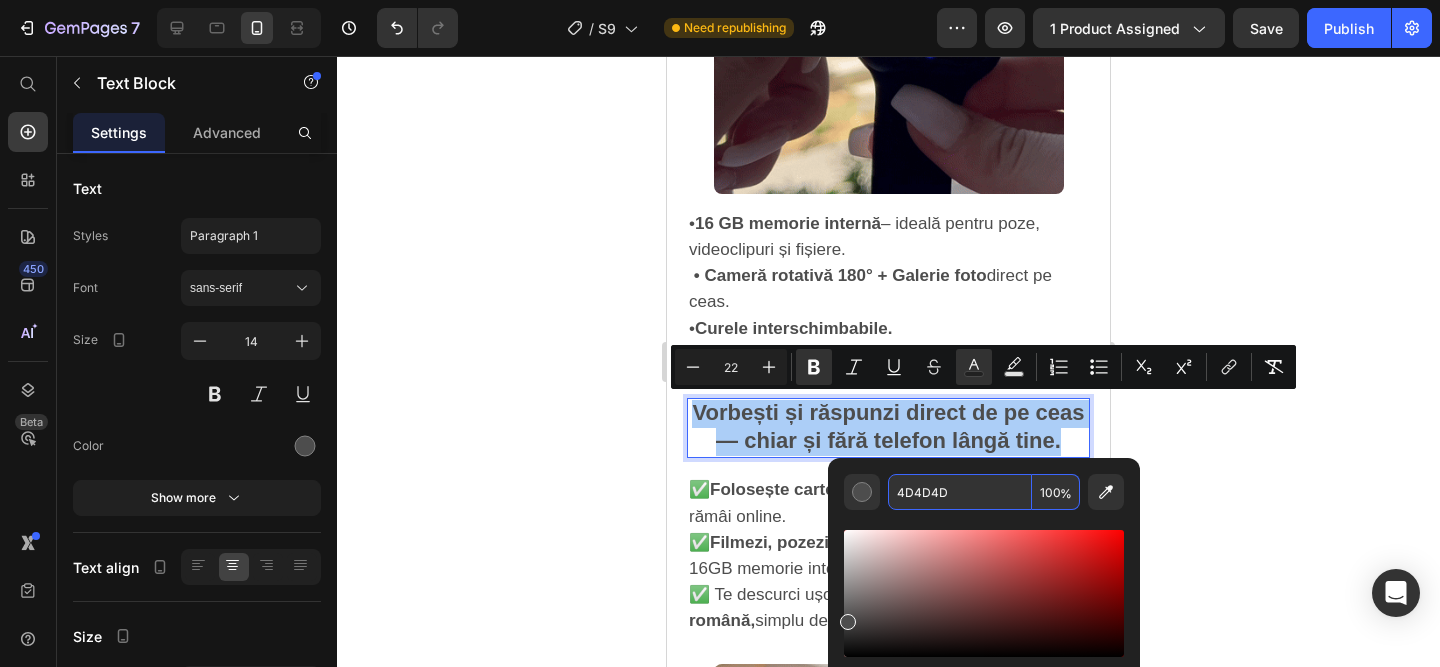 click on "4D4D4D" at bounding box center (960, 492) 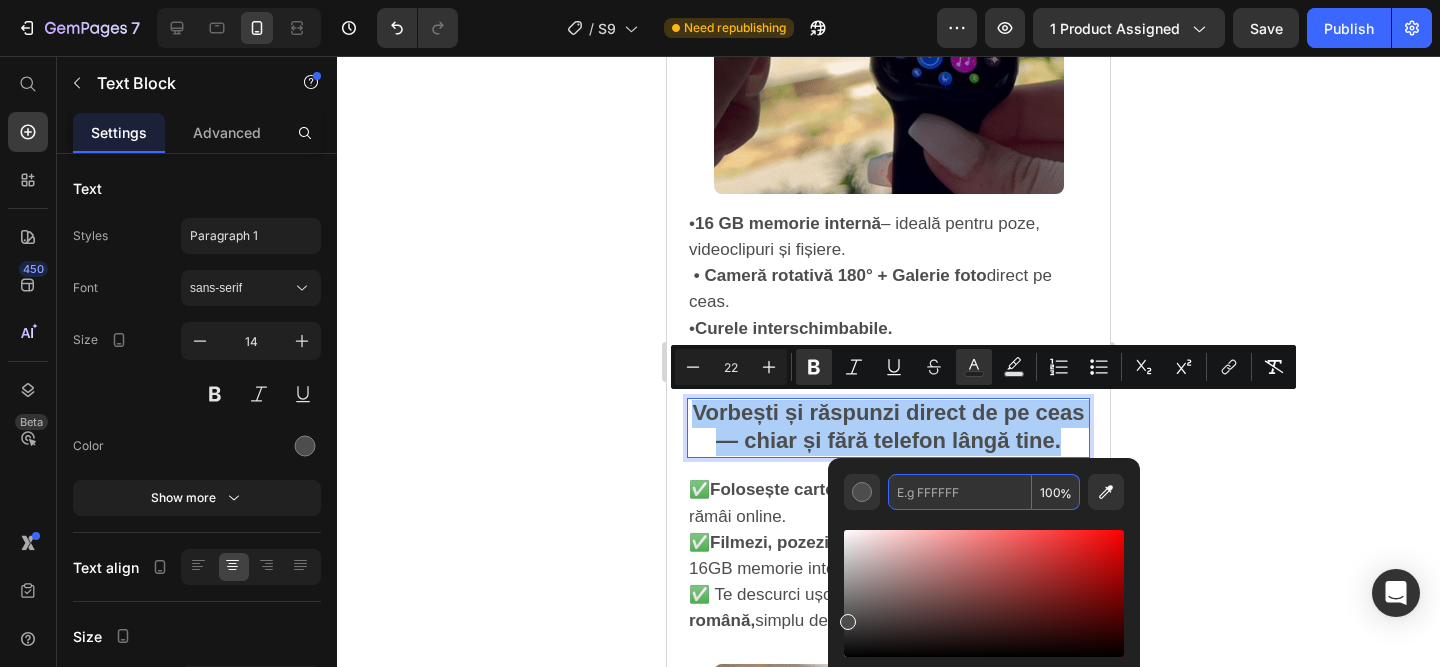 paste on "2A74BF" 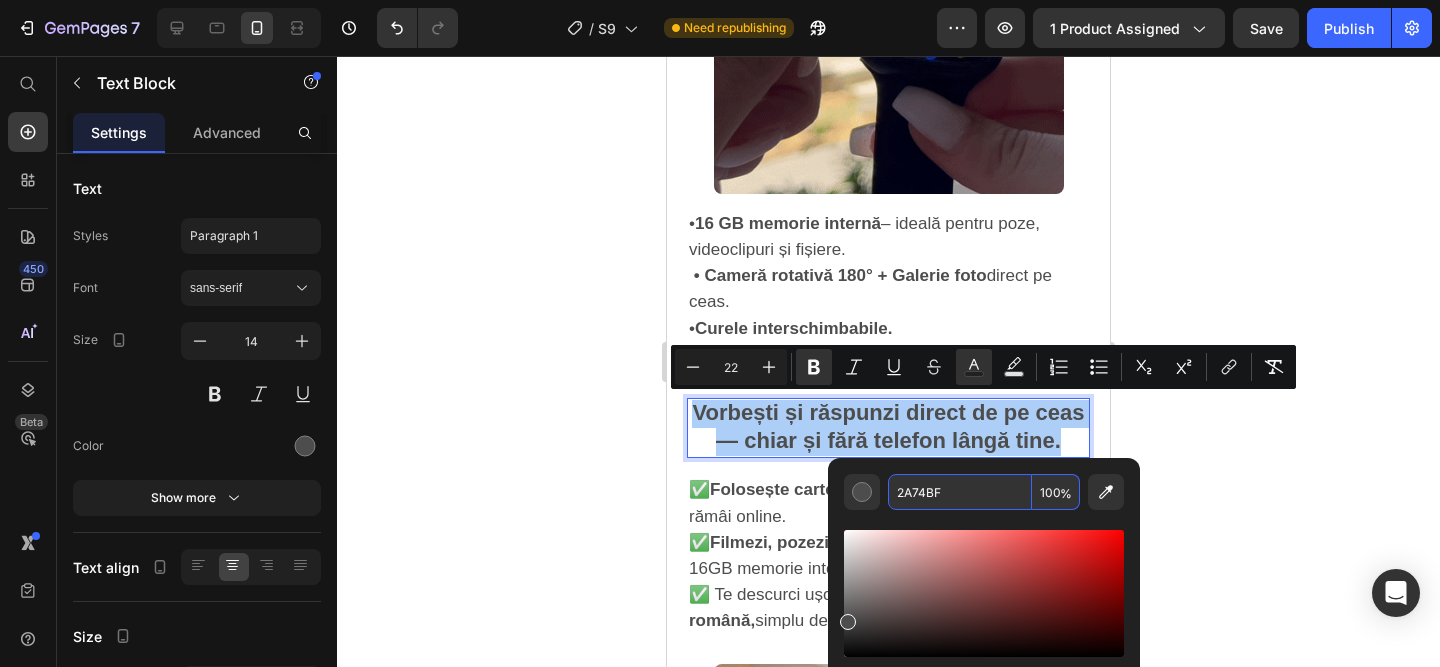 type on "2A74BF" 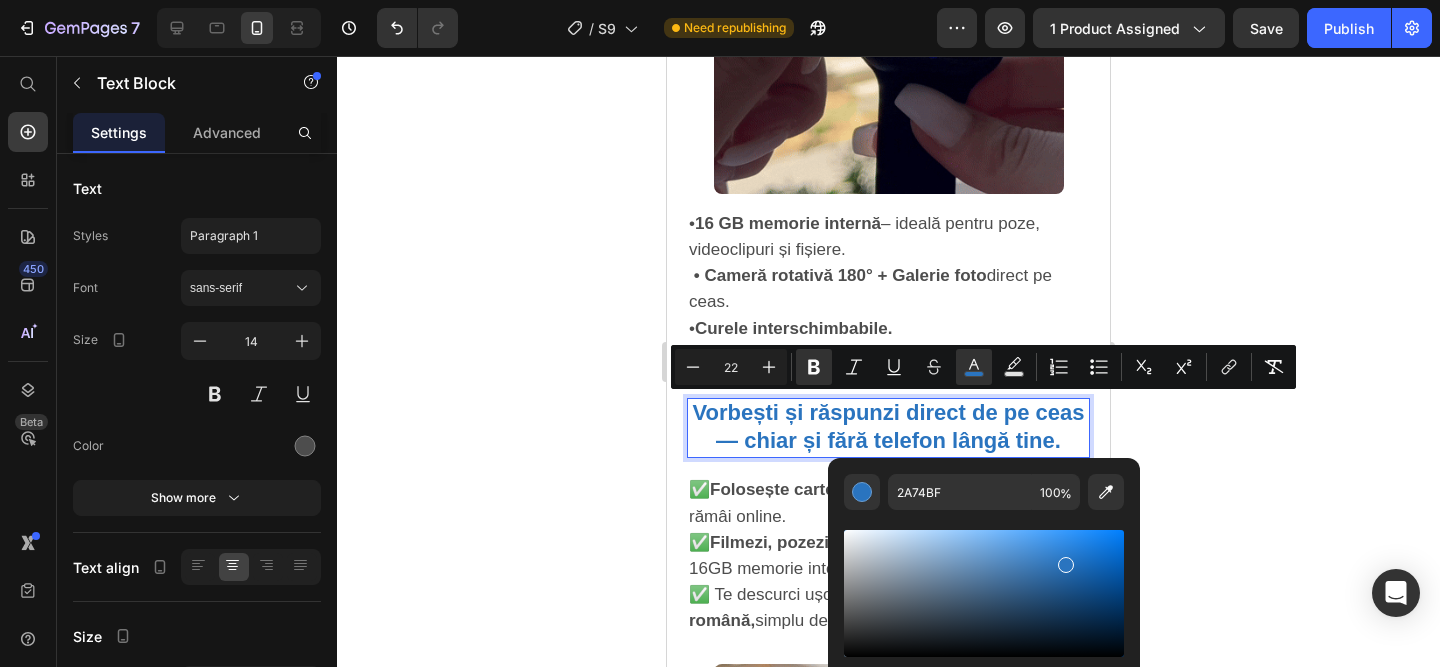 click at bounding box center [984, 611] 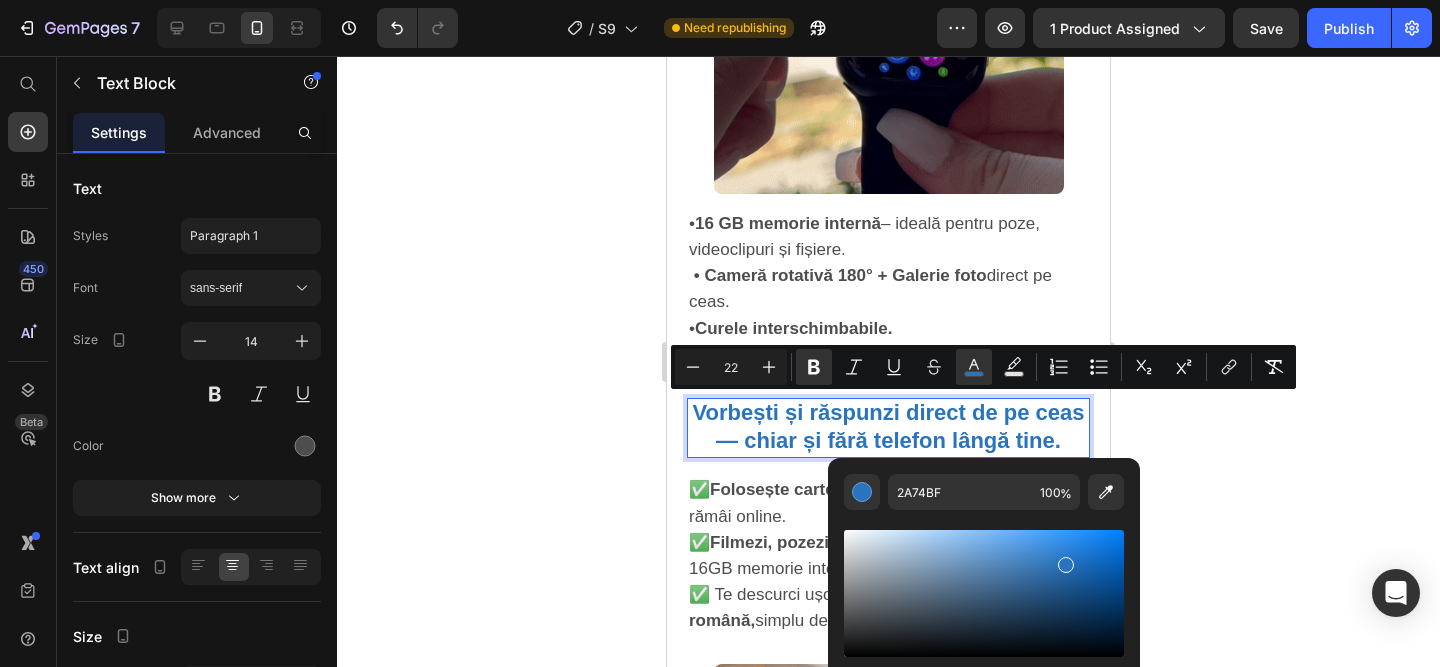 click 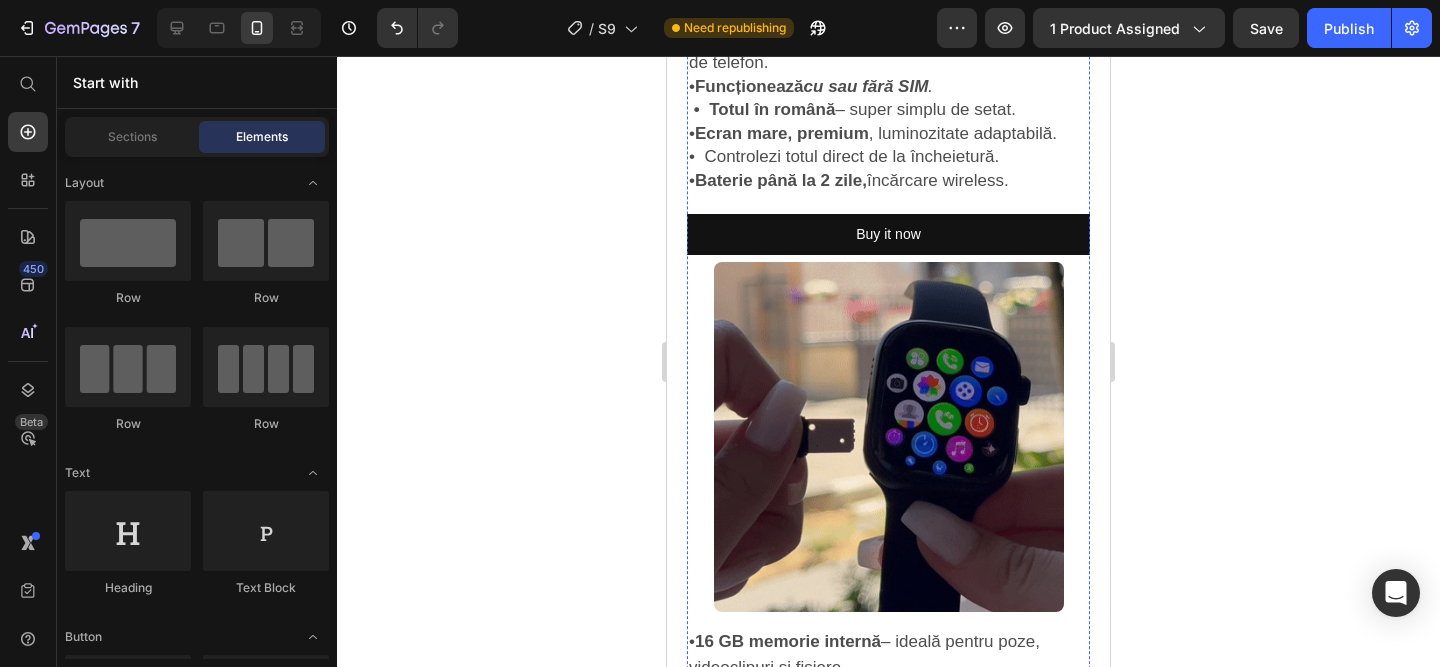 scroll, scrollTop: 1650, scrollLeft: 0, axis: vertical 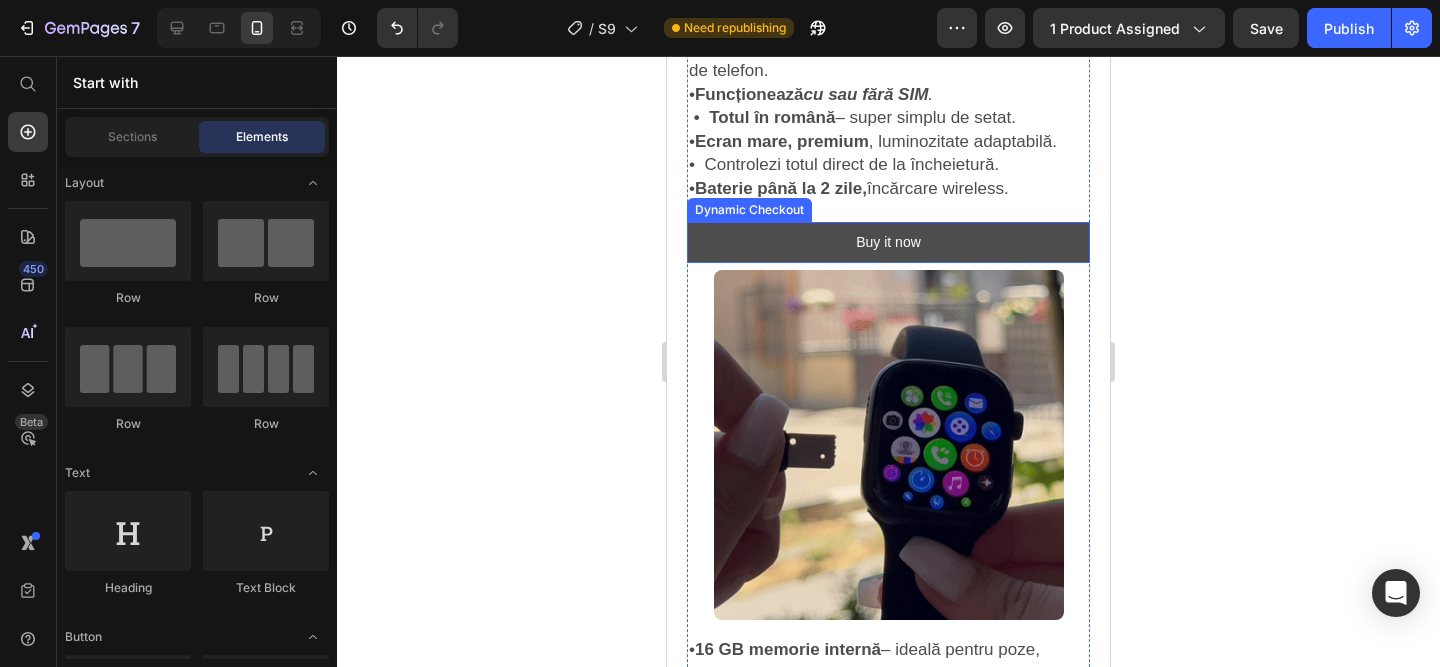 click on "Buy it now" at bounding box center (888, 242) 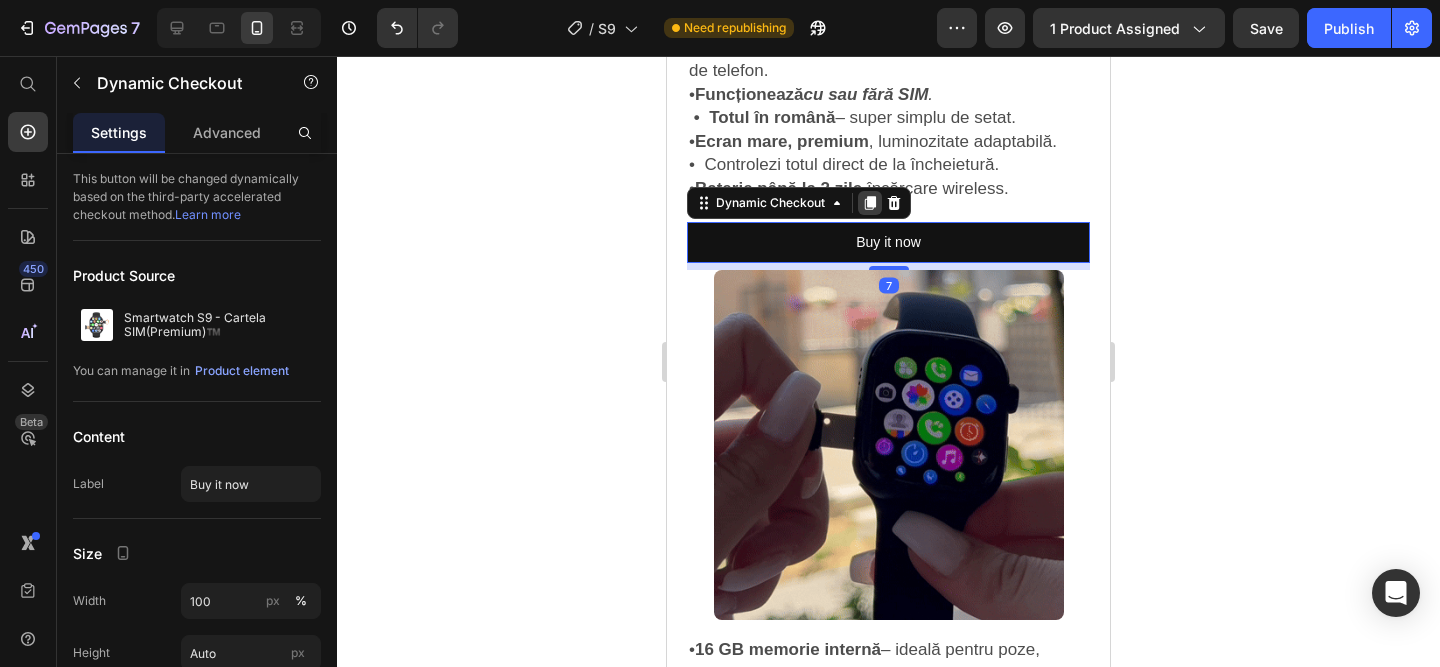 click 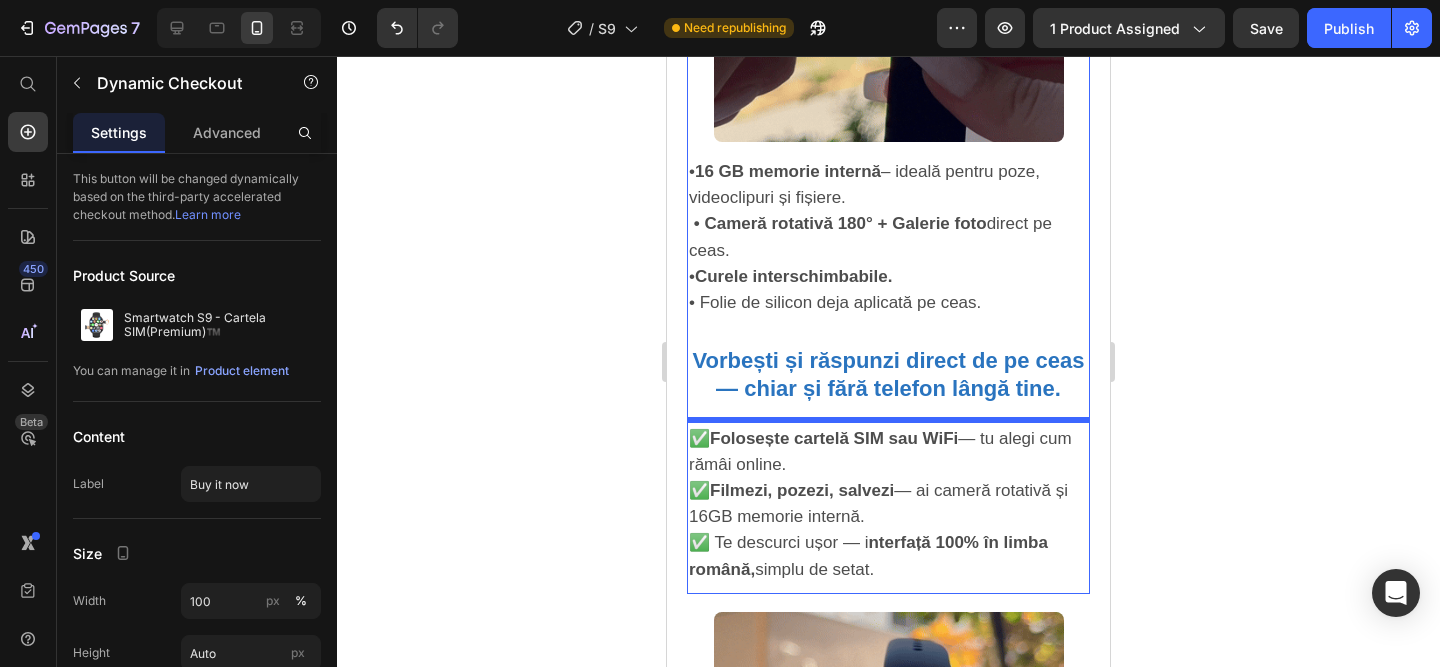 scroll, scrollTop: 2386, scrollLeft: 0, axis: vertical 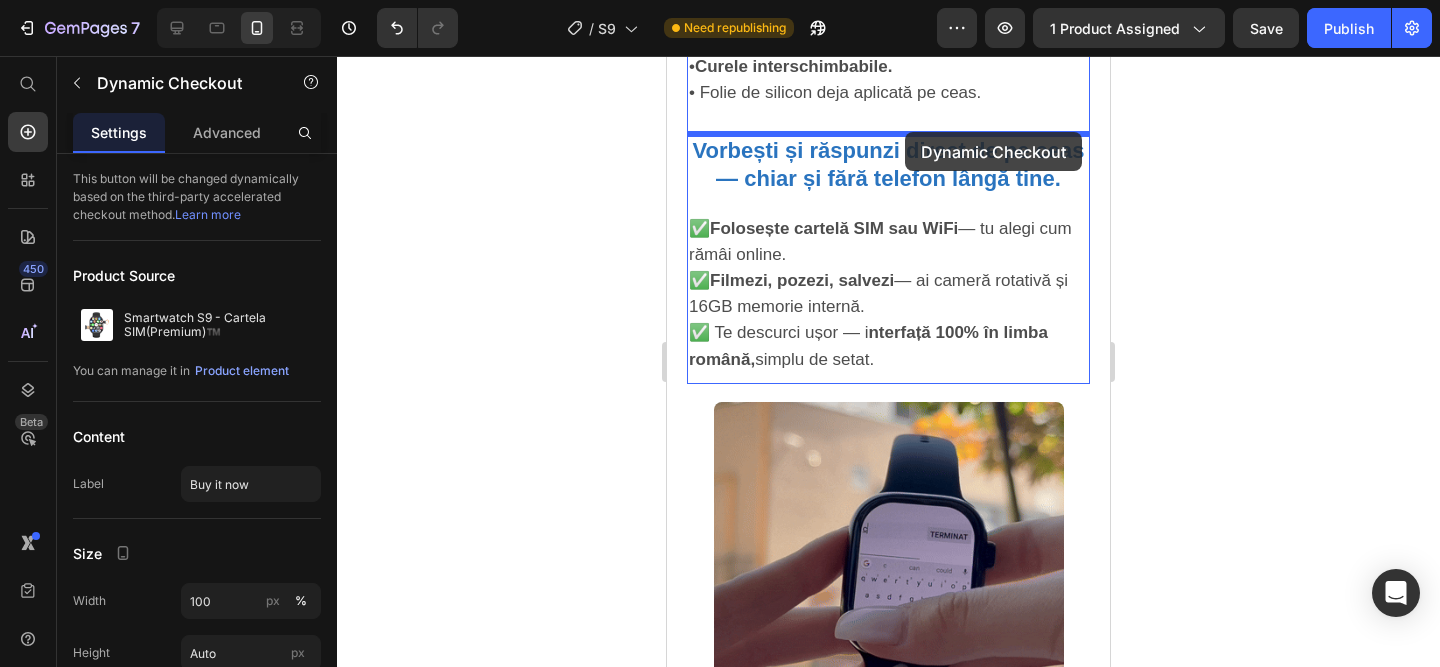 drag, startPoint x: 950, startPoint y: 301, endPoint x: 904, endPoint y: 132, distance: 175.14851 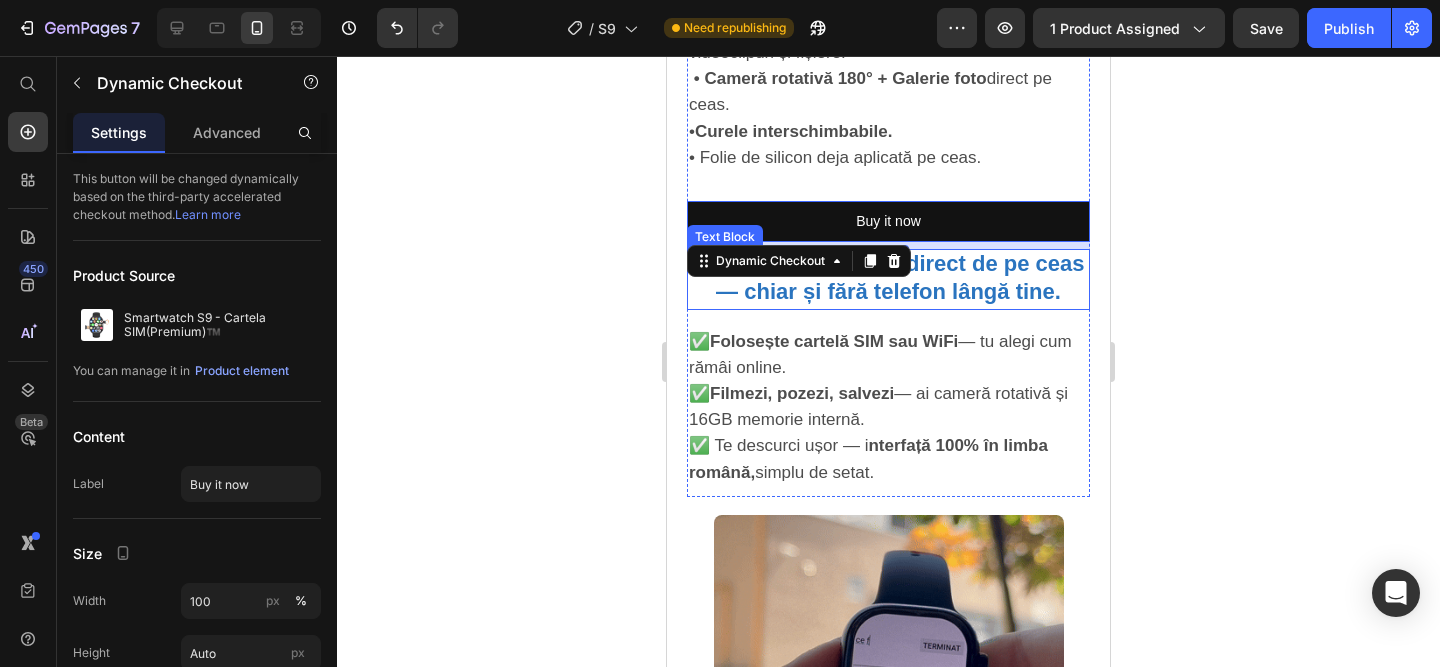 scroll, scrollTop: 2269, scrollLeft: 0, axis: vertical 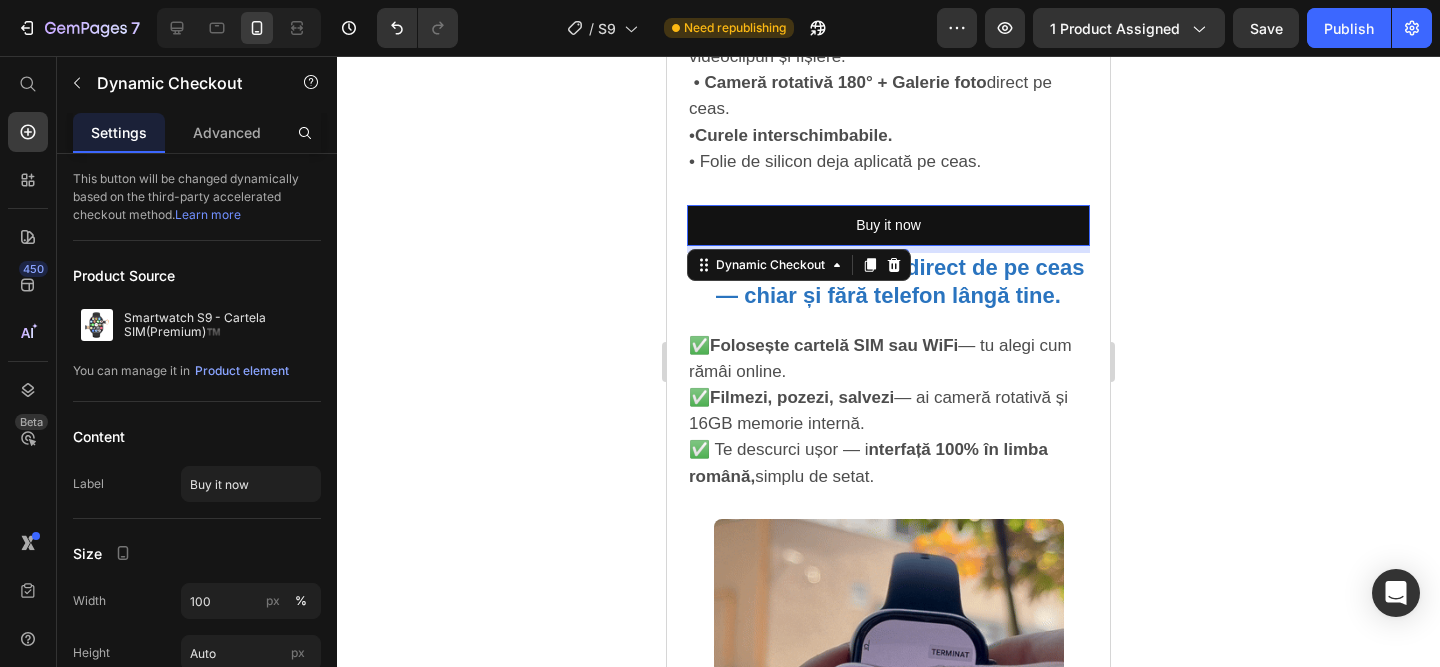 click 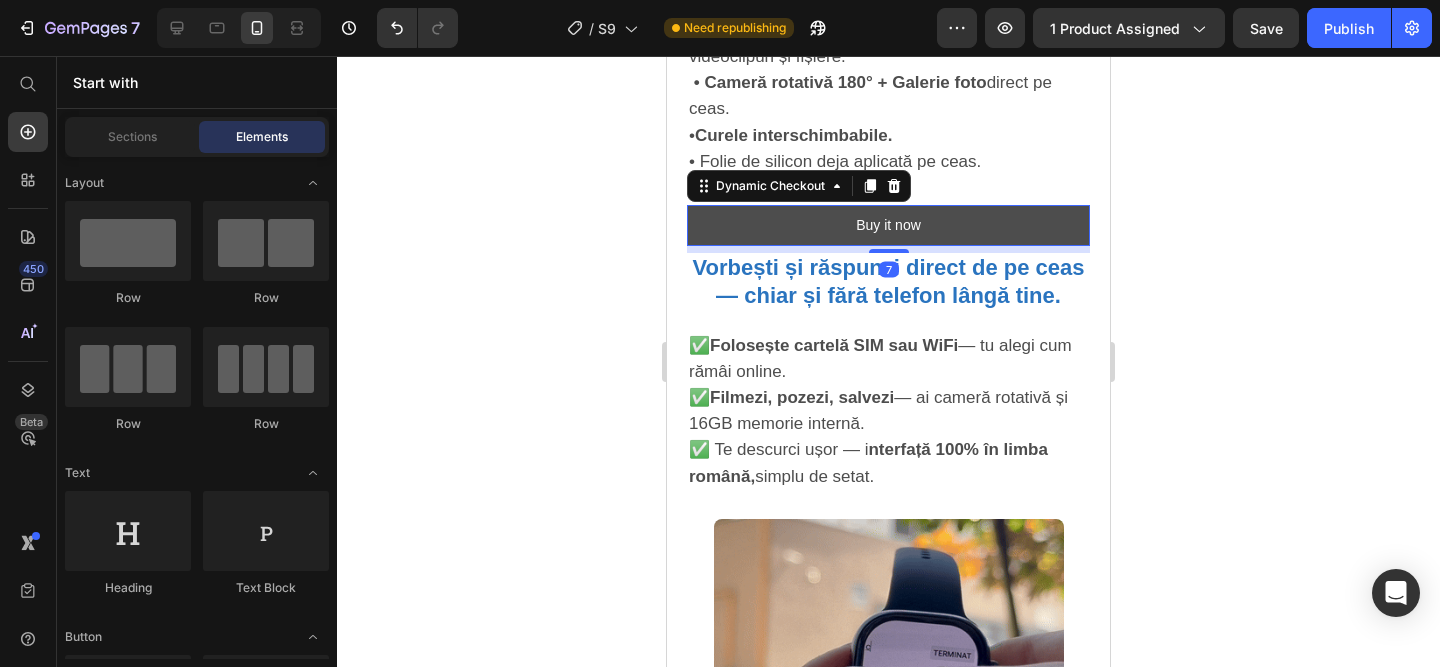 click on "Buy it now" at bounding box center [888, 225] 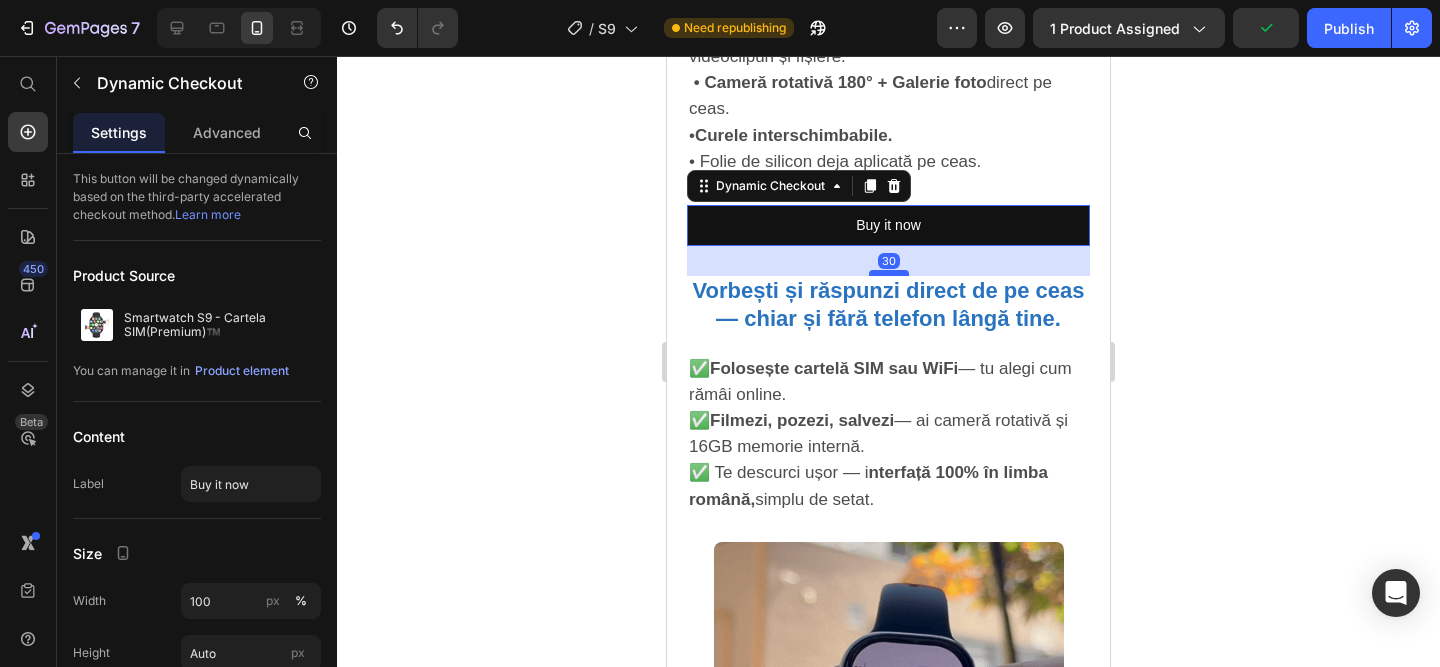 drag, startPoint x: 893, startPoint y: 246, endPoint x: 891, endPoint y: 269, distance: 23.086792 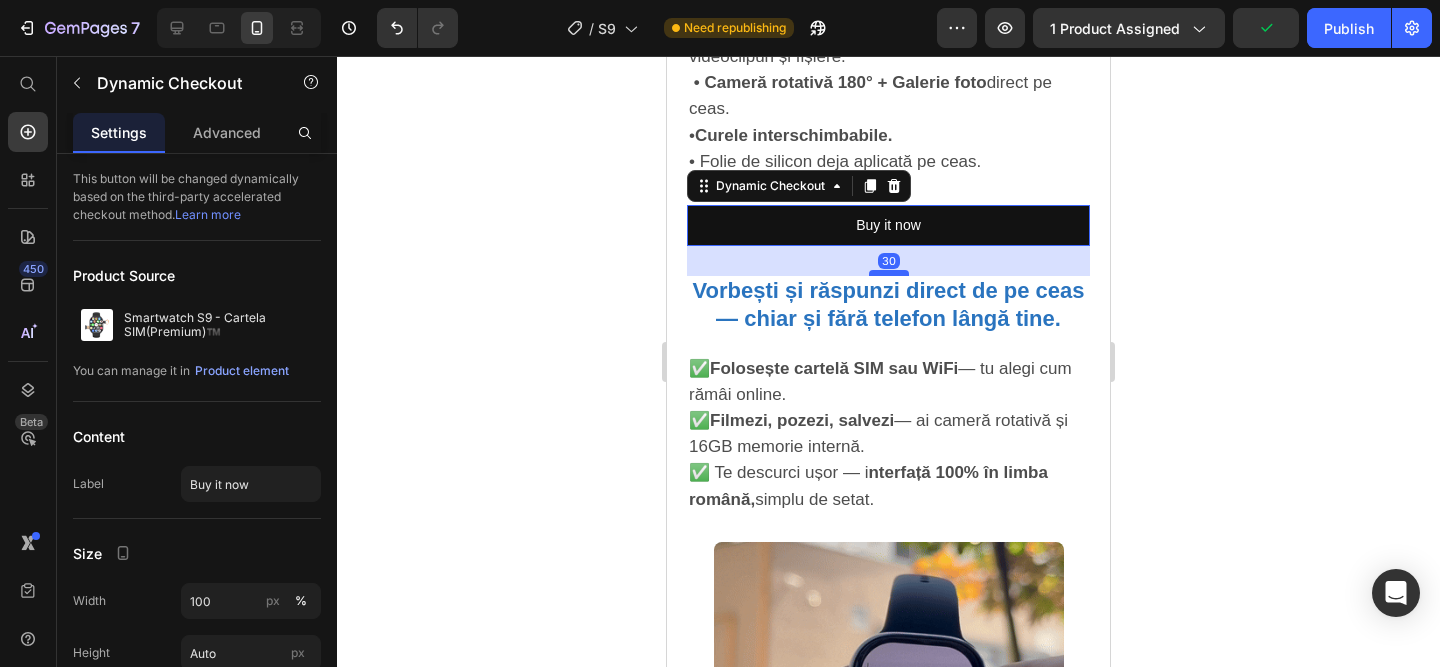click at bounding box center (889, 273) 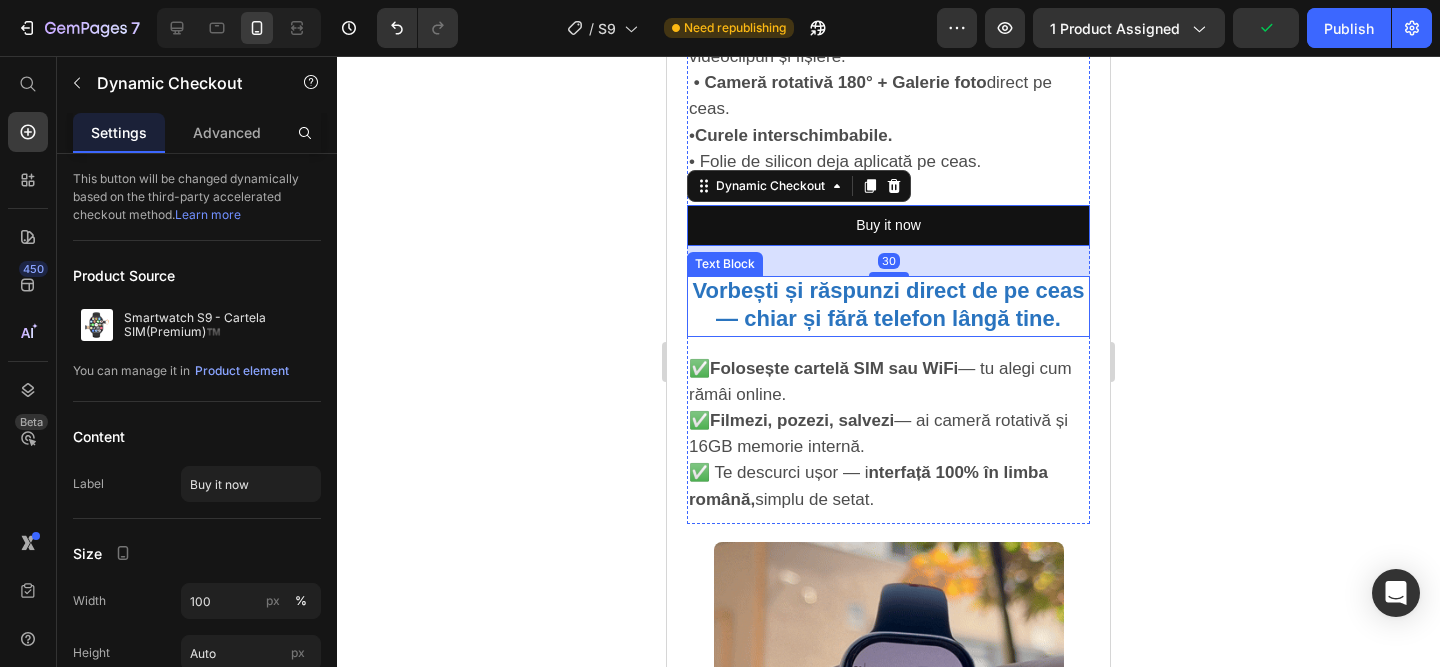 click on "Vorbești și răspunzi direct de pe ceas — chiar și fără telefon lângă tine." at bounding box center [888, 304] 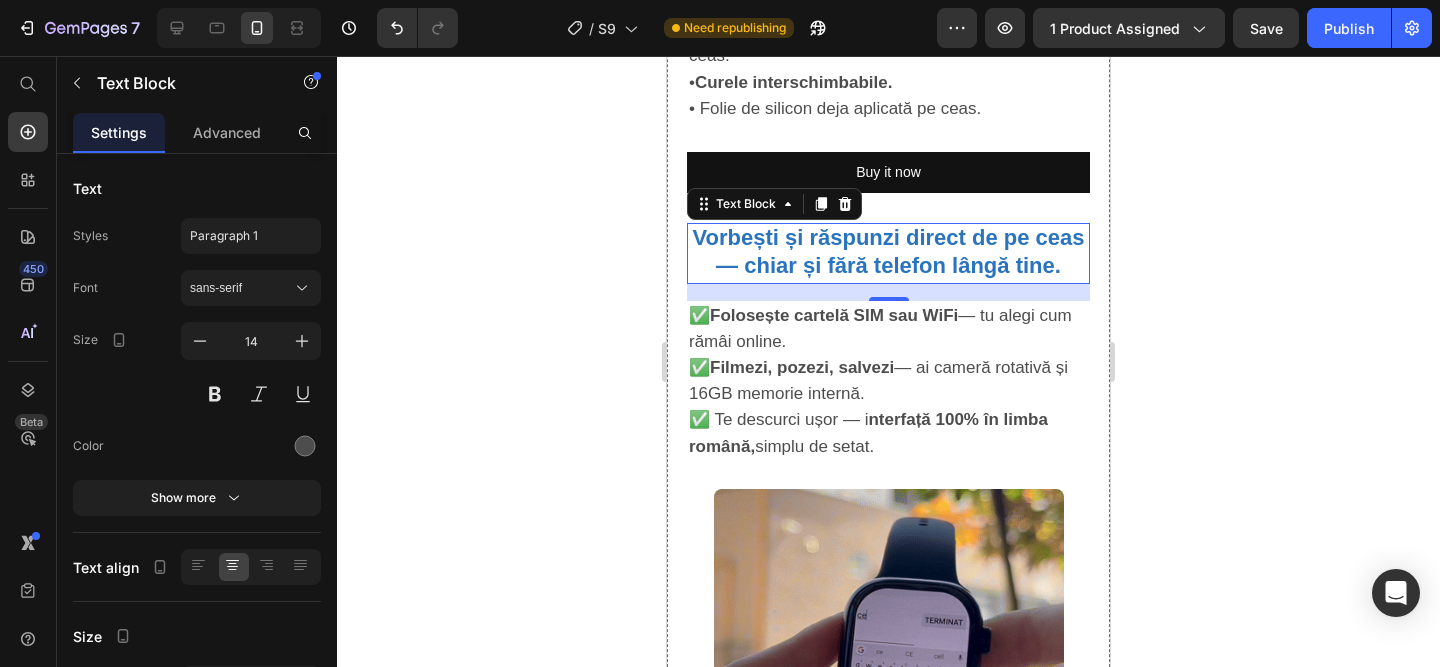 scroll, scrollTop: 2231, scrollLeft: 0, axis: vertical 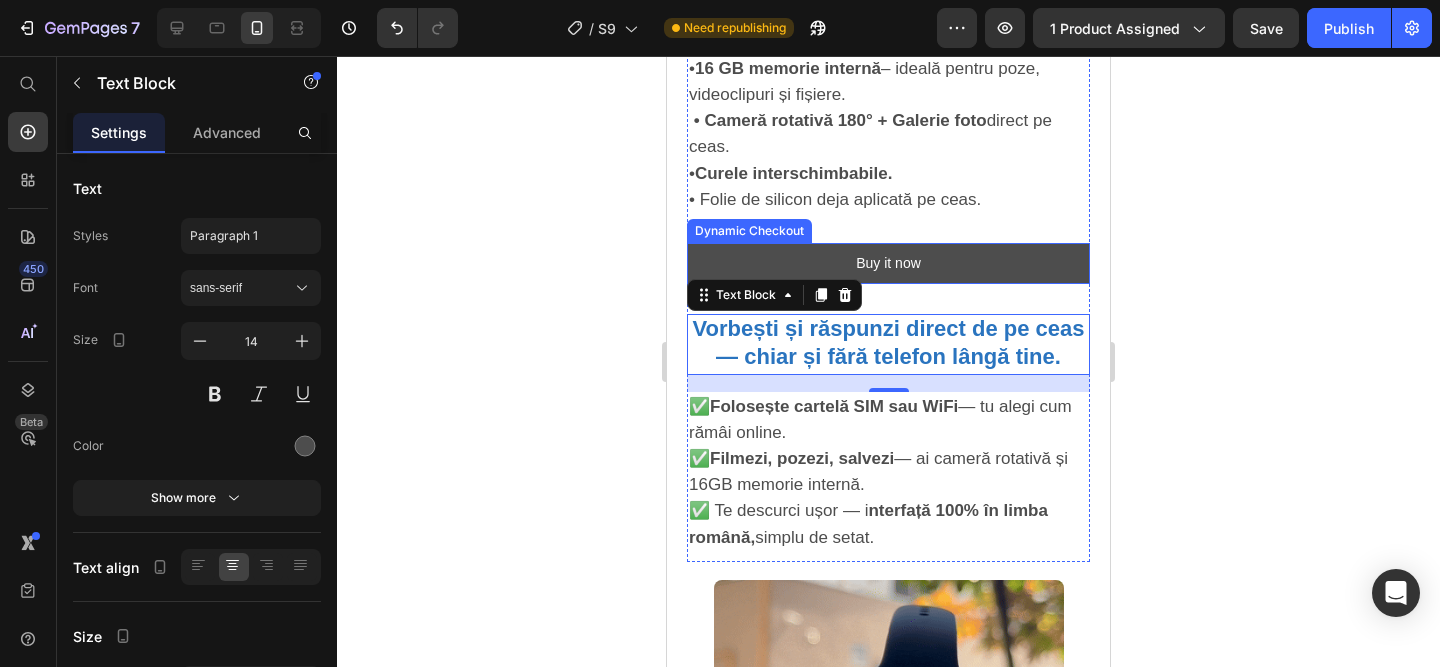 click on "Buy it now" at bounding box center [888, 263] 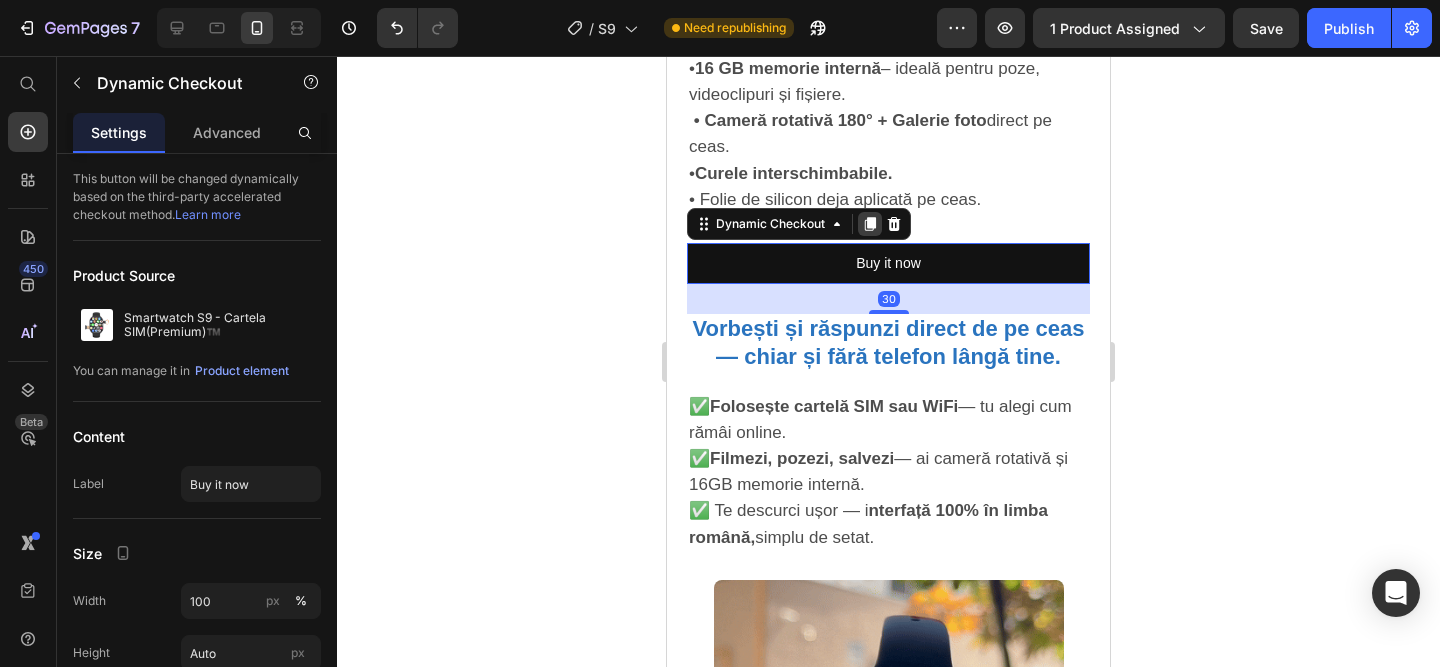 click 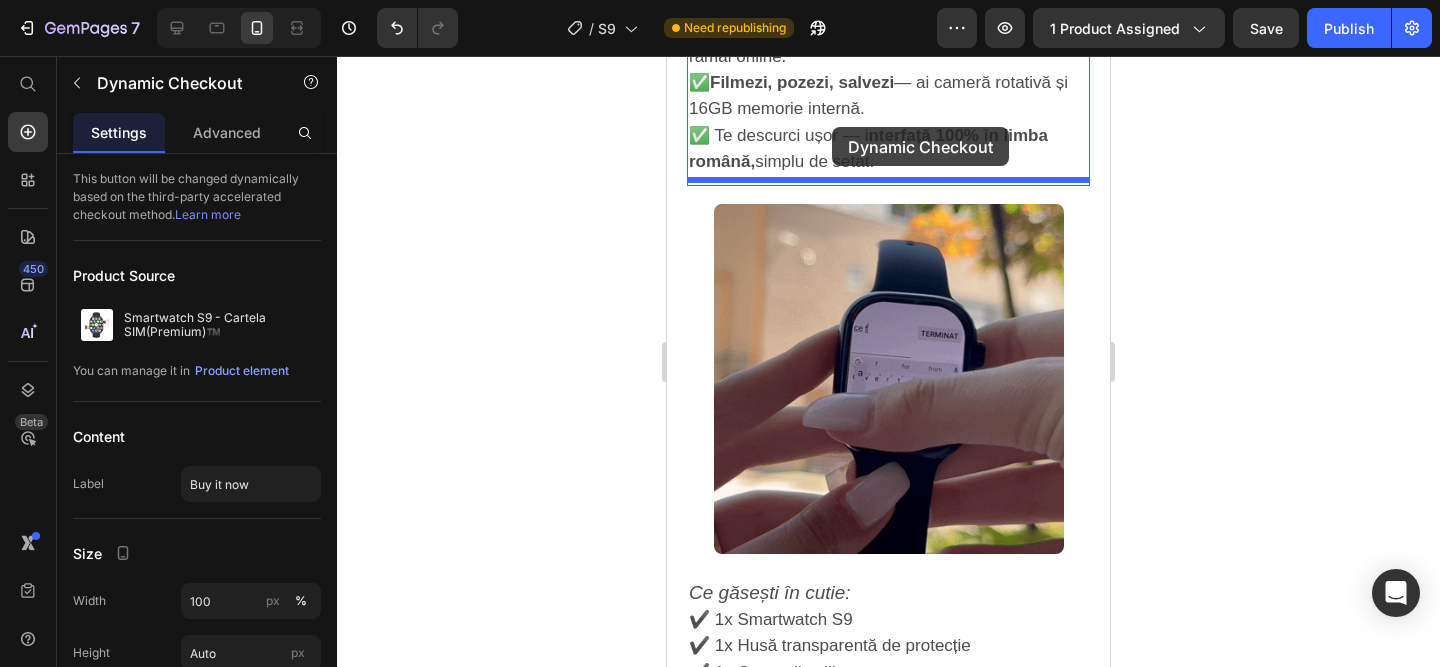 scroll, scrollTop: 2663, scrollLeft: 0, axis: vertical 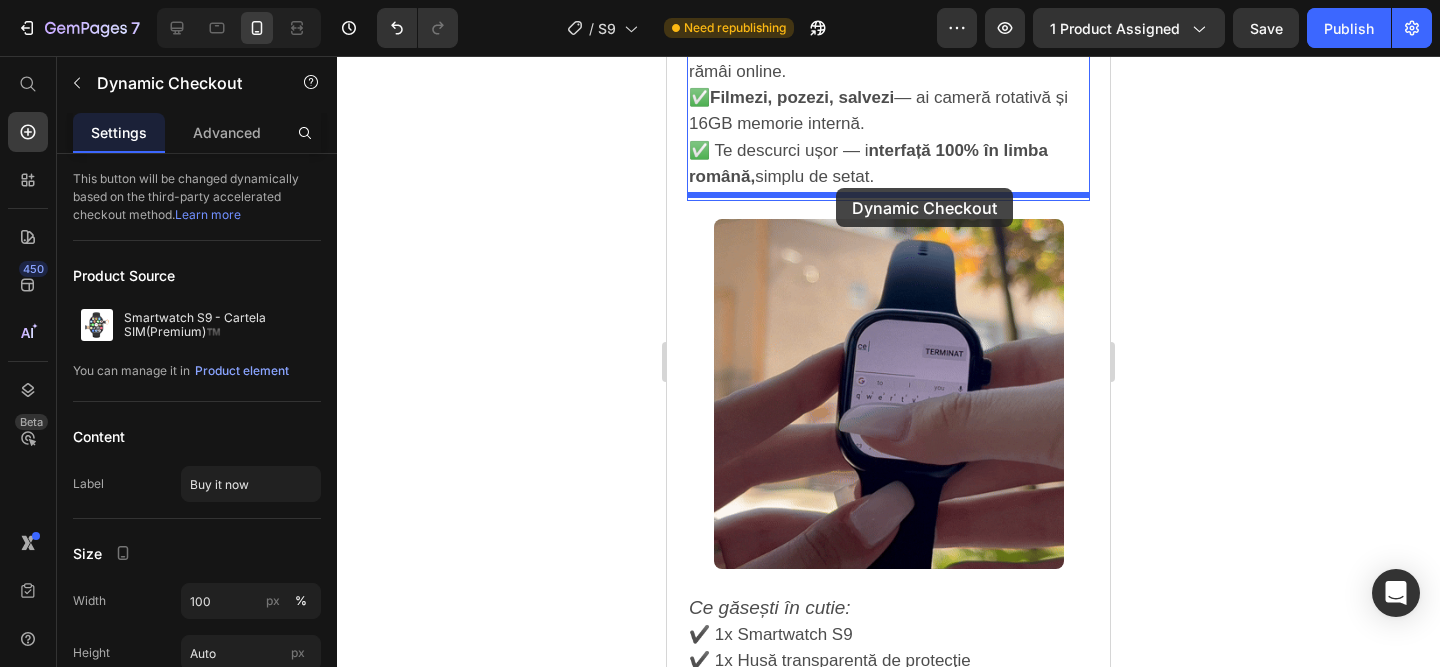 drag, startPoint x: 950, startPoint y: 330, endPoint x: 836, endPoint y: 188, distance: 182.09888 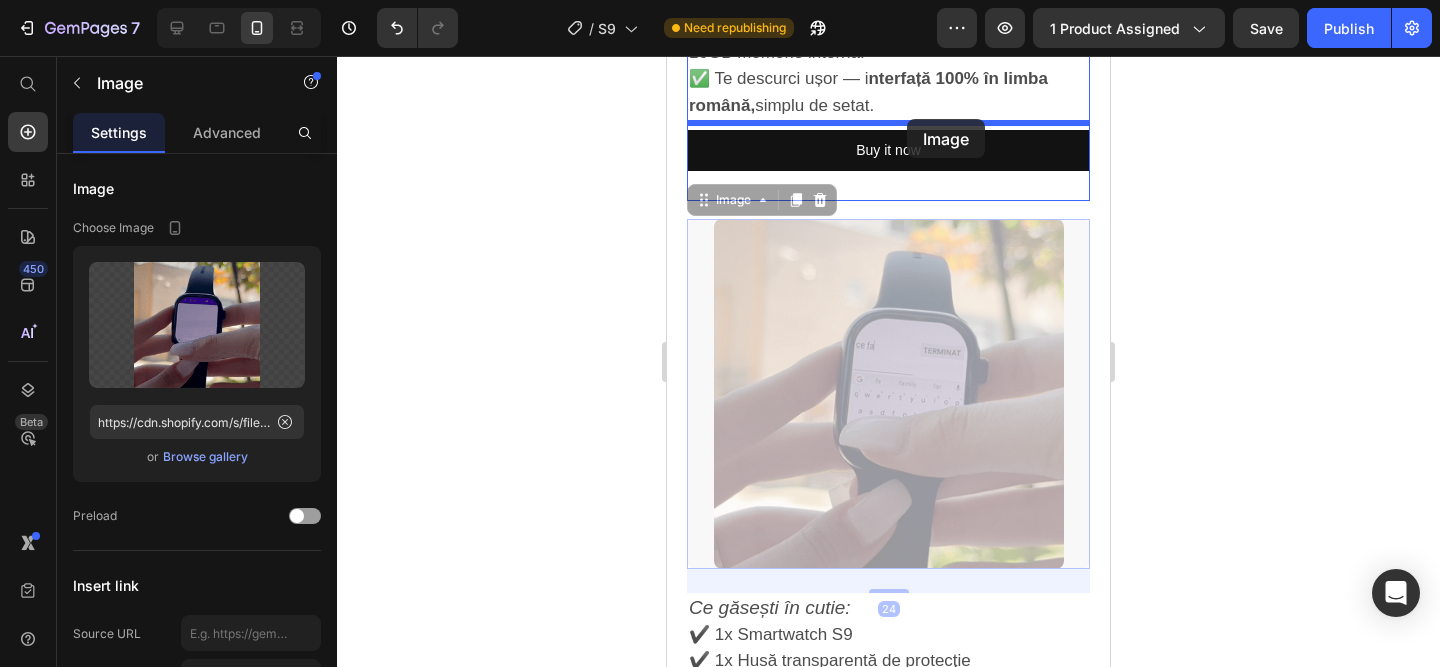 scroll, scrollTop: 2615, scrollLeft: 0, axis: vertical 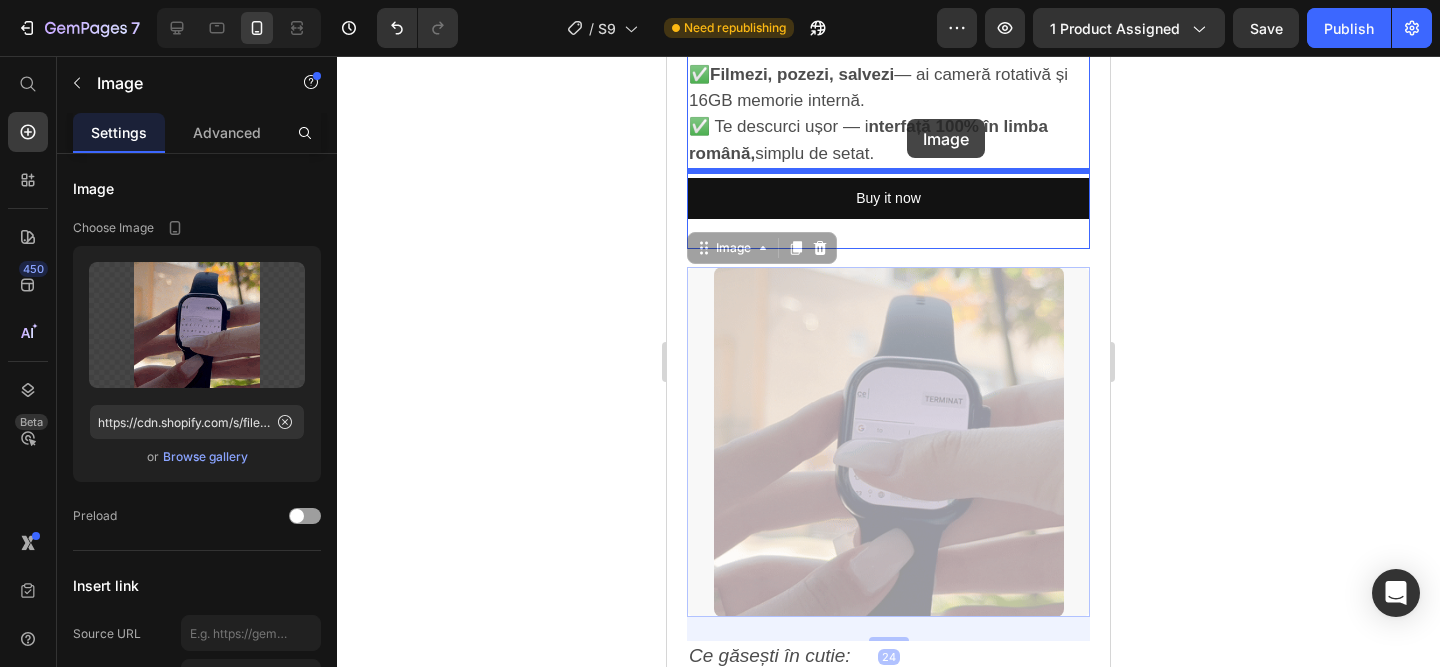 drag, startPoint x: 959, startPoint y: 291, endPoint x: 907, endPoint y: 119, distance: 179.68861 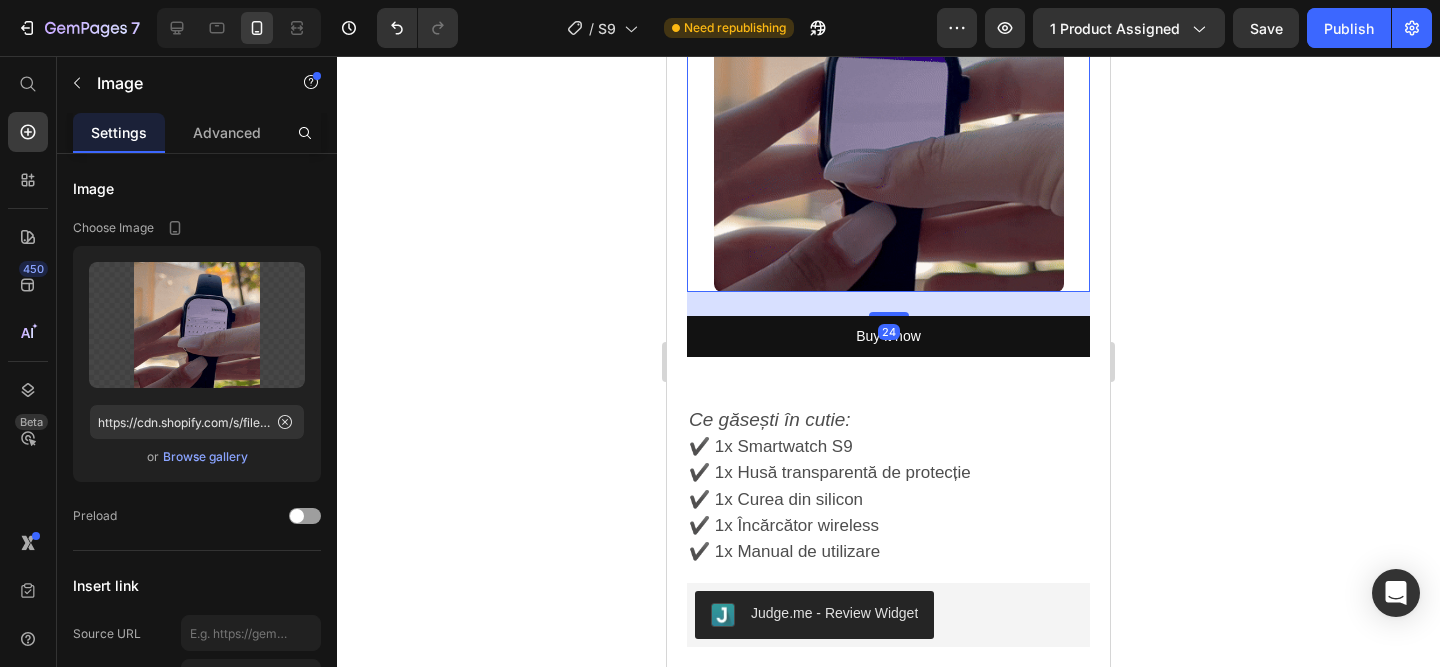 scroll, scrollTop: 2906, scrollLeft: 0, axis: vertical 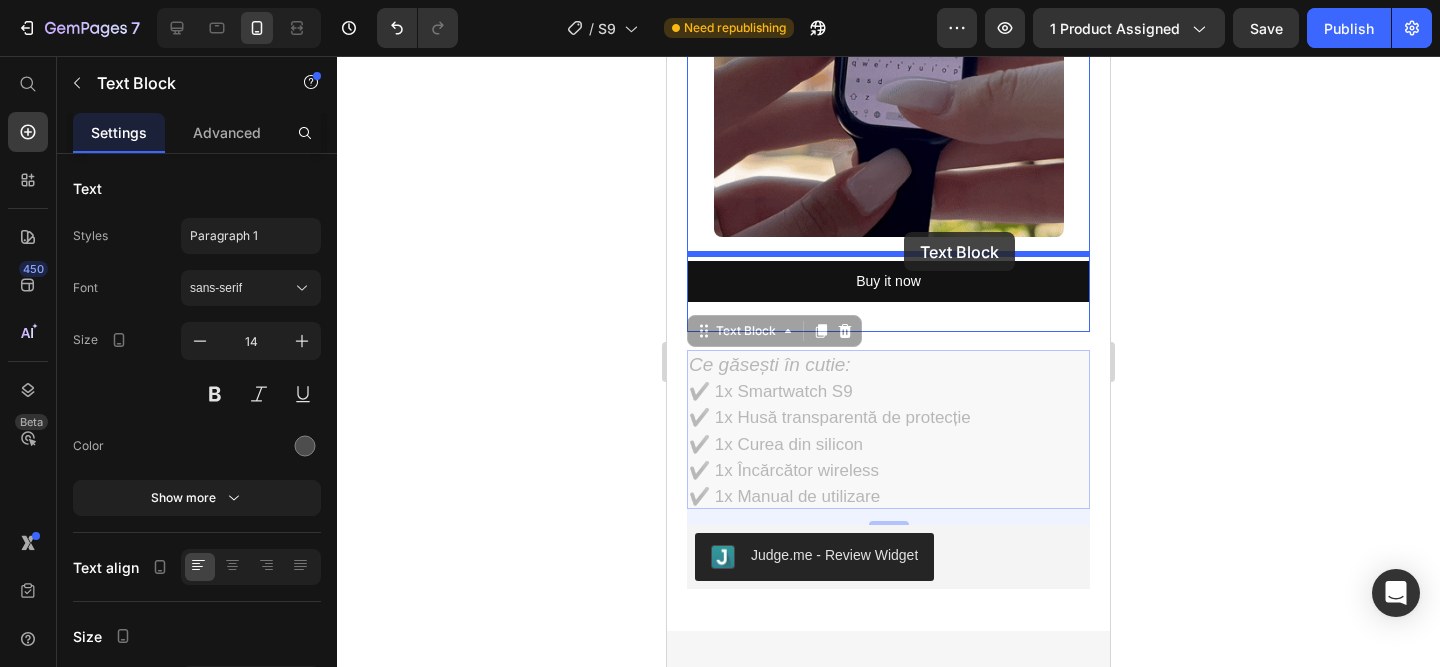 drag, startPoint x: 993, startPoint y: 370, endPoint x: 904, endPoint y: 232, distance: 164.21024 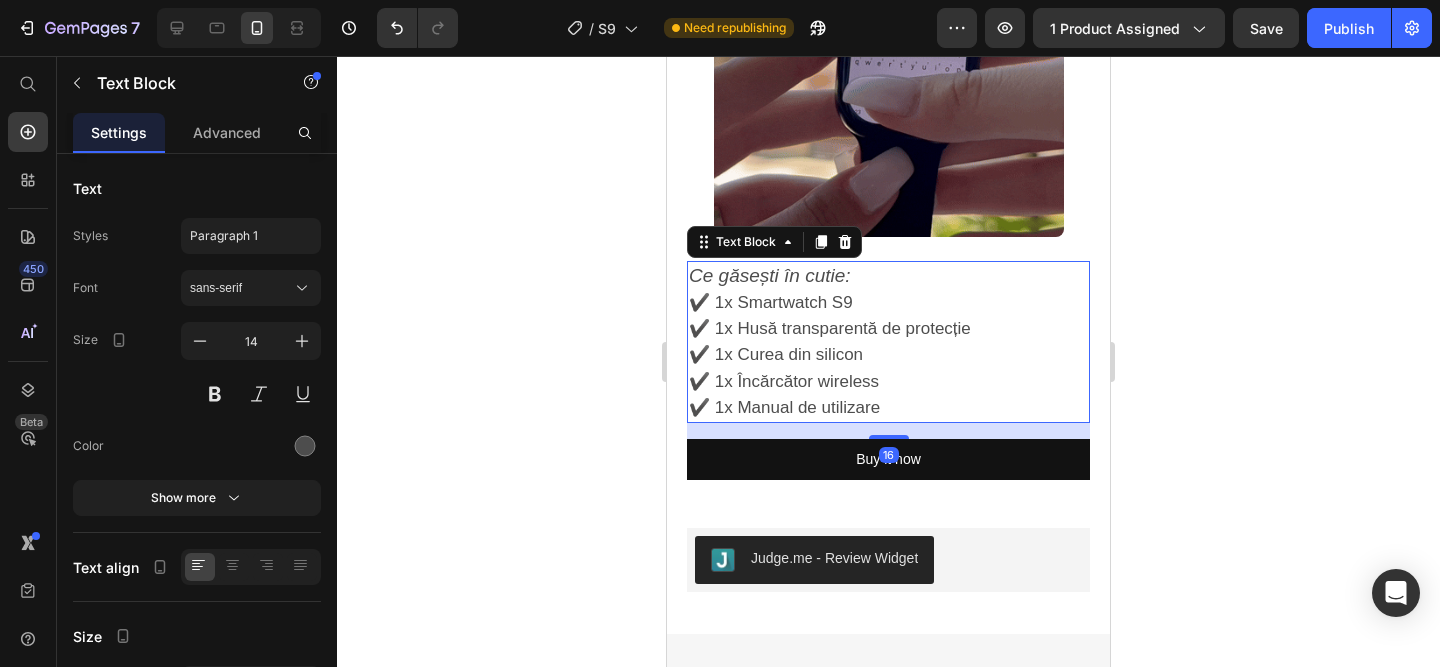 click 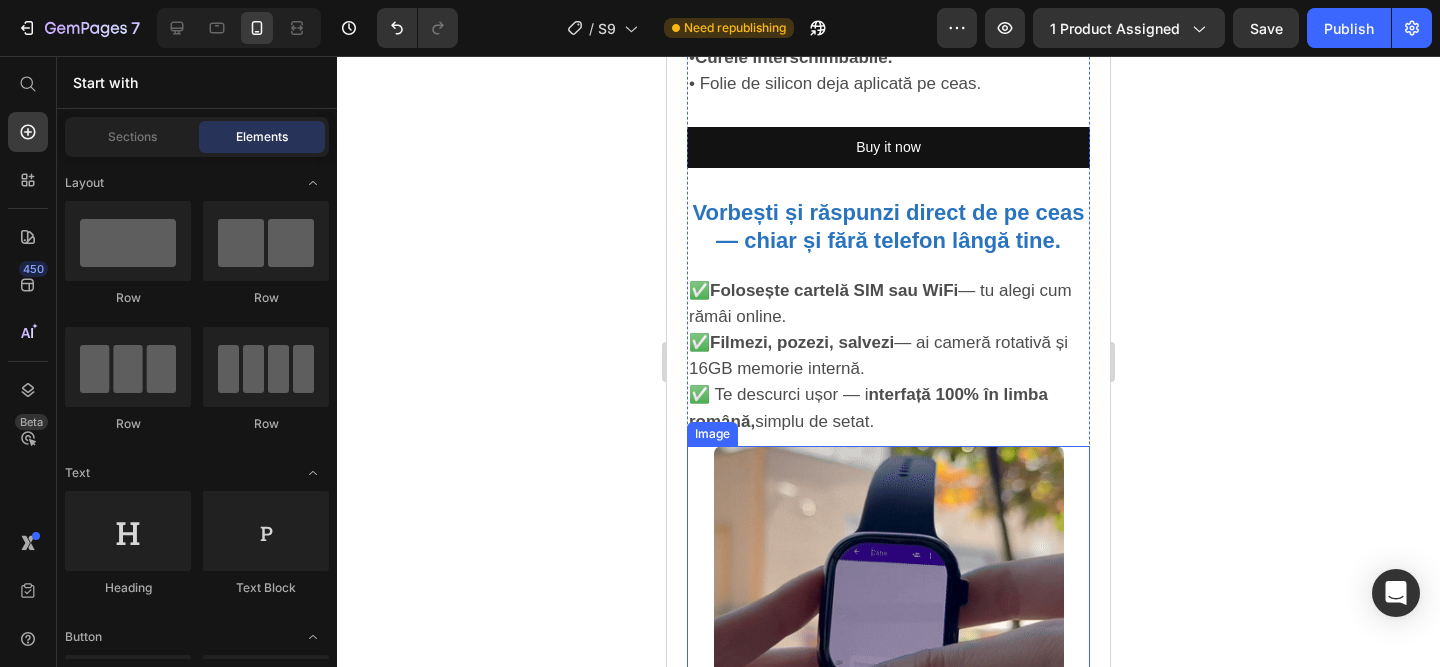 scroll, scrollTop: 2308, scrollLeft: 0, axis: vertical 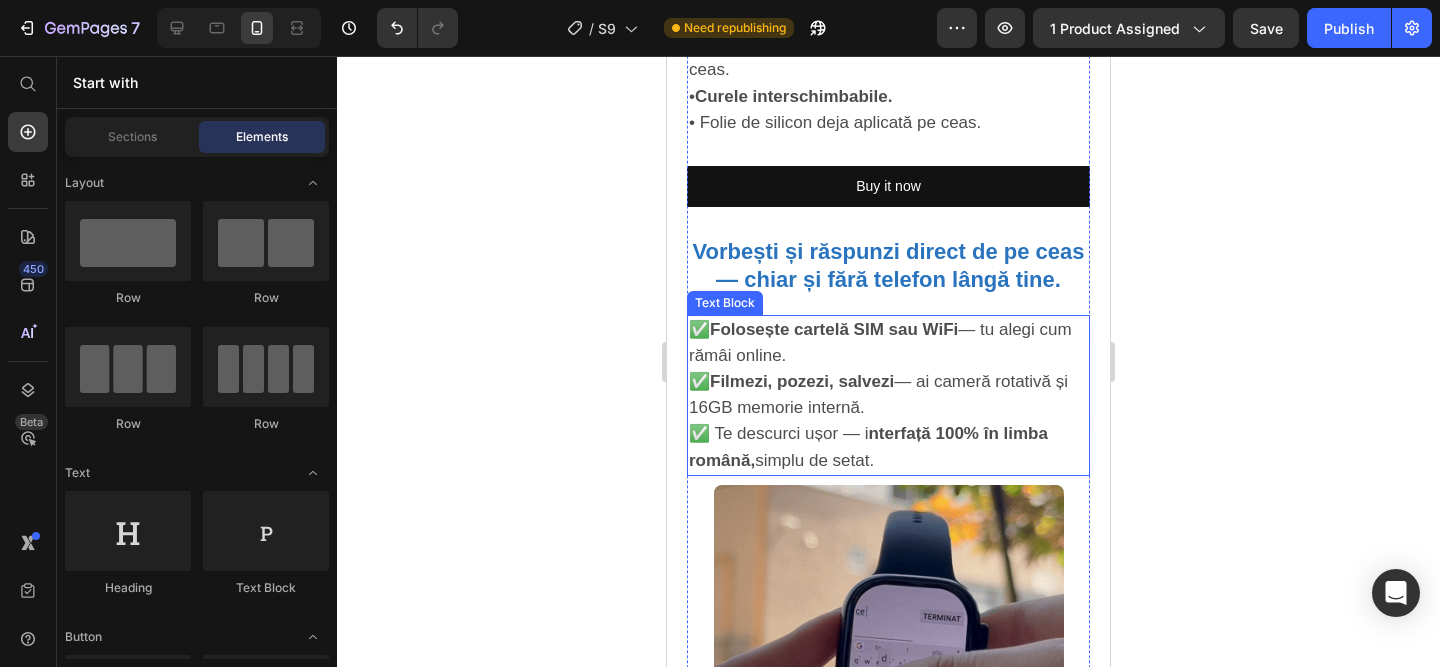 click on "Filmezi, pozezi, salvezi" at bounding box center (802, 381) 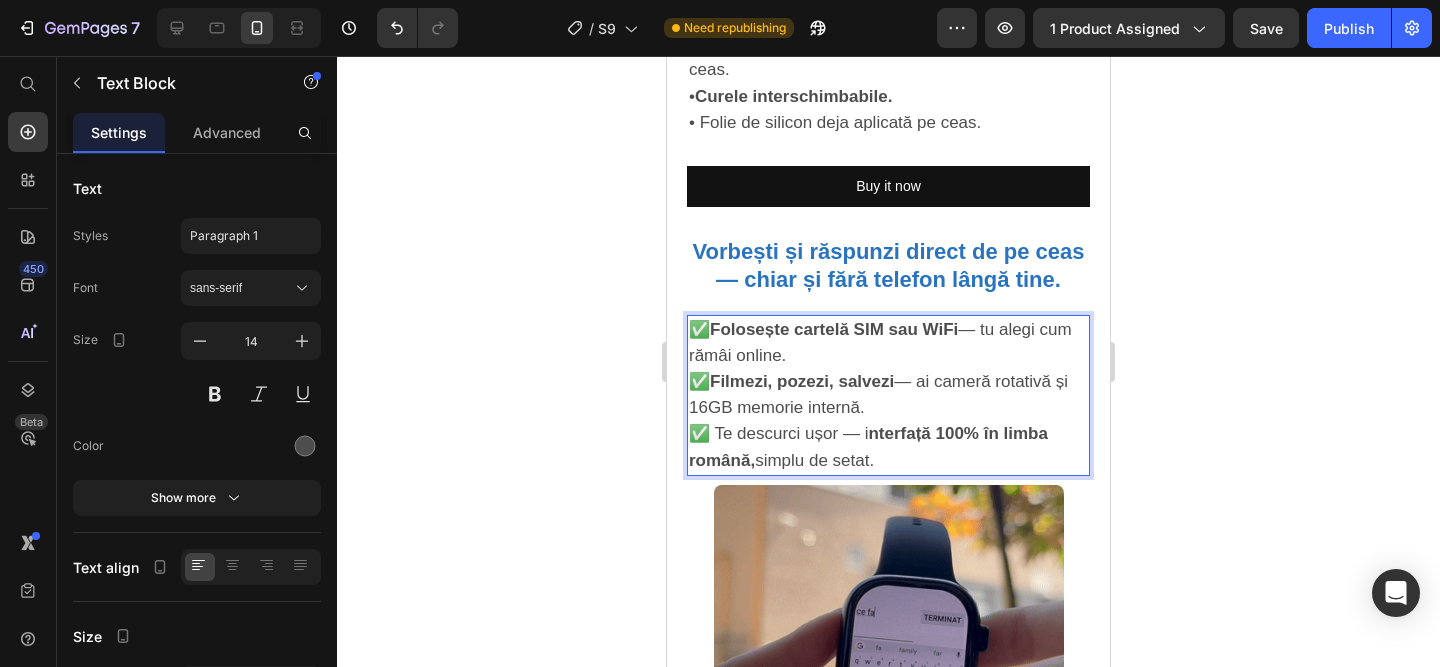 click on "Filmezi, pozezi, salvezi" at bounding box center [802, 381] 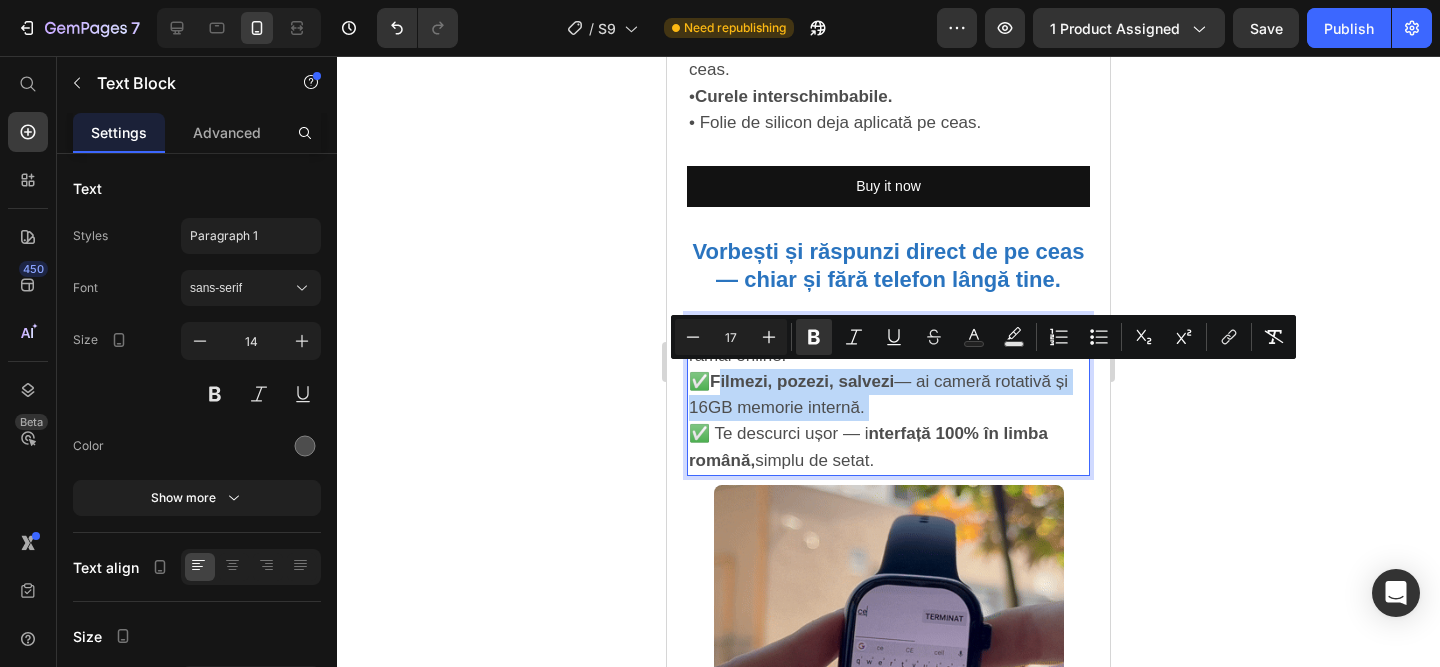 drag, startPoint x: 713, startPoint y: 376, endPoint x: 926, endPoint y: 392, distance: 213.6001 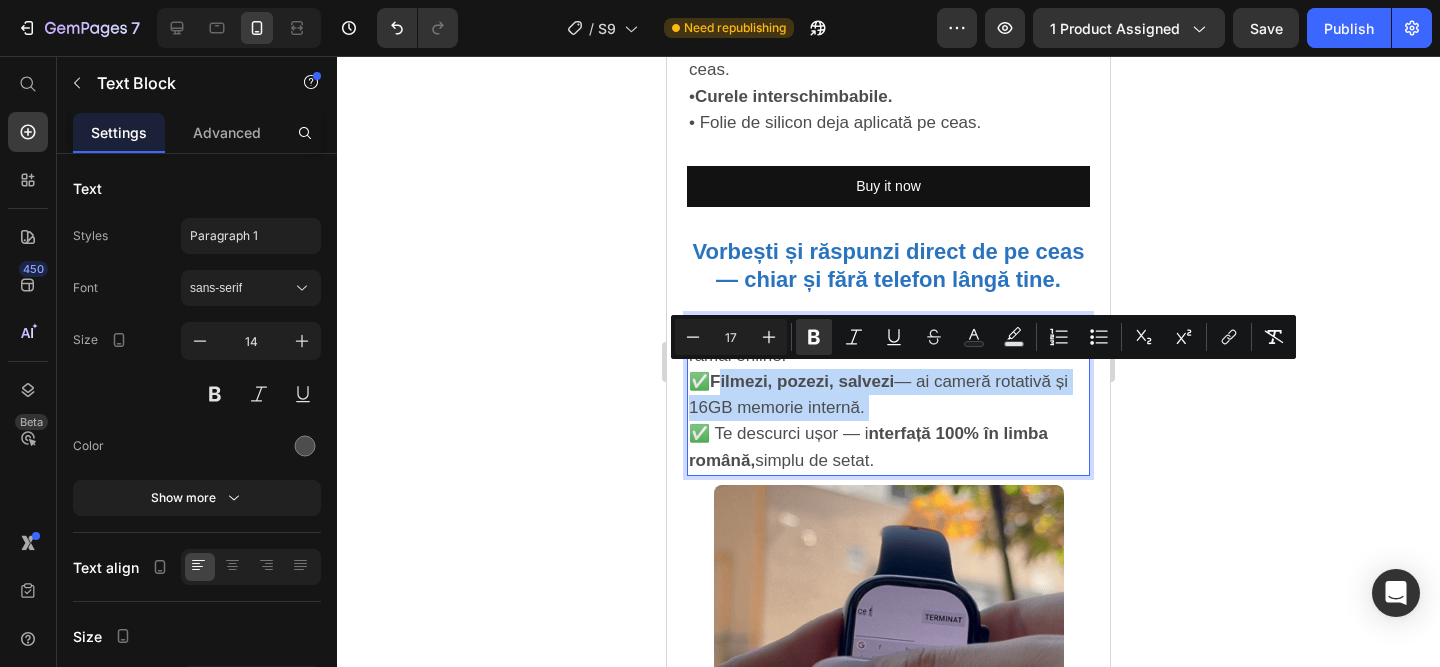 click on "✅  Folosește cartelă SIM sau WiFi  — tu alegi cum rămâi online. ✅  Filmezi, pozezi, salvezi  — ai cameră rotativă și 16GB memorie internă. ✅ Te descurci ușor — i nterfață 100% în limba română,  simplu de setat." at bounding box center [888, 395] 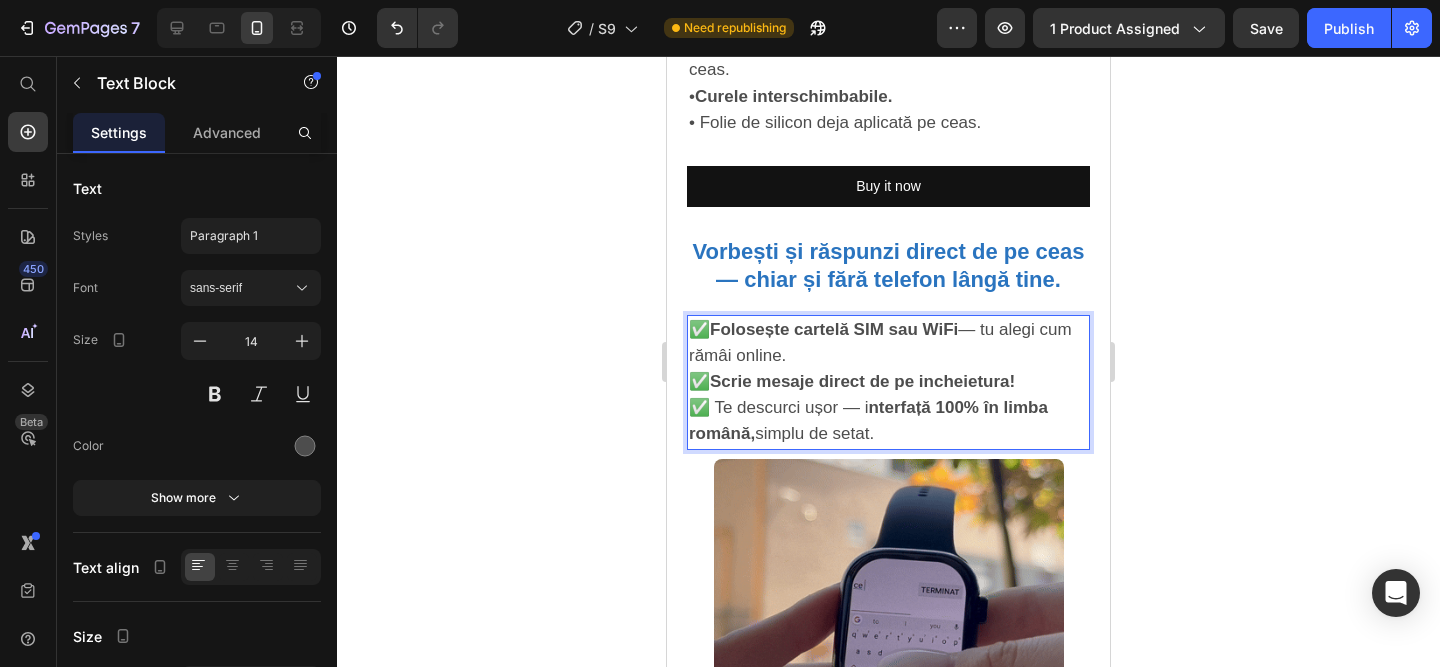 click on "✅  Folosește cartelă SIM sau WiFi  — tu alegi cum rămâi online. ✅   Scrie mesaje direct de pe incheietura!" at bounding box center [888, 356] 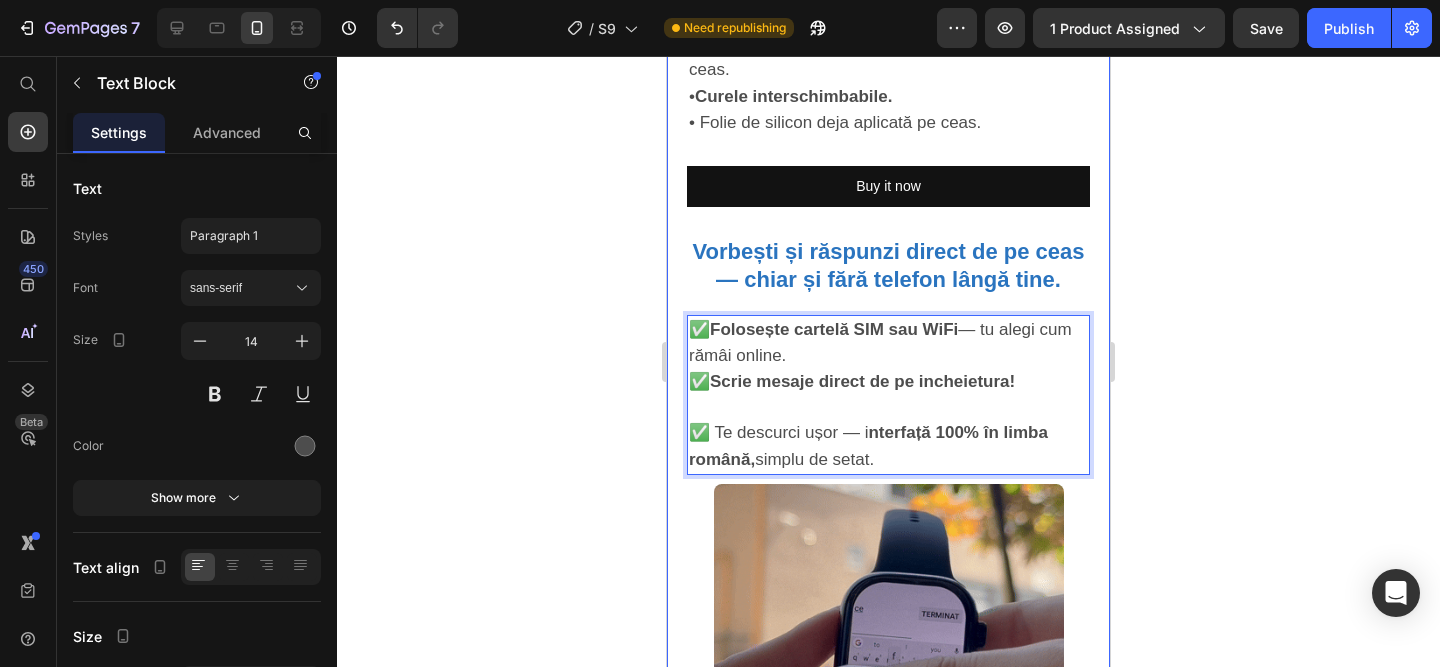 drag, startPoint x: 1037, startPoint y: 379, endPoint x: 671, endPoint y: 368, distance: 366.16525 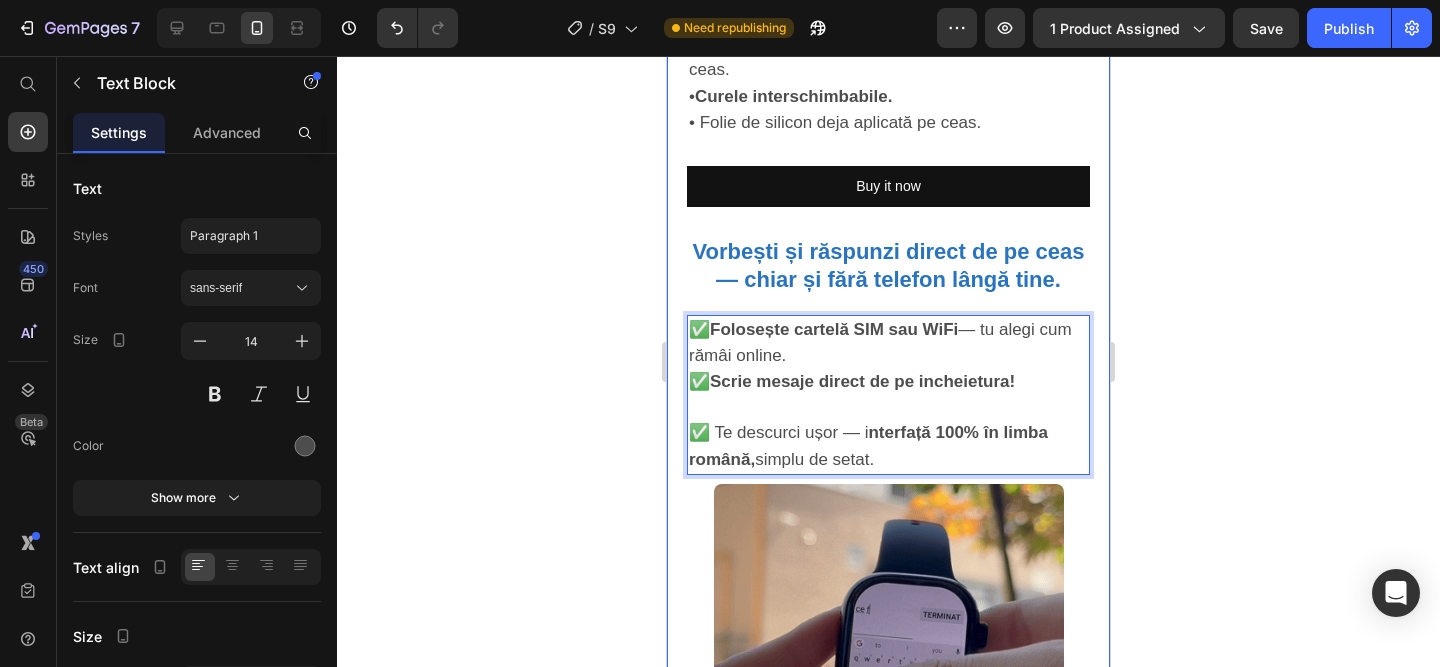 click on "Product Images Smartwatch S9 - Cartela SIM(Premium)™️ Product Title 239,00 lei Product Price 399,00 lei Product Price SALVATI 160,00 lei Discount Tag
Row
Icon Functioneaza cu sau fara cartela SIM! Text Block Row Image Plata la CURIER  (ramburs) Text Block Row Image Livrare RAPIDA  1-2 zile lucratoare Text Block Row
Publish the page to see the content.
Custom Code Buy it now Dynamic Checkout
Publish the page to see the content.
Custom Code ⭐️ Evaluare medie: 4,9 din 5 pe Amazon!  (PESTE 15.000 RECENZII DE 5 STELE) Text Block Image Image Image Row Image De ce merită să alegi  Smartwatch-ul S10? Text Block  •  Are toate functiile unui telefon 1000+  • Ideal dacă vrei să fii conectat, dar fără să stai lipit de telefon.  •   Funcționează  cu sau fără SIM .   •  Totul în română  – super simplu de setat.  •   Ecran mare, premium , luminozitate adaptabilă.  •   Baterie până la 2 zile,   Text Block" at bounding box center (888, -490) 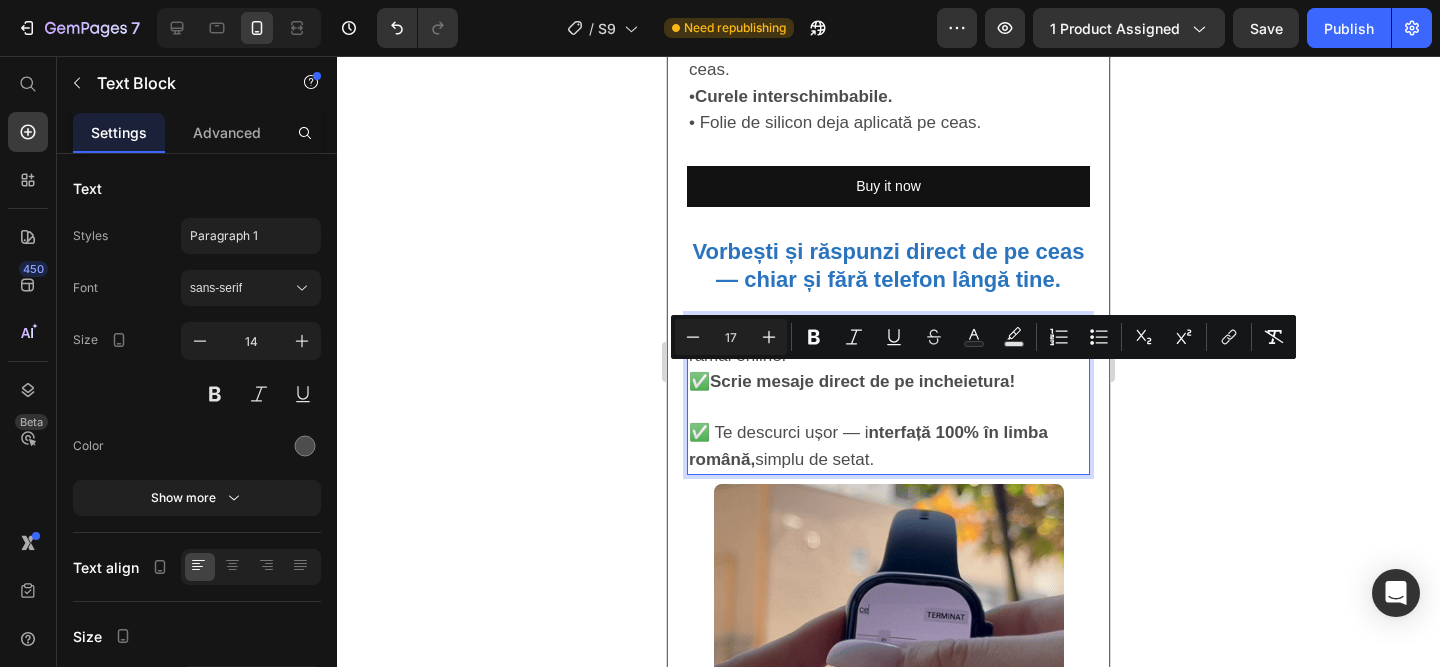 copy on "✅   Scrie mesaje direct de pe incheietura!" 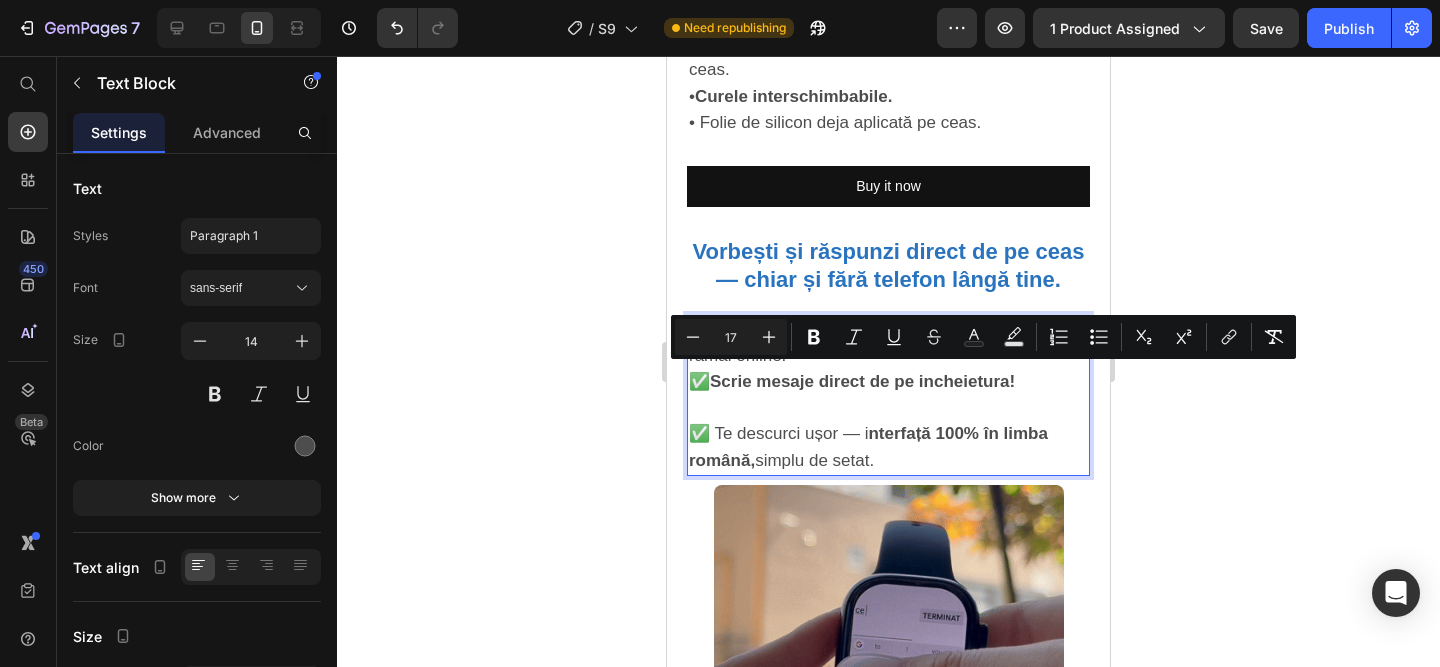 click at bounding box center [888, 408] 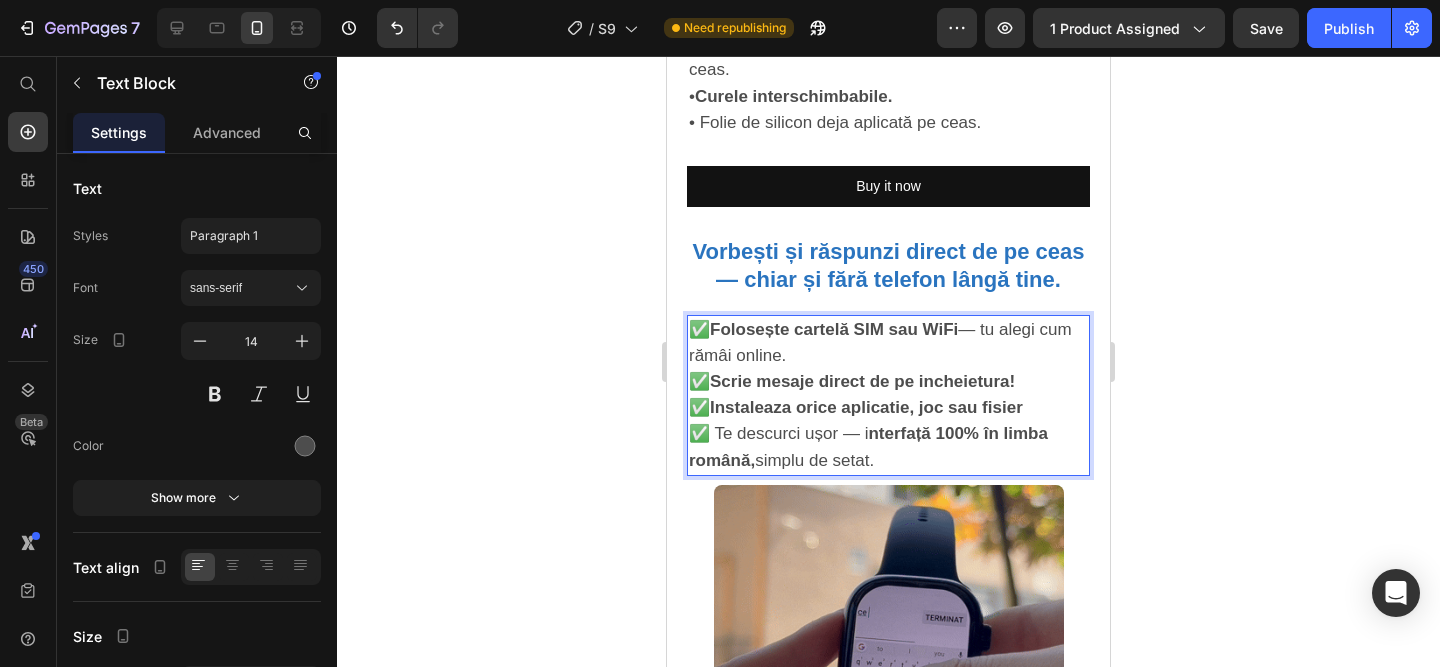 click on "✅  Folosește cartelă SIM sau WiFi  — tu alegi cum rămâi online. ✅   Scrie mesaje direct de pe incheietura!" at bounding box center (888, 356) 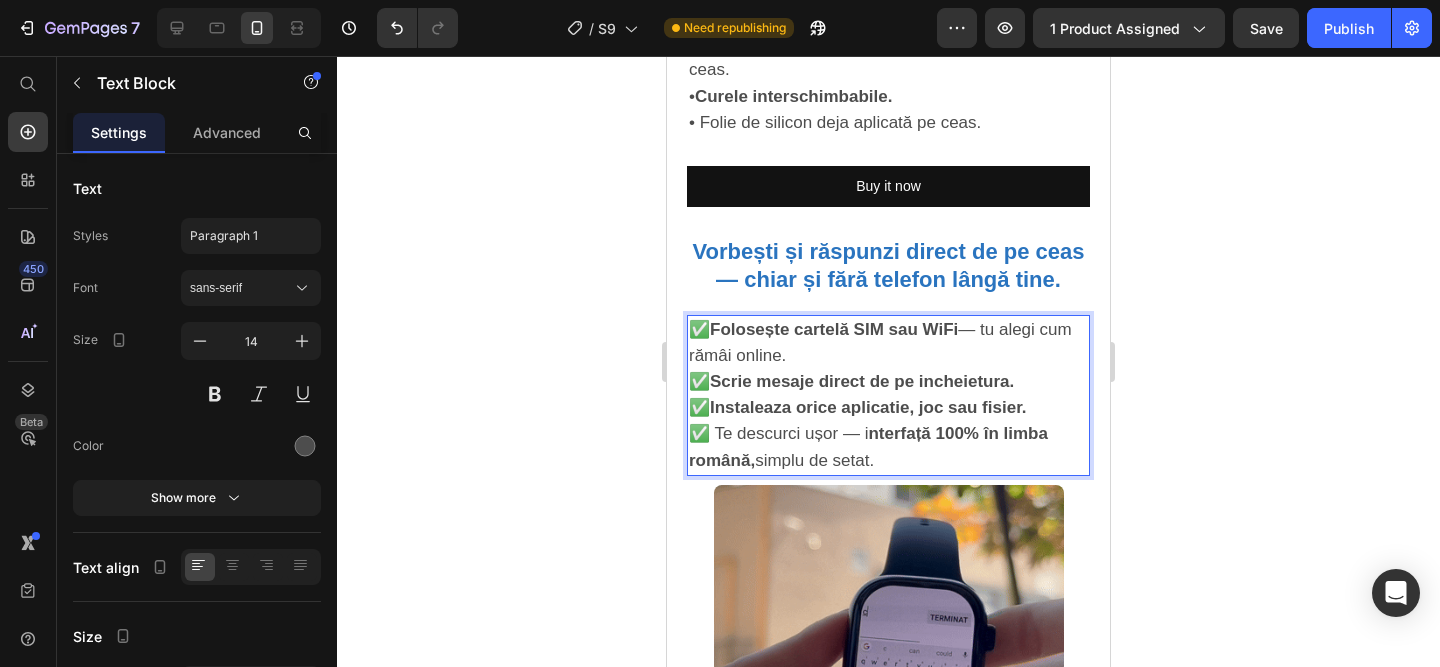 click 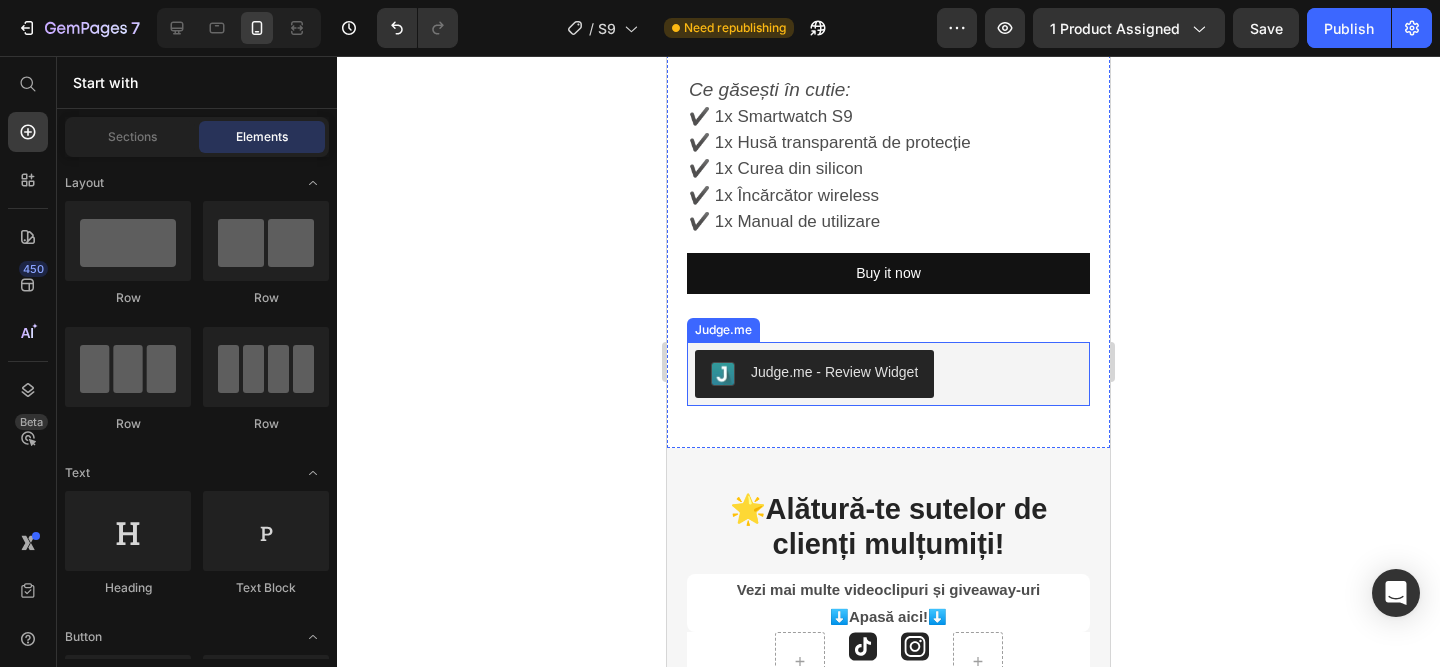 scroll, scrollTop: 3120, scrollLeft: 0, axis: vertical 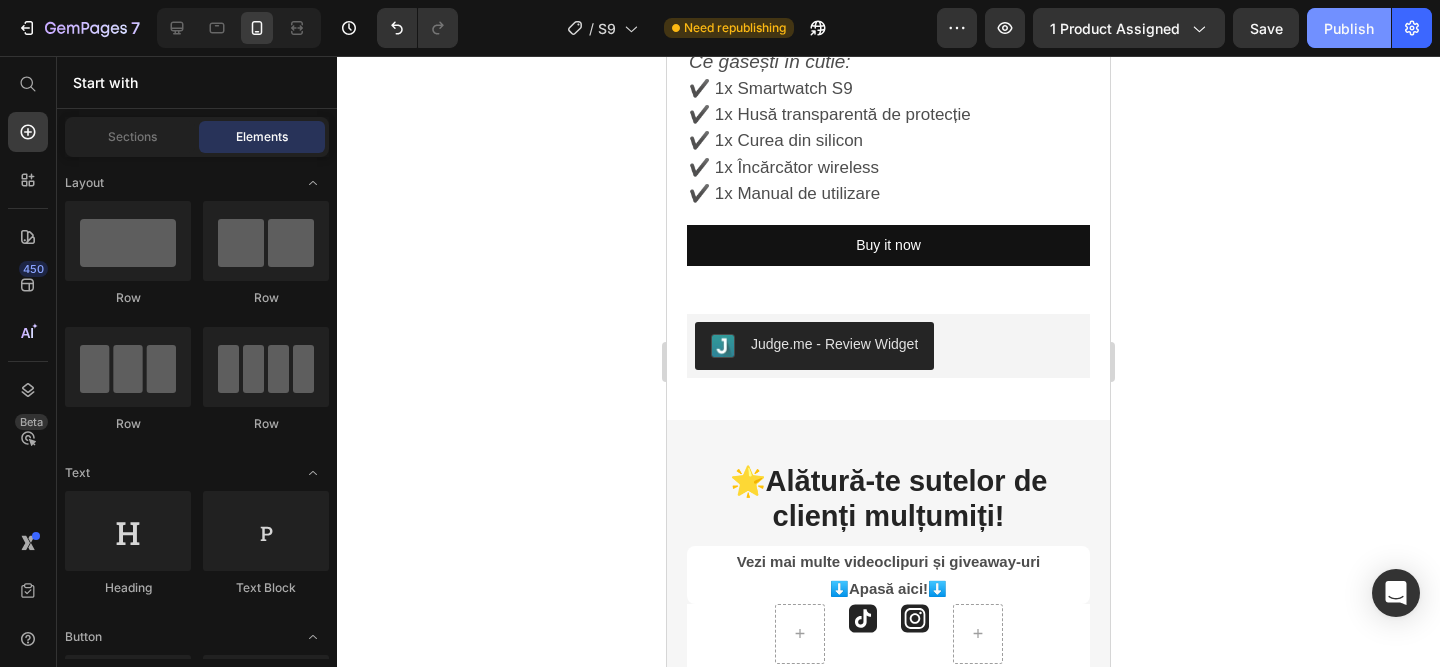 click on "Publish" at bounding box center (1349, 28) 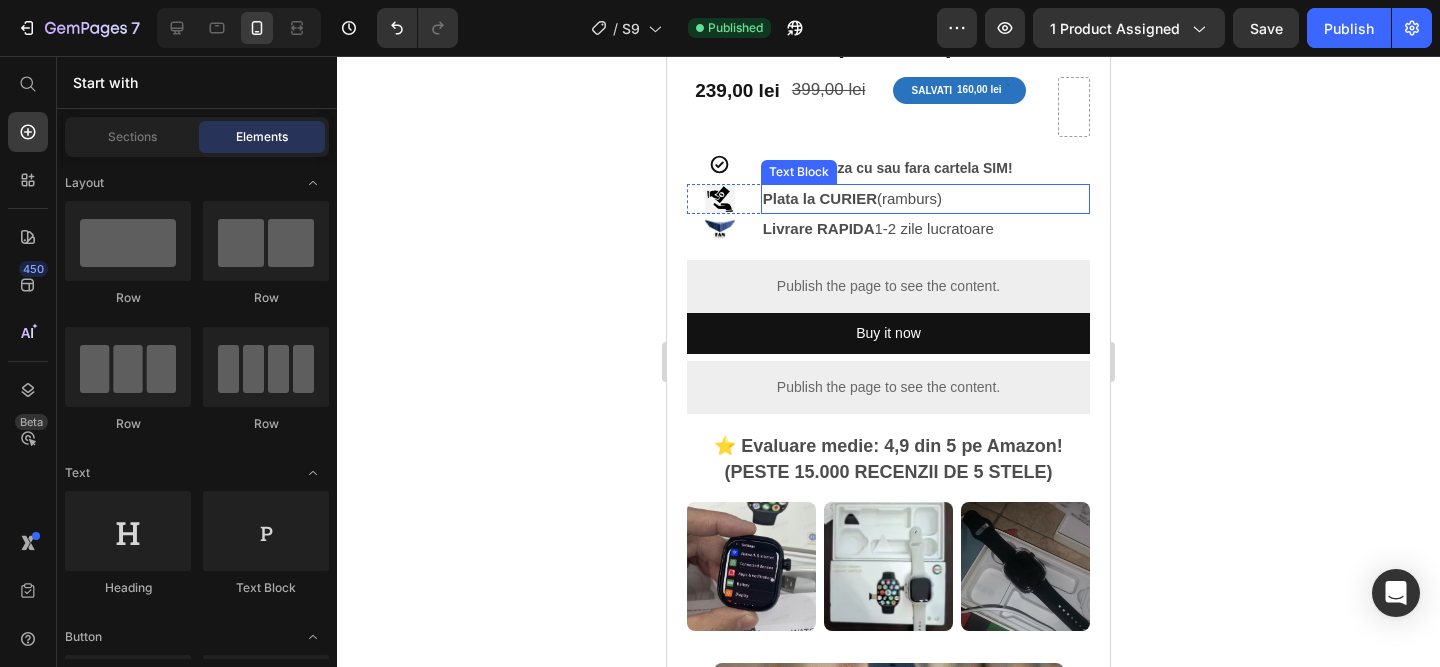 scroll, scrollTop: 592, scrollLeft: 0, axis: vertical 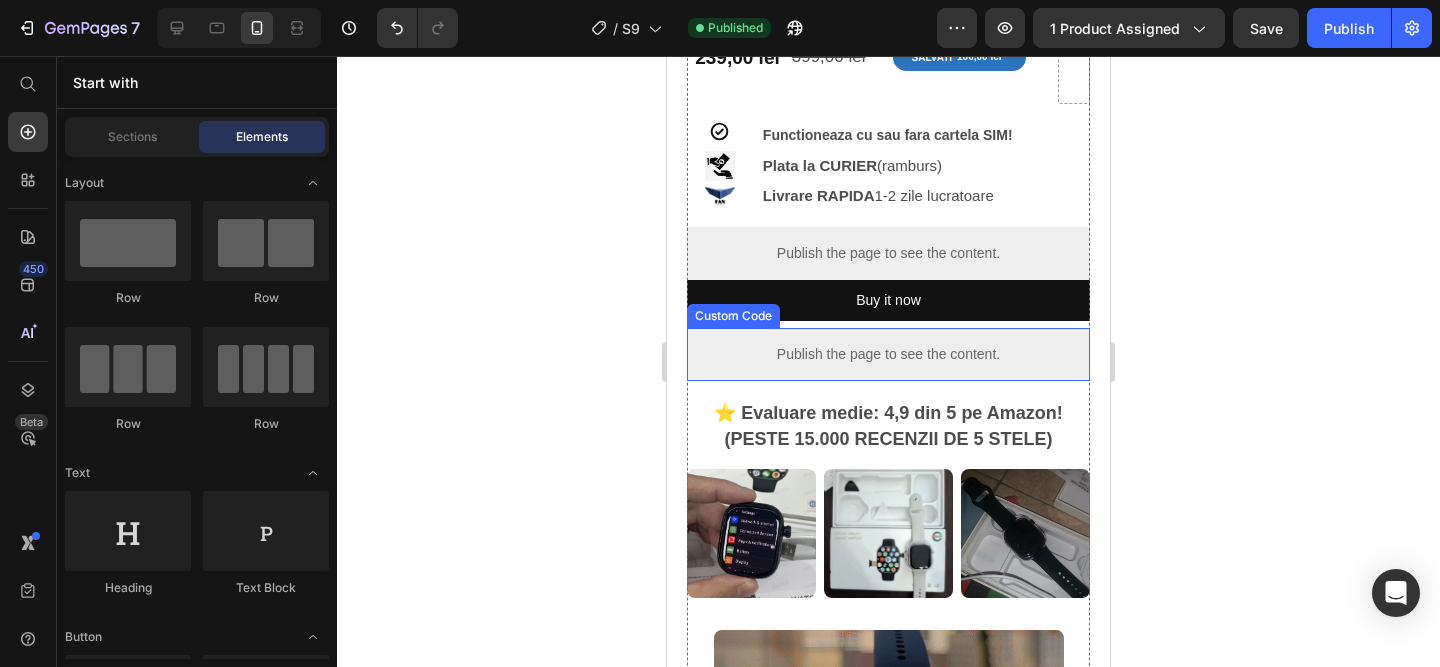 click on "Publish the page to see the content." at bounding box center [888, 354] 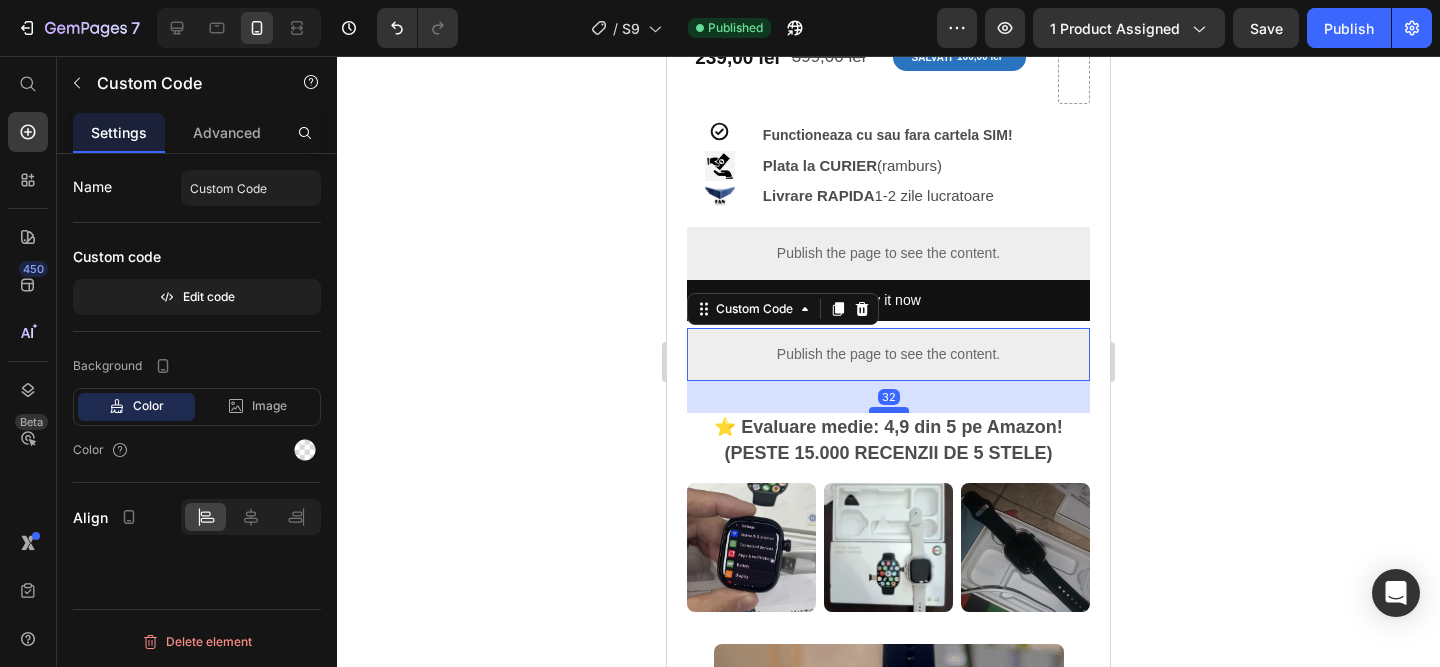 drag, startPoint x: 890, startPoint y: 397, endPoint x: 890, endPoint y: 411, distance: 14 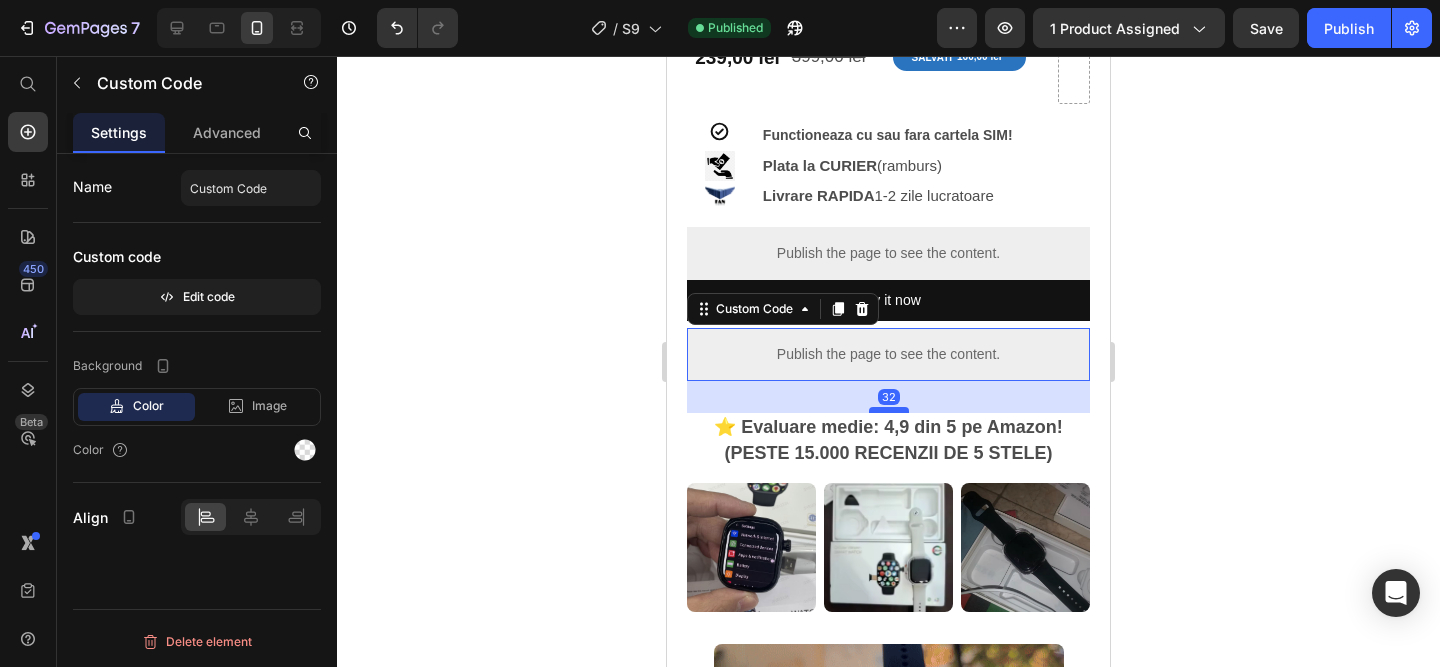 click at bounding box center [889, 410] 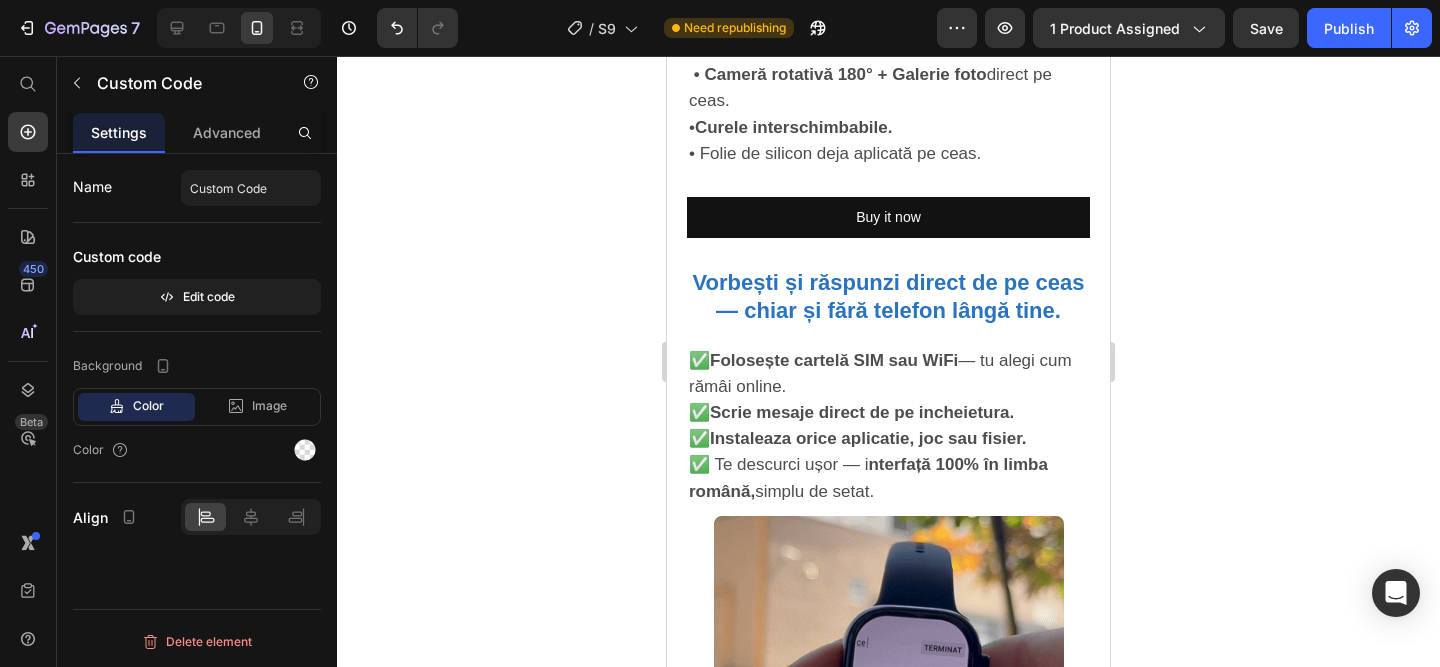 scroll, scrollTop: 2347, scrollLeft: 0, axis: vertical 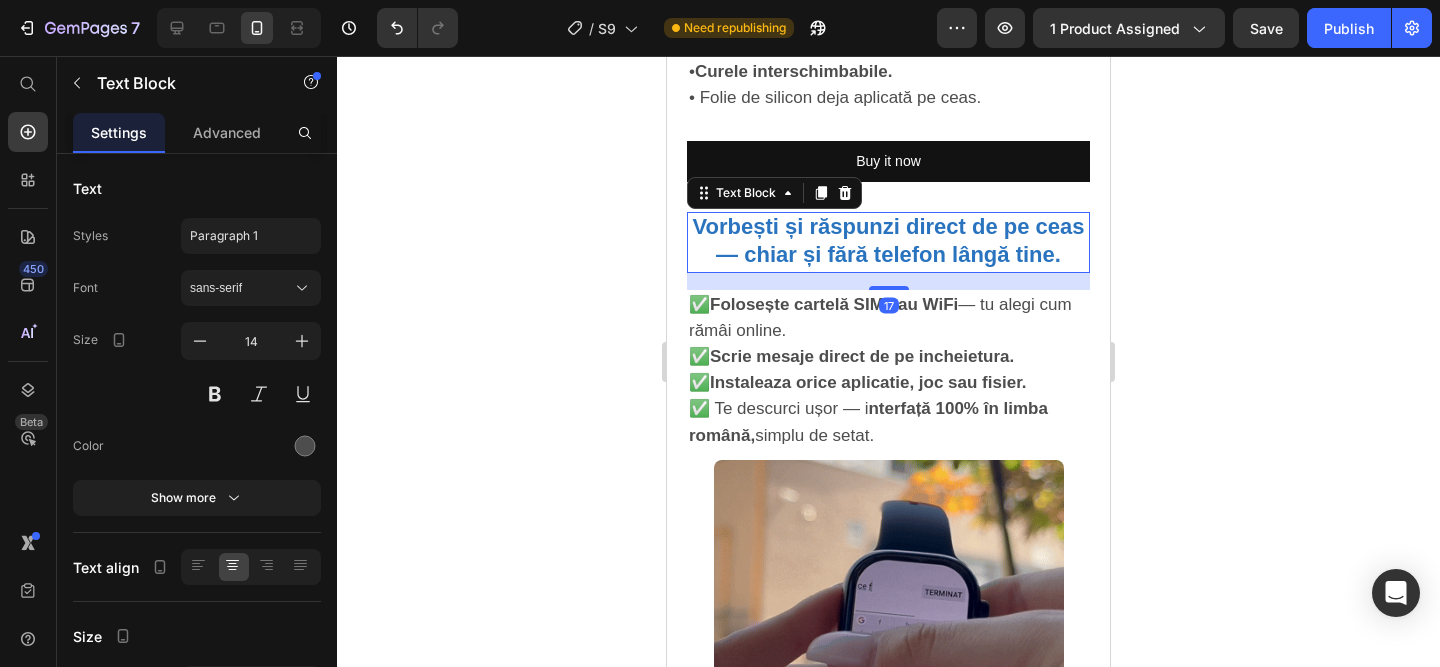 click on "Vorbești și răspunzi direct de pe ceas — chiar și fără telefon lângă tine." at bounding box center (888, 240) 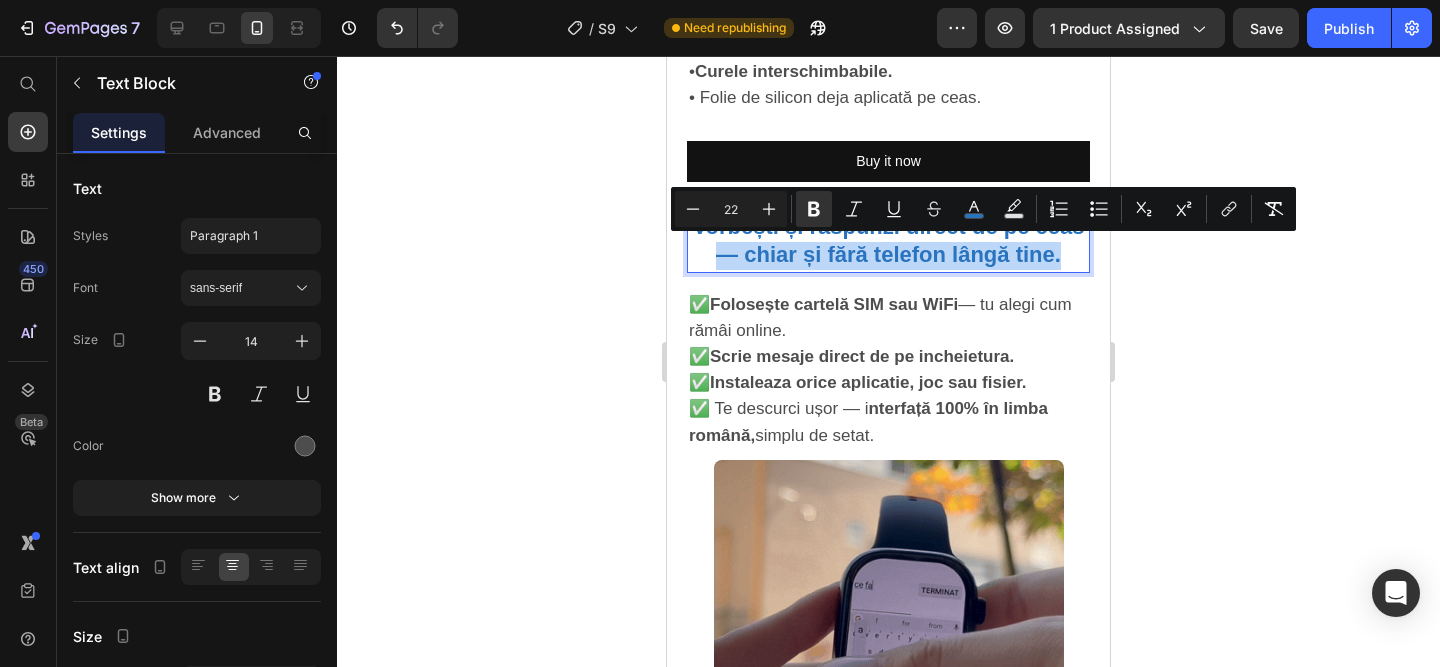 drag, startPoint x: 719, startPoint y: 252, endPoint x: 1046, endPoint y: 268, distance: 327.3912 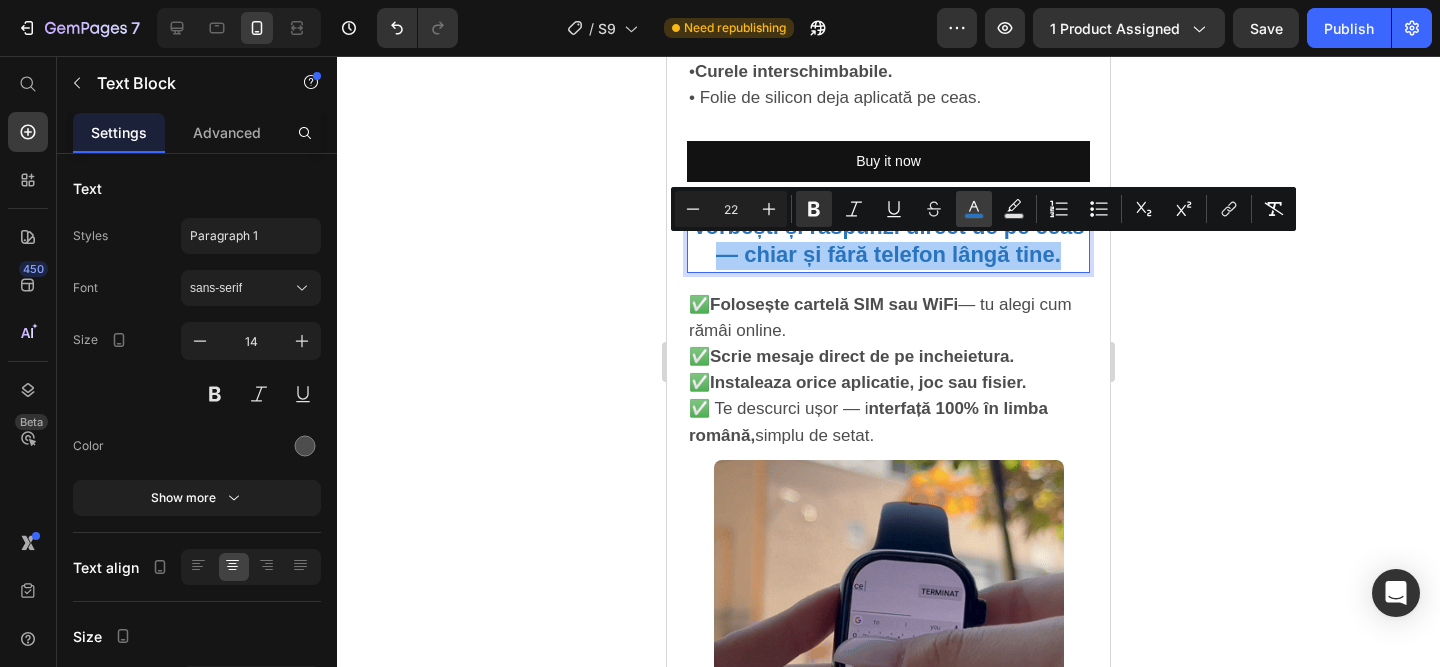 click on "color" at bounding box center (974, 209) 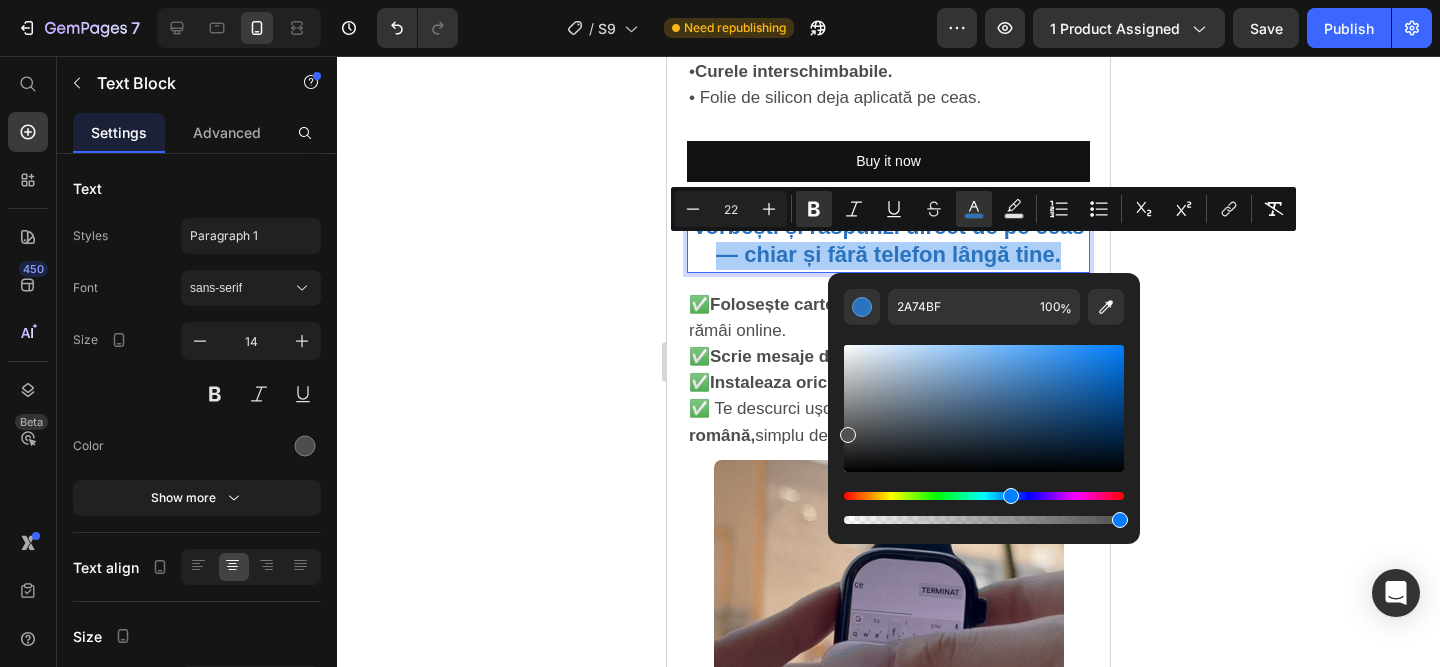 click at bounding box center [984, 408] 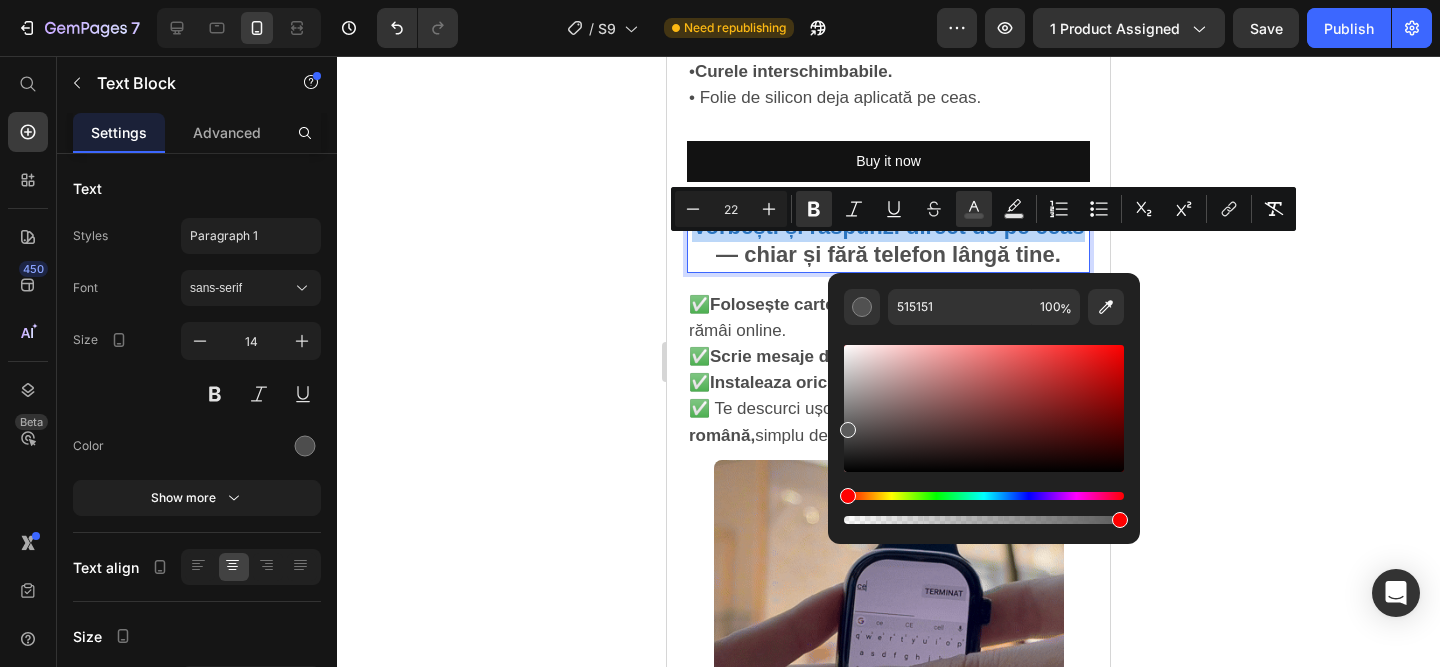 click at bounding box center (984, 408) 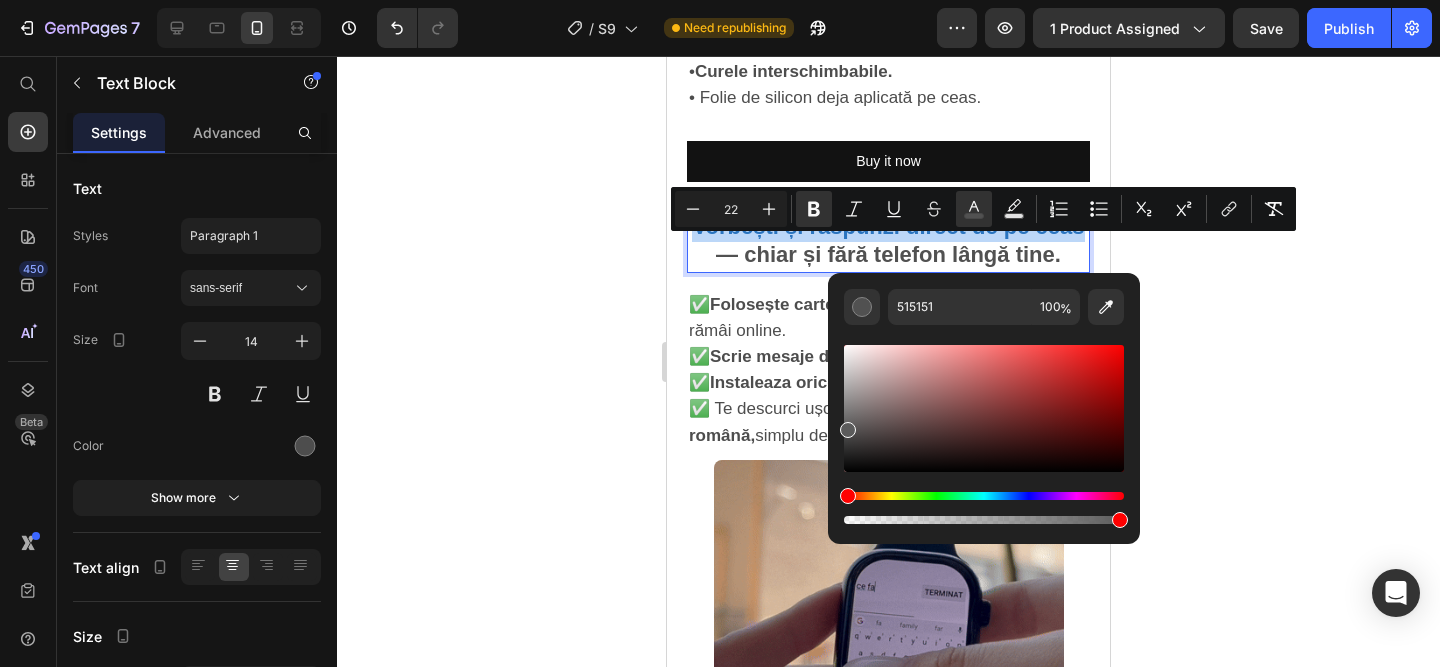 type on "5B5B5B" 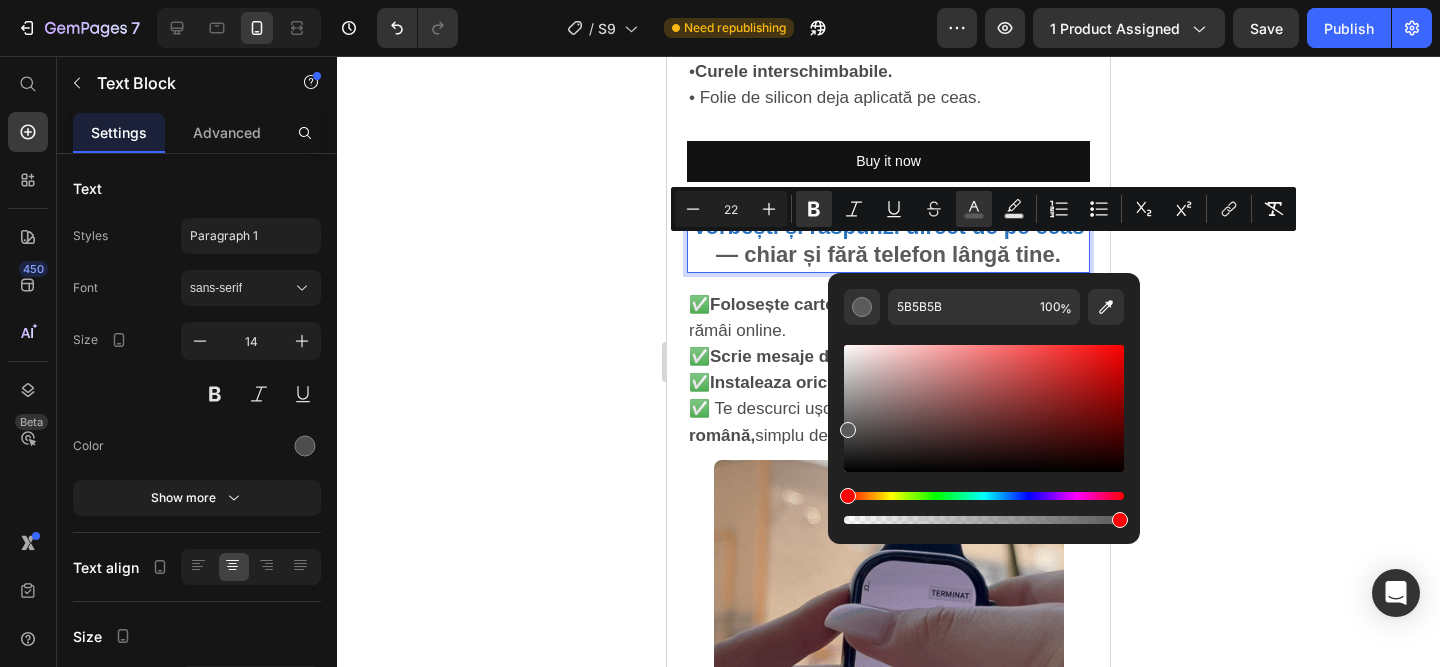 click 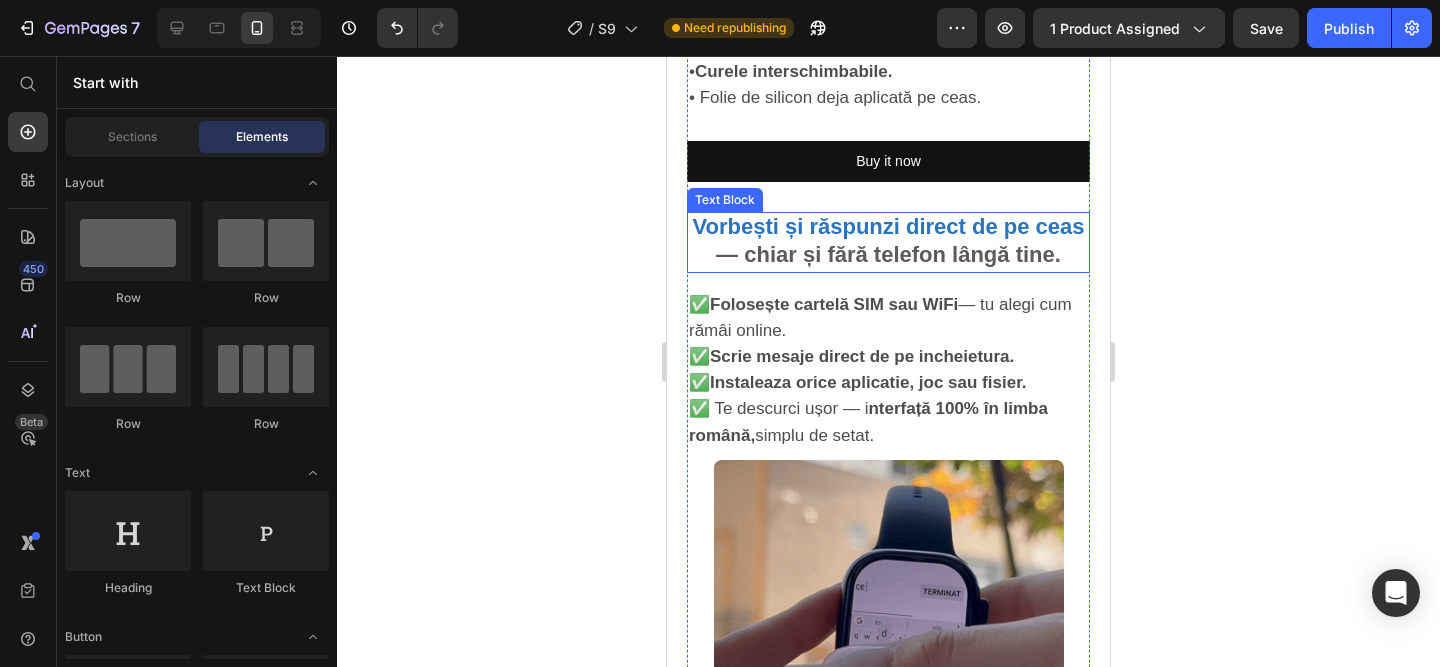 click on "Vorbești și răspunzi direct de pe ceas  — chiar și fără telefon lângă tine." at bounding box center (888, 242) 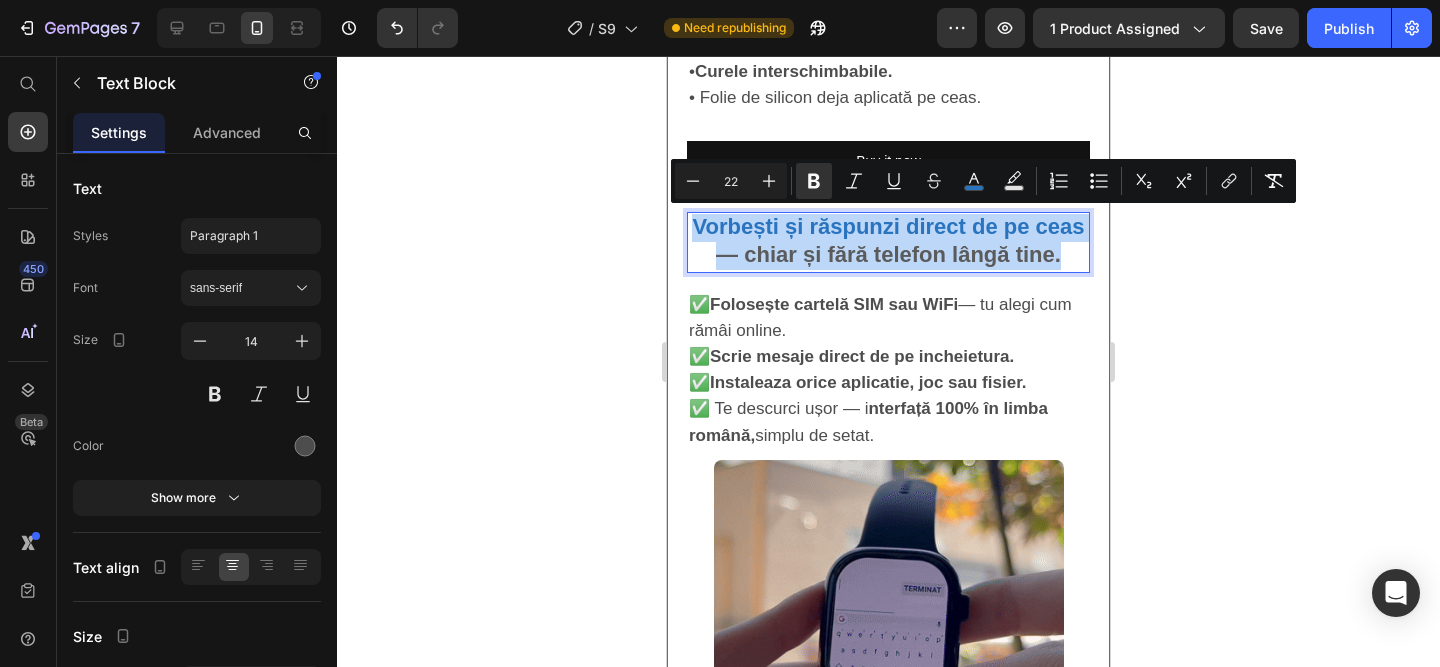drag, startPoint x: 1068, startPoint y: 259, endPoint x: 659, endPoint y: 212, distance: 411.69162 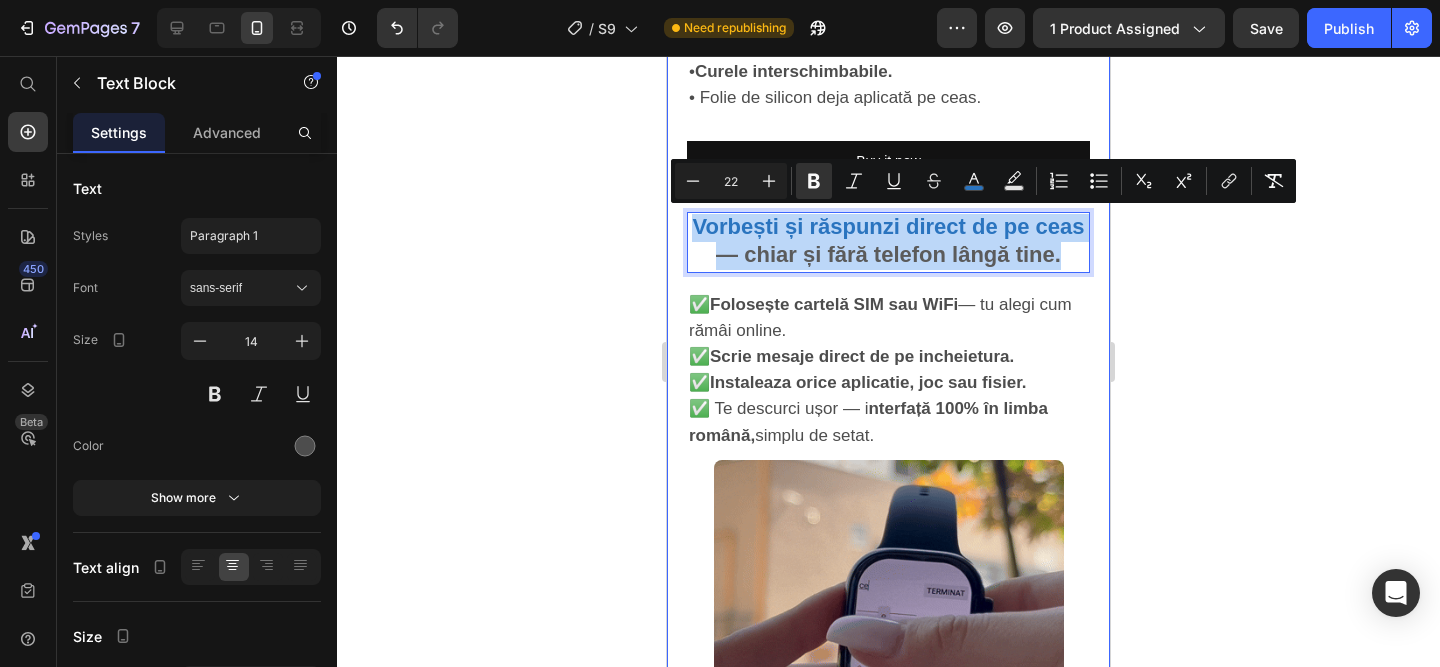 click on "Mobile  ( 443 px) iPhone 13 Mini iPhone 13 Pro iPhone 11 Pro Max iPhone 15 Pro Max Pixel 7 Galaxy S8+ Galaxy S20 Ultra iPad Mini iPad Air iPad Pro Header Product Images Smartwatch S9 - Cartela SIM(Premium)™️ Product Title 239,00 lei Product Price 399,00 lei Product Price SALVATI 160,00 lei Discount Tag
Row
Icon Functioneaza cu sau fara cartela SIM! Text Block Row Image Plata la CURIER  (ramburs) Text Block Row Image Livrare RAPIDA  1-2 zile lucratoare Text Block Row
Publish the page to see the content.
Custom Code Buy it now Dynamic Checkout
Publish the page to see the content.
Custom Code ⭐️ Evaluare medie: 4,9 din 5 pe Amazon!  (PESTE 15.000 RECENZII DE 5 STELE) Text Block Image Image Image Row Image De ce merită să alegi  Smartwatch-ul S10? Text Block  •  Are toate functiile unui telefon 1000+  • Ideal dacă vrei să fii conectat, dar fără să stai lipit de telefon.  •   Funcționează  cu sau fără SIM ." at bounding box center (888, -16) 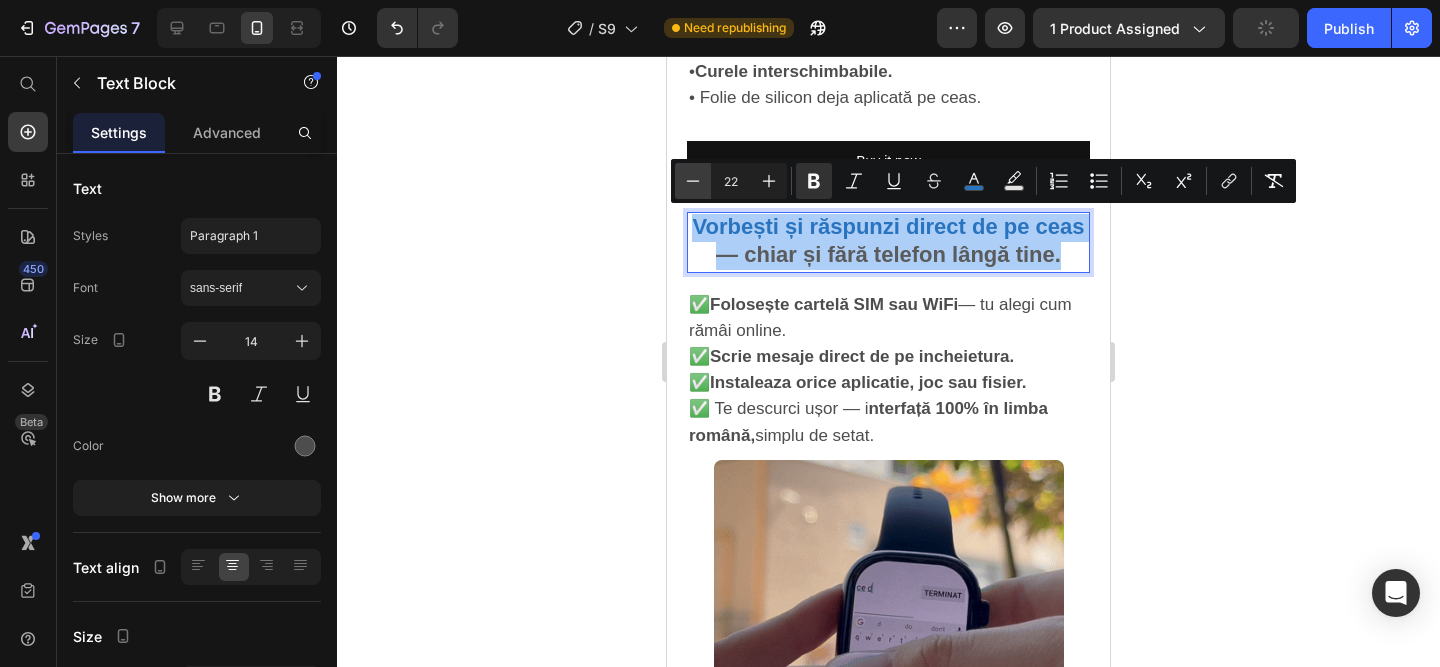 click on "Minus" at bounding box center (693, 181) 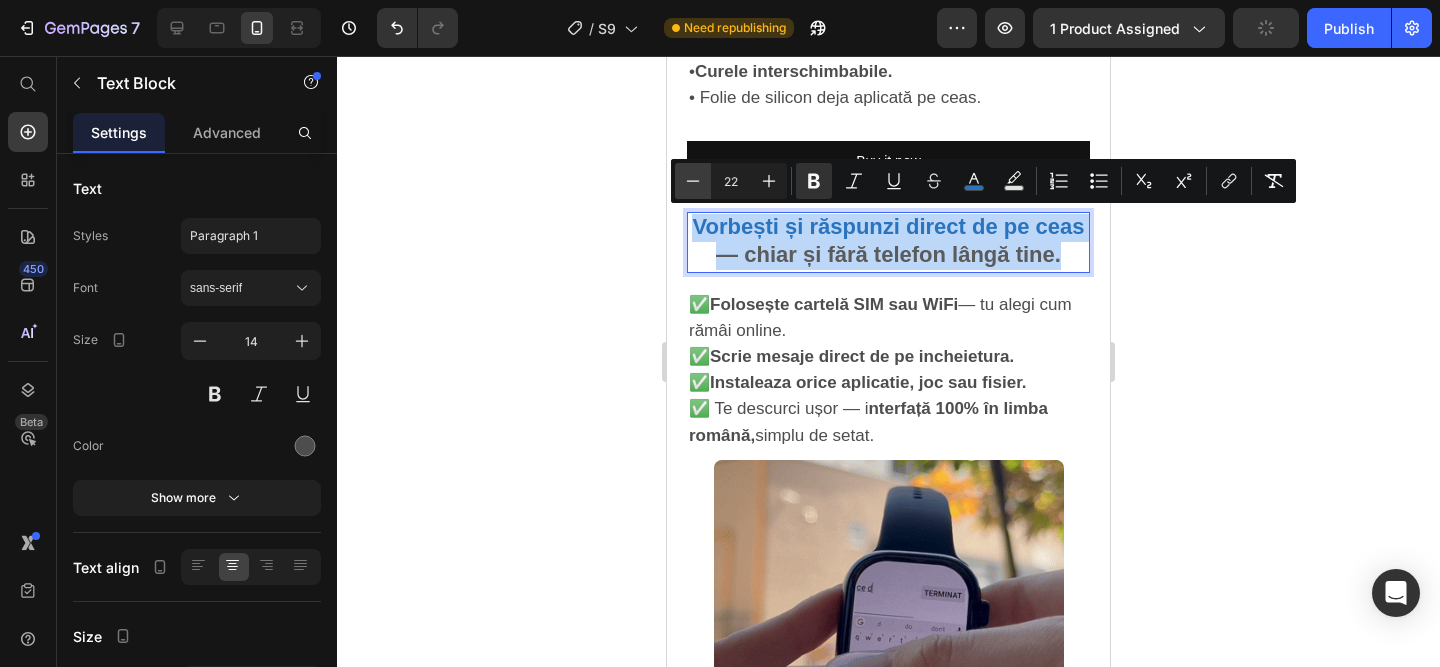 type on "21" 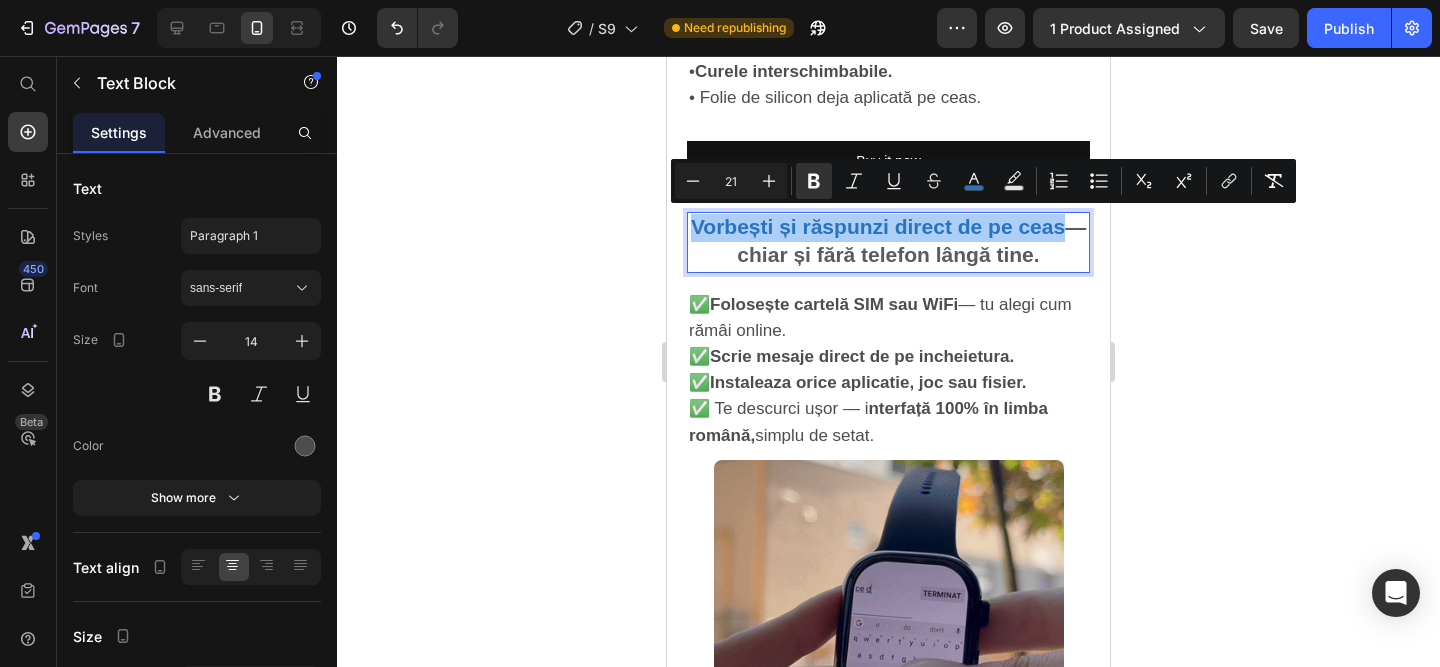 click 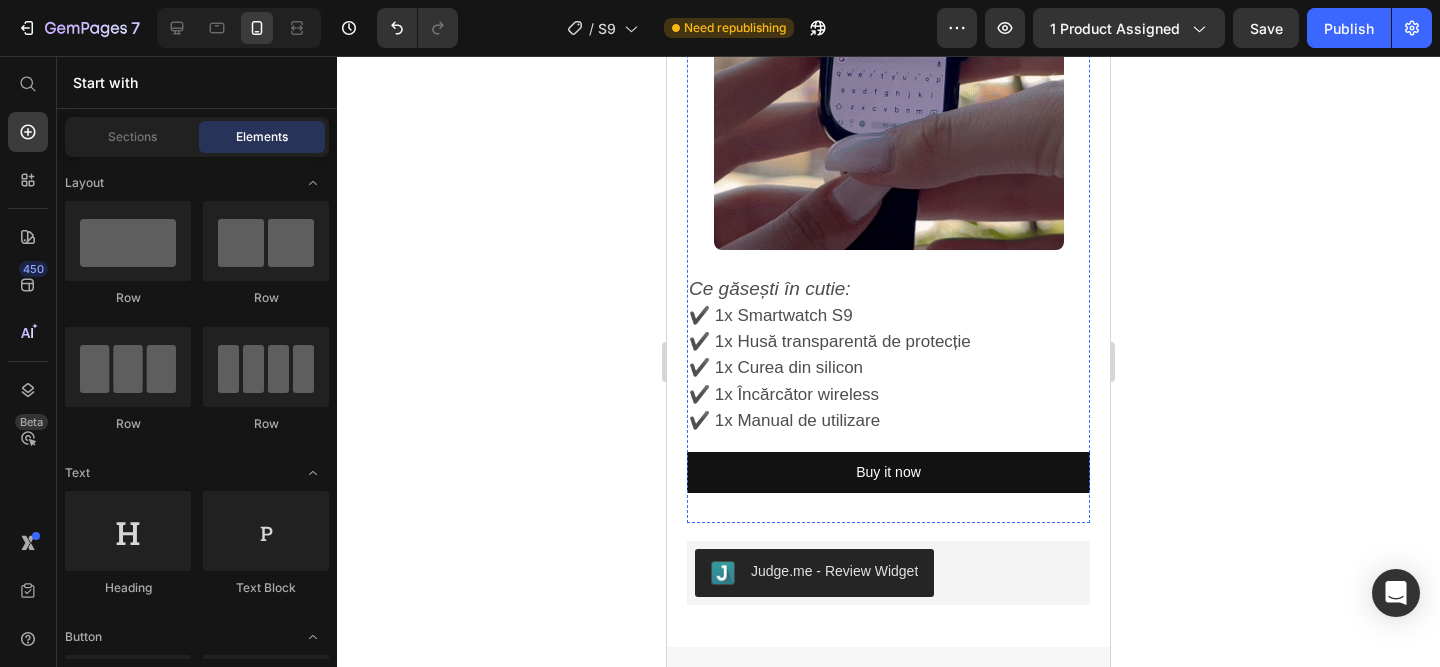 scroll, scrollTop: 2946, scrollLeft: 0, axis: vertical 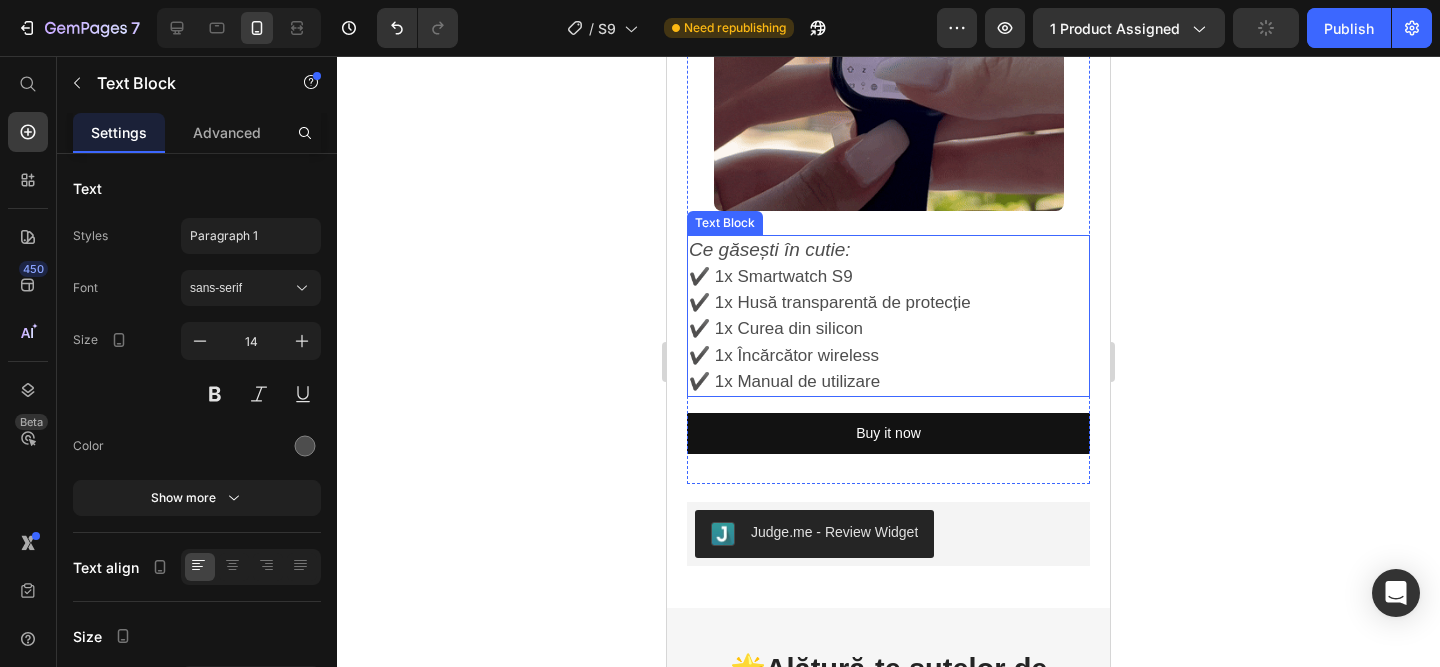 click on "Ce găsești în cutie: ✔️ 1x Smartwatch S9 ✔️ 1x Husă transparentă de protecție ✔️ 1x Curea din silicon ✔️ 1x Încărcător wireless" at bounding box center [888, 303] 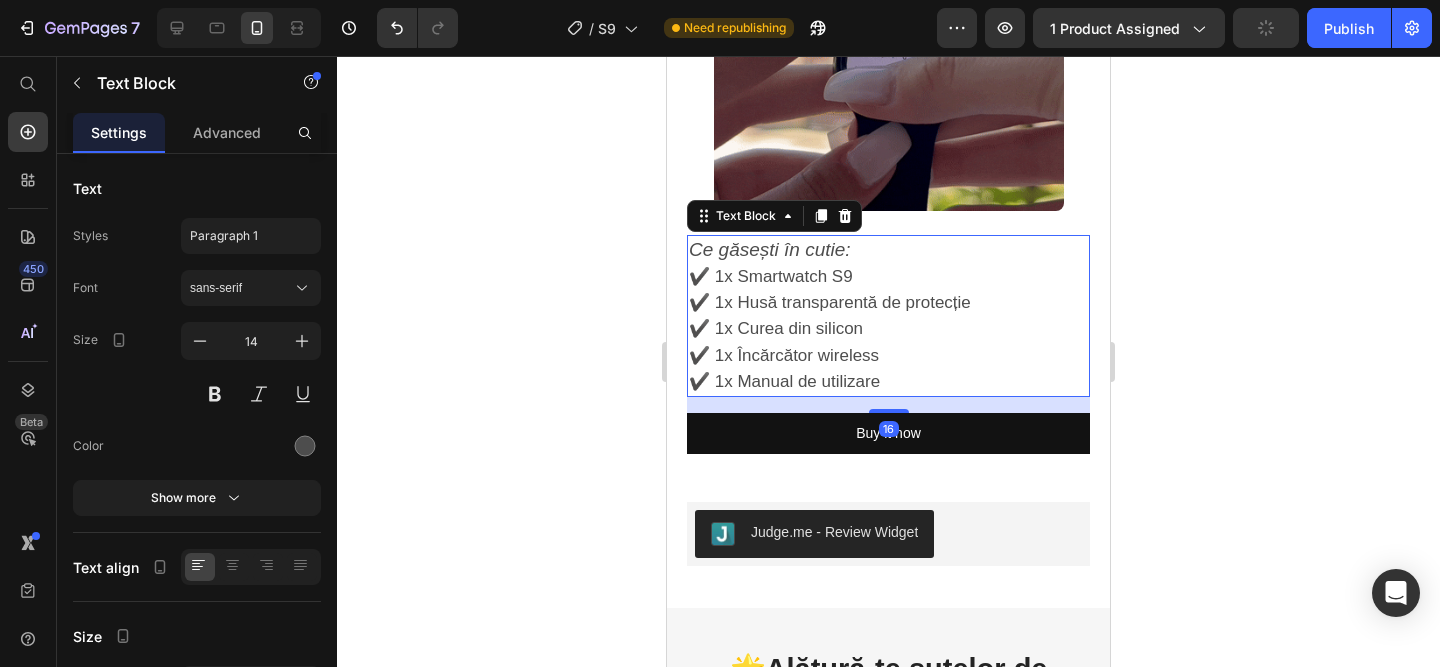 click on "Ce găsești în cutie: ✔️ 1x Smartwatch S9 ✔️ 1x Husă transparentă de protecție ✔️ 1x Curea din silicon ✔️ 1x Încărcător wireless" at bounding box center [888, 303] 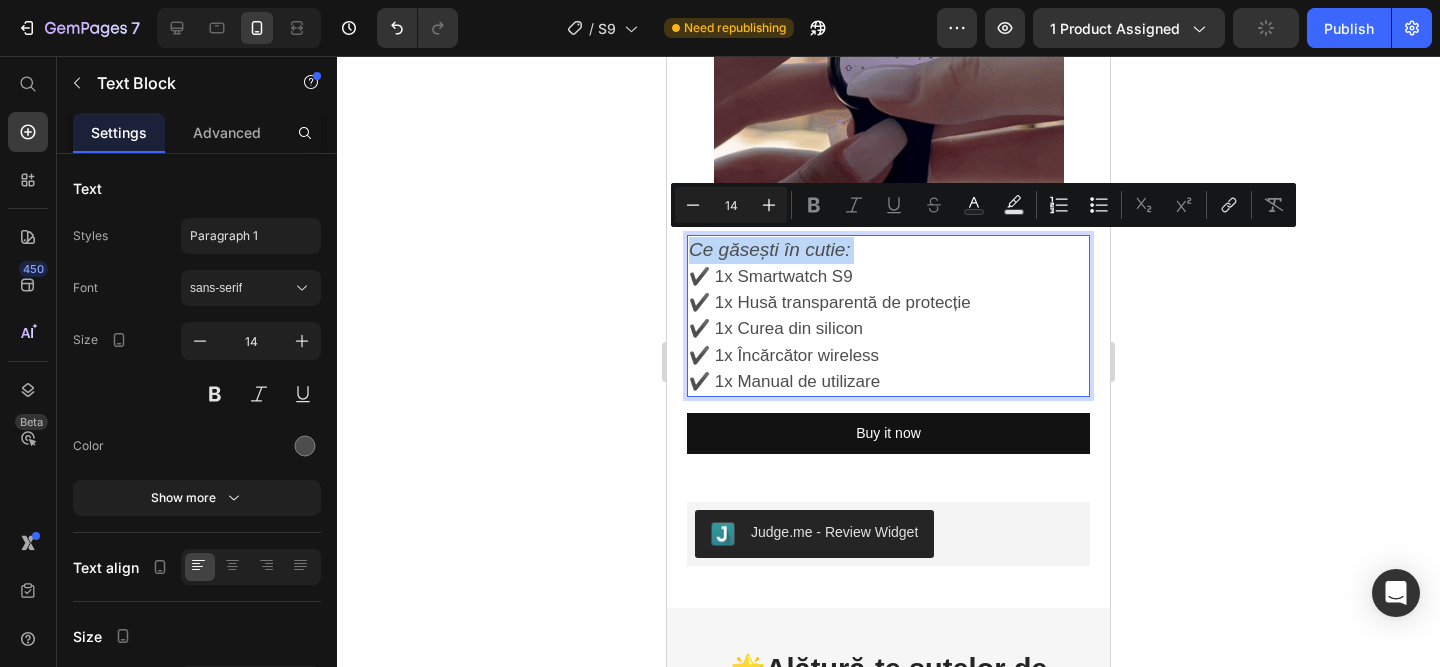 click on "Ce găsești în cutie: ✔️ 1x Smartwatch S9 ✔️ 1x Husă transparentă de protecție ✔️ 1x Curea din silicon ✔️ 1x Încărcător wireless" at bounding box center [888, 303] 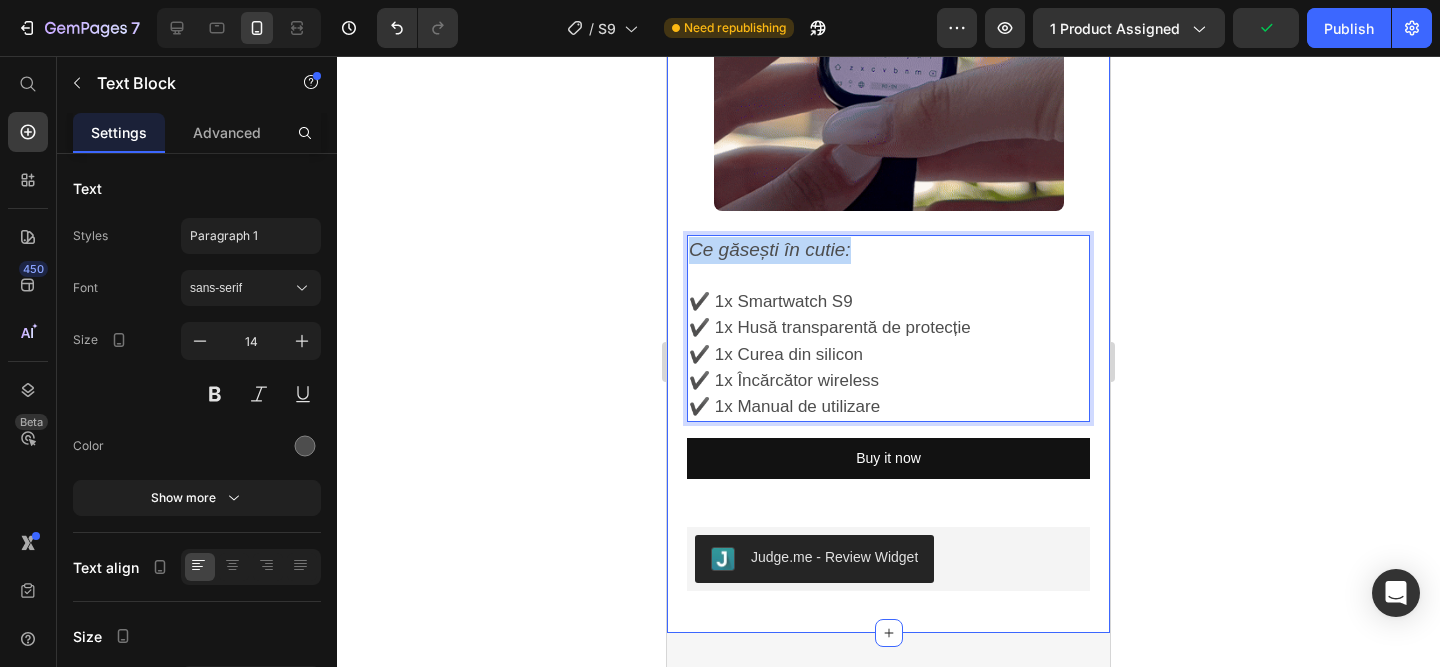 drag, startPoint x: 865, startPoint y: 244, endPoint x: 671, endPoint y: 234, distance: 194.25757 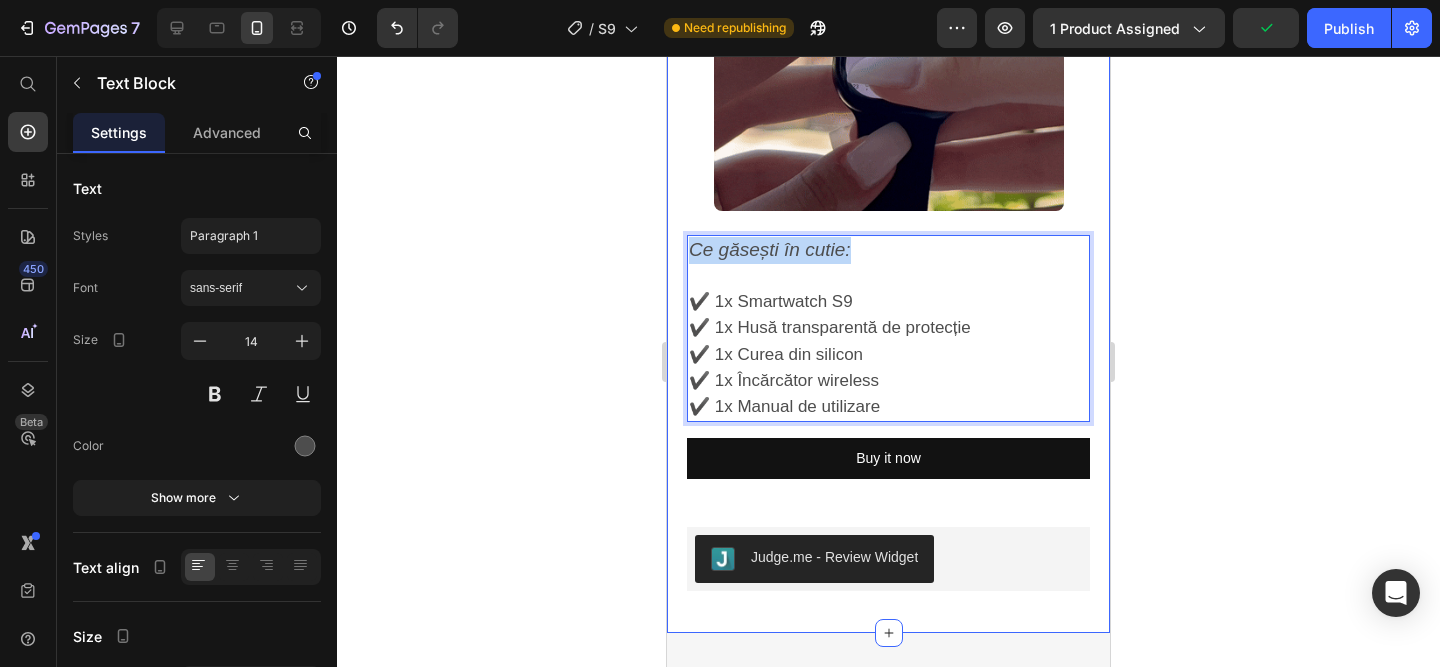 click on "Product Images Smartwatch S9 - Cartela SIM(Premium)™️ Product Title 239,00 lei Product Price 399,00 lei Product Price SALVATI 160,00 lei Discount Tag
Row
Icon Functioneaza cu sau fara cartela SIM! Text Block Row Image Plata la CURIER  (ramburs) Text Block Row Image Livrare RAPIDA  1-2 zile lucratoare Text Block Row
Publish the page to see the content.
Custom Code Buy it now Dynamic Checkout
Publish the page to see the content.
Custom Code ⭐️ Evaluare medie: 4,9 din 5 pe Amazon!  (PESTE 15.000 RECENZII DE 5 STELE) Text Block Image Image Image Row Image De ce merită să alegi  Smartwatch-ul S10? Text Block  •  Are toate functiile unui telefon 1000+  • Ideal dacă vrei să fii conectat, dar fără să stai lipit de telefon.  •   Funcționează  cu sau fără SIM .   •  Totul în română  – super simplu de setat.  •   Ecran mare, premium , luminozitate adaptabilă.  •   Baterie până la 2 zile,   Text Block" at bounding box center [888, -1108] 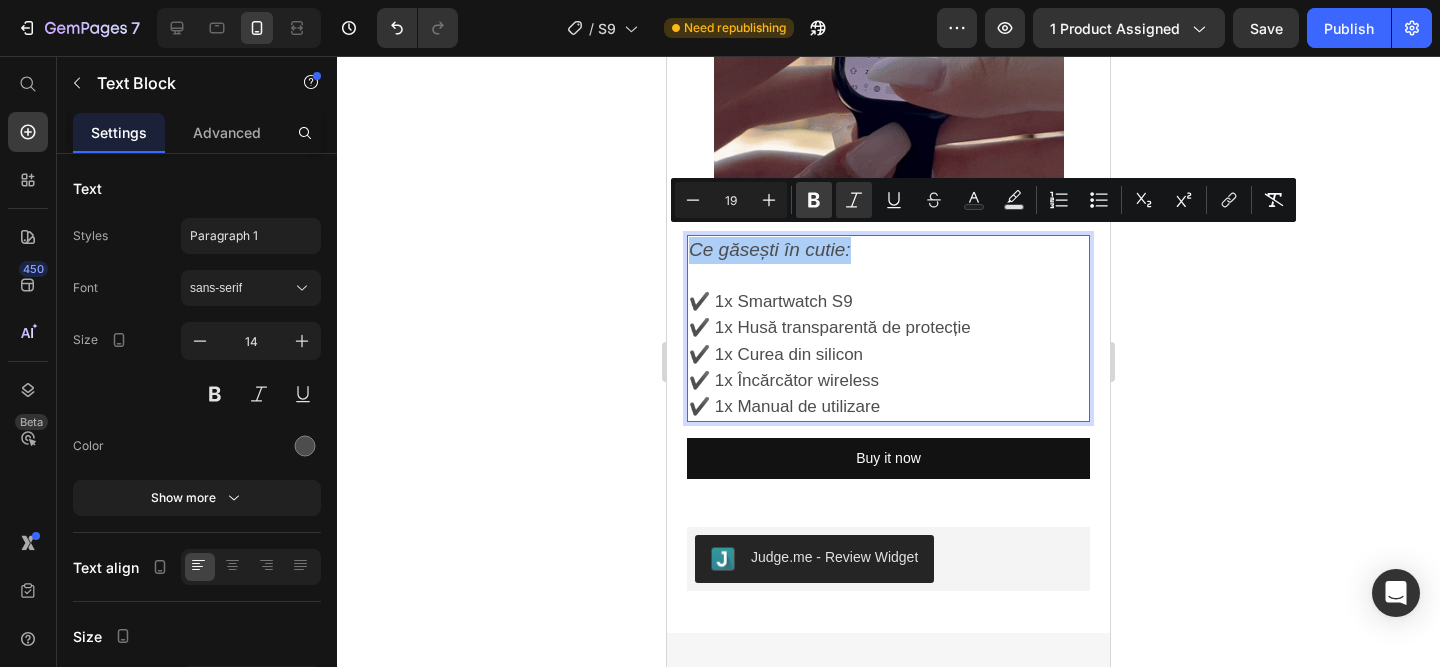 click 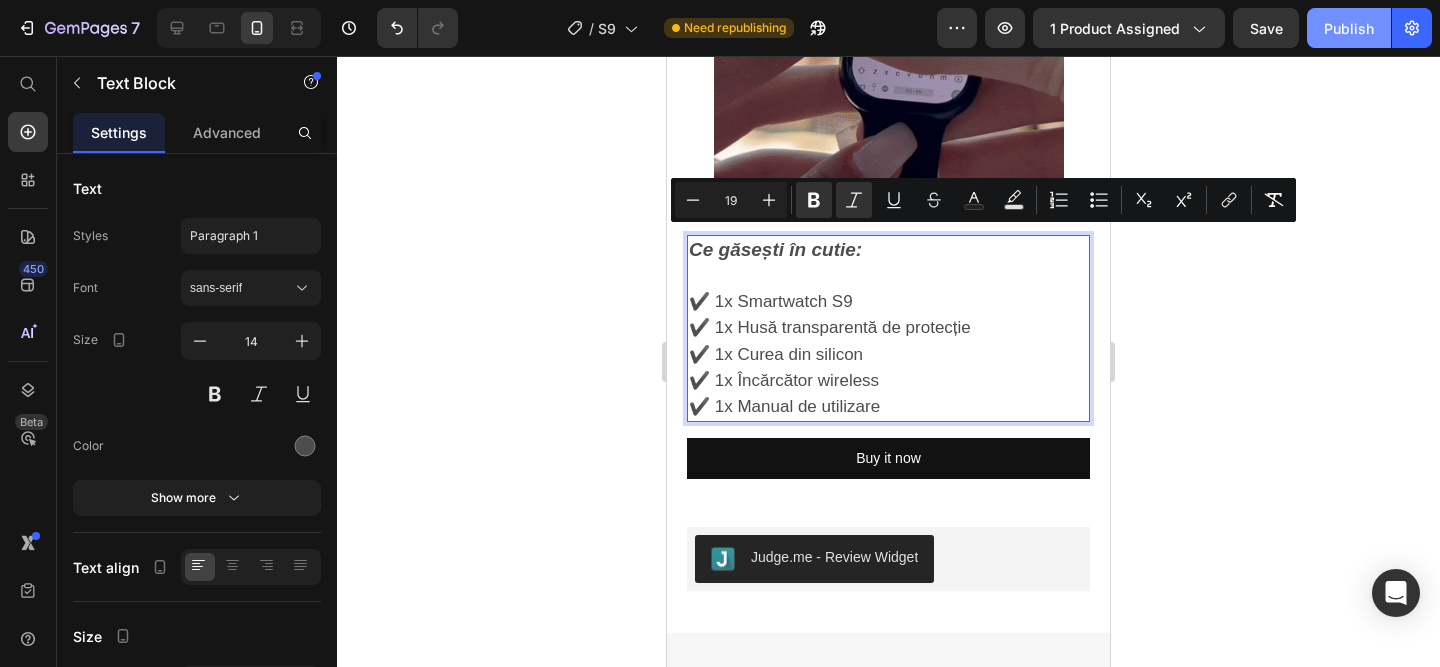 click on "Publish" at bounding box center [1349, 28] 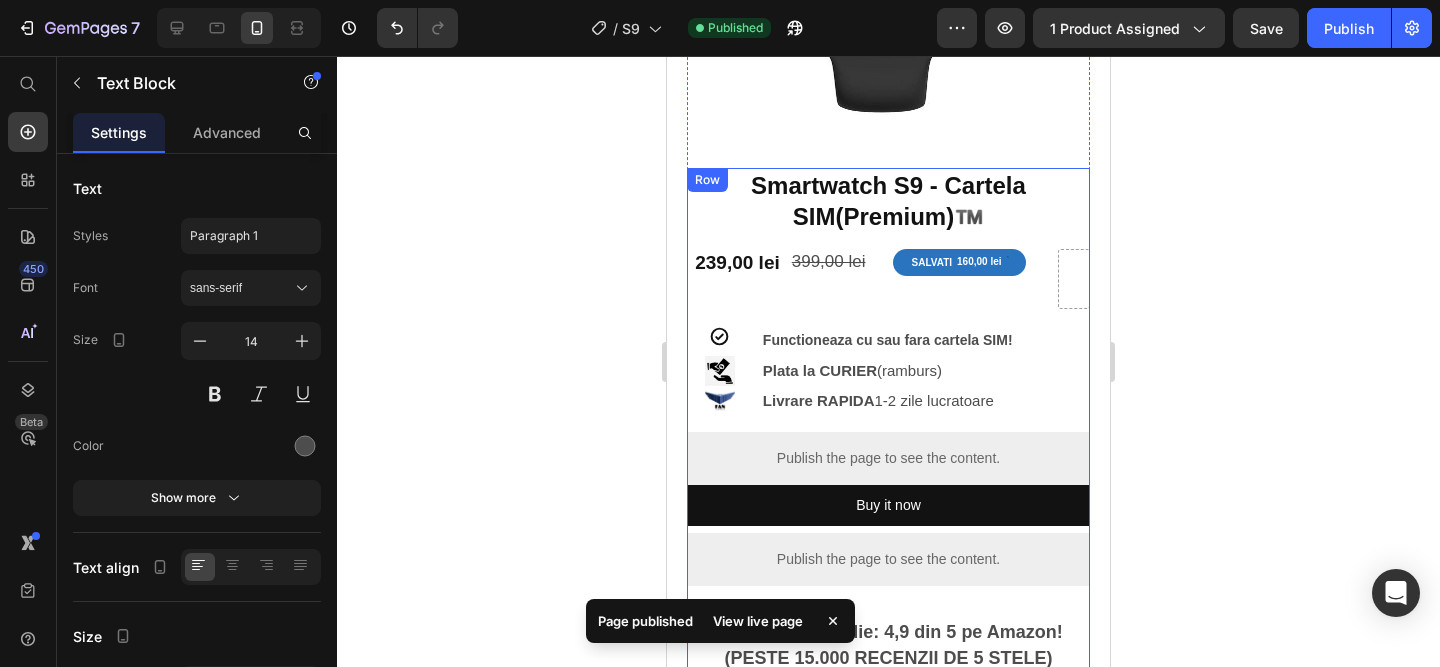 scroll, scrollTop: 371, scrollLeft: 0, axis: vertical 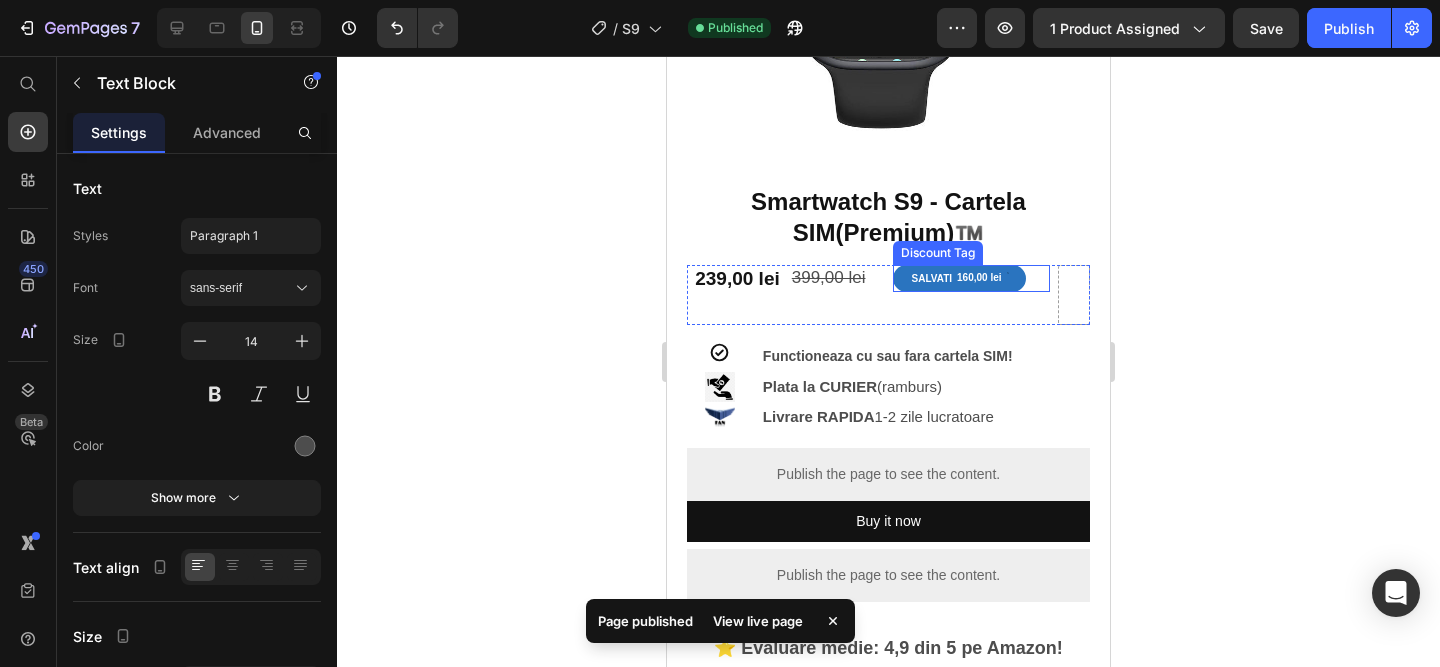 click on "SALVATI [NUMBER],00 lei" at bounding box center (959, 278) 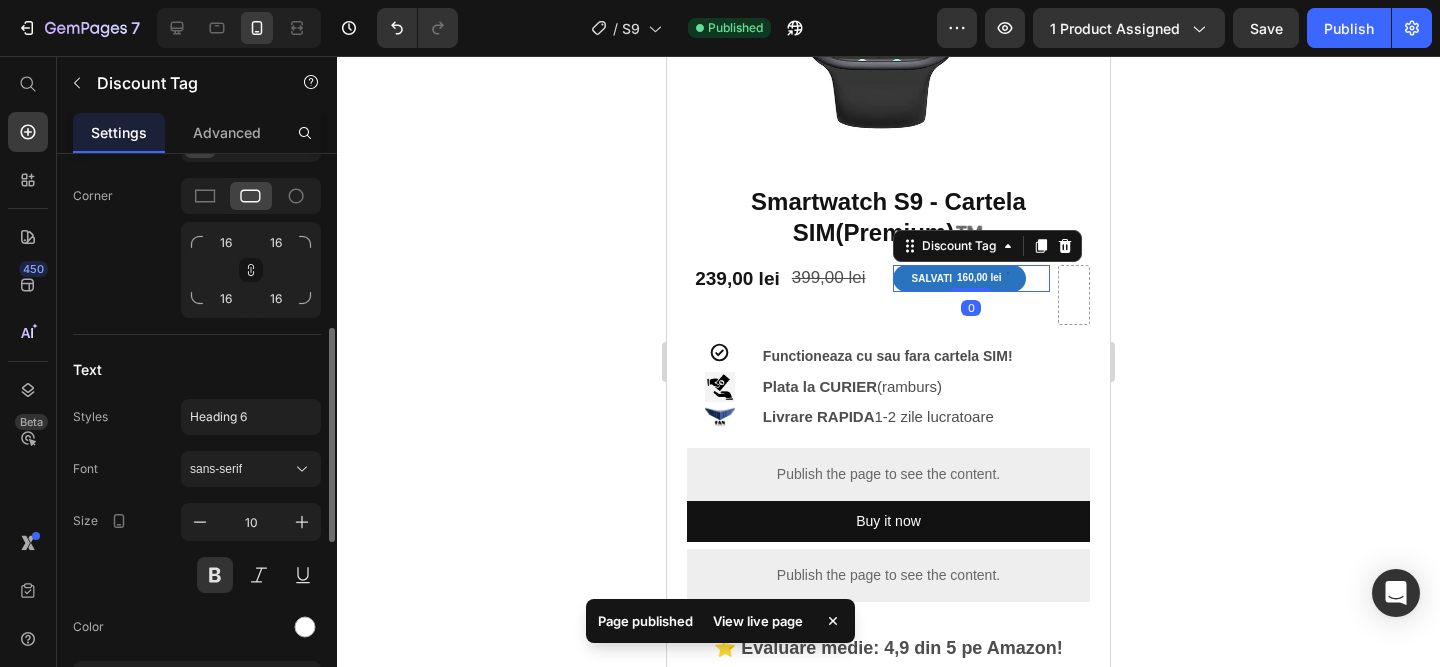 scroll, scrollTop: 441, scrollLeft: 0, axis: vertical 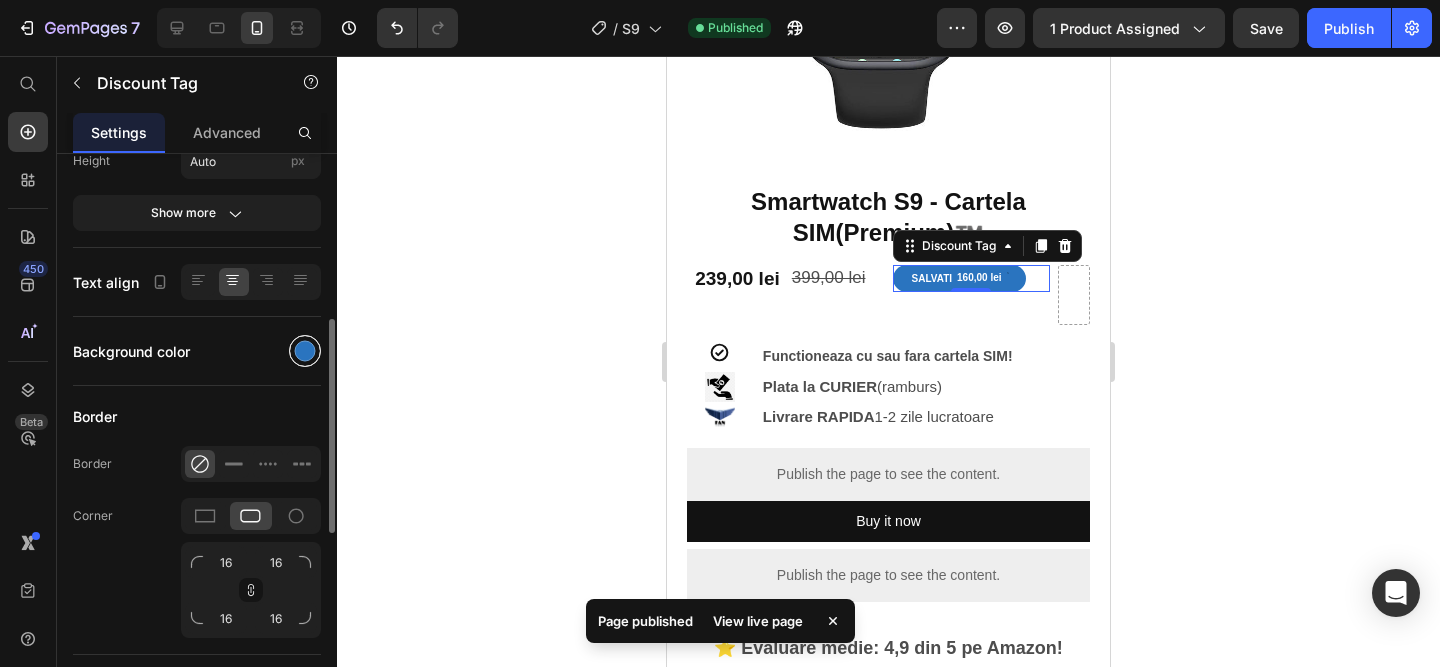 click at bounding box center (305, 351) 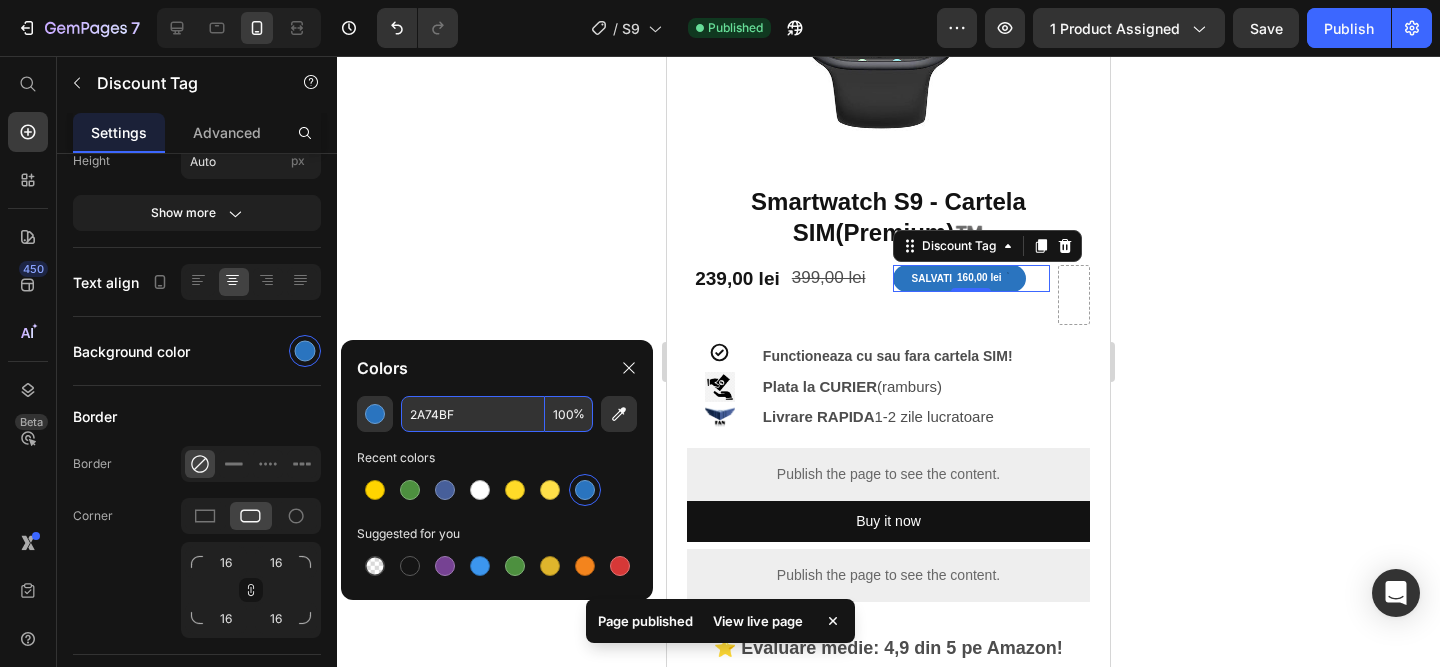 click on "2A74BF" at bounding box center (473, 414) 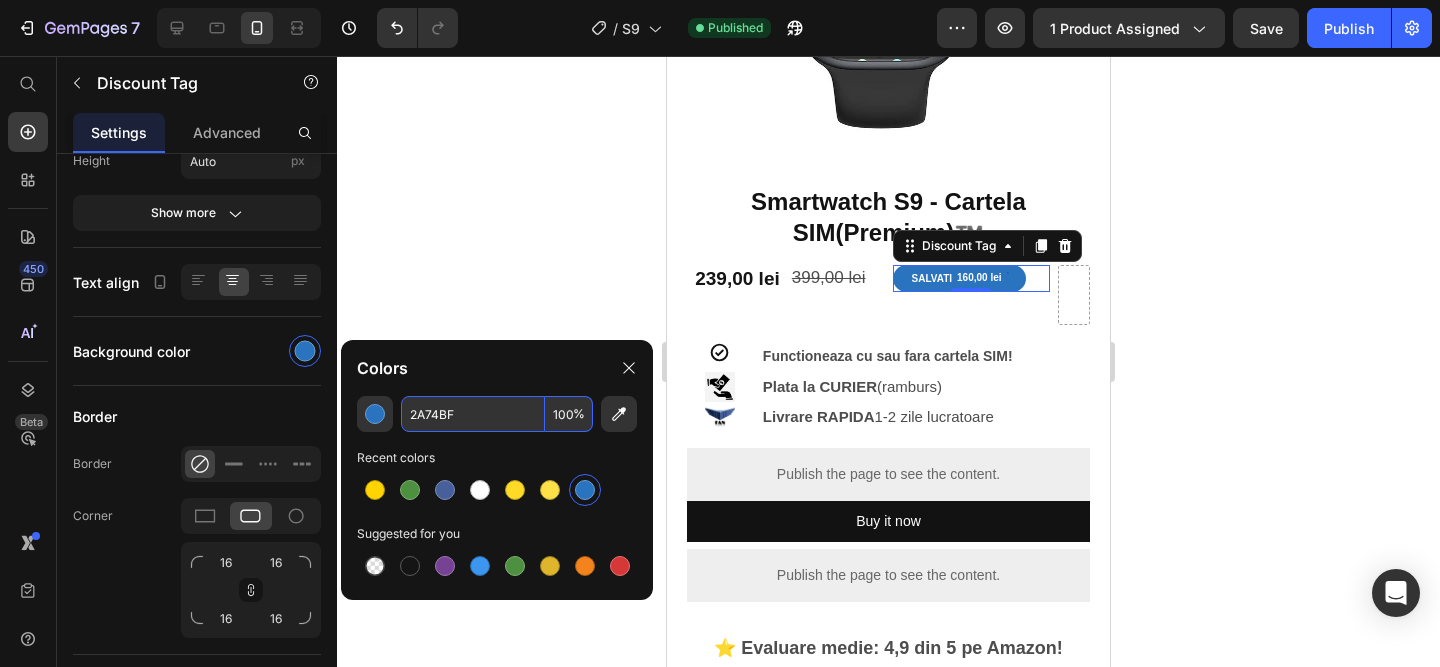 click 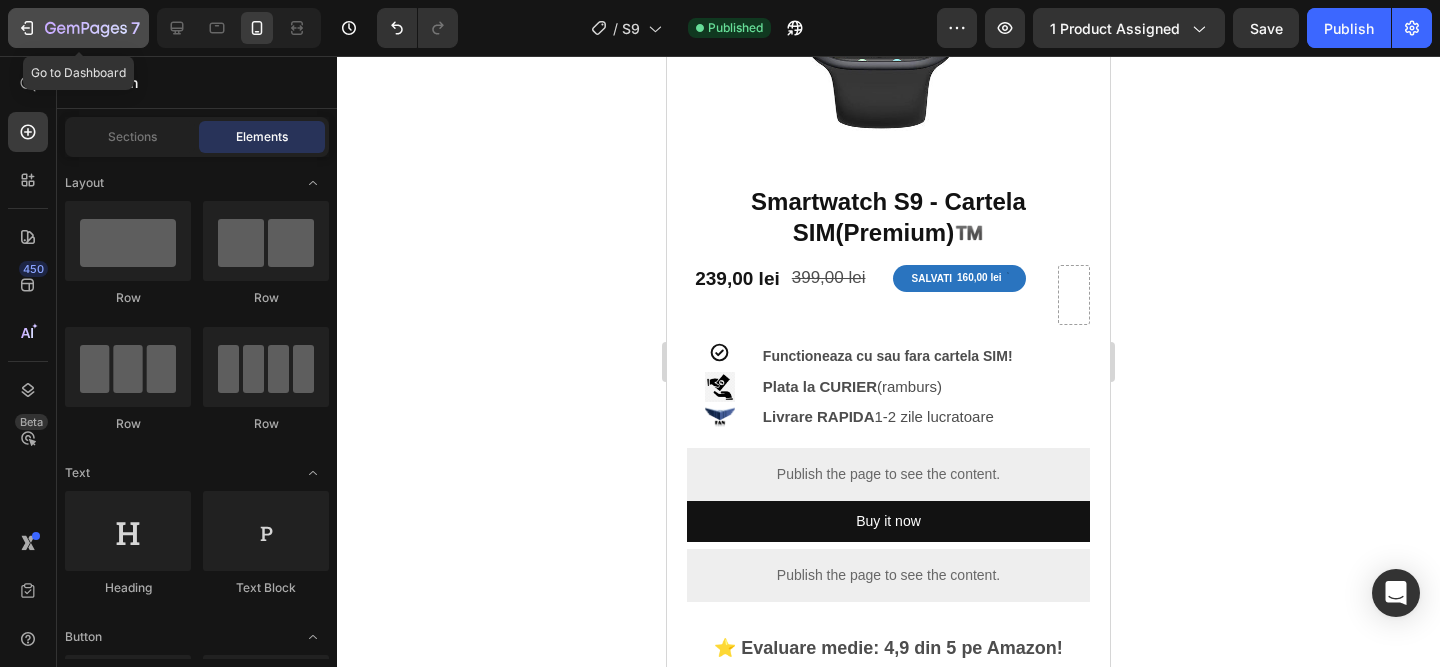 click 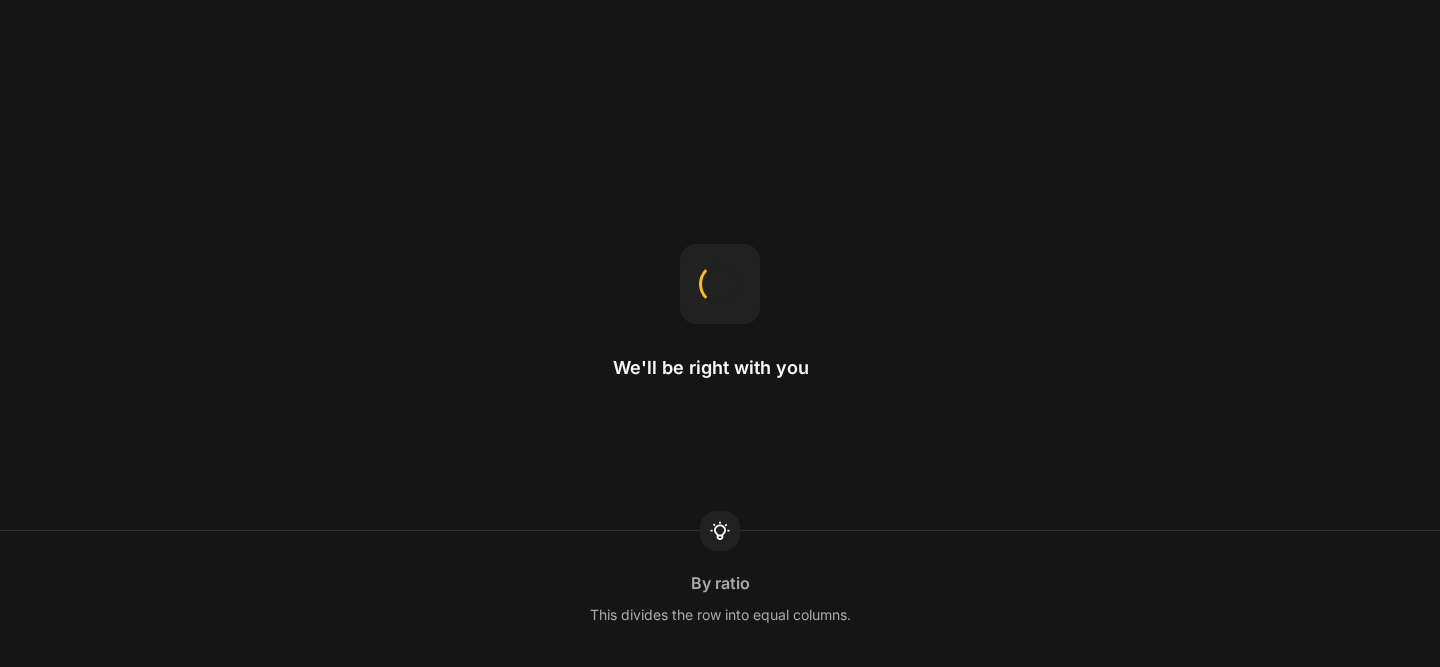 scroll, scrollTop: 0, scrollLeft: 0, axis: both 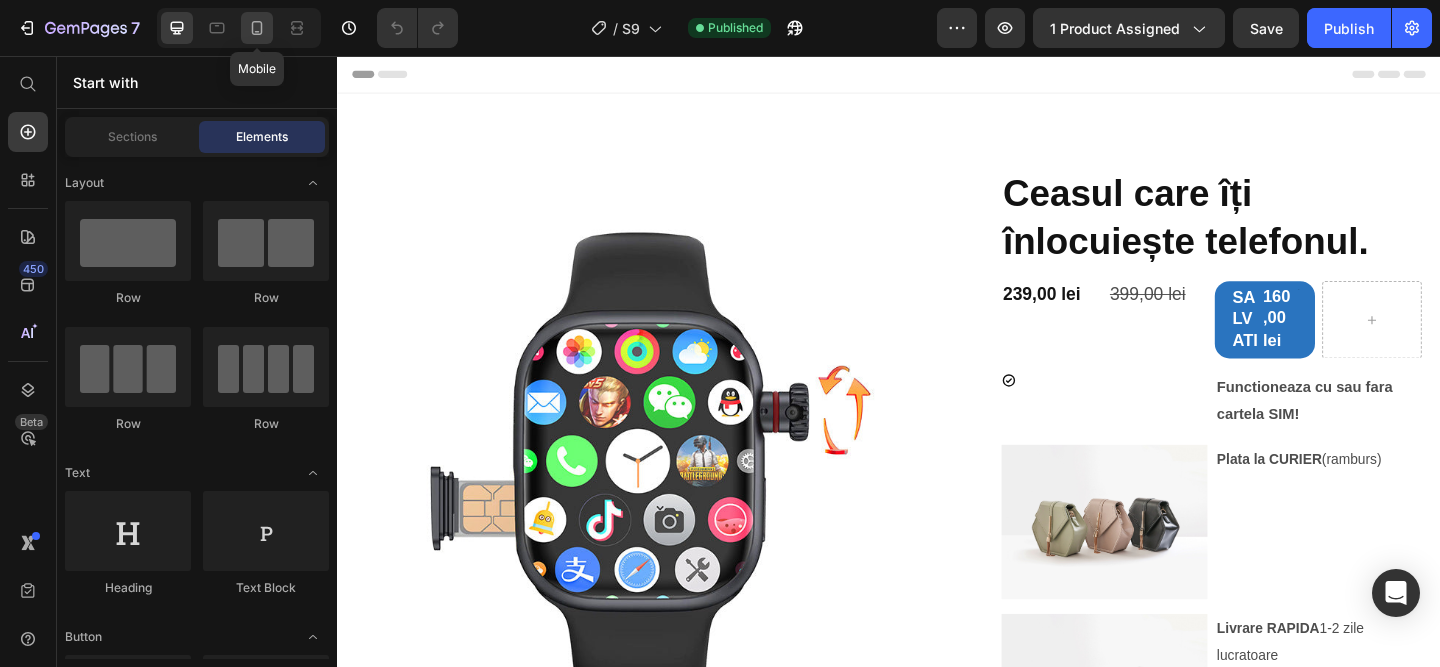 click 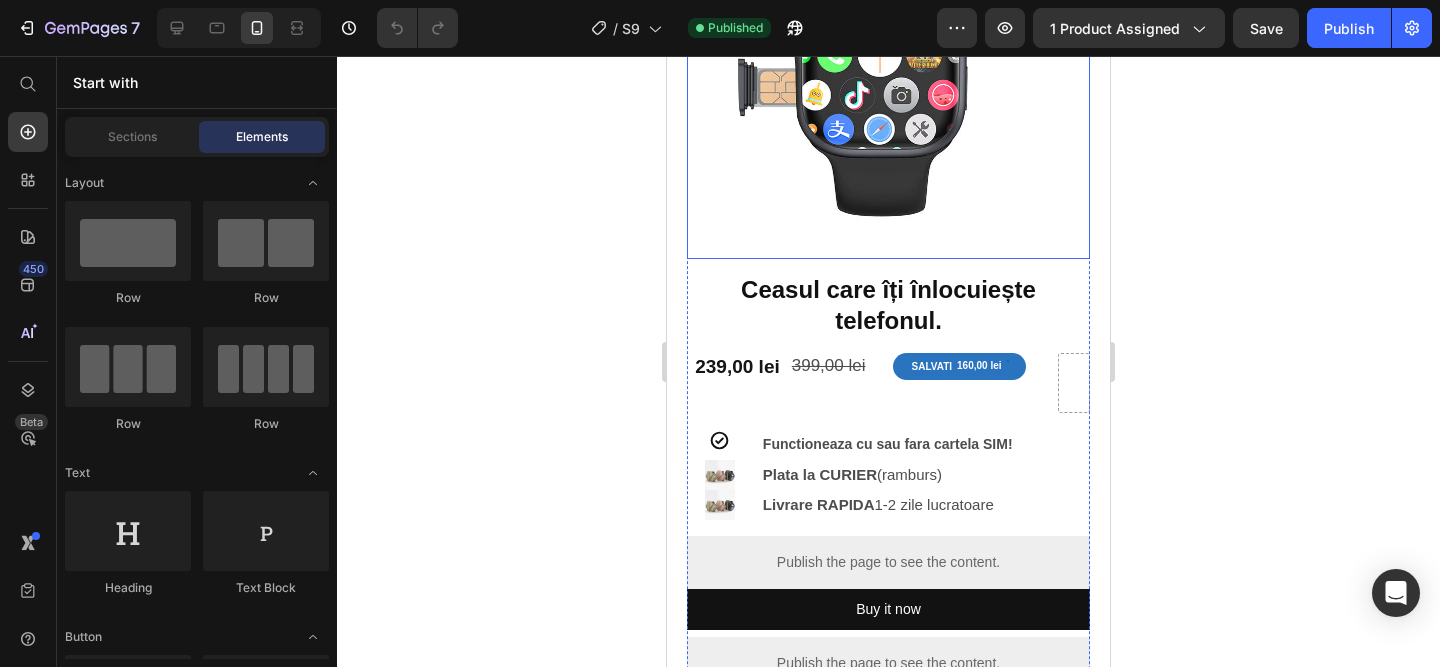 scroll, scrollTop: 343, scrollLeft: 0, axis: vertical 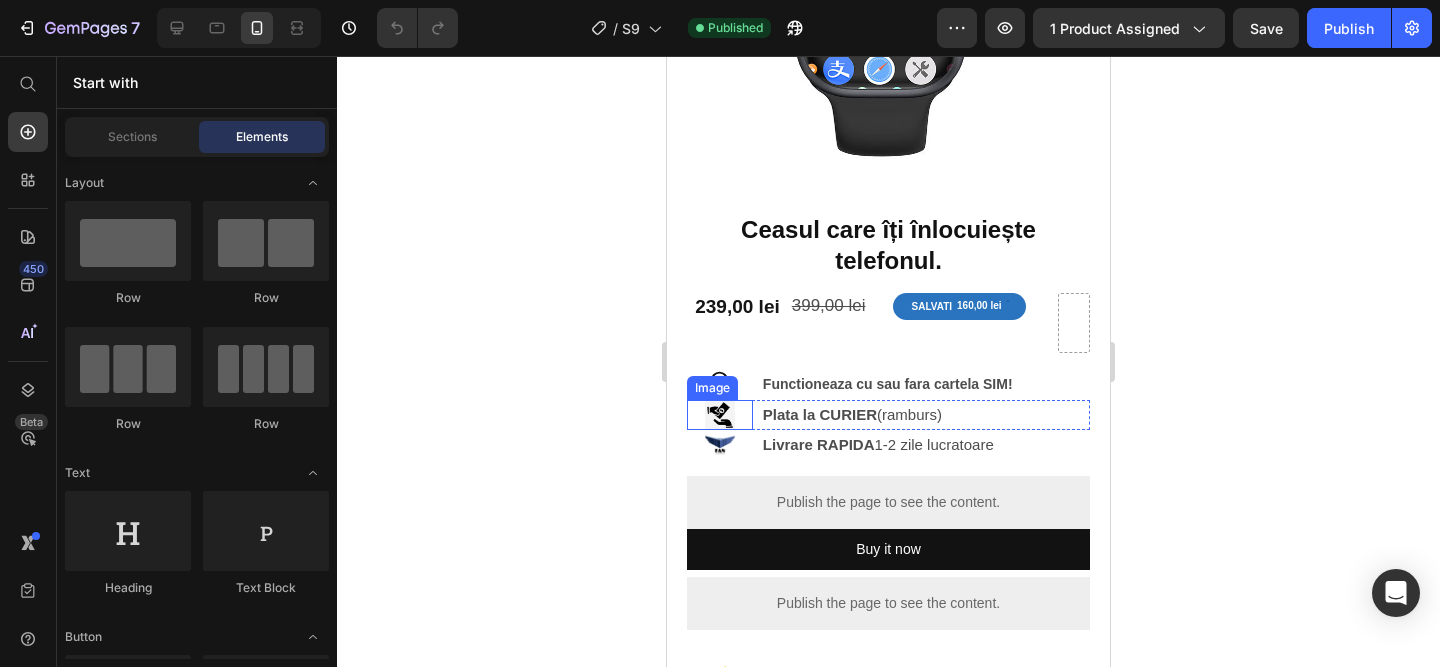 click on "Image" at bounding box center [712, 388] 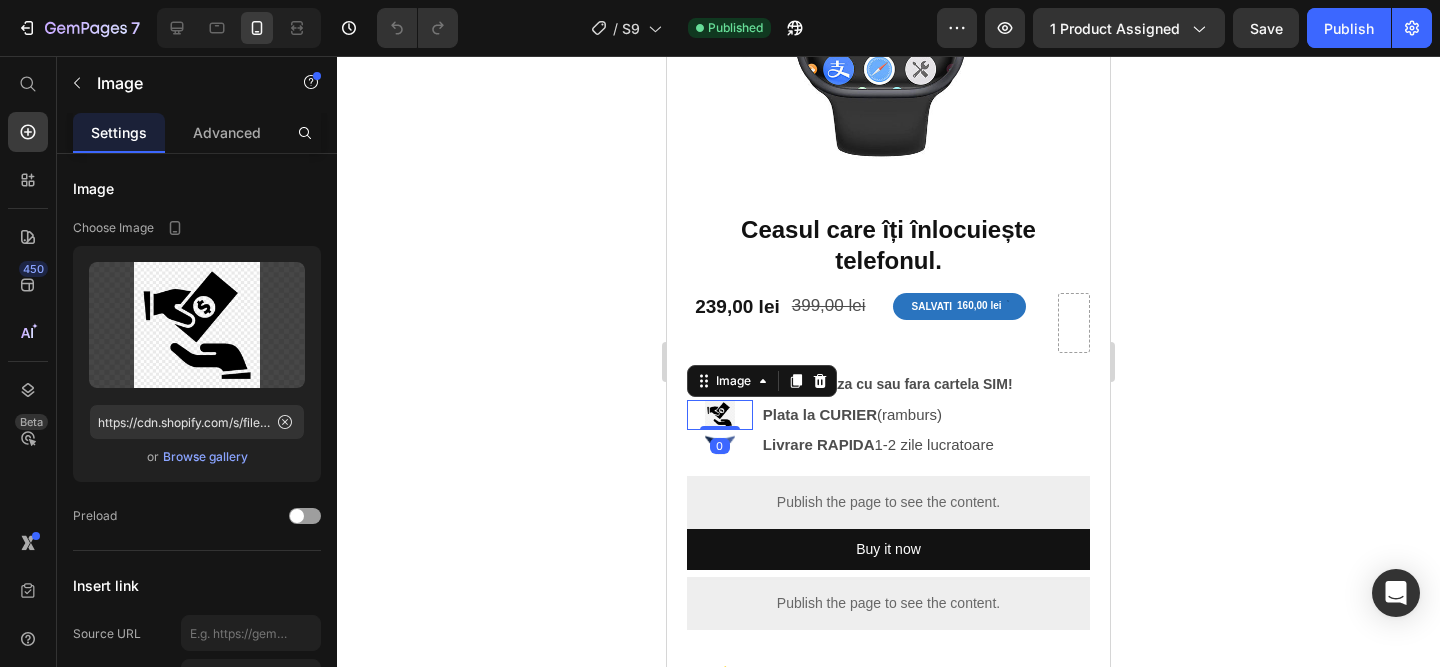 click 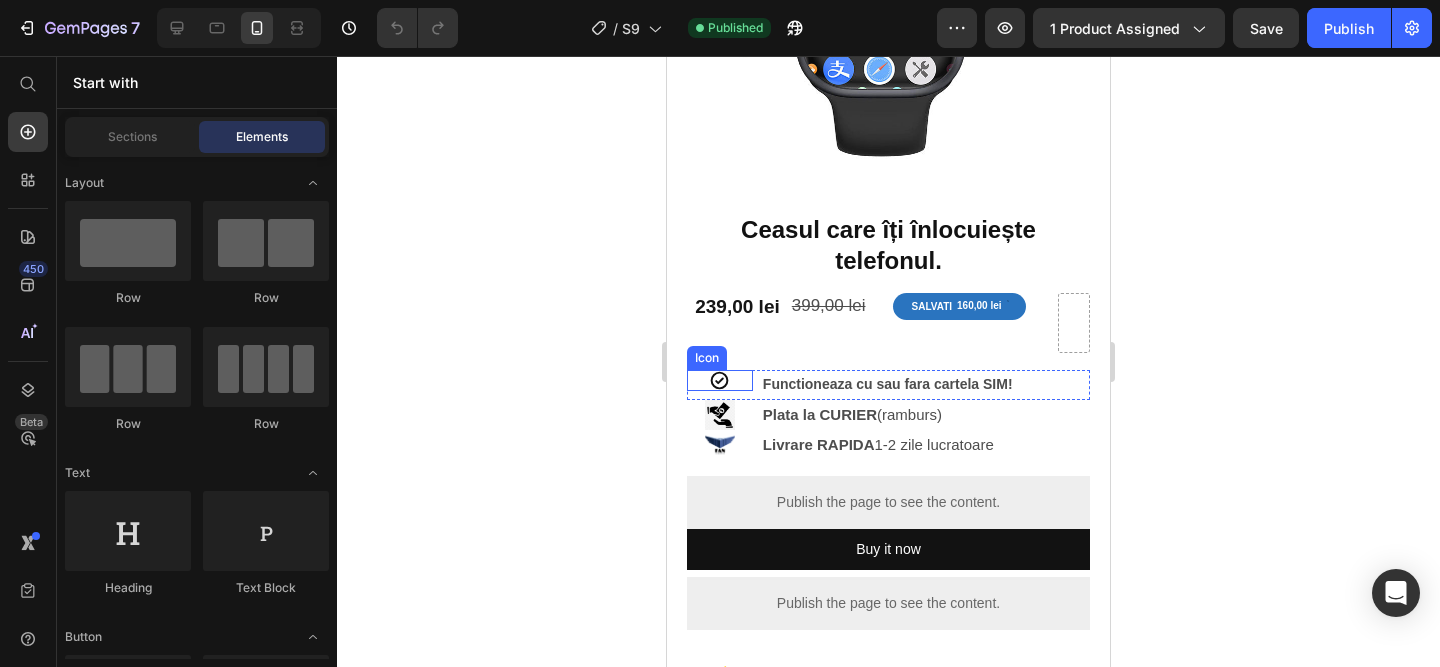 click on "Icon" at bounding box center (720, 380) 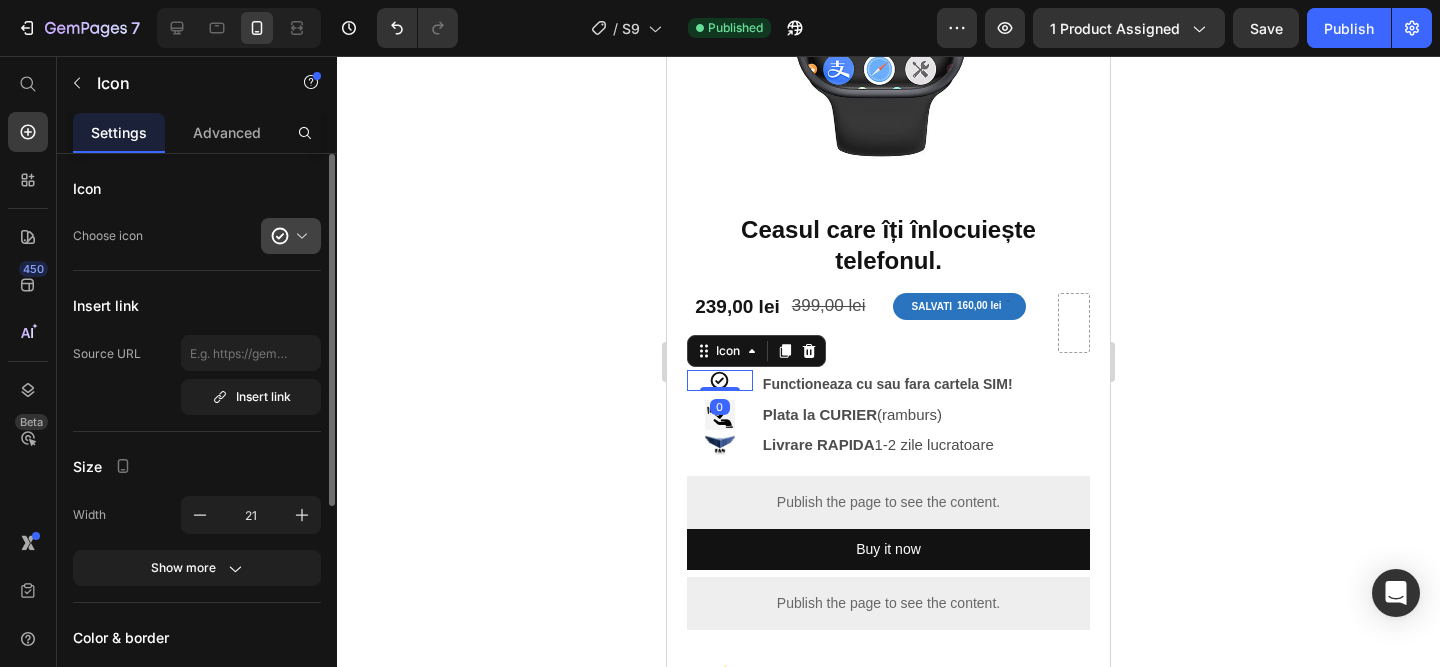 click at bounding box center [299, 236] 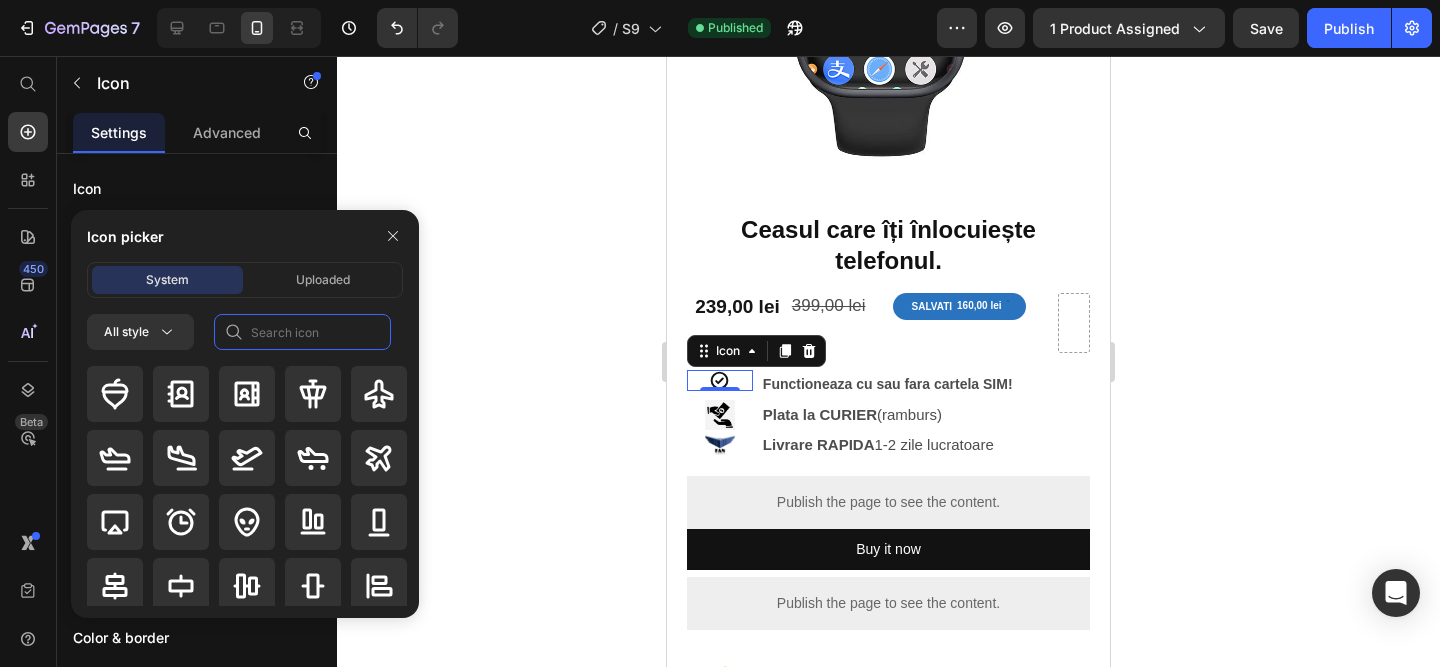 click 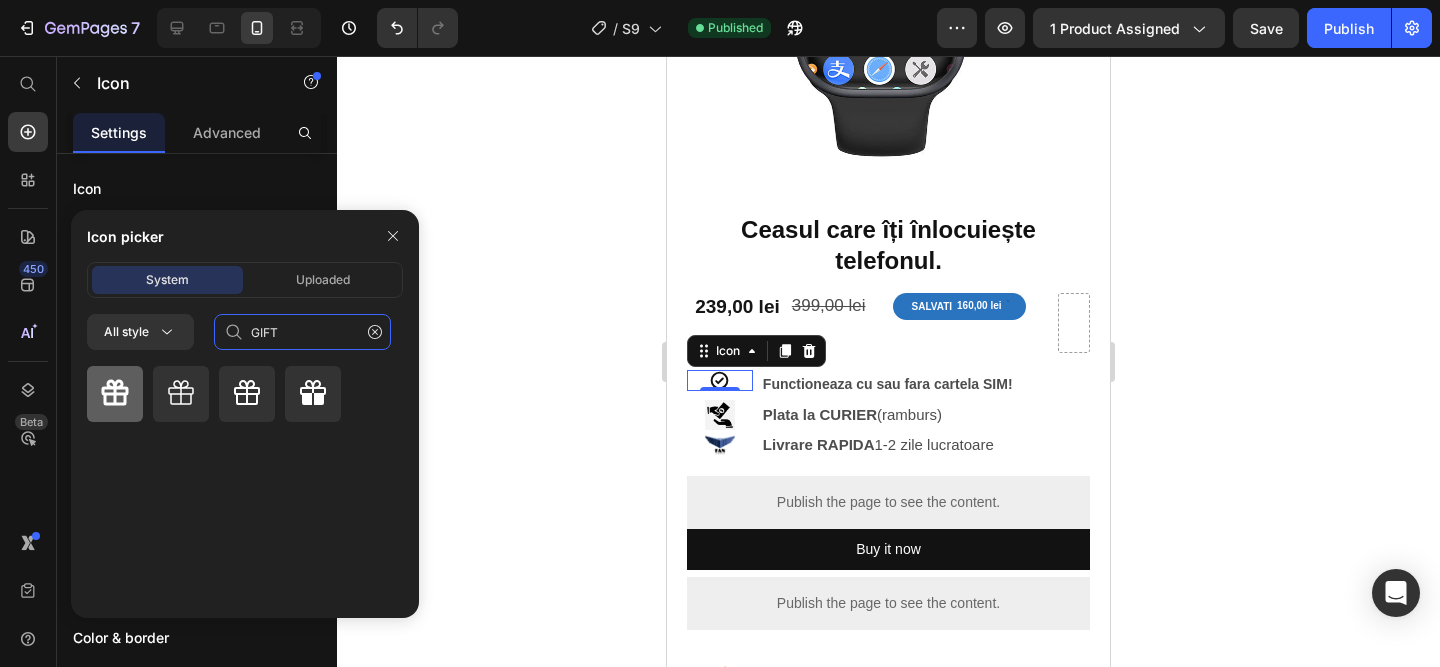type on "GIFT" 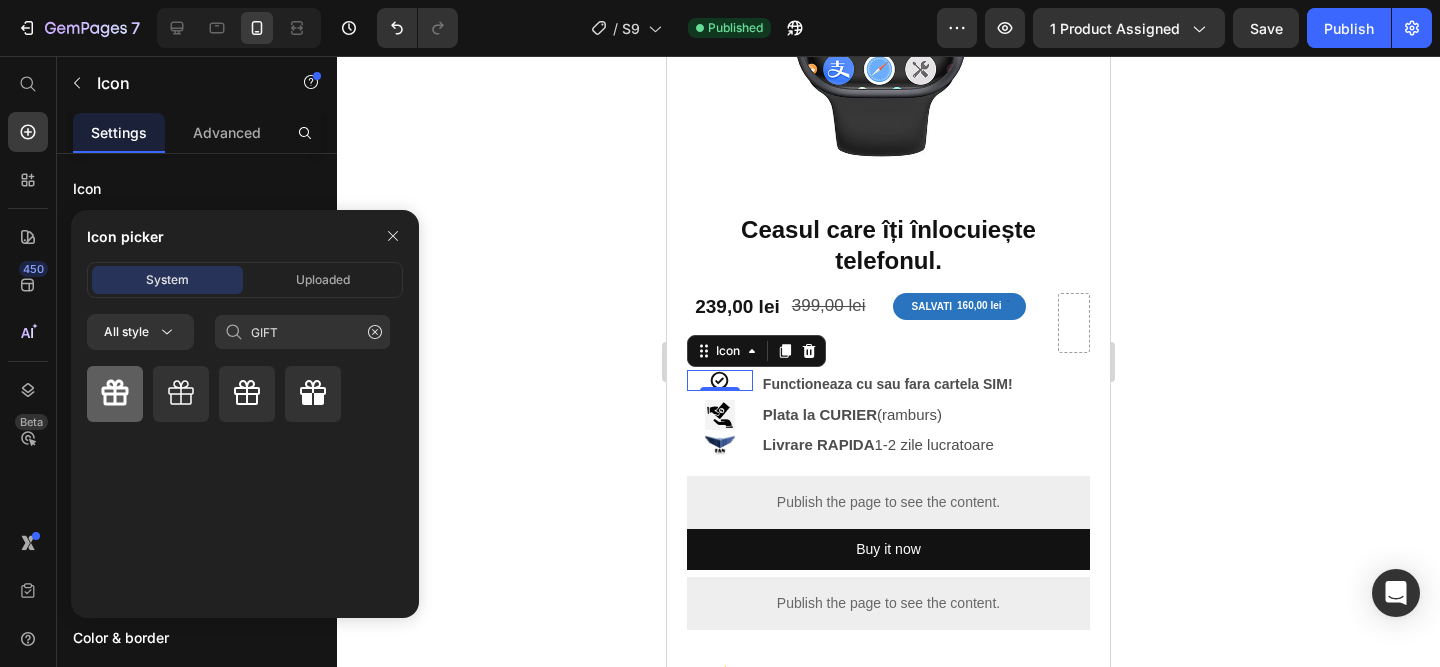 click 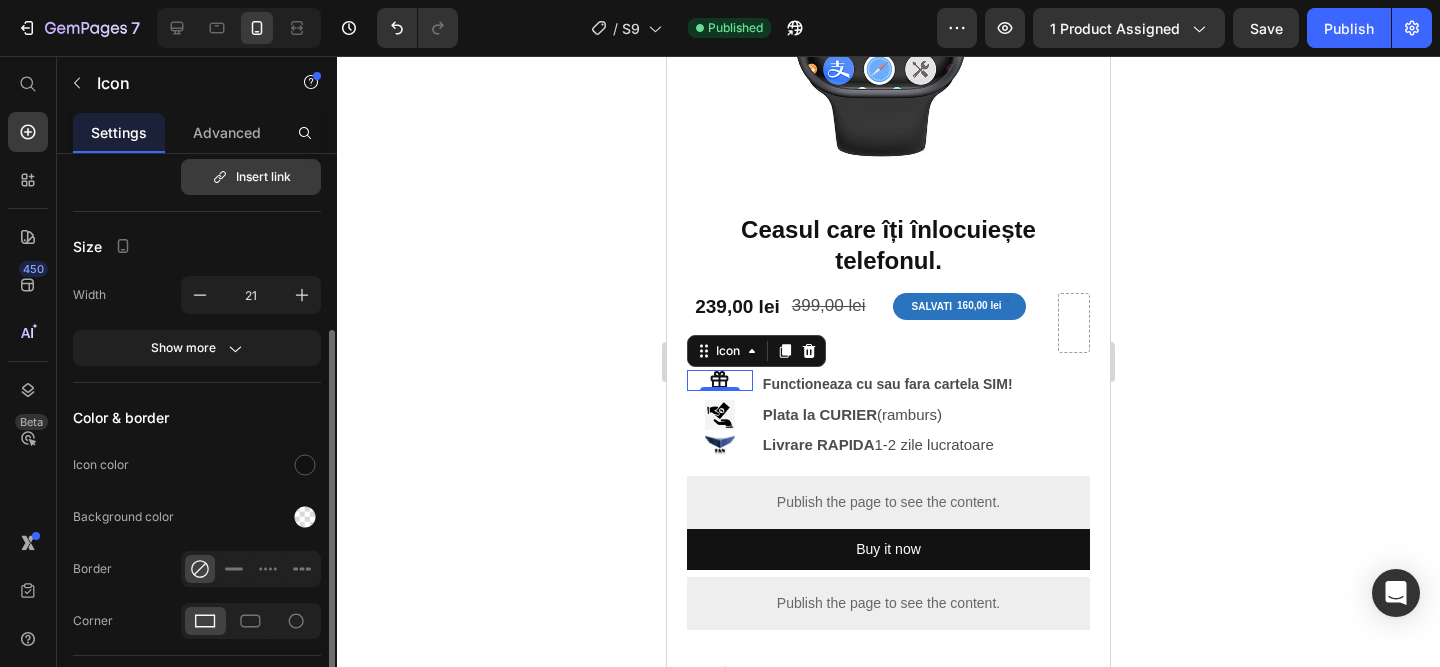 scroll, scrollTop: 245, scrollLeft: 0, axis: vertical 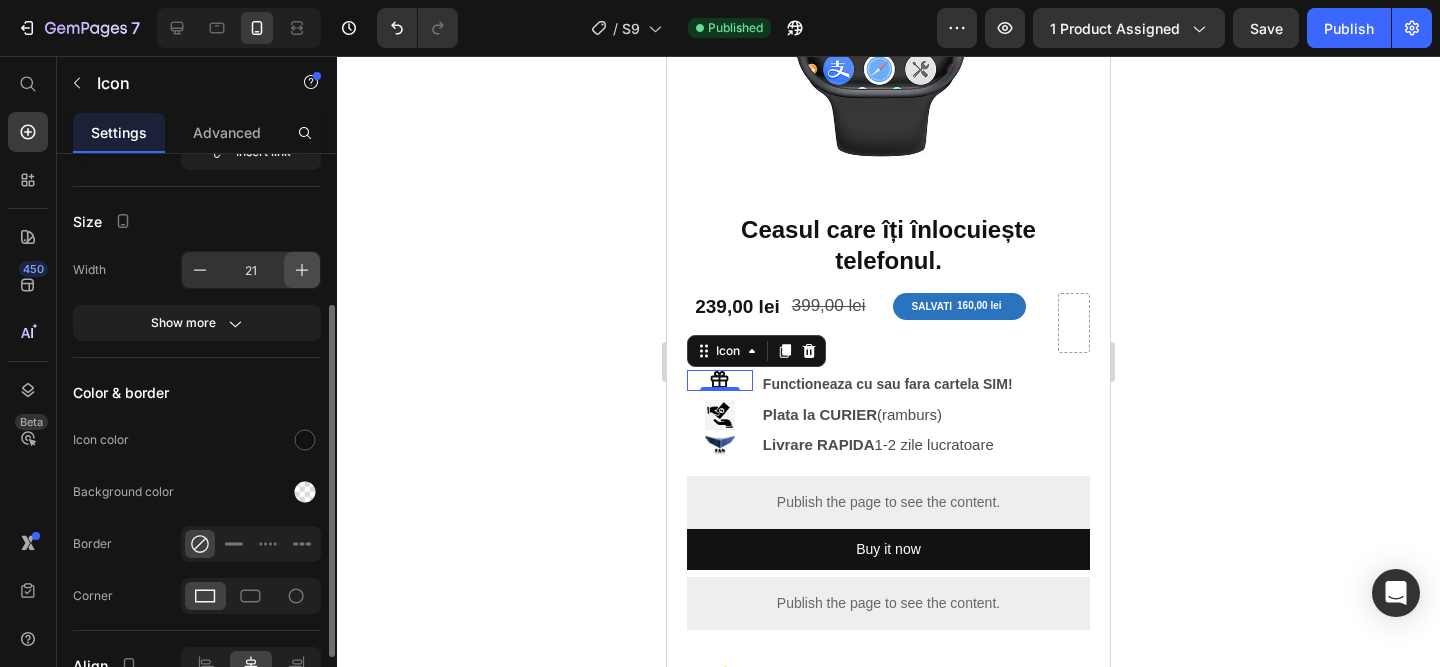 click 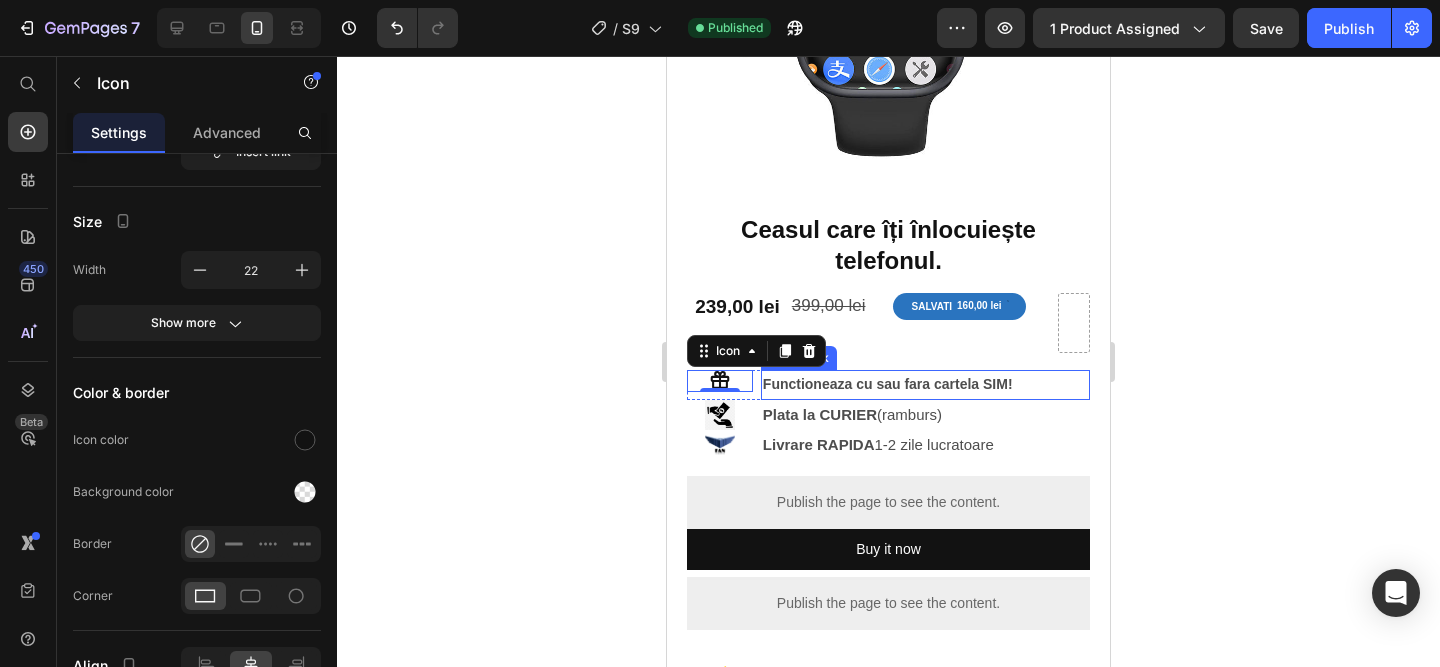 click on "Functioneaza cu sau fara cartela SIM!" at bounding box center (888, 384) 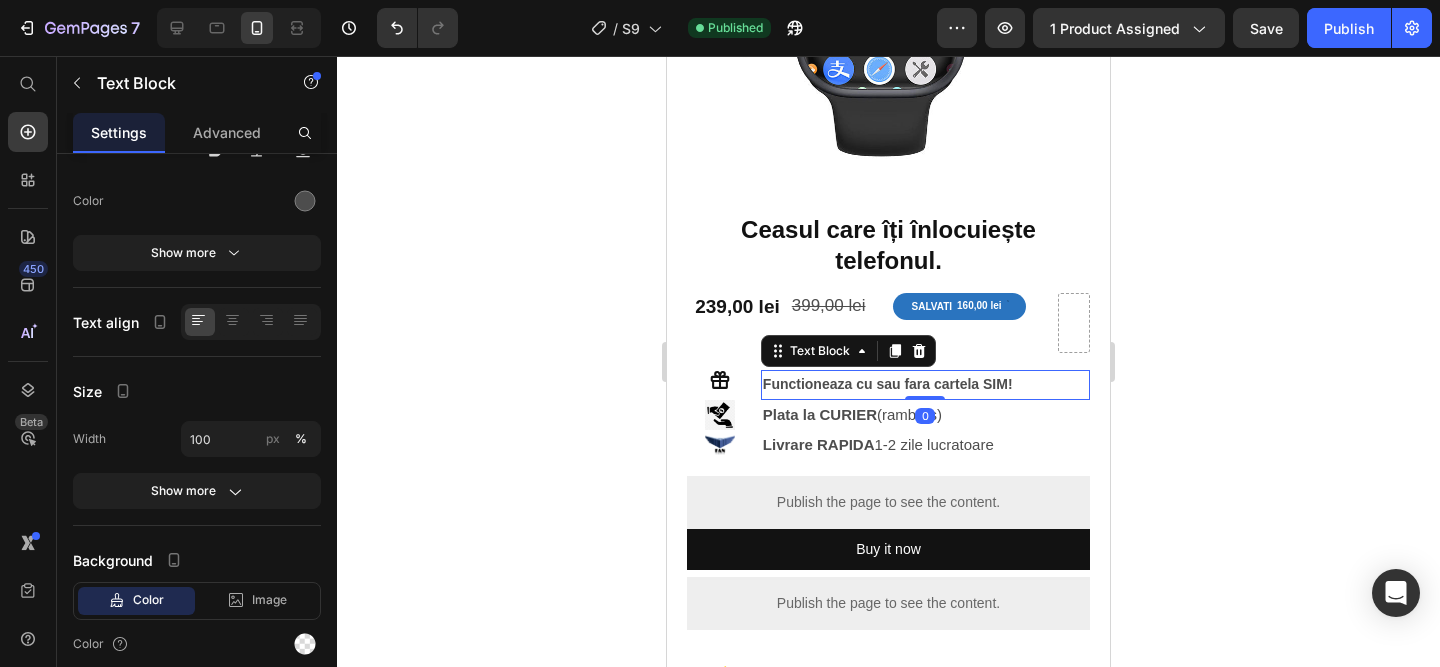 scroll, scrollTop: 0, scrollLeft: 0, axis: both 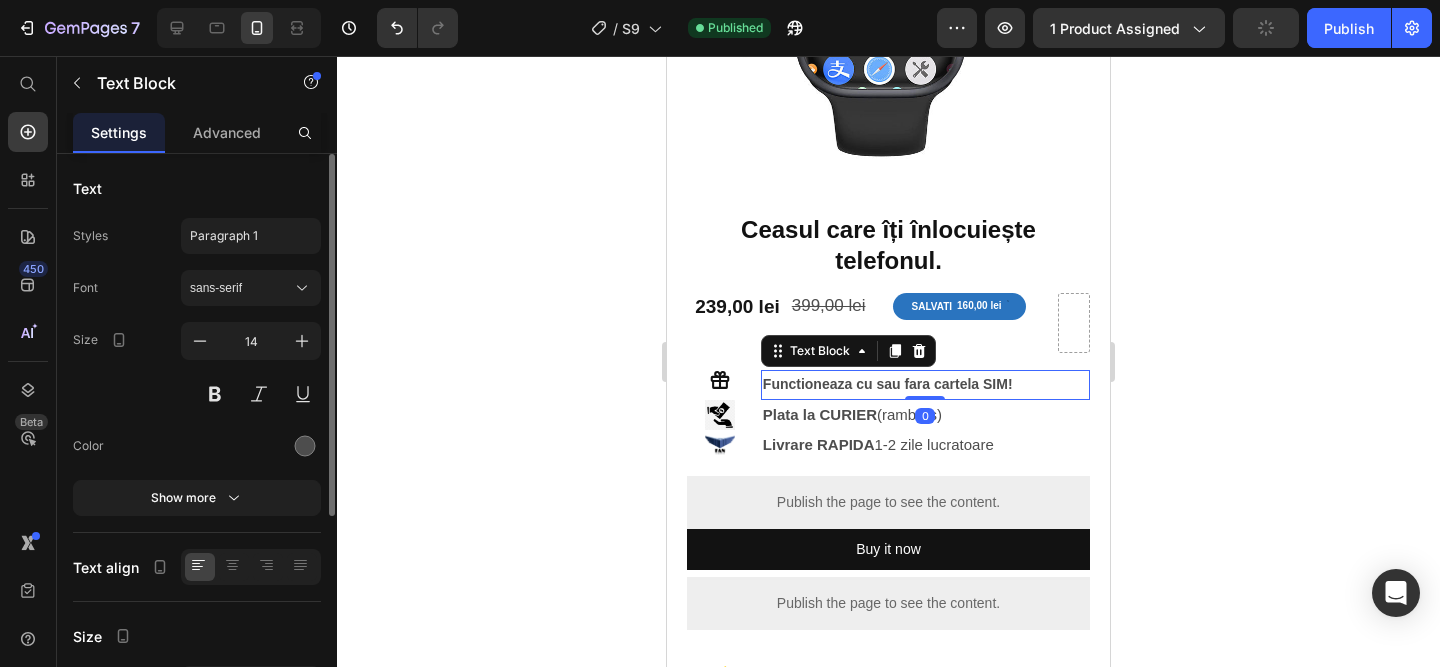 click on "Functioneaza cu sau fara cartela SIM!" at bounding box center [925, 384] 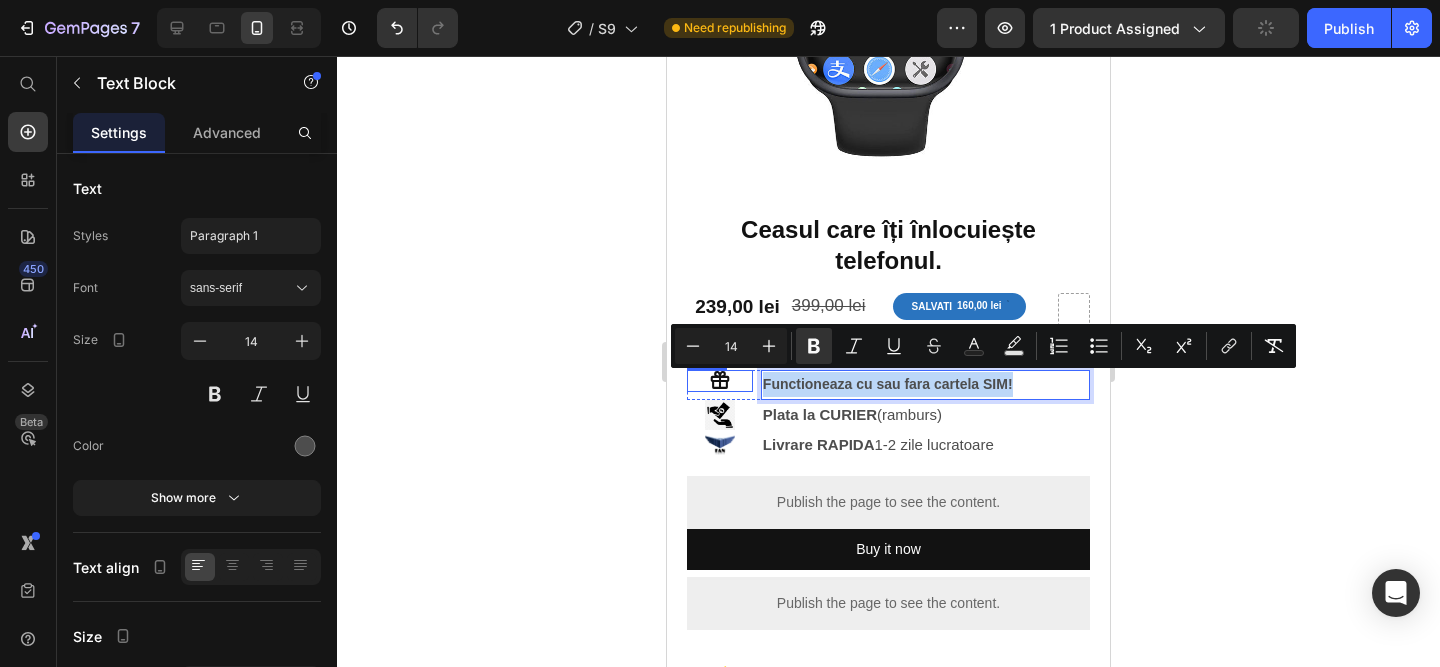 drag, startPoint x: 1023, startPoint y: 386, endPoint x: 736, endPoint y: 382, distance: 287.02786 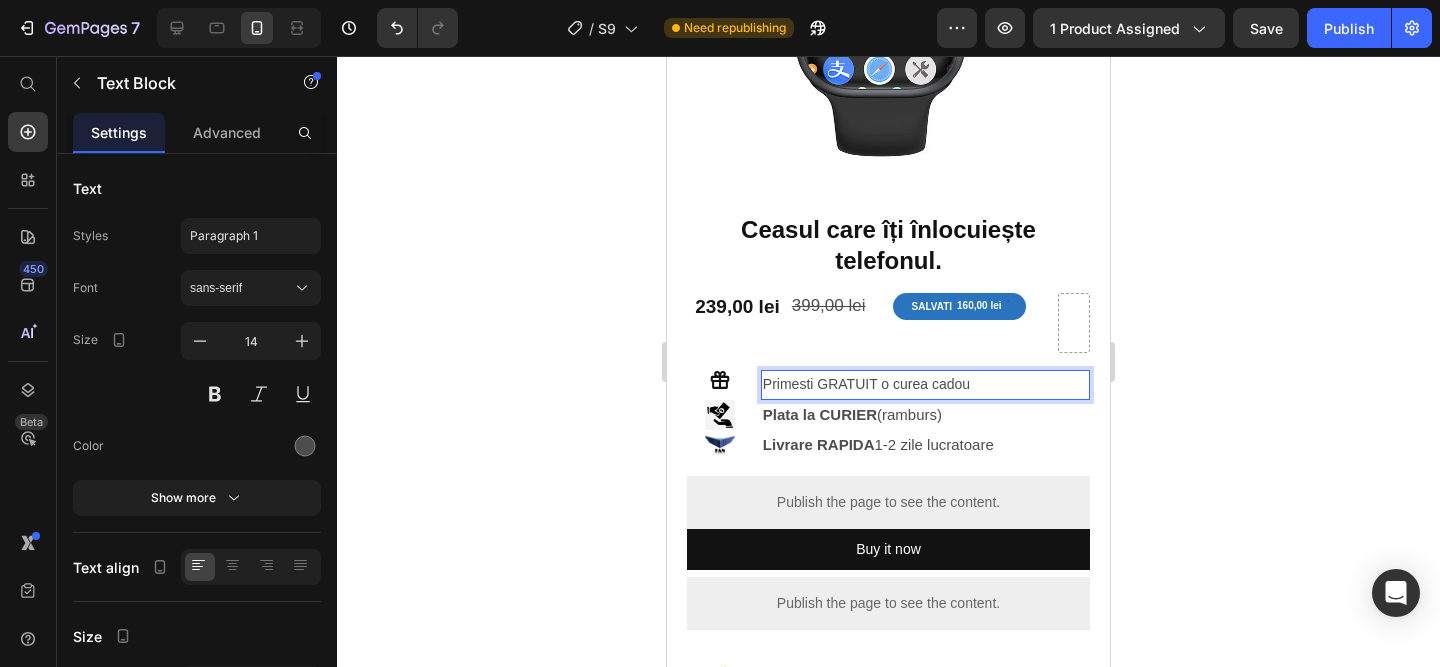 click on "Primesti GRATUIT o curea cadou" at bounding box center (925, 384) 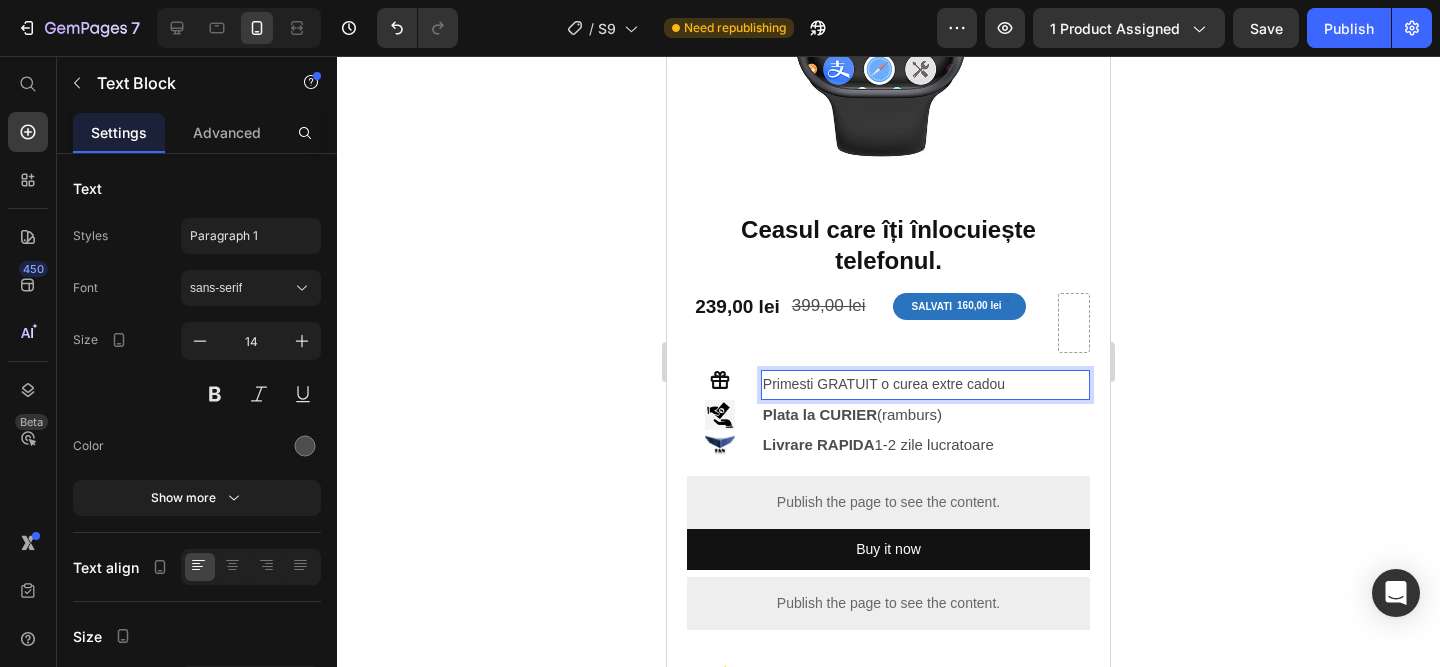 click on "Primesti GRATUIT o curea extre cadou" at bounding box center (925, 384) 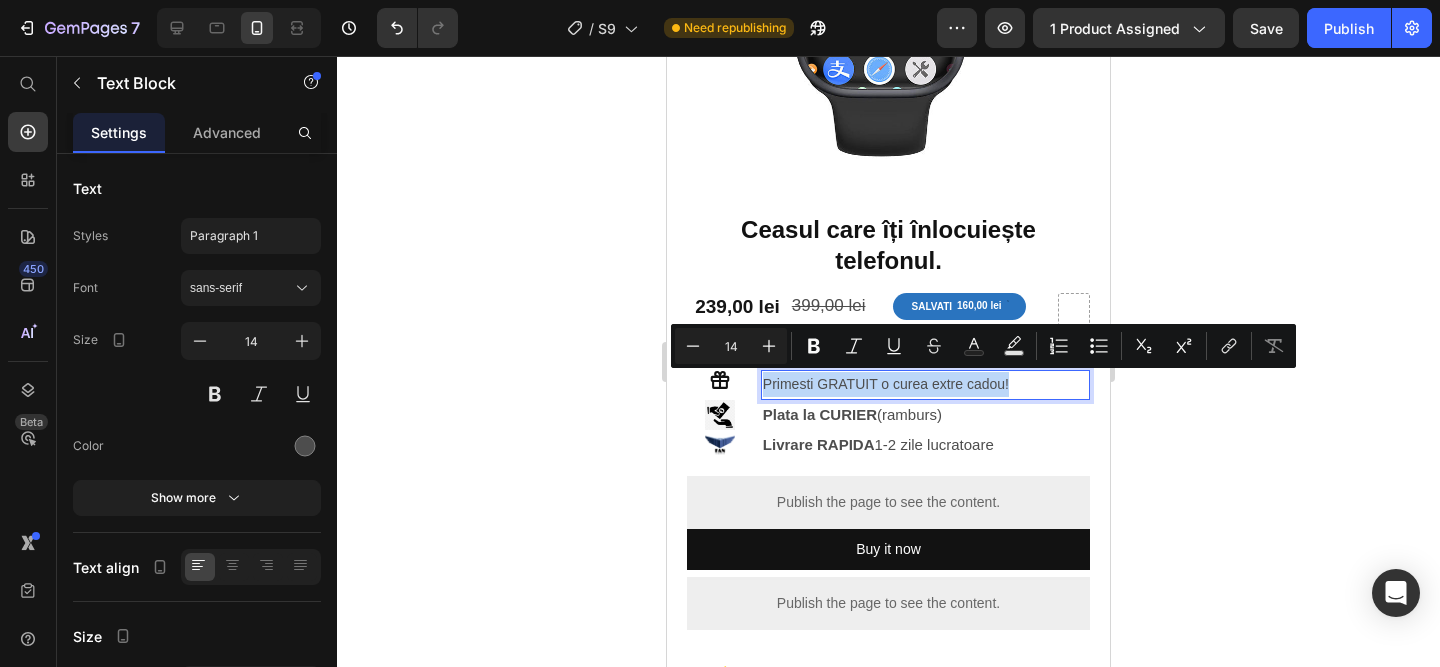 drag, startPoint x: 1029, startPoint y: 383, endPoint x: 727, endPoint y: 372, distance: 302.20026 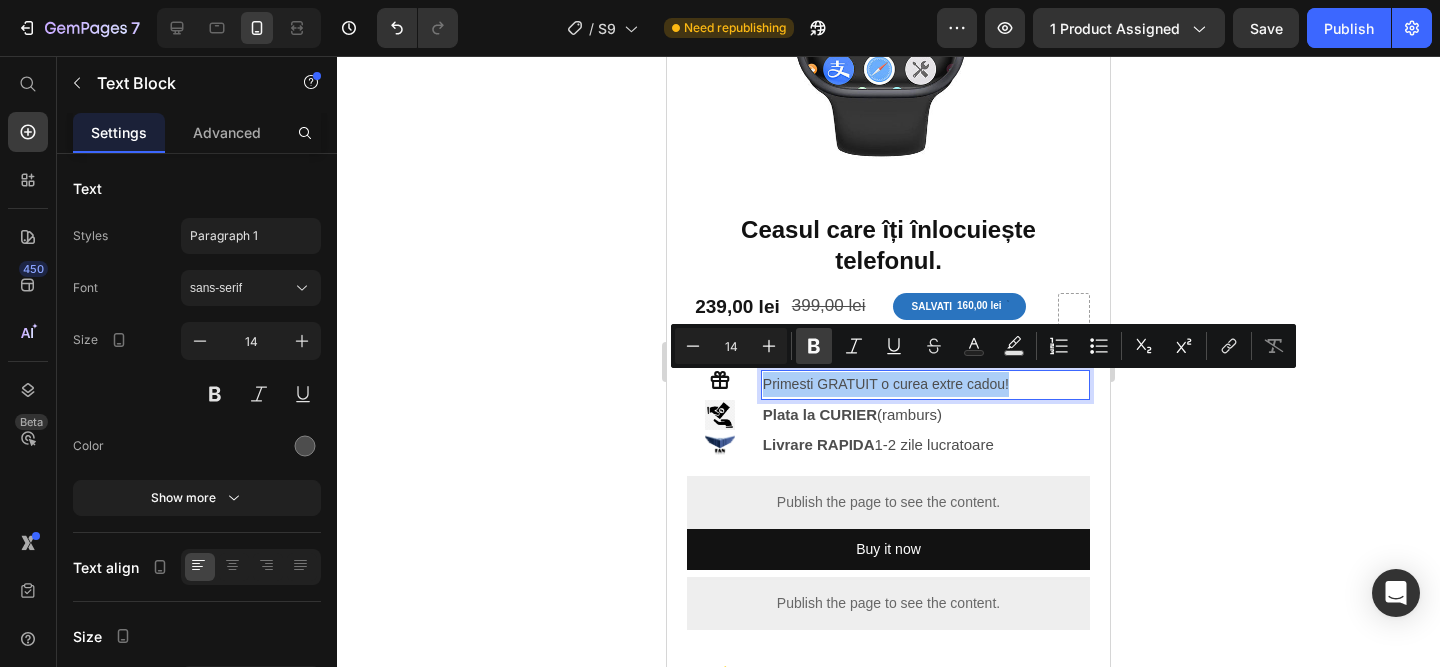 click 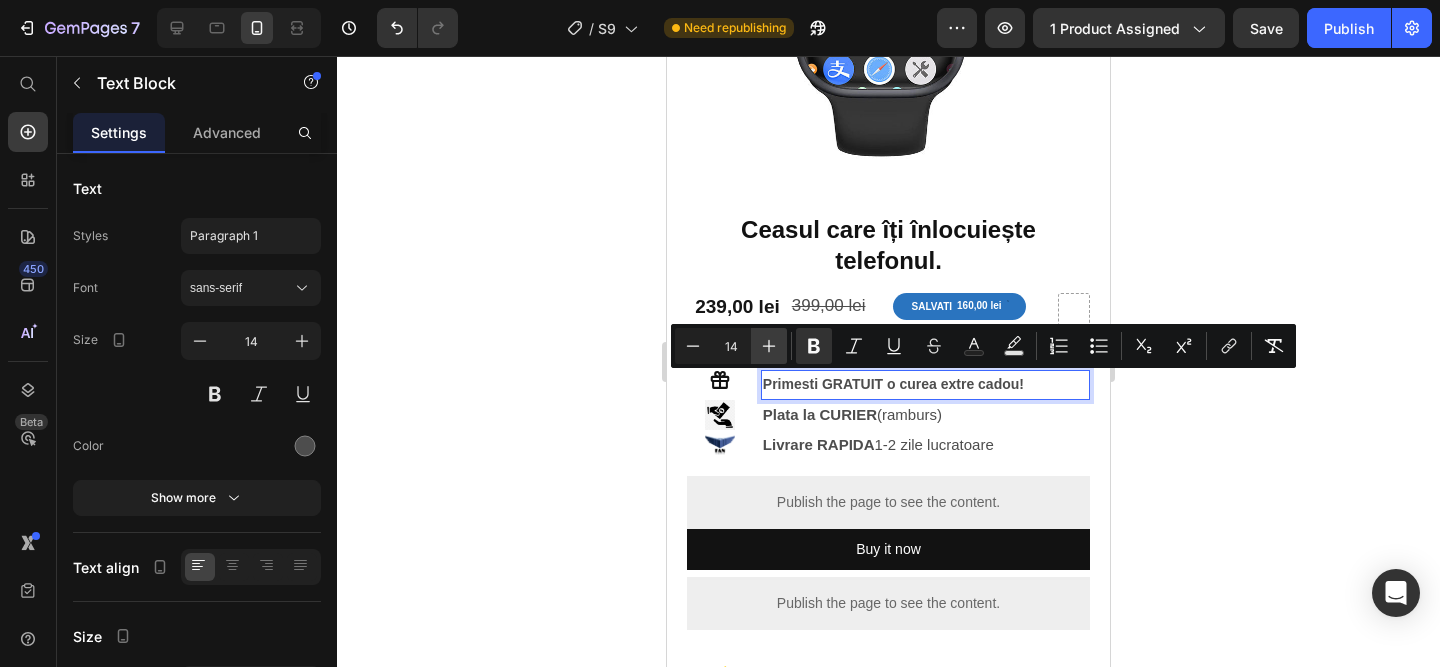 click 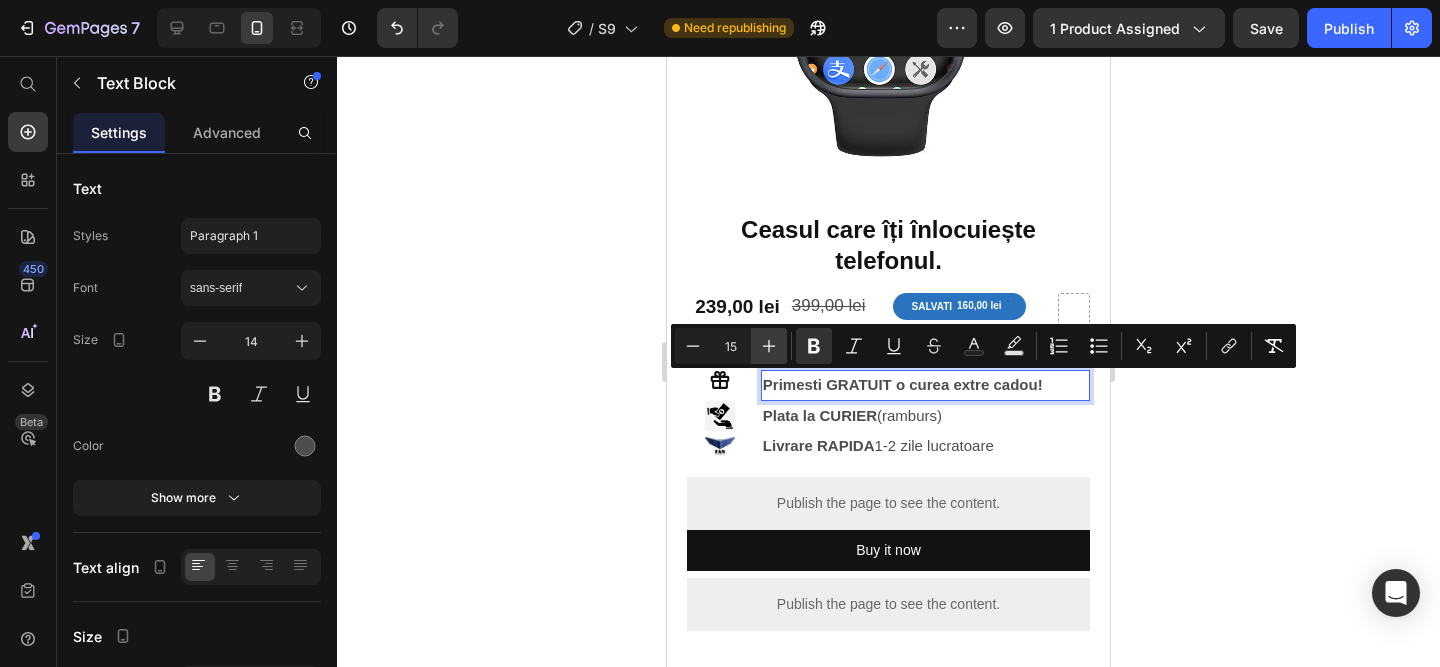 click 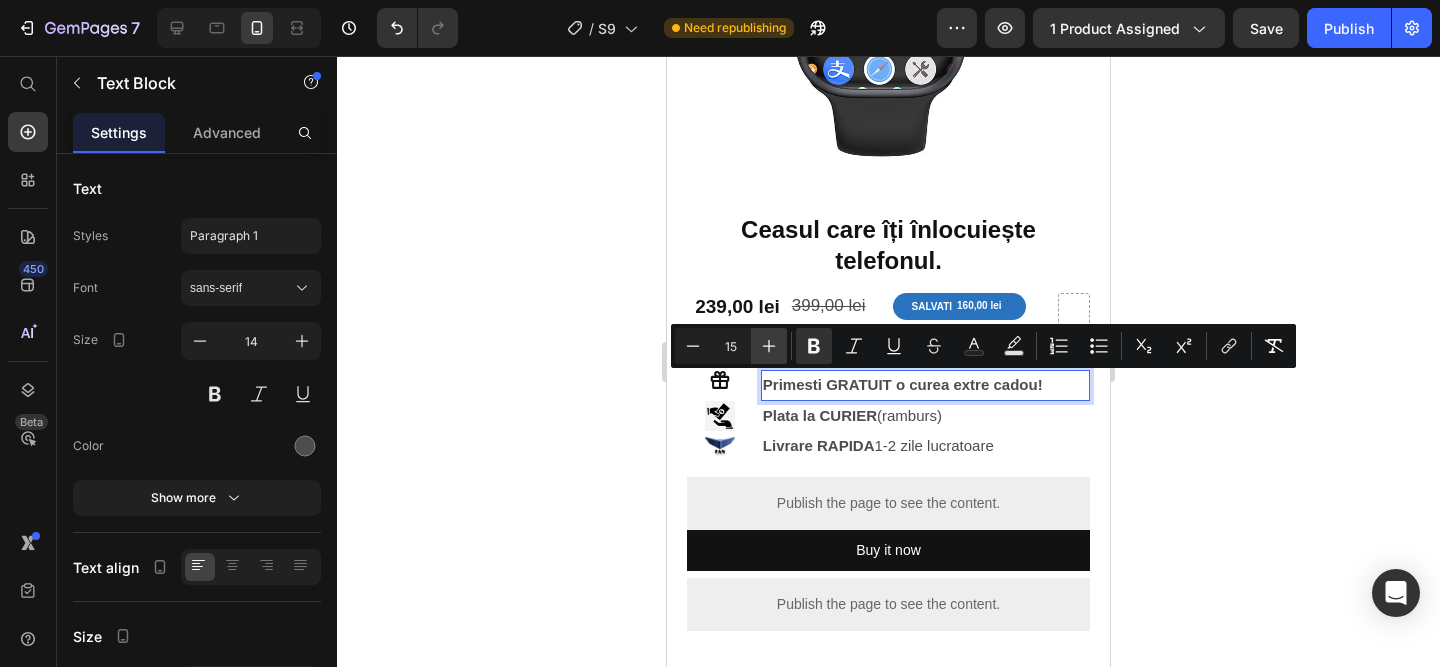 type on "16" 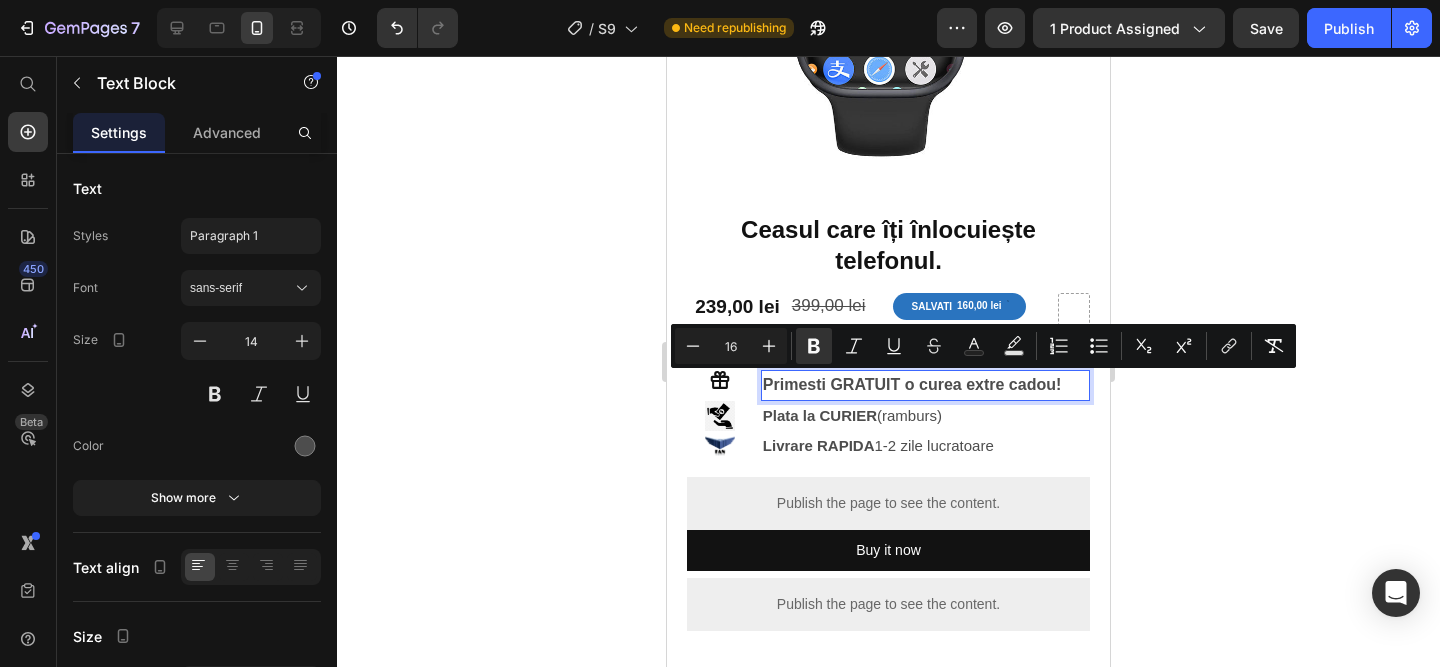click 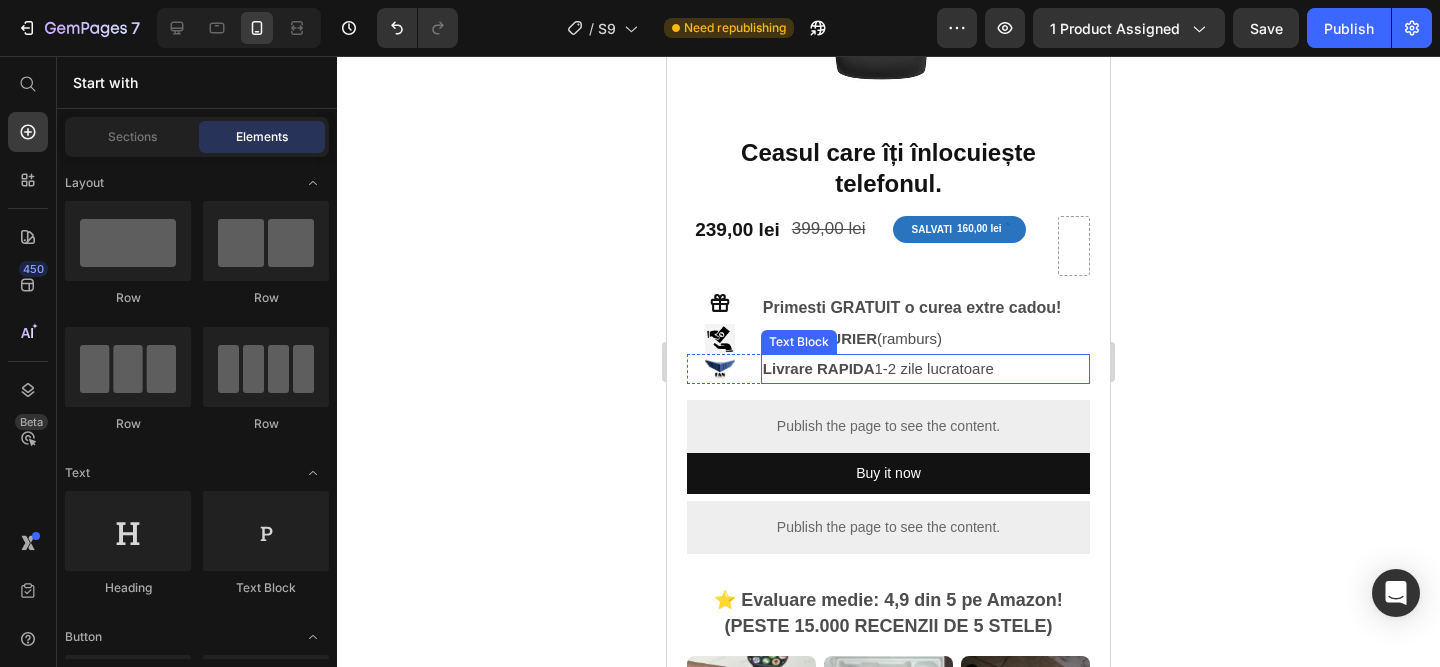 scroll, scrollTop: 435, scrollLeft: 0, axis: vertical 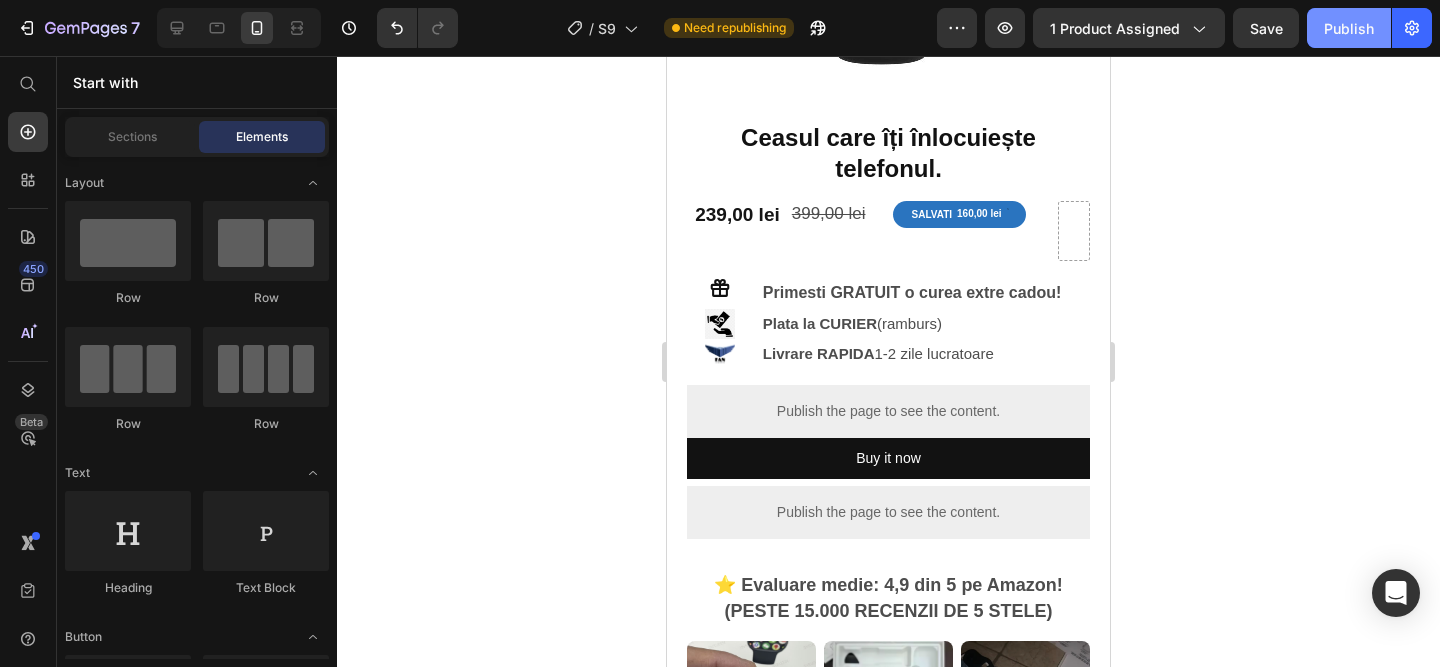 click on "Publish" at bounding box center (1349, 28) 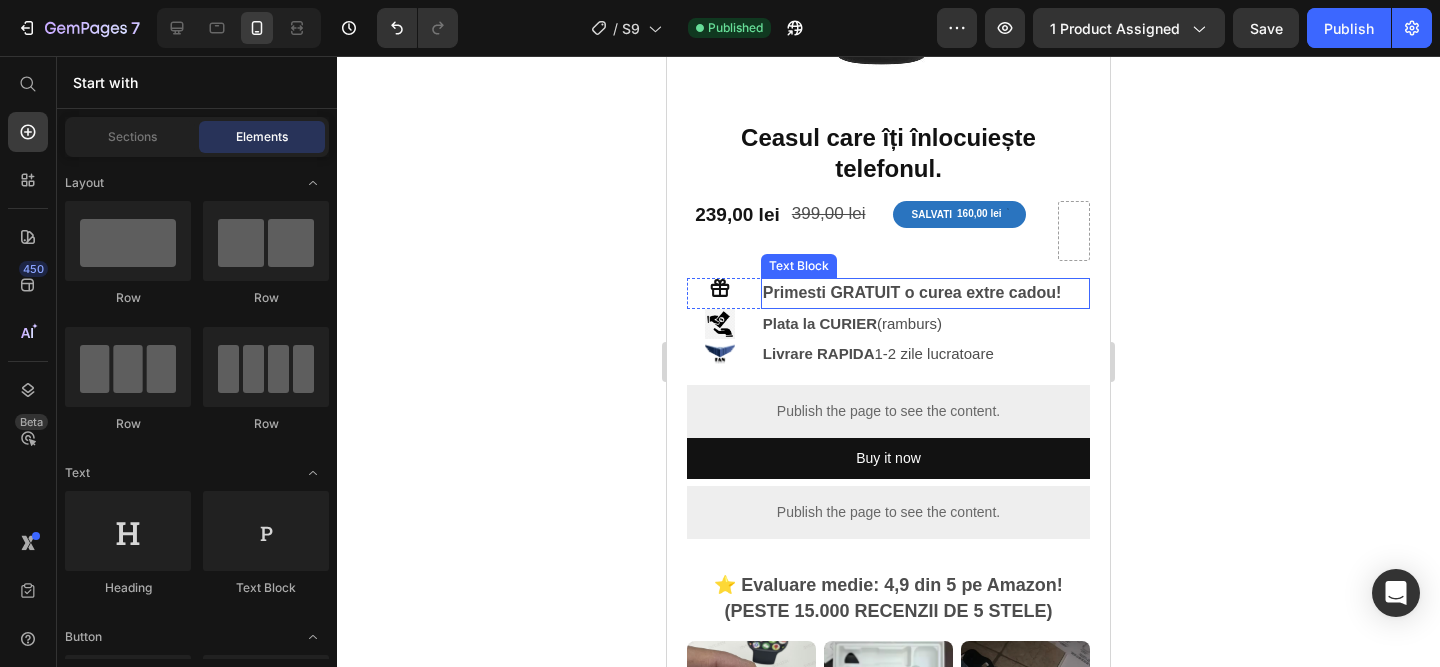 click on "Primesti GRATUIT o curea extre cadou!" at bounding box center [912, 292] 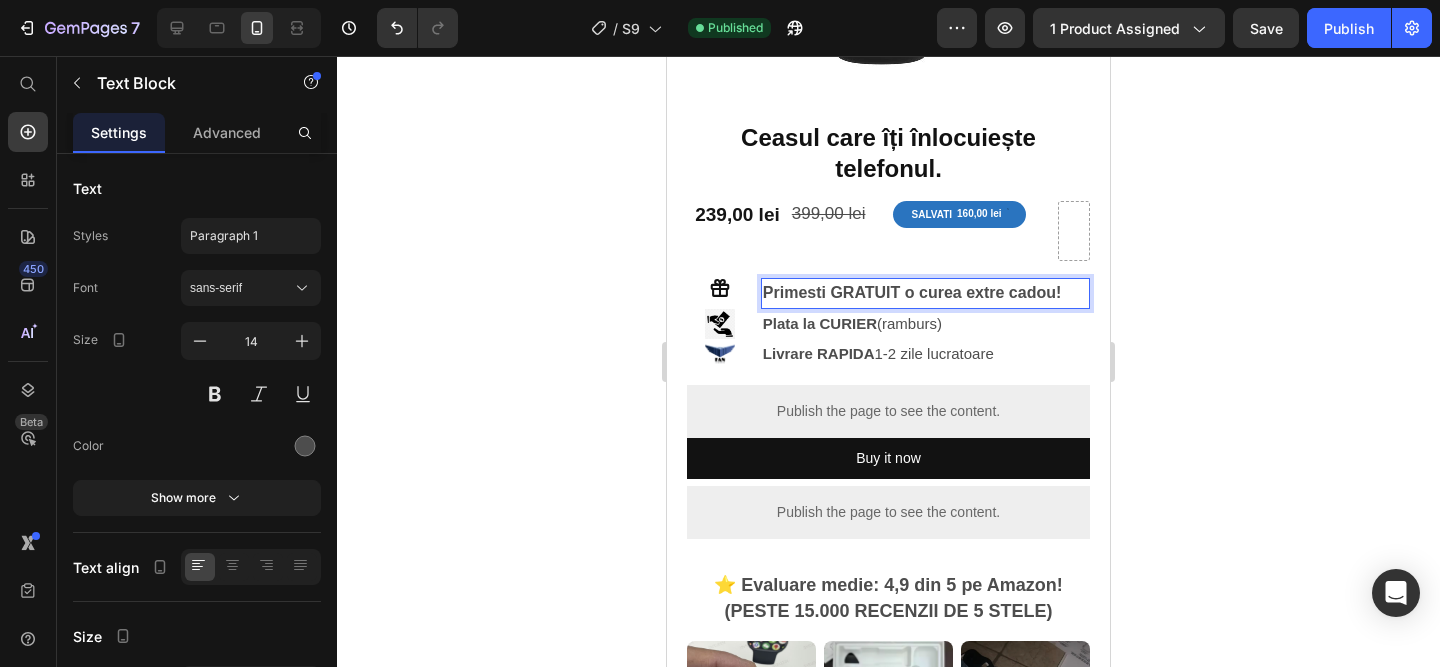 click on "Primesti GRATUIT o curea extre cadou!" at bounding box center [912, 292] 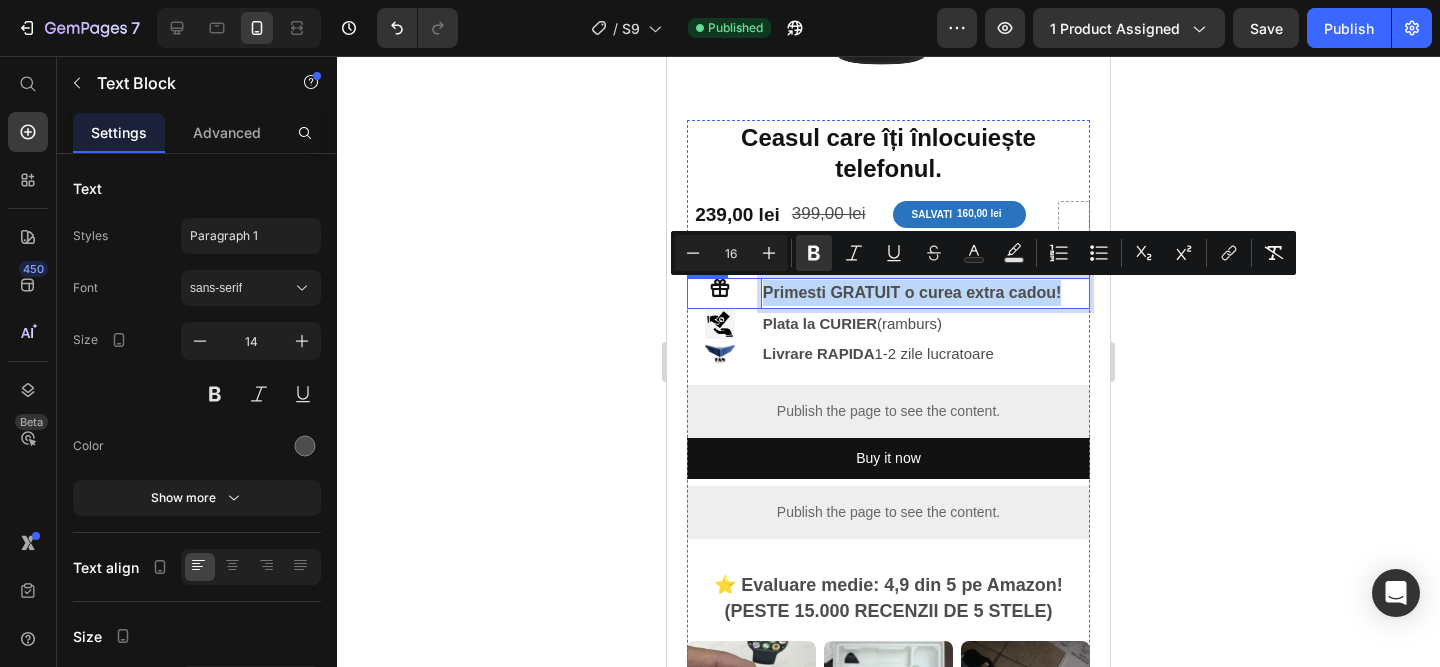 drag, startPoint x: 1075, startPoint y: 296, endPoint x: 754, endPoint y: 292, distance: 321.02493 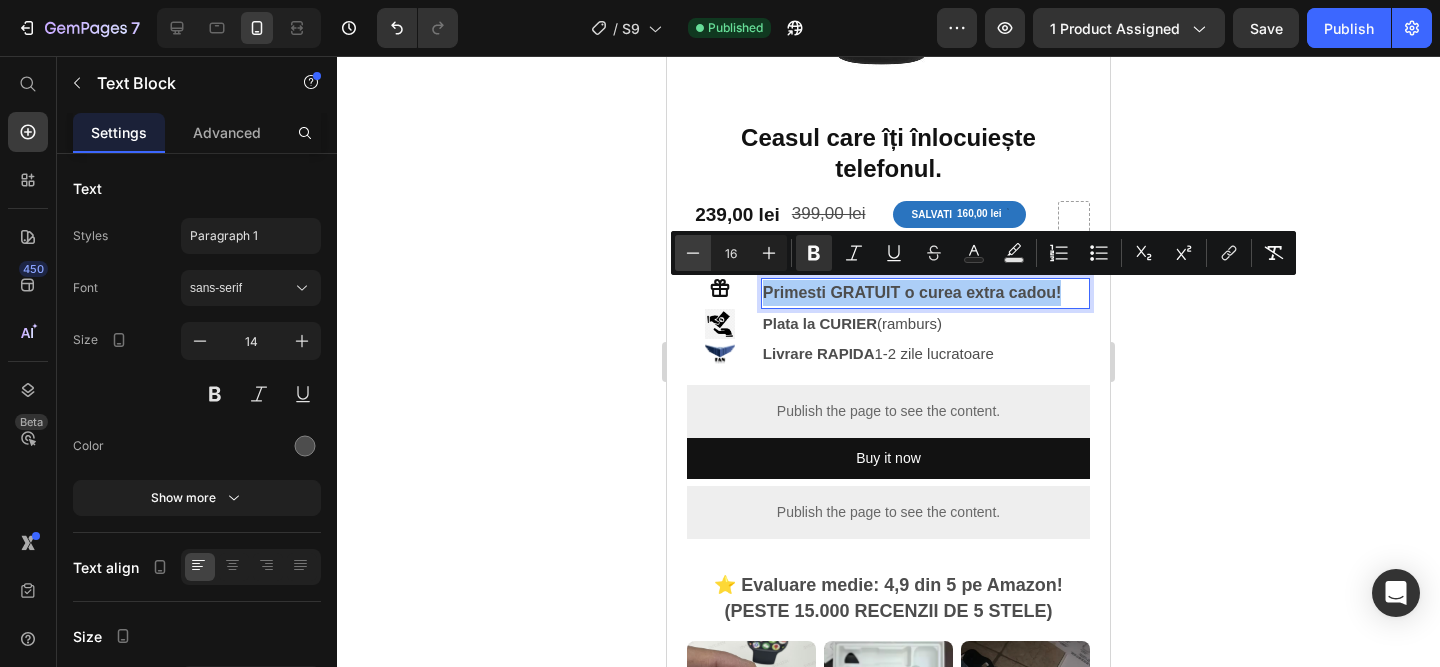 click 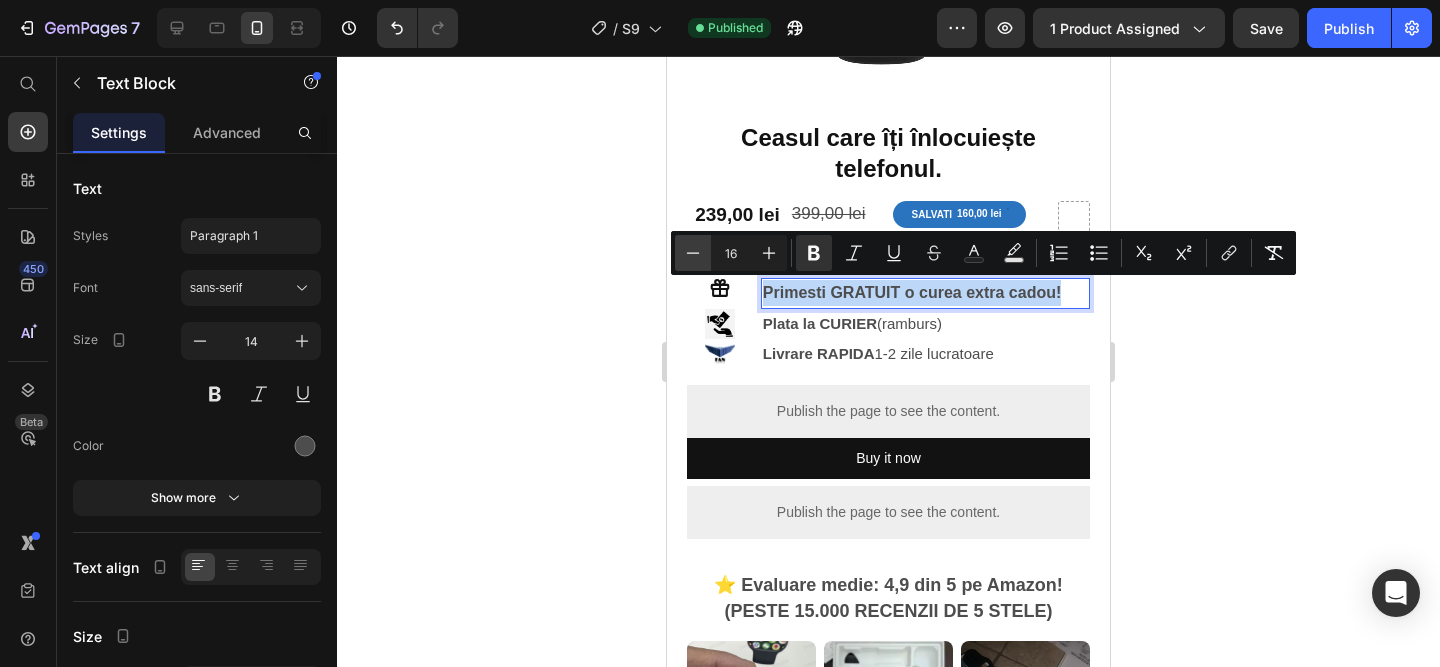 type on "15" 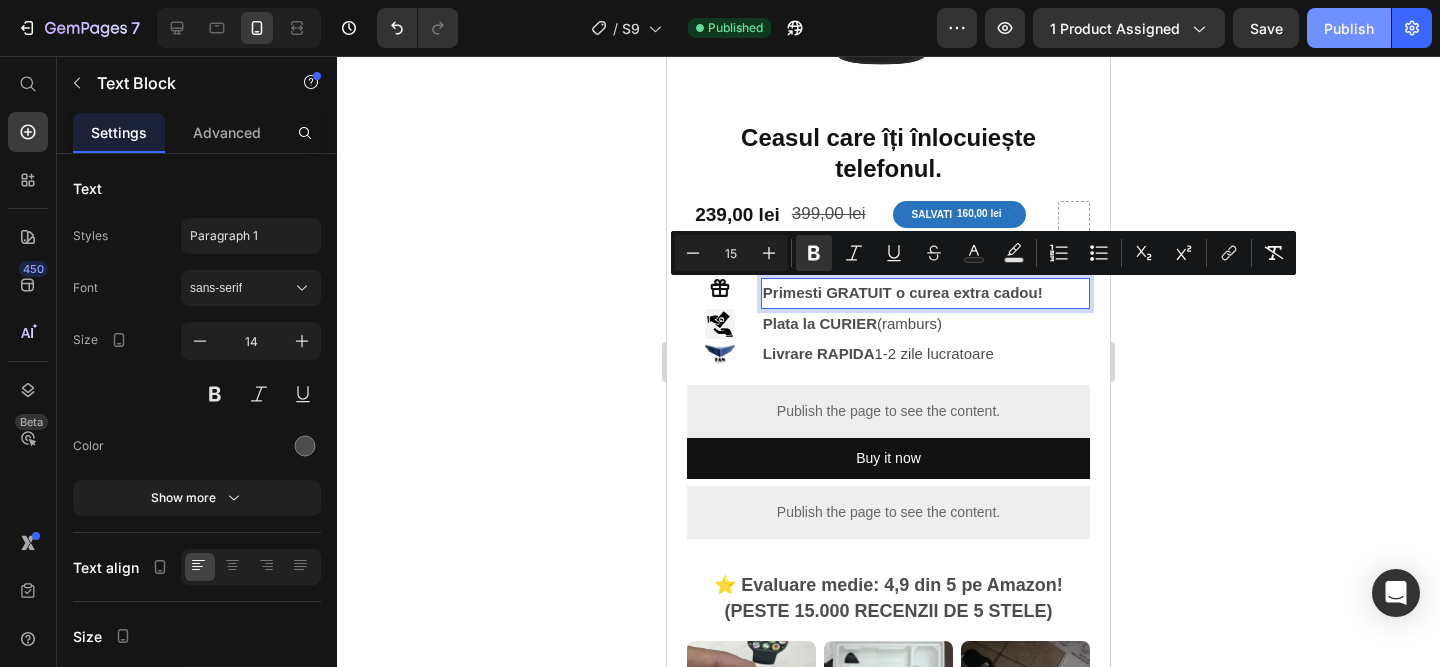 click on "Publish" at bounding box center (1349, 28) 